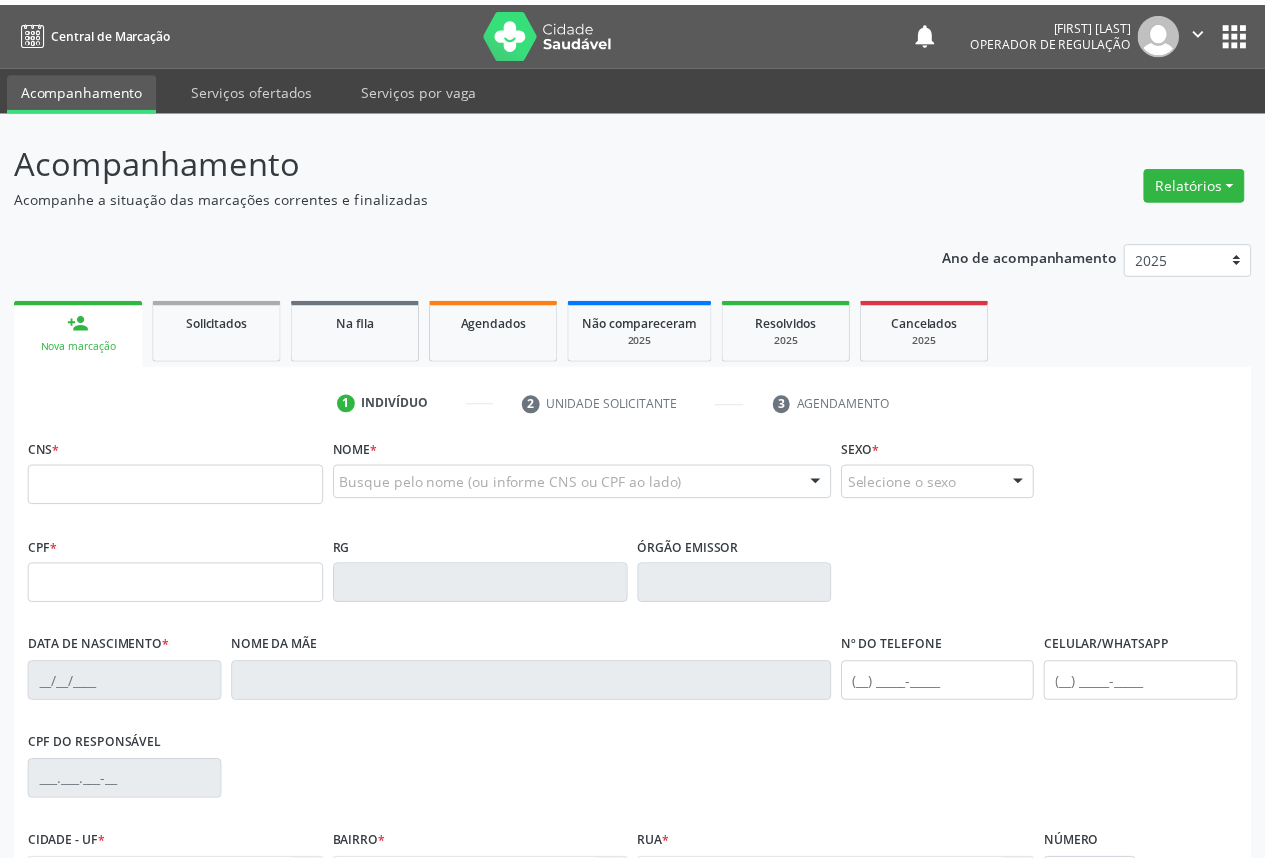scroll, scrollTop: 0, scrollLeft: 0, axis: both 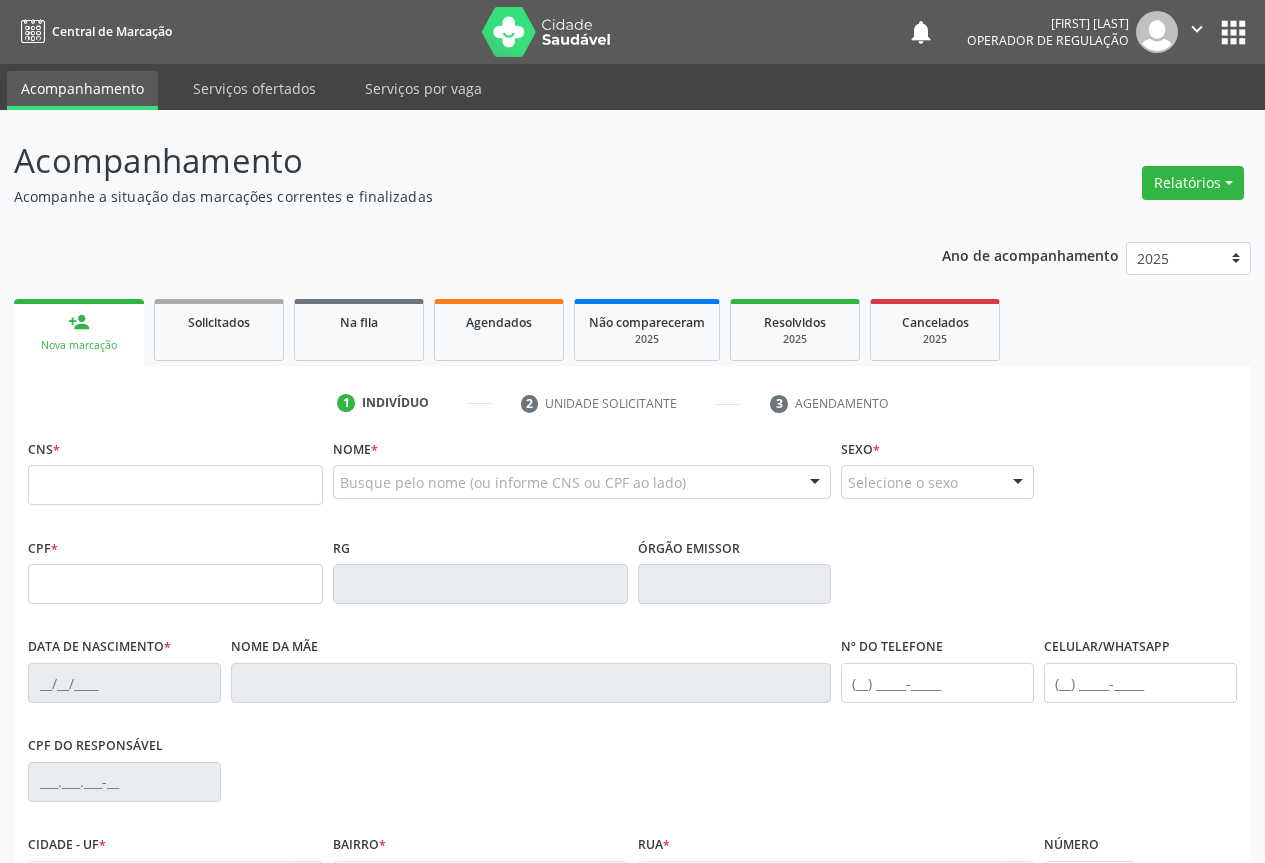 click at bounding box center (175, 485) 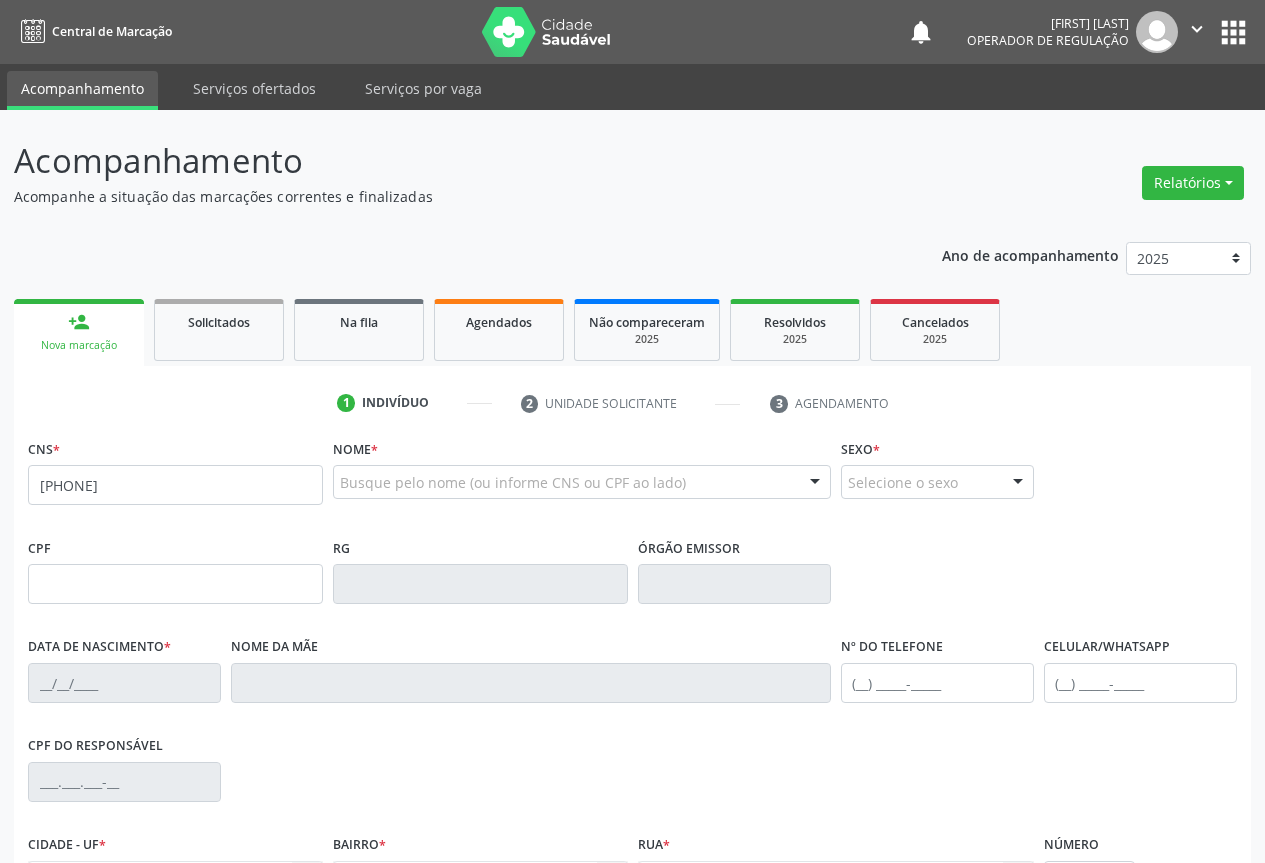 type on "704 8065 4719 5449" 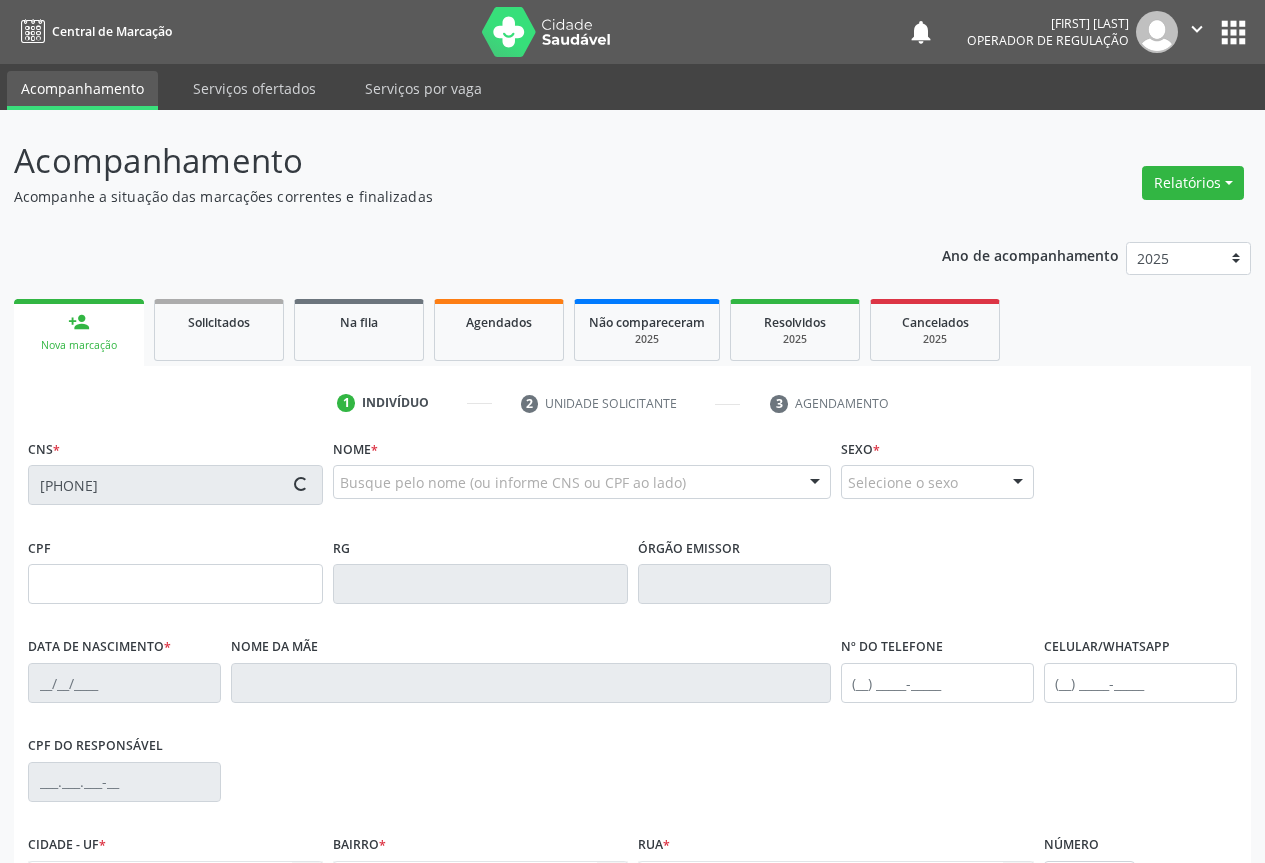 type on "30/04/1946" 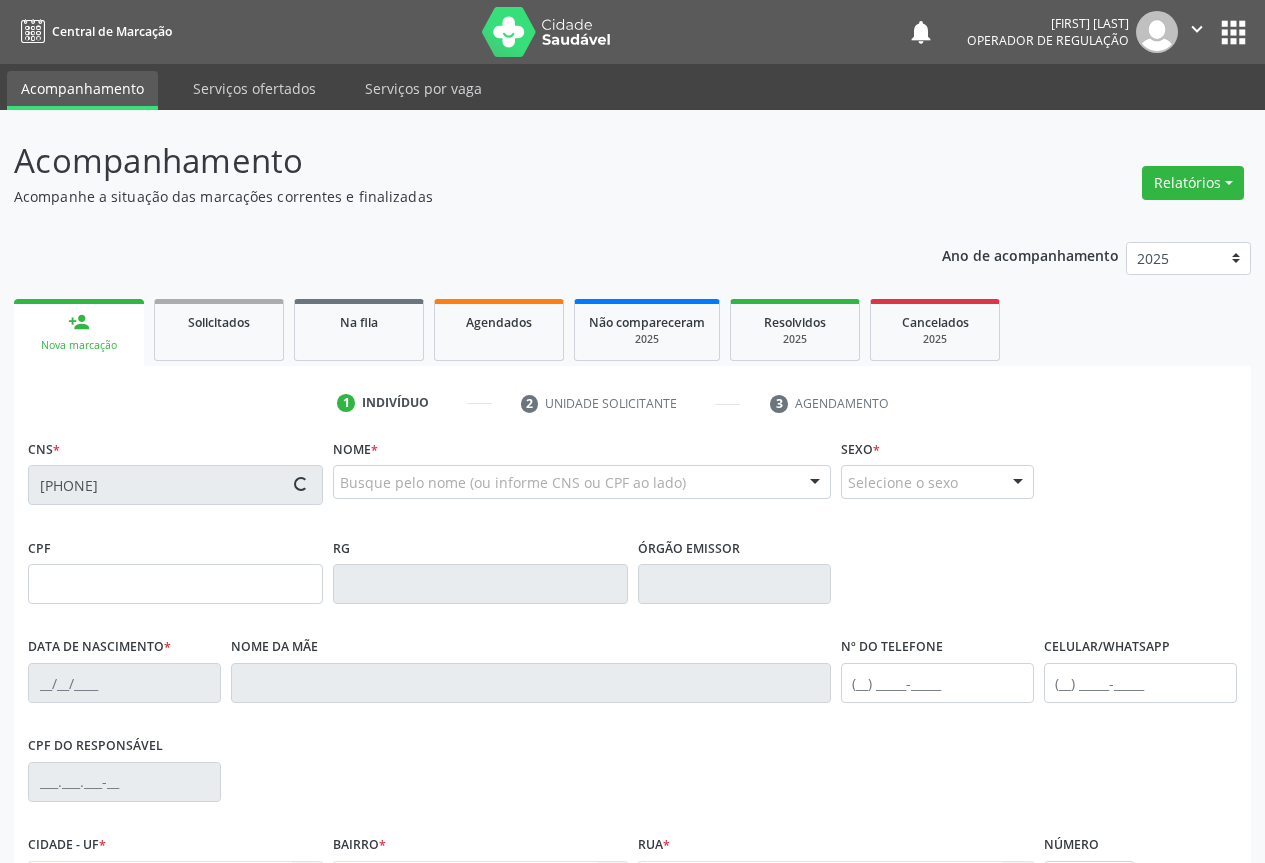 type on "(74) 98139-8307" 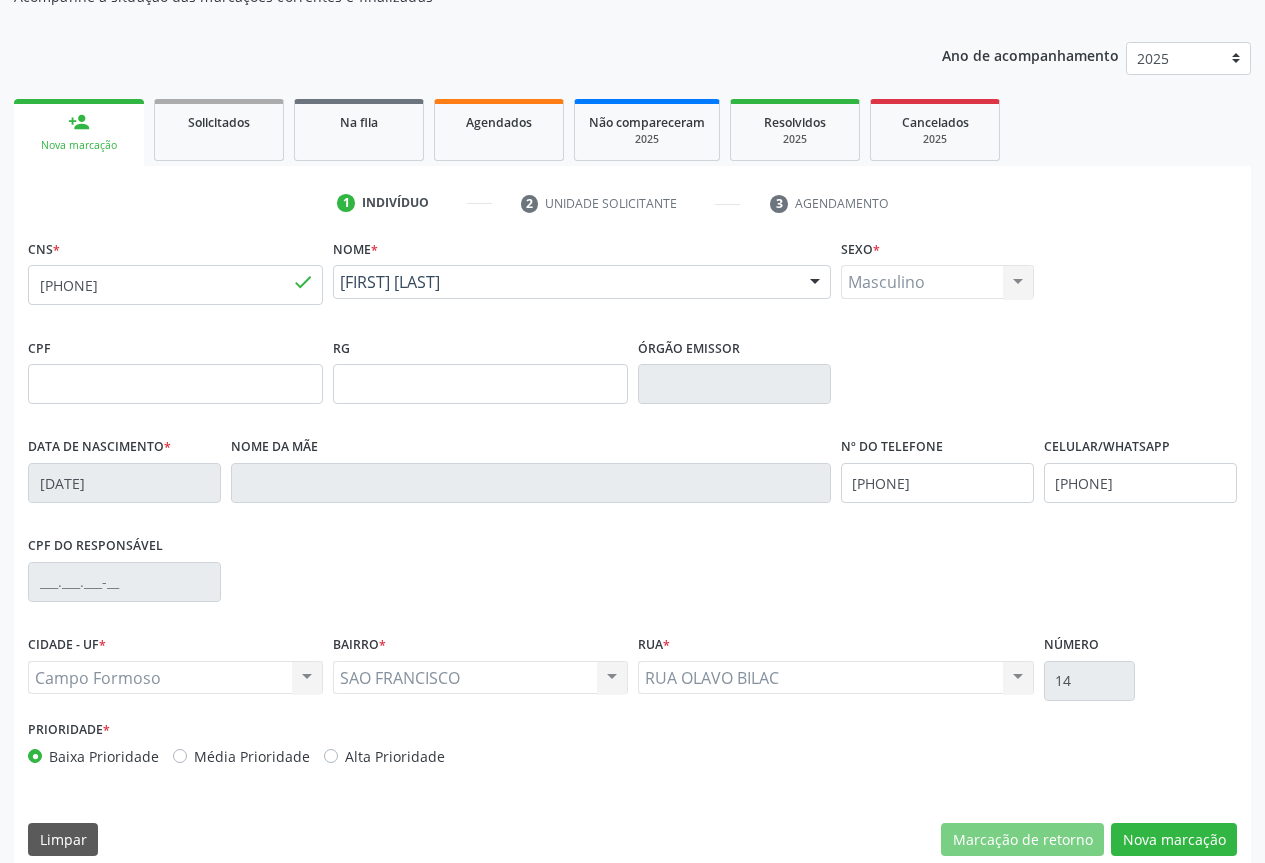 scroll, scrollTop: 221, scrollLeft: 0, axis: vertical 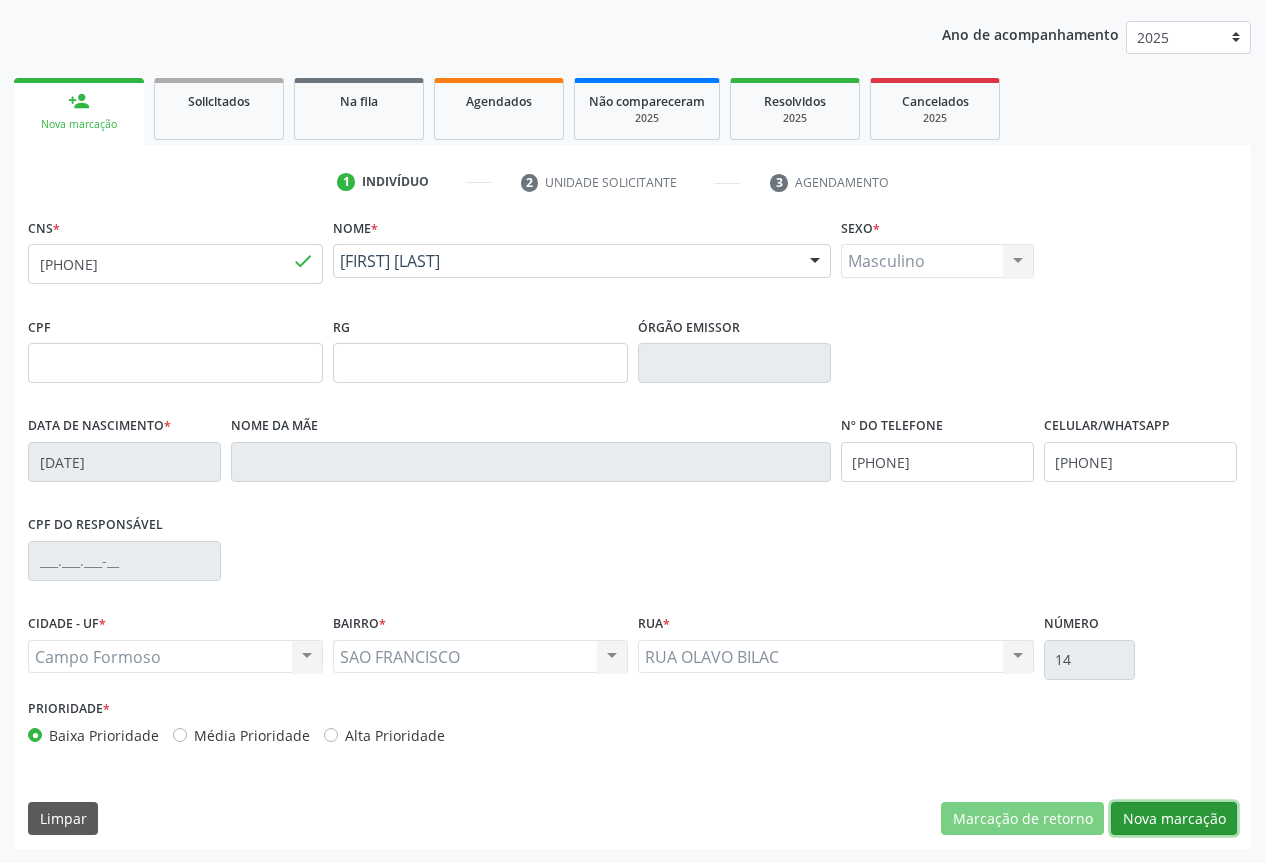 click on "Nova marcação" at bounding box center [1174, 819] 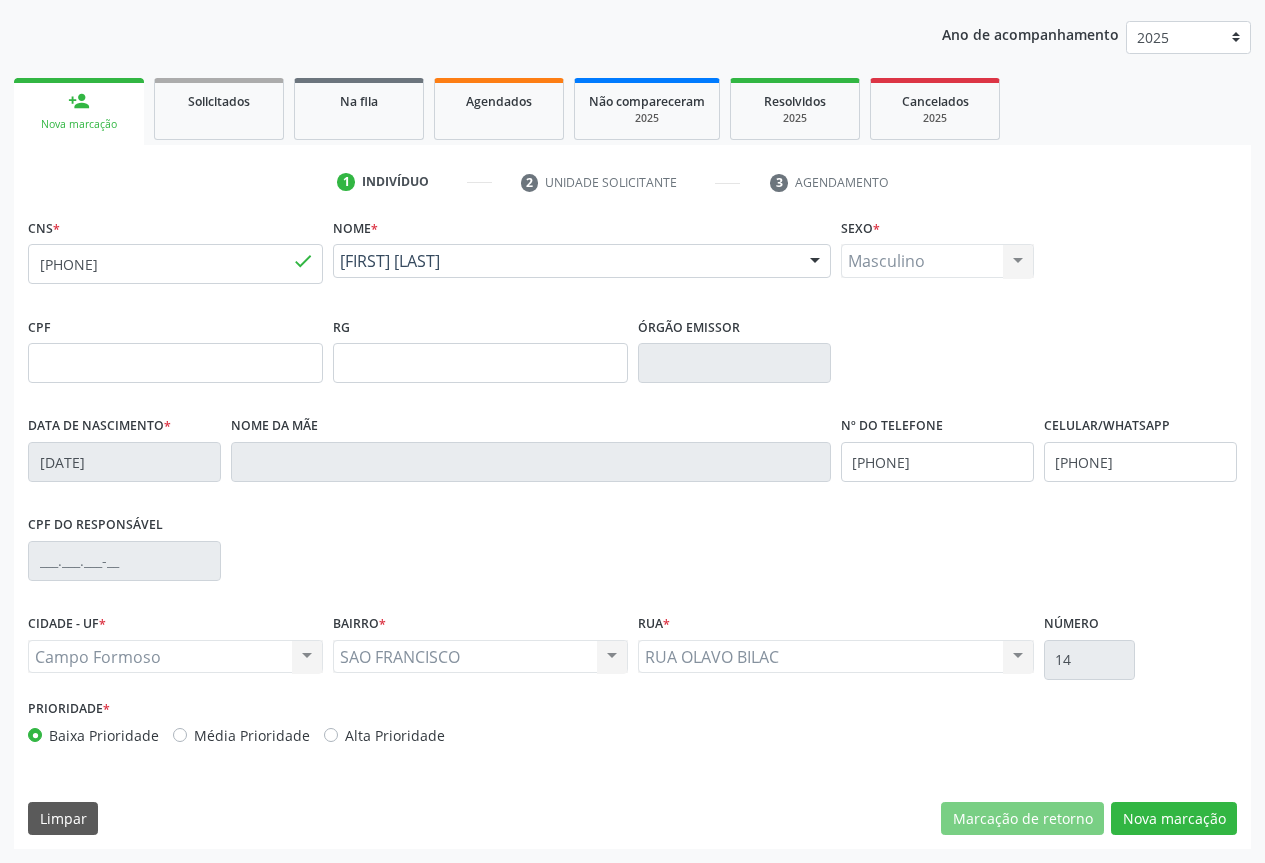 scroll, scrollTop: 43, scrollLeft: 0, axis: vertical 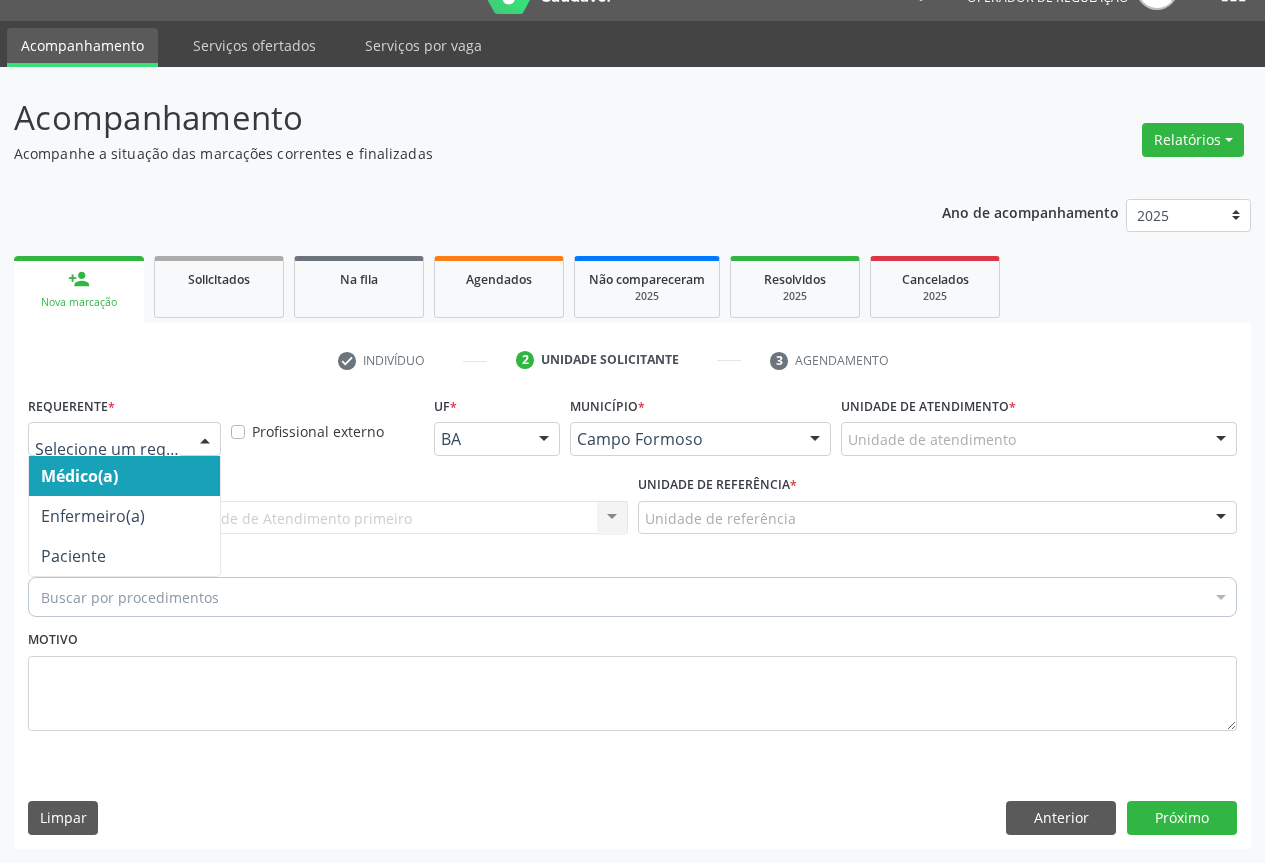click on "Médico(a)   Enfermeiro(a)   Paciente
Nenhum resultado encontrado para: "   "
Não há nenhuma opção para ser exibida." at bounding box center [124, 439] 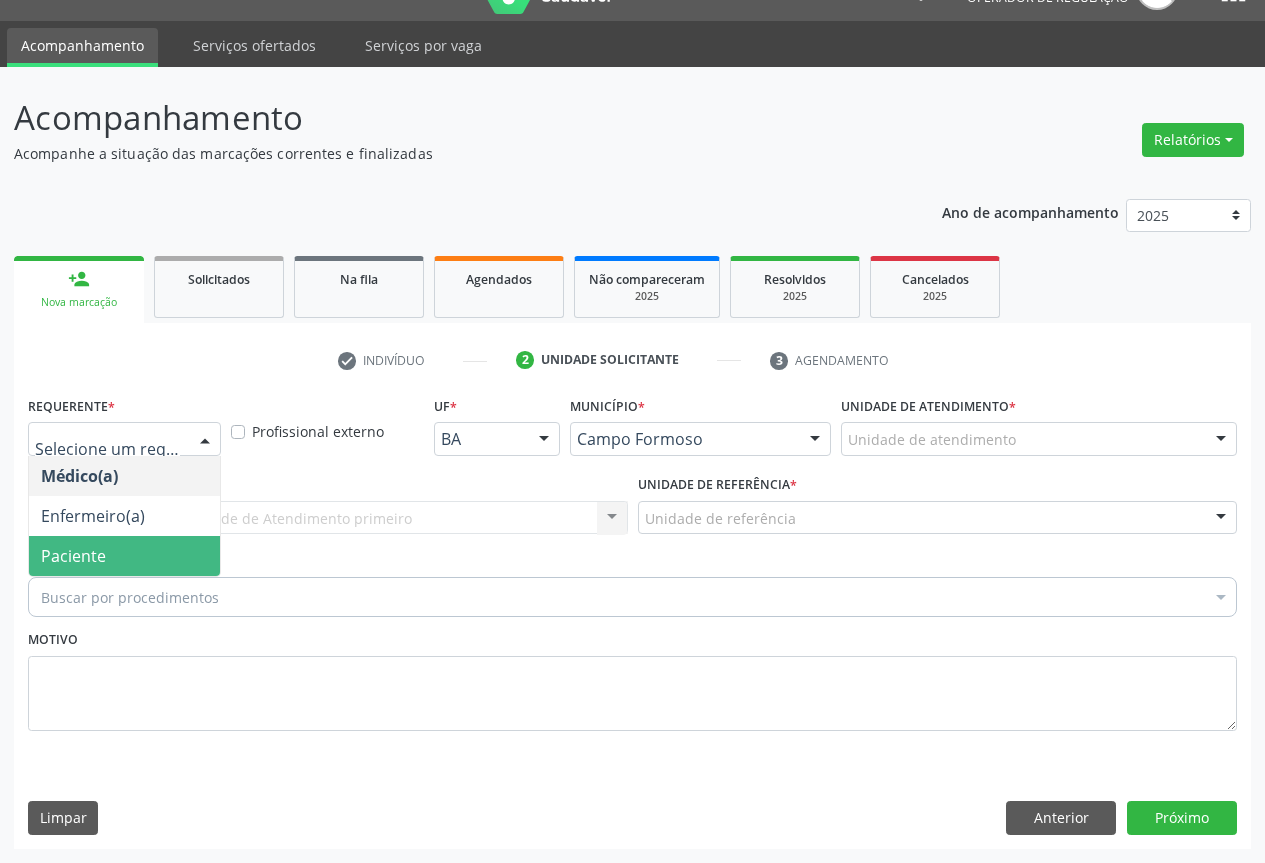 click on "Paciente" at bounding box center [73, 556] 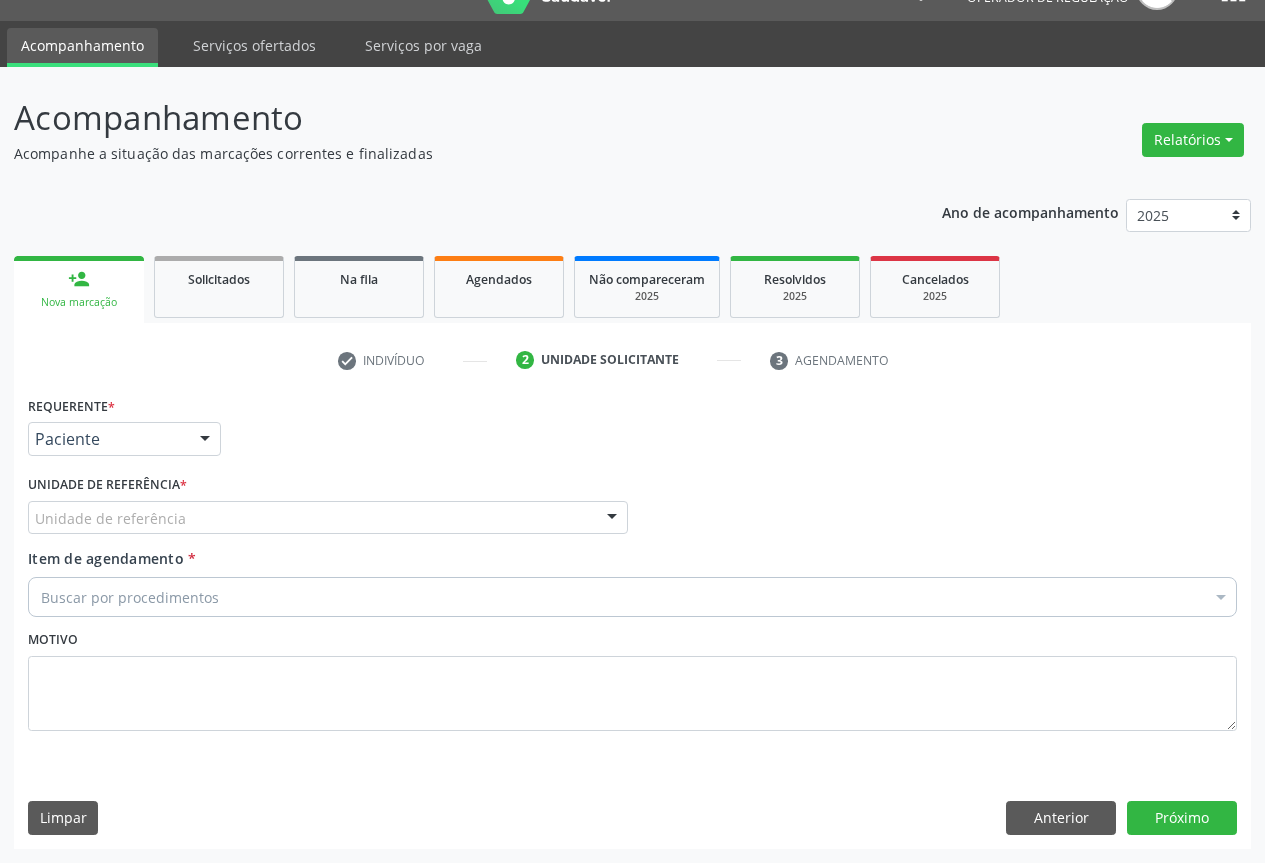 click on "Unidade de referência
*
Unidade de referência
[COMPANY_NAME]   [COMPANY_NAME]   [COMPANY_NAME]   [COMPANY_NAME]   [COMPANY_NAME]   [COMPANY_NAME]   [COMPANY_NAME]   [COMPANY_NAME]   [COMPANY_NAME]   [COMPANY_NAME]   [COMPANY_NAME]   [COMPANY_NAME]   [COMPANY_NAME]   [COMPANY_NAME]   [COMPANY_NAME]   [COMPANY_NAME]   [COMPANY_NAME]   [COMPANY_NAME]   [COMPANY_NAME]   [COMPANY_NAME]   [COMPANY_NAME]" at bounding box center [328, 509] 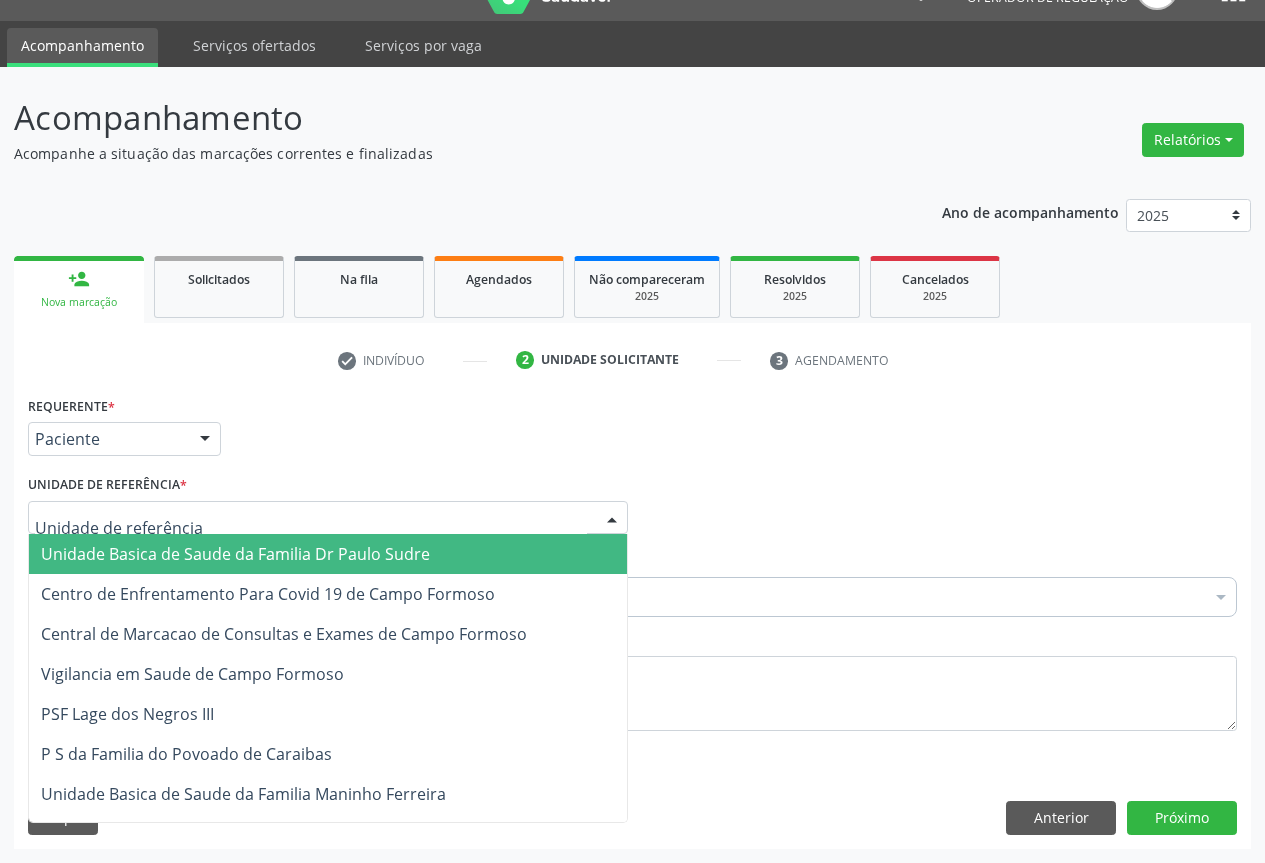 click at bounding box center (328, 518) 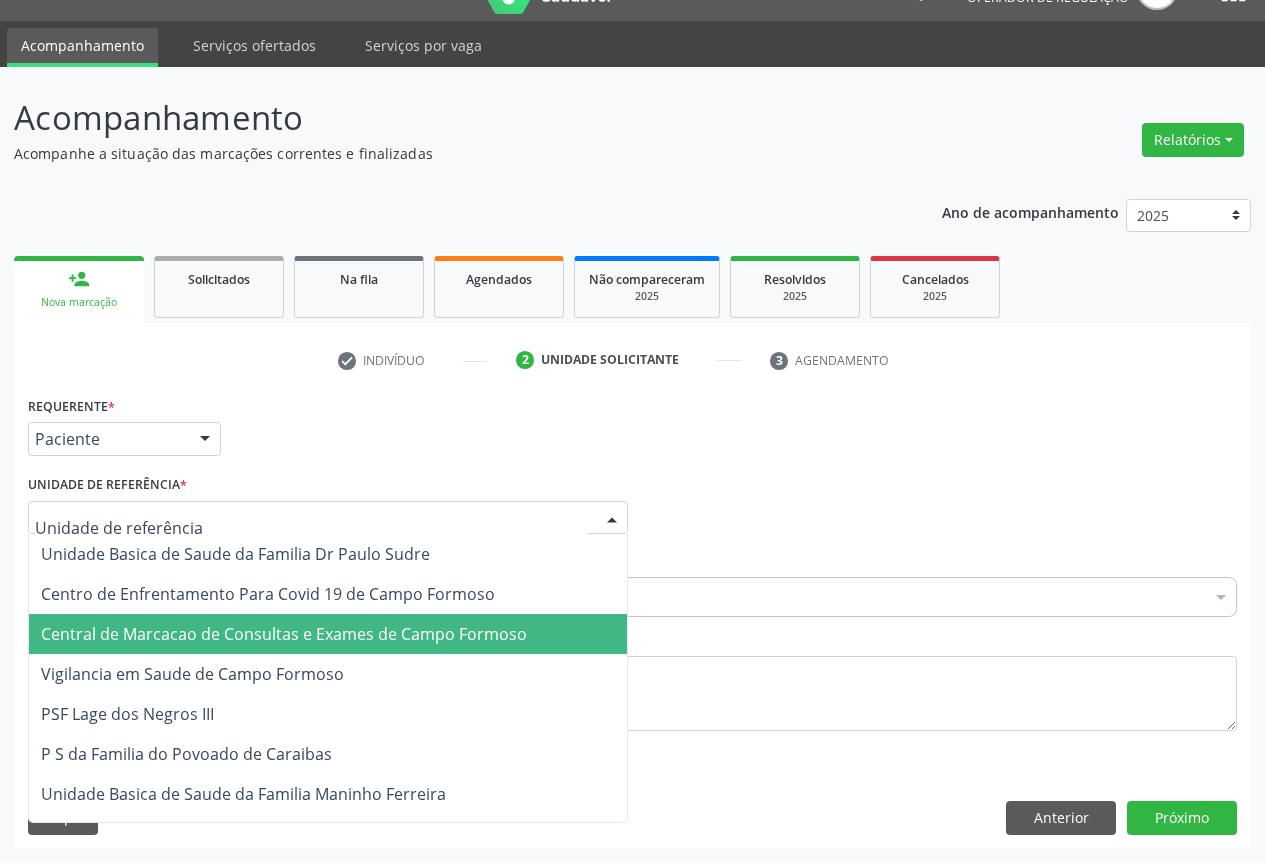 click on "Central de Marcacao de Consultas e Exames de Campo Formoso" at bounding box center (284, 634) 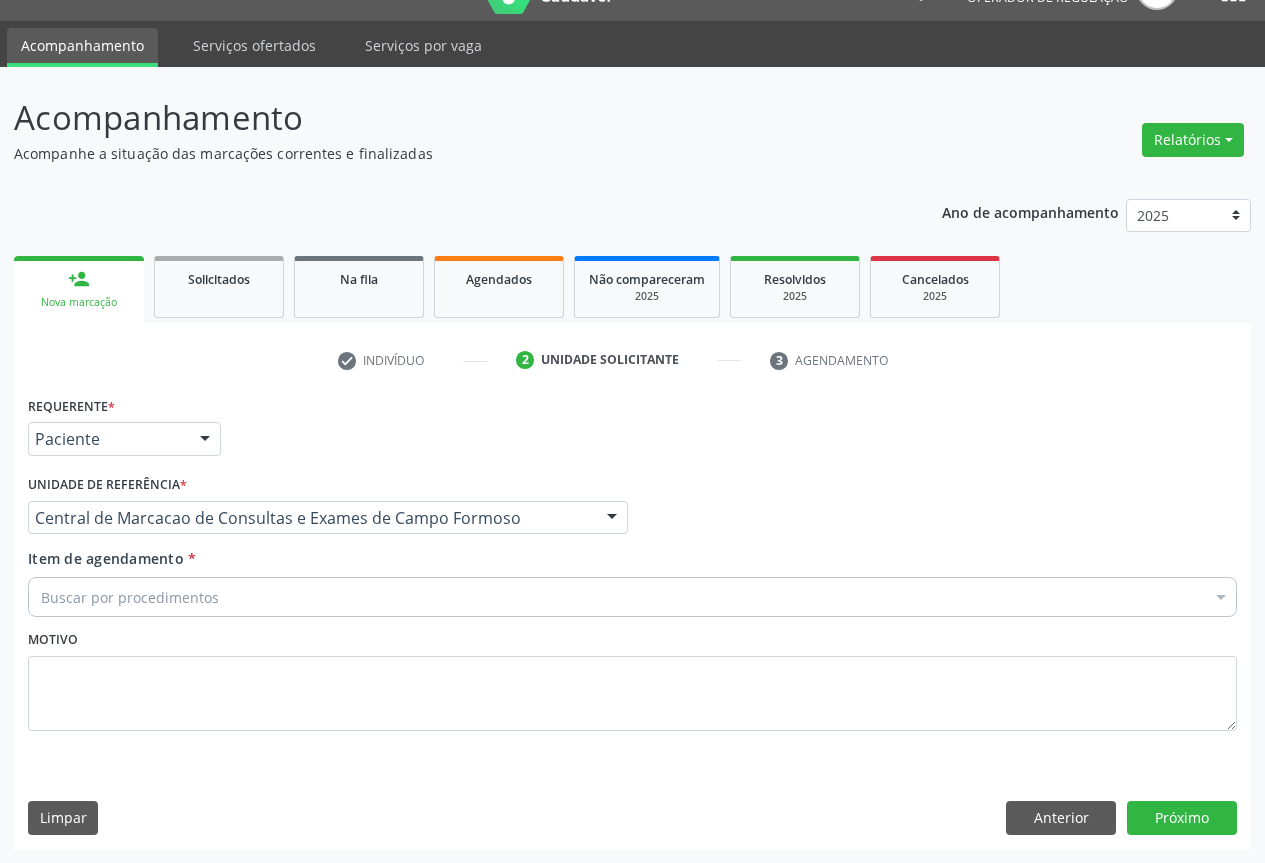 click on "Buscar por procedimentos" at bounding box center [632, 597] 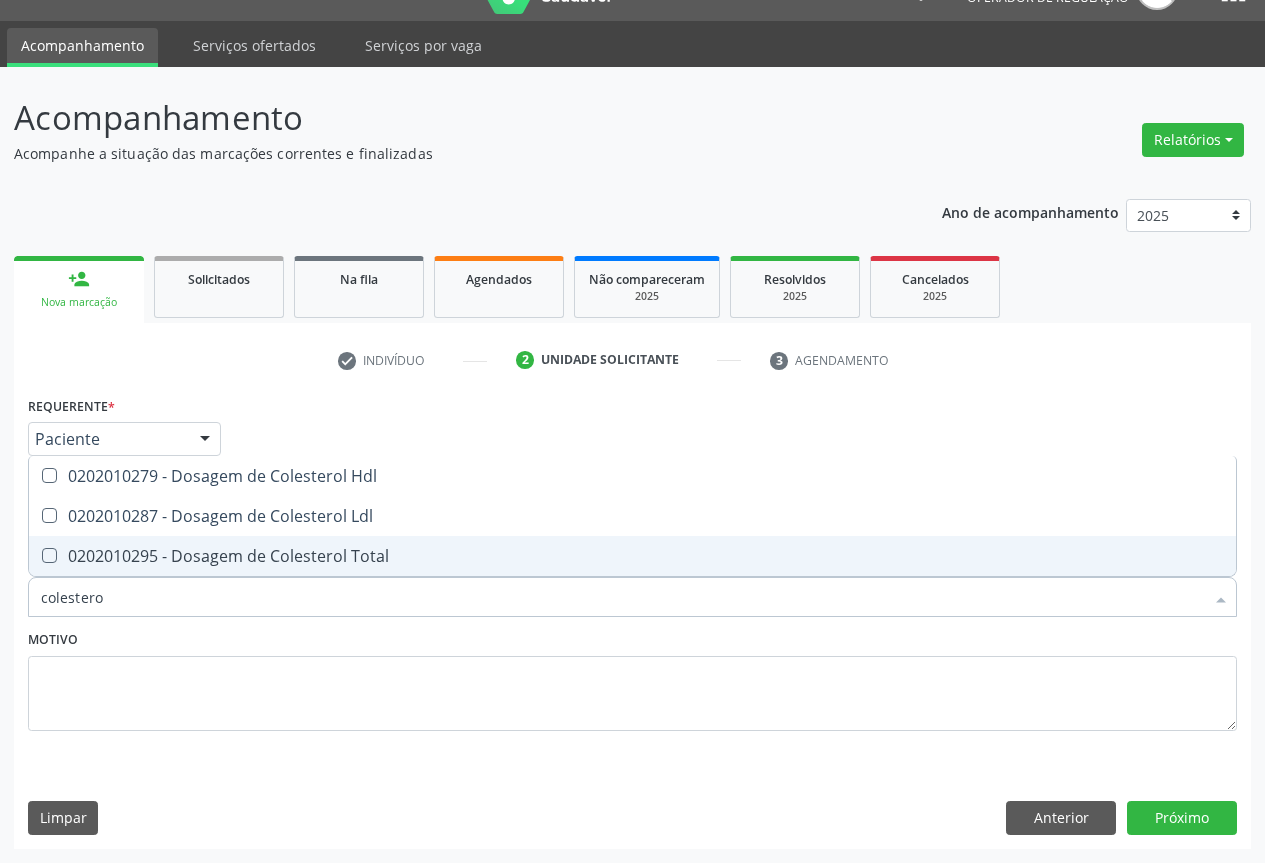 type on "colesterol" 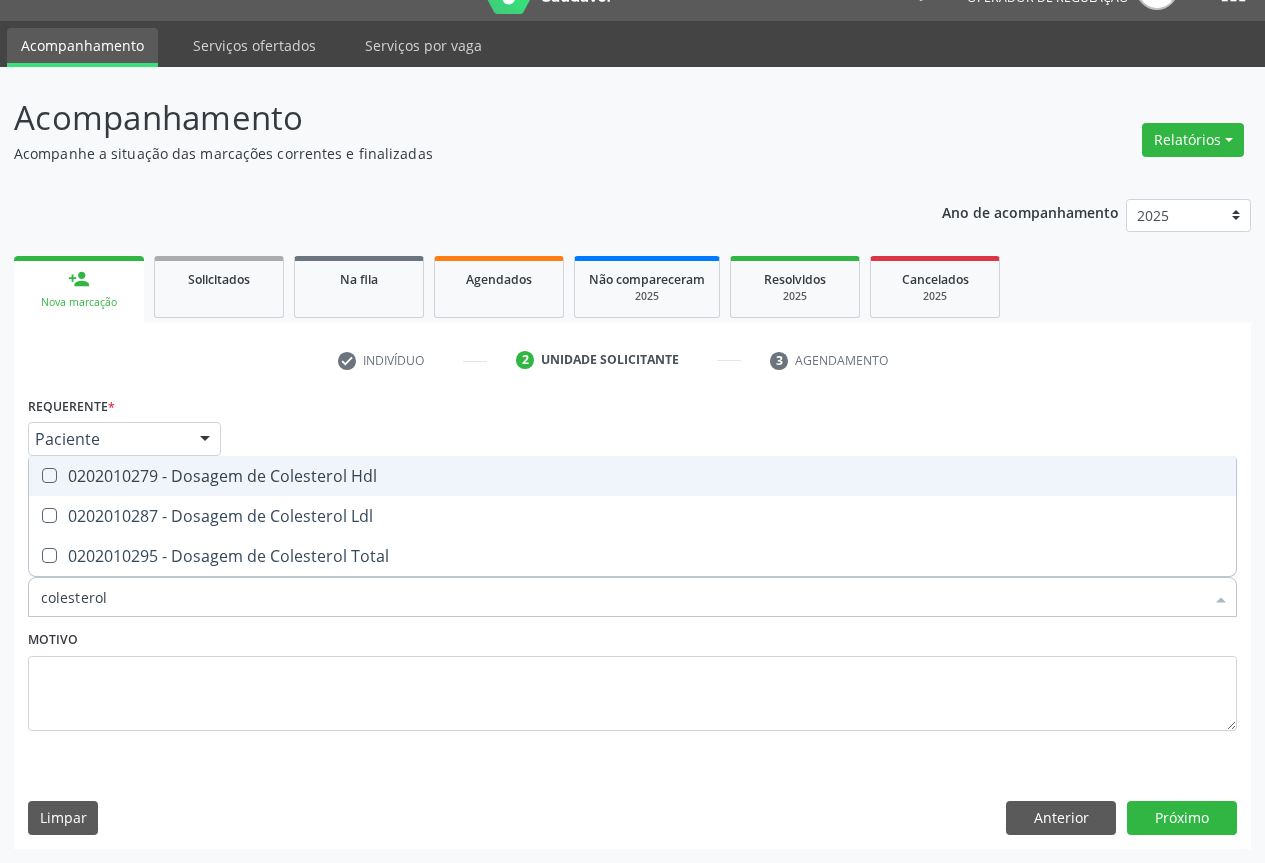 click on "0202010279 - Dosagem de Colesterol Hdl" at bounding box center (632, 476) 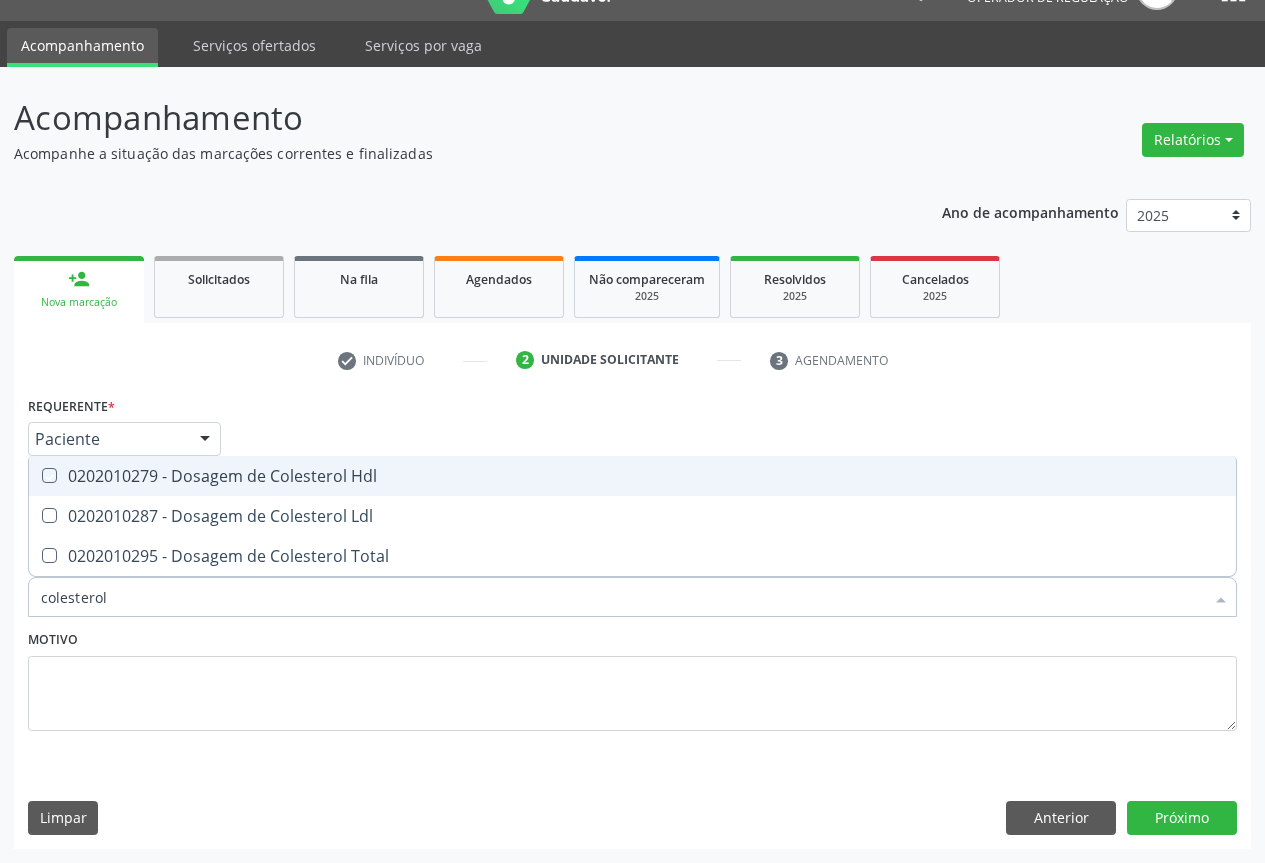 checkbox on "true" 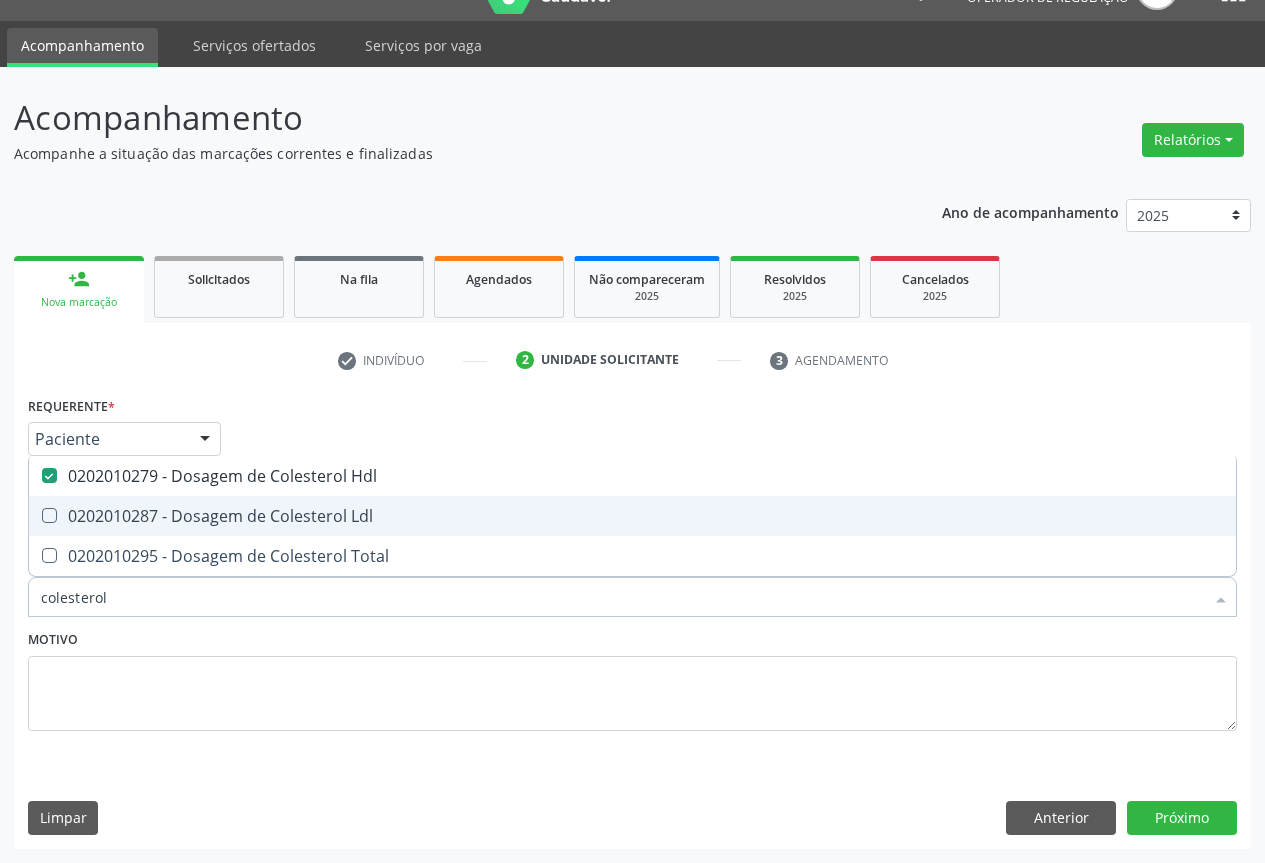click on "0202010287 - Dosagem de Colesterol Ldl" at bounding box center (632, 516) 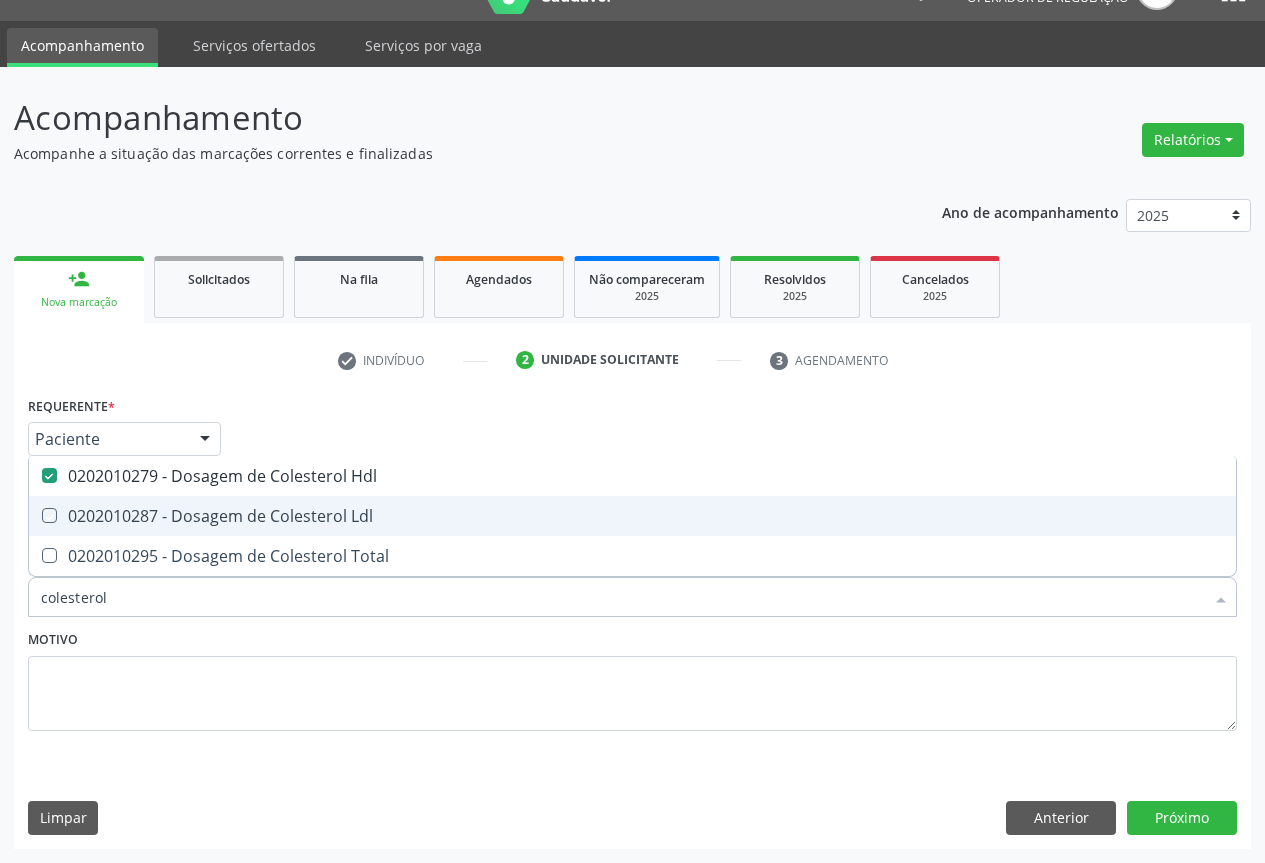 checkbox on "true" 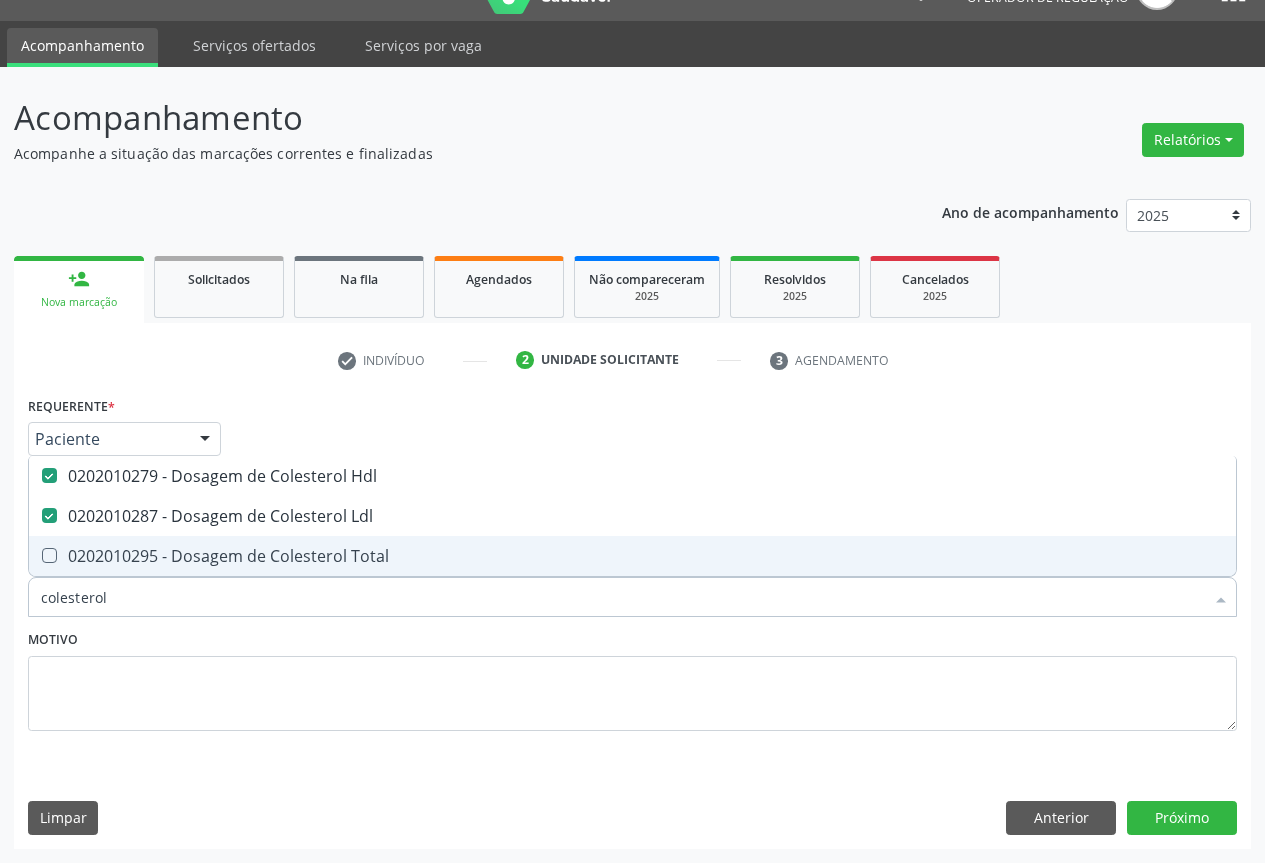 click on "0202010295 - Dosagem de Colesterol Total" at bounding box center [632, 556] 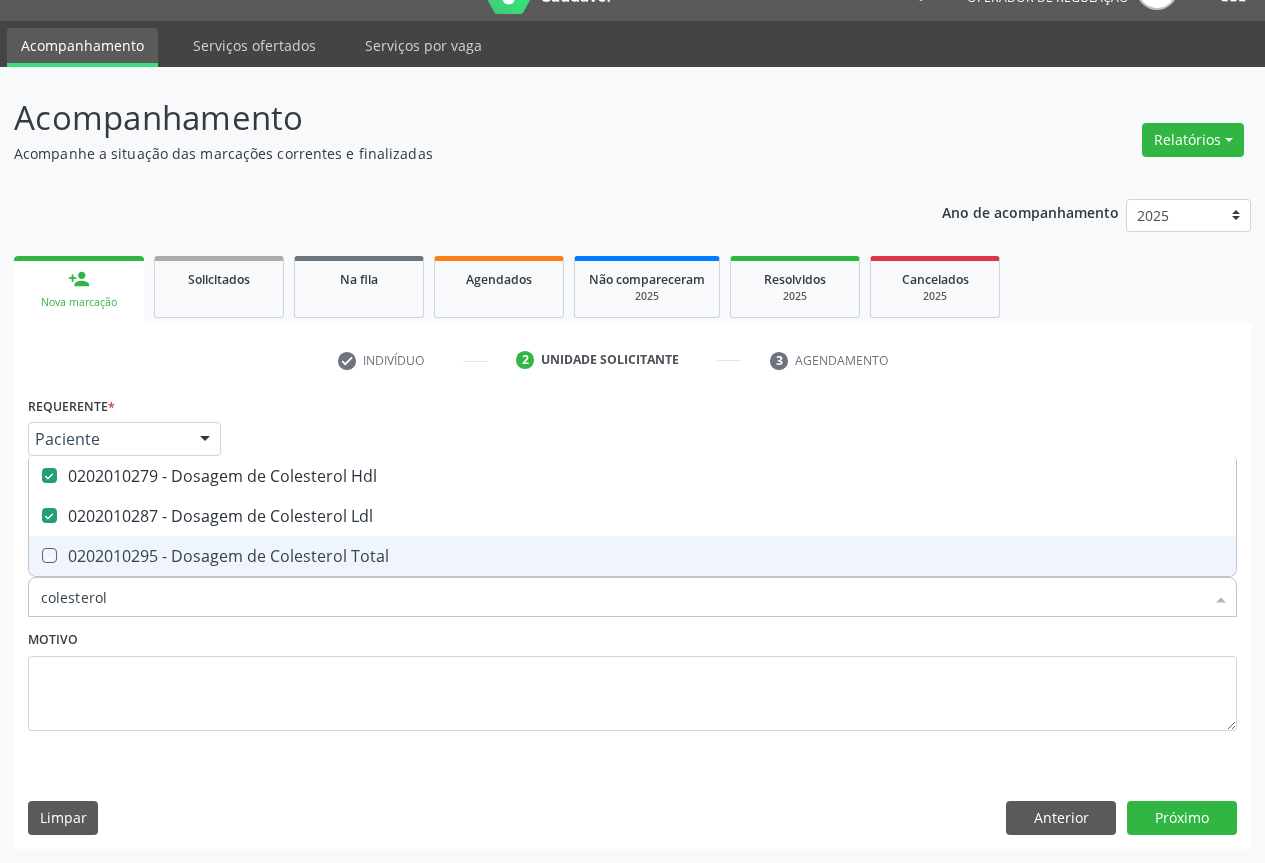 checkbox on "true" 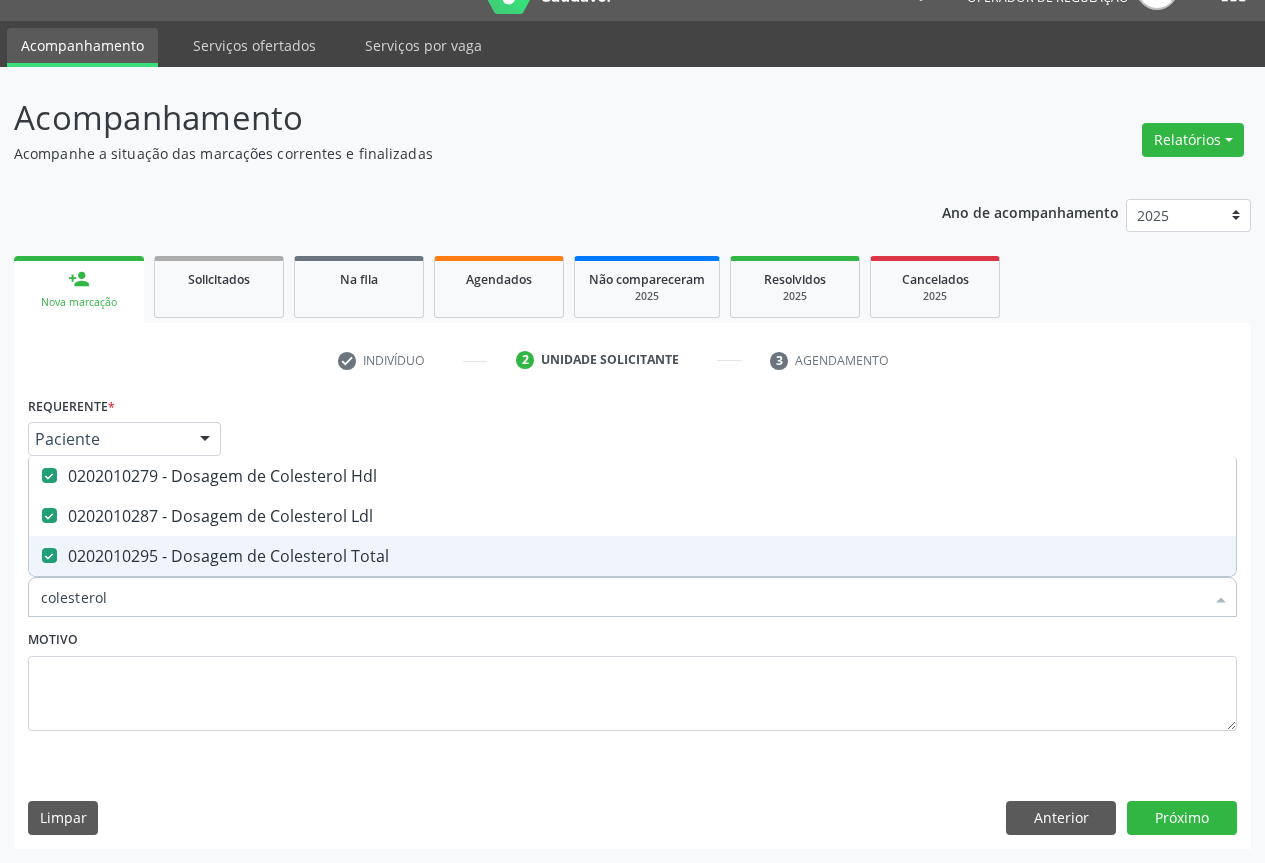click on "colesterol" at bounding box center [622, 597] 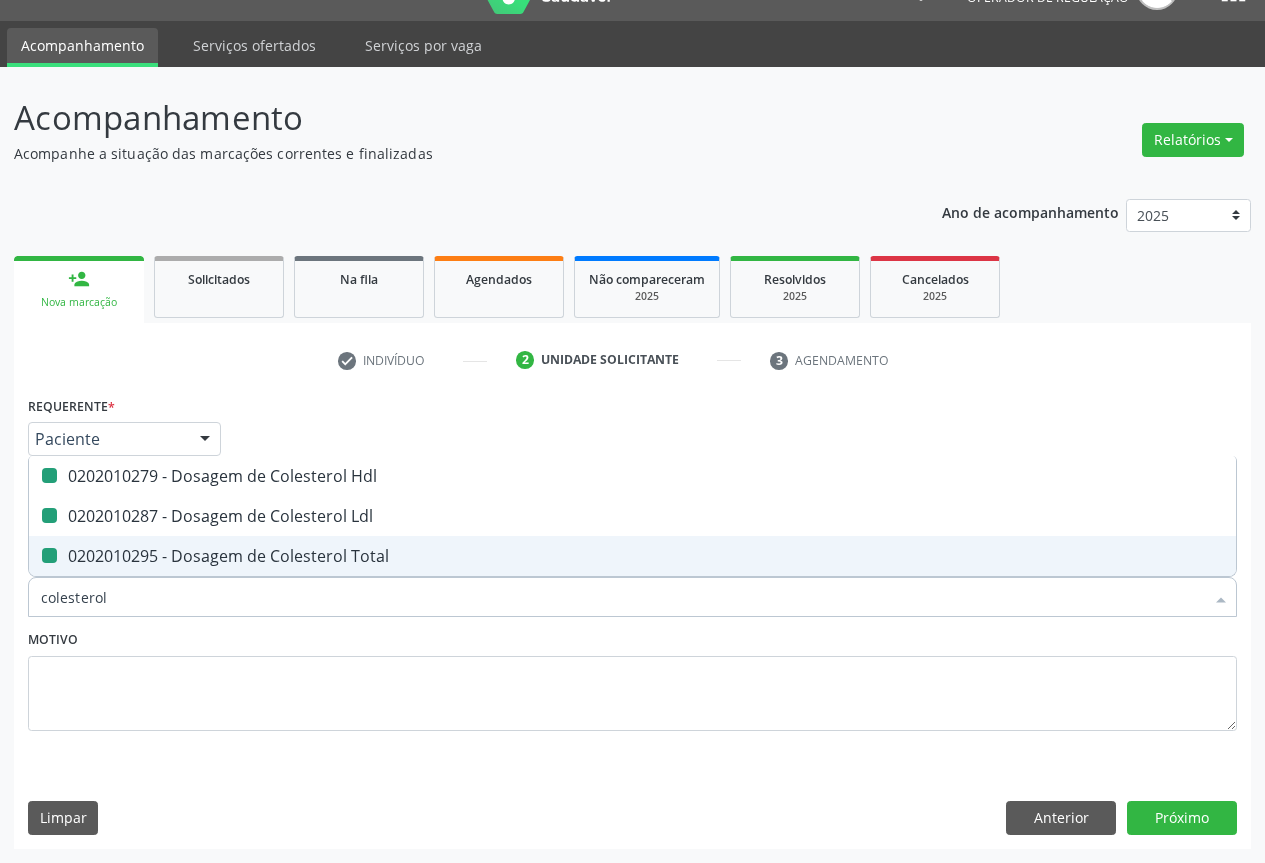 type on "c" 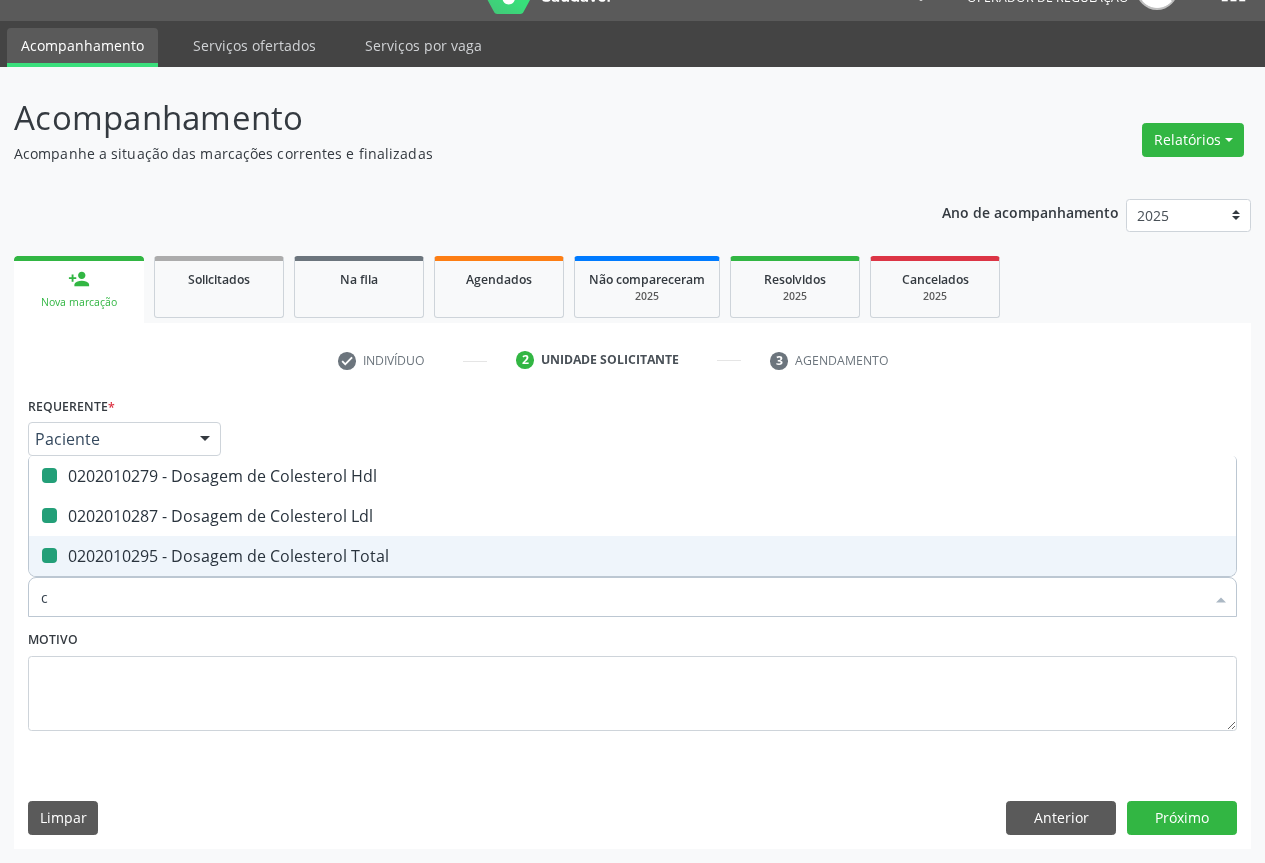 checkbox on "false" 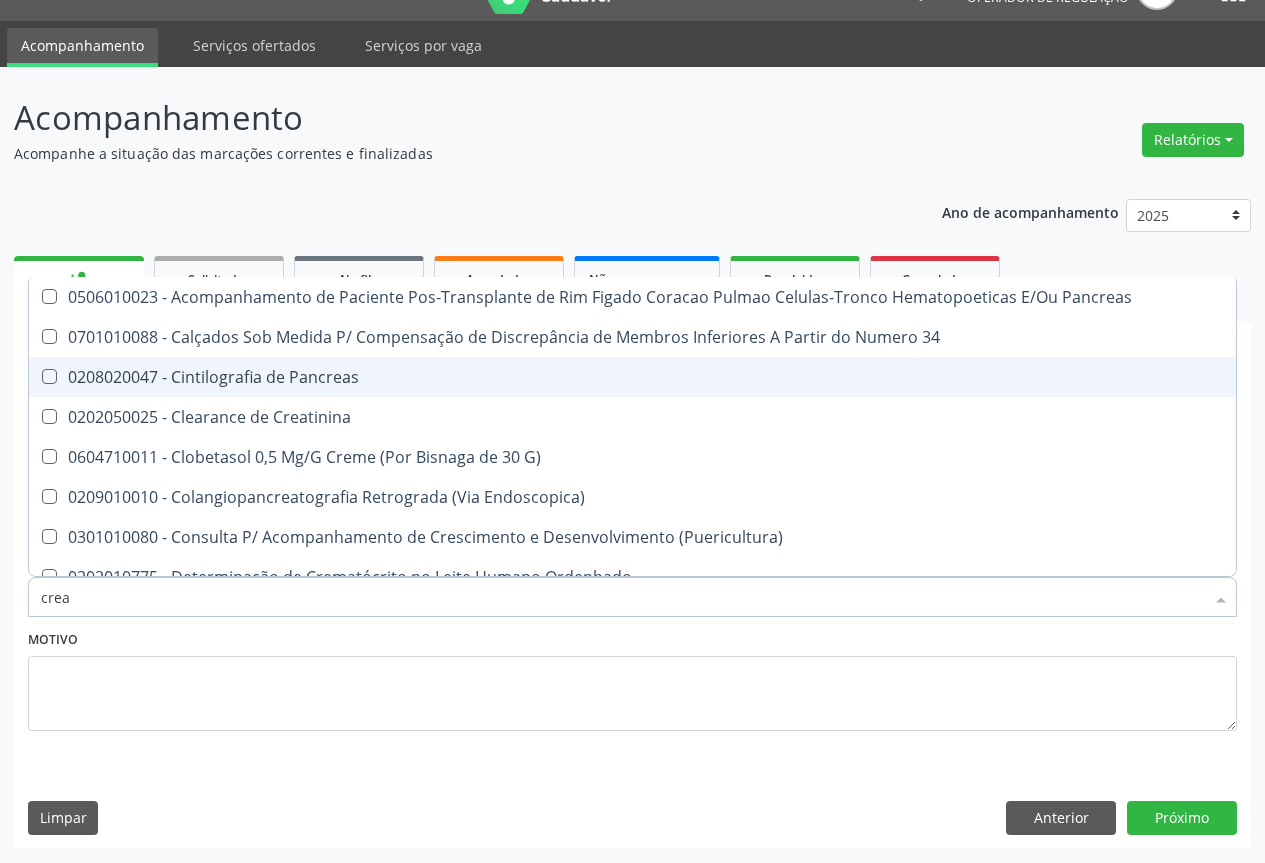type on "creat" 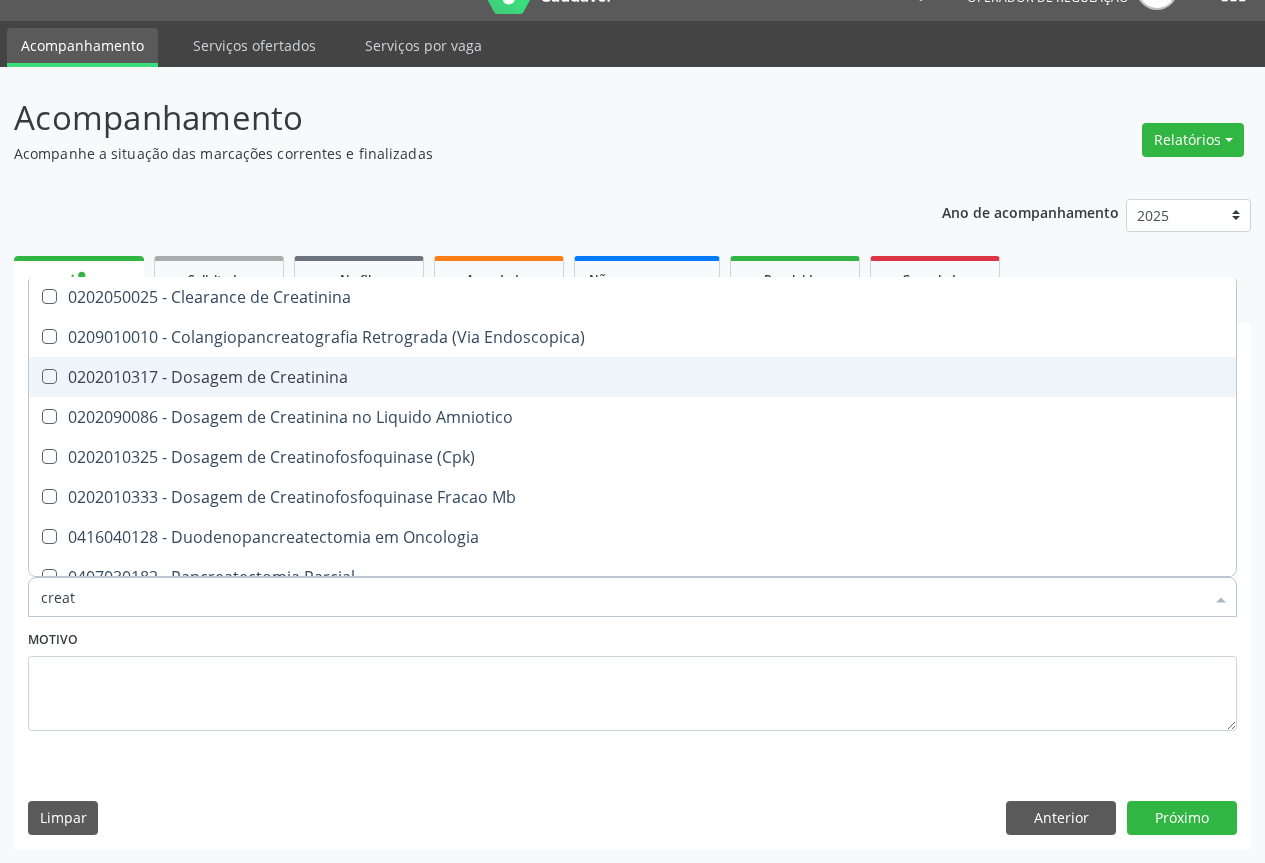 click on "0202010317 - Dosagem de Creatinina" at bounding box center [632, 377] 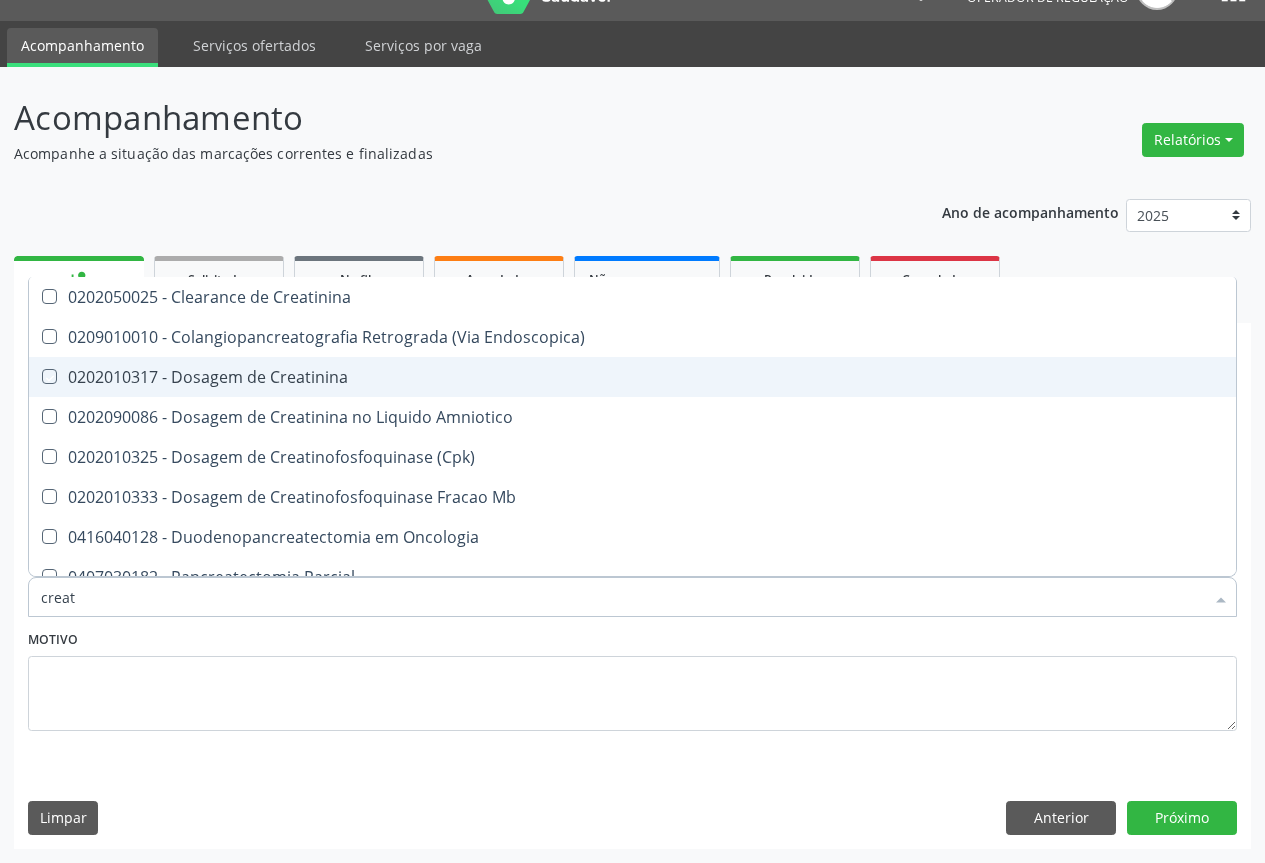 checkbox on "true" 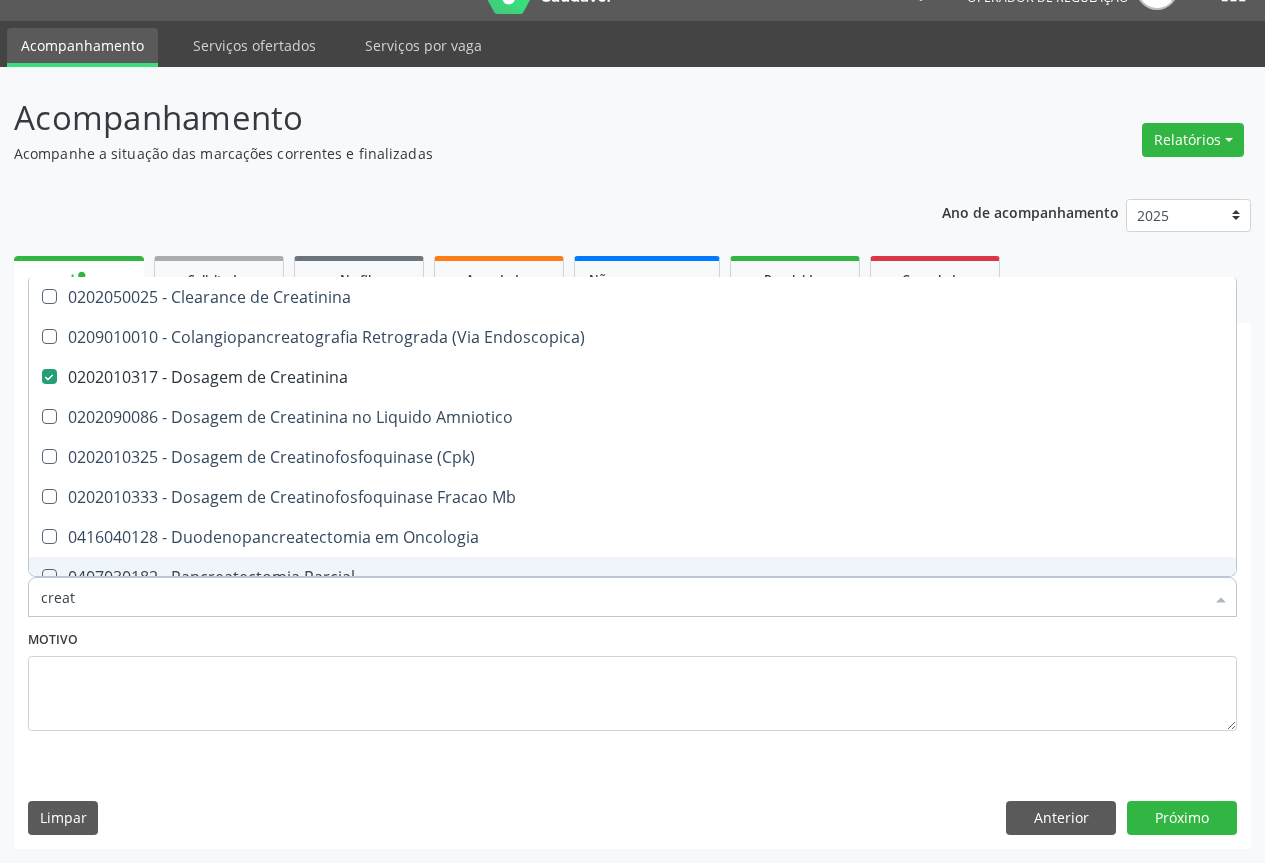 click on "creat" at bounding box center [622, 597] 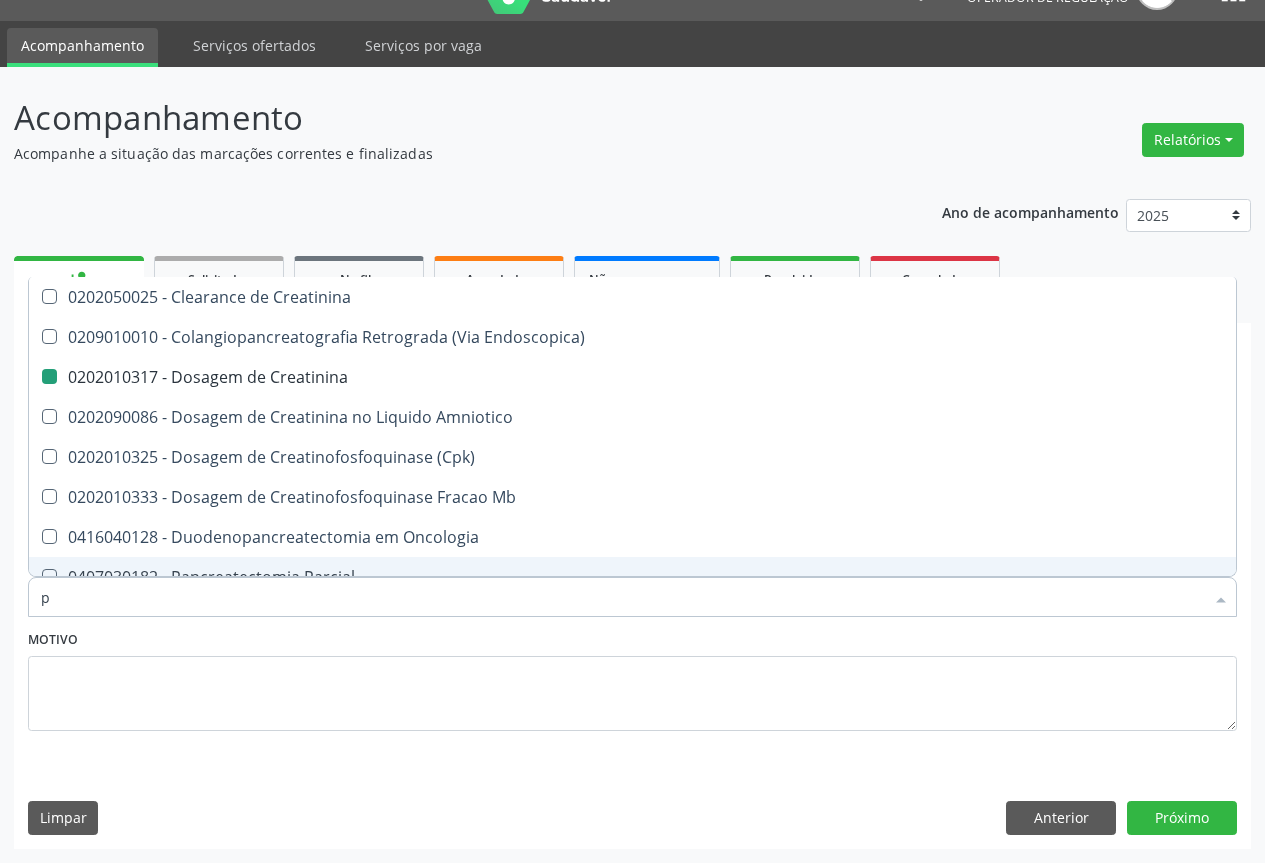 type on "po" 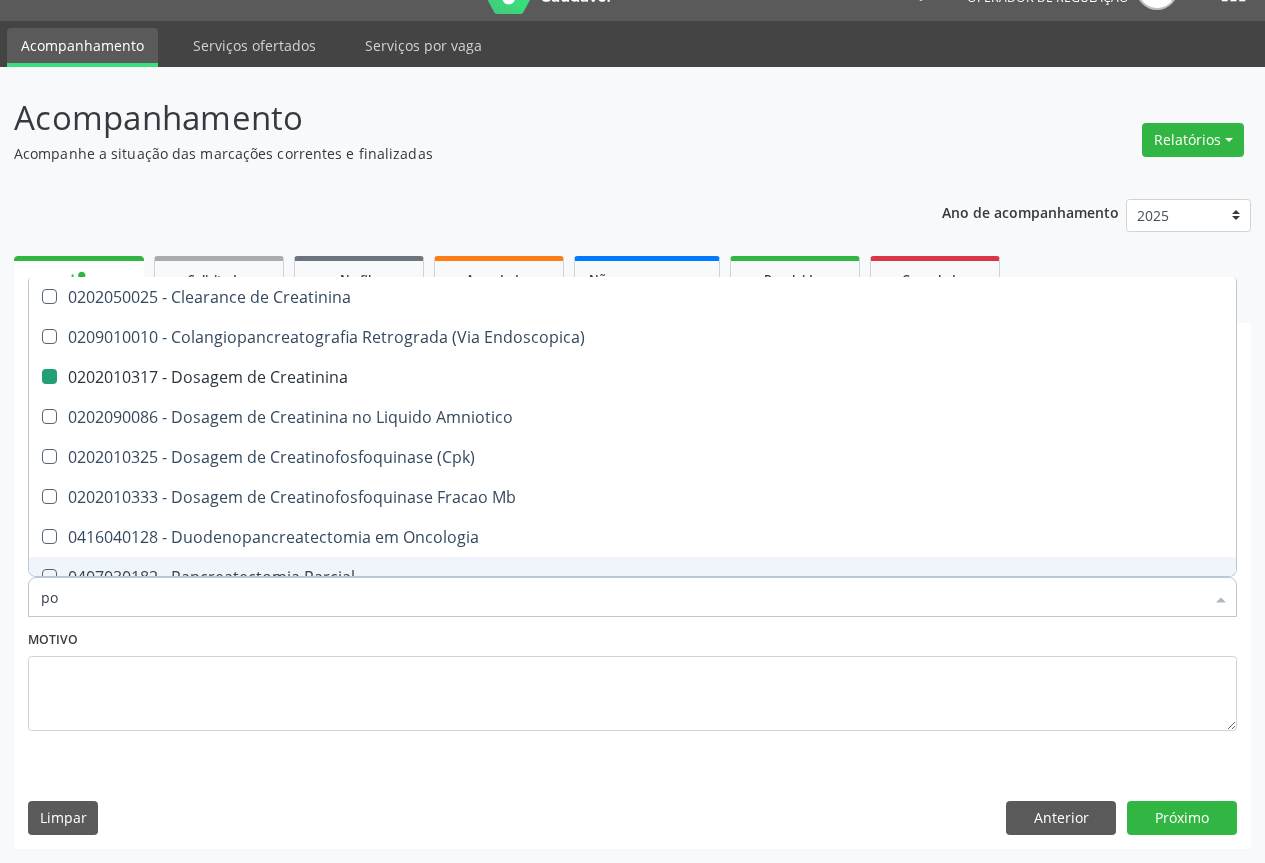 checkbox on "false" 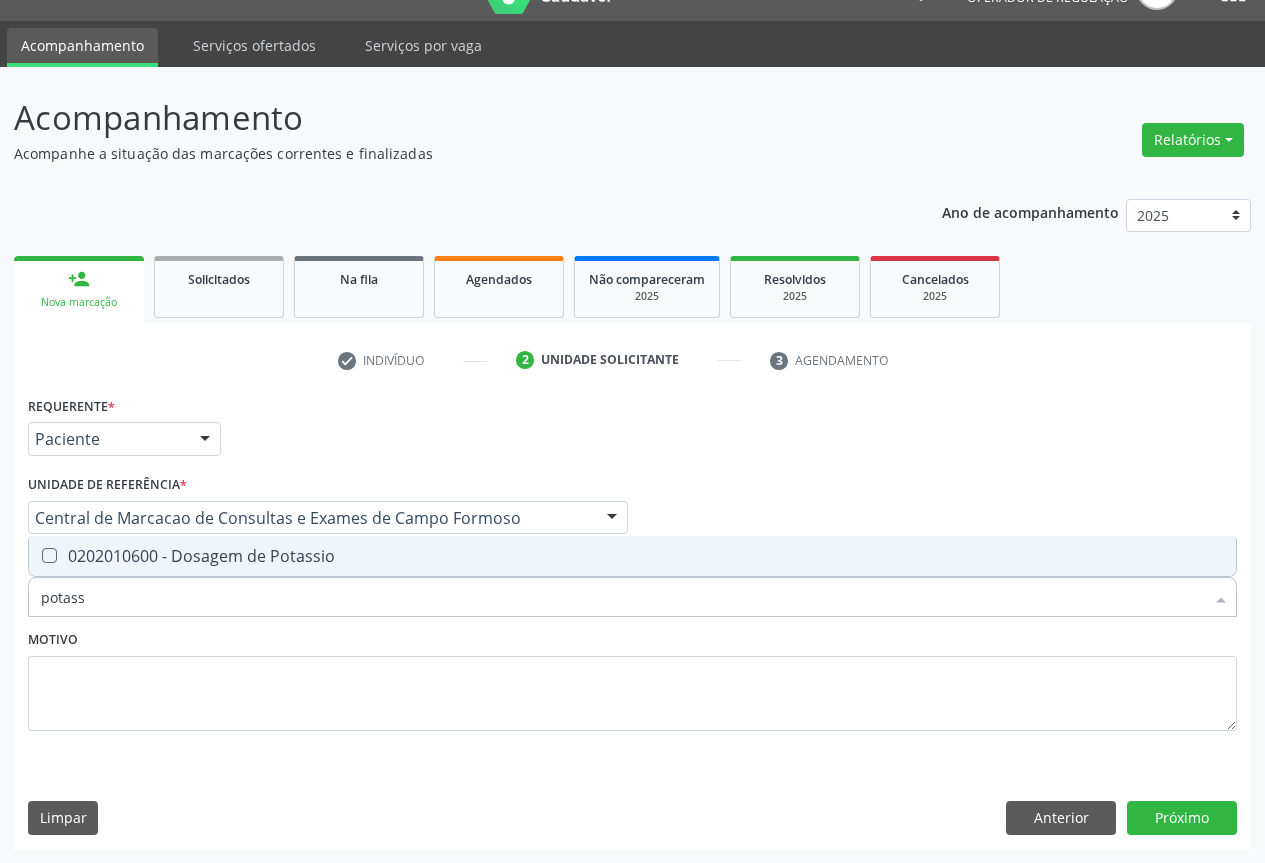type on "potassi" 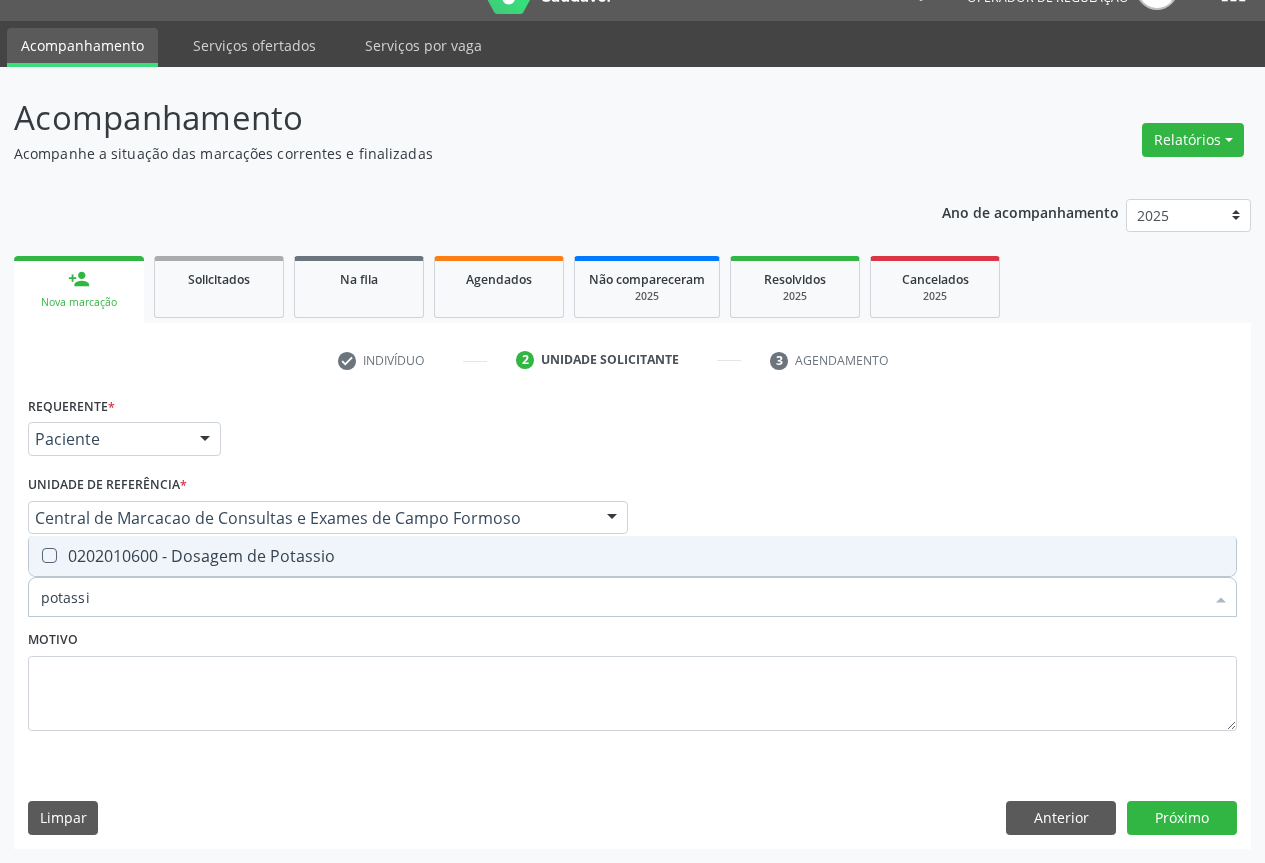 click on "0202010600 - Dosagem de Potassio" at bounding box center [632, 556] 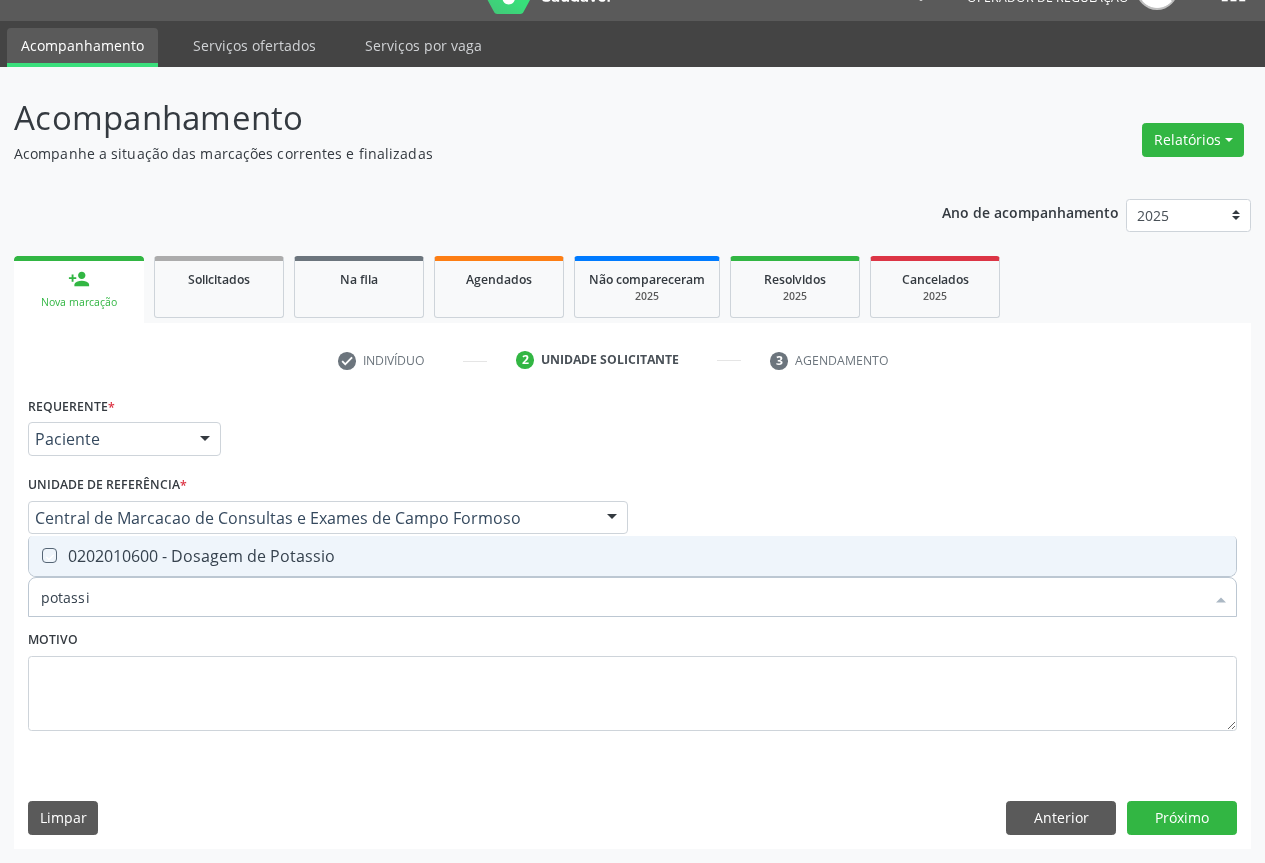 checkbox on "true" 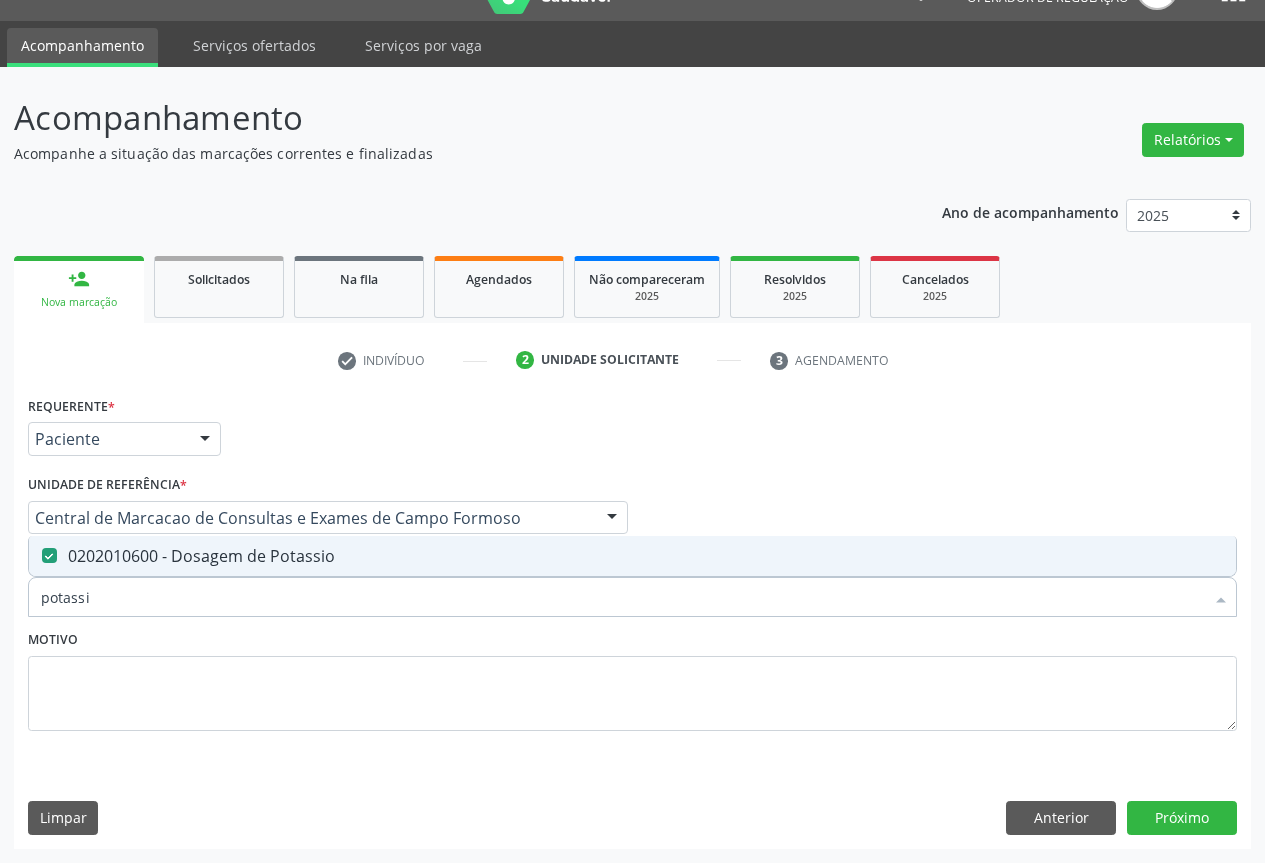 click on "potassi" at bounding box center (622, 597) 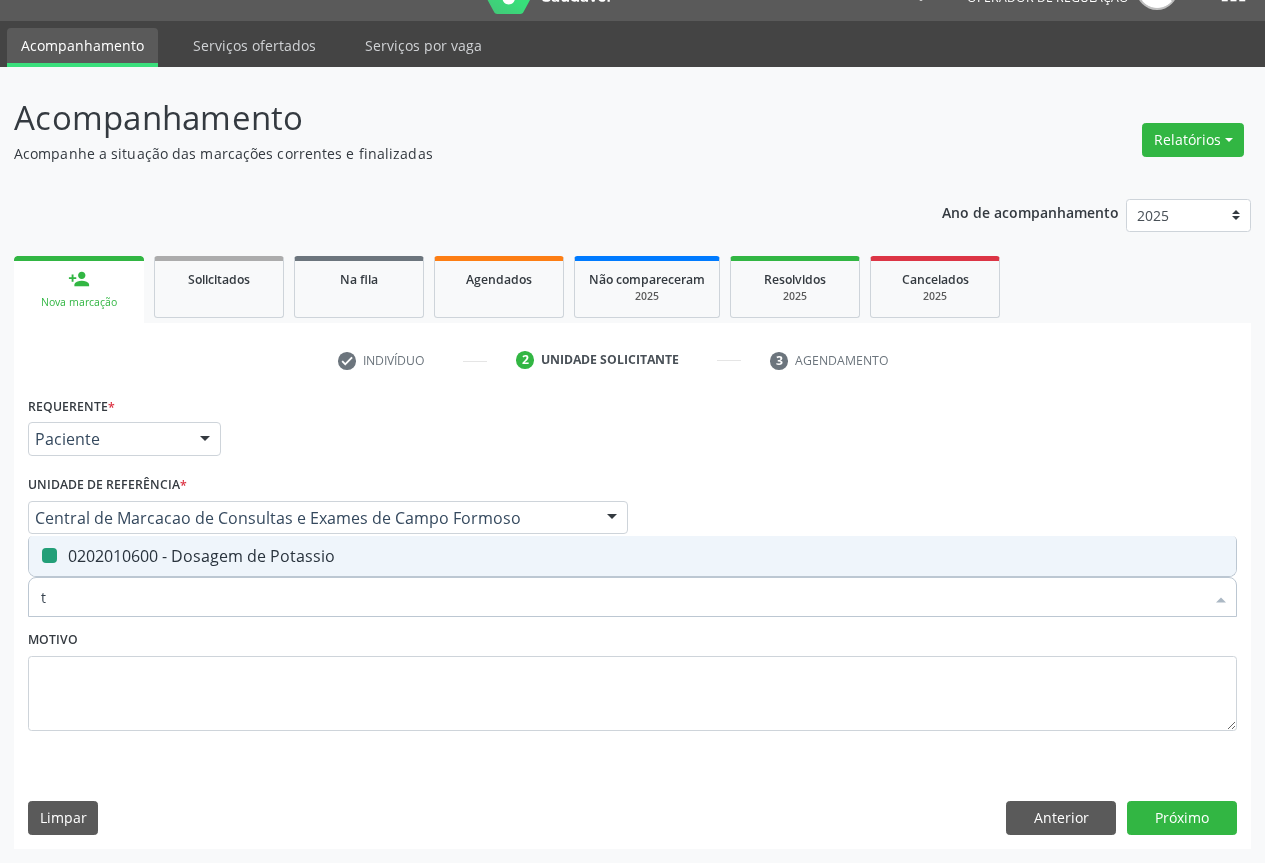 type on "tr" 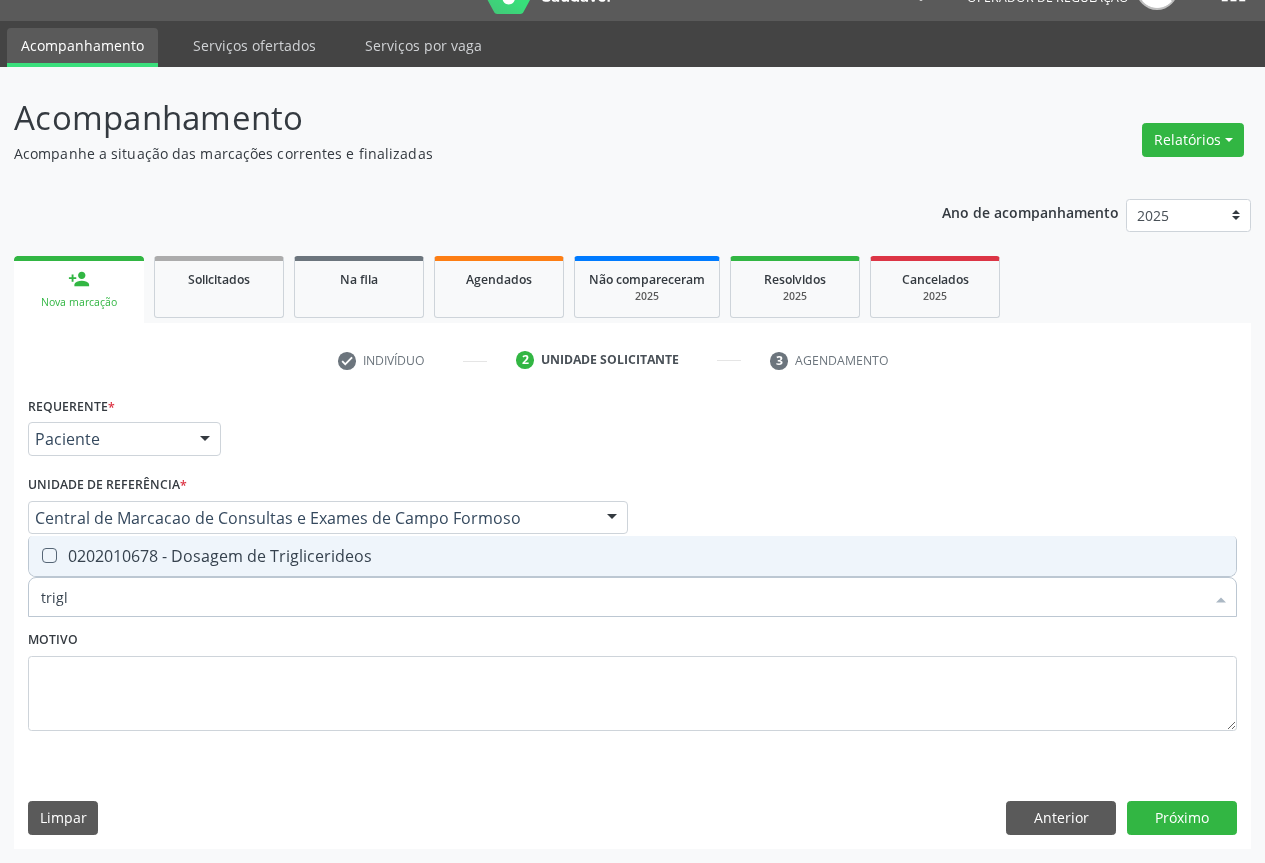 type on "trigli" 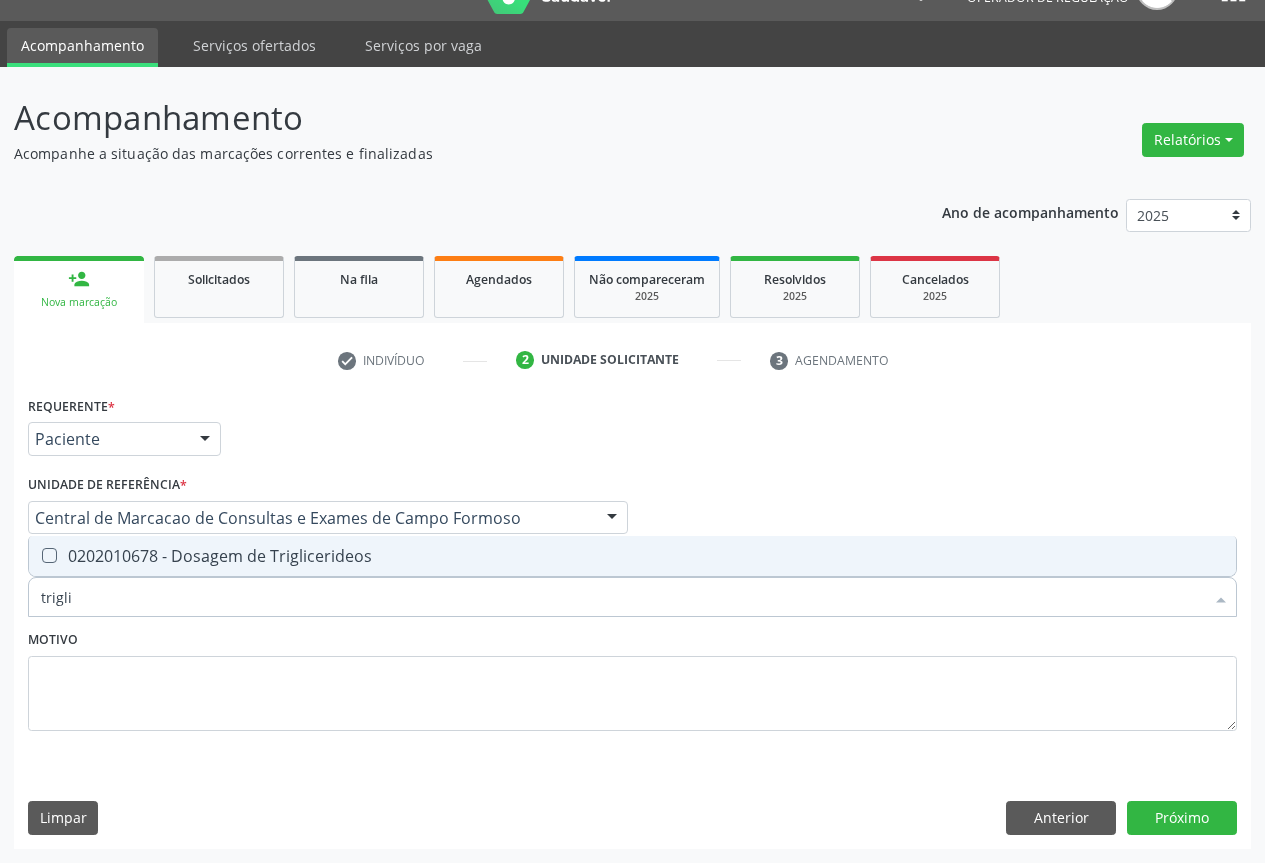 click on "0202010678 - Dosagem de Triglicerideos" at bounding box center [632, 556] 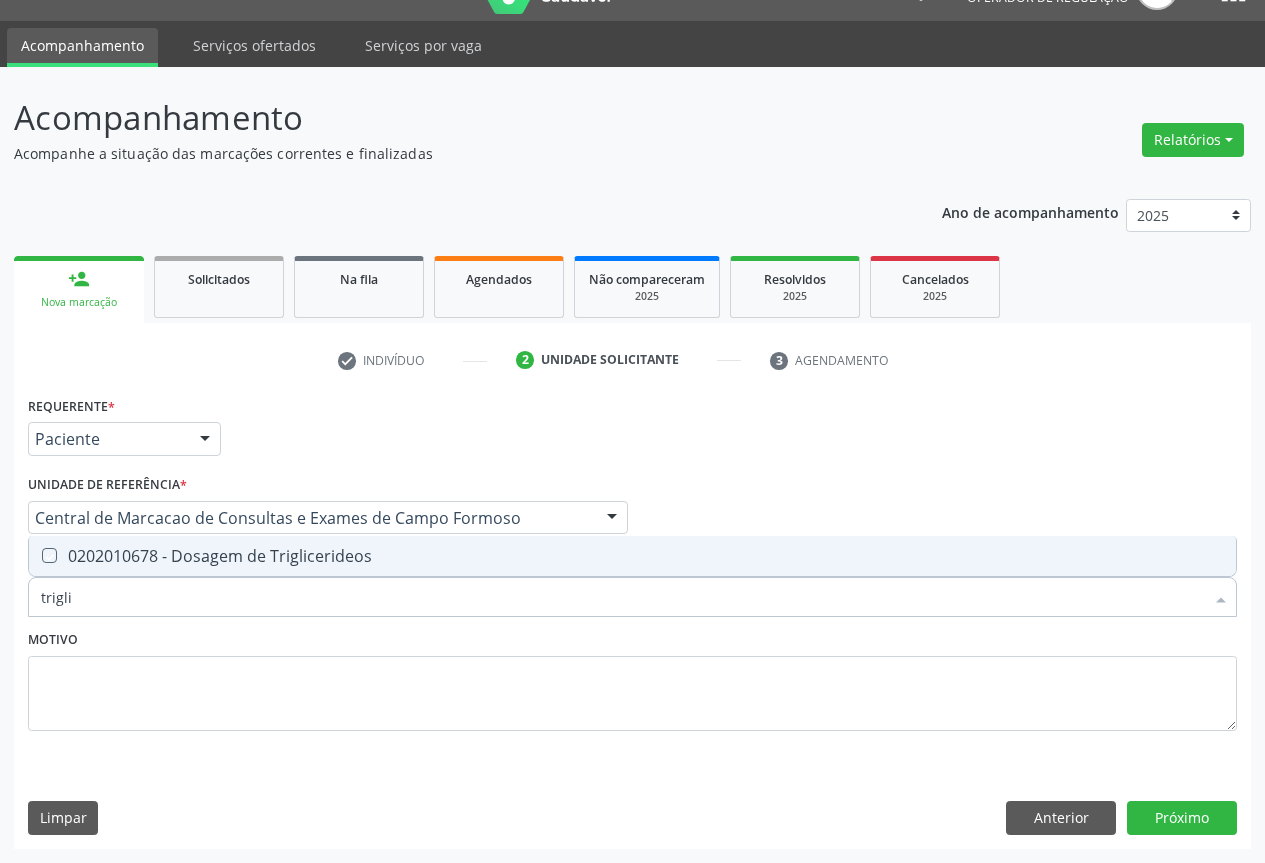 checkbox on "true" 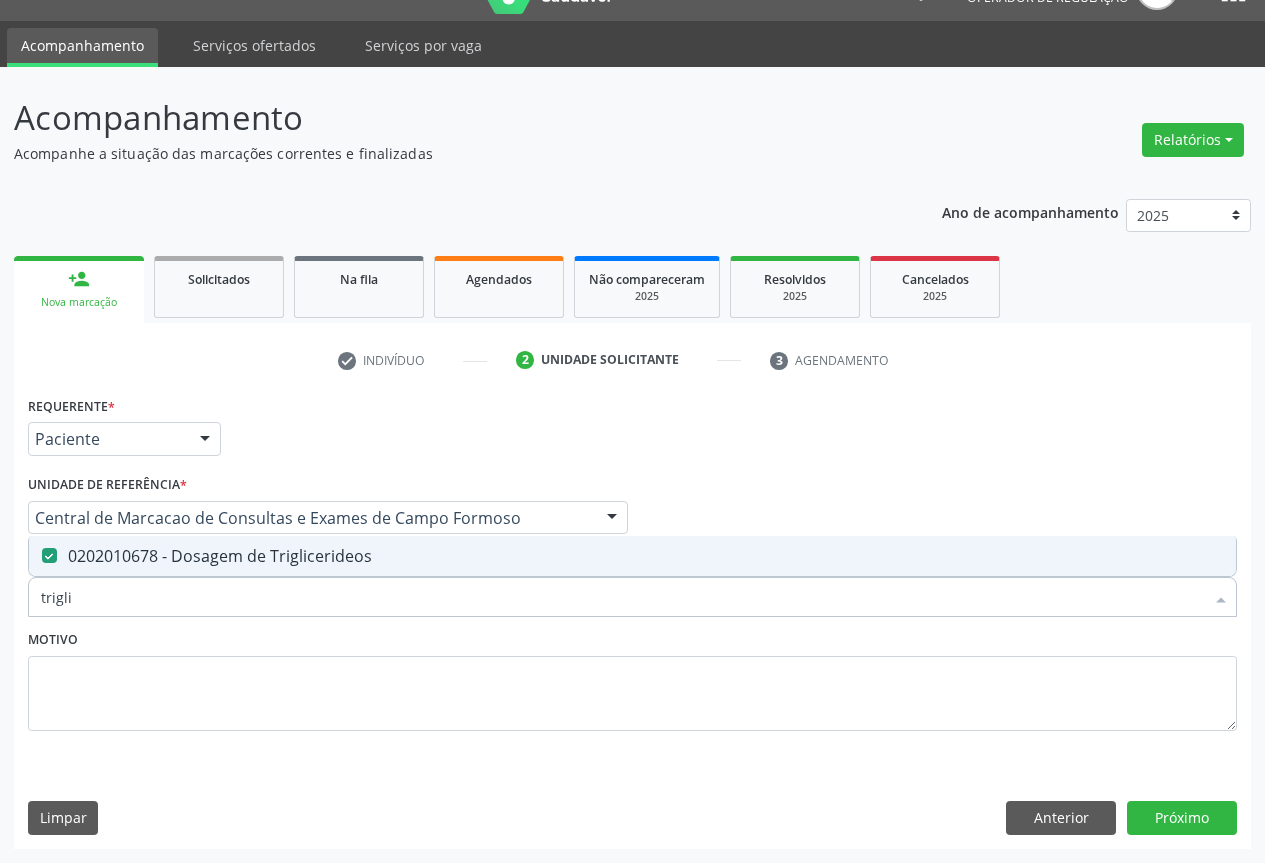 click on "trigli" at bounding box center (622, 597) 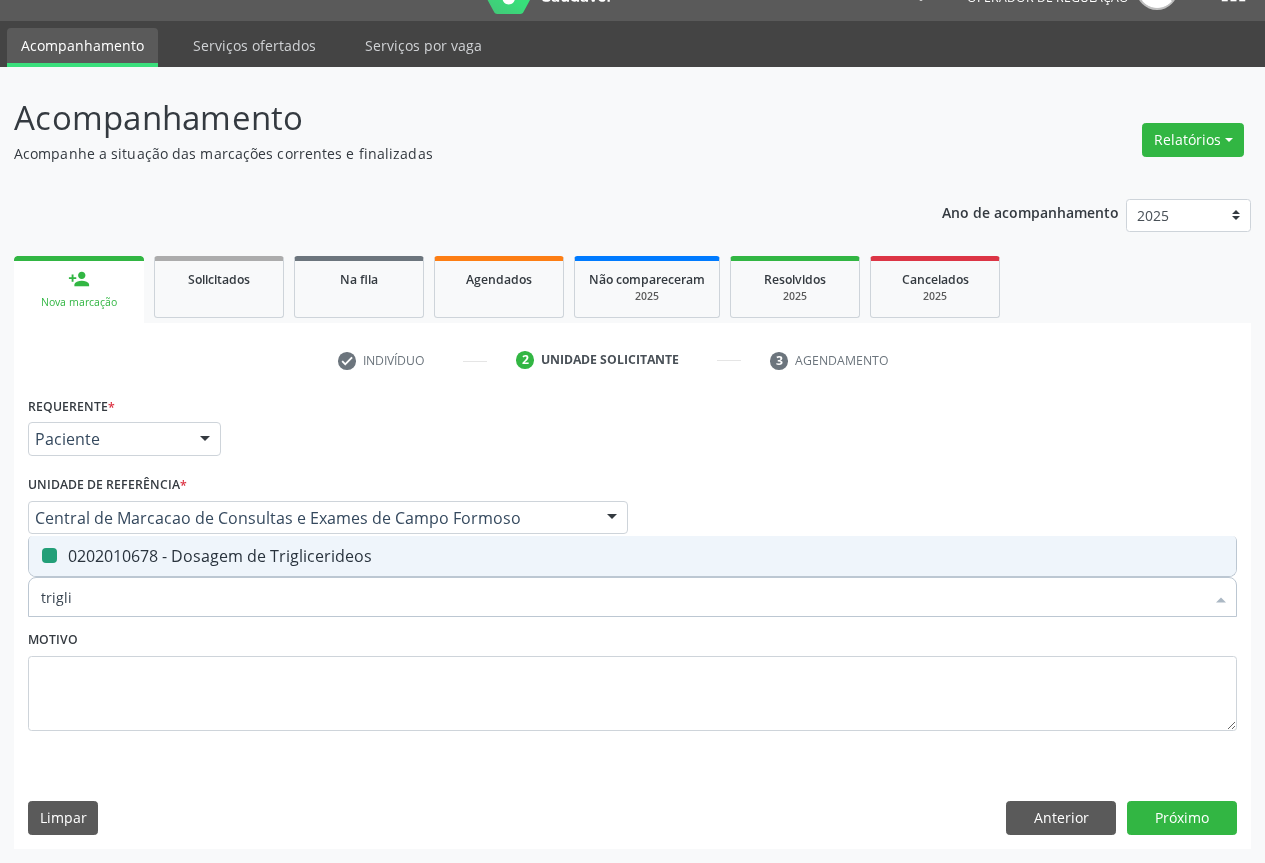 type on "u" 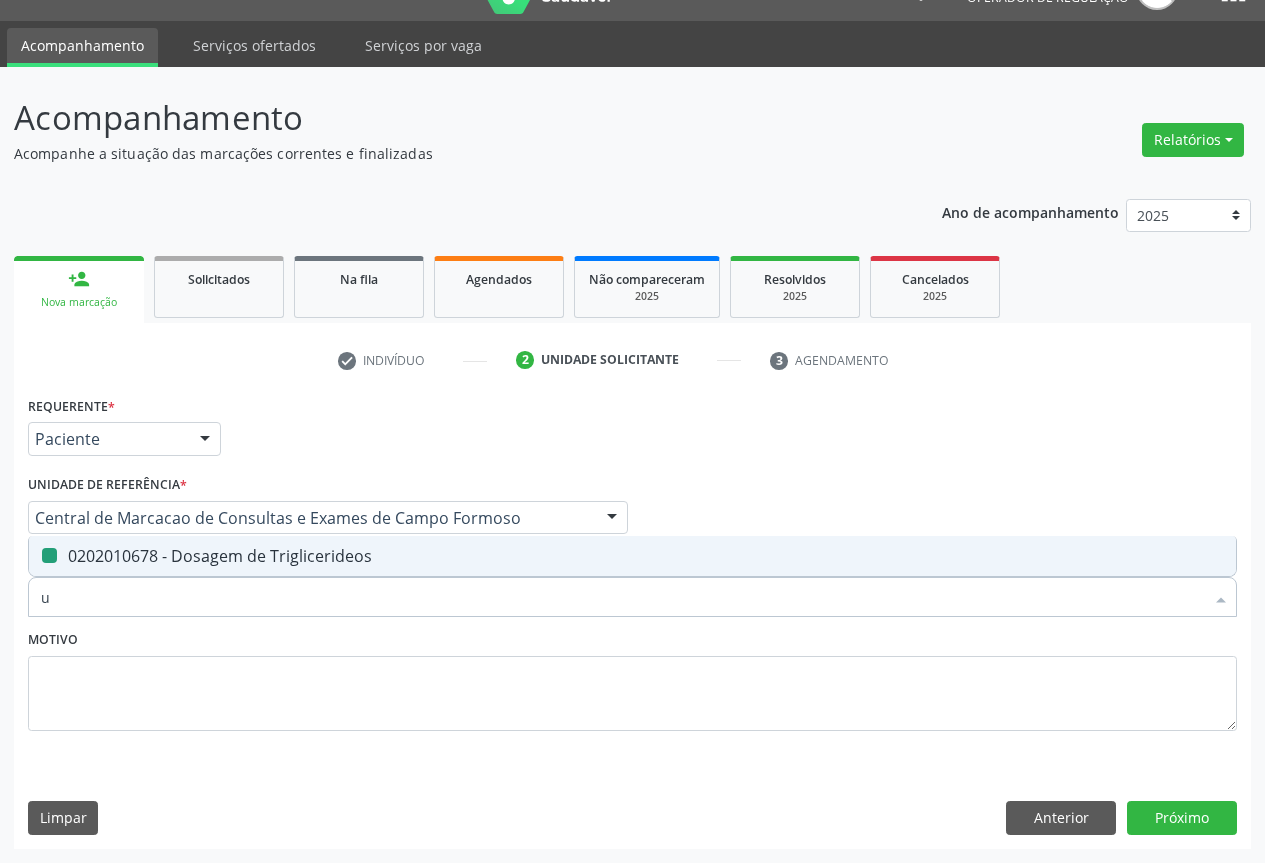 checkbox on "false" 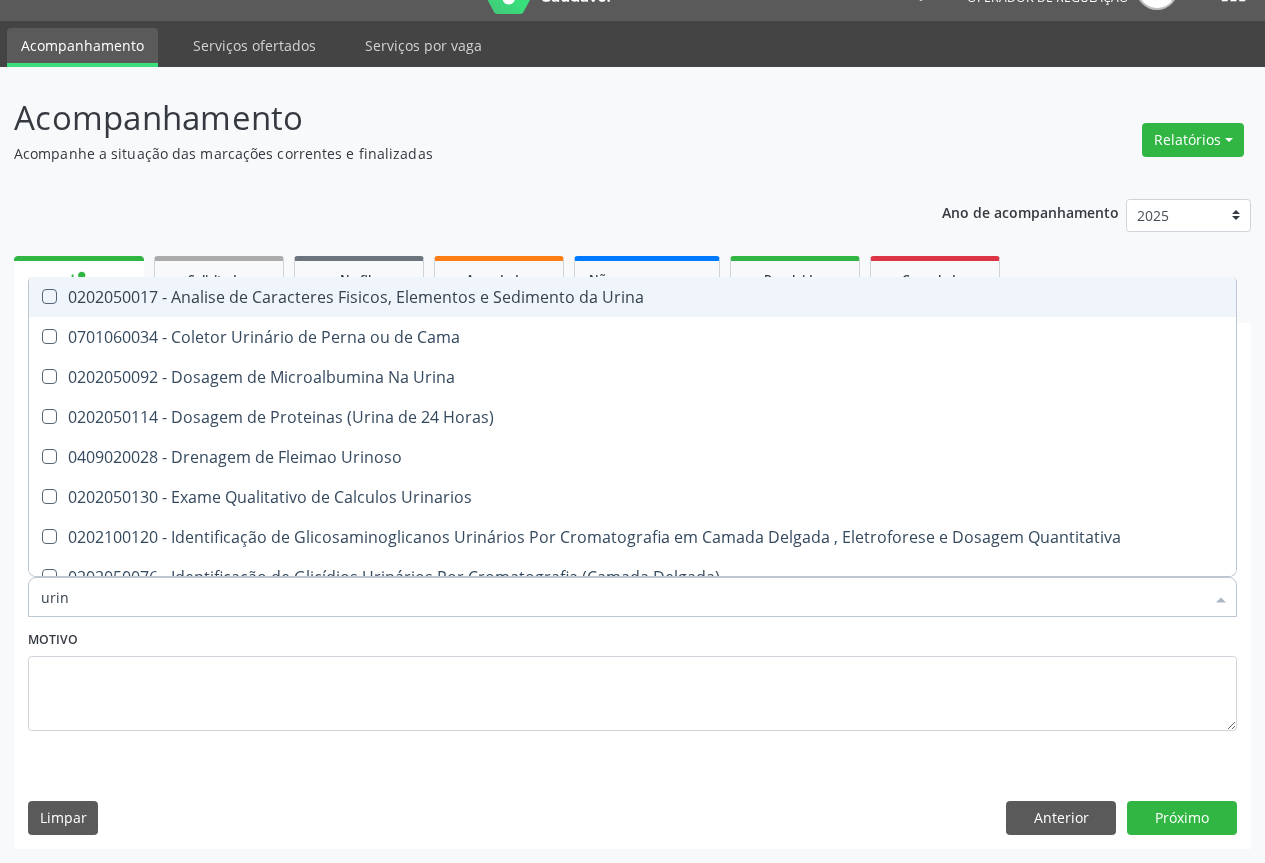 type on "urina" 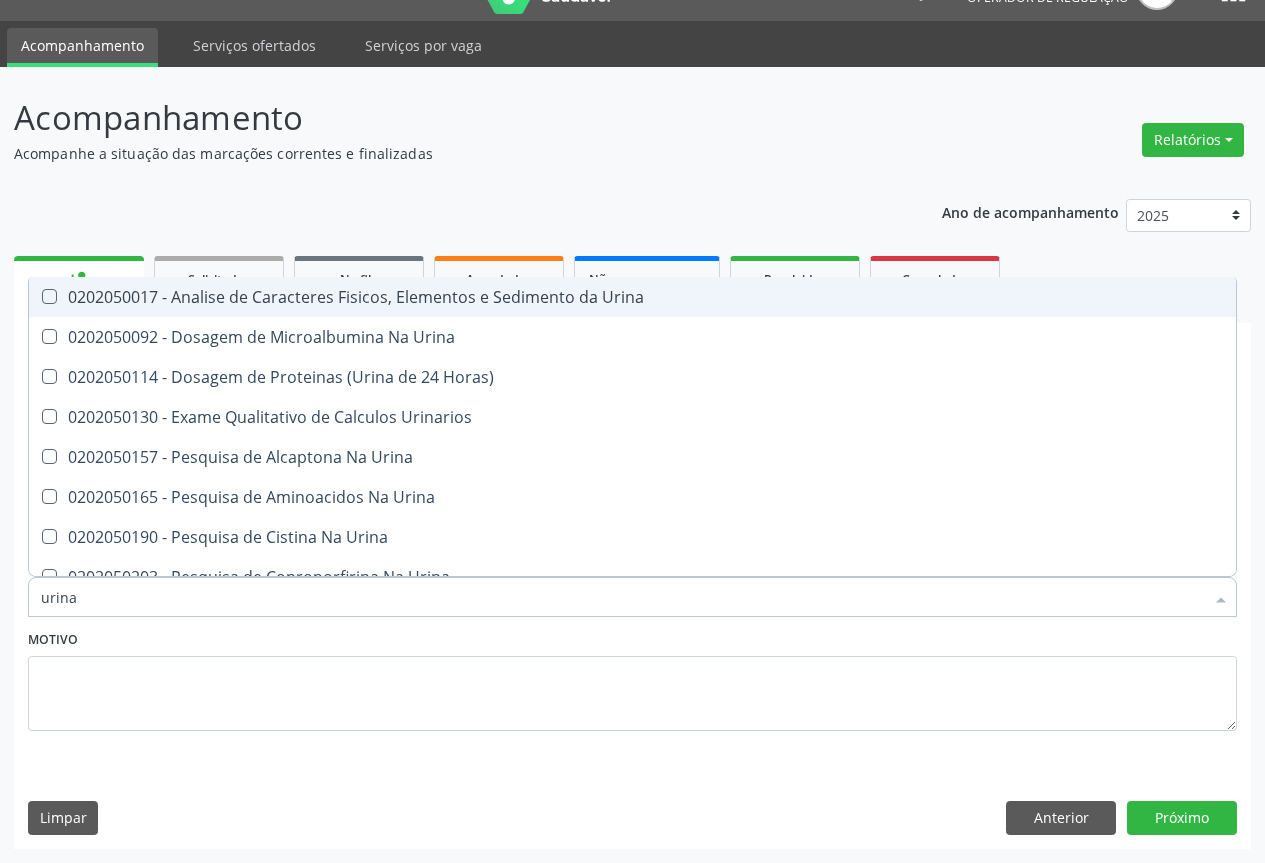 click on "0202050017 - Analise de Caracteres Fisicos, Elementos e Sedimento da Urina" at bounding box center (632, 297) 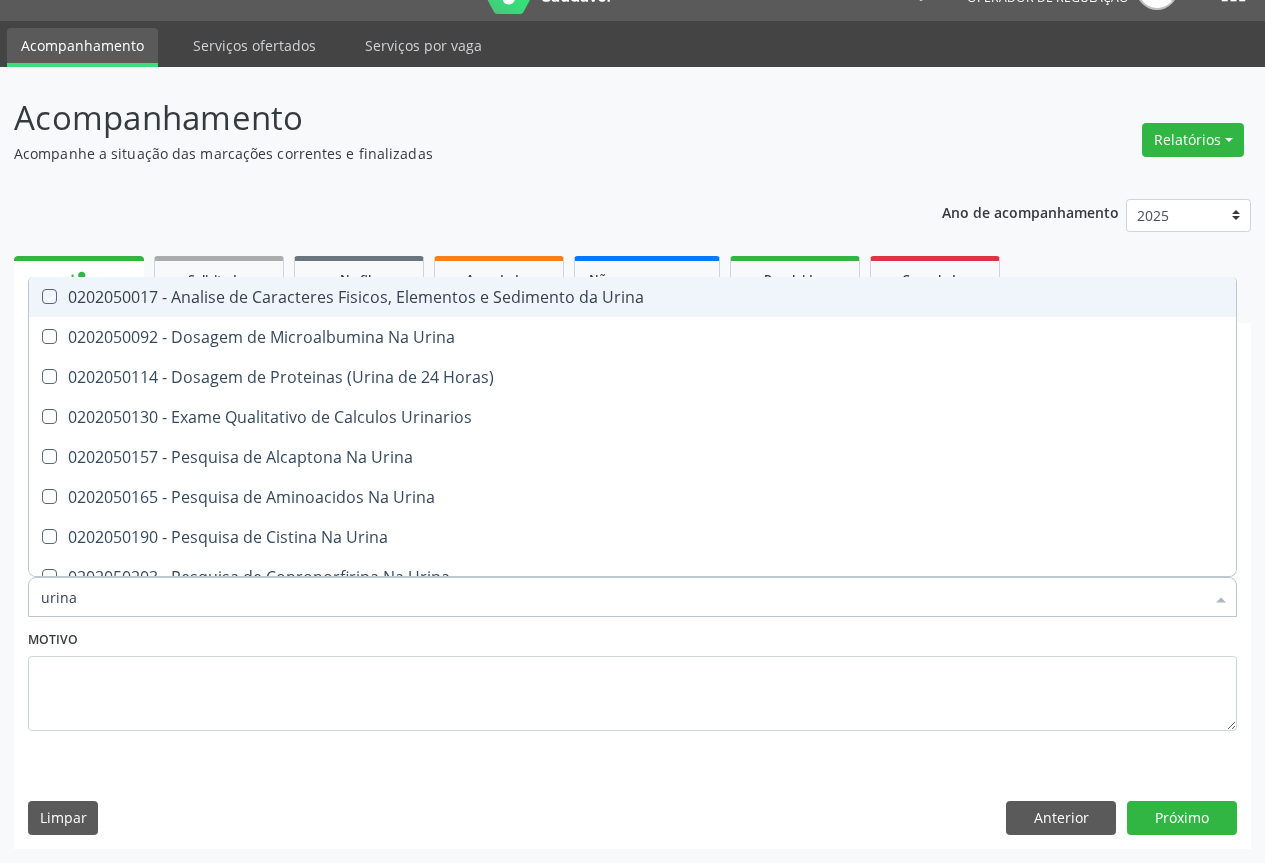 checkbox on "true" 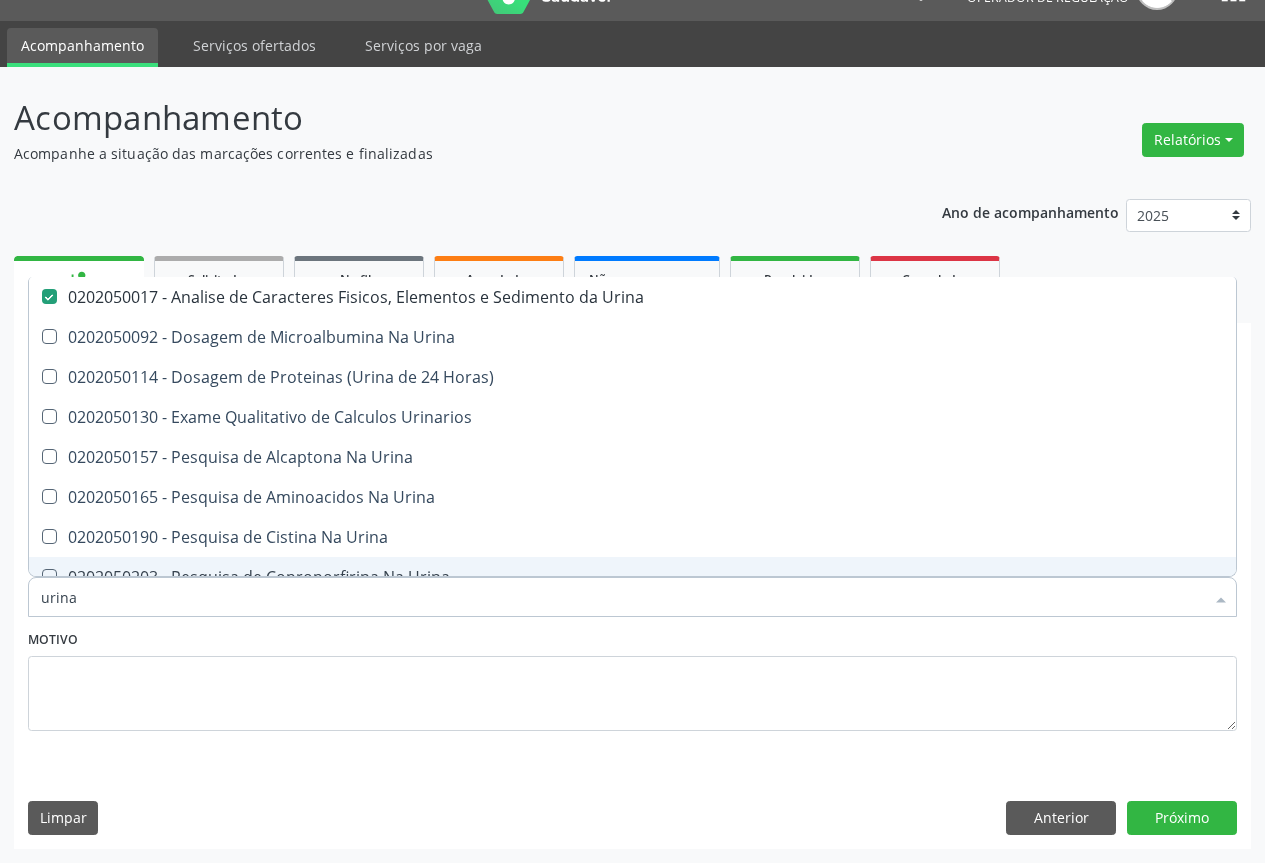 click on "urina" at bounding box center (622, 597) 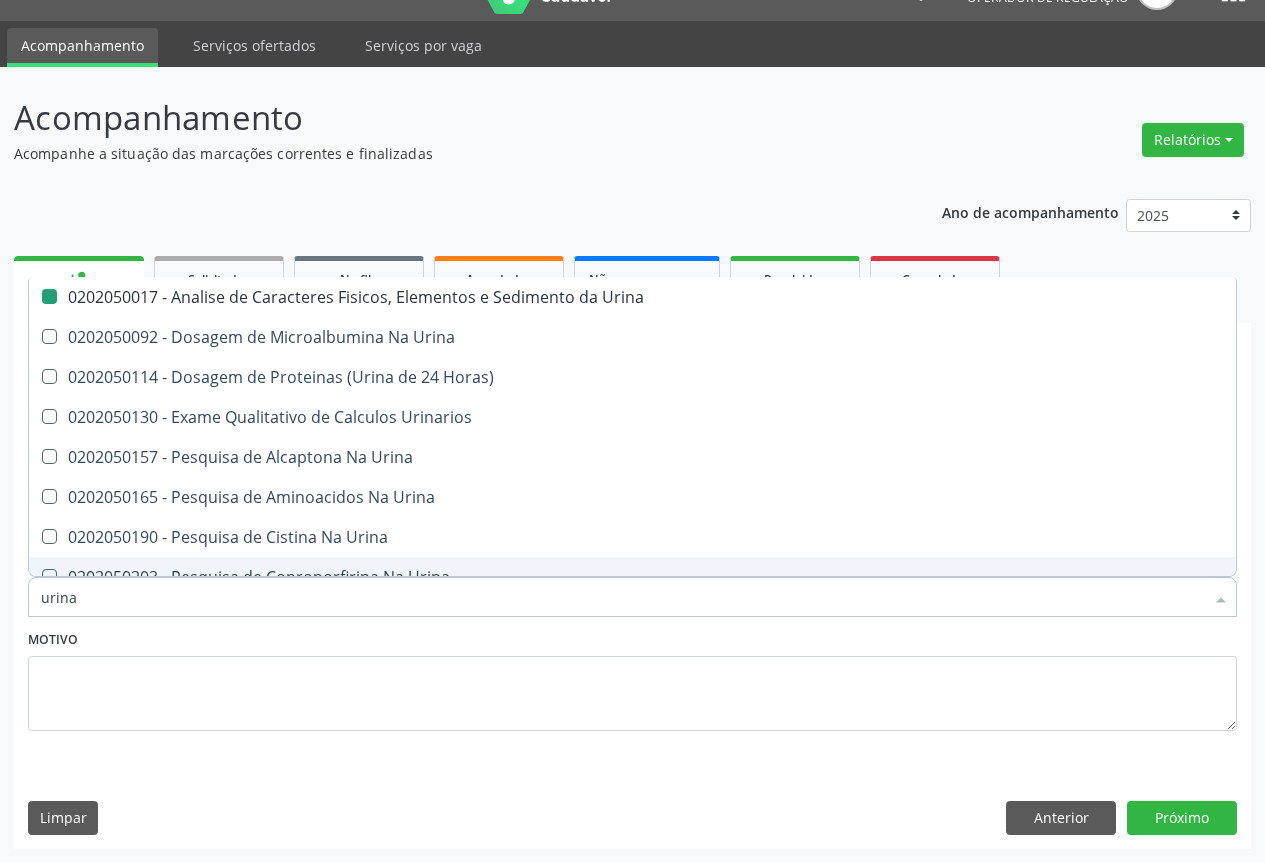type on "g" 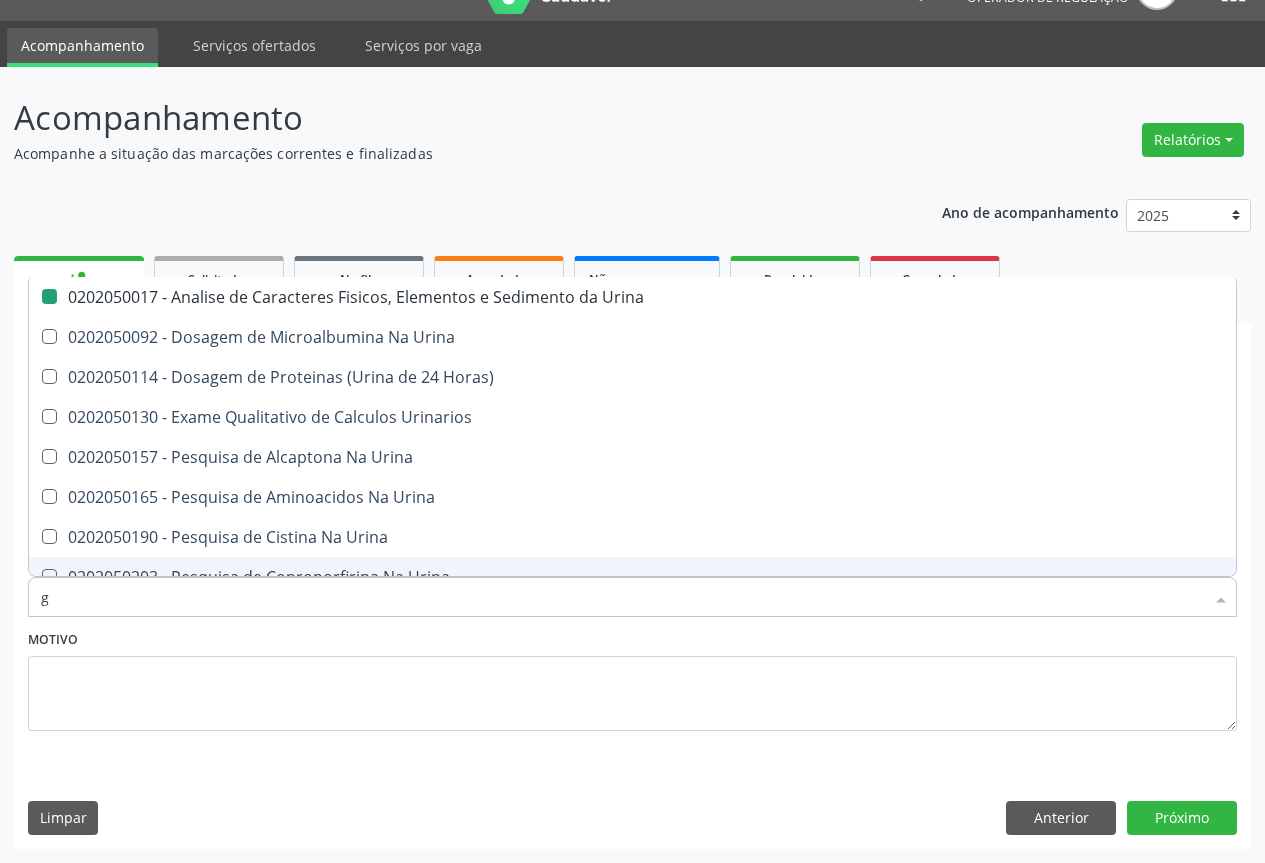 checkbox on "false" 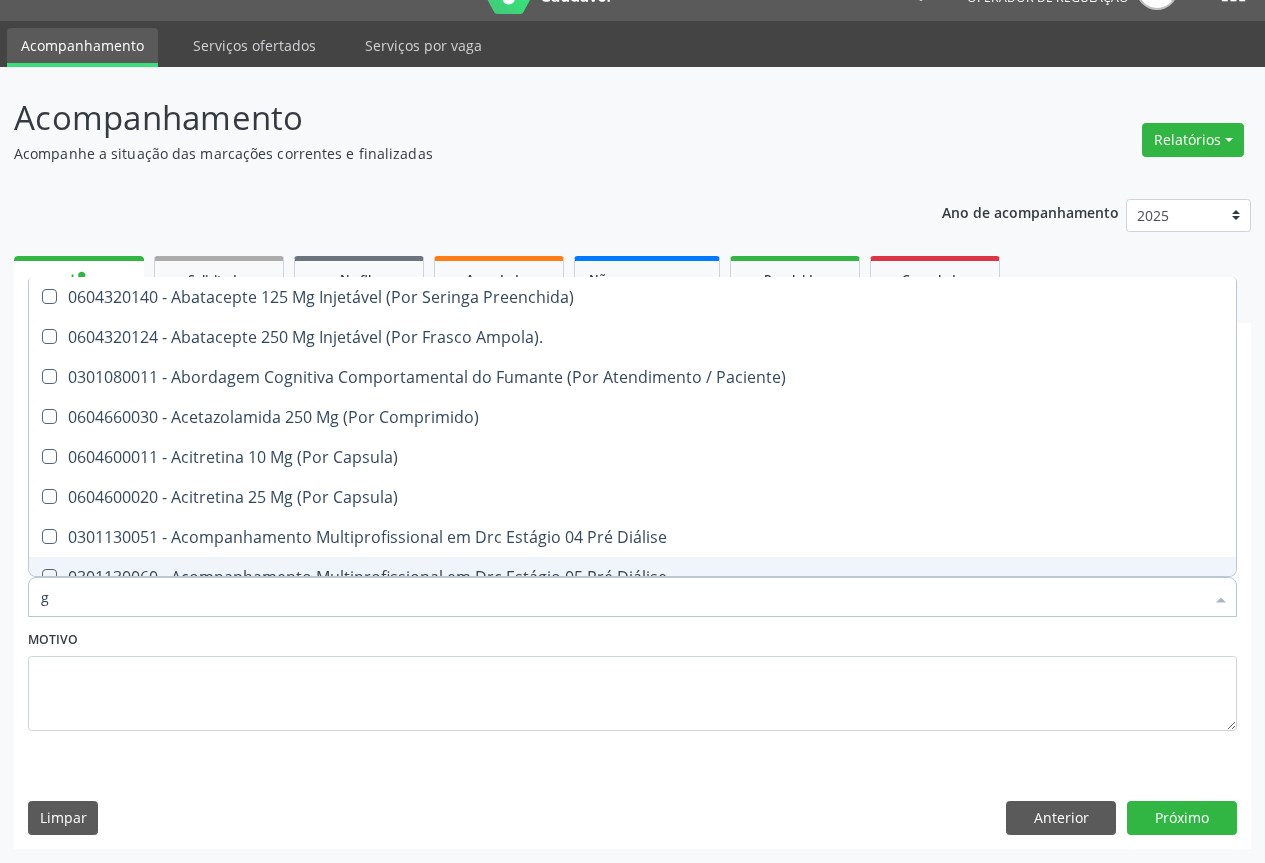 type on "gl" 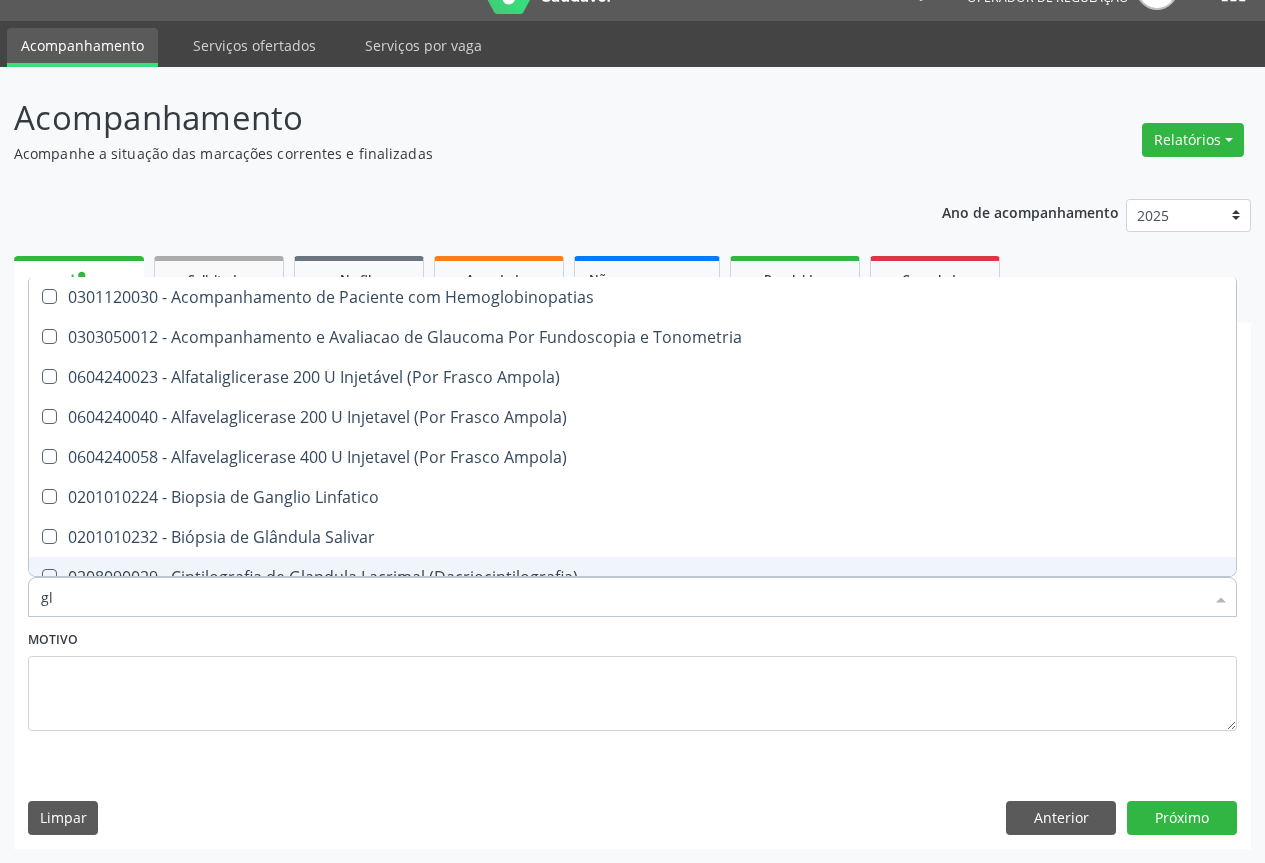 type on "gli" 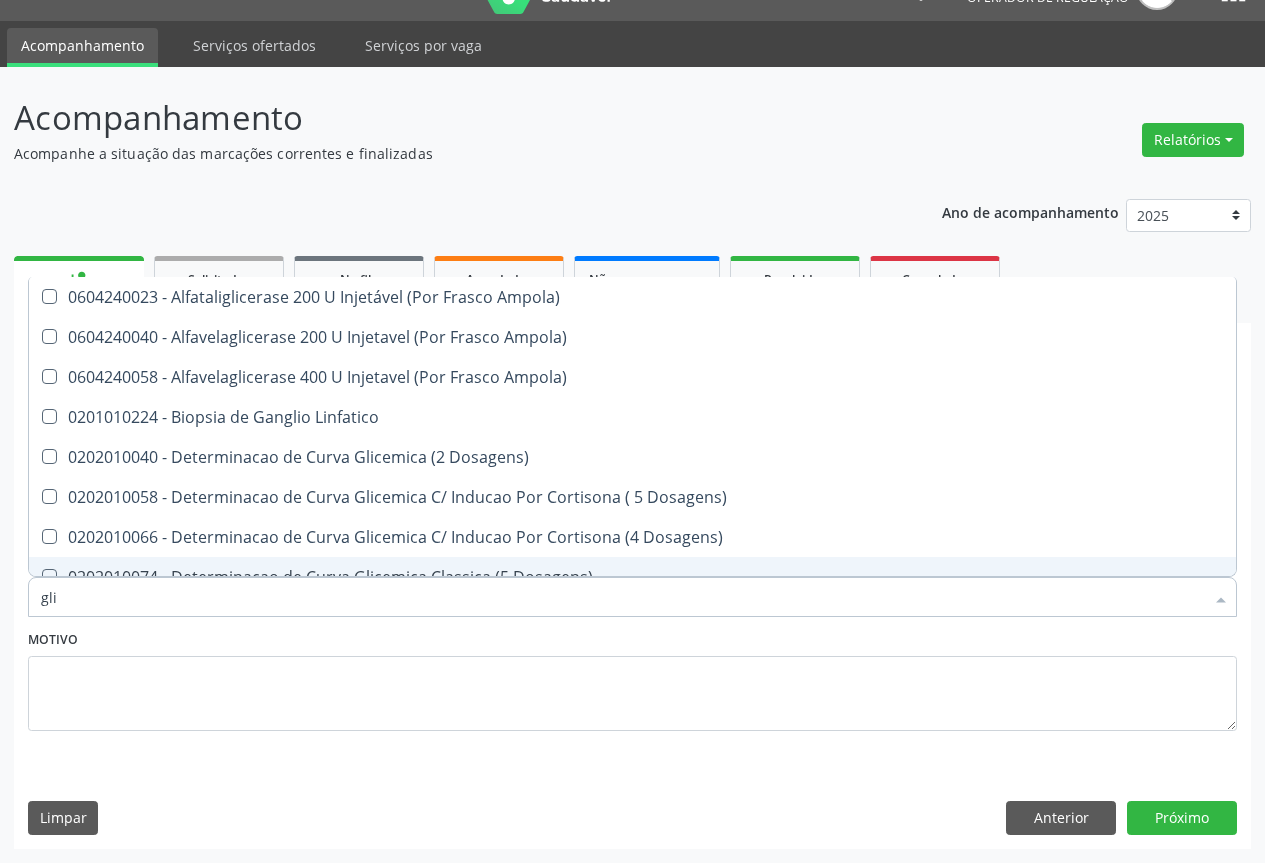 type on "glic" 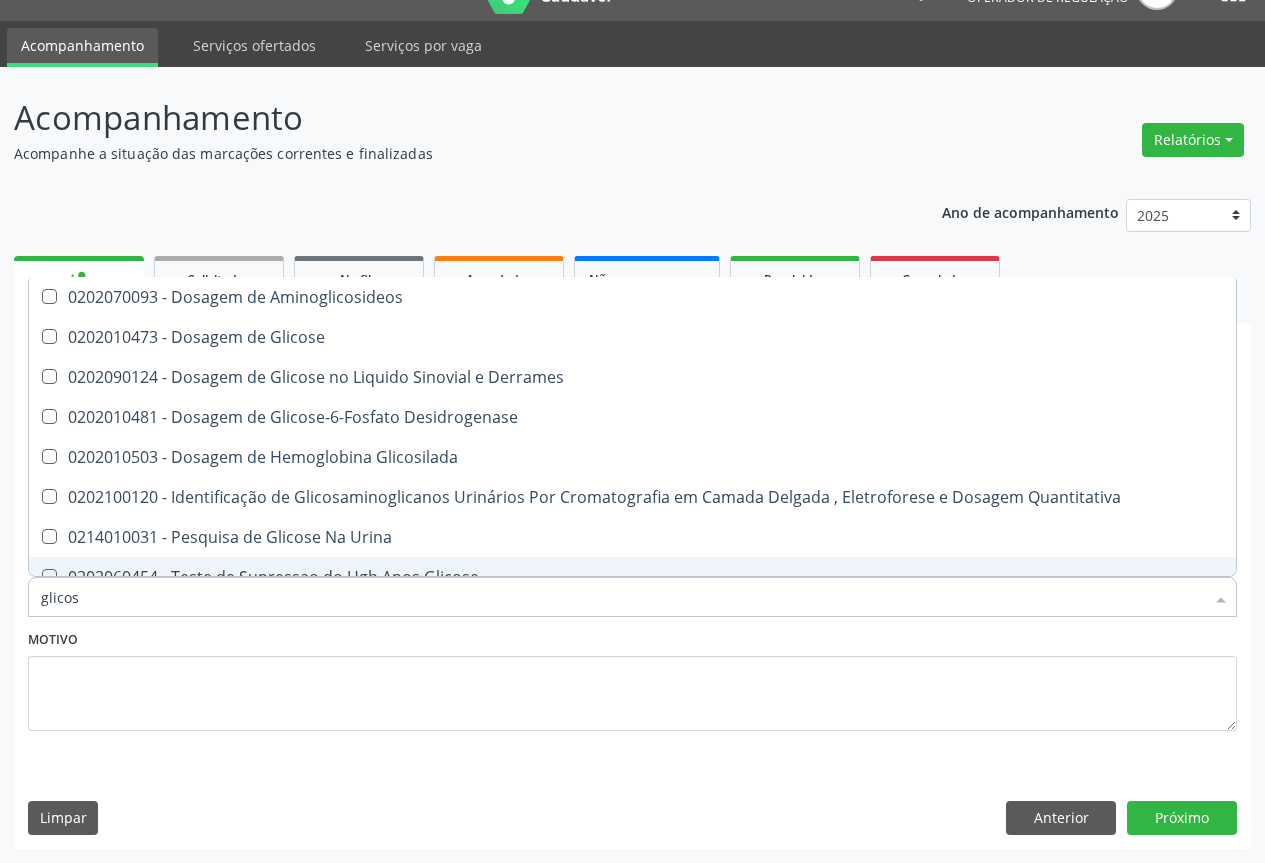 type on "glicose" 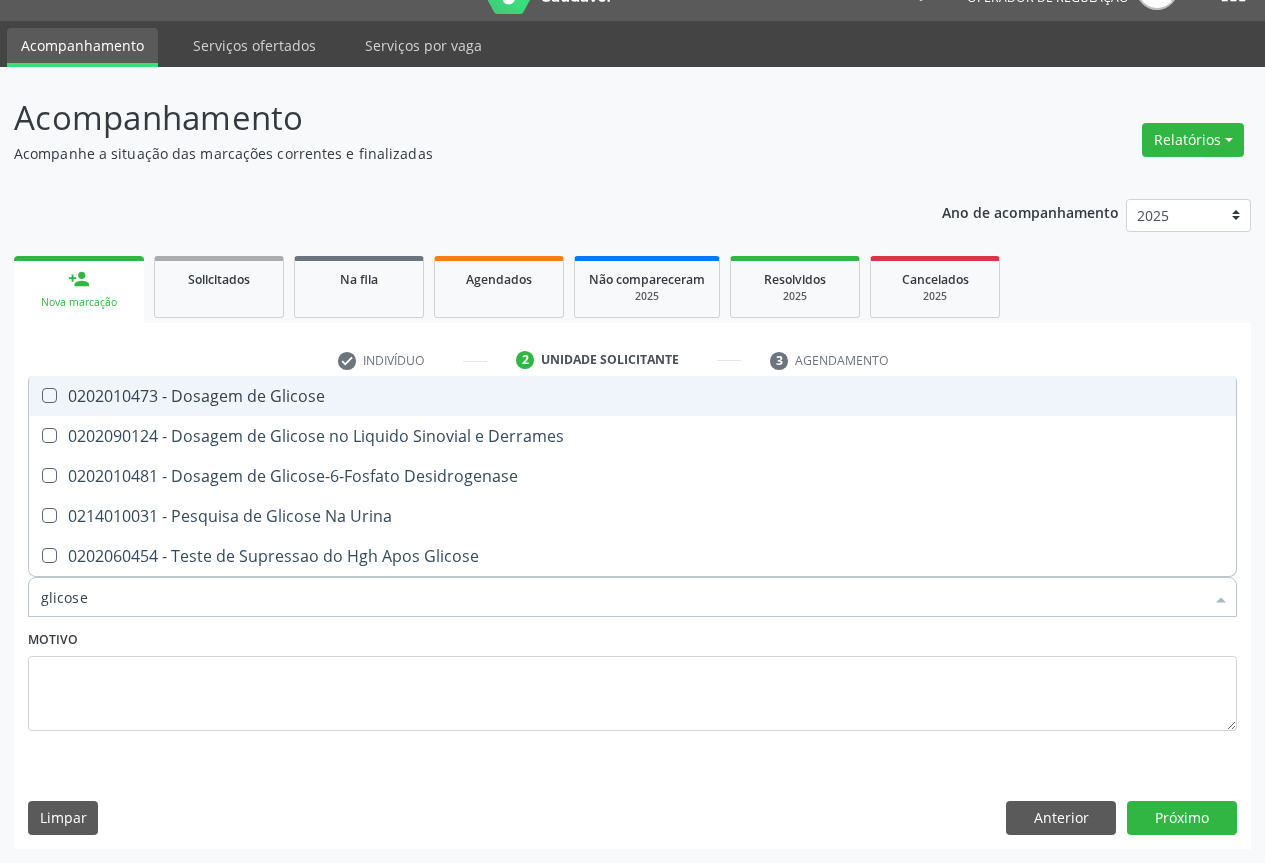 click on "0202010473 - Dosagem de Glicose" at bounding box center (632, 396) 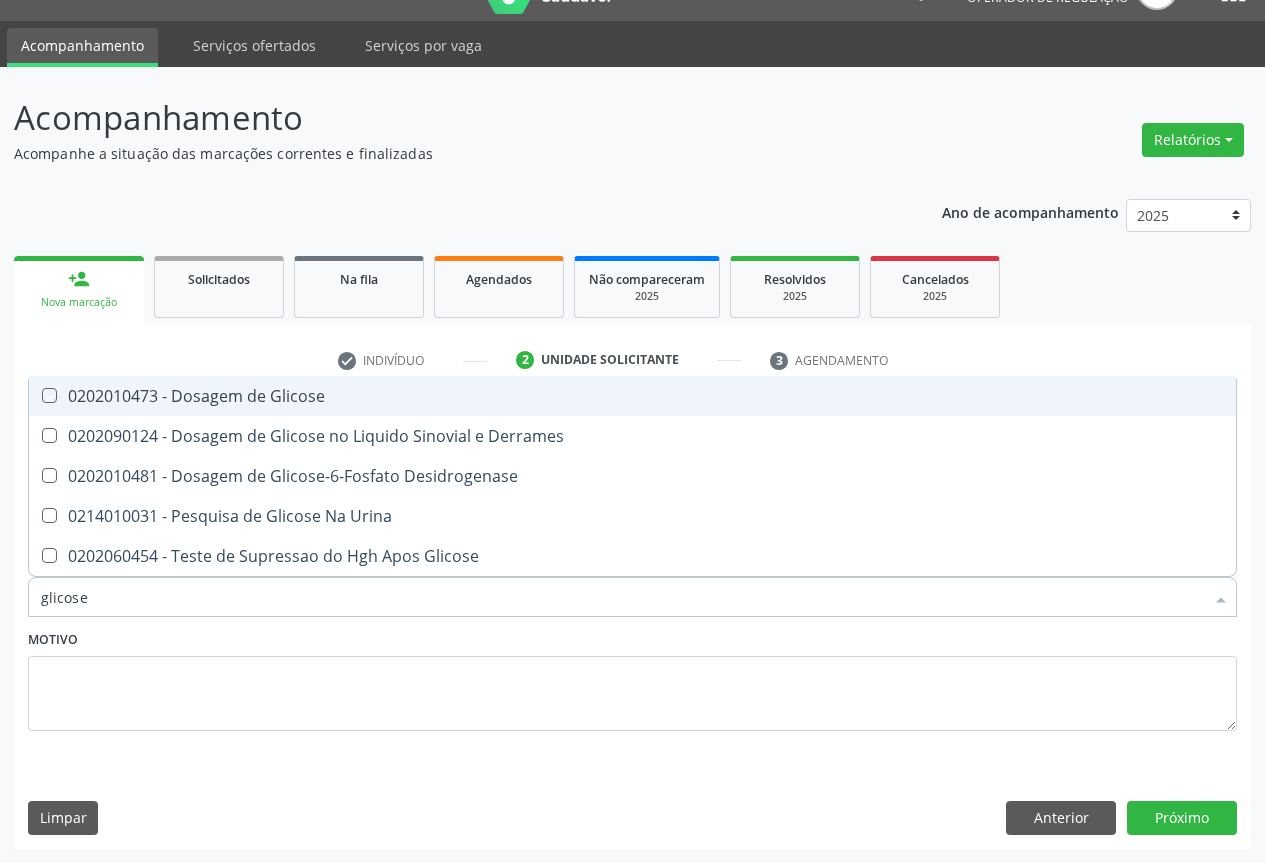checkbox on "true" 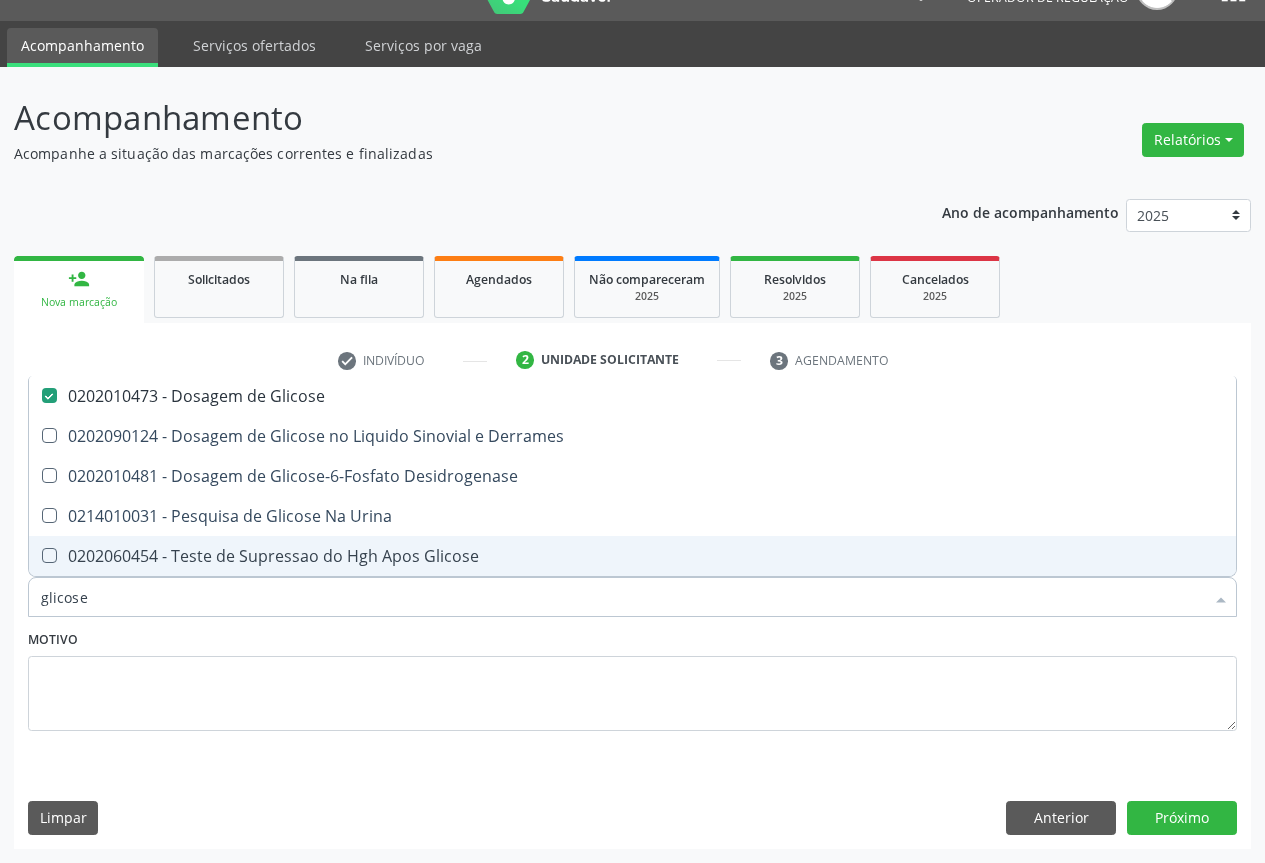 click on "glicose" at bounding box center [622, 597] 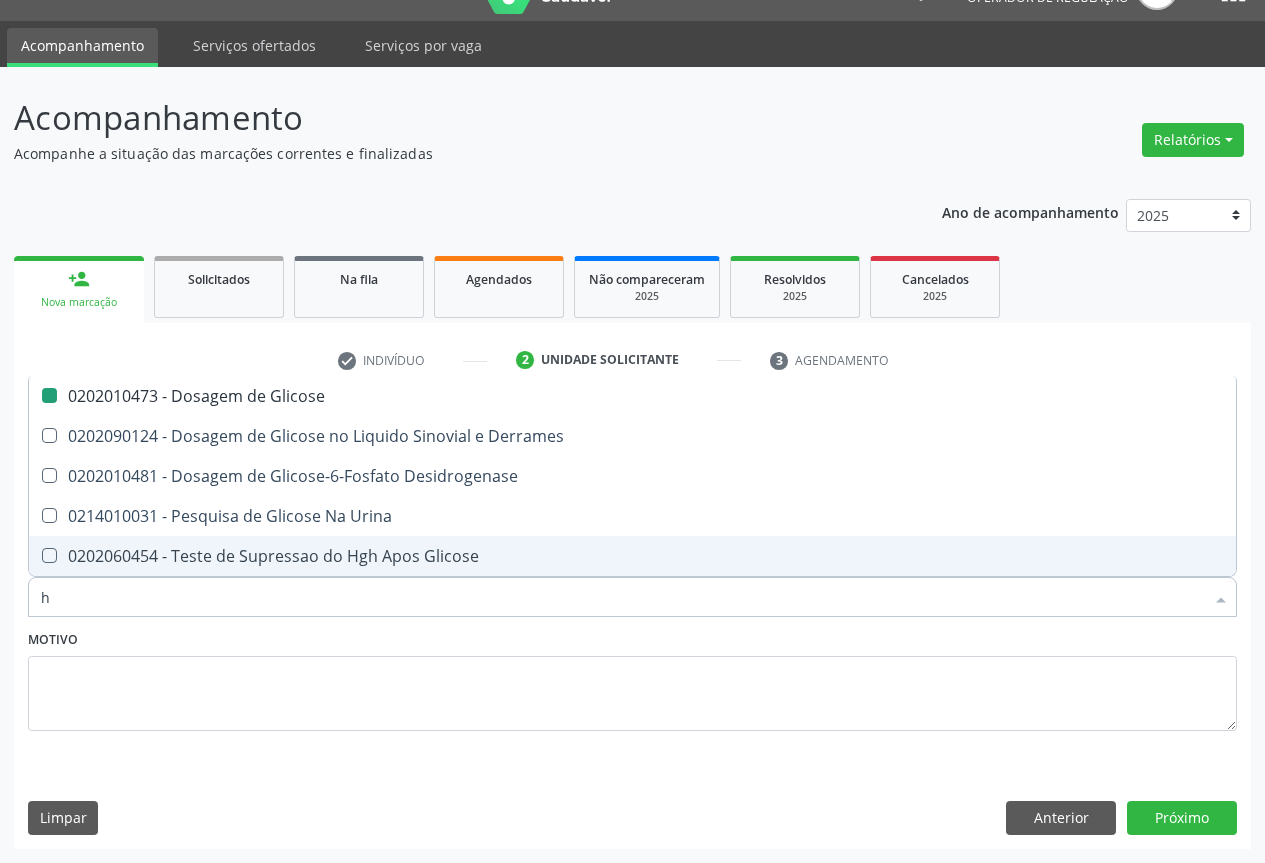 type on "he" 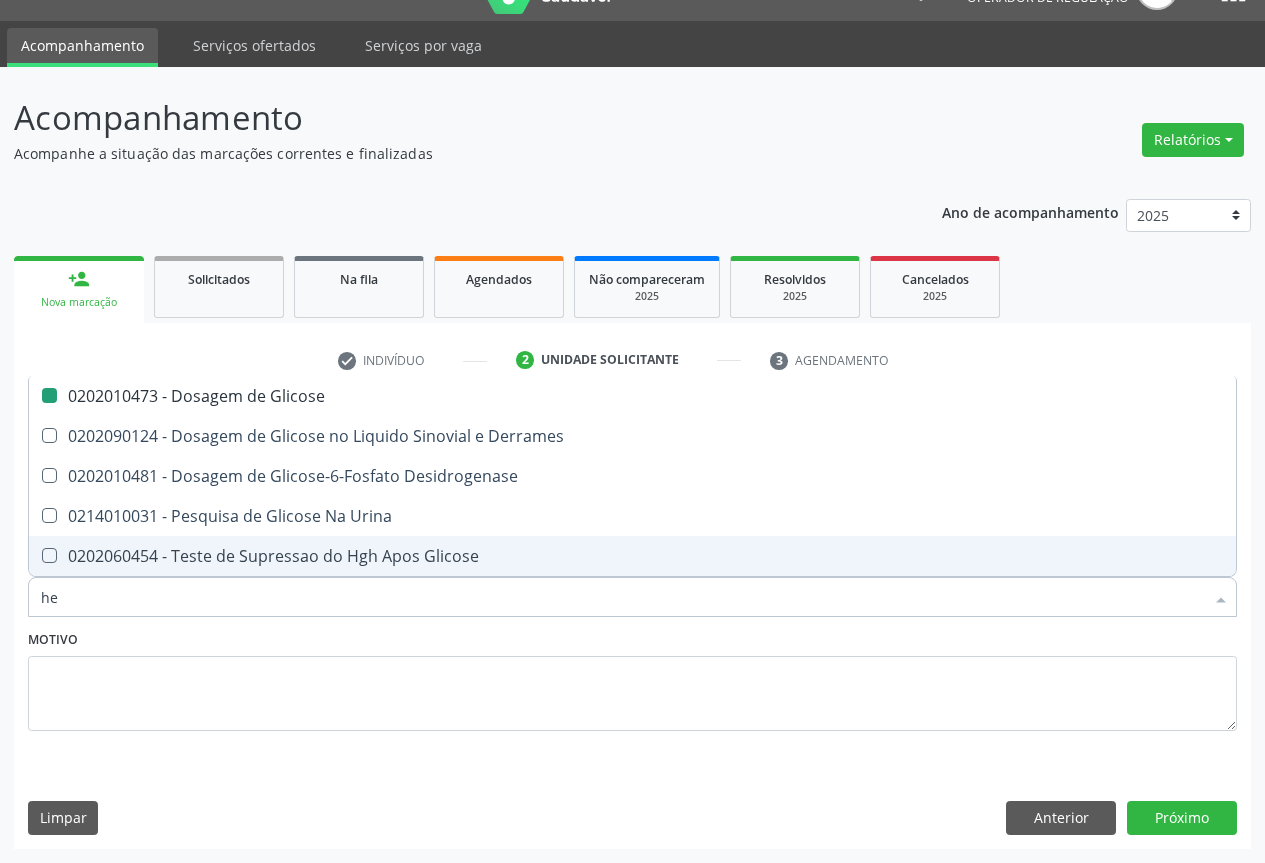 checkbox on "false" 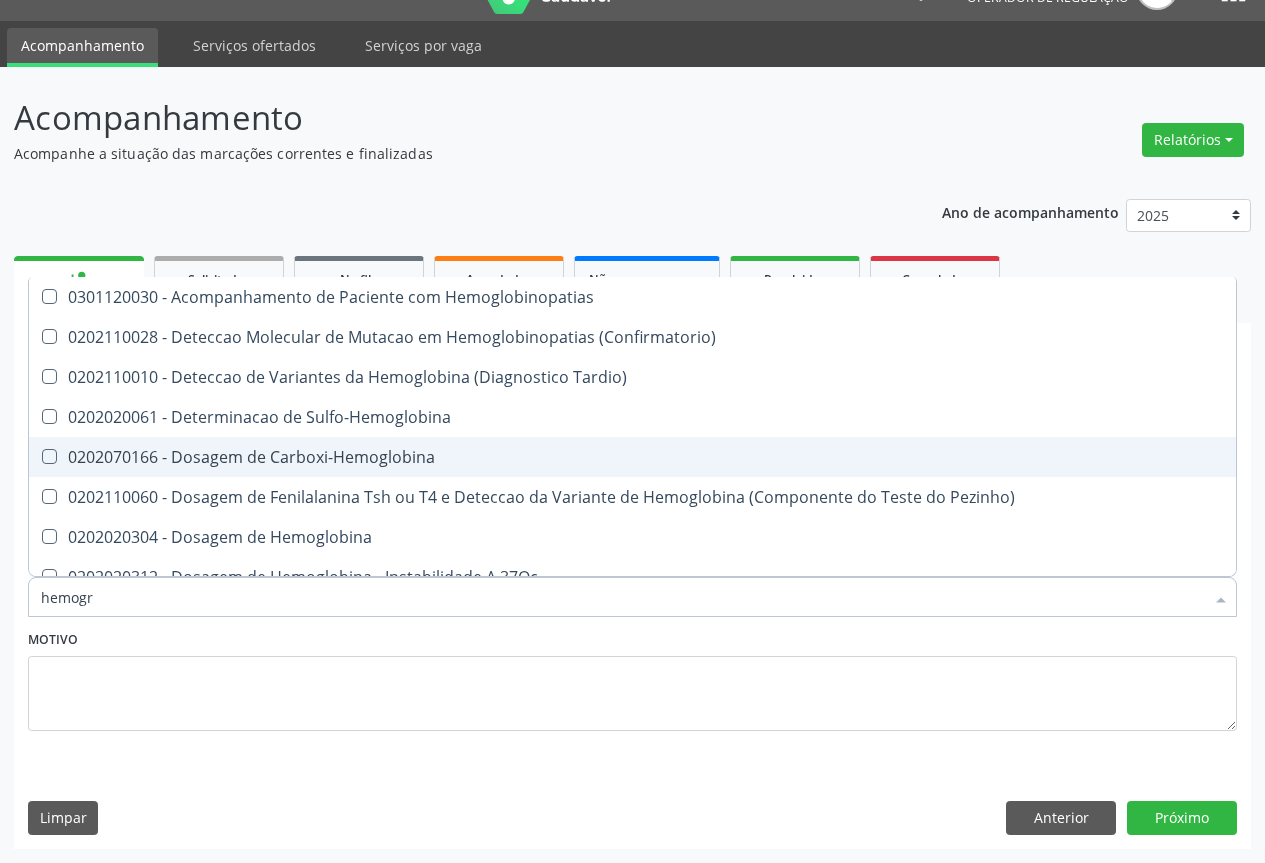 type on "hemogra" 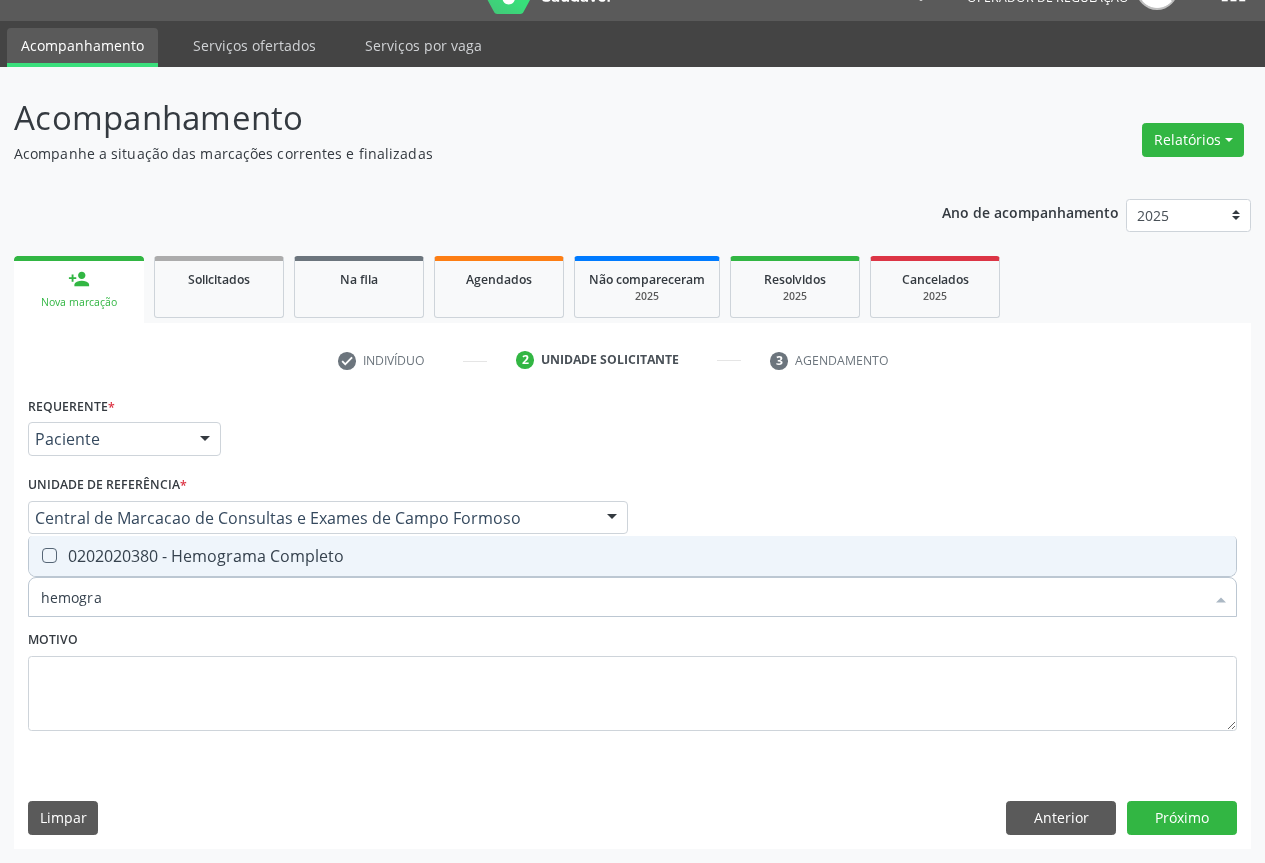 click on "0202020380 - Hemograma Completo" at bounding box center (632, 556) 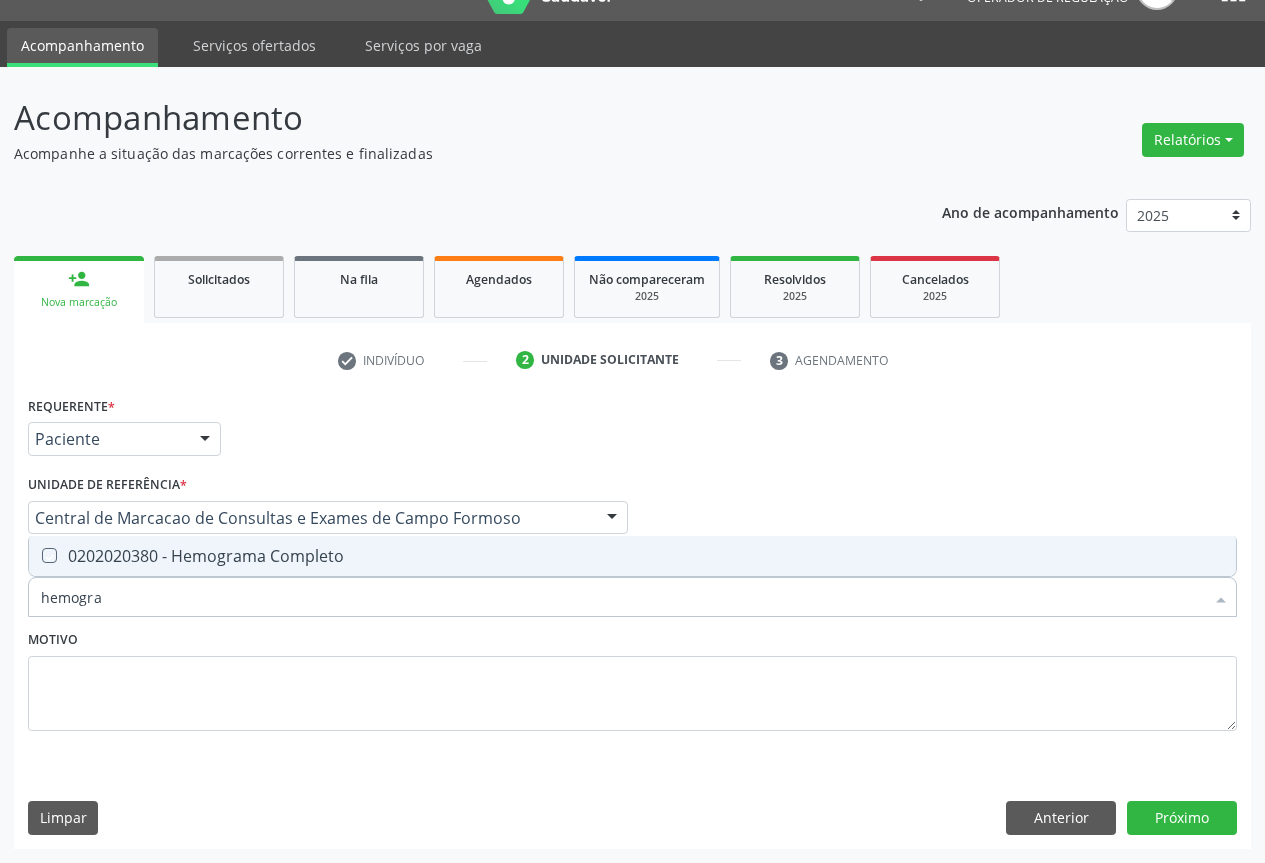 checkbox on "true" 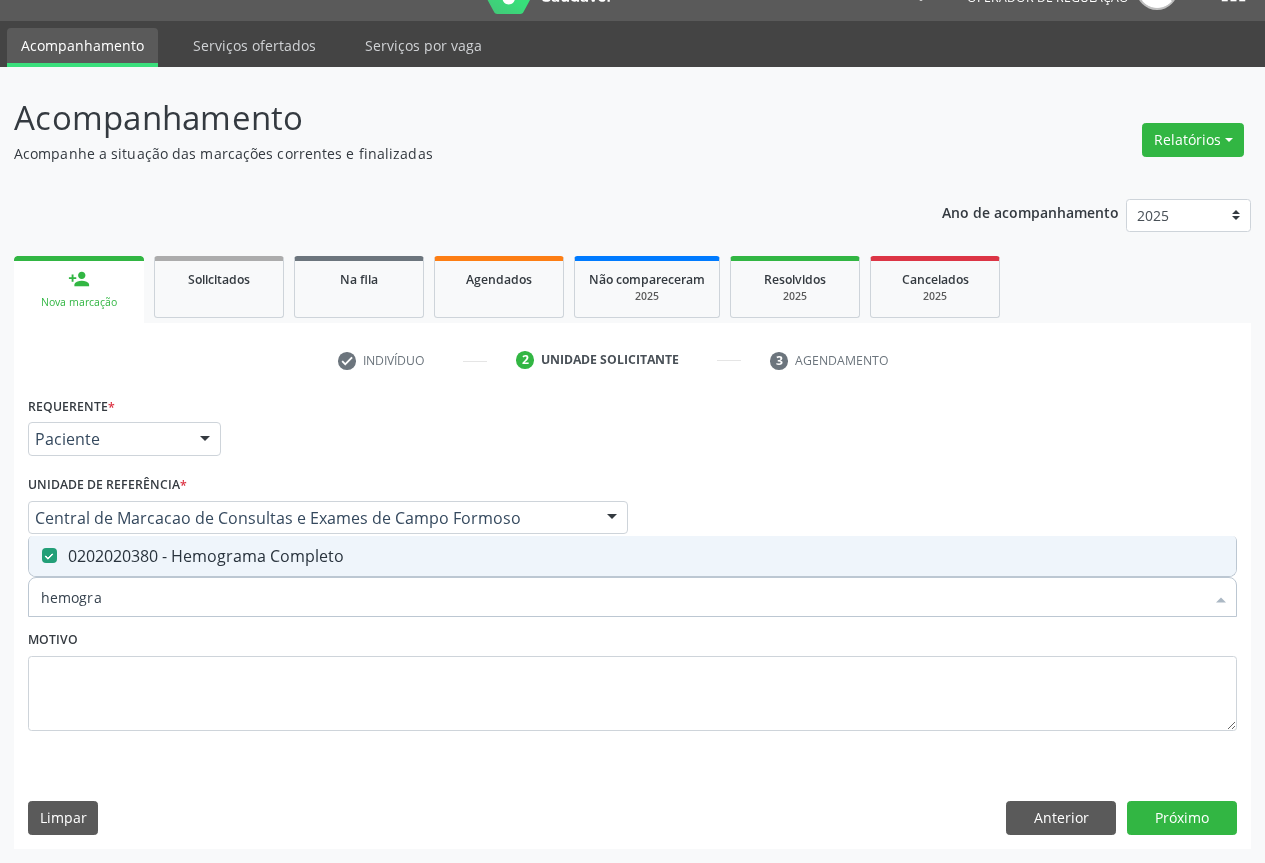 click on "hemogra" at bounding box center [622, 597] 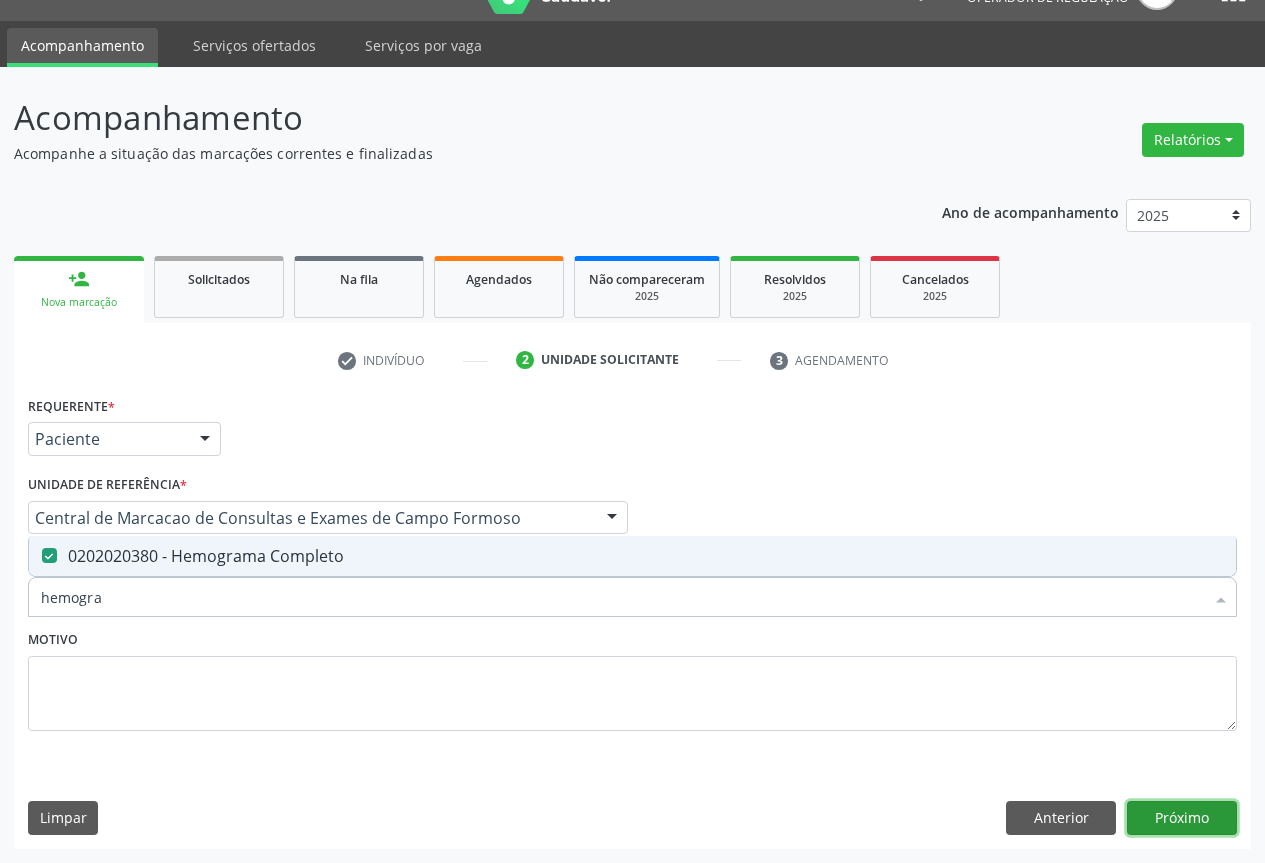 click on "Próximo" at bounding box center [1182, 818] 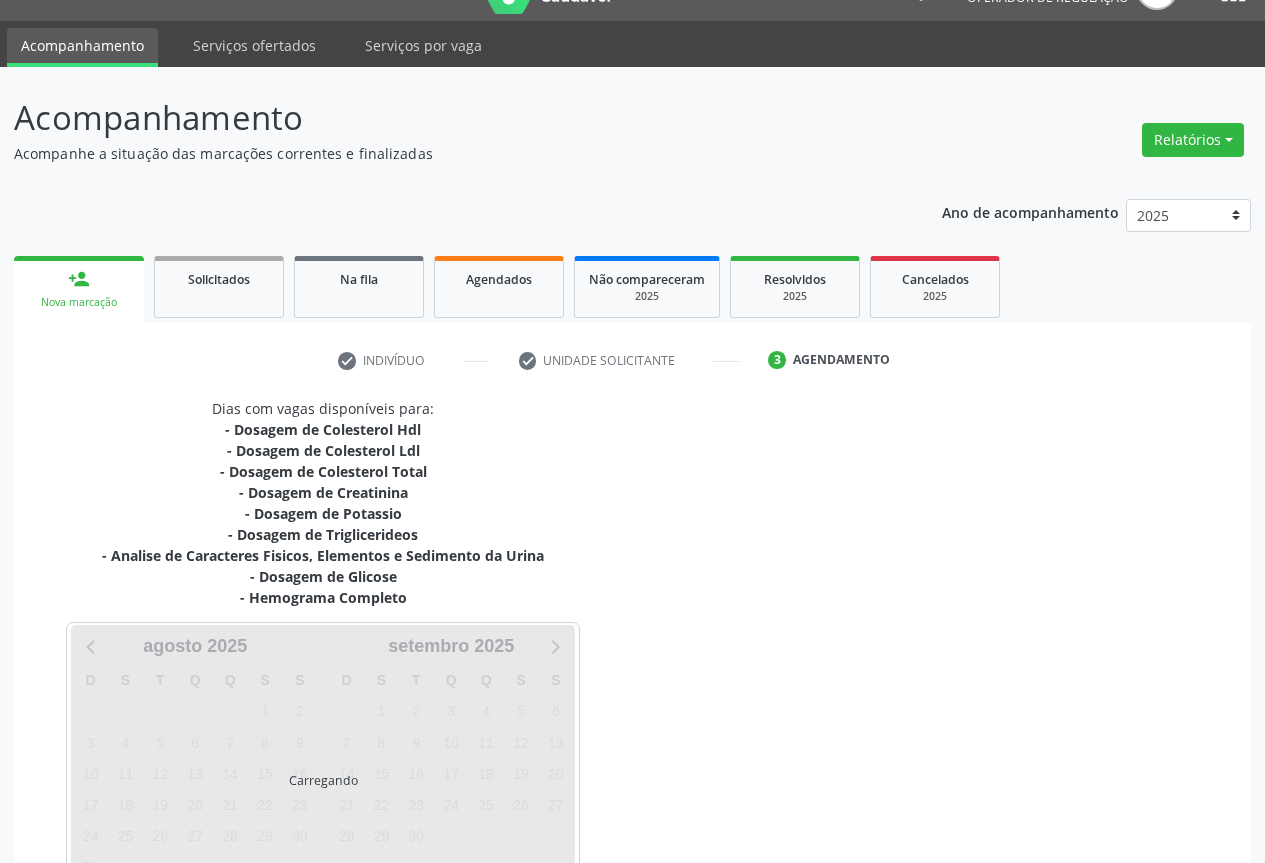 scroll, scrollTop: 175, scrollLeft: 0, axis: vertical 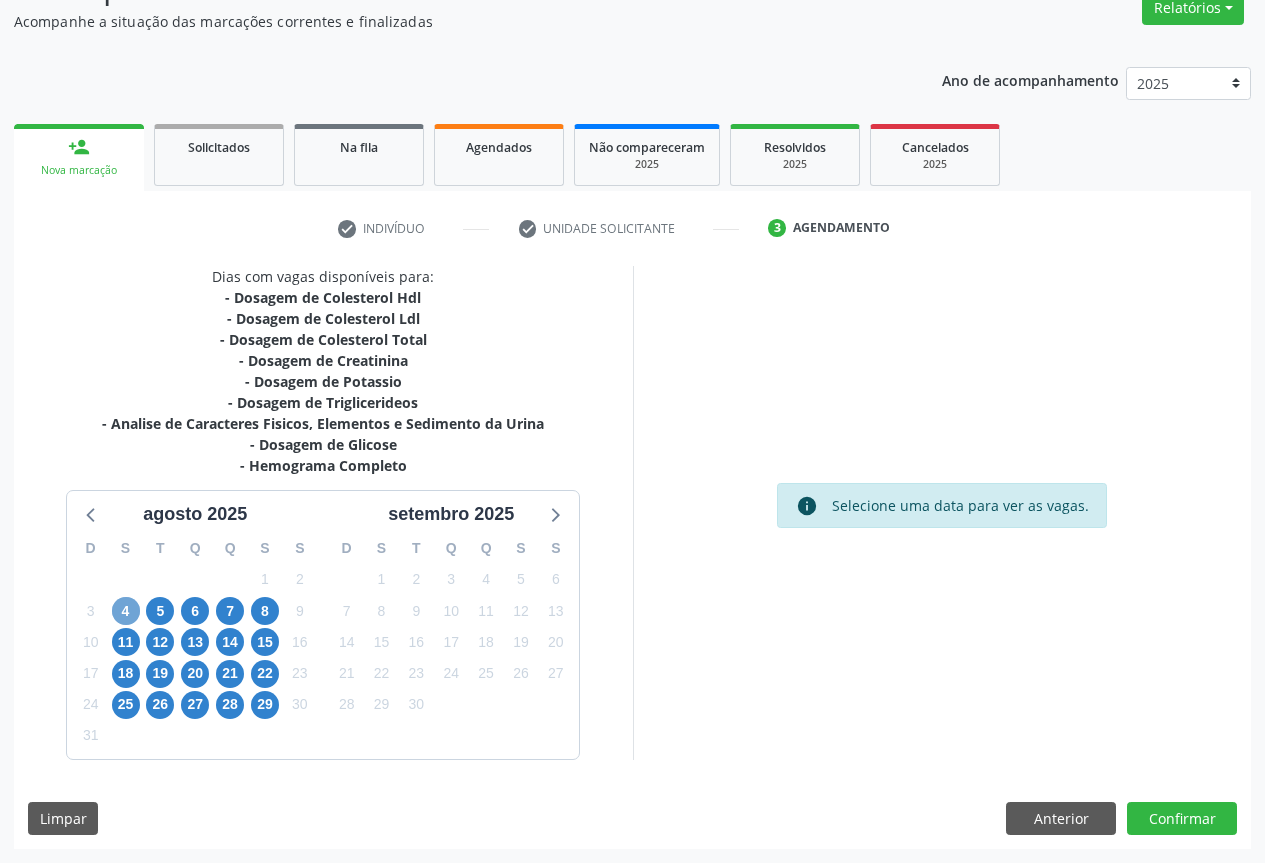 click on "4" at bounding box center [126, 611] 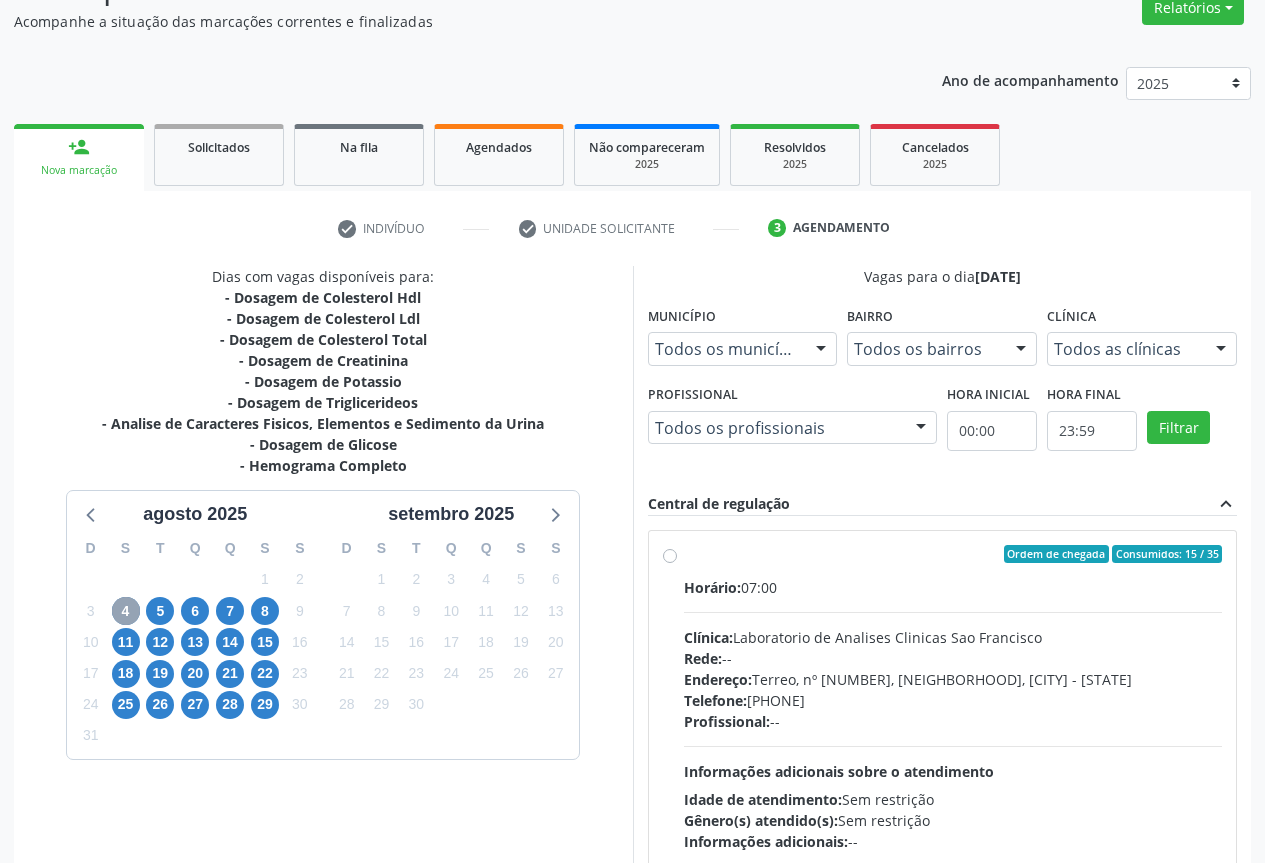 scroll, scrollTop: 296, scrollLeft: 0, axis: vertical 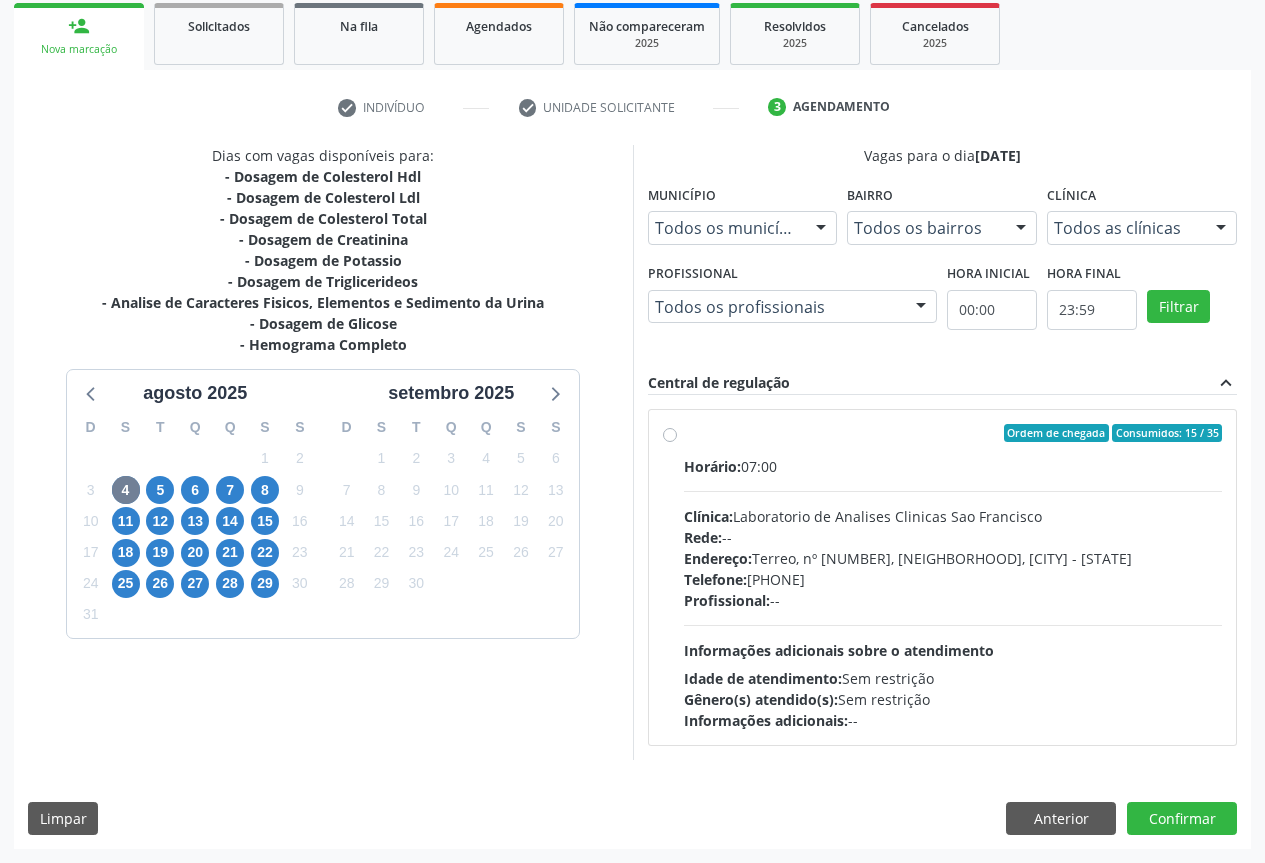 click on "Endereço:   Terreo, nº 258, Centro, Campo Formoso - BA" at bounding box center (953, 558) 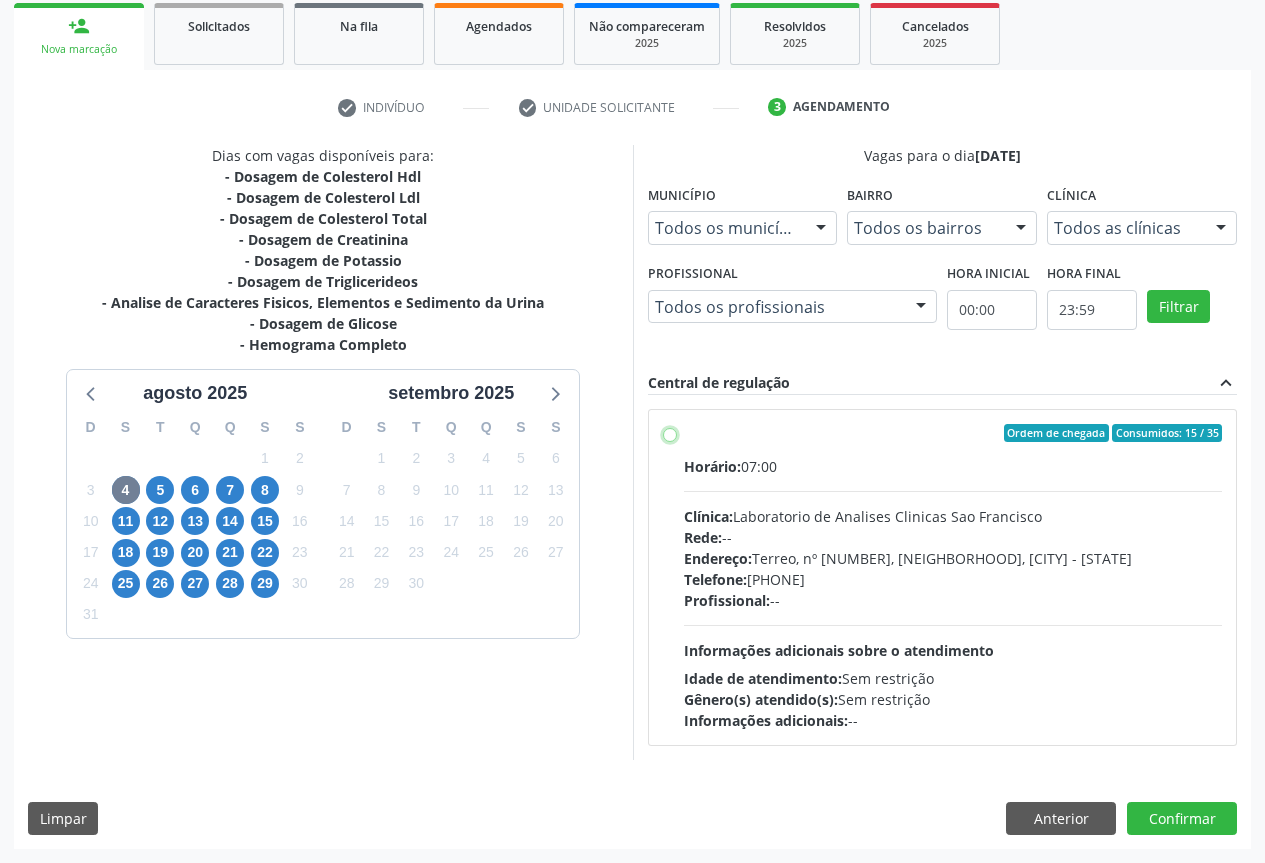 click on "Ordem de chegada
Consumidos: 15 / 35
Horário:   07:00
Clínica:  Laboratorio de Analises Clinicas Sao Francisco
Rede:
--
Endereço:   Terreo, nº 258, Centro, Campo Formoso - BA
Telefone:   (74) 36453588
Profissional:
--
Informações adicionais sobre o atendimento
Idade de atendimento:
Sem restrição
Gênero(s) atendido(s):
Sem restrição
Informações adicionais:
--" at bounding box center (670, 433) 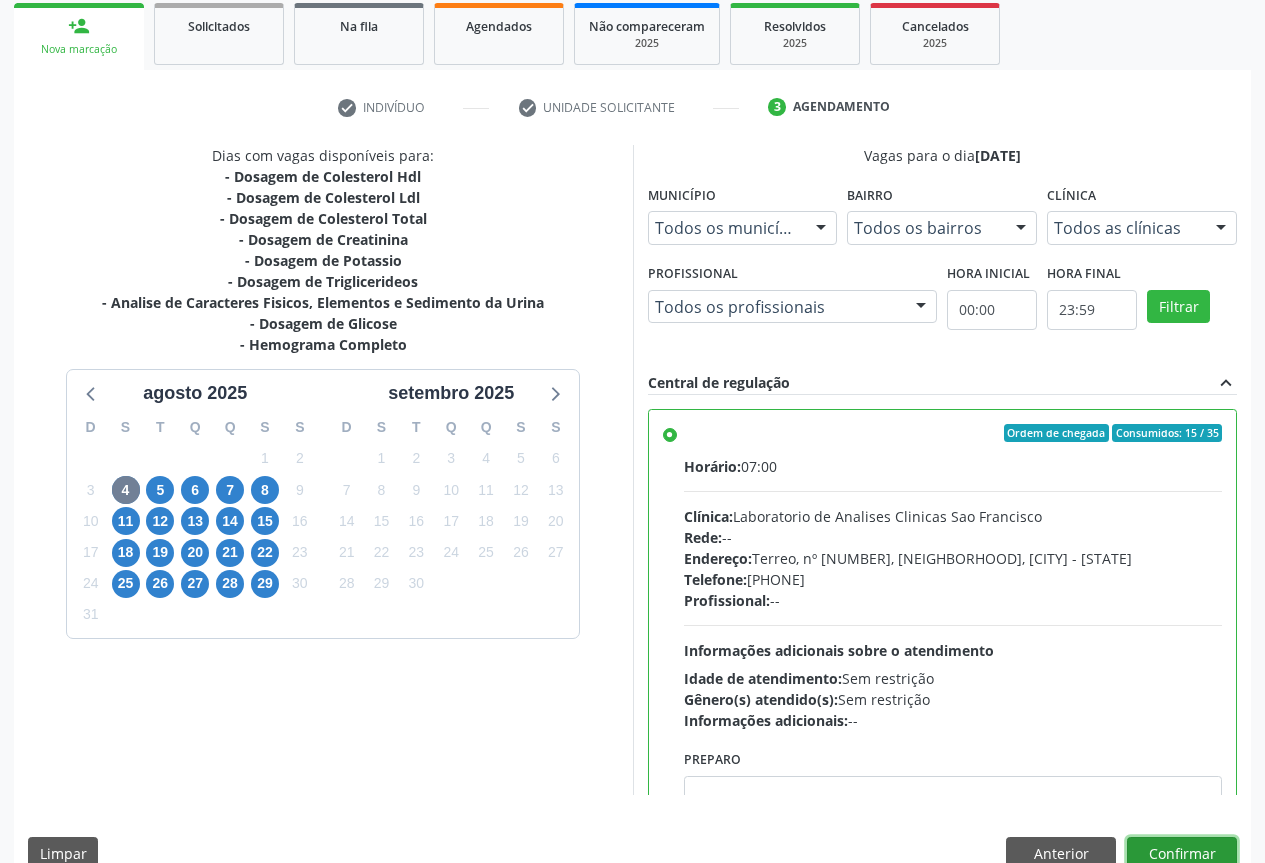 click on "Confirmar" at bounding box center [1182, 854] 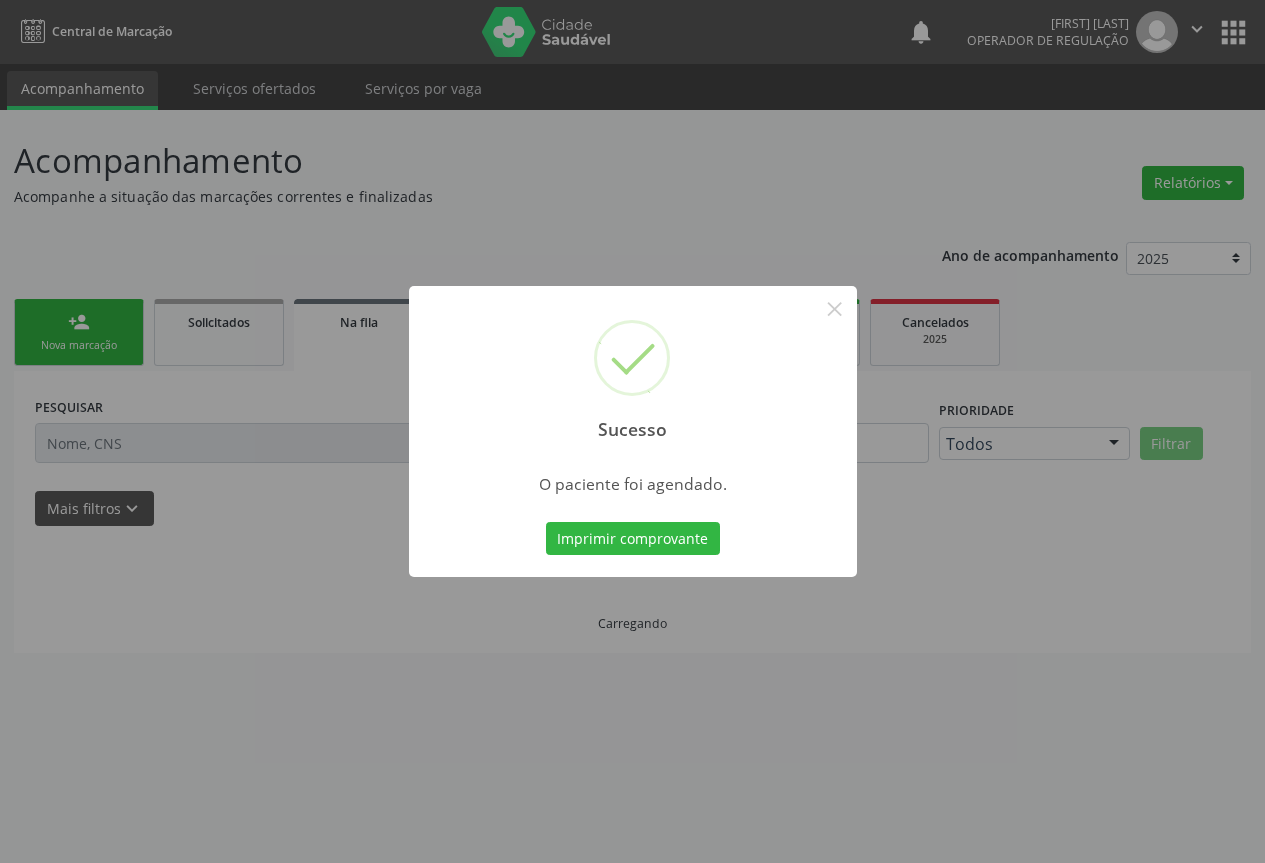 scroll, scrollTop: 0, scrollLeft: 0, axis: both 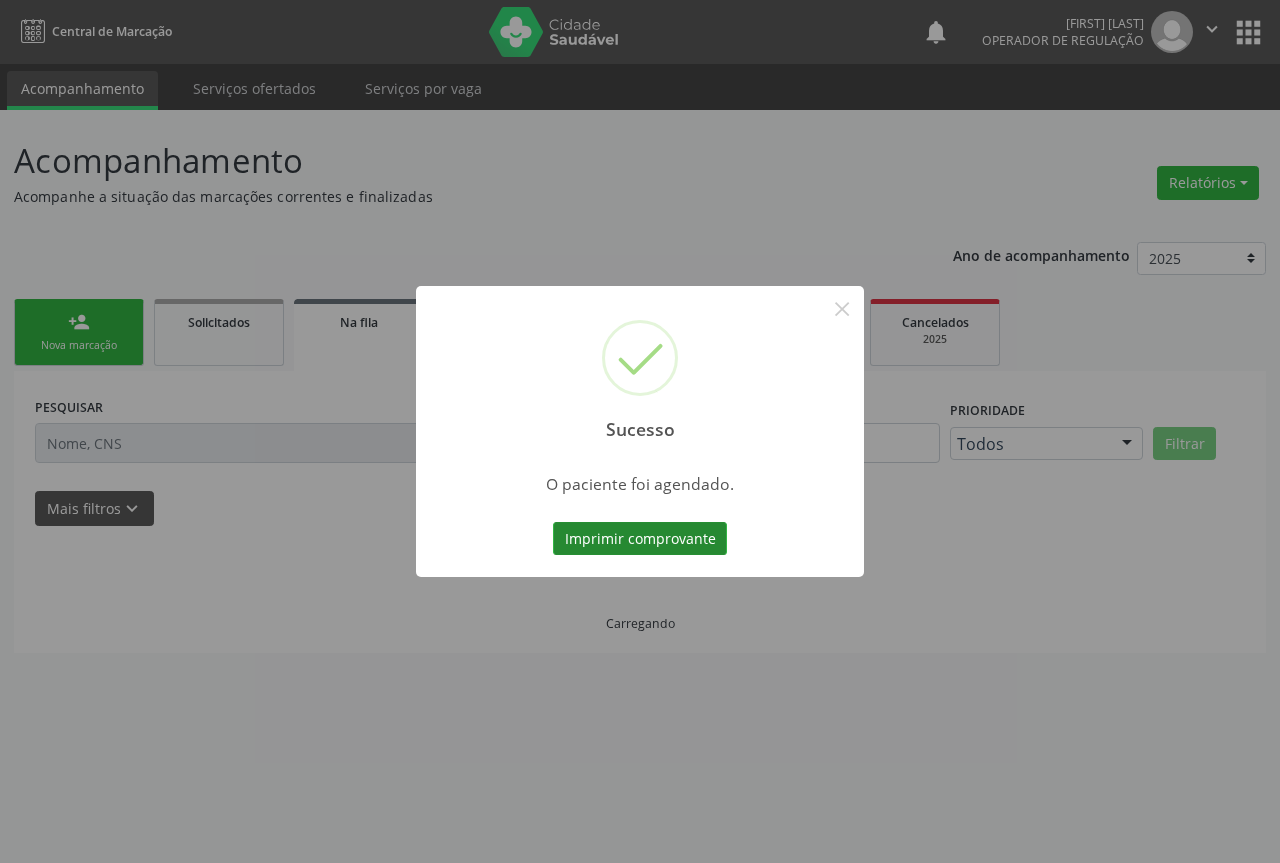 click on "Imprimir comprovante" at bounding box center (640, 539) 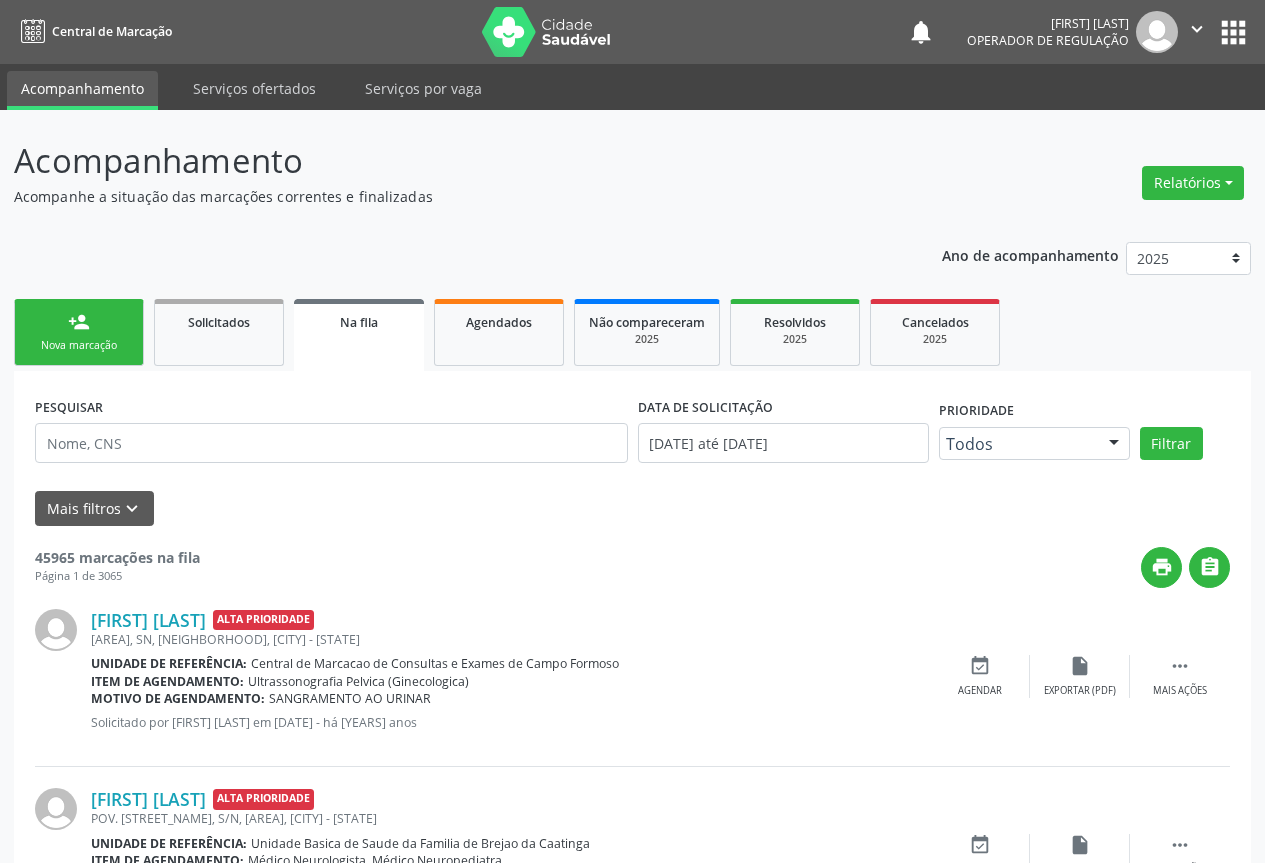 click on "person_add
Nova marcação" at bounding box center [79, 332] 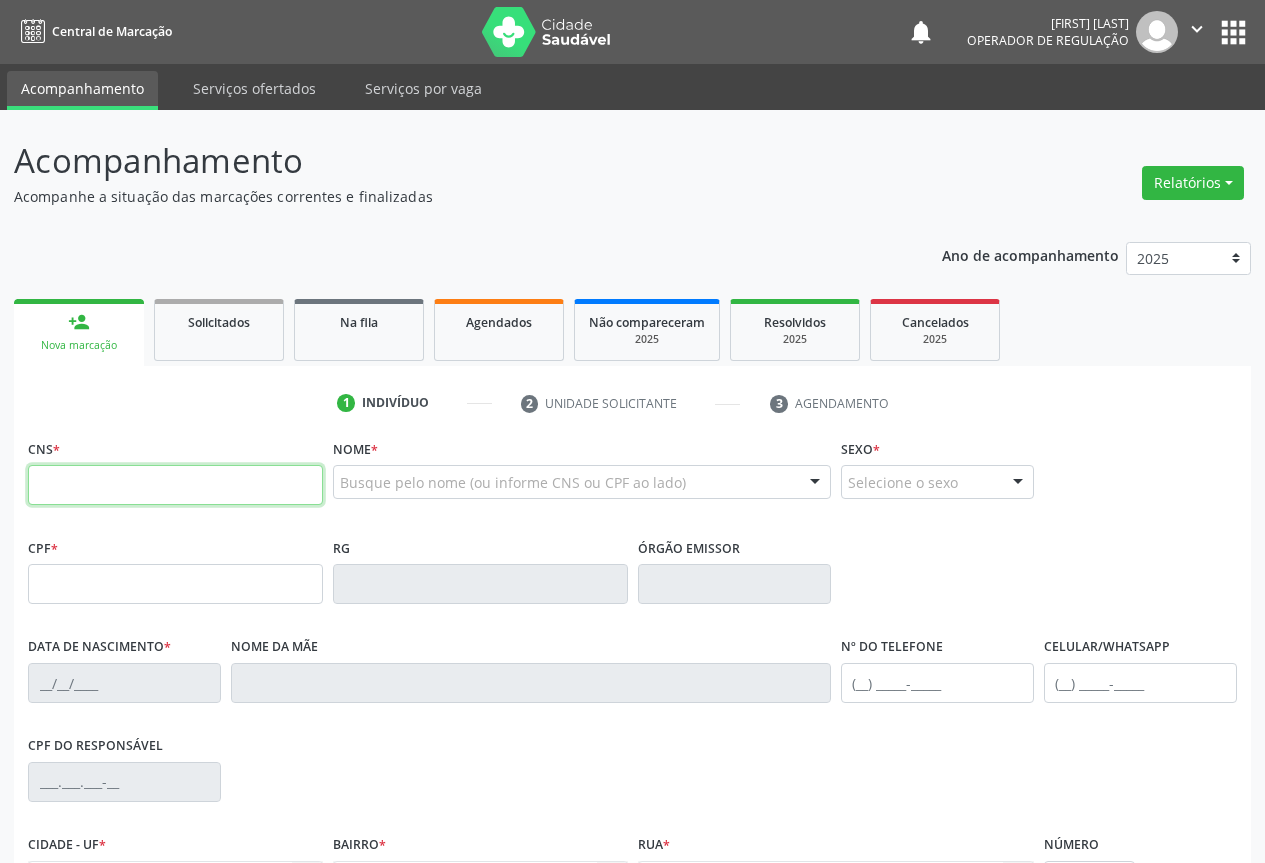 click at bounding box center [175, 485] 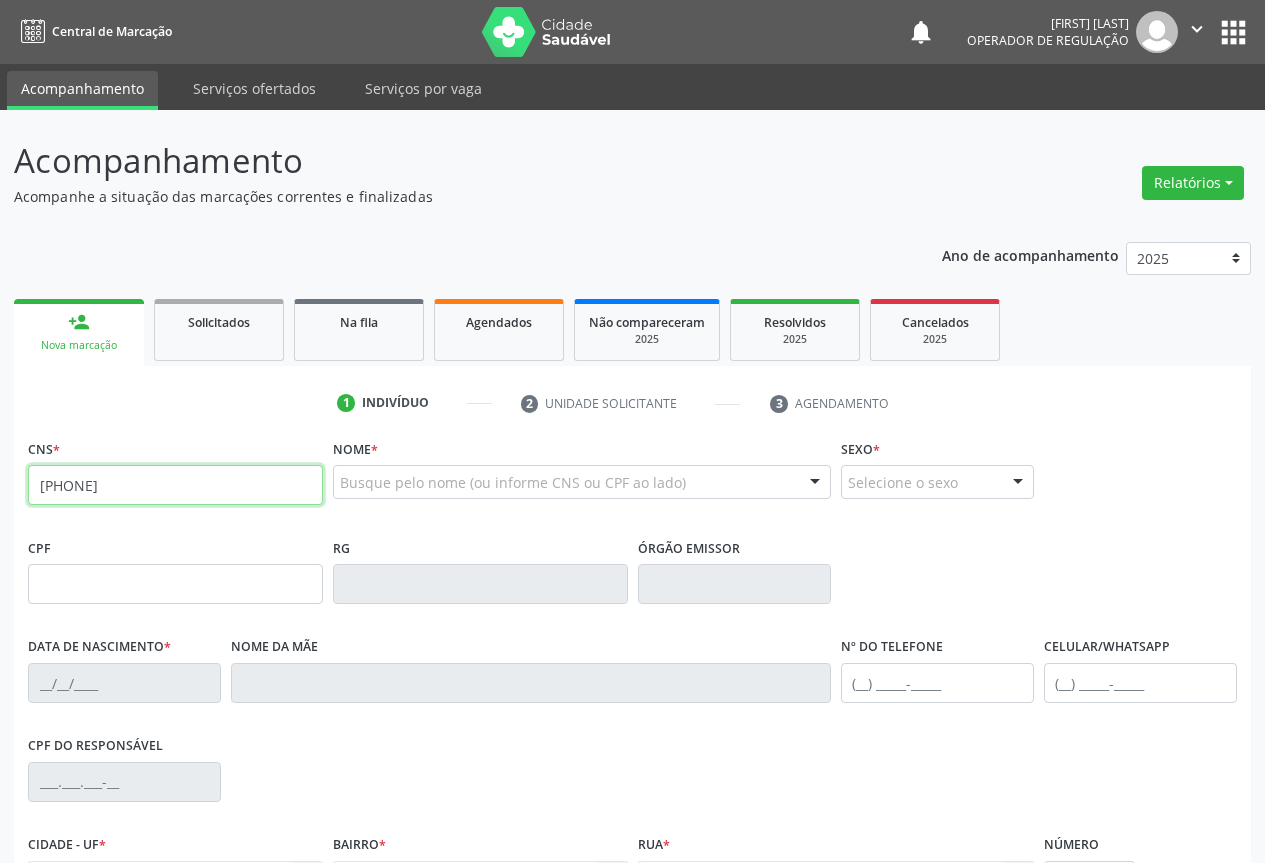 type on "700 6044 6900 2568" 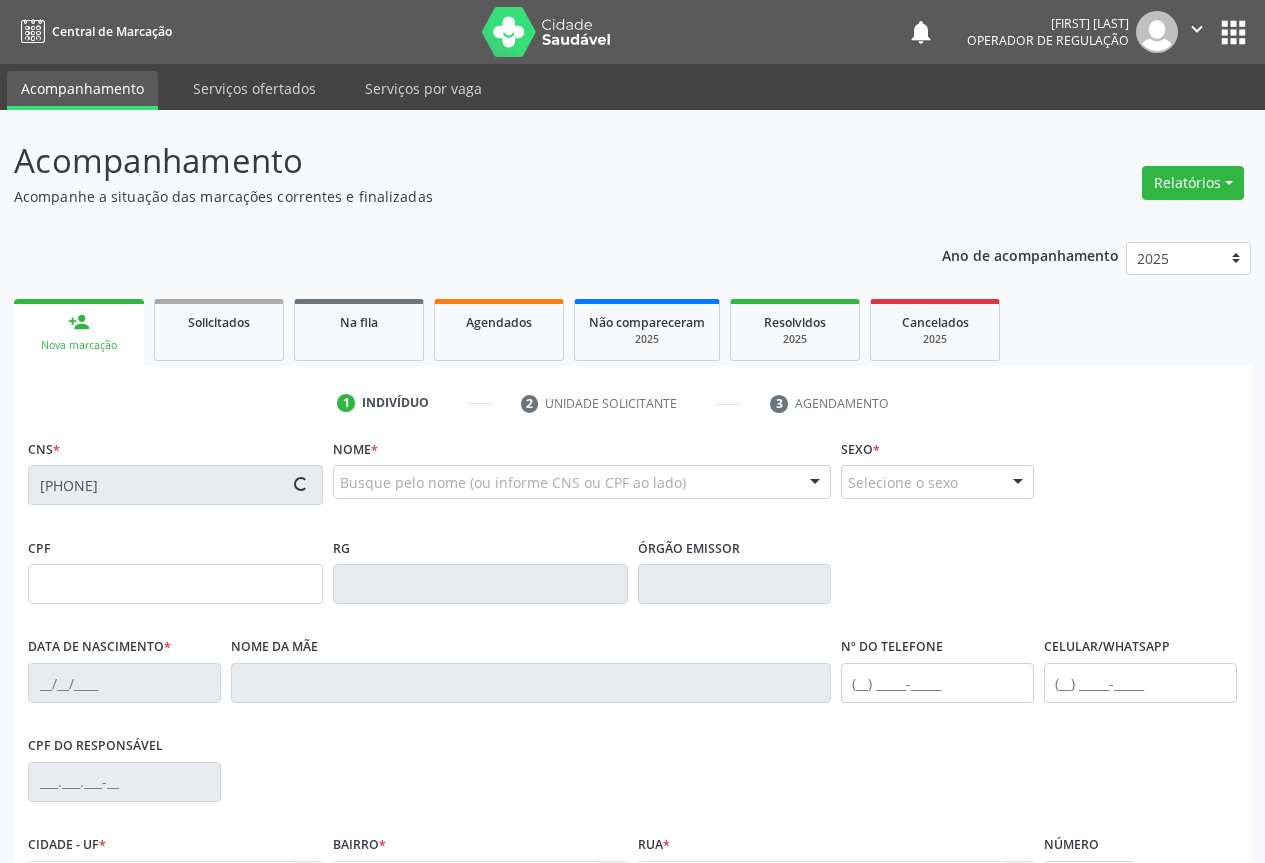 type on "0961507500" 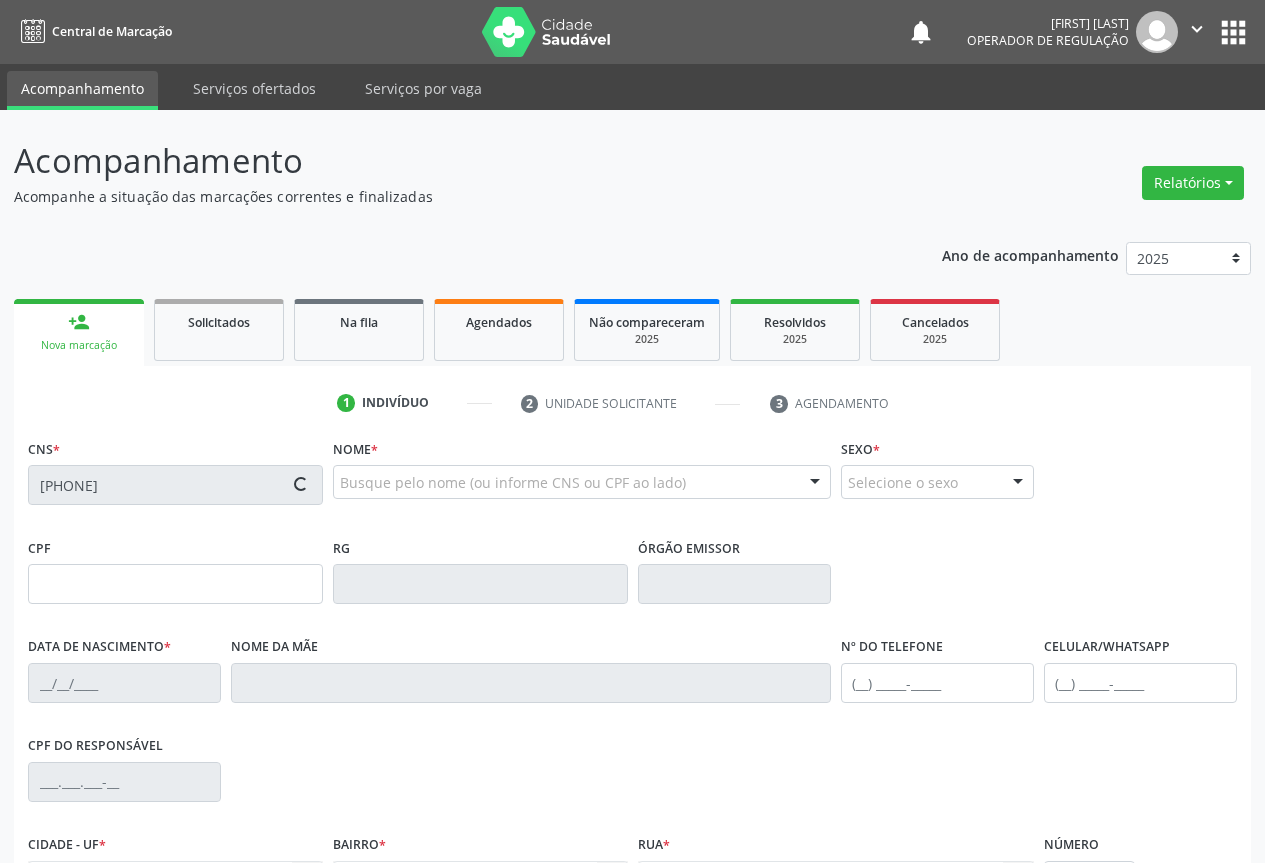 type on "13/05/1980" 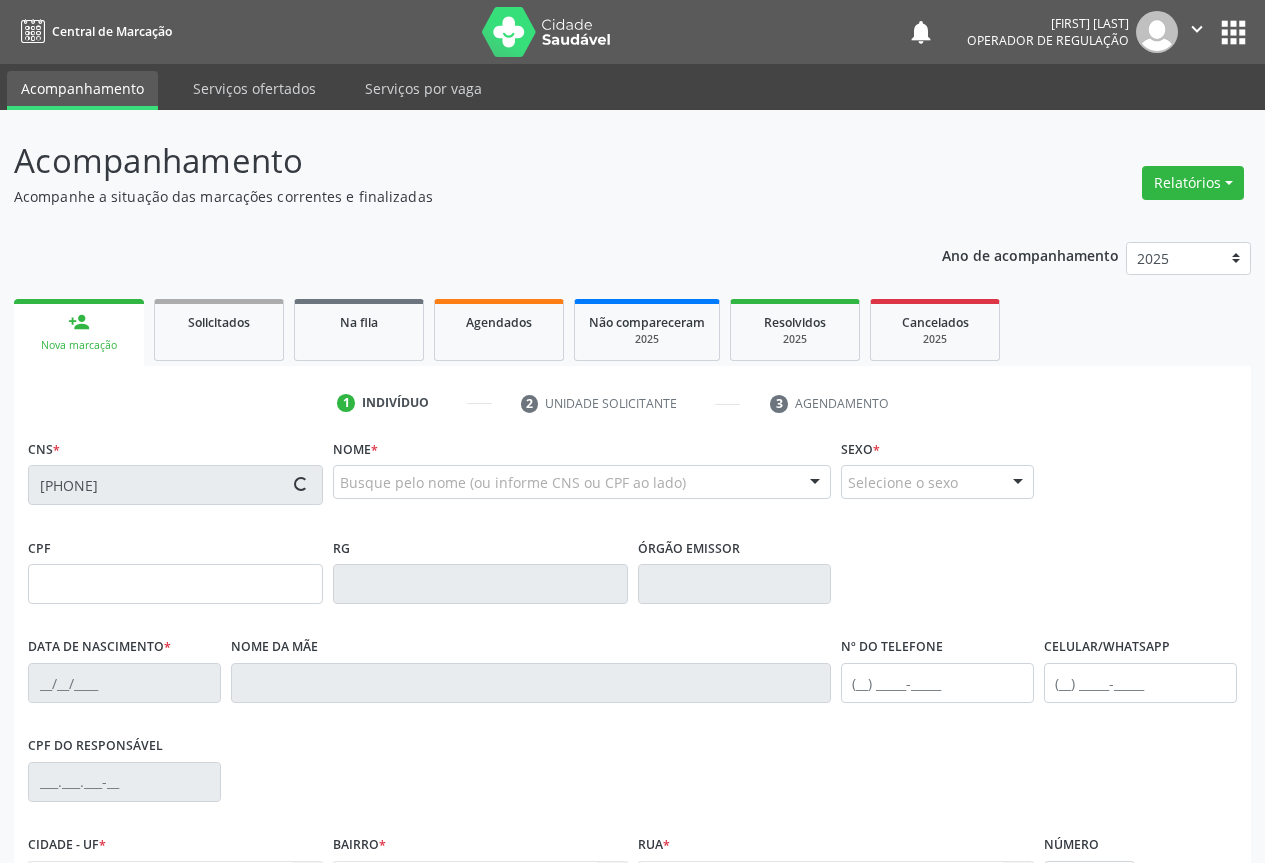 type on "006.877.305-62" 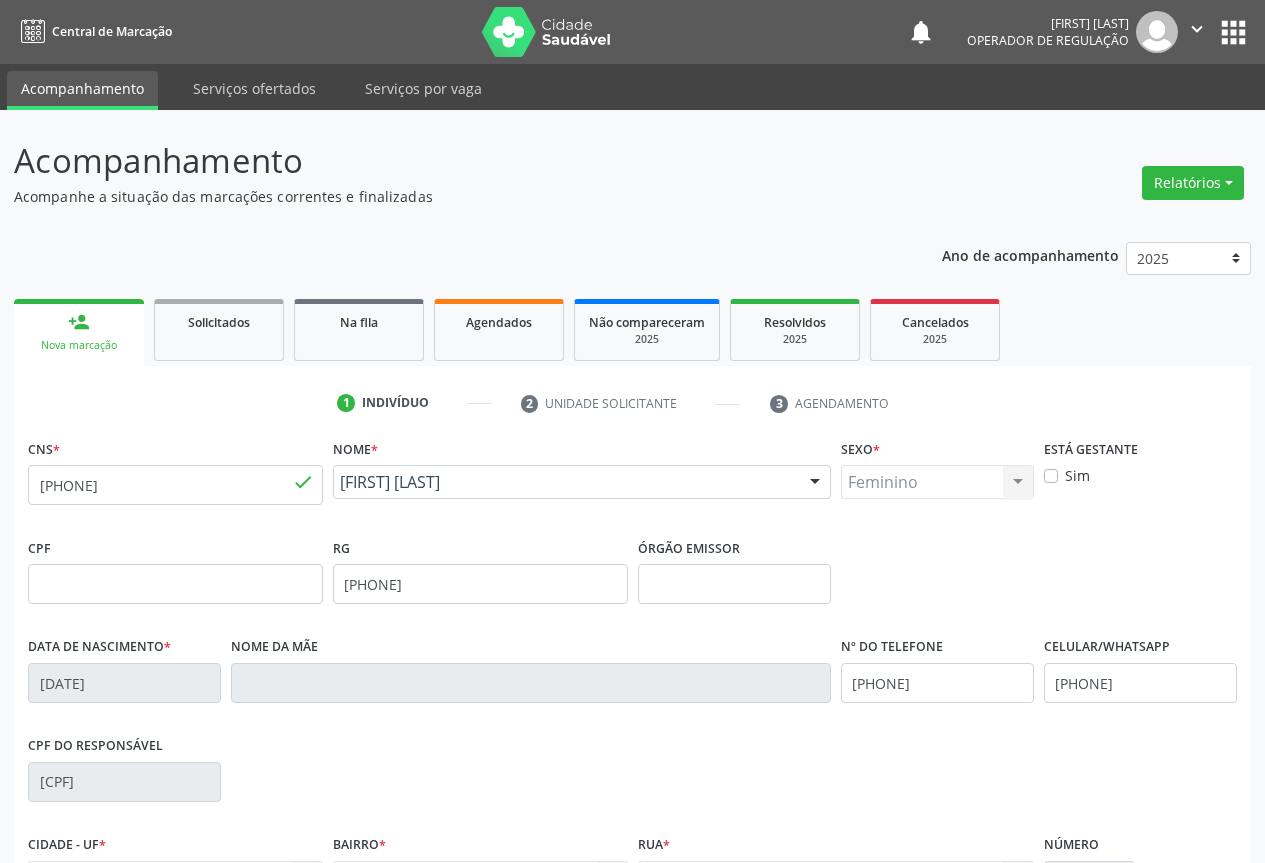 scroll, scrollTop: 221, scrollLeft: 0, axis: vertical 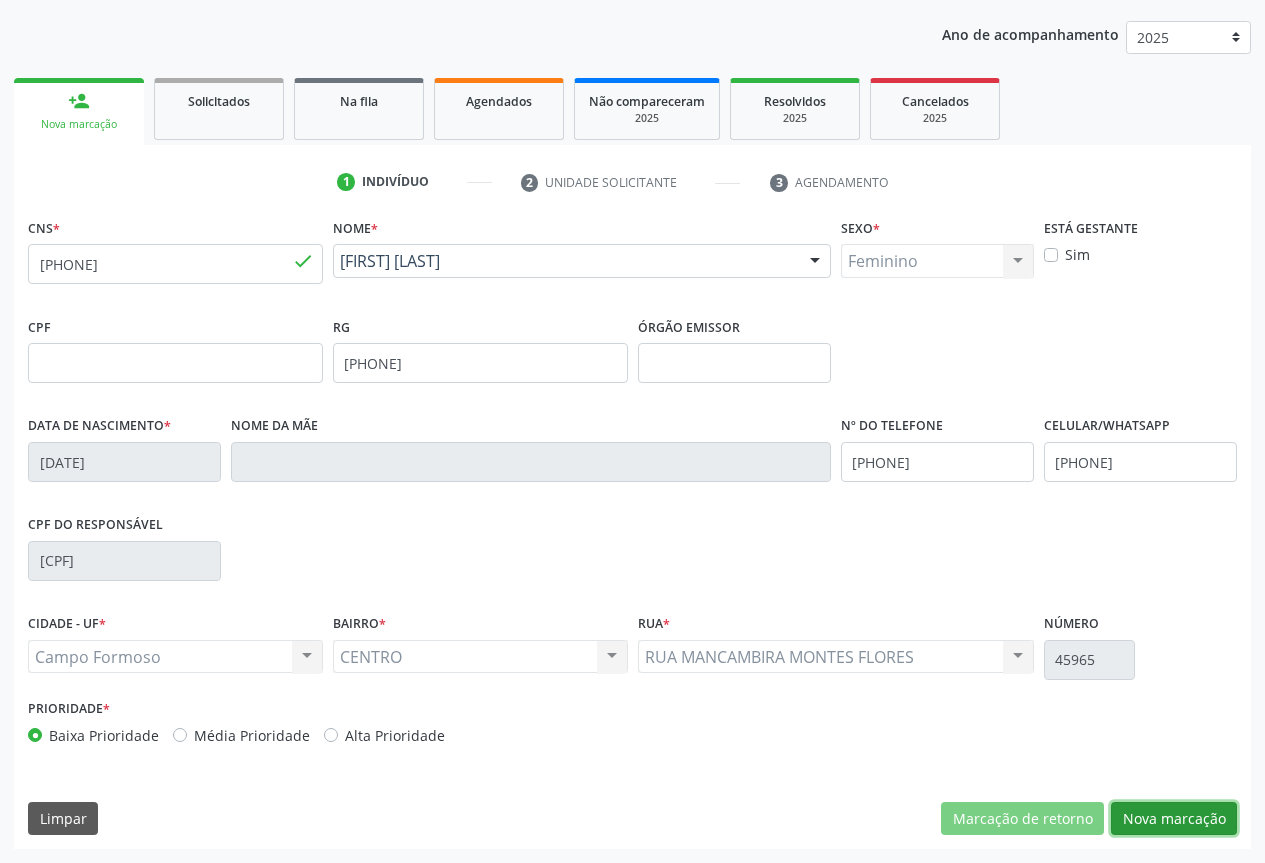 click on "Nova marcação" at bounding box center (1174, 819) 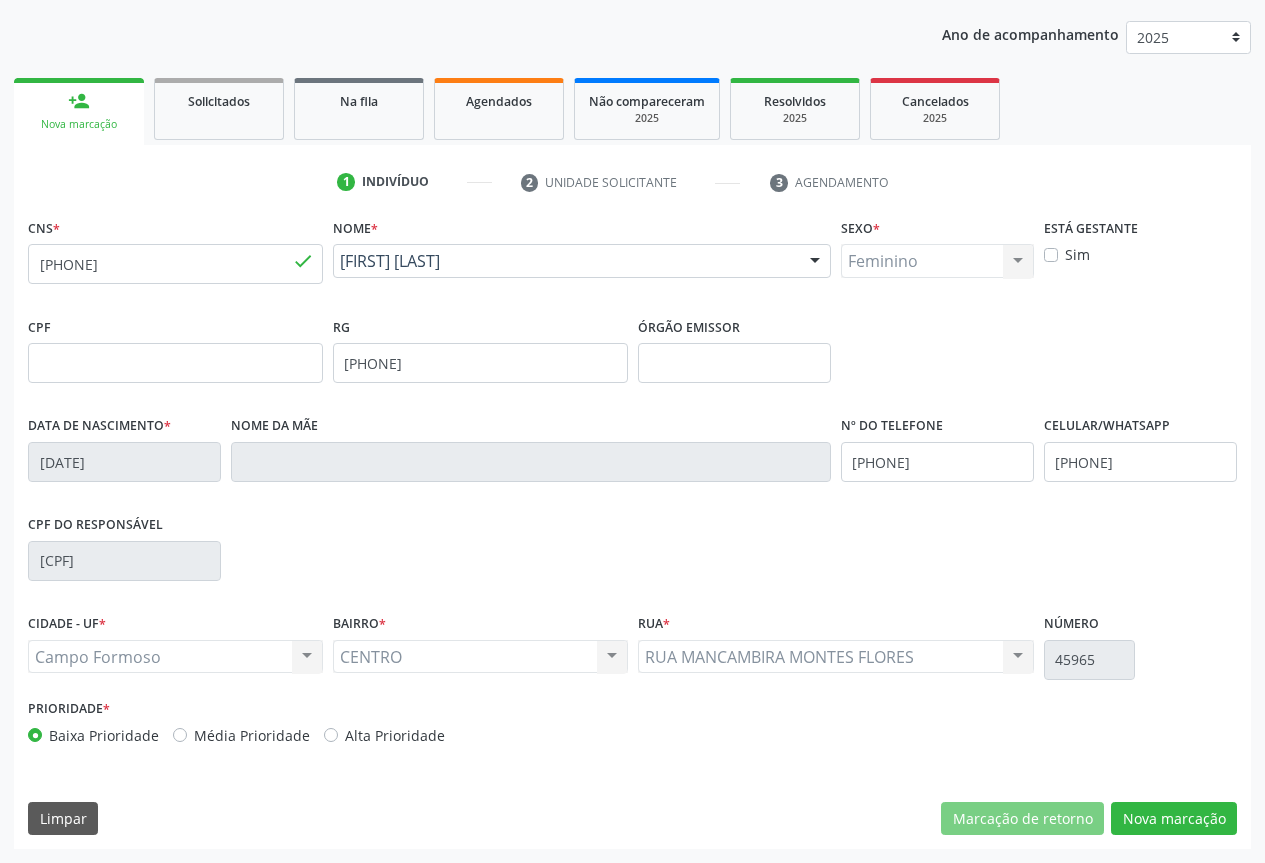 scroll, scrollTop: 43, scrollLeft: 0, axis: vertical 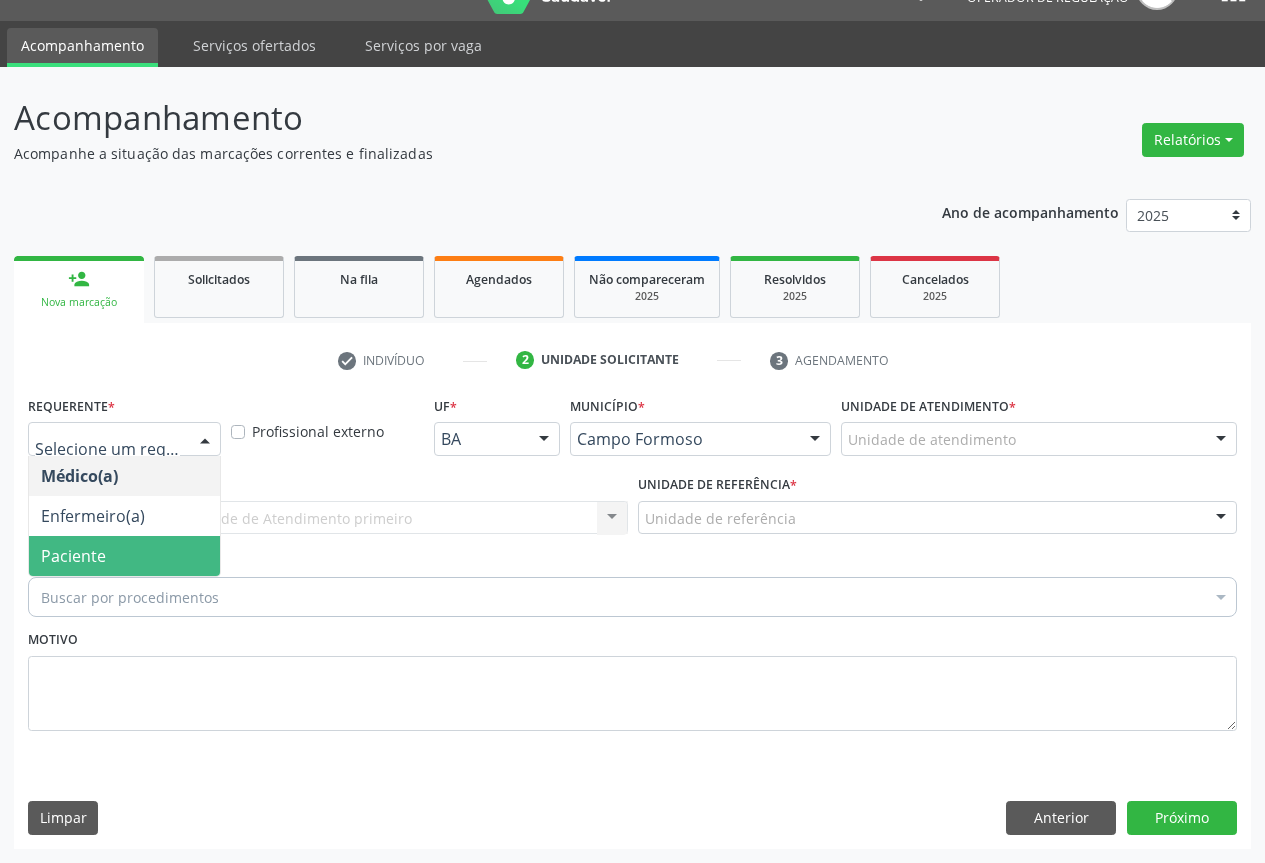click on "Paciente" at bounding box center [124, 556] 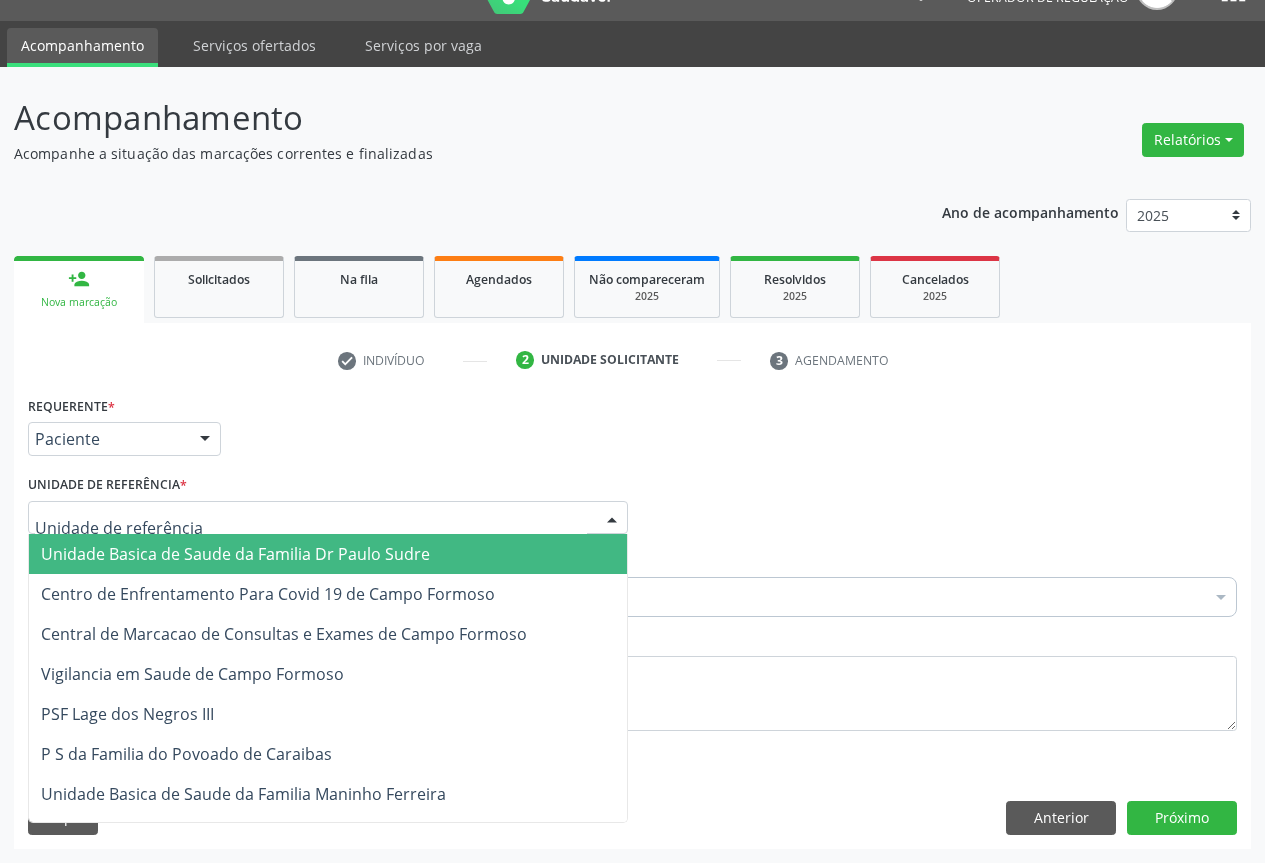 drag, startPoint x: 278, startPoint y: 519, endPoint x: 278, endPoint y: 607, distance: 88 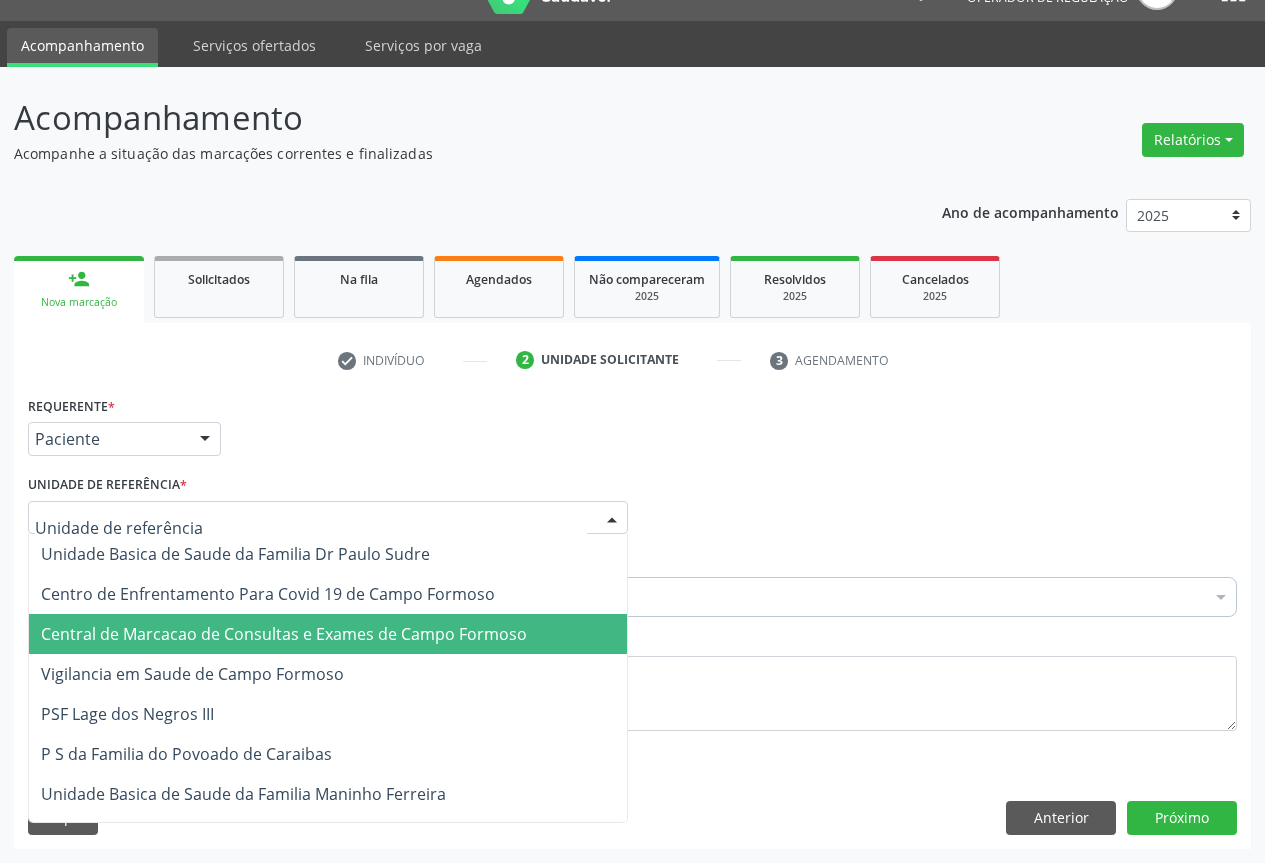 click on "Central de Marcacao de Consultas e Exames de Campo Formoso" at bounding box center [328, 634] 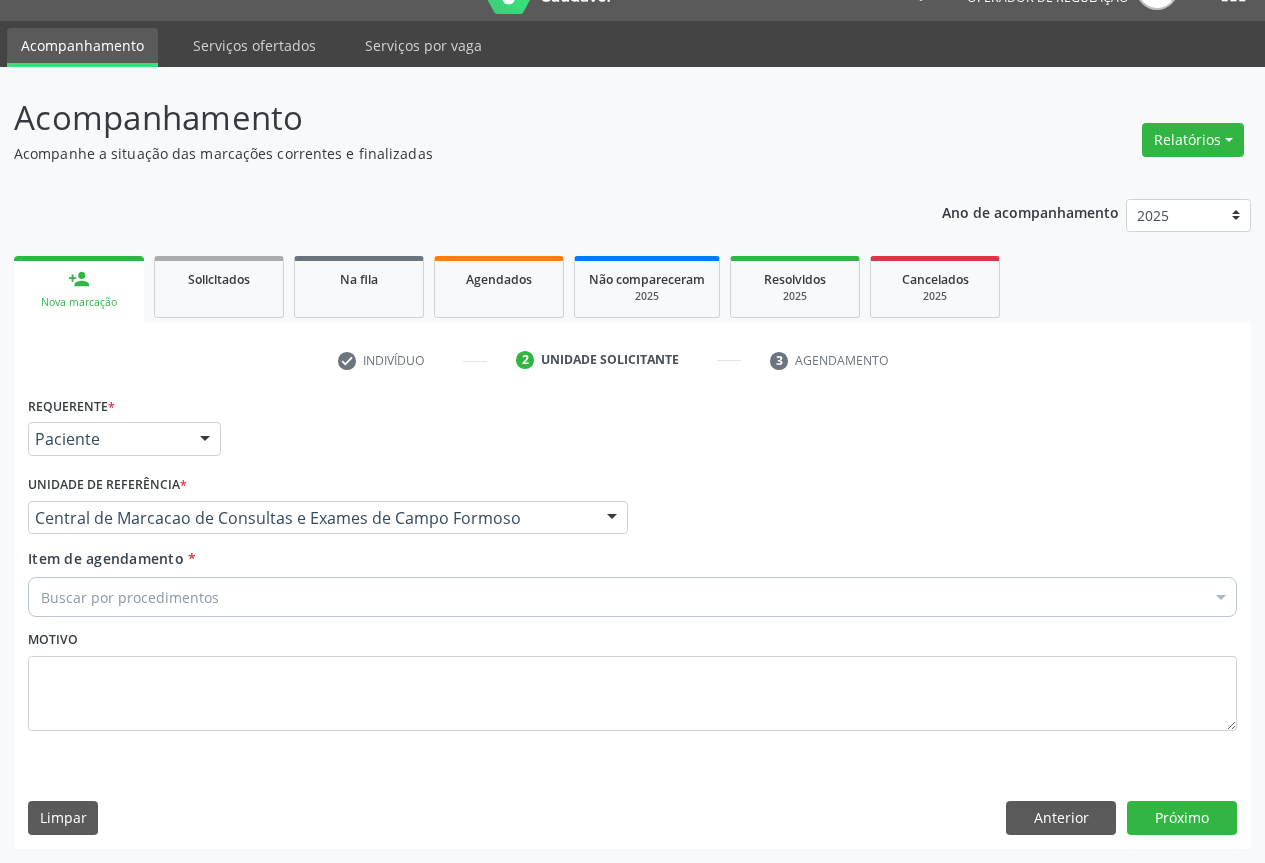 click on "Buscar por procedimentos" at bounding box center [632, 597] 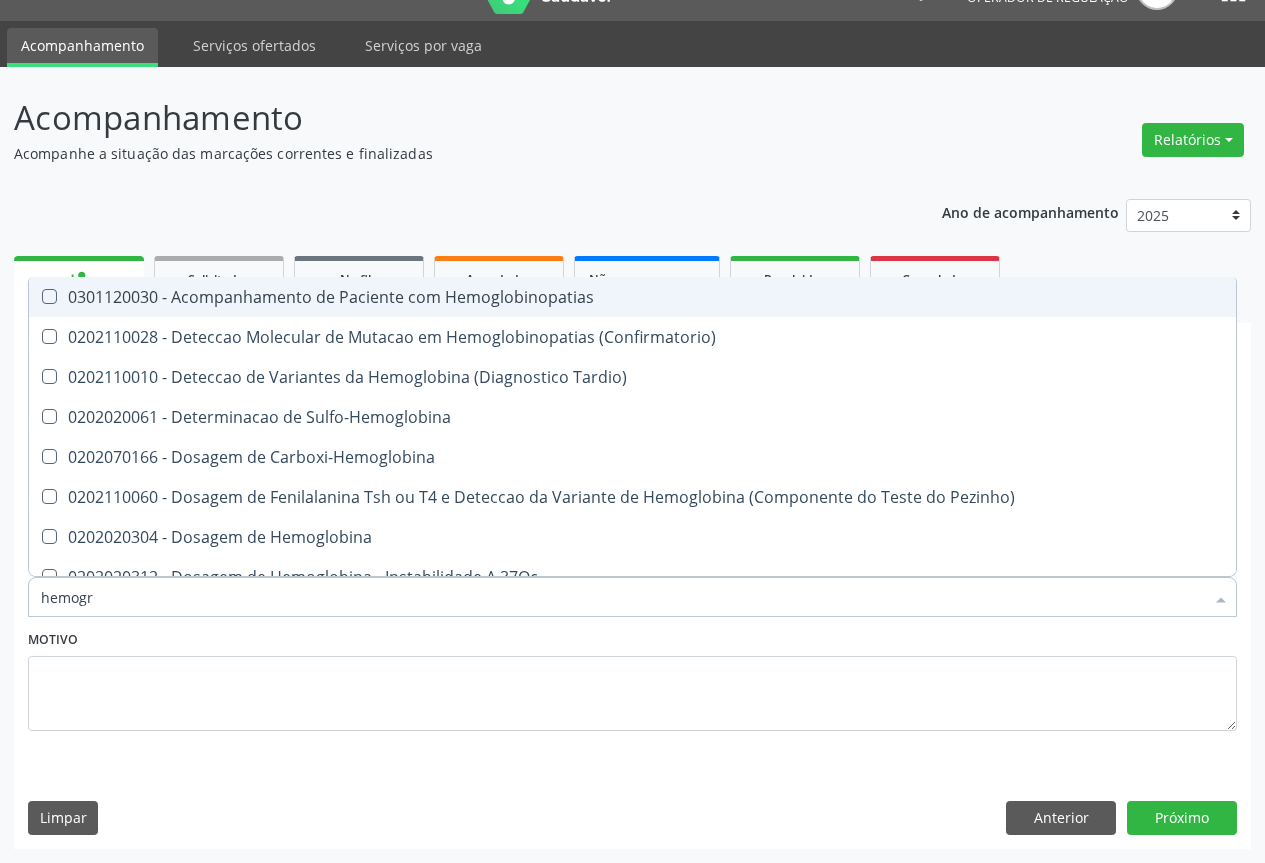 type on "hemogra" 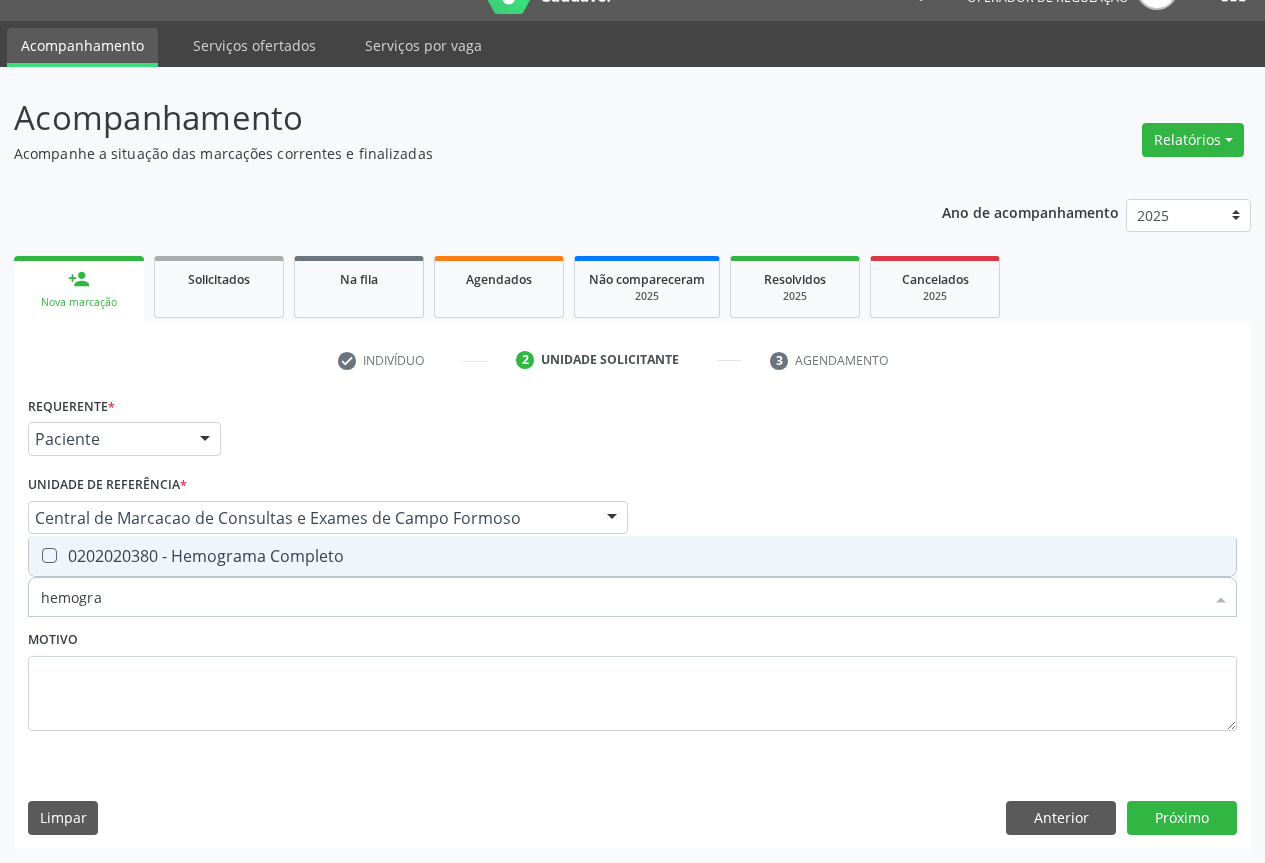 click on "0202020380 - Hemograma Completo" at bounding box center [632, 556] 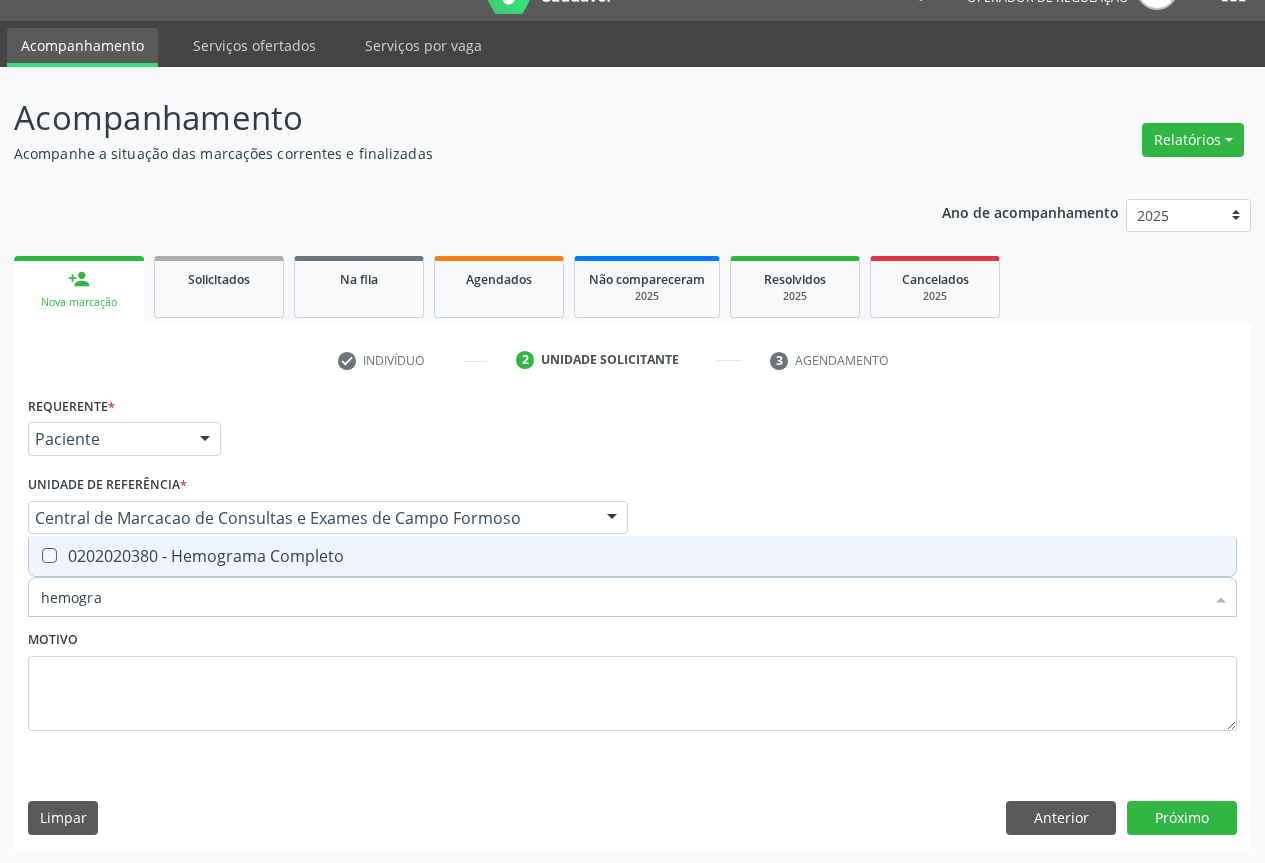 checkbox on "true" 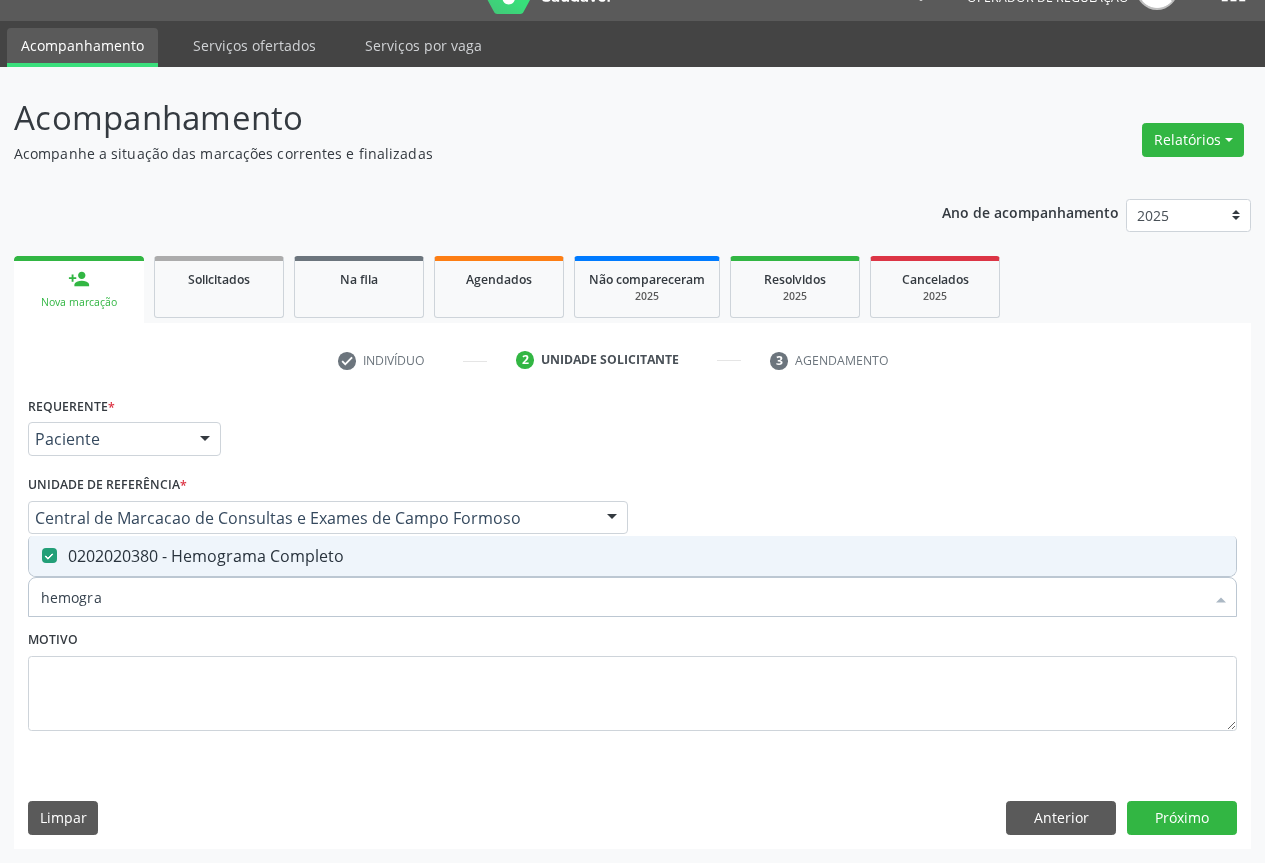 click on "hemogra" at bounding box center [622, 597] 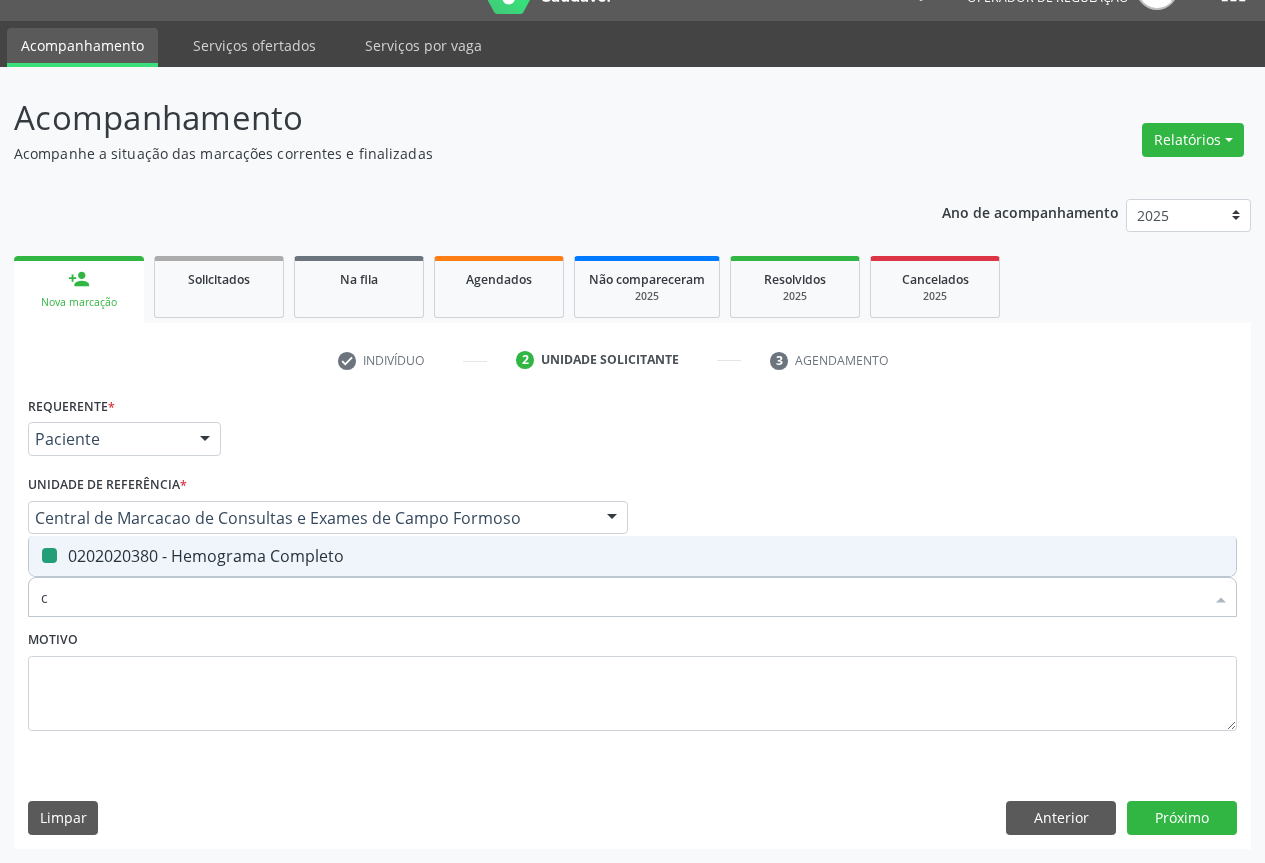type on "cp" 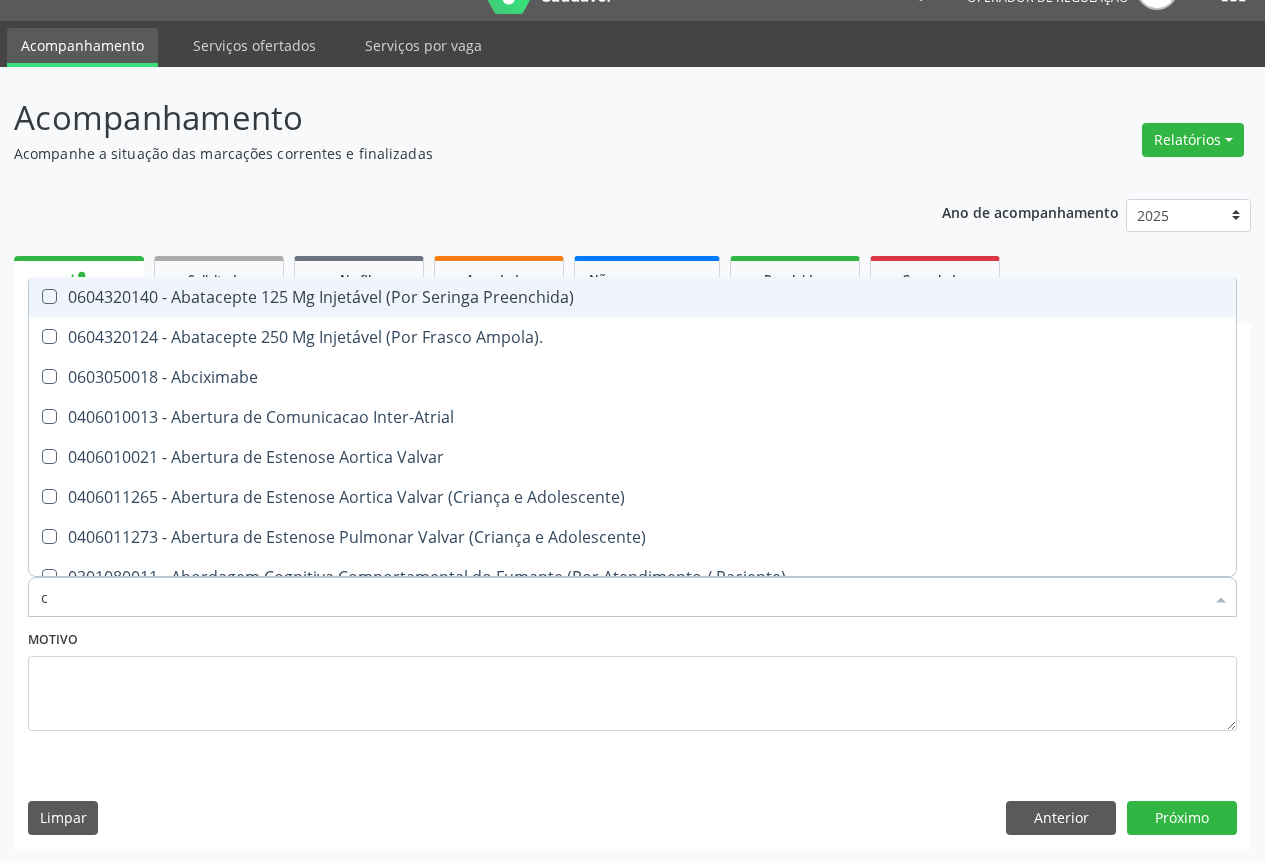 type on "co" 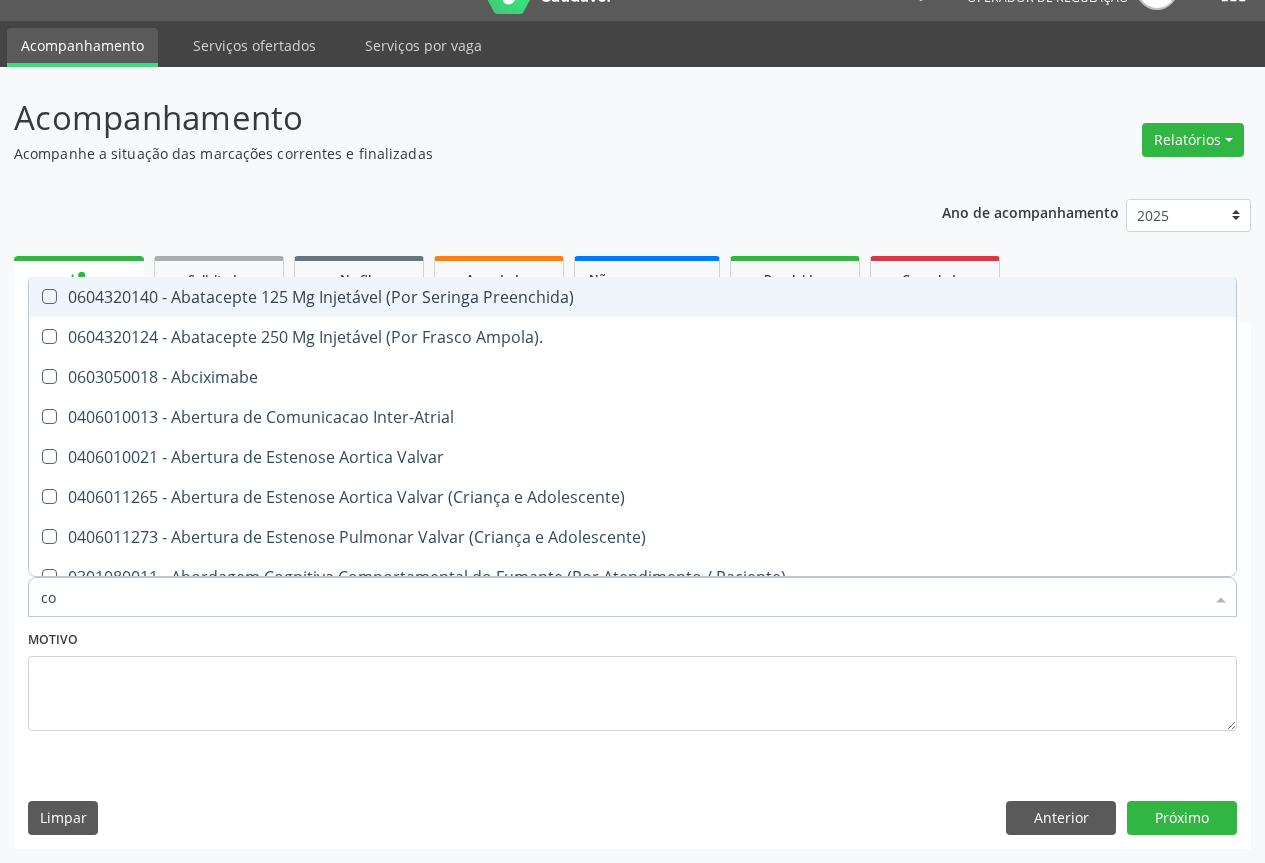 checkbox on "true" 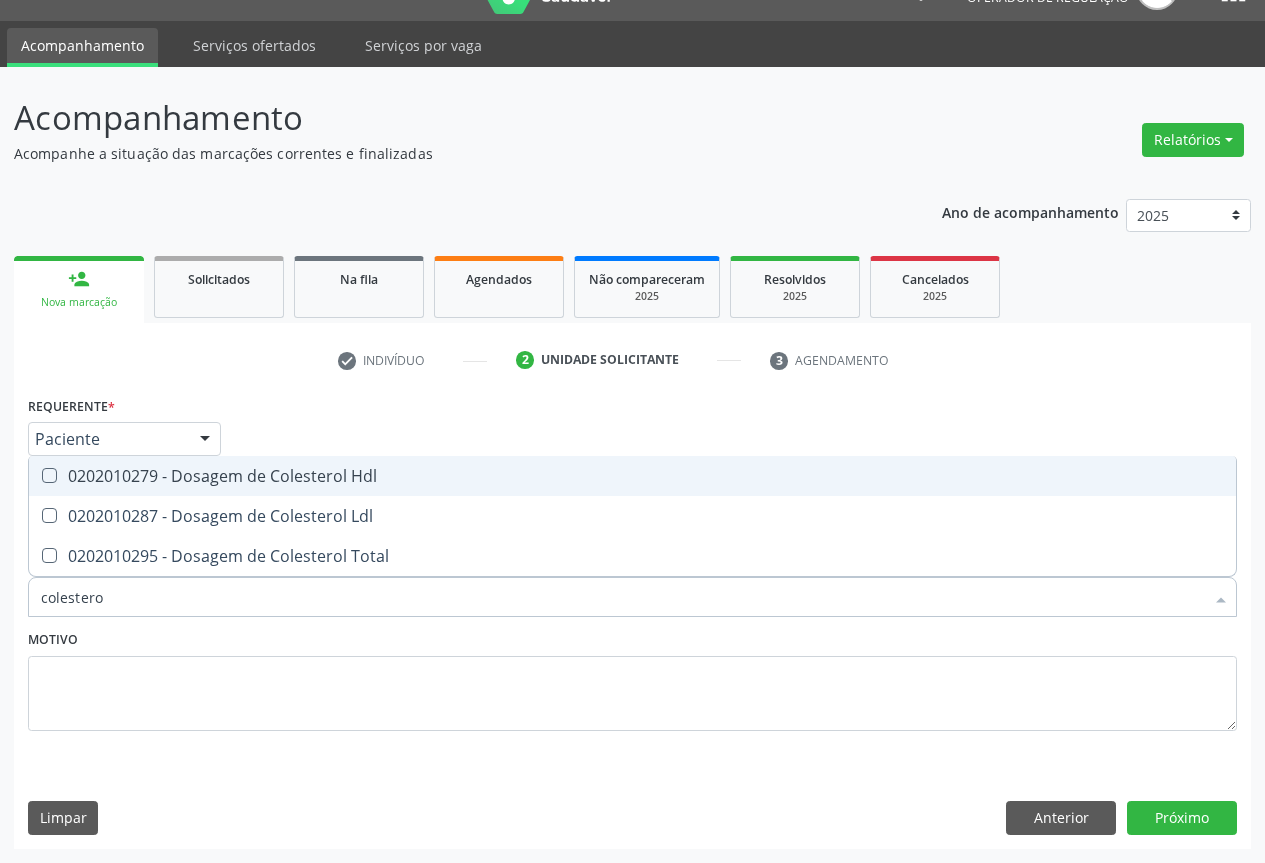type on "colesterol" 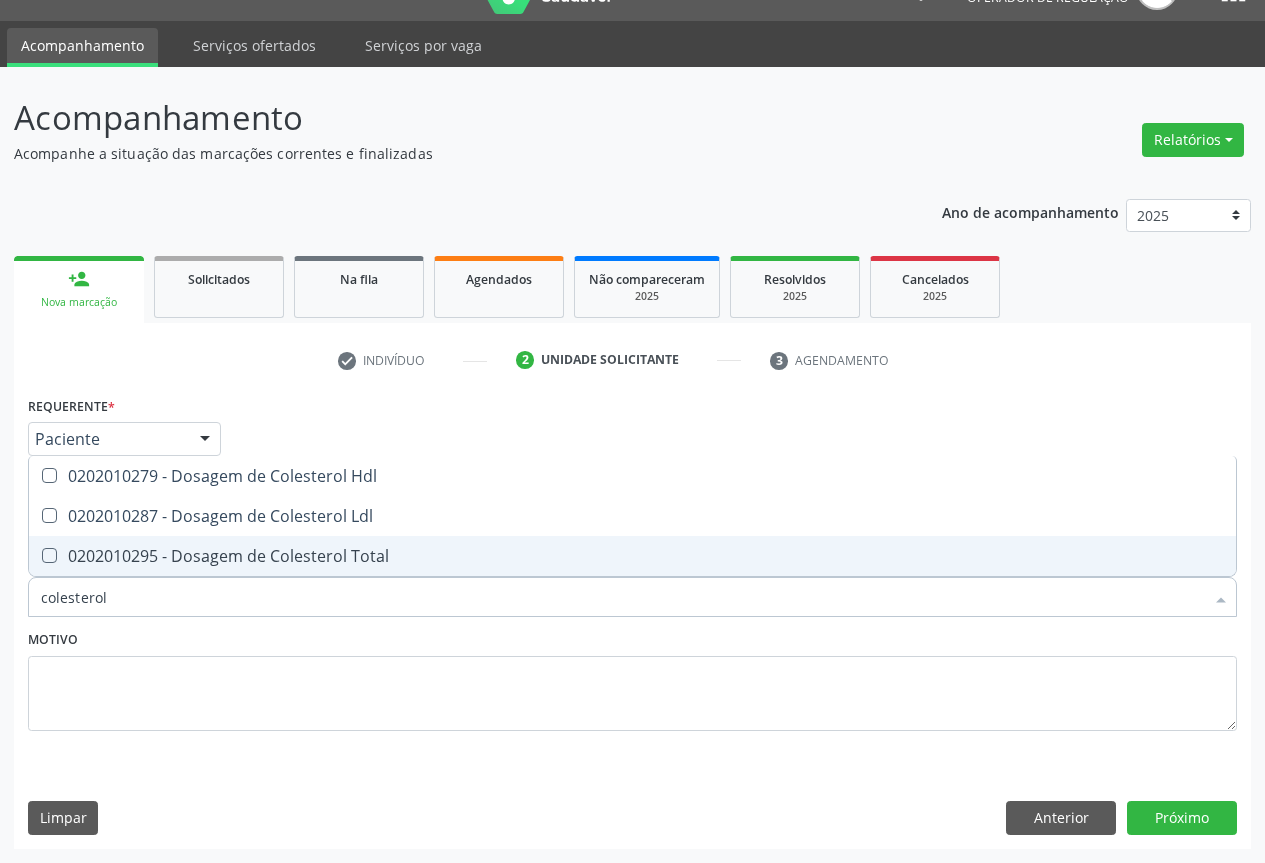 click on "0202010295 - Dosagem de Colesterol Total" at bounding box center [632, 556] 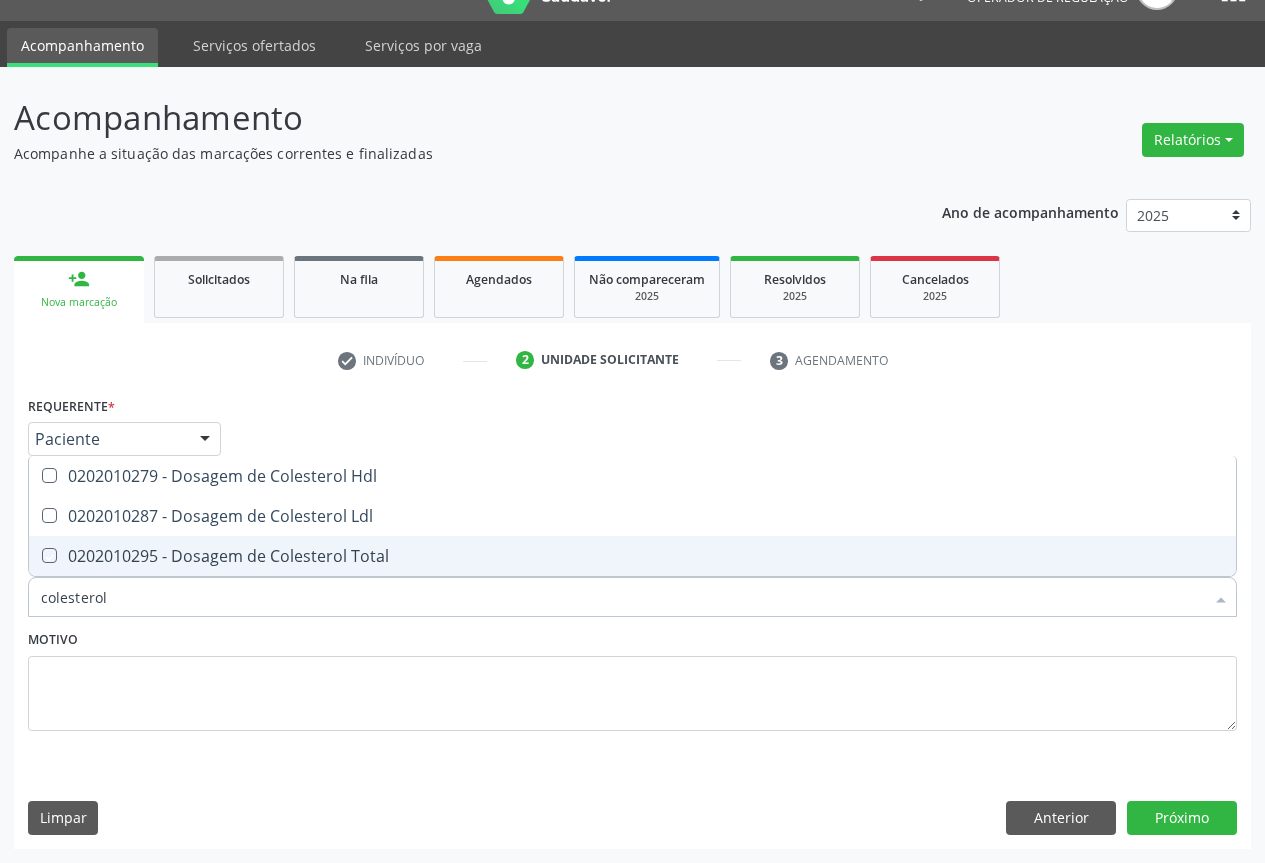 checkbox on "true" 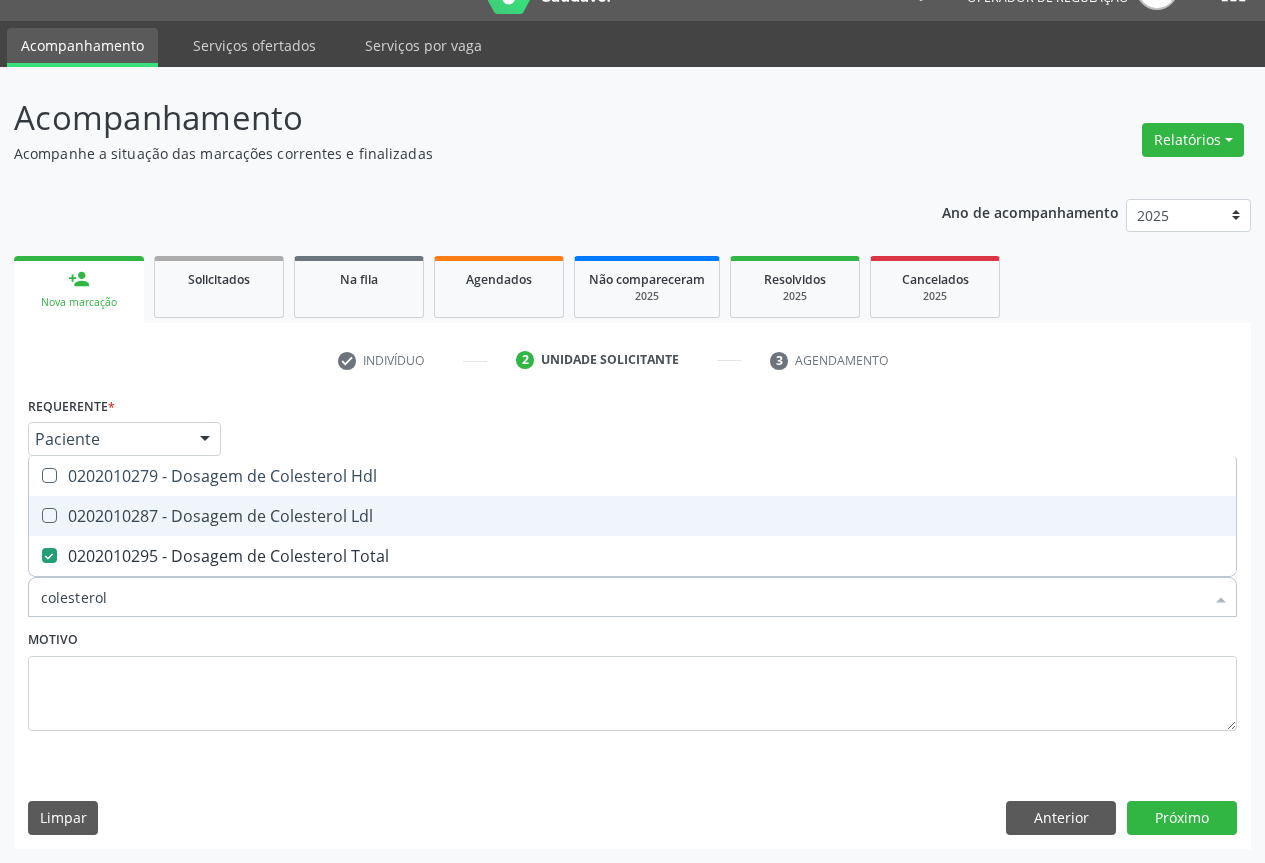 click on "0202010287 - Dosagem de Colesterol Ldl" at bounding box center [632, 516] 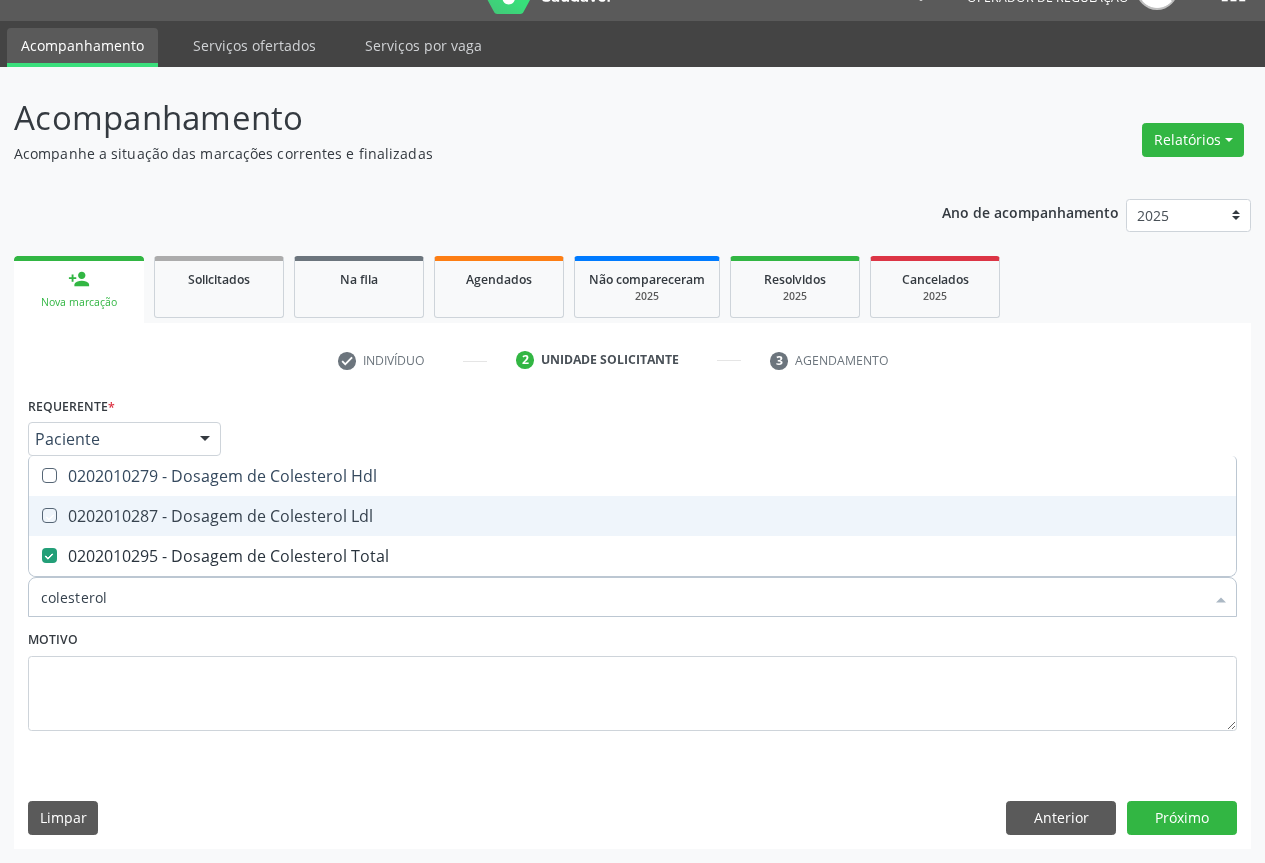 checkbox on "true" 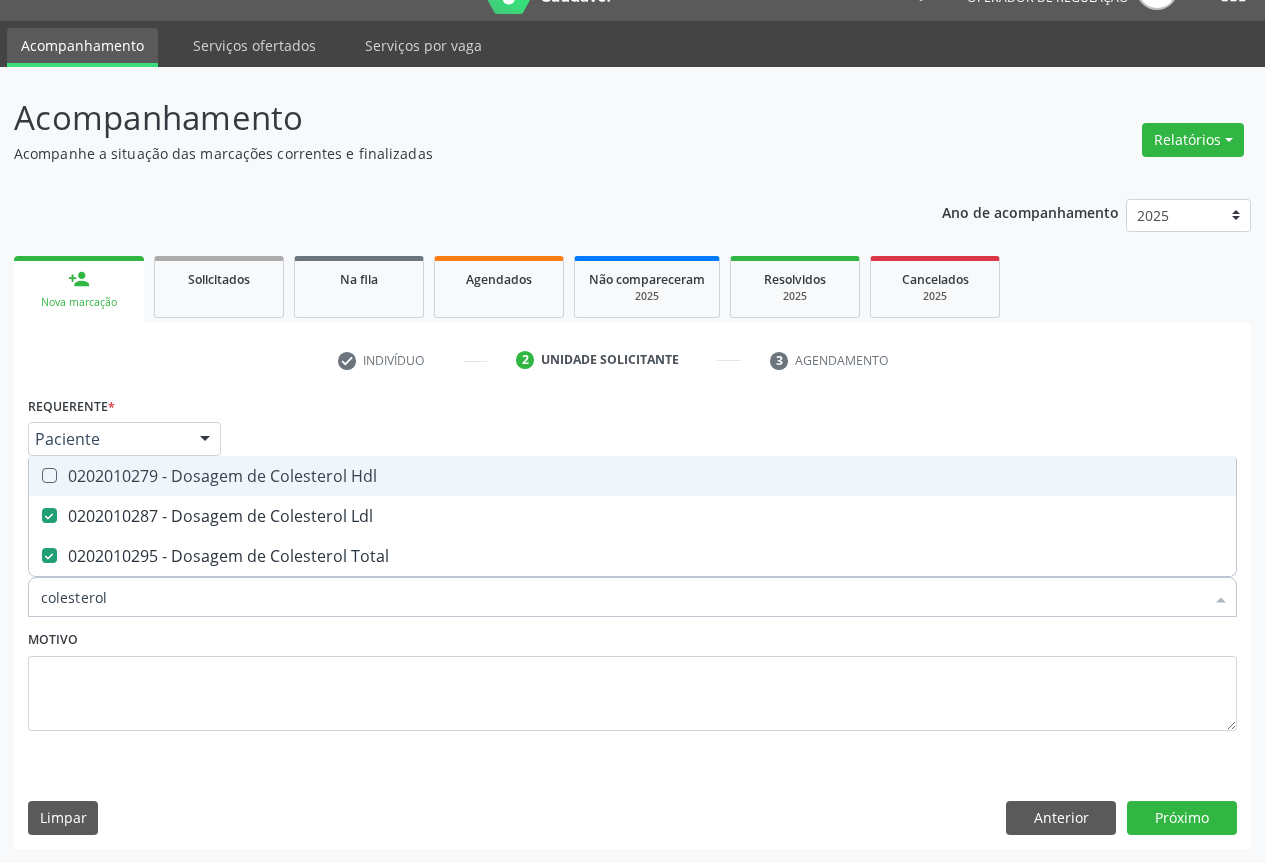 click on "0202010279 - Dosagem de Colesterol Hdl" at bounding box center (632, 476) 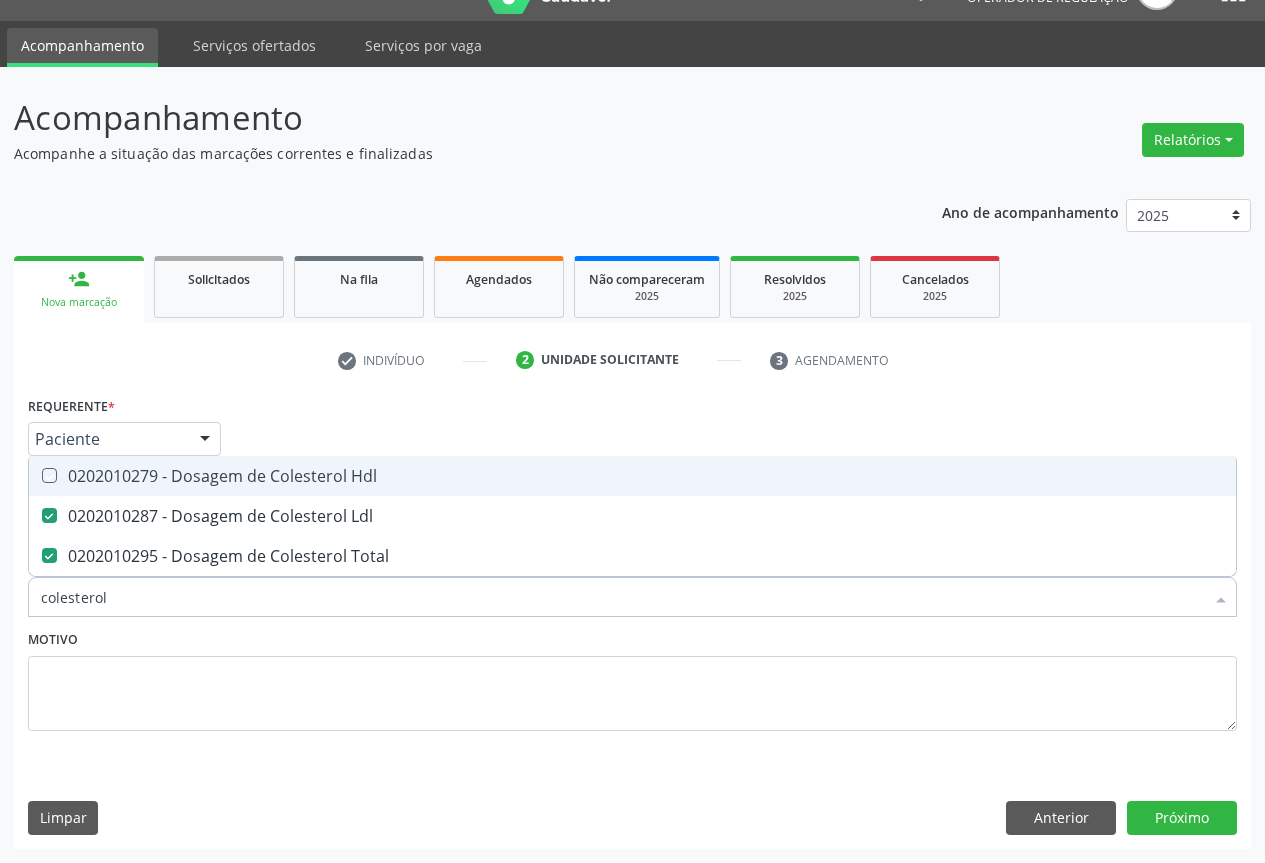 checkbox on "true" 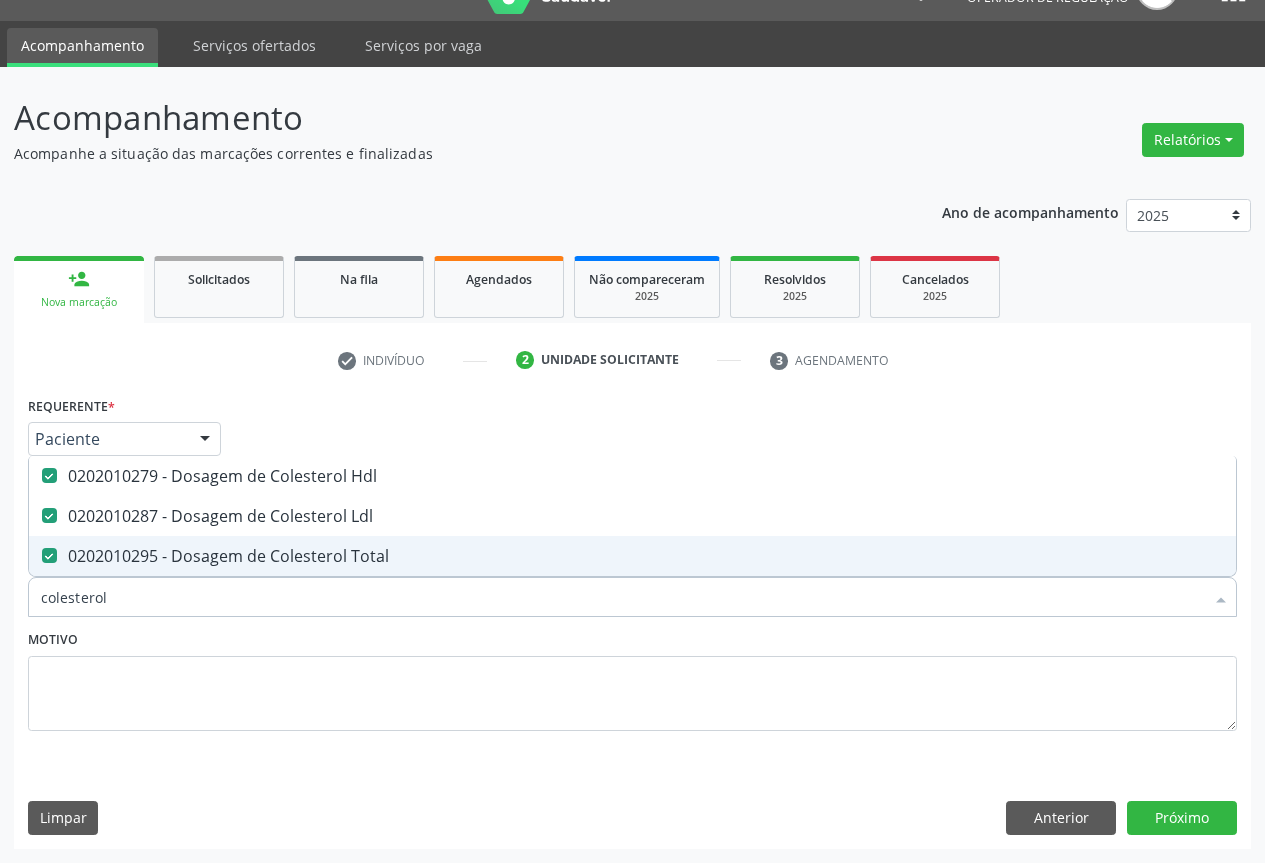 click on "colesterol" at bounding box center (622, 597) 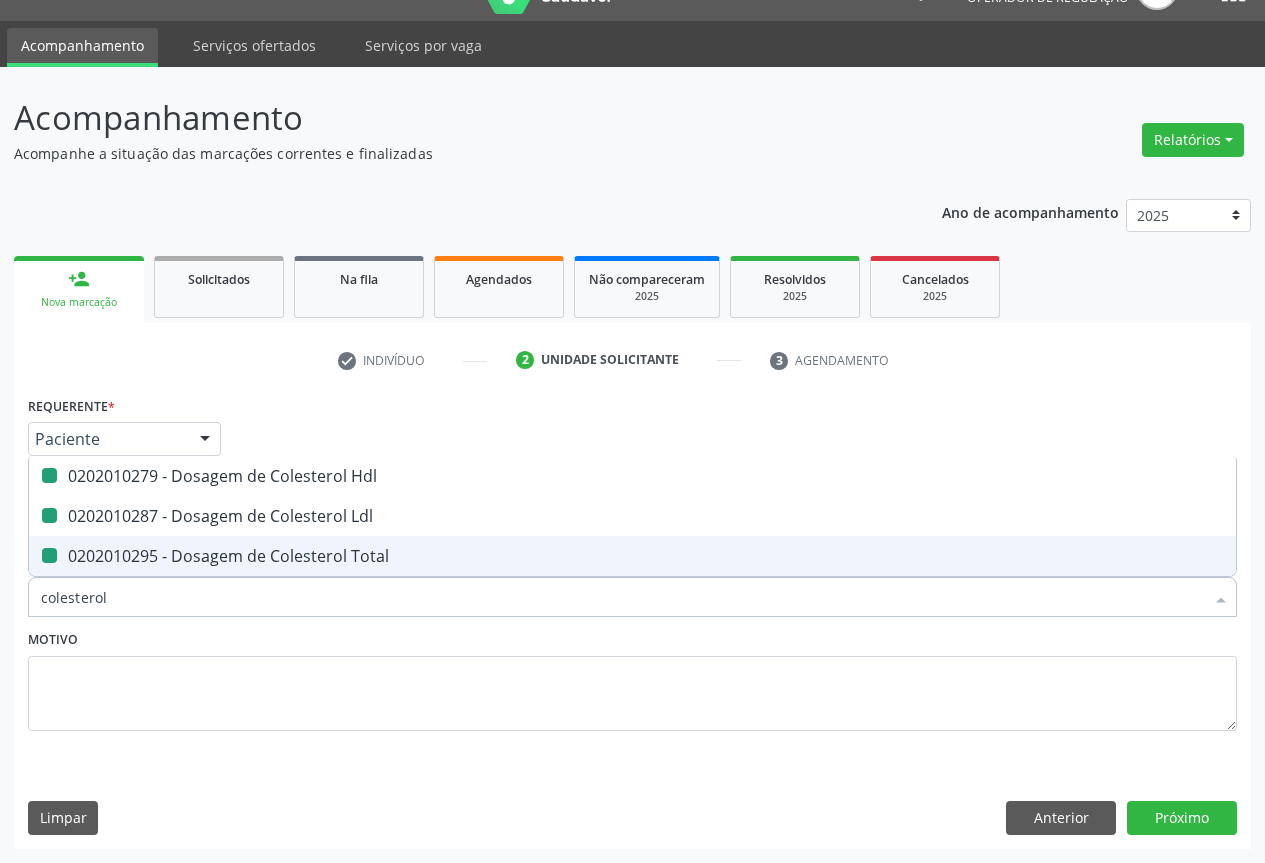 type on "t" 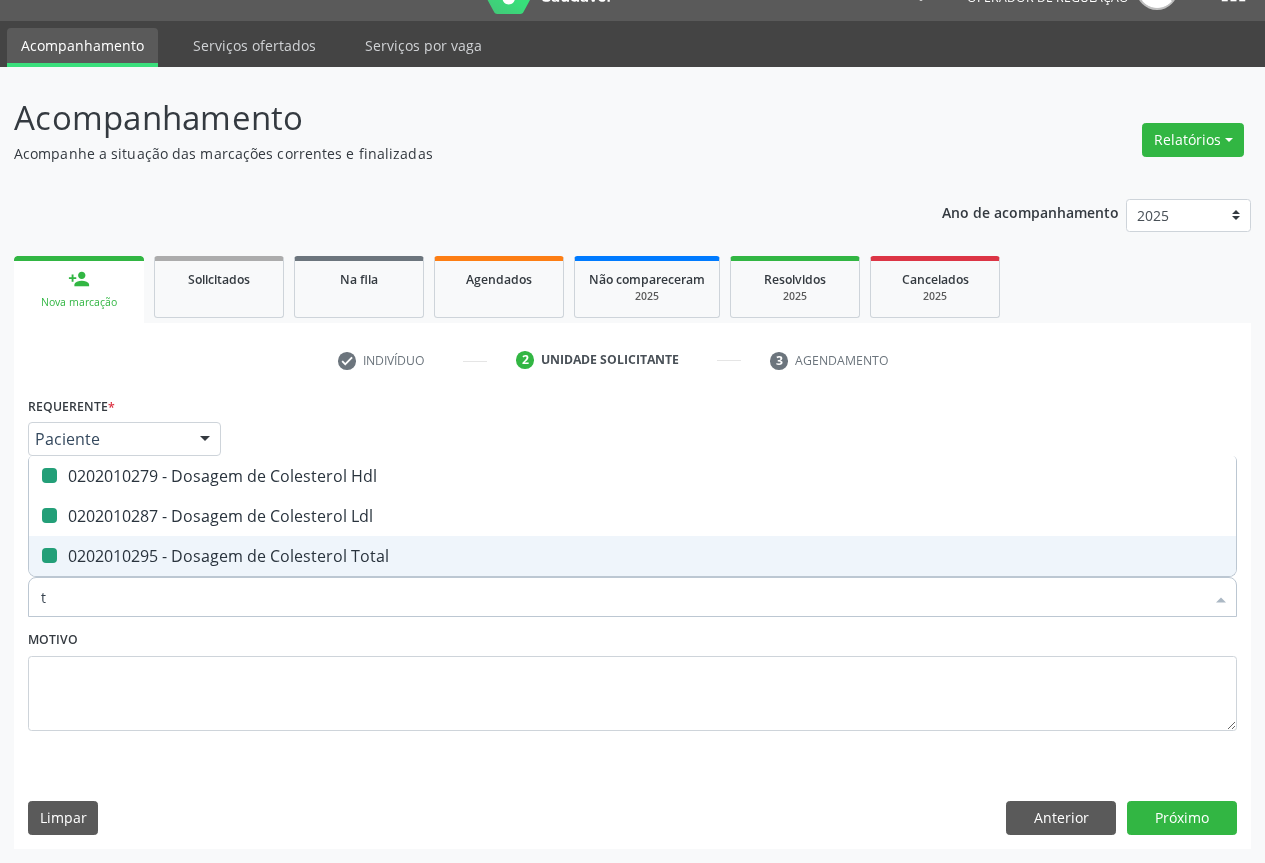checkbox on "false" 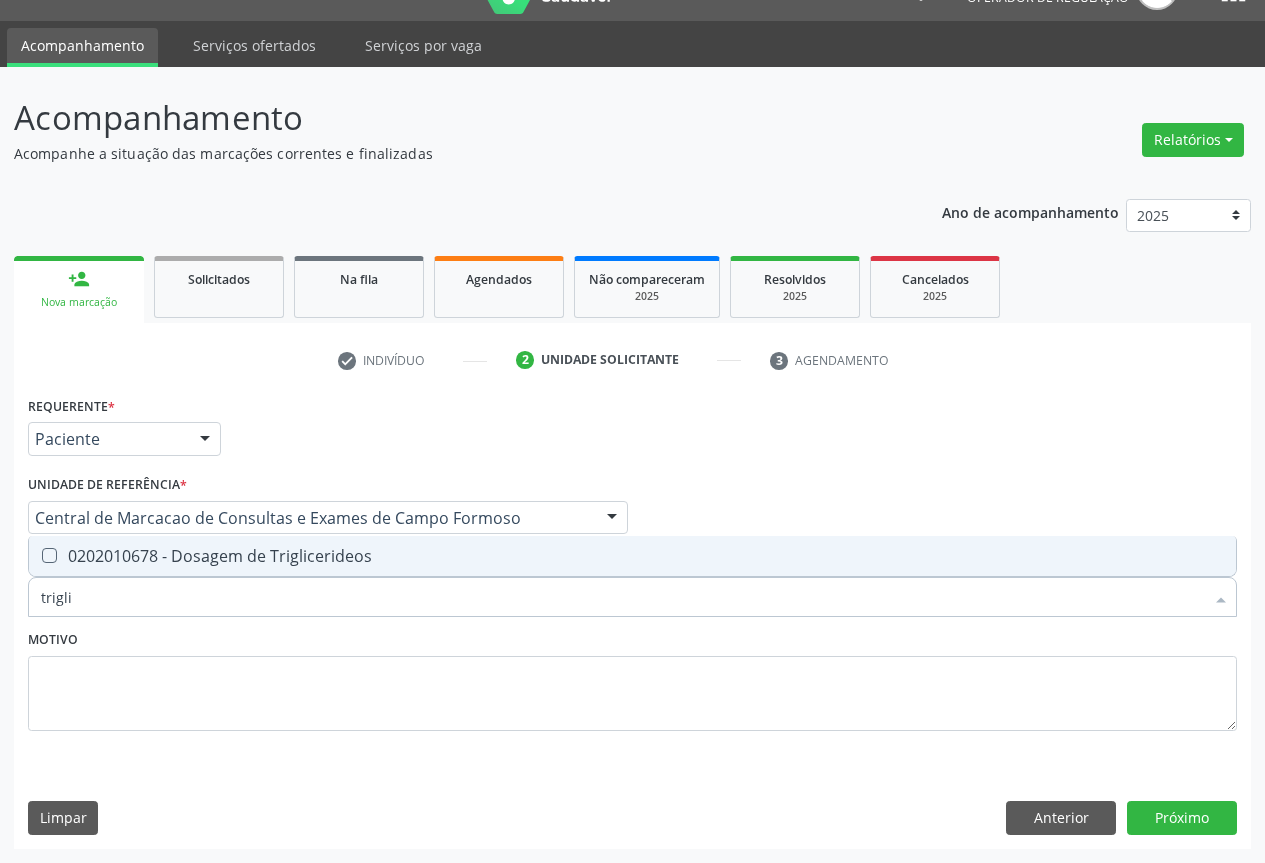 type on "triglic" 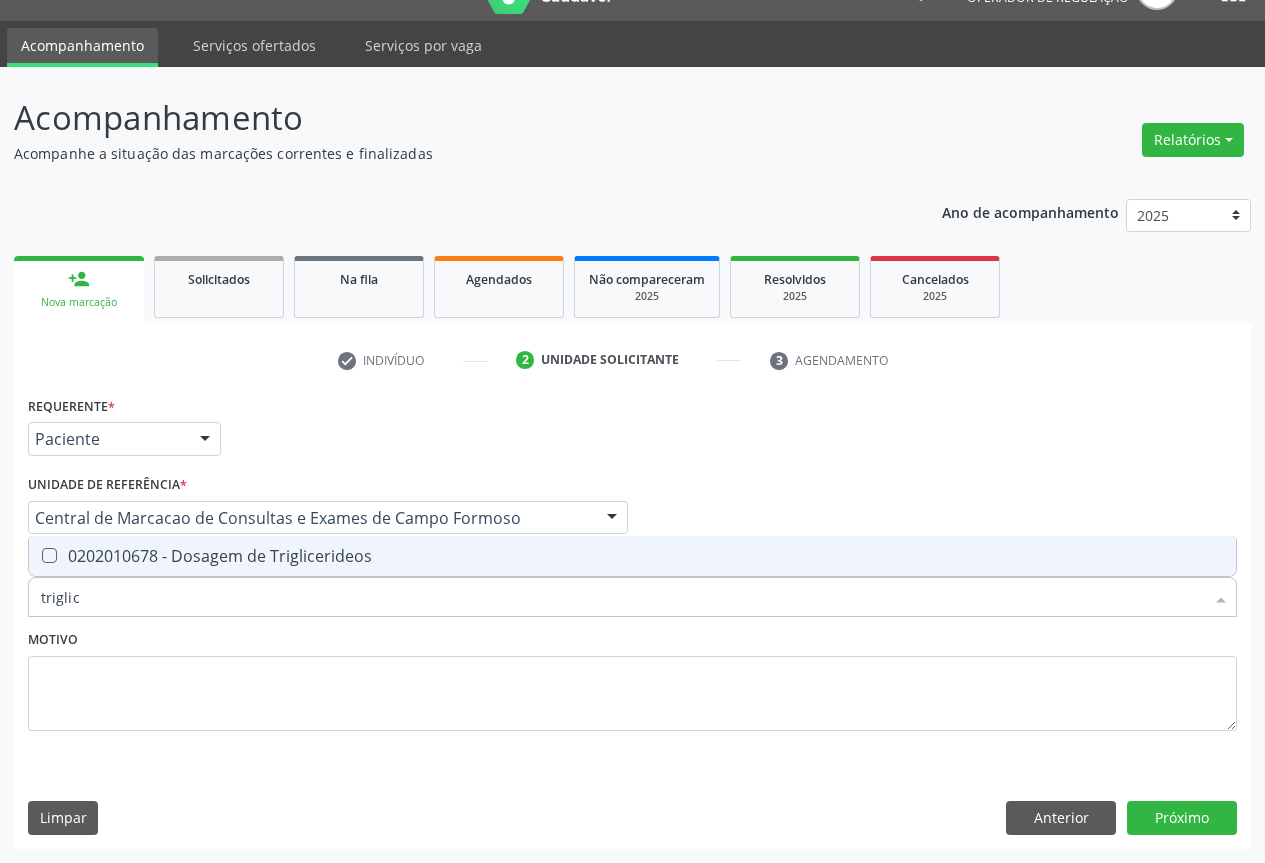 click on "0202010678 - Dosagem de Triglicerideos" at bounding box center [632, 556] 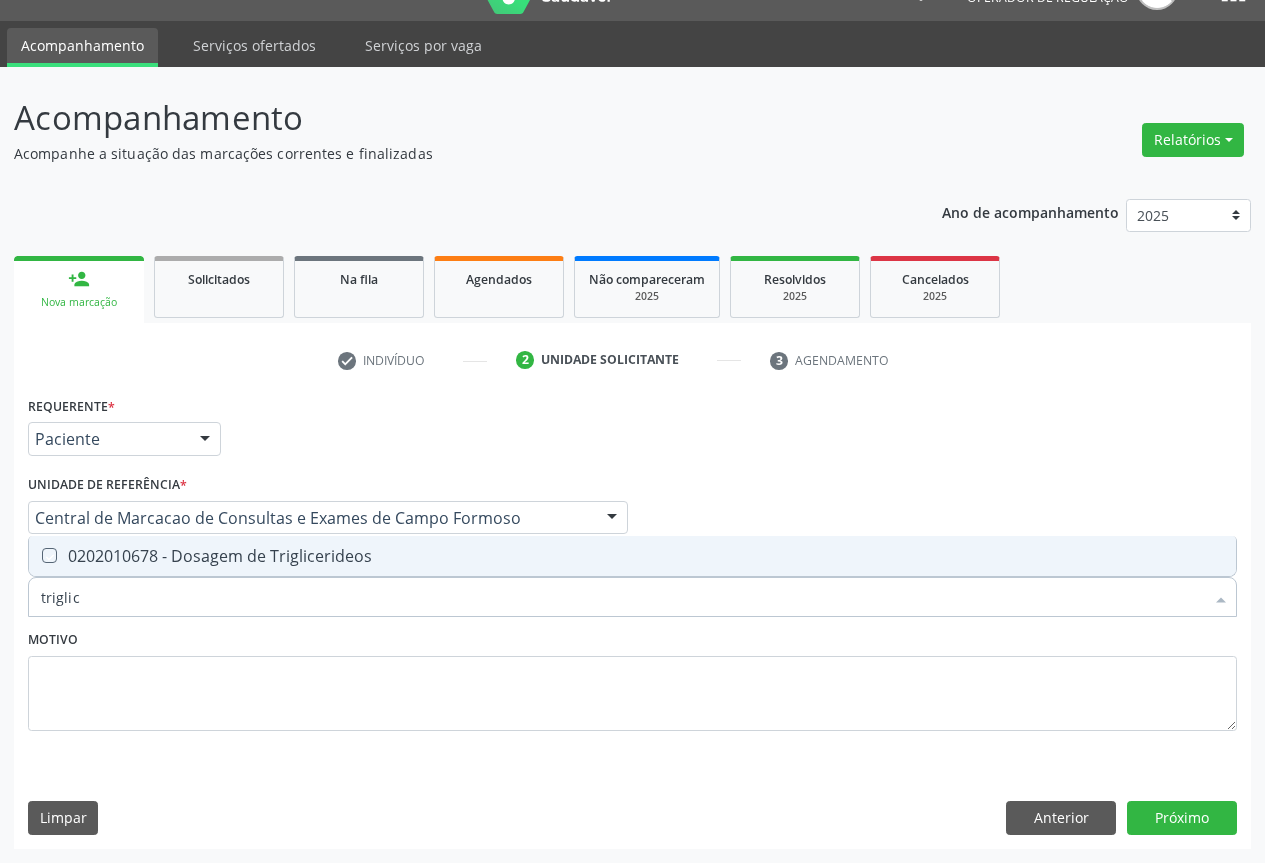 checkbox on "true" 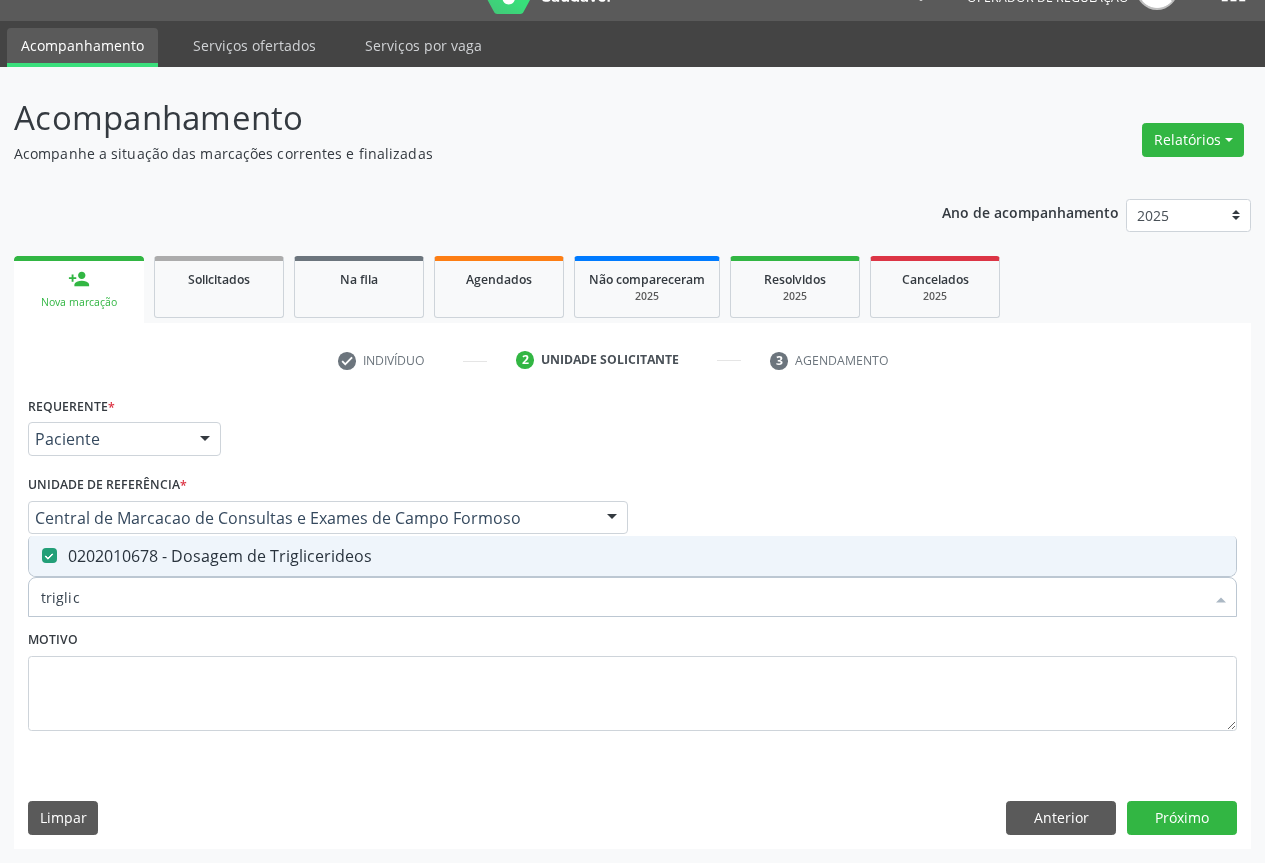 click on "triglic" at bounding box center (622, 597) 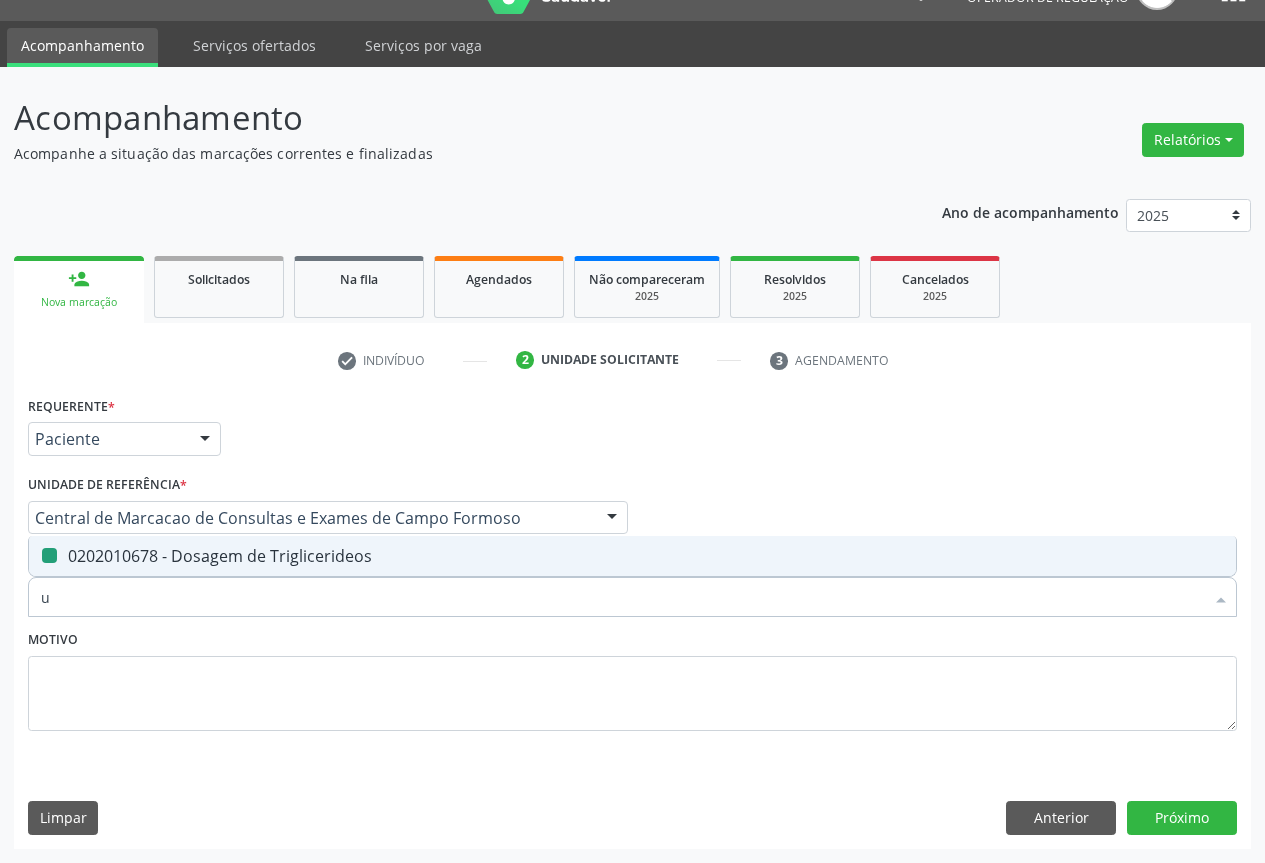 type on "ur" 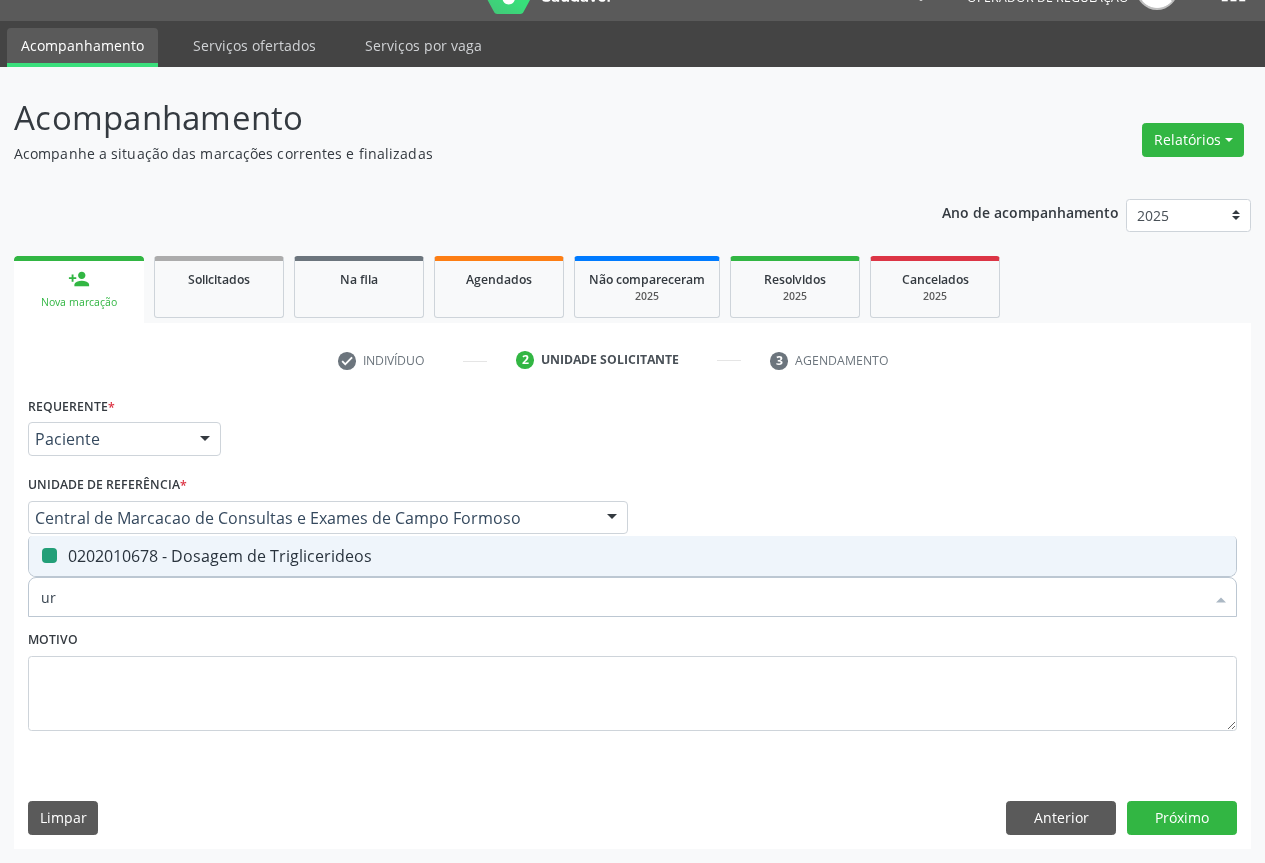 checkbox on "false" 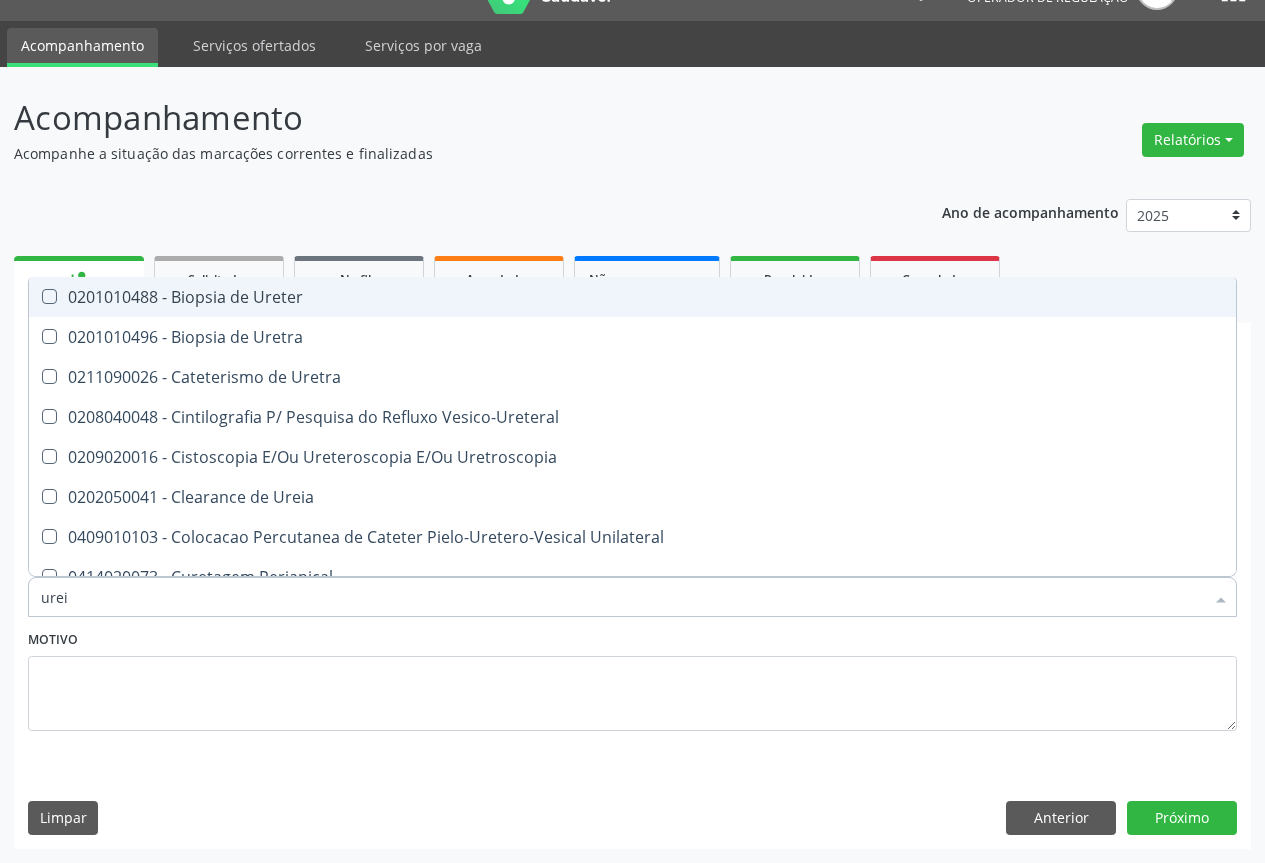 type on "ureia" 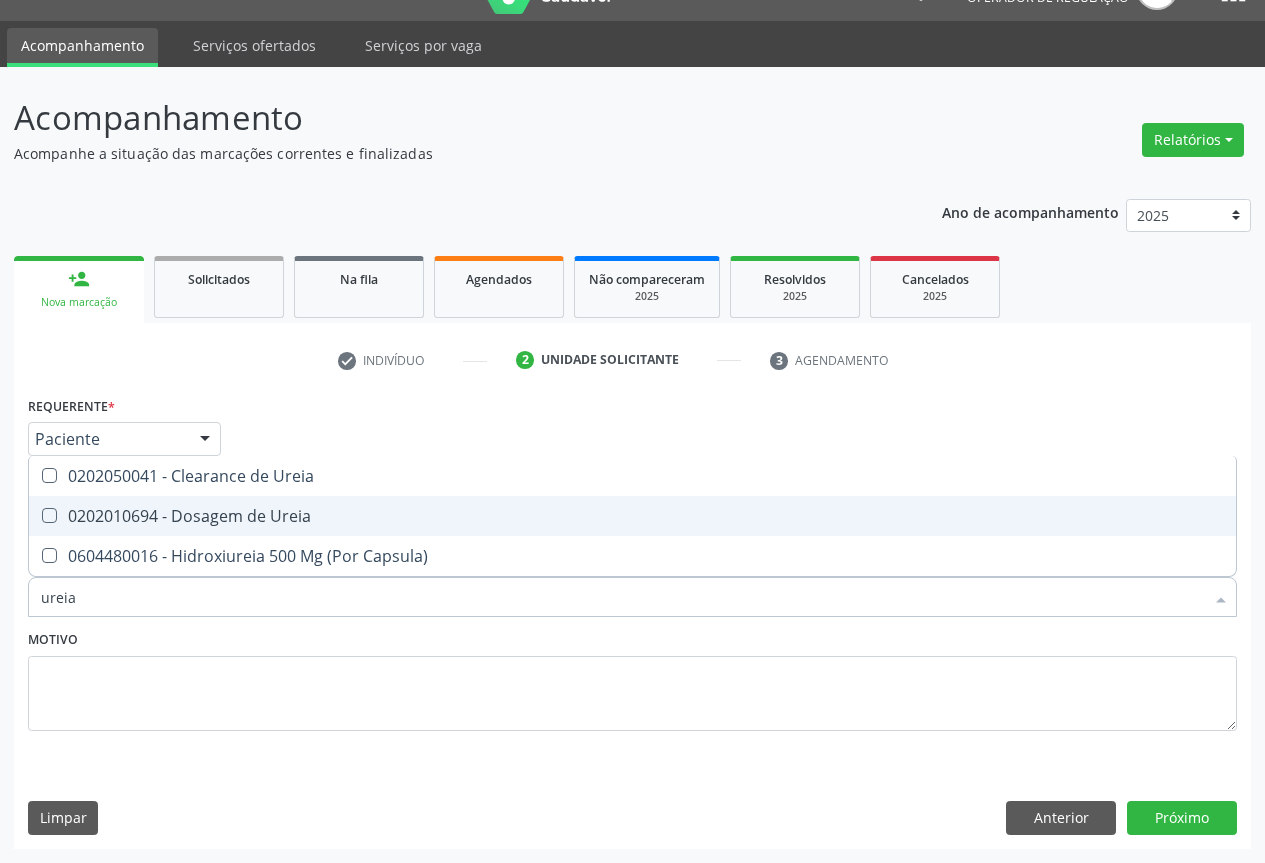 click on "0202010694 - Dosagem de Ureia" at bounding box center [632, 516] 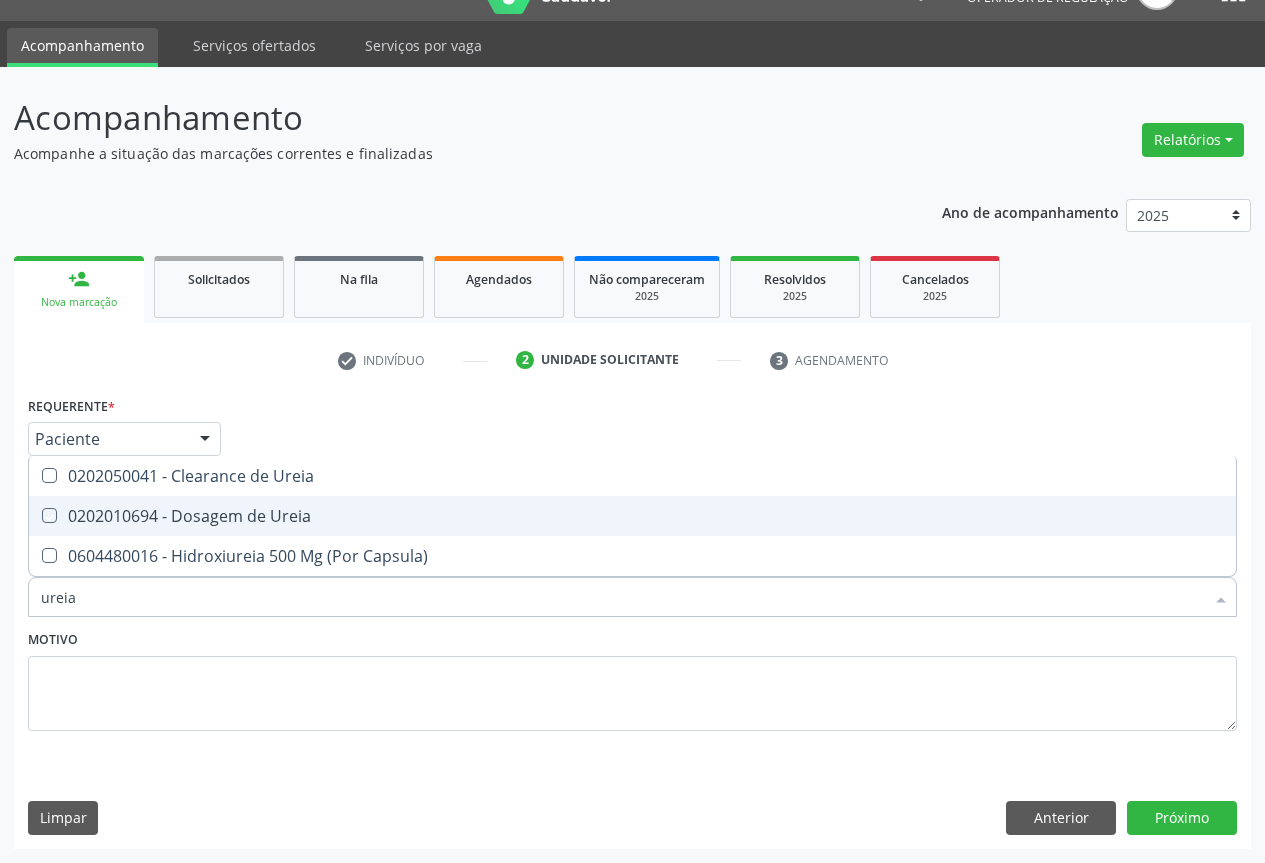 checkbox on "true" 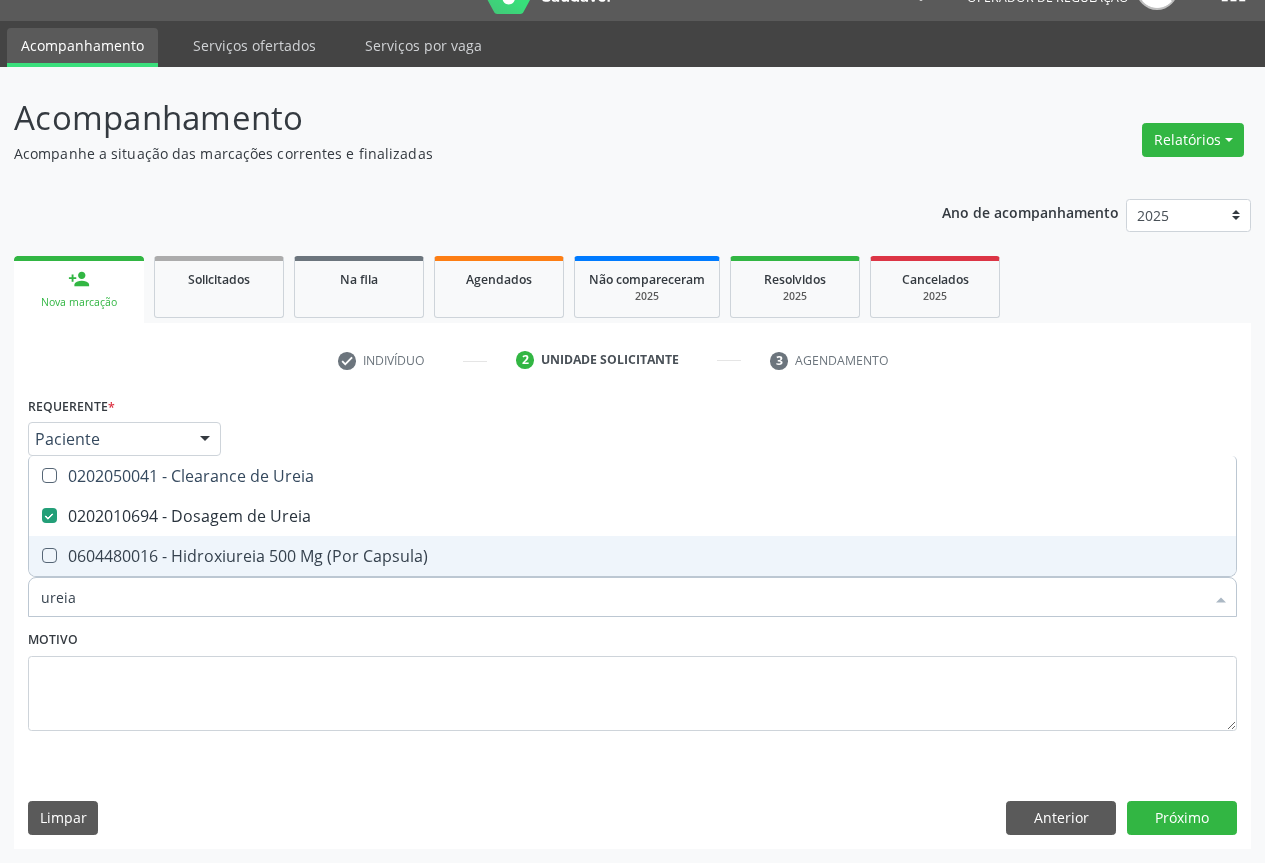 click on "ureia" at bounding box center (622, 597) 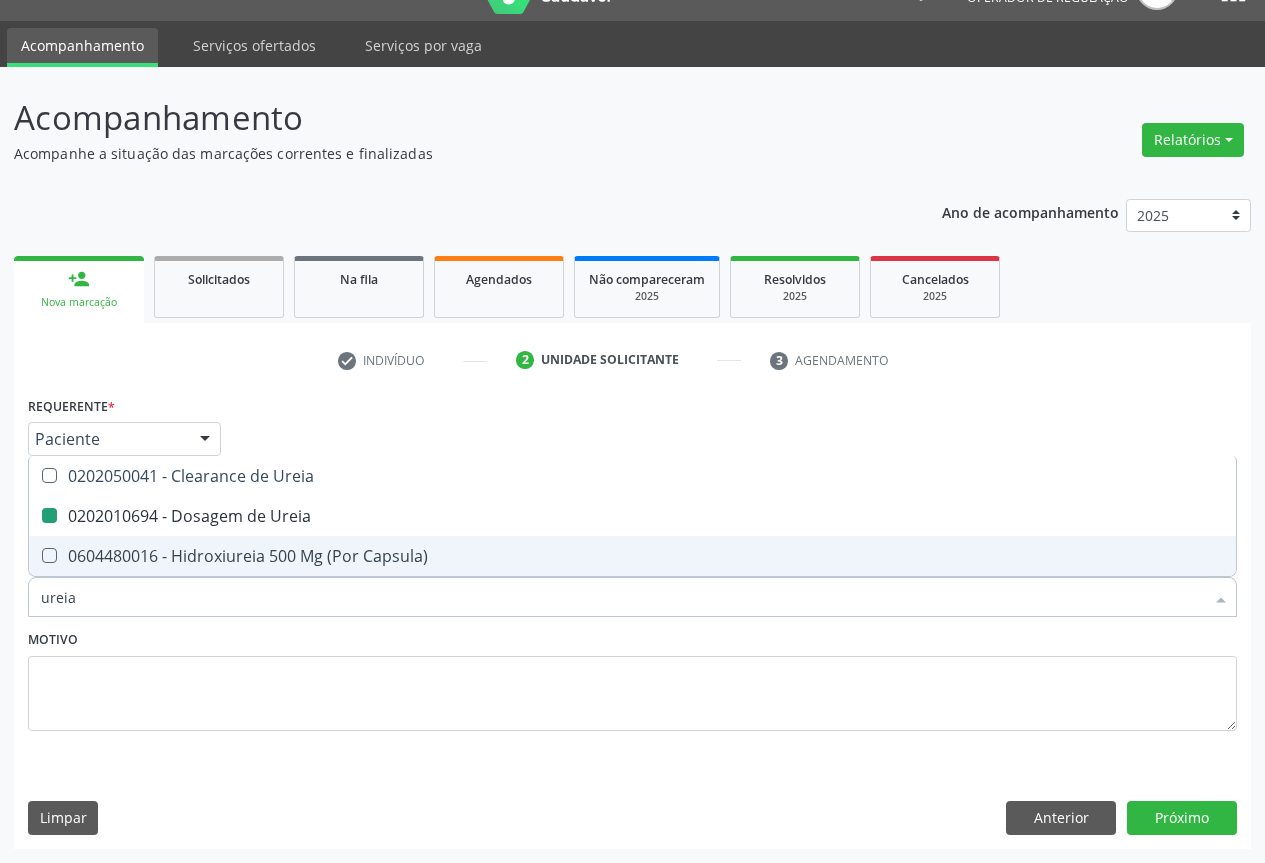 type on "c" 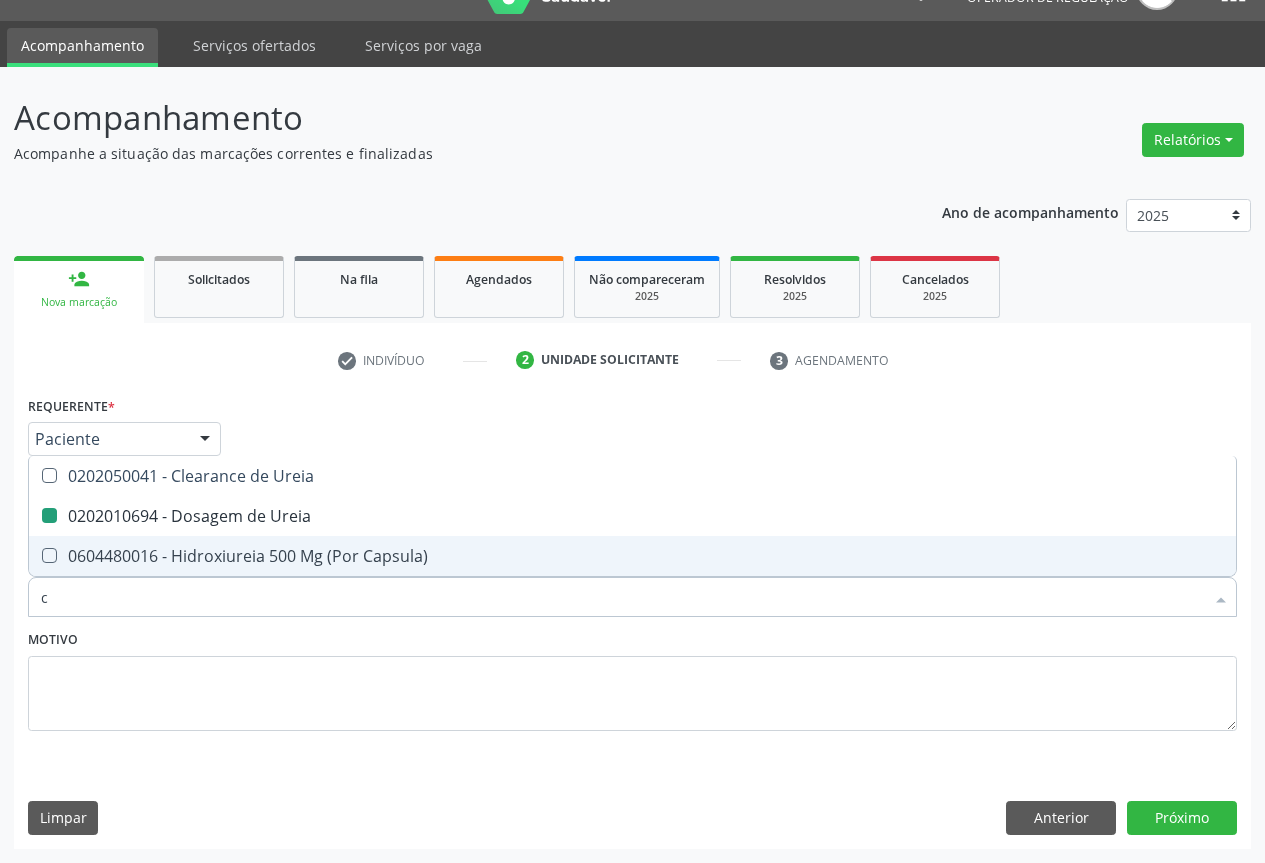 checkbox on "false" 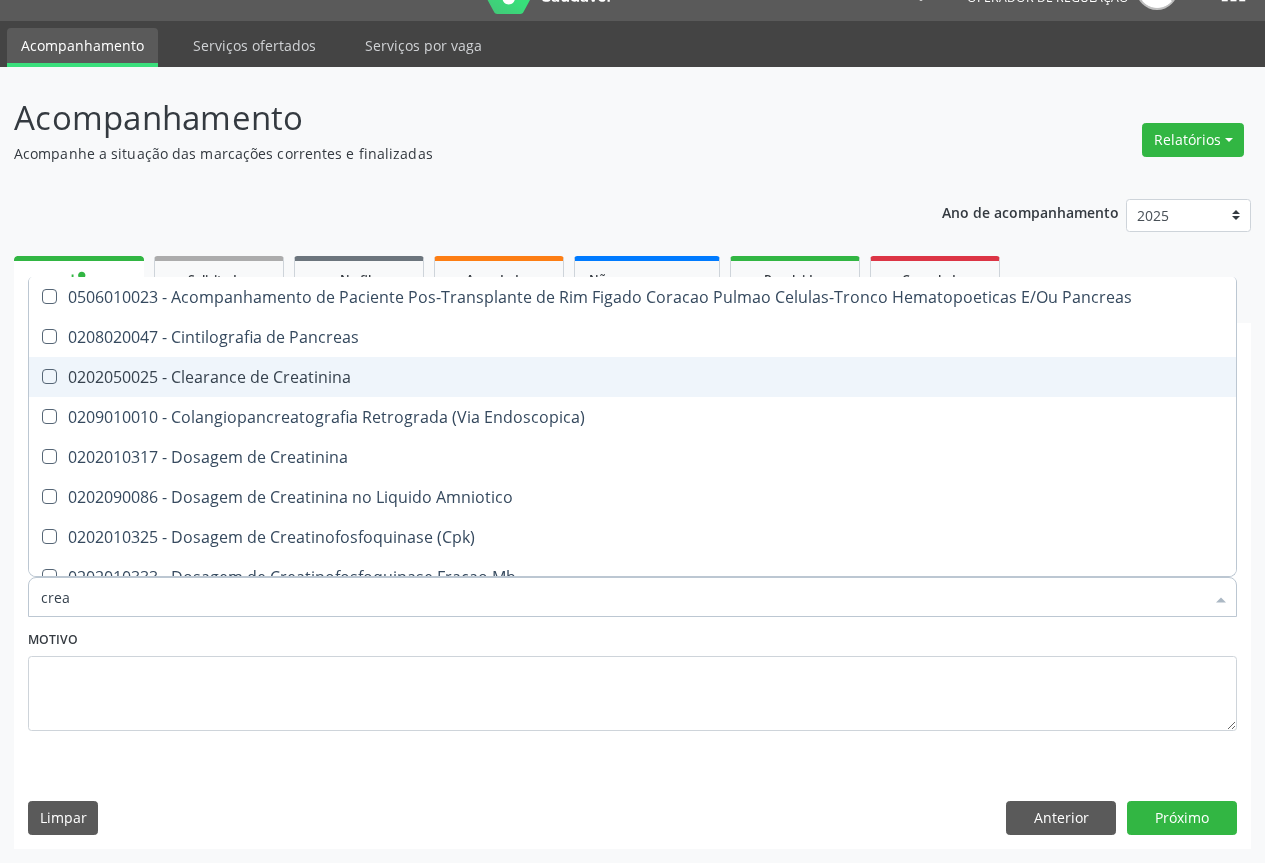 type on "creat" 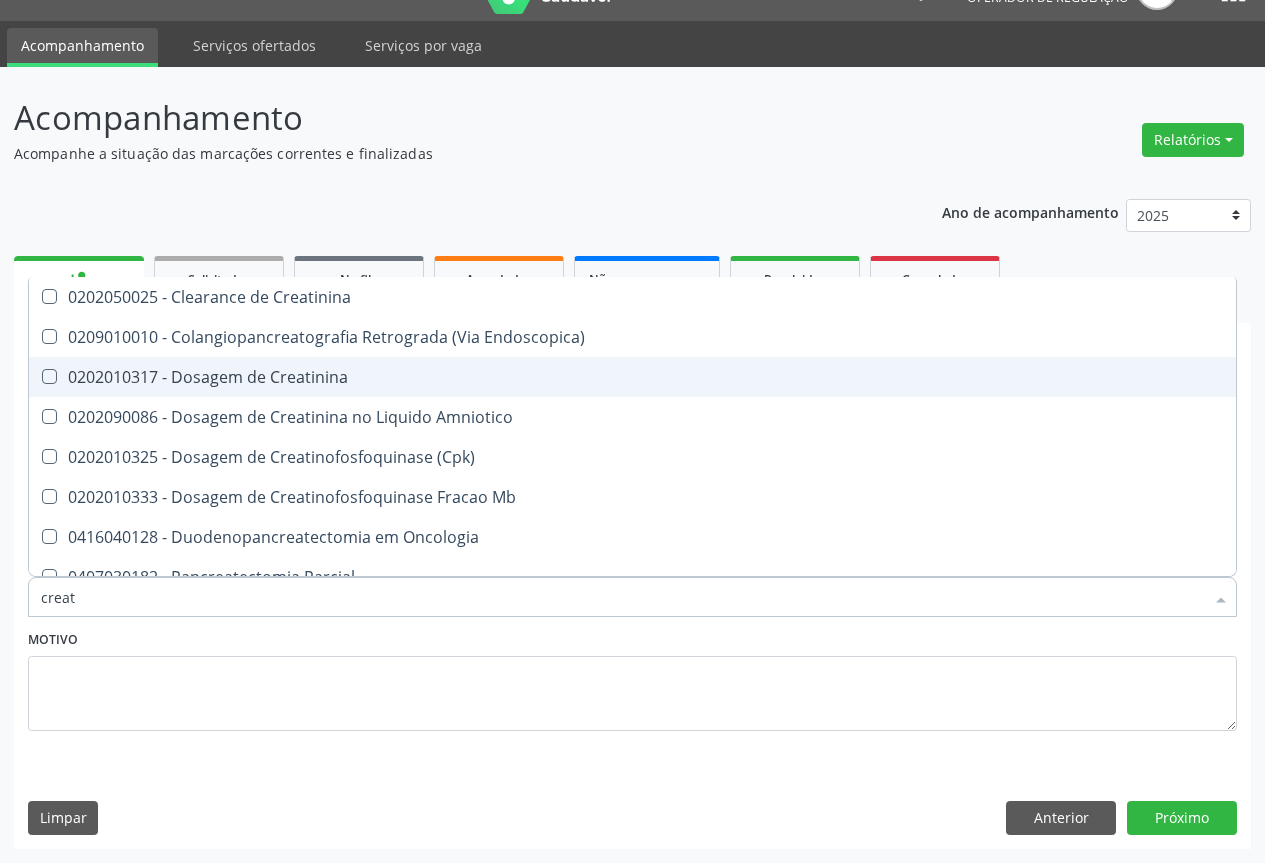 drag, startPoint x: 215, startPoint y: 391, endPoint x: 201, endPoint y: 510, distance: 119.8207 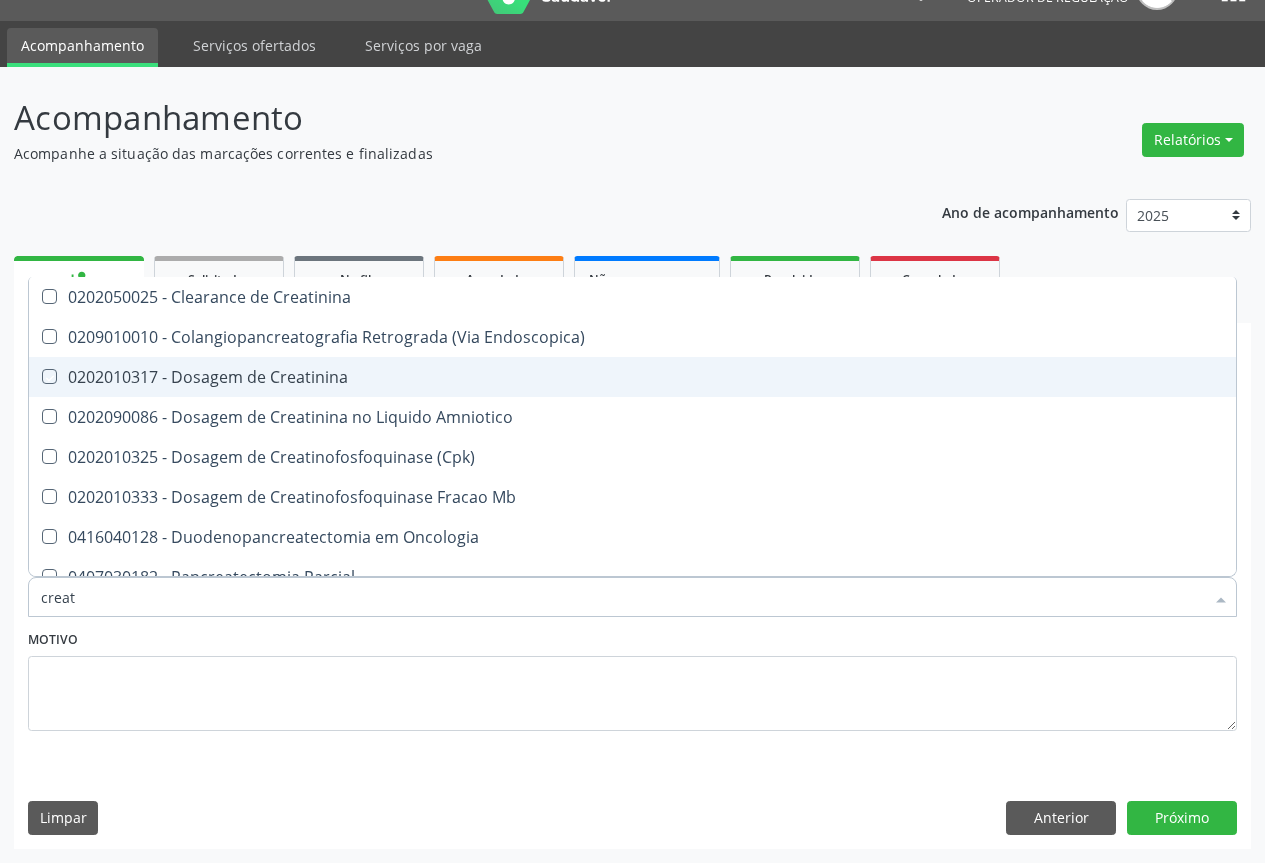 checkbox on "true" 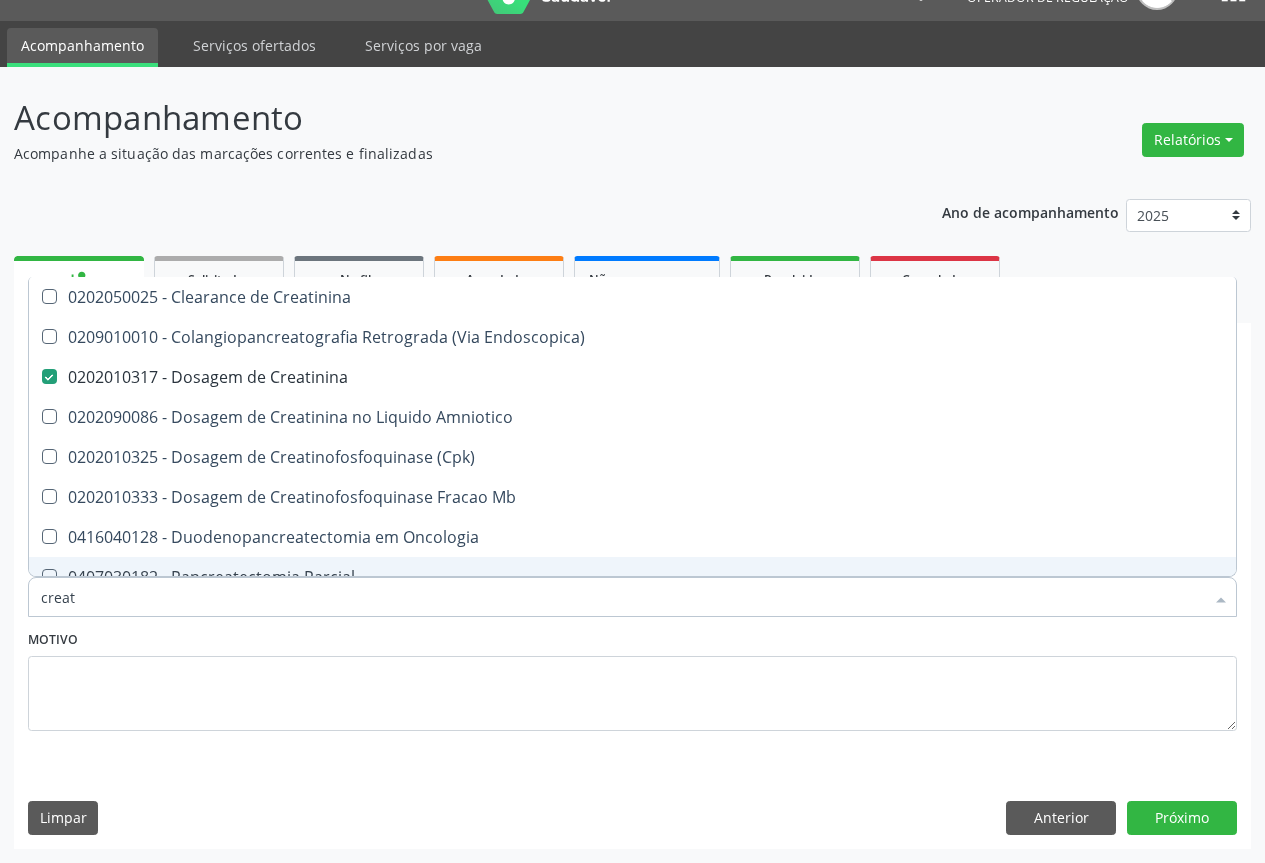 click on "creat" at bounding box center [622, 597] 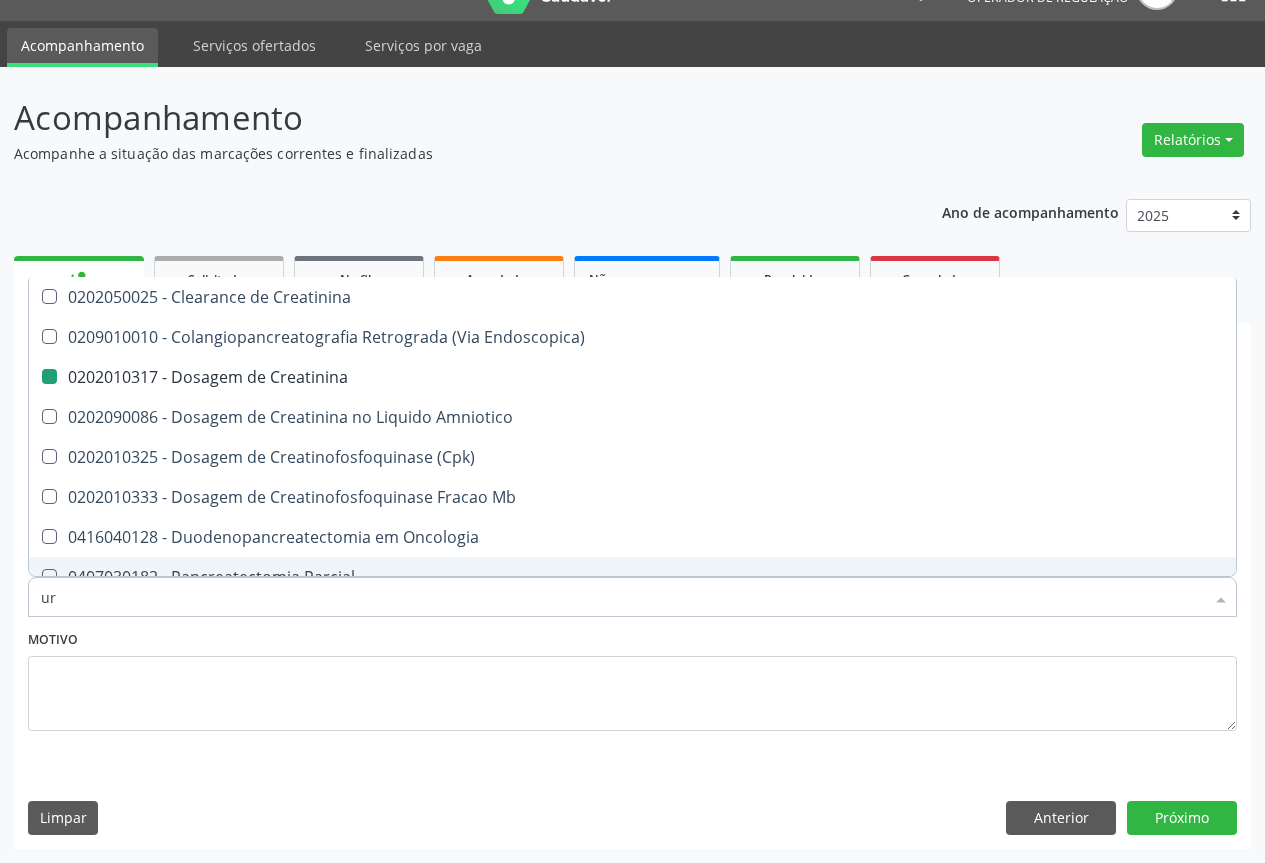 type on "uri" 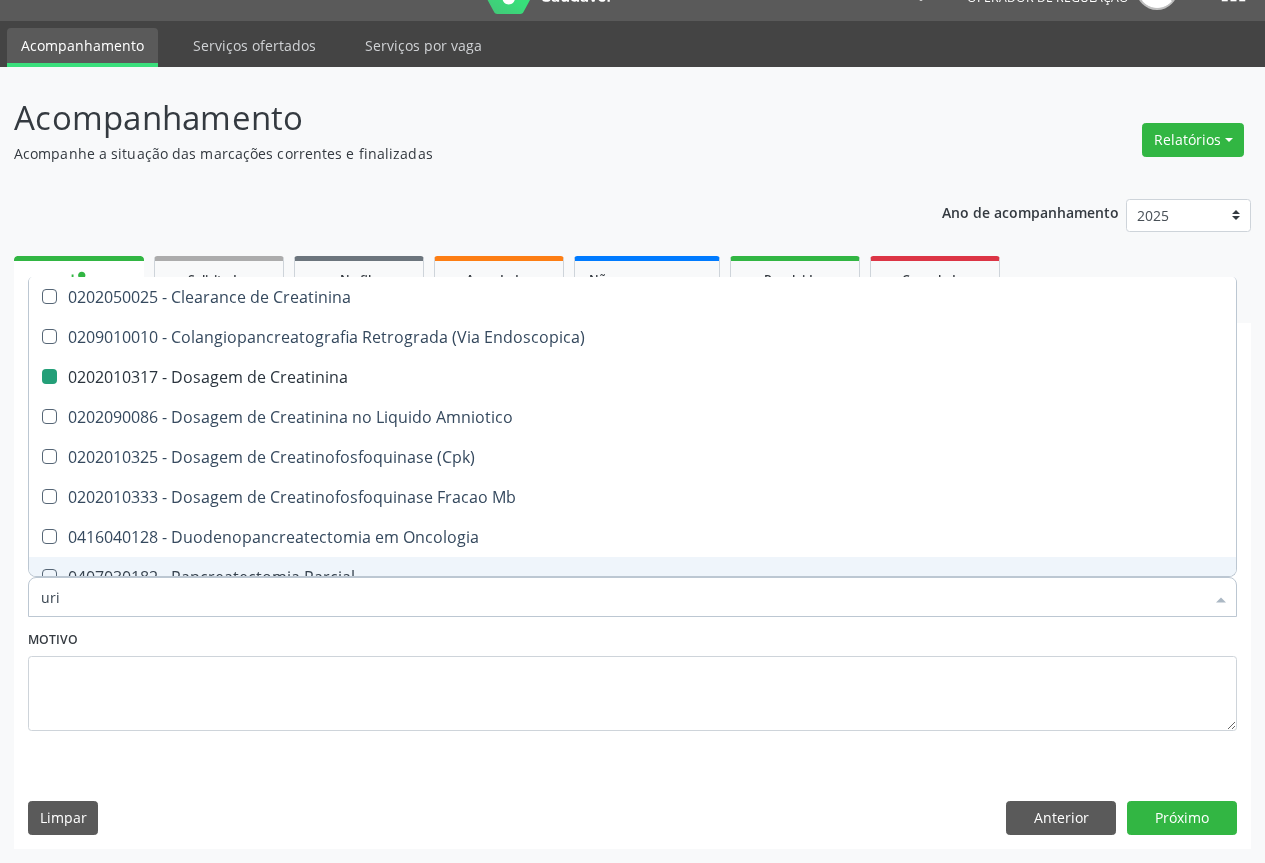 checkbox on "false" 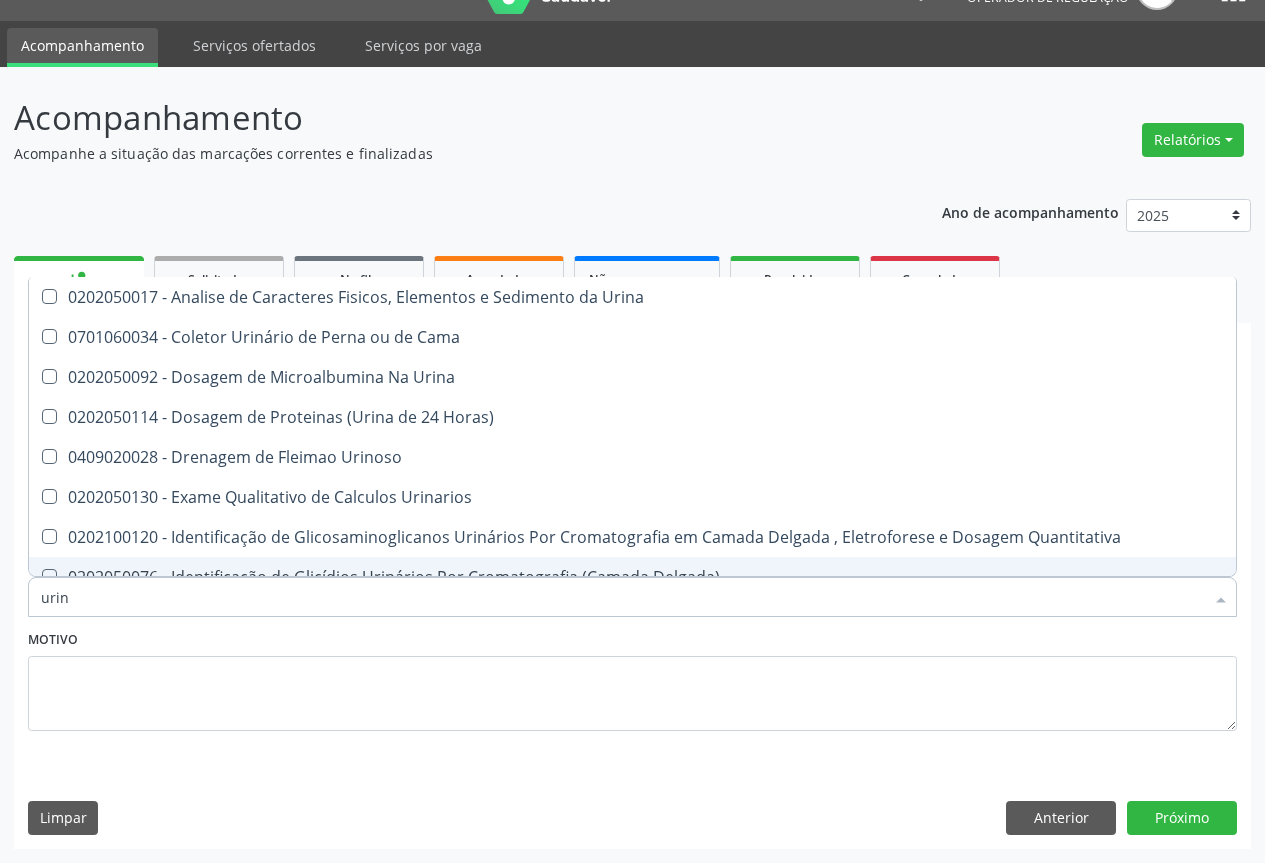 type on "urina" 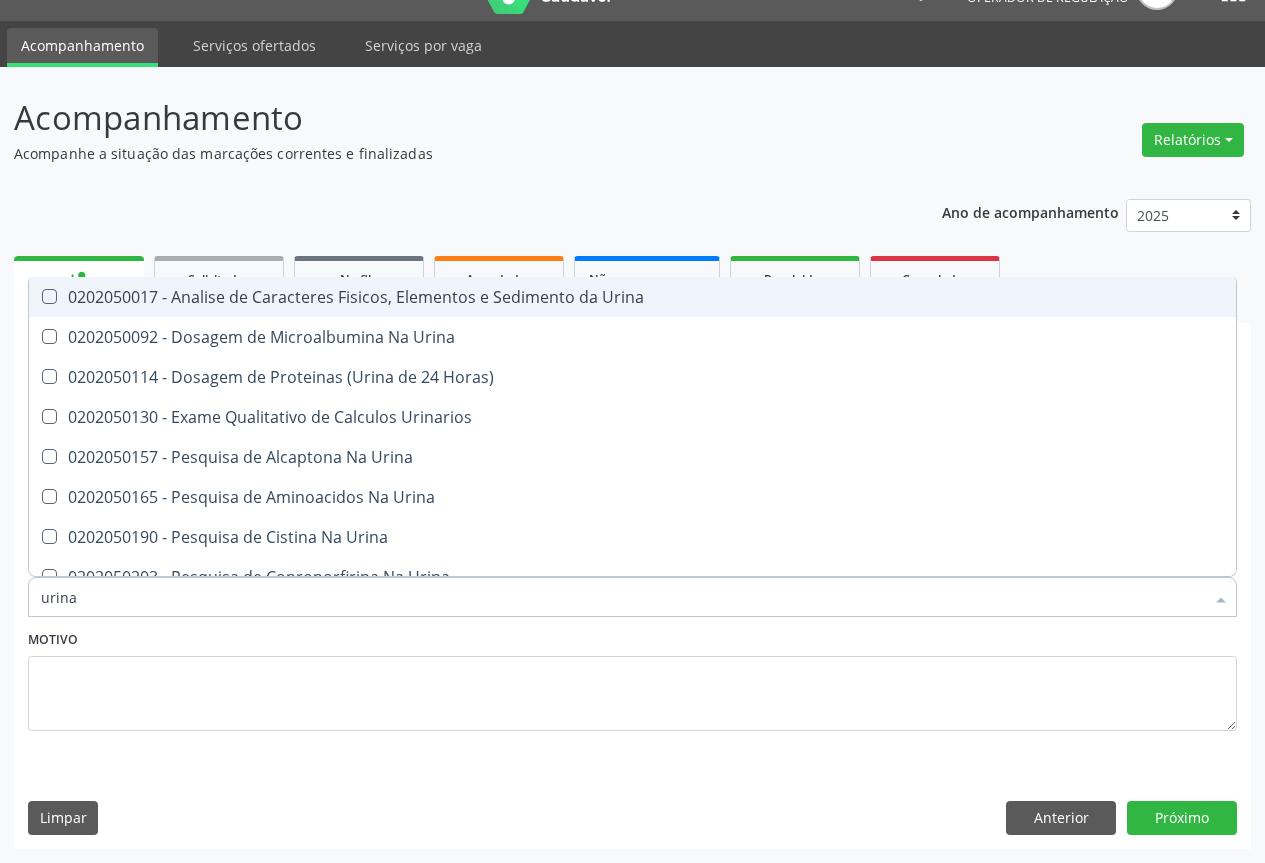 drag, startPoint x: 290, startPoint y: 306, endPoint x: 288, endPoint y: 316, distance: 10.198039 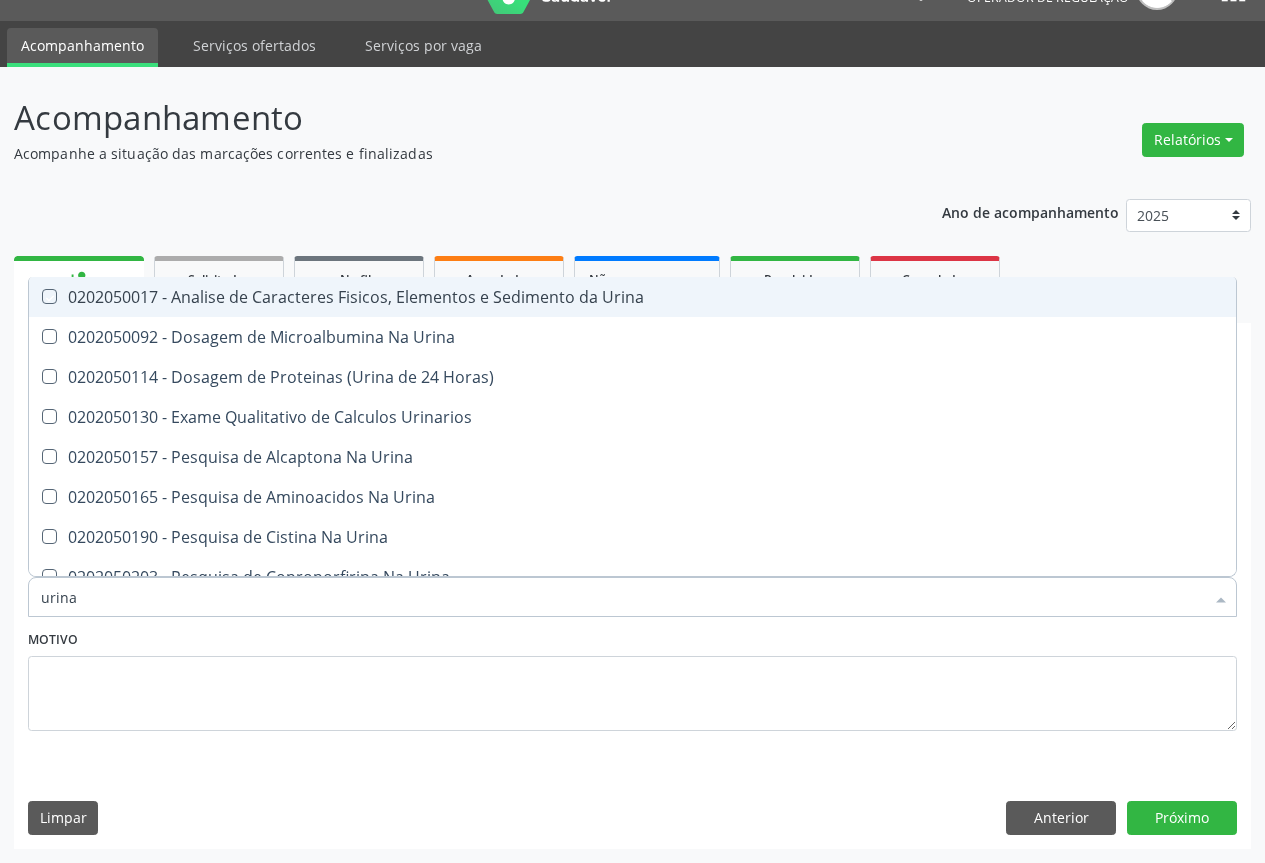 checkbox on "true" 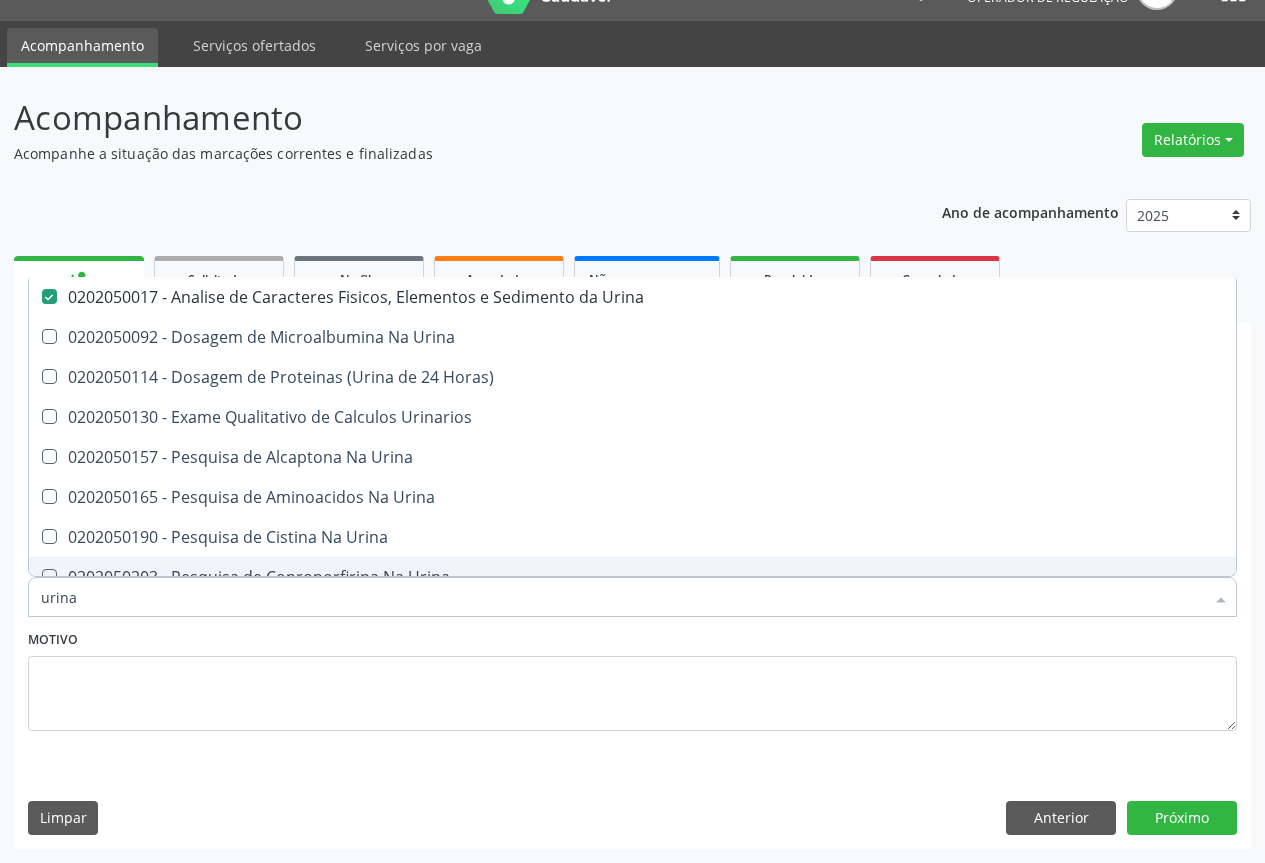 click on "urina" at bounding box center (622, 597) 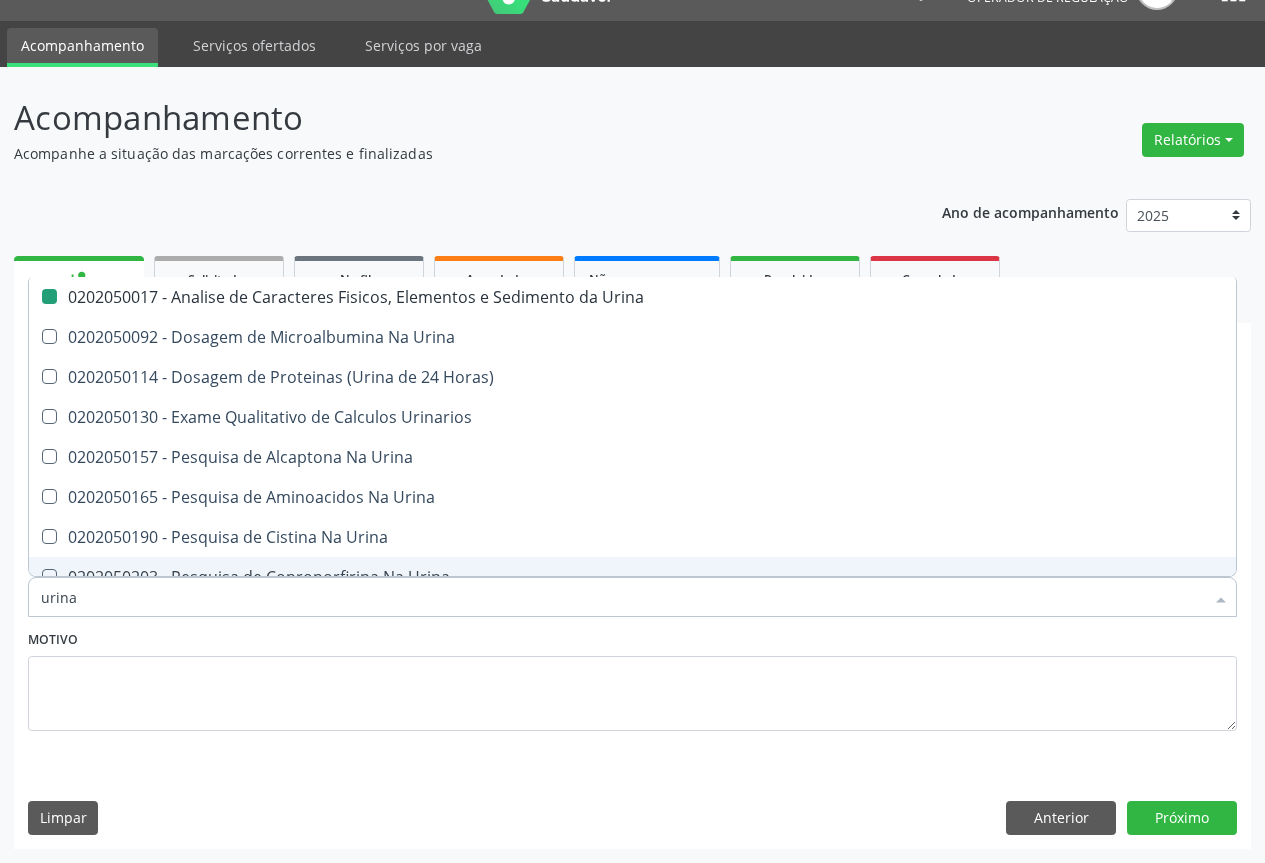 type on "t" 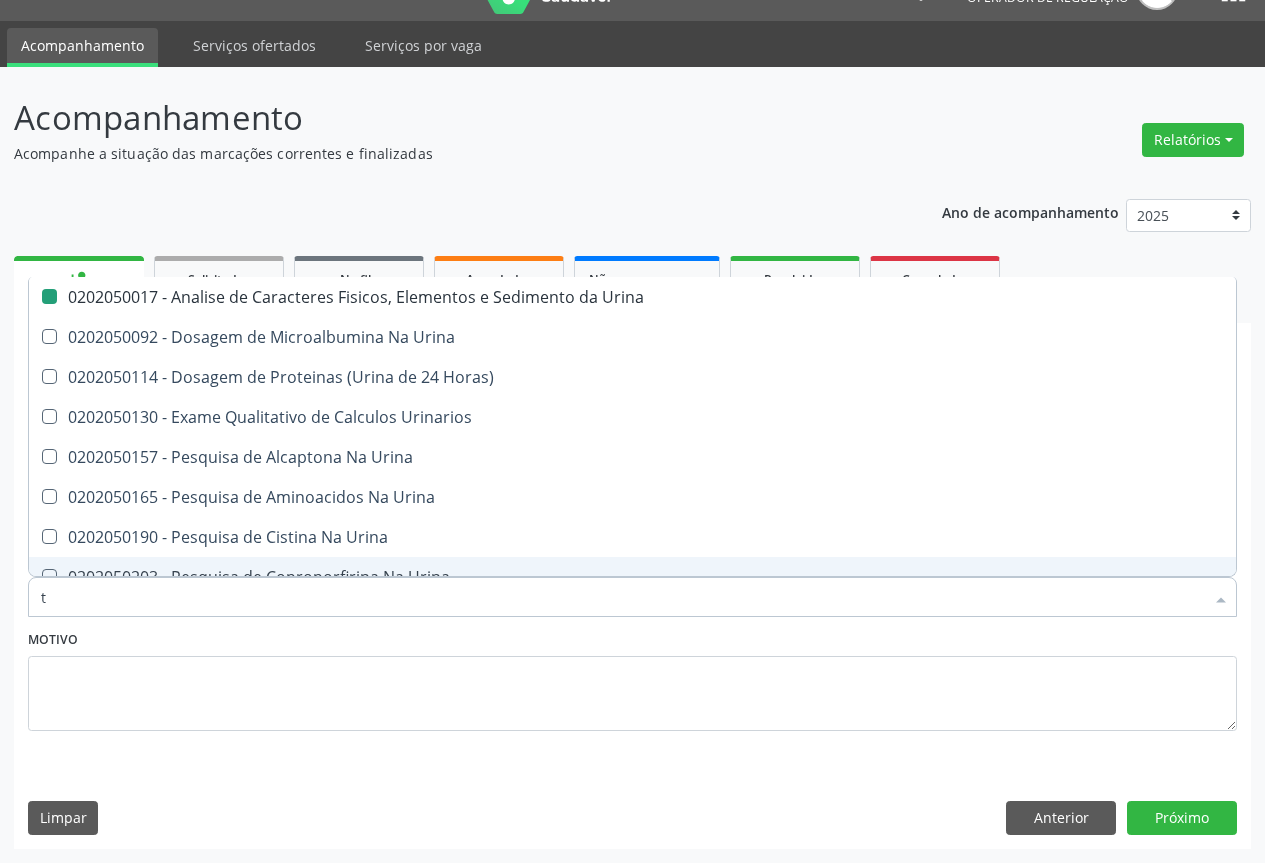 checkbox on "false" 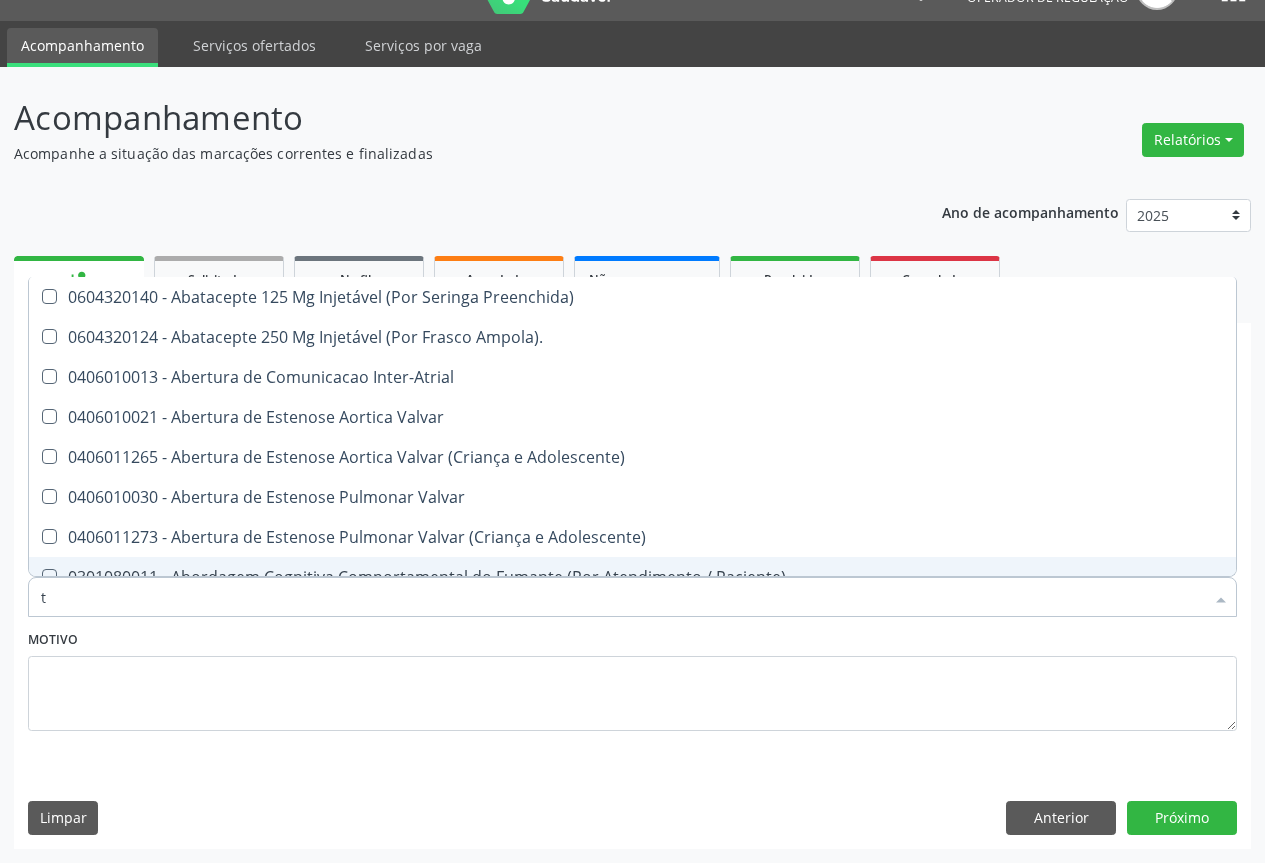 type on "tg" 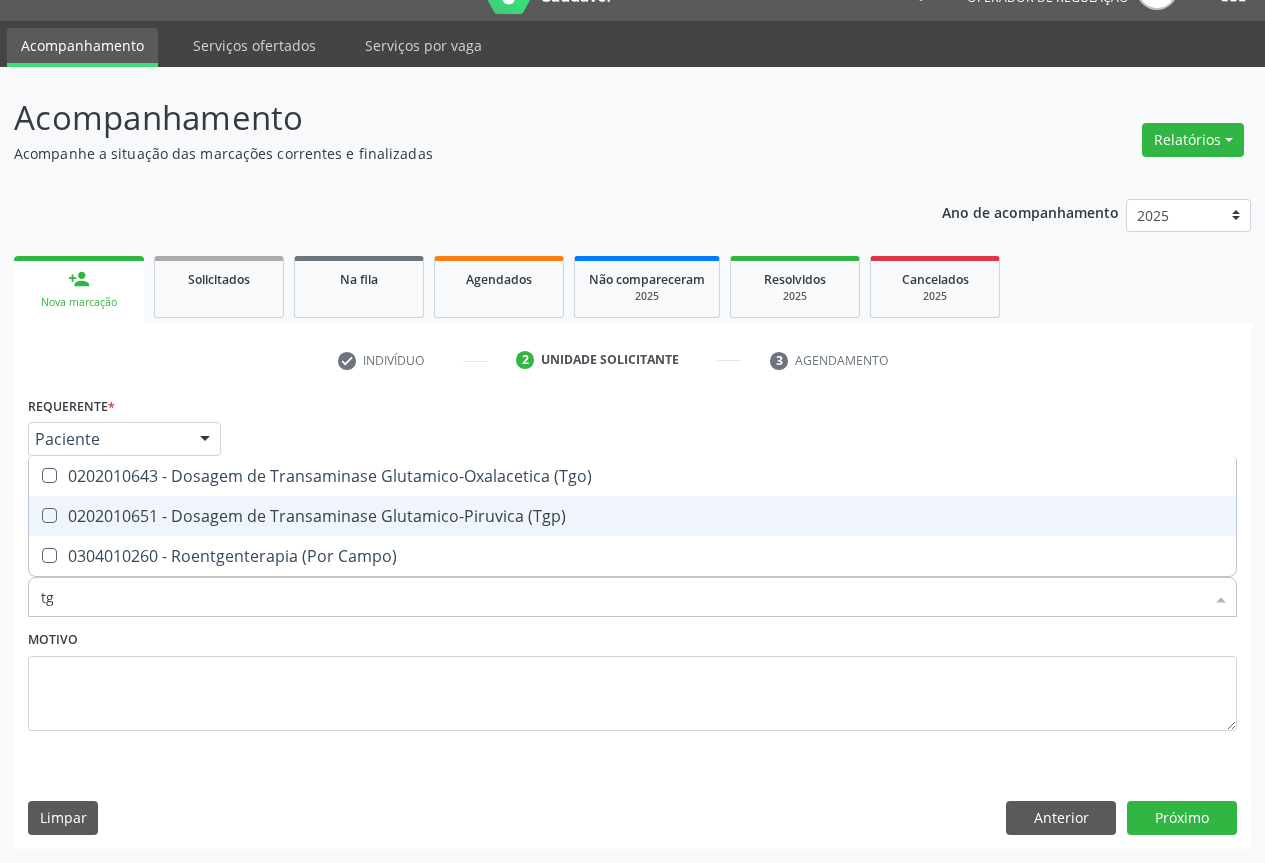 click on "0202010651 - Dosagem de Transaminase Glutamico-Piruvica (Tgp)" at bounding box center (632, 516) 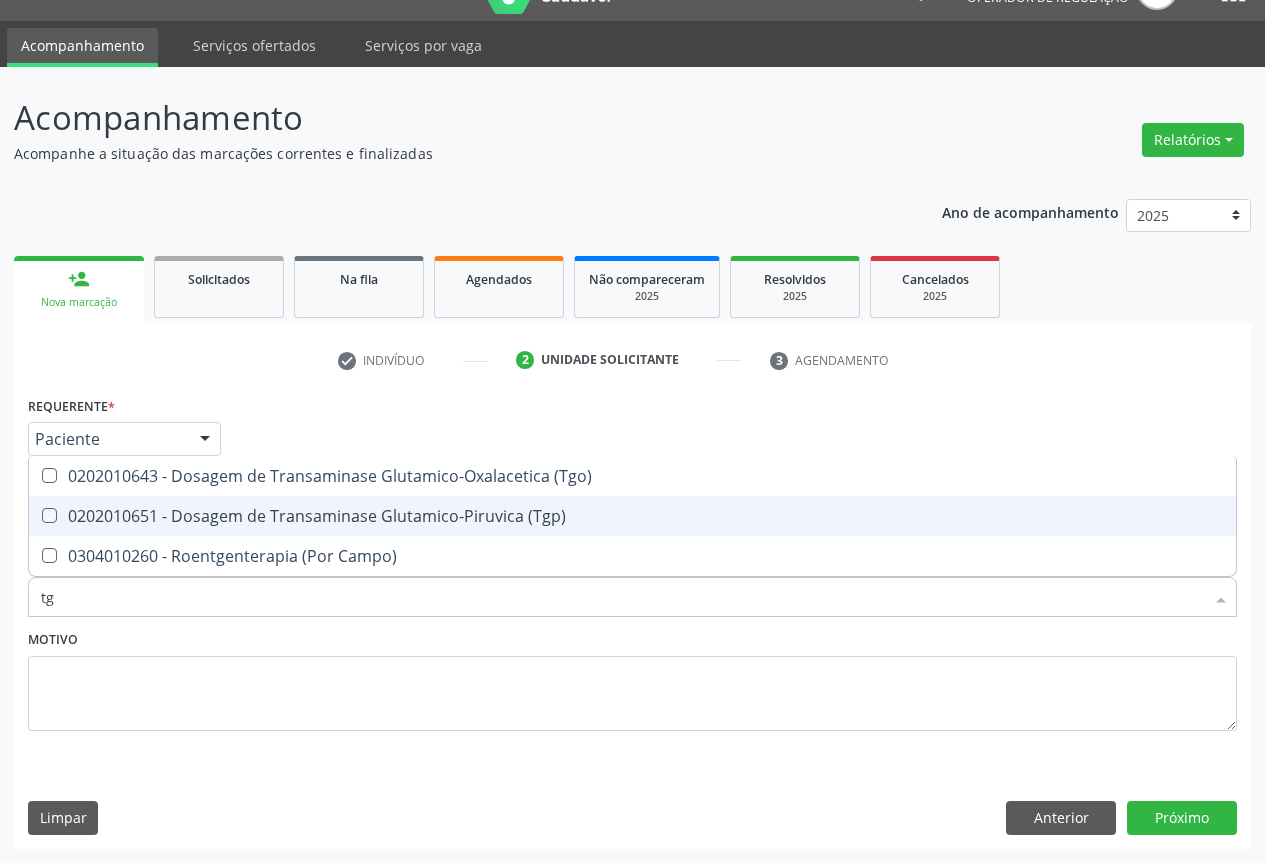 checkbox on "true" 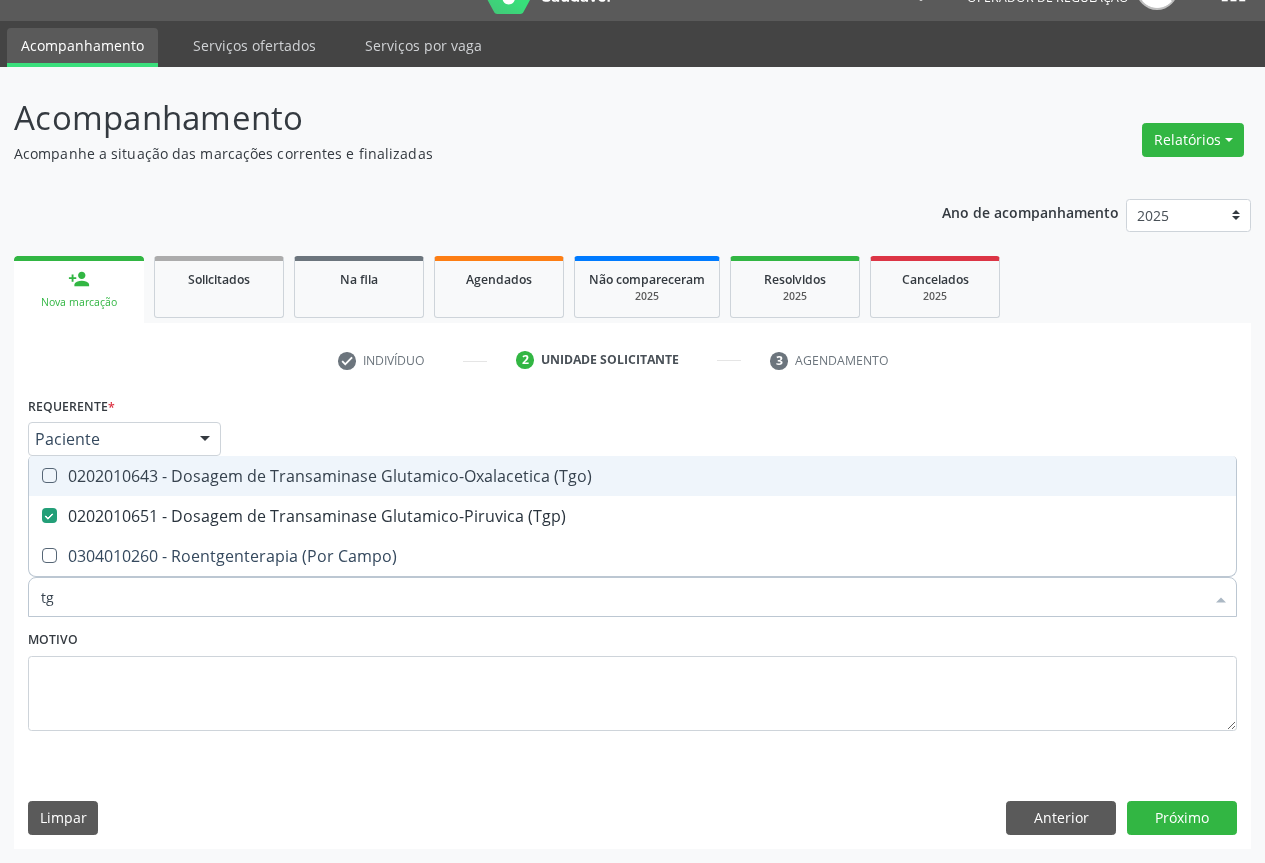 click on "0202010643 - Dosagem de Transaminase Glutamico-Oxalacetica (Tgo)" at bounding box center (632, 476) 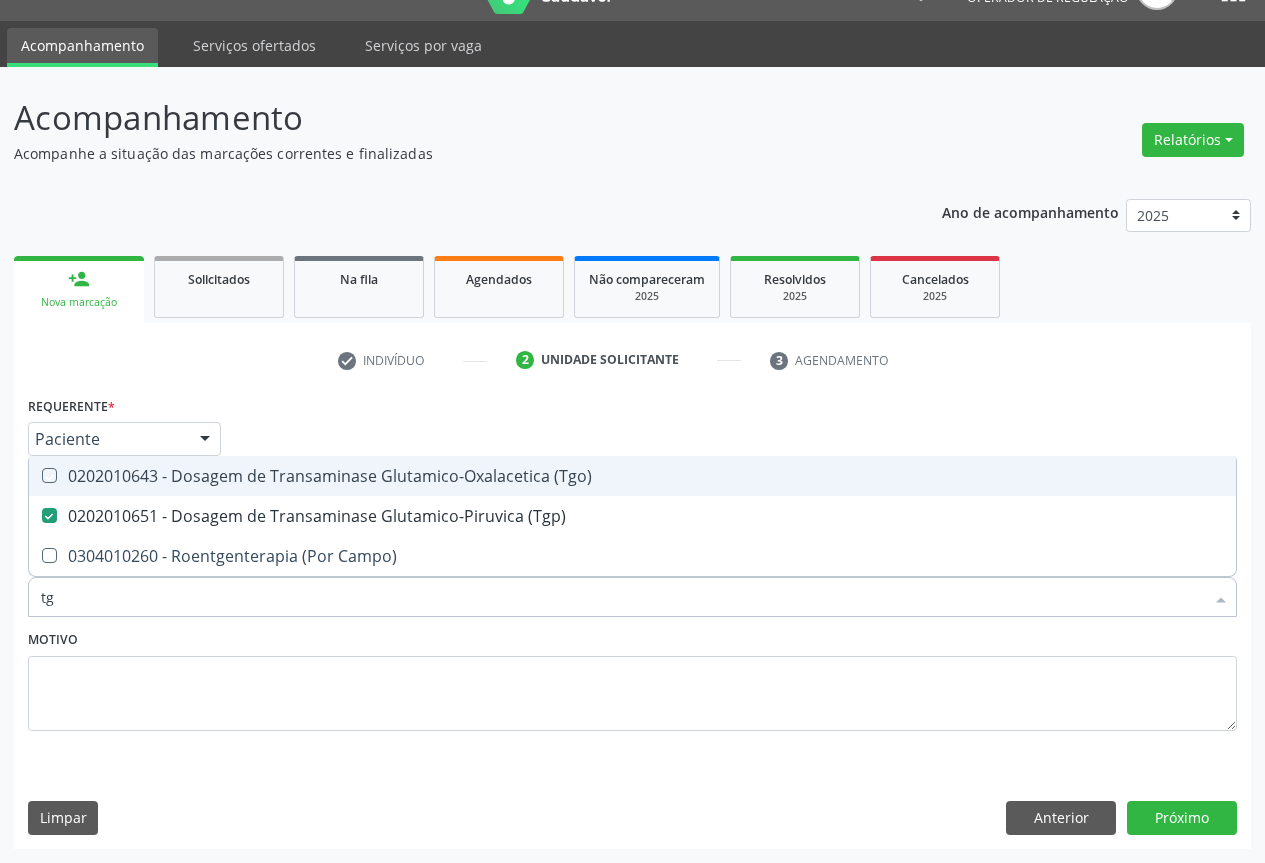 checkbox on "true" 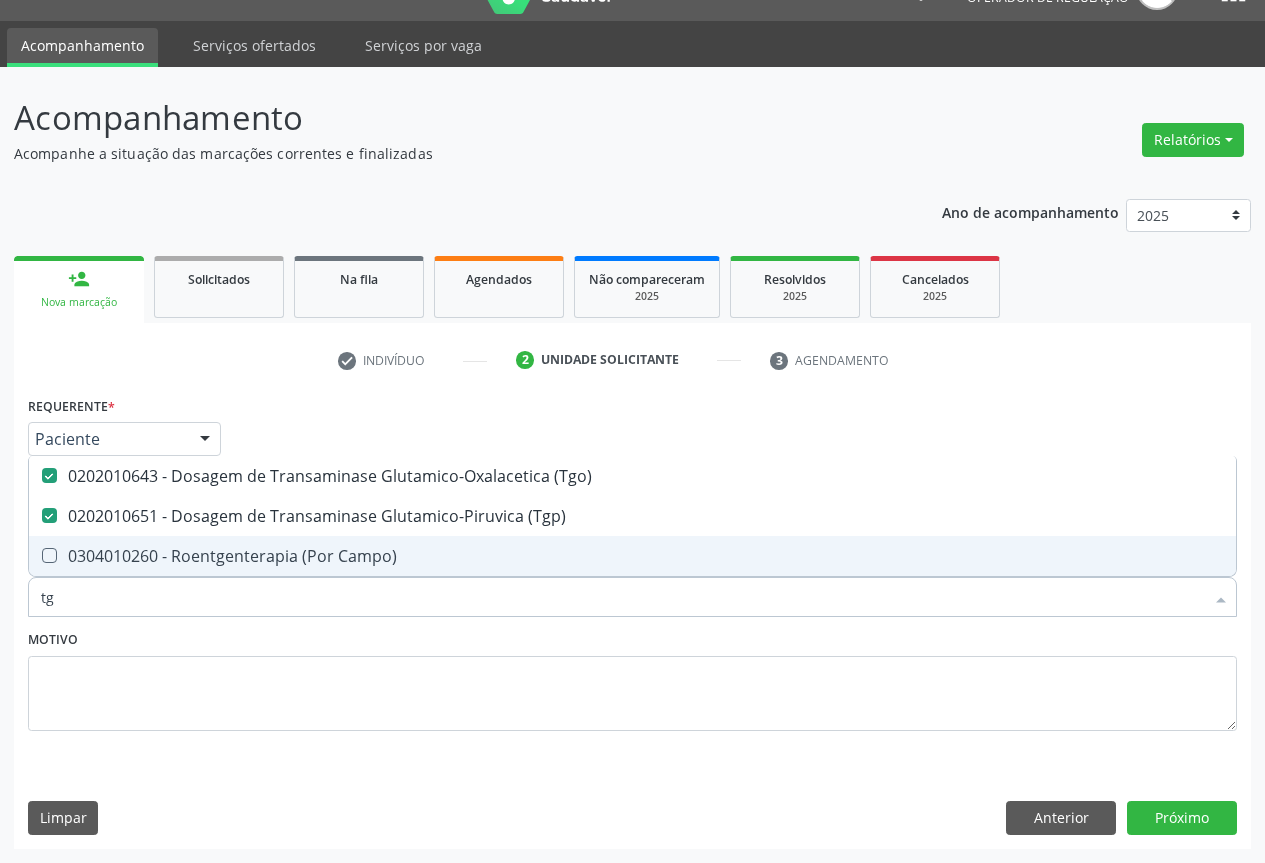 click on "tg" at bounding box center (622, 597) 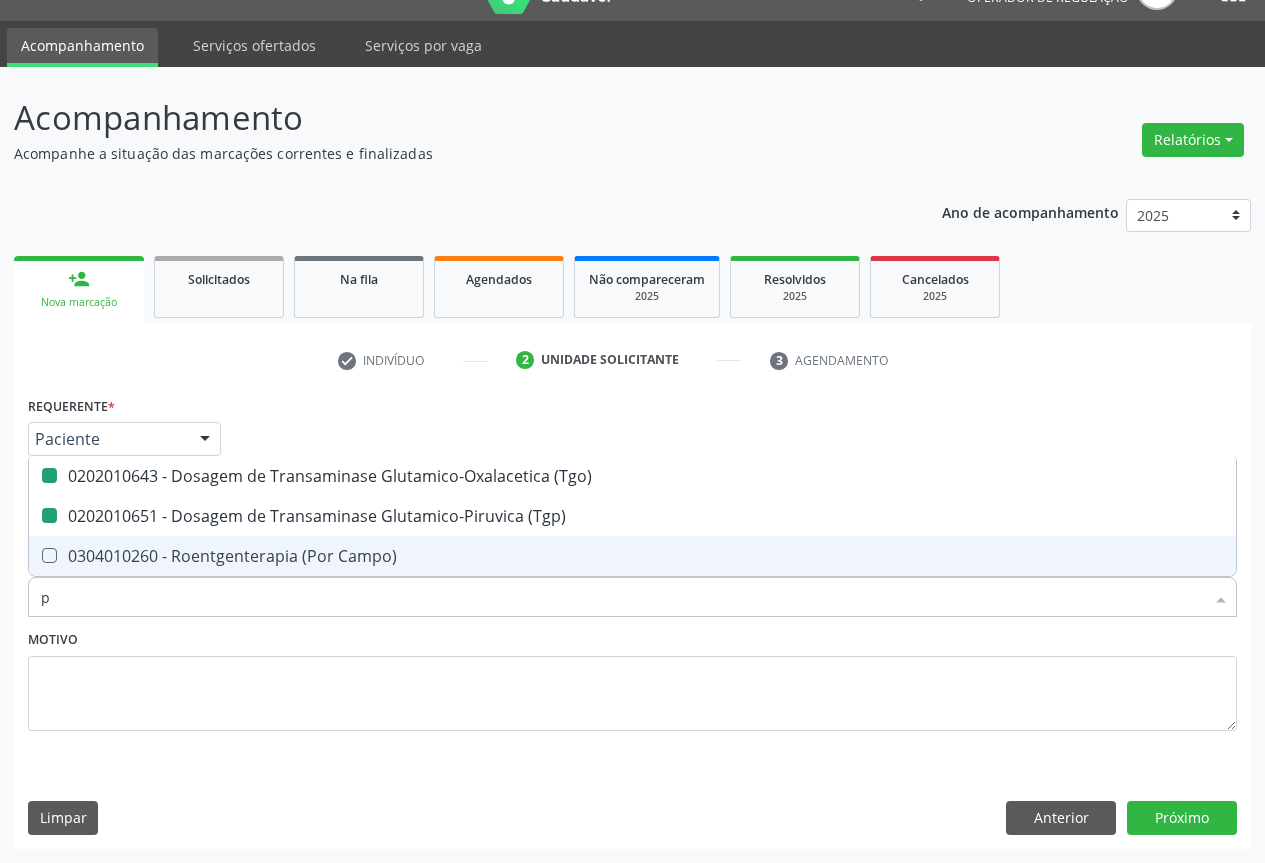 type on "po" 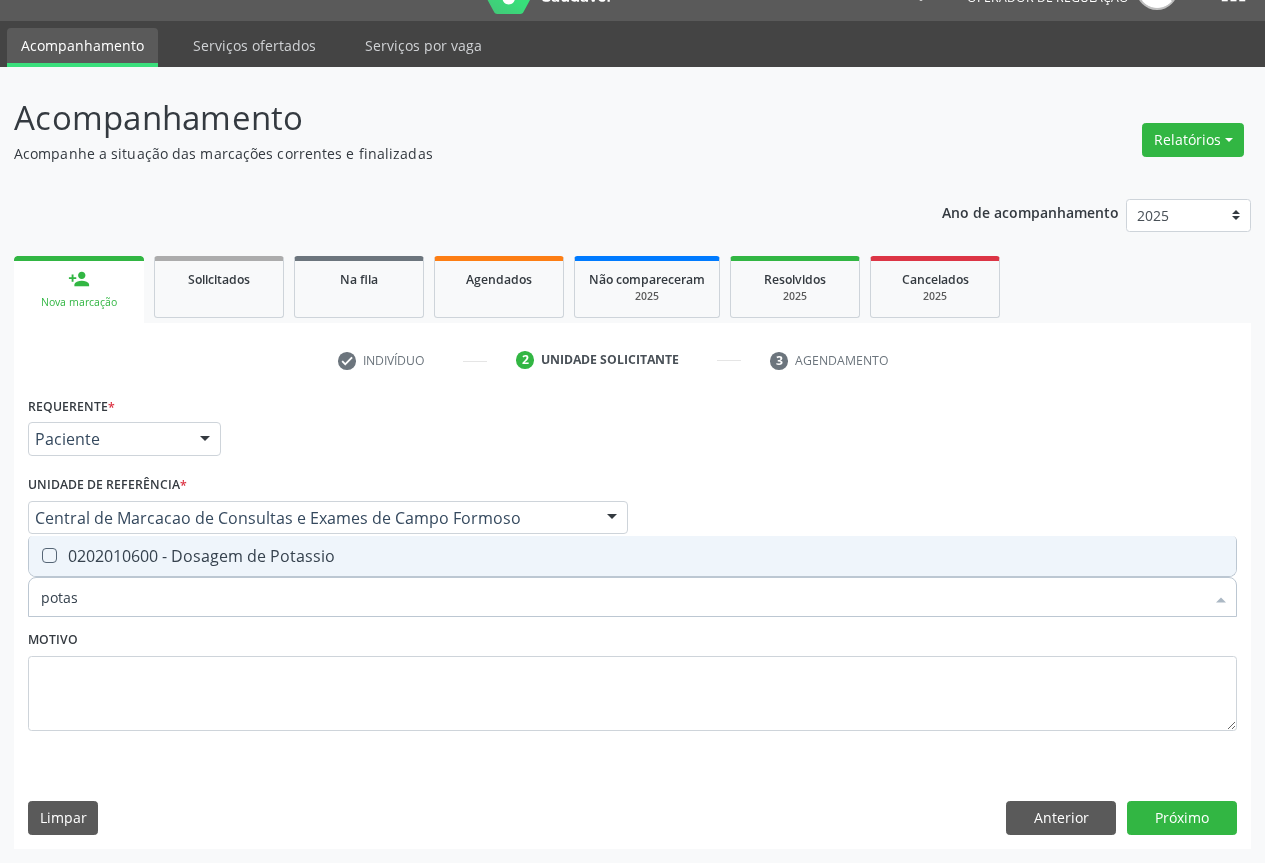 type on "potass" 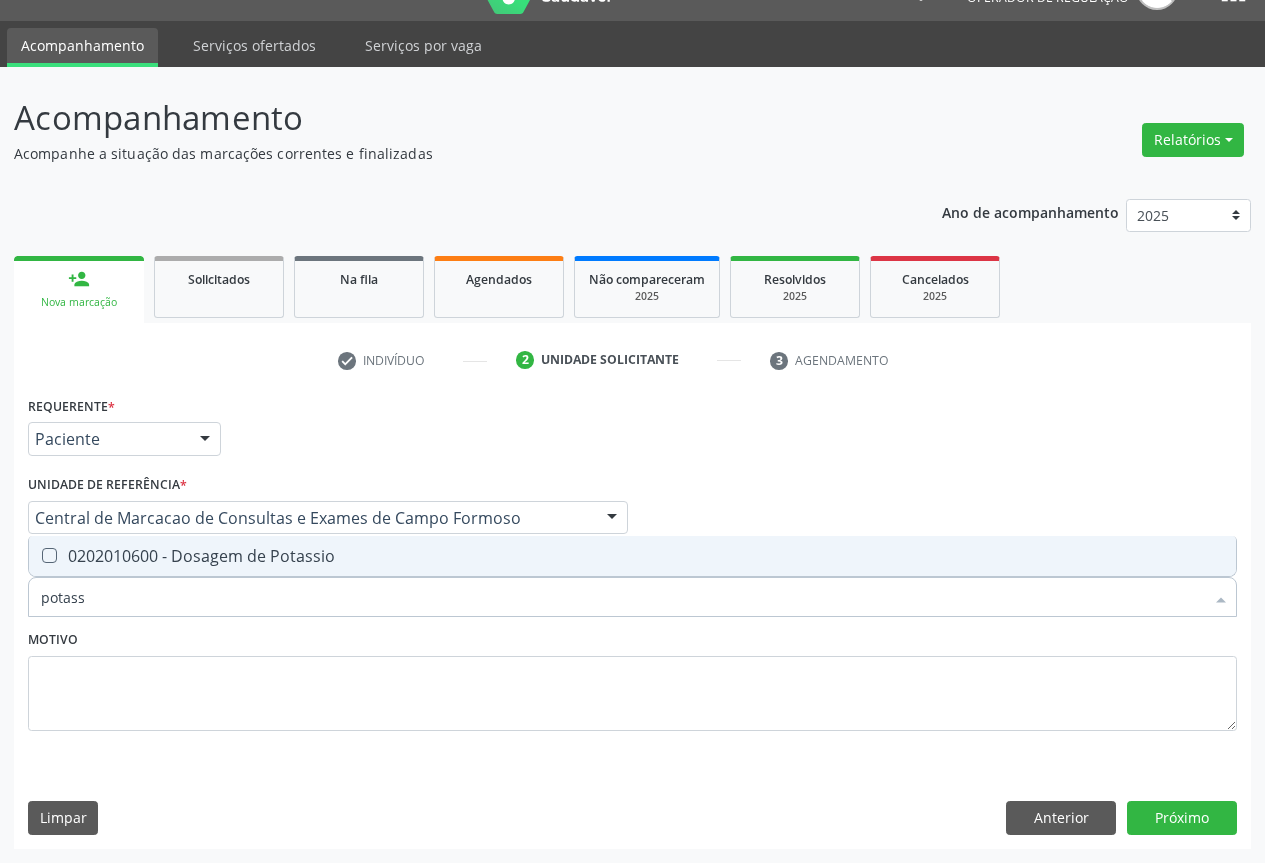 drag, startPoint x: 268, startPoint y: 570, endPoint x: 266, endPoint y: 595, distance: 25.079872 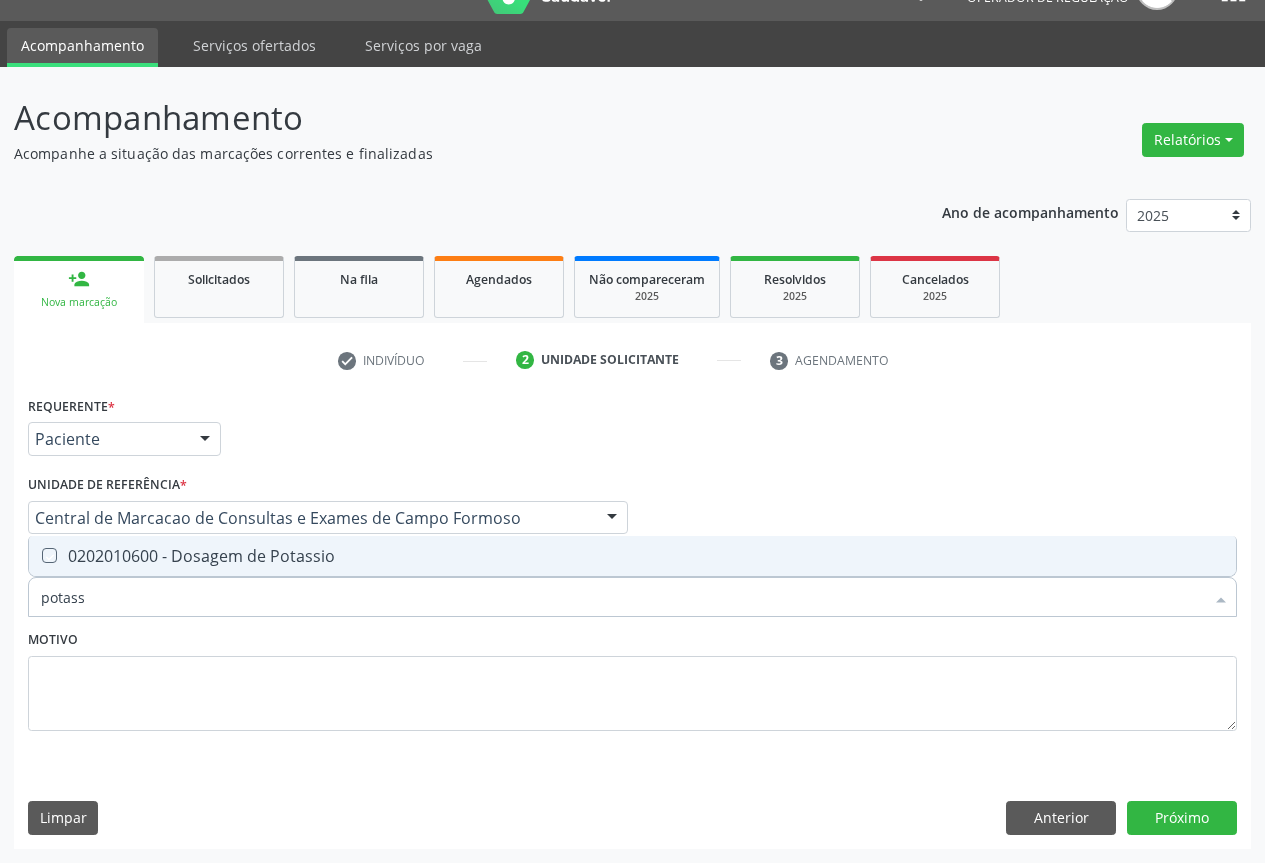 checkbox on "true" 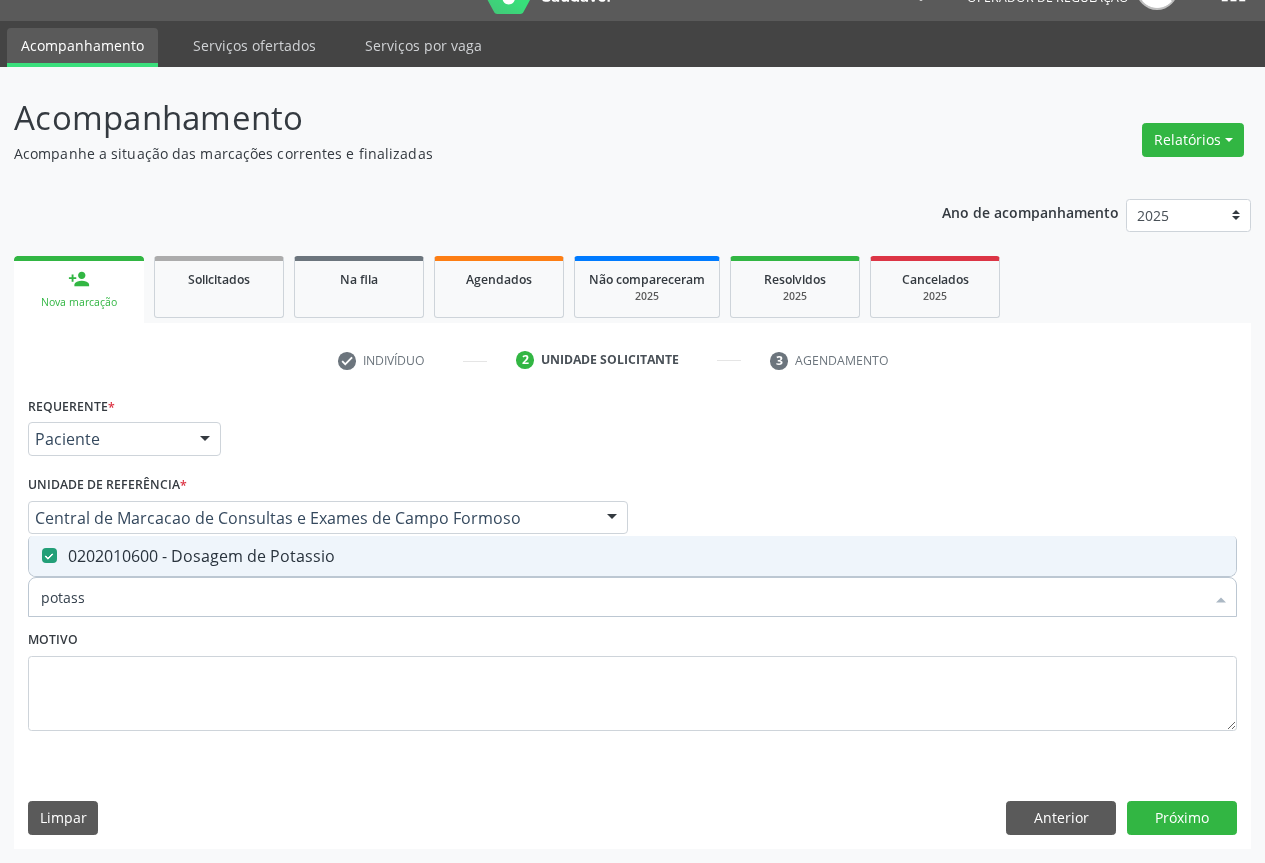 click on "potass" at bounding box center [622, 597] 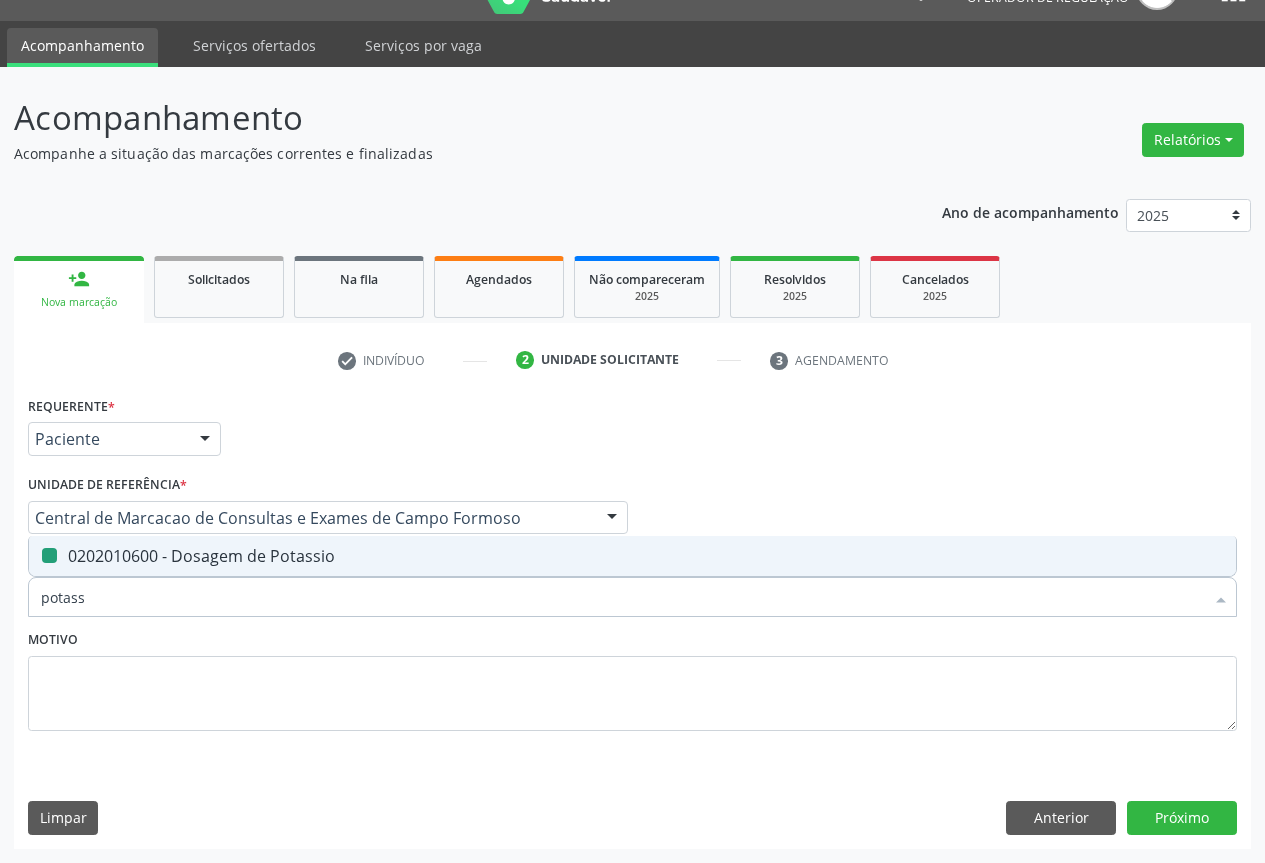 type on "s" 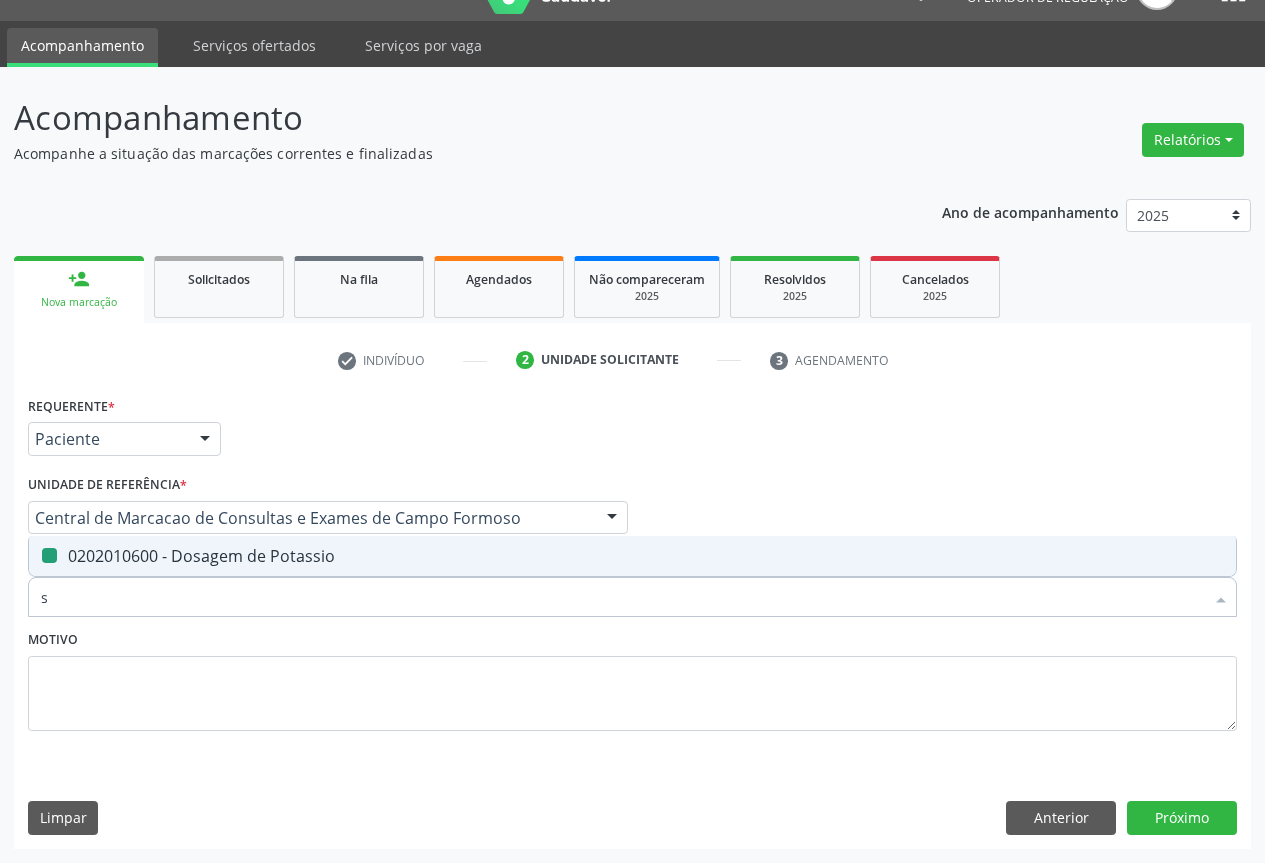 checkbox on "false" 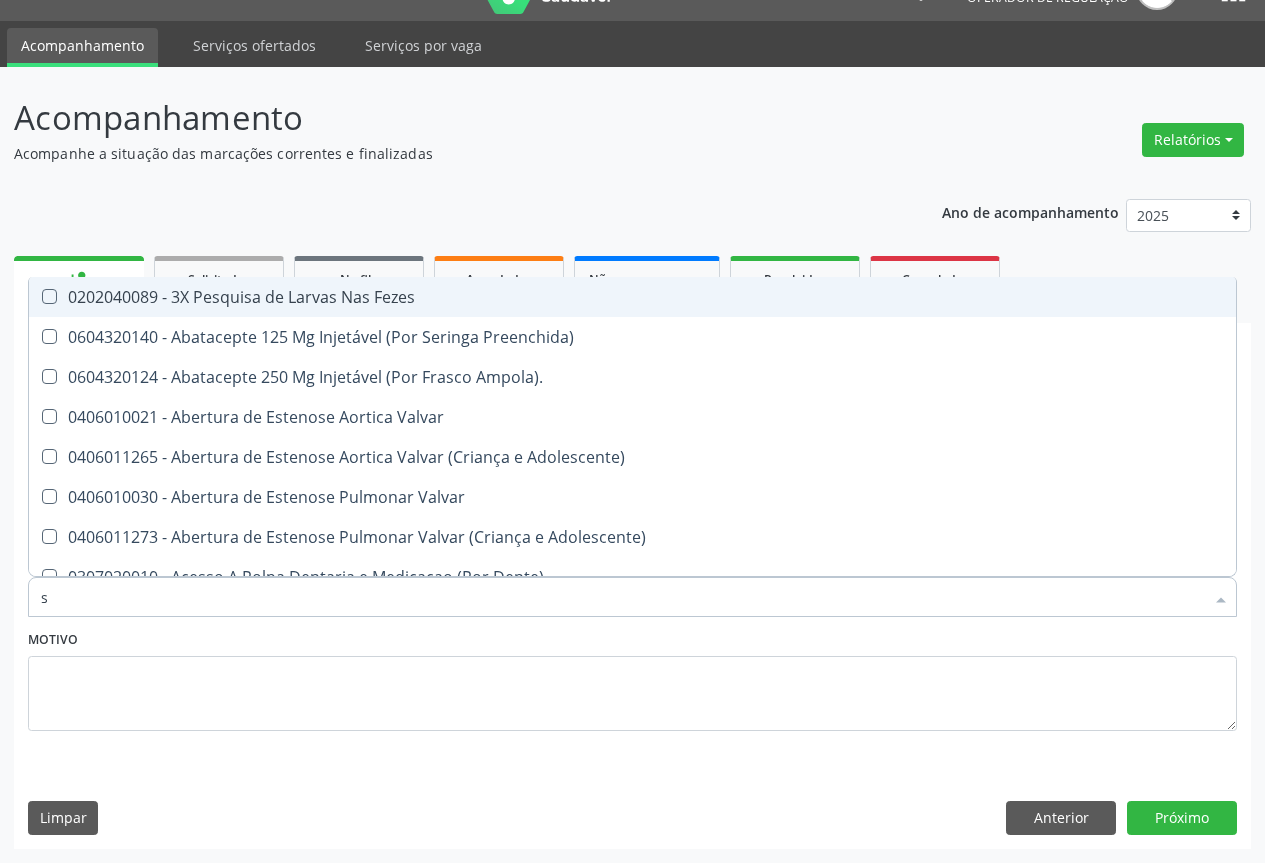 type on "so" 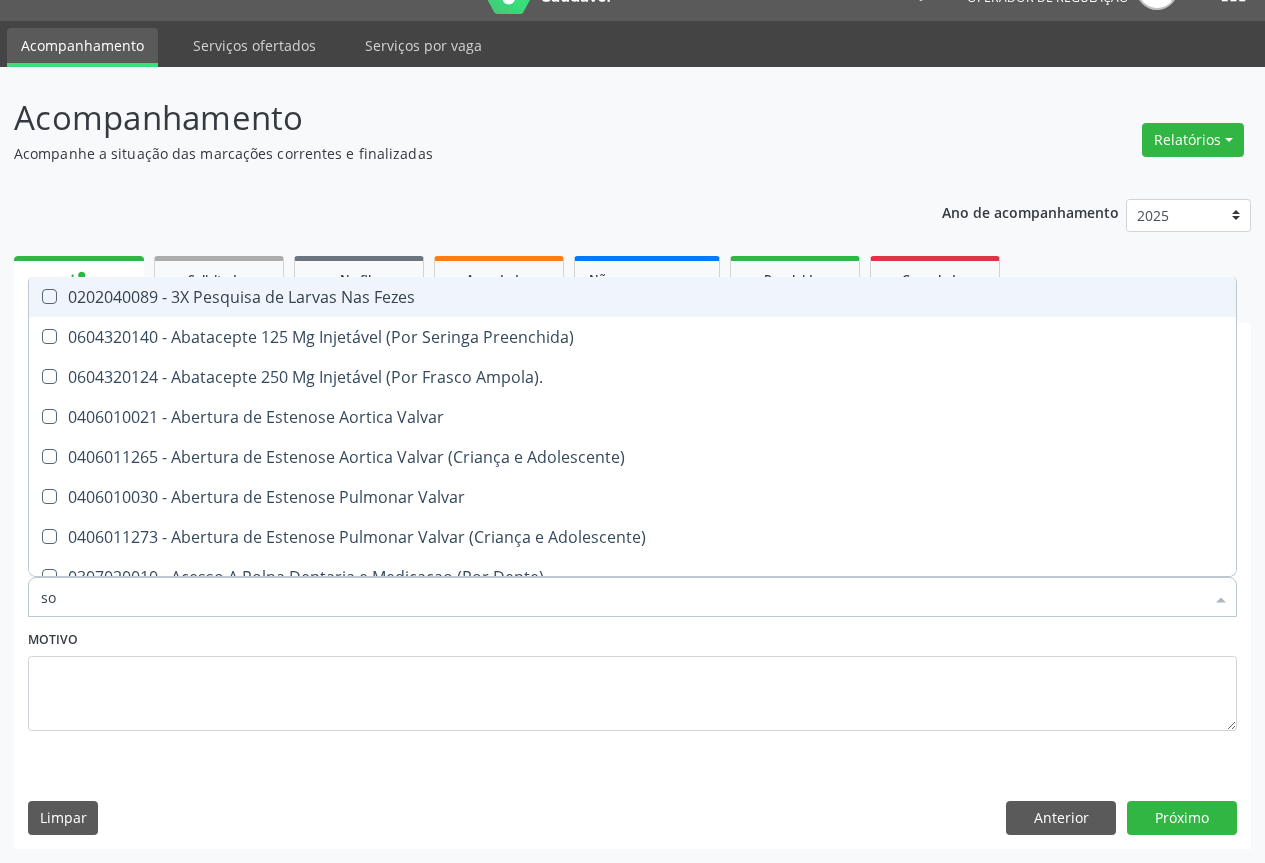 checkbox on "false" 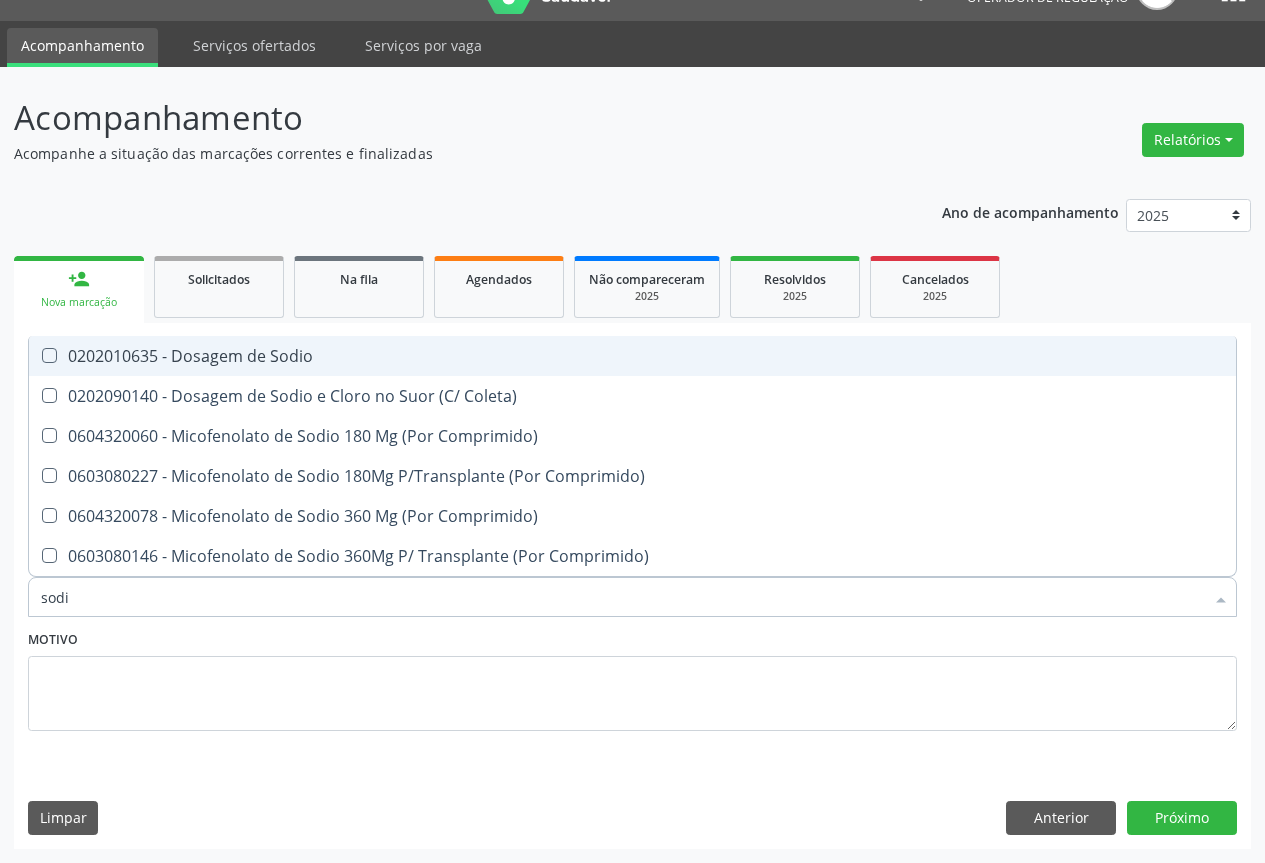 type on "sodio" 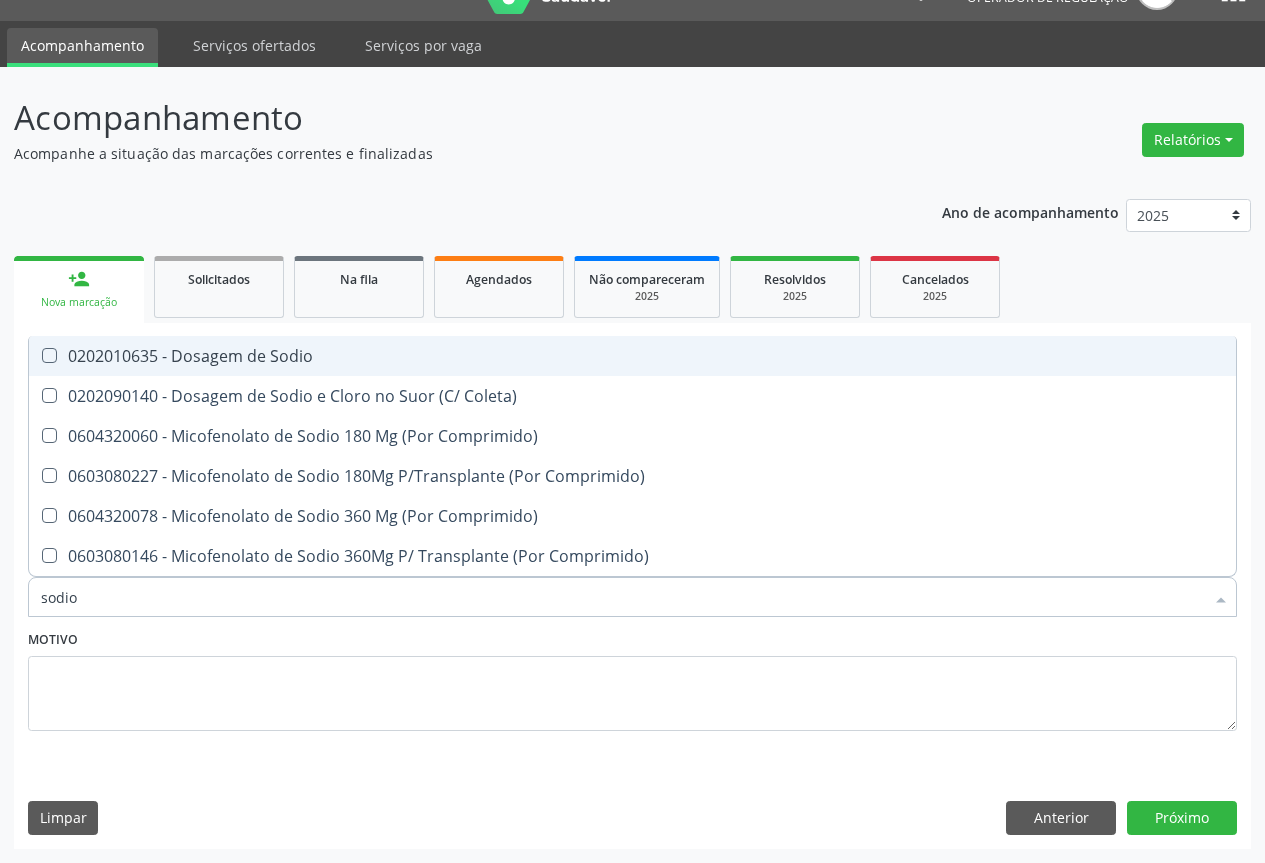 click on "0202010635 - Dosagem de Sodio" at bounding box center [632, 356] 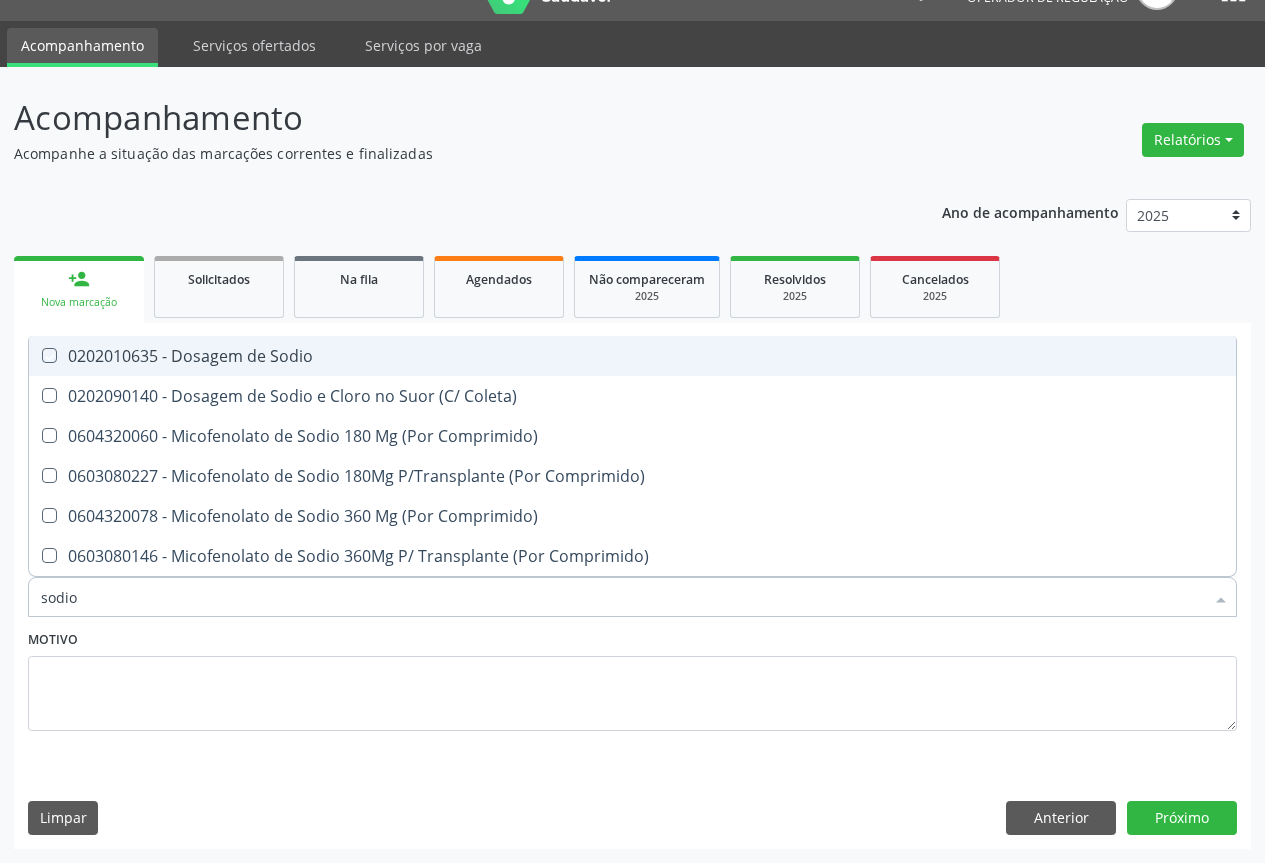 checkbox on "true" 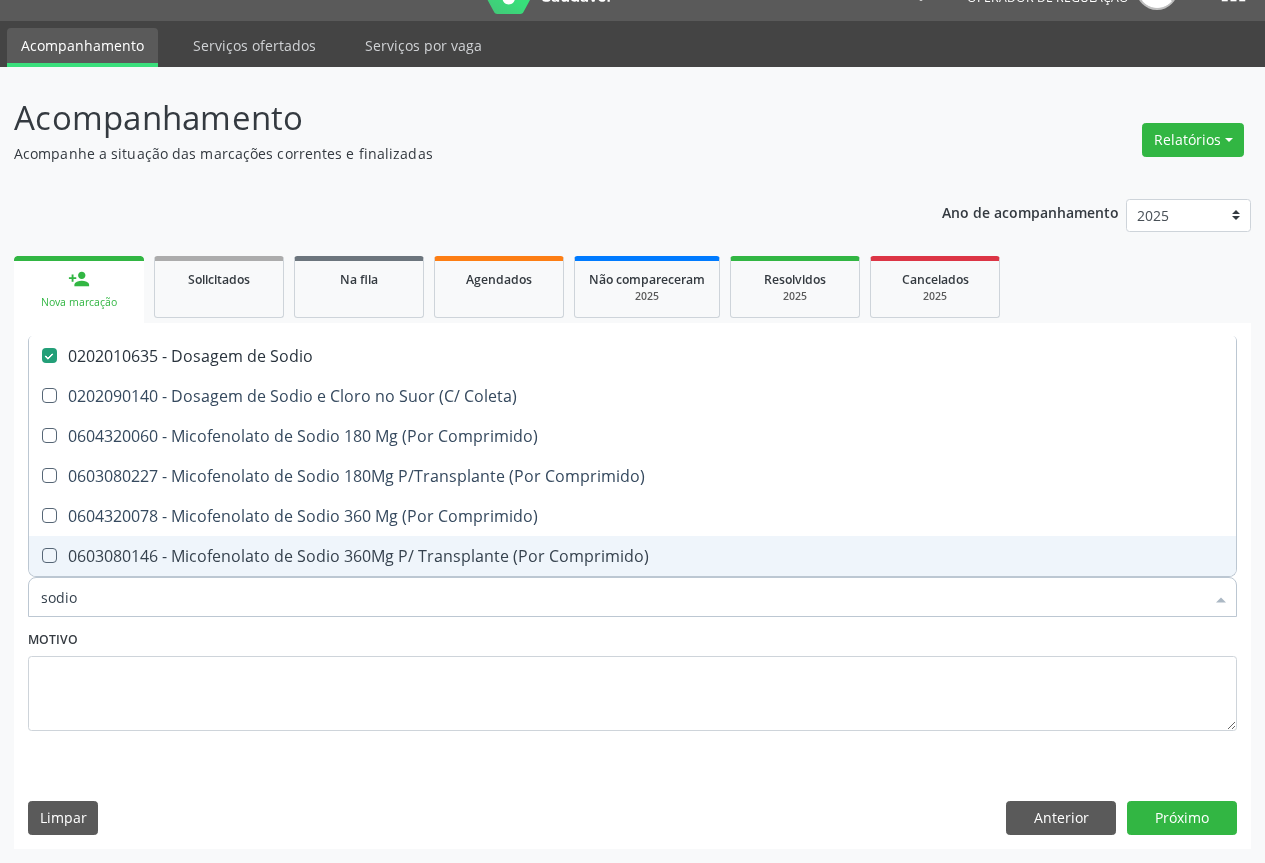 click on "sodio" at bounding box center (622, 597) 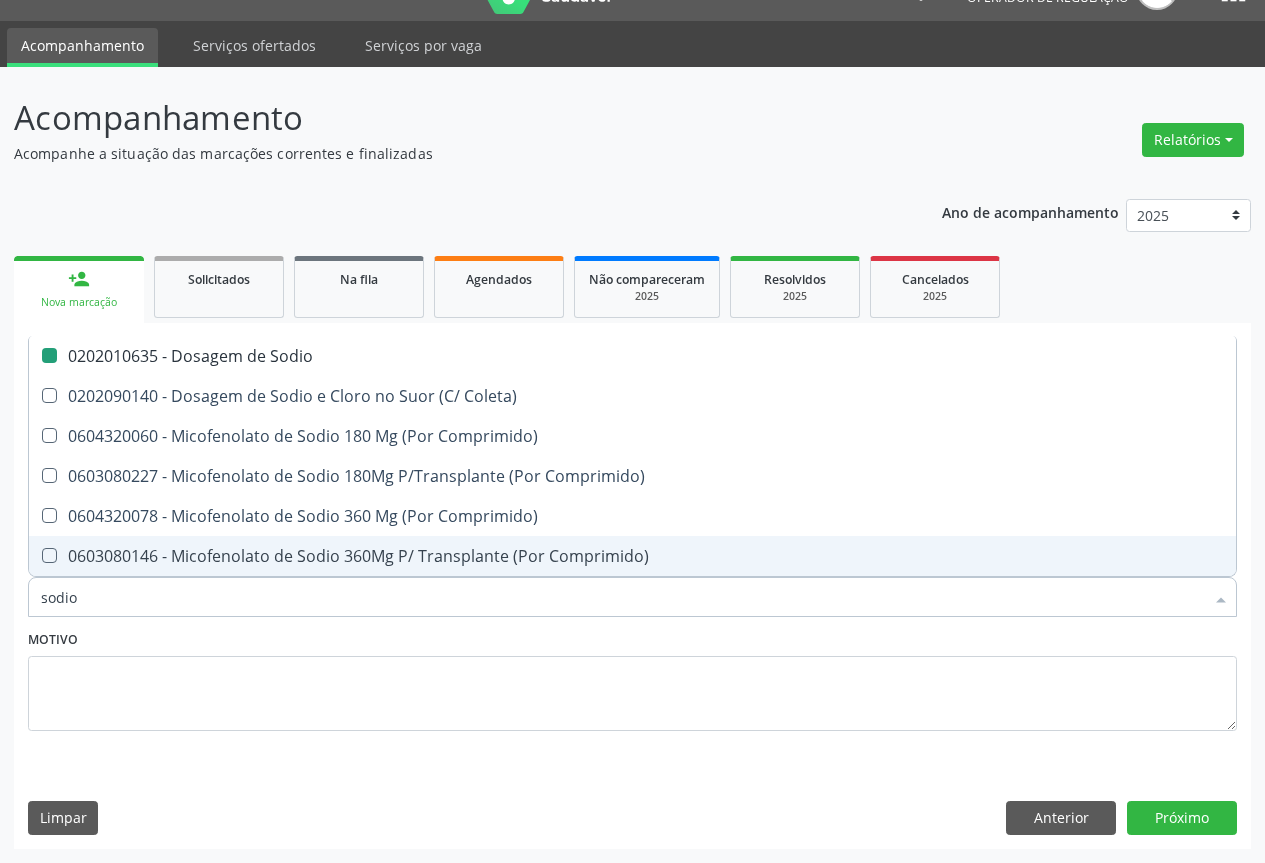 type on "a" 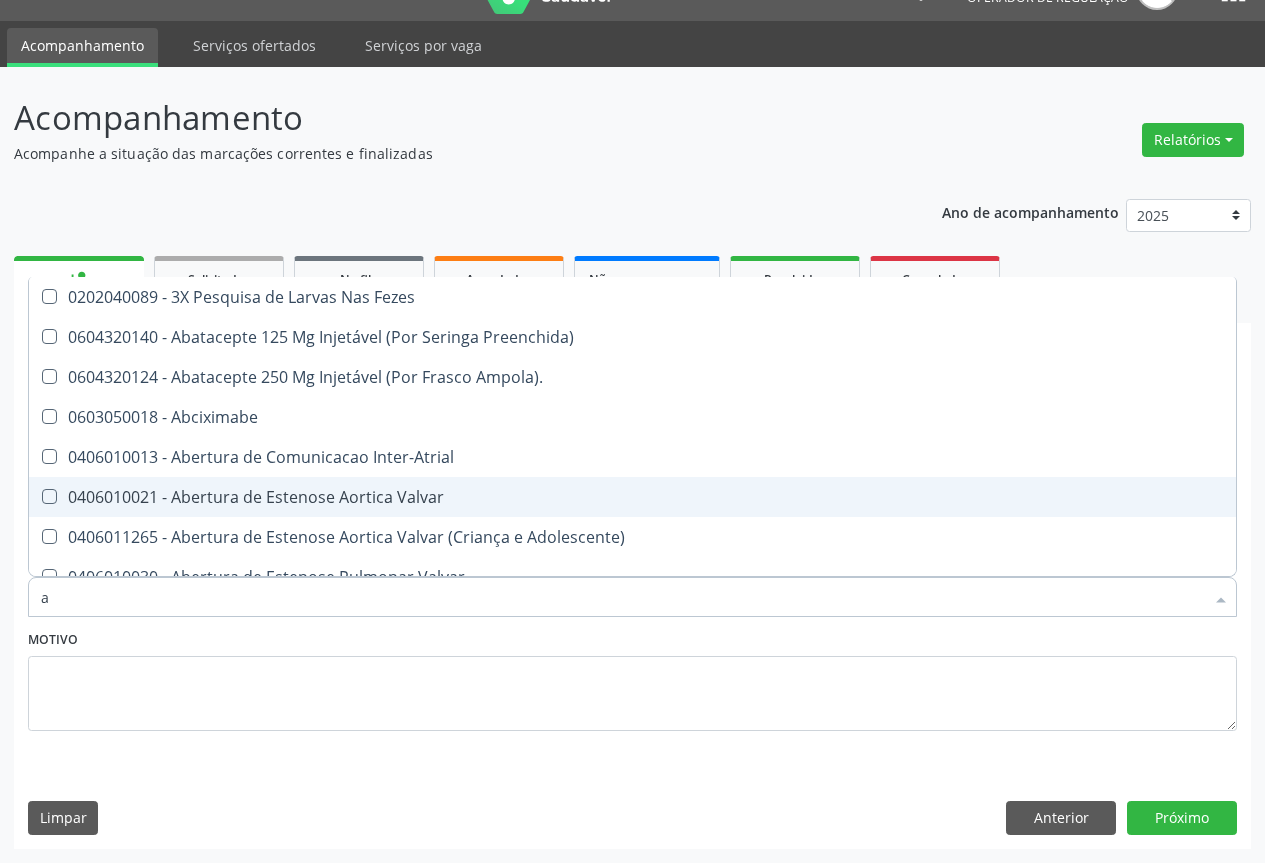 checkbox on "false" 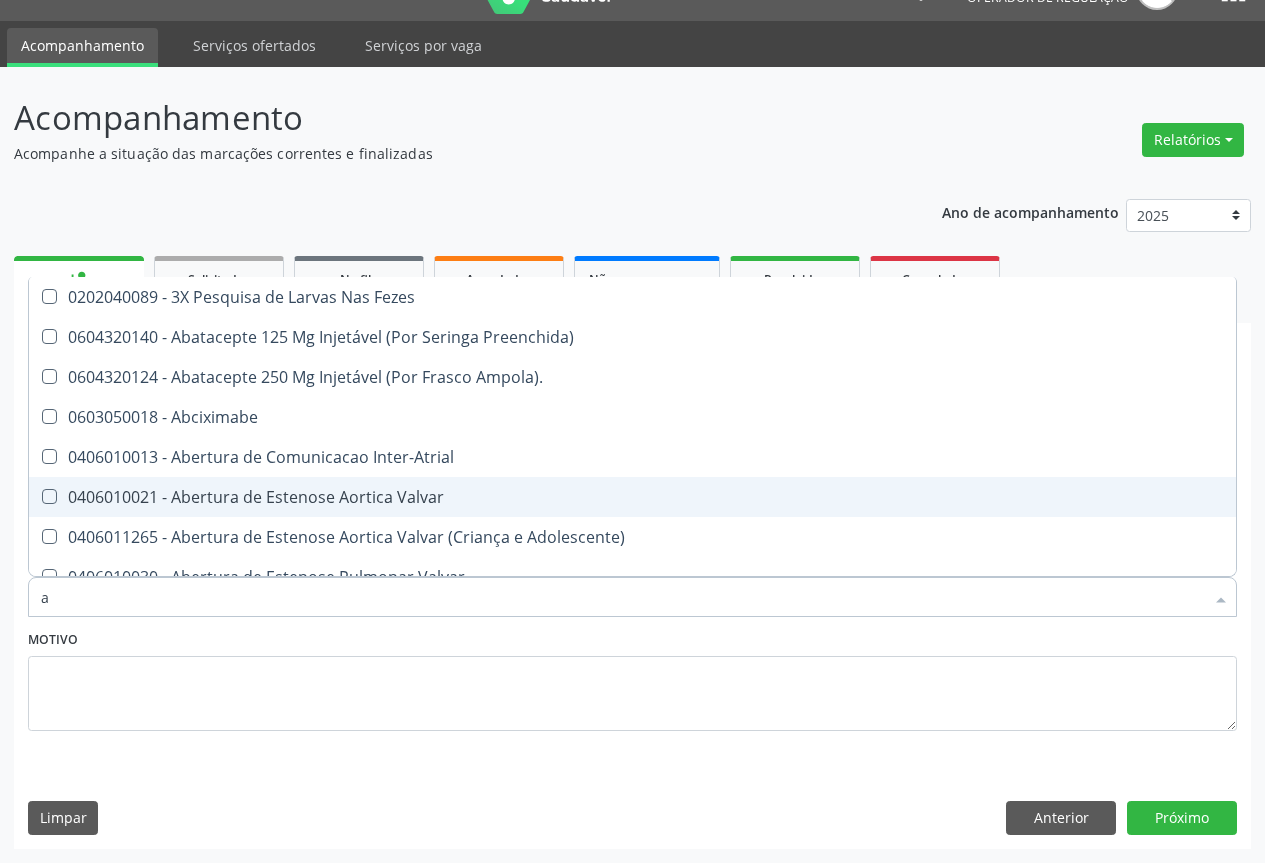 type on "ac" 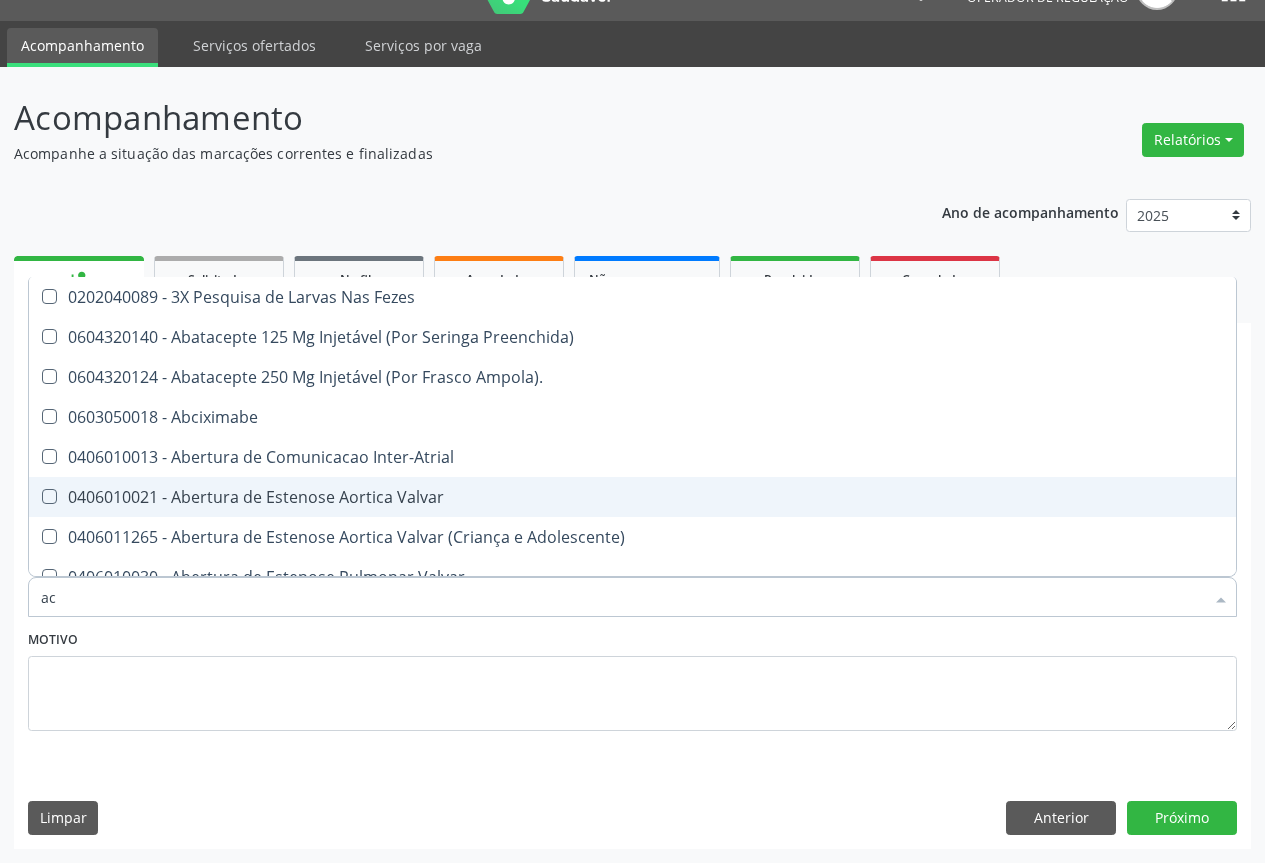 checkbox on "true" 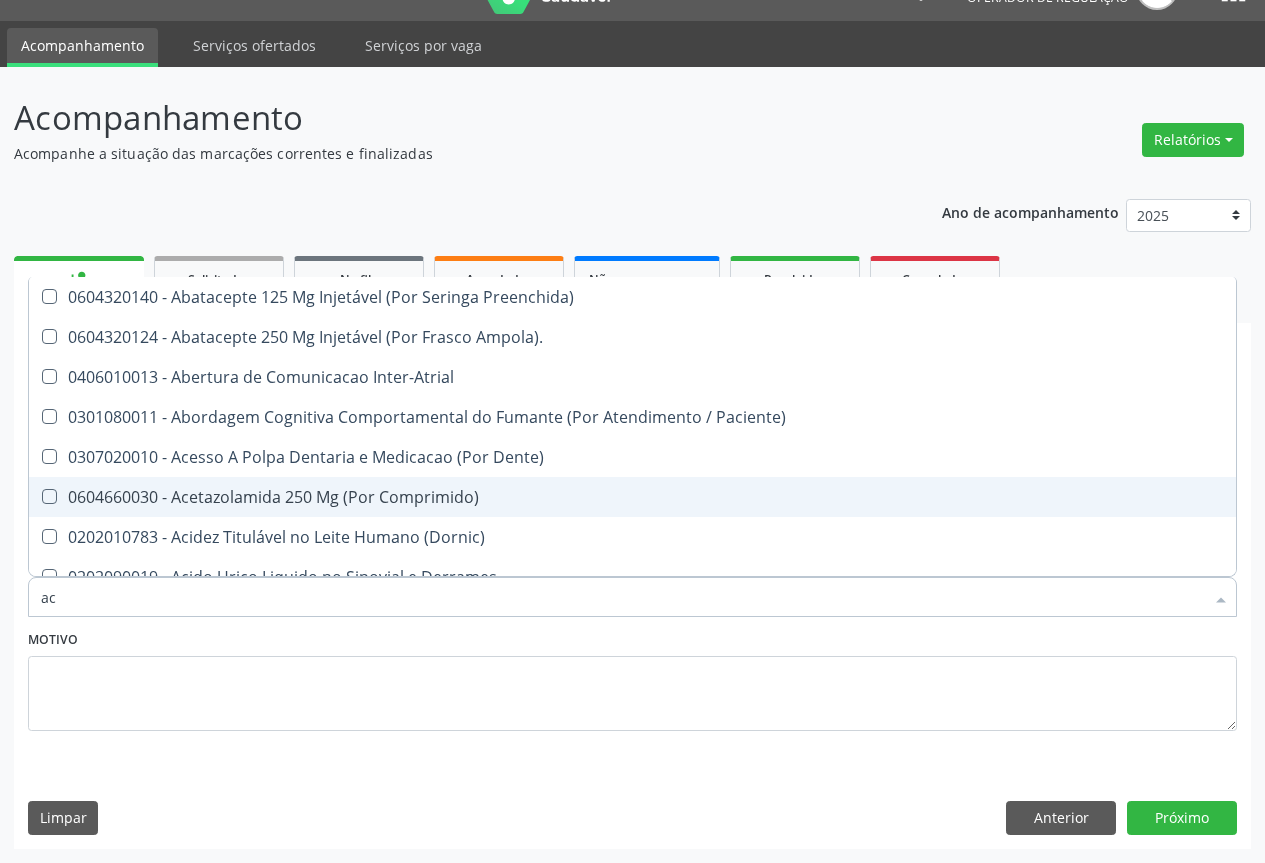 type on "aci" 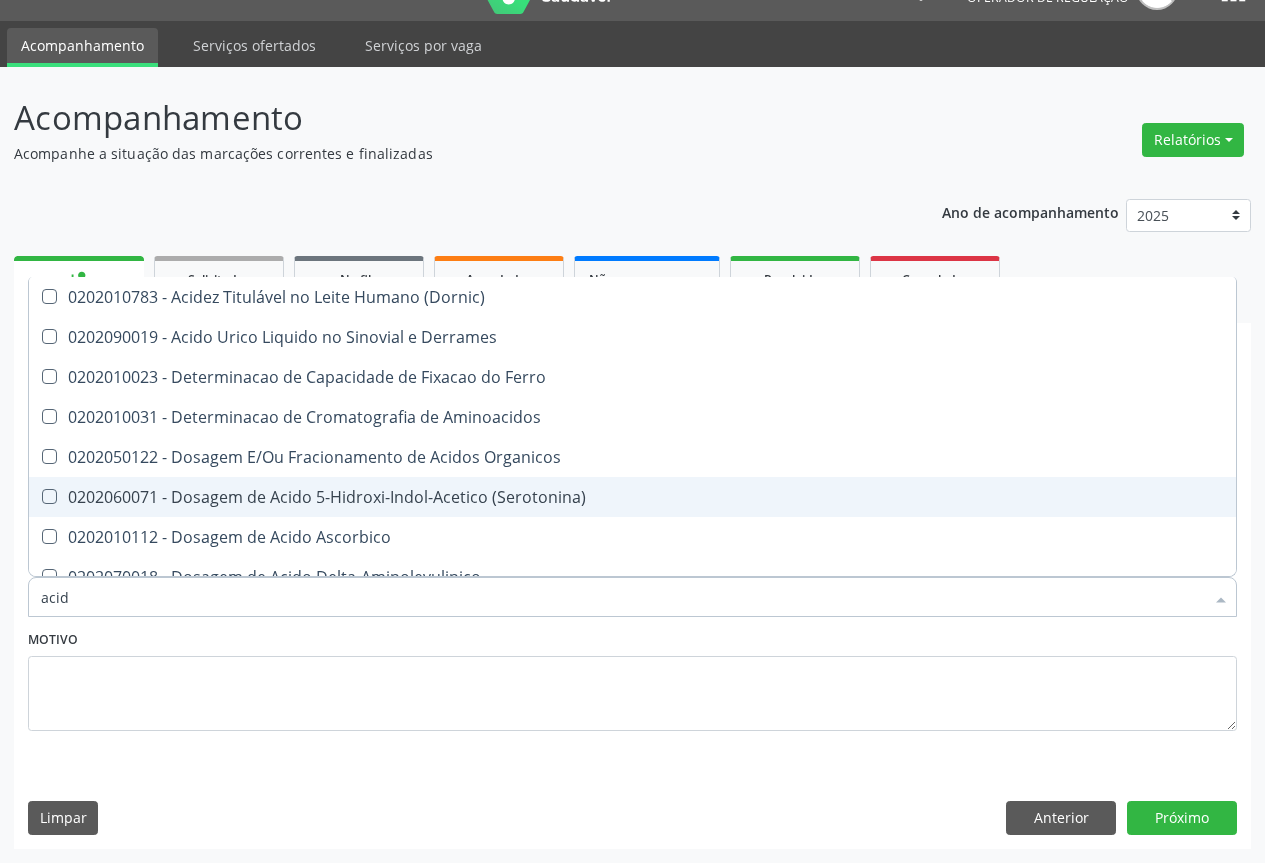 type on "acido" 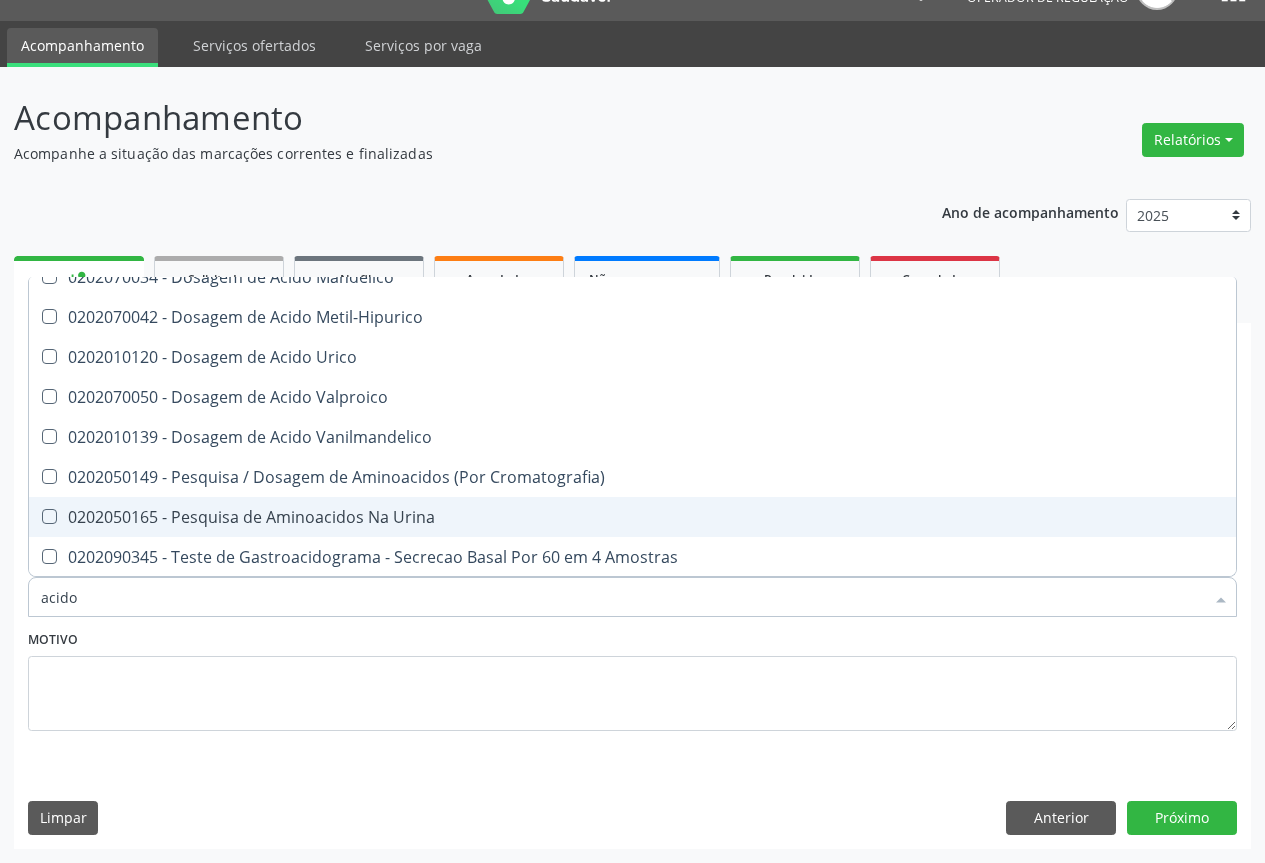 scroll, scrollTop: 301, scrollLeft: 0, axis: vertical 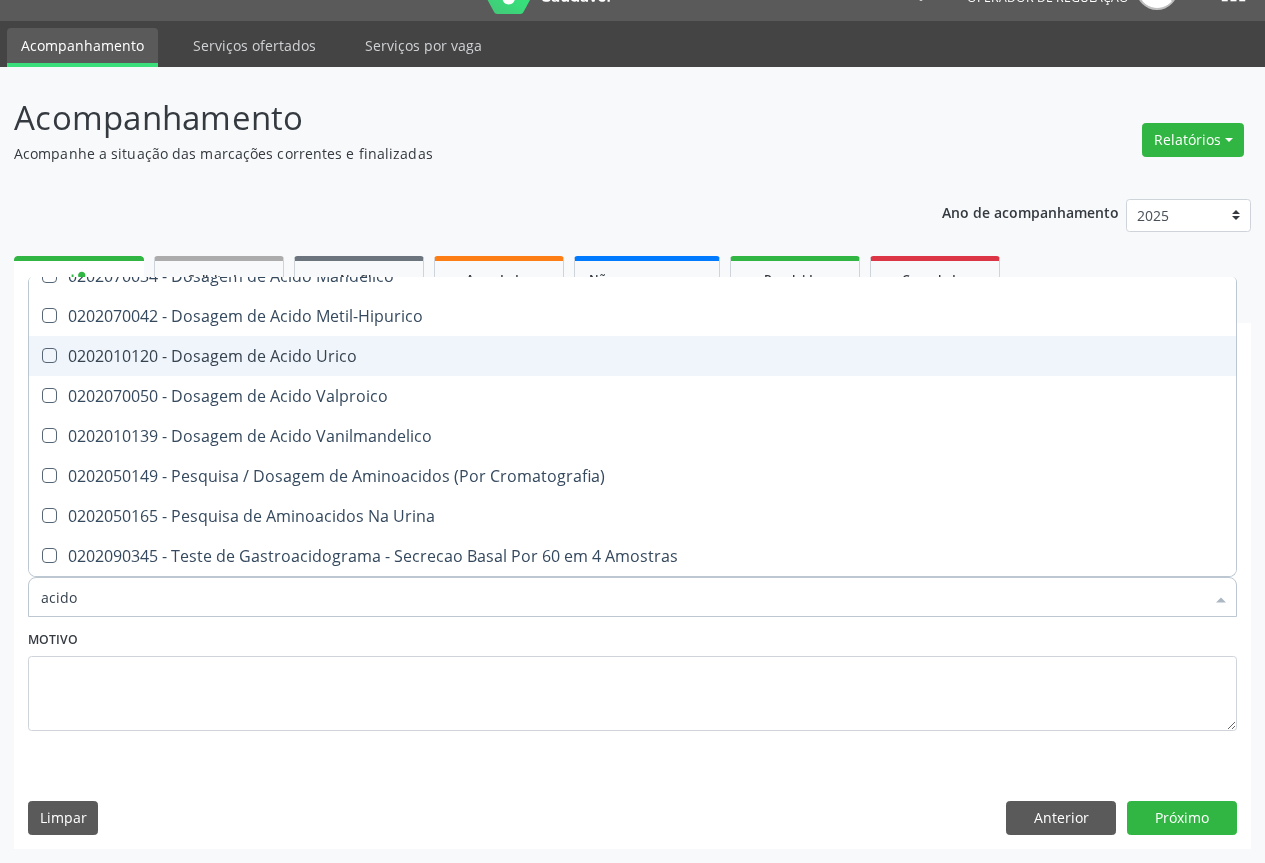 drag, startPoint x: 284, startPoint y: 361, endPoint x: 273, endPoint y: 534, distance: 173.34937 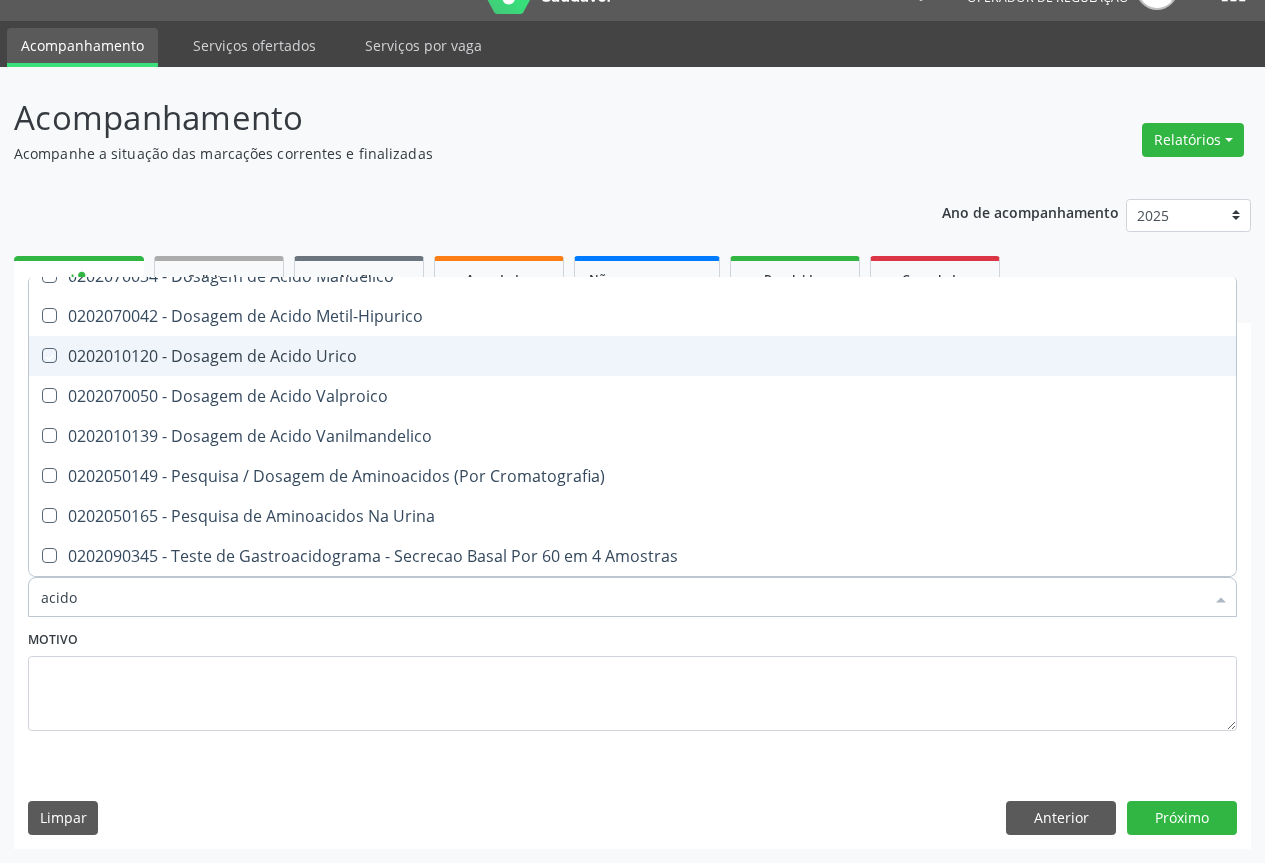 checkbox on "true" 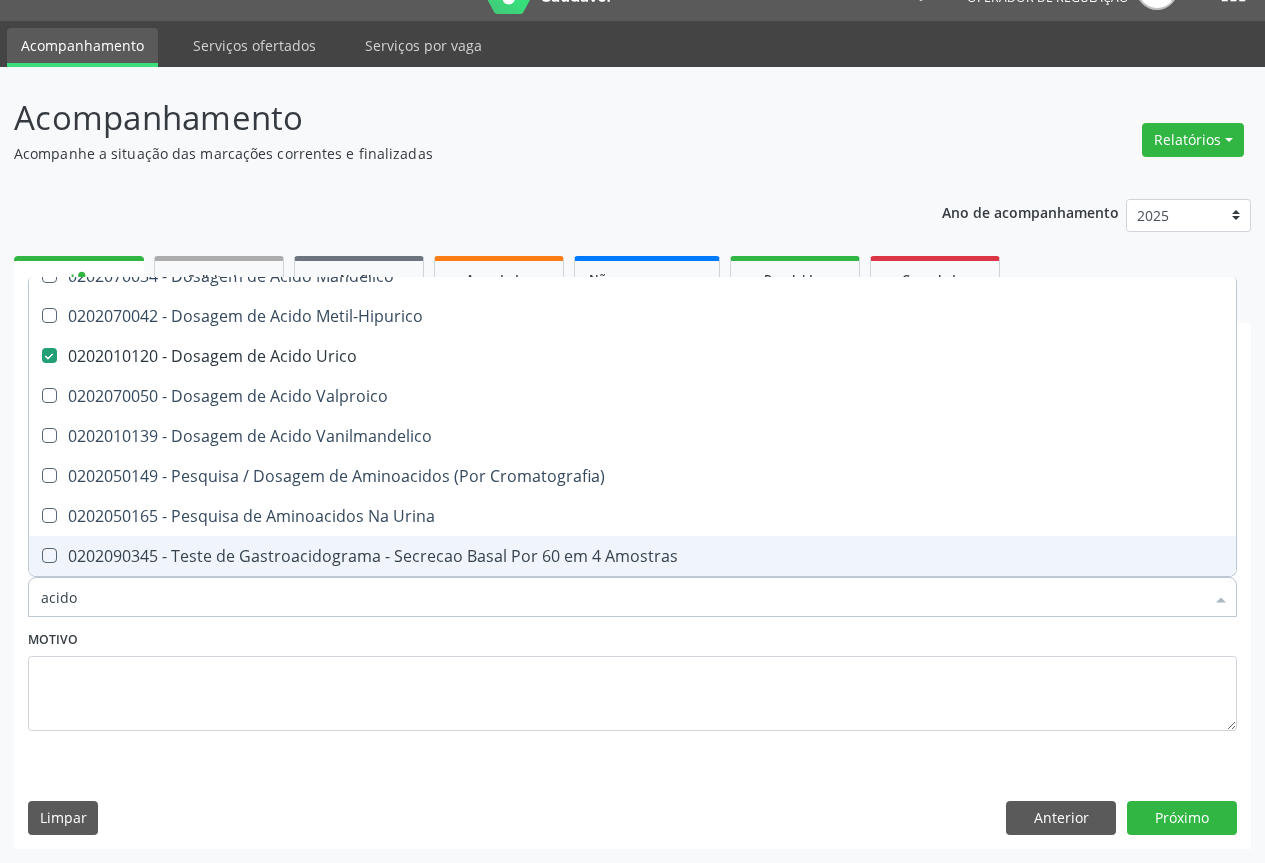 click on "acido" at bounding box center [622, 597] 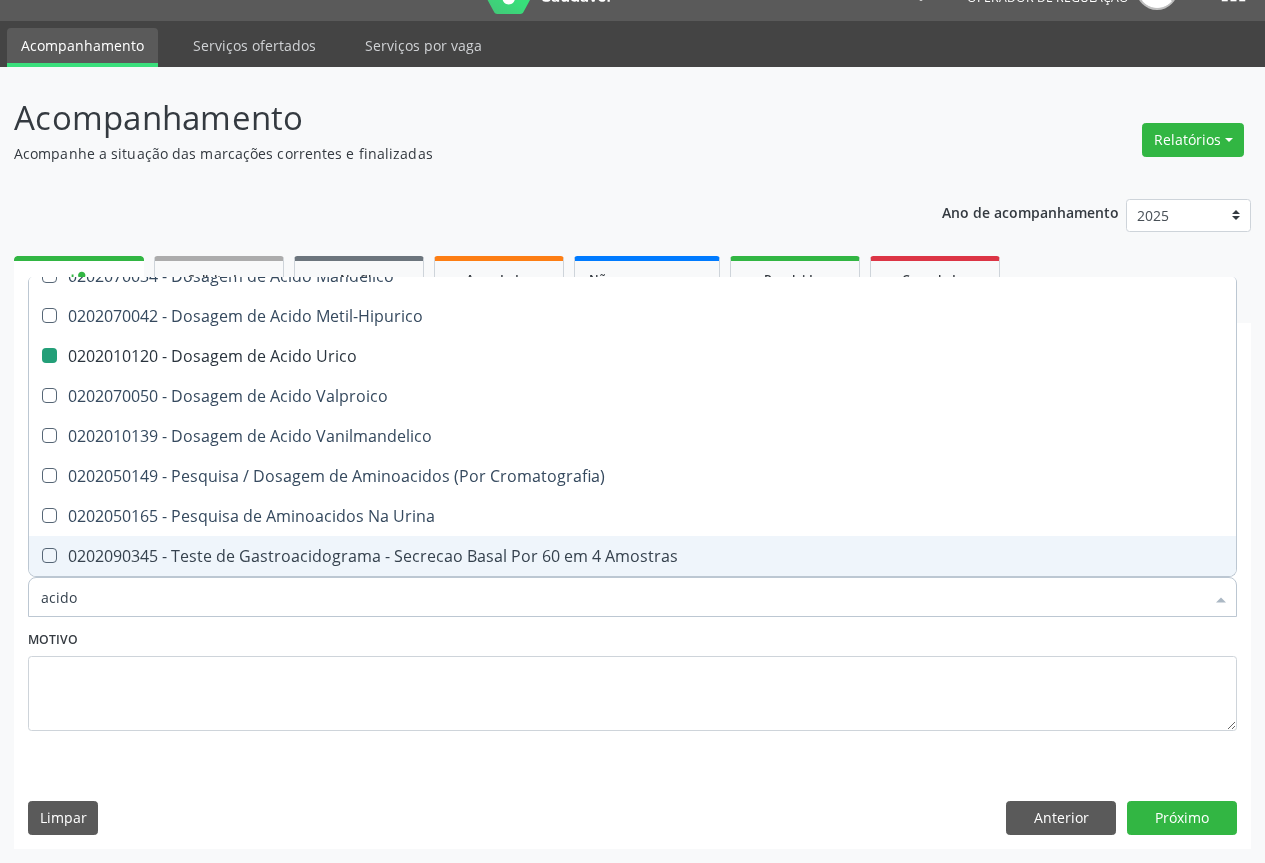 type on "g" 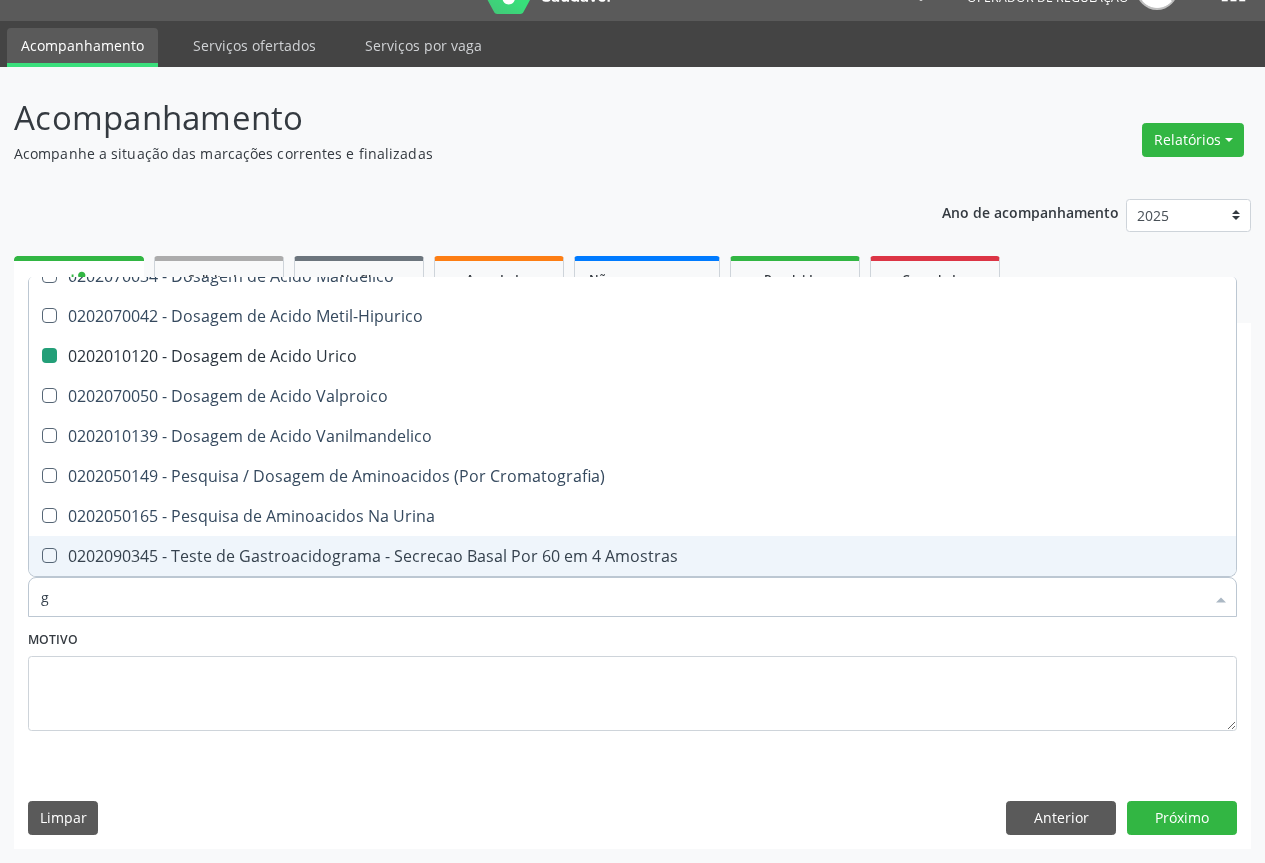 checkbox on "false" 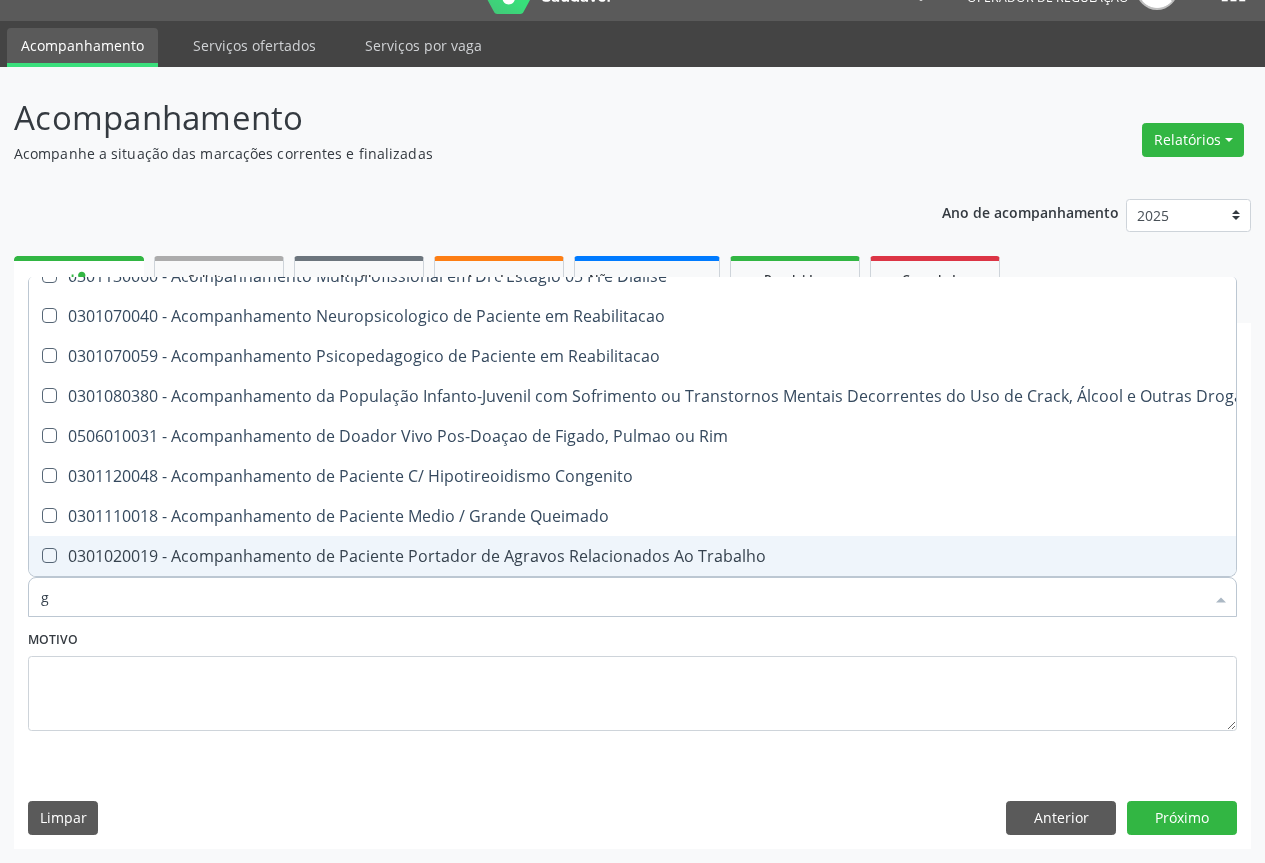 type on "gl" 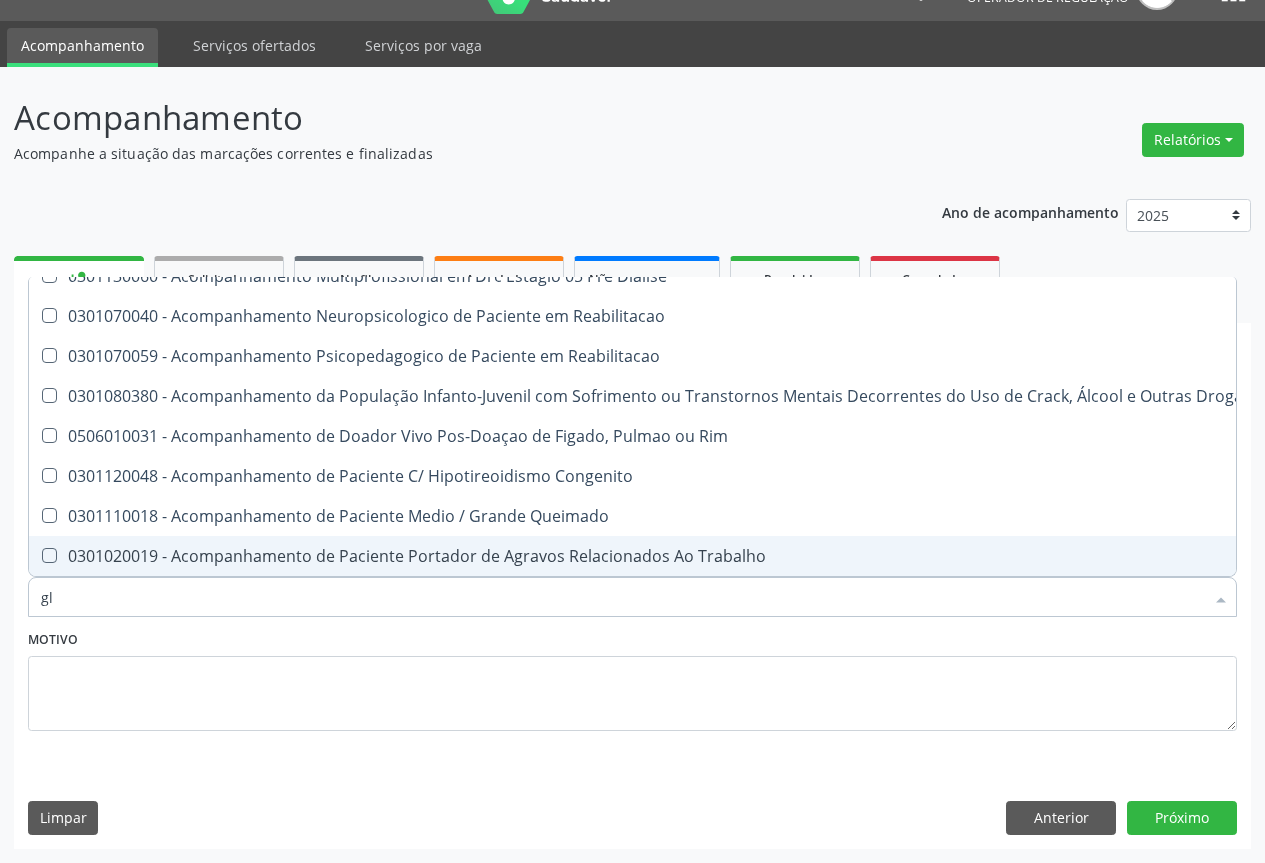 checkbox on "true" 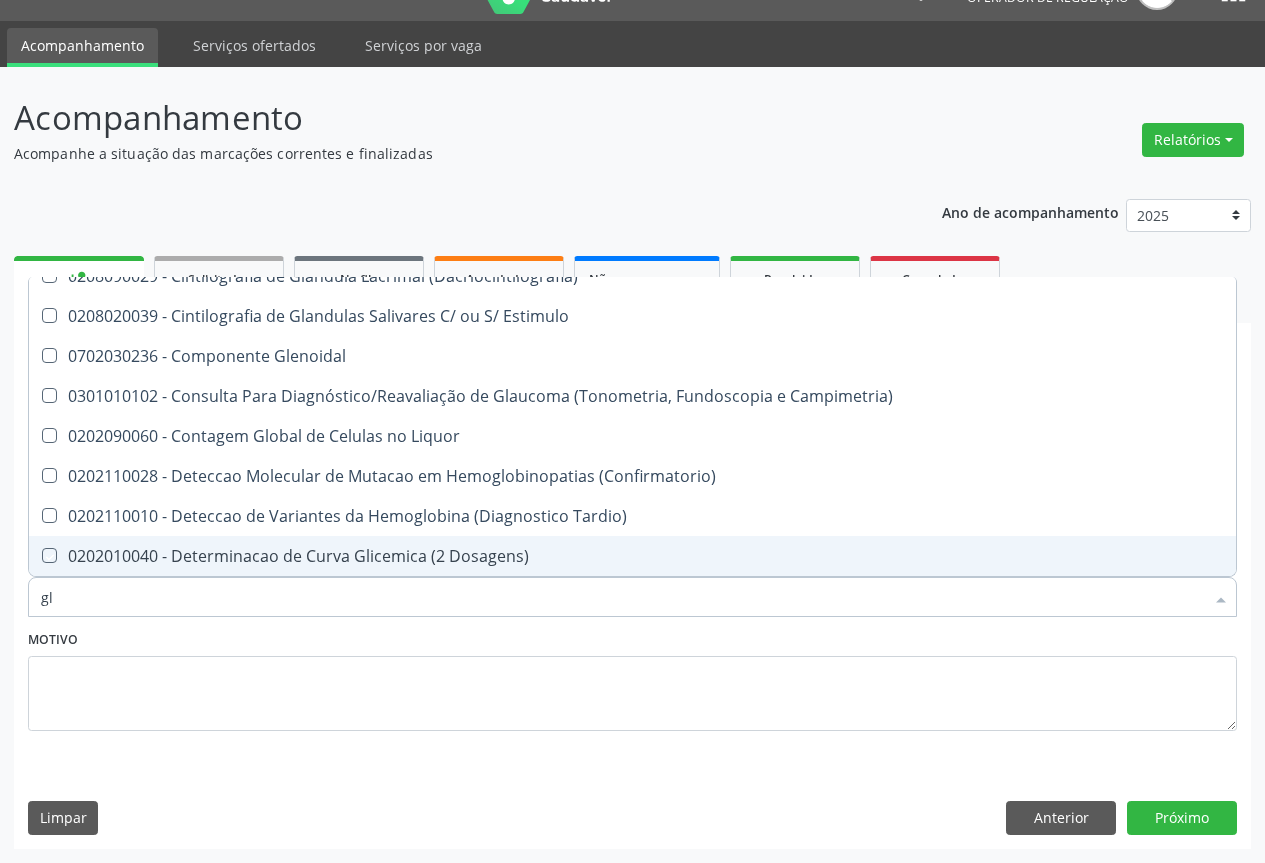 type on "gli" 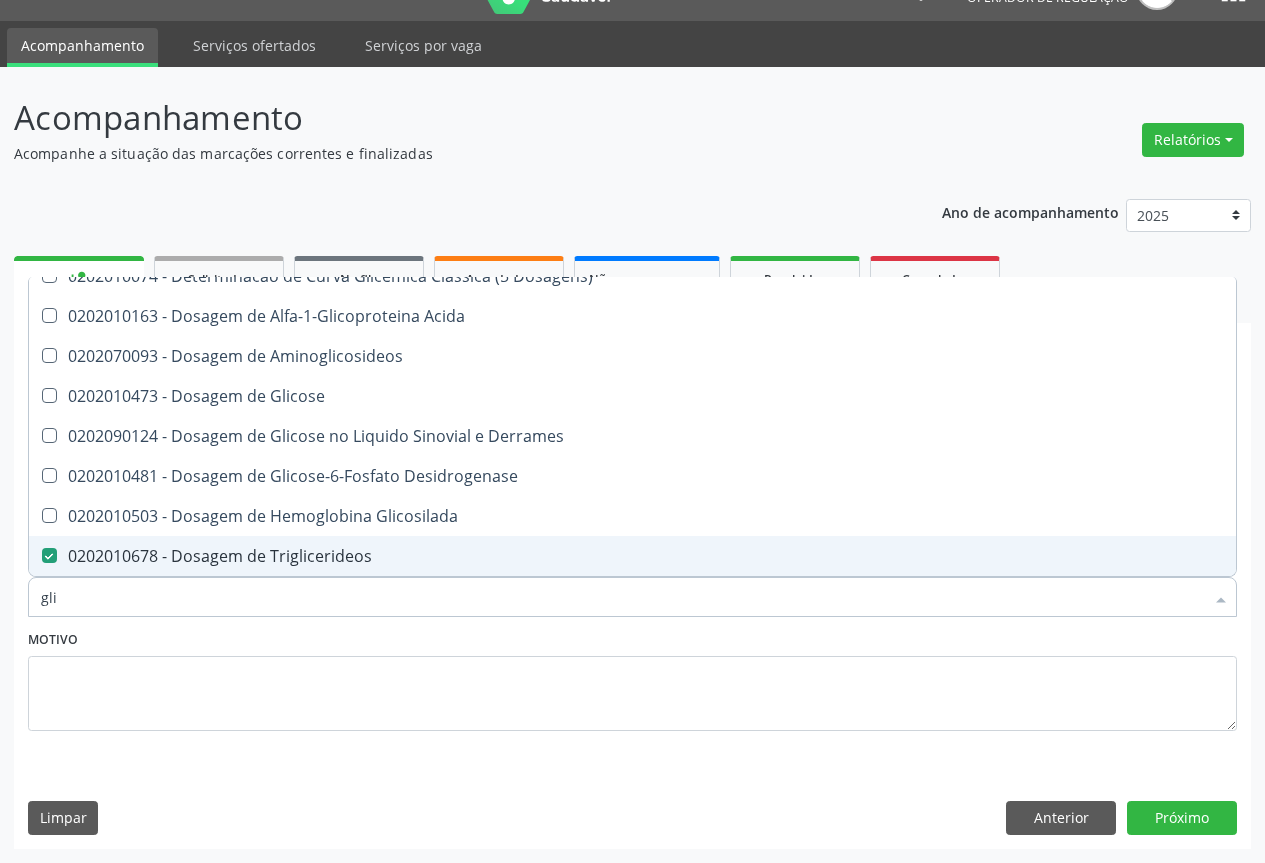type on "glic" 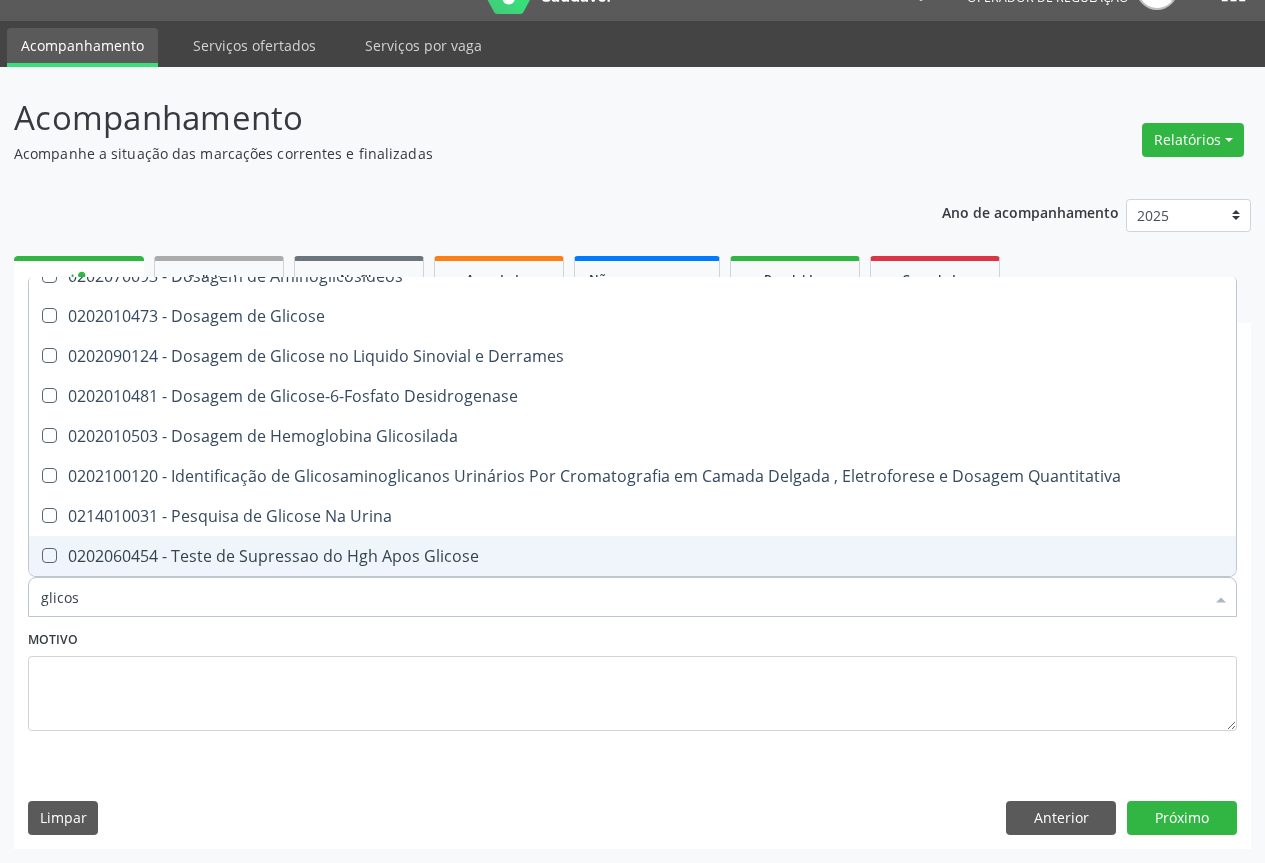 scroll, scrollTop: 21, scrollLeft: 0, axis: vertical 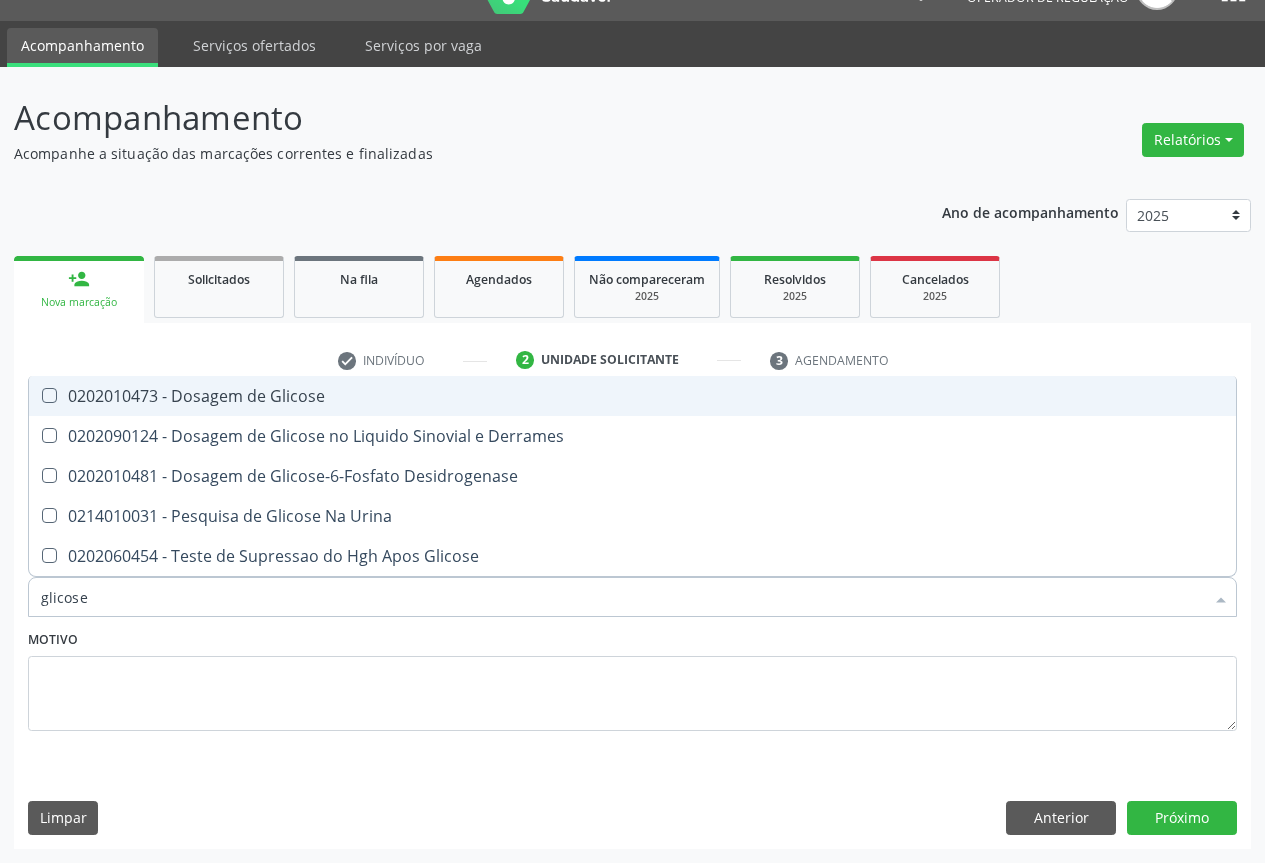 click on "0202010473 - Dosagem de Glicose" at bounding box center [632, 396] 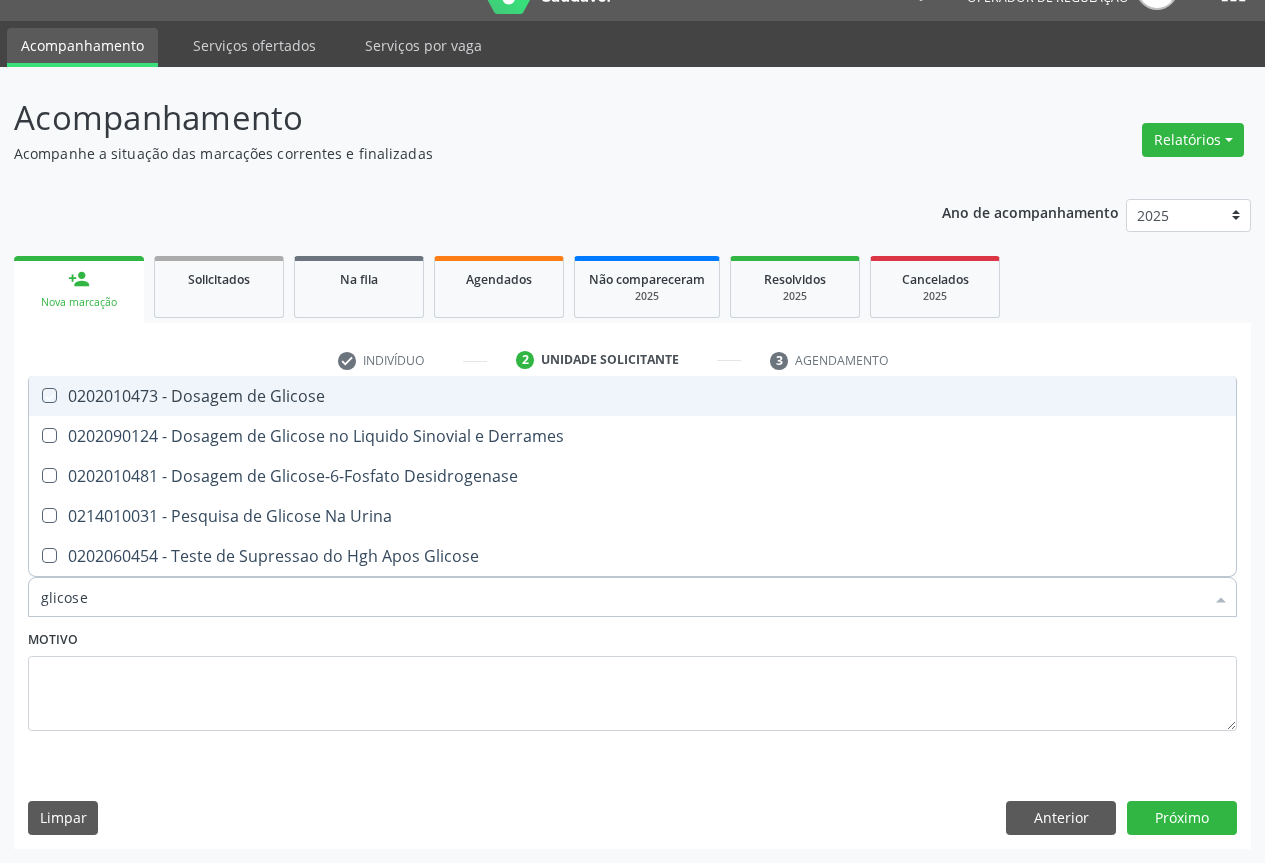 checkbox on "true" 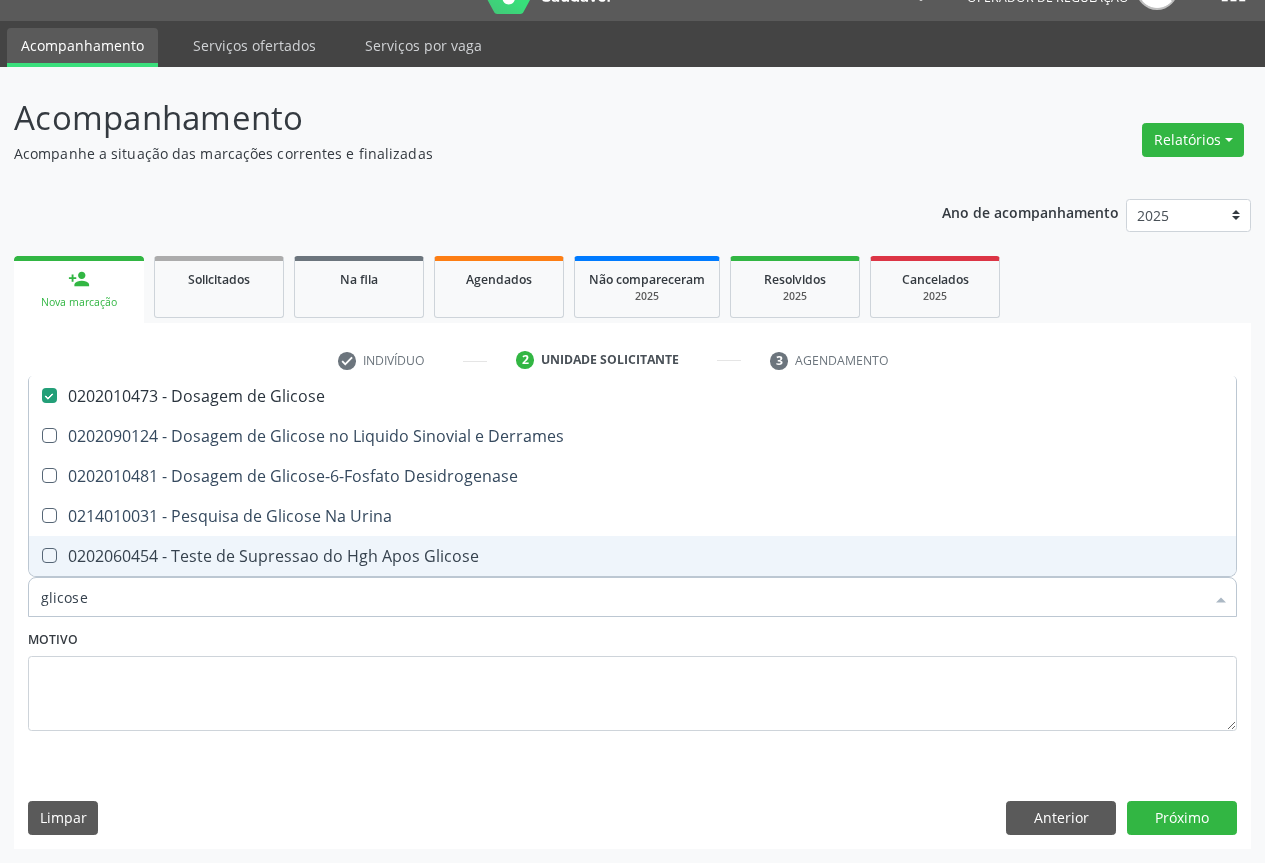 click on "glicose" at bounding box center [622, 597] 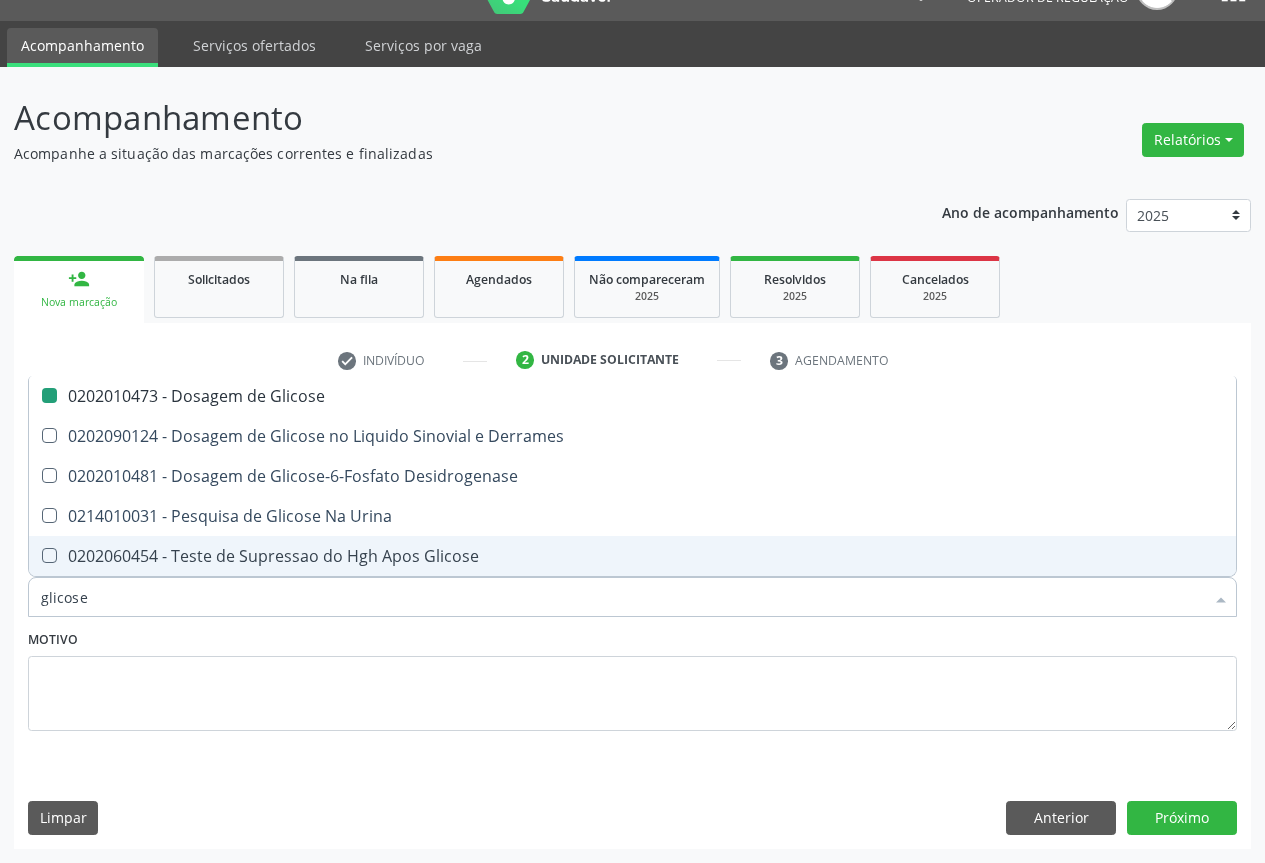 type on "f" 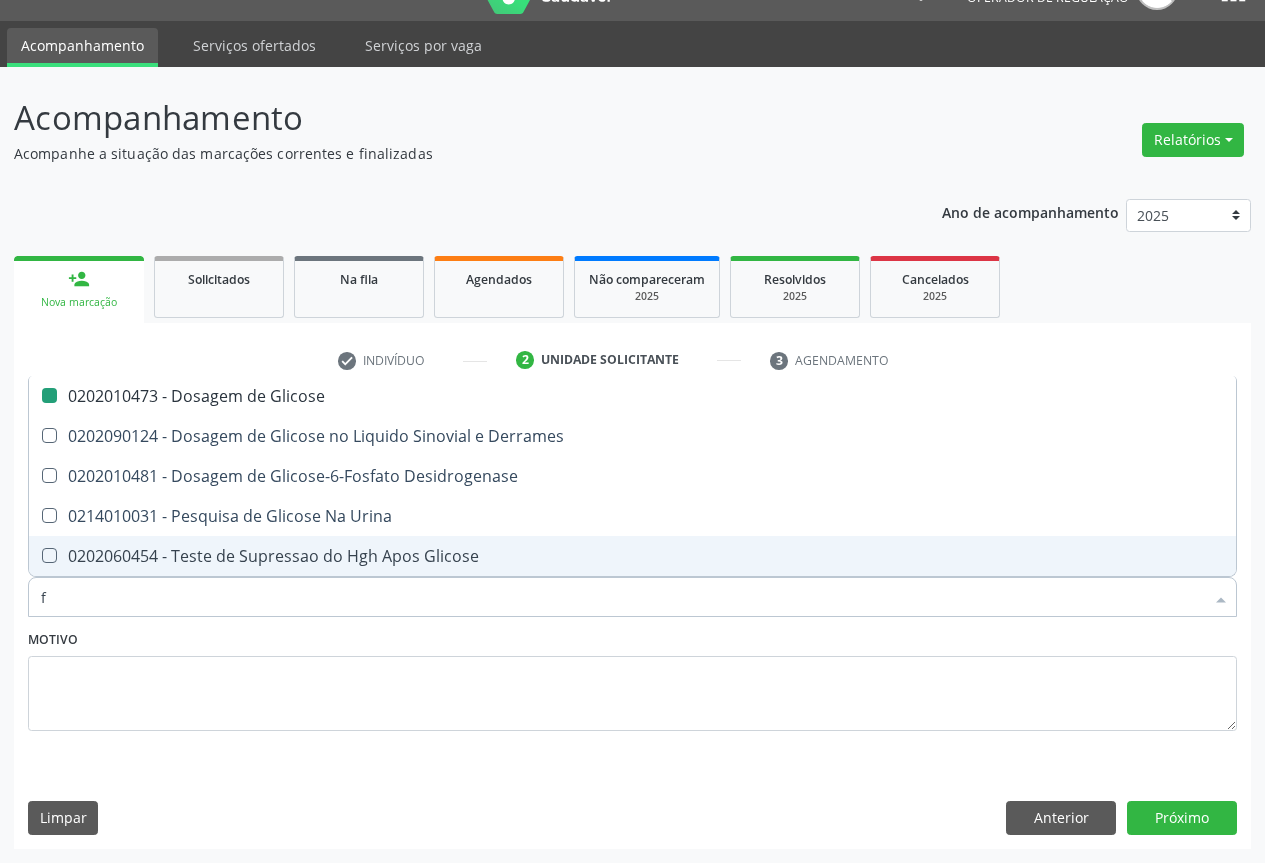 checkbox on "false" 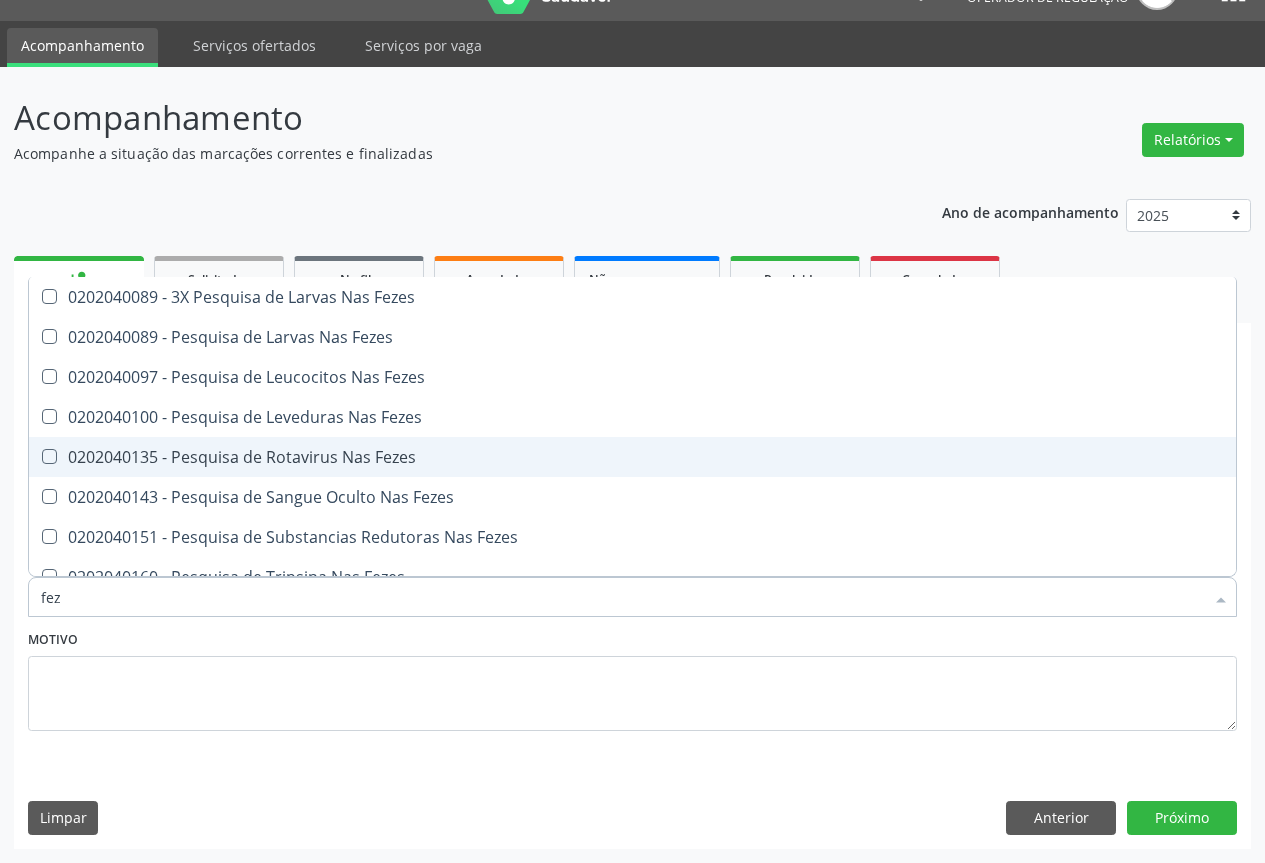 type on "feze" 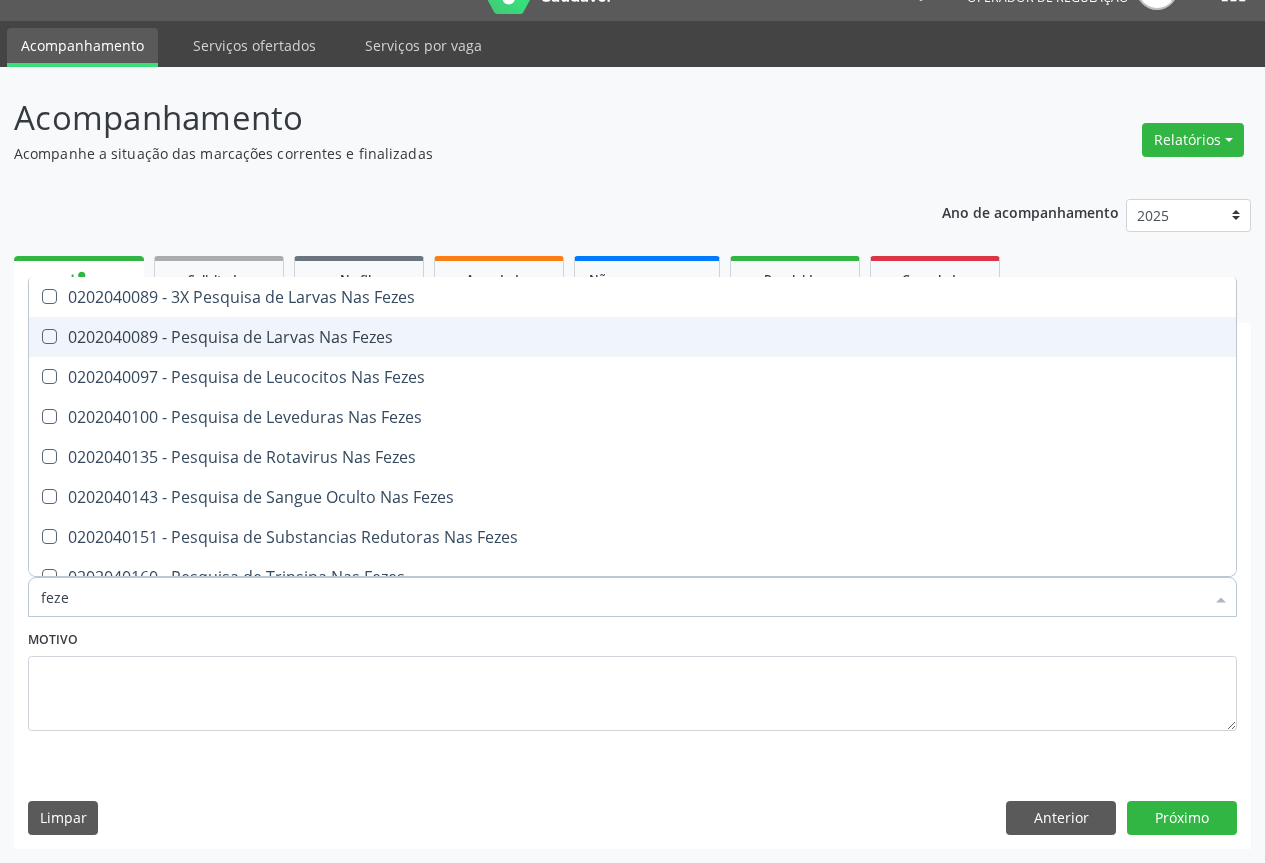 click on "0202040089 - Pesquisa de Larvas Nas Fezes" at bounding box center (632, 337) 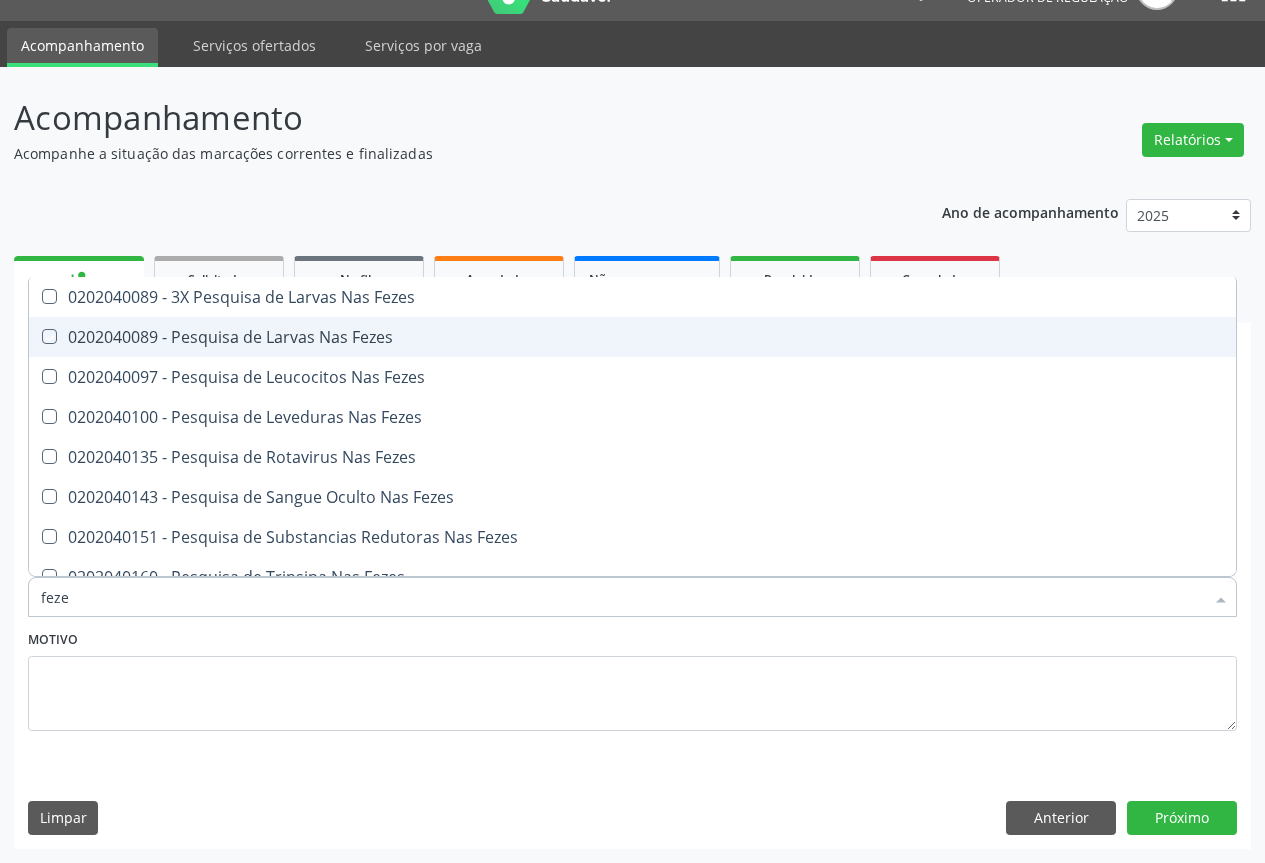 checkbox on "true" 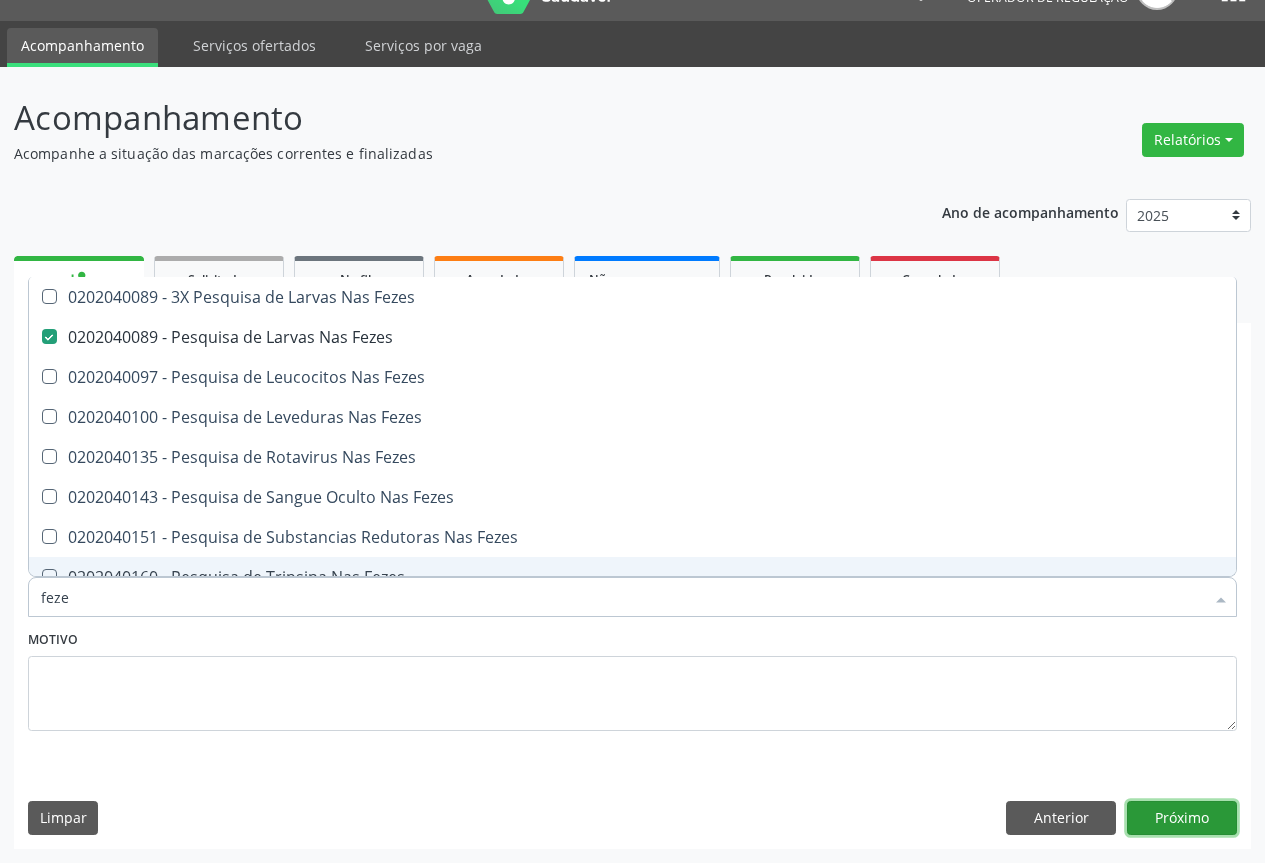 click on "Próximo" at bounding box center [1182, 818] 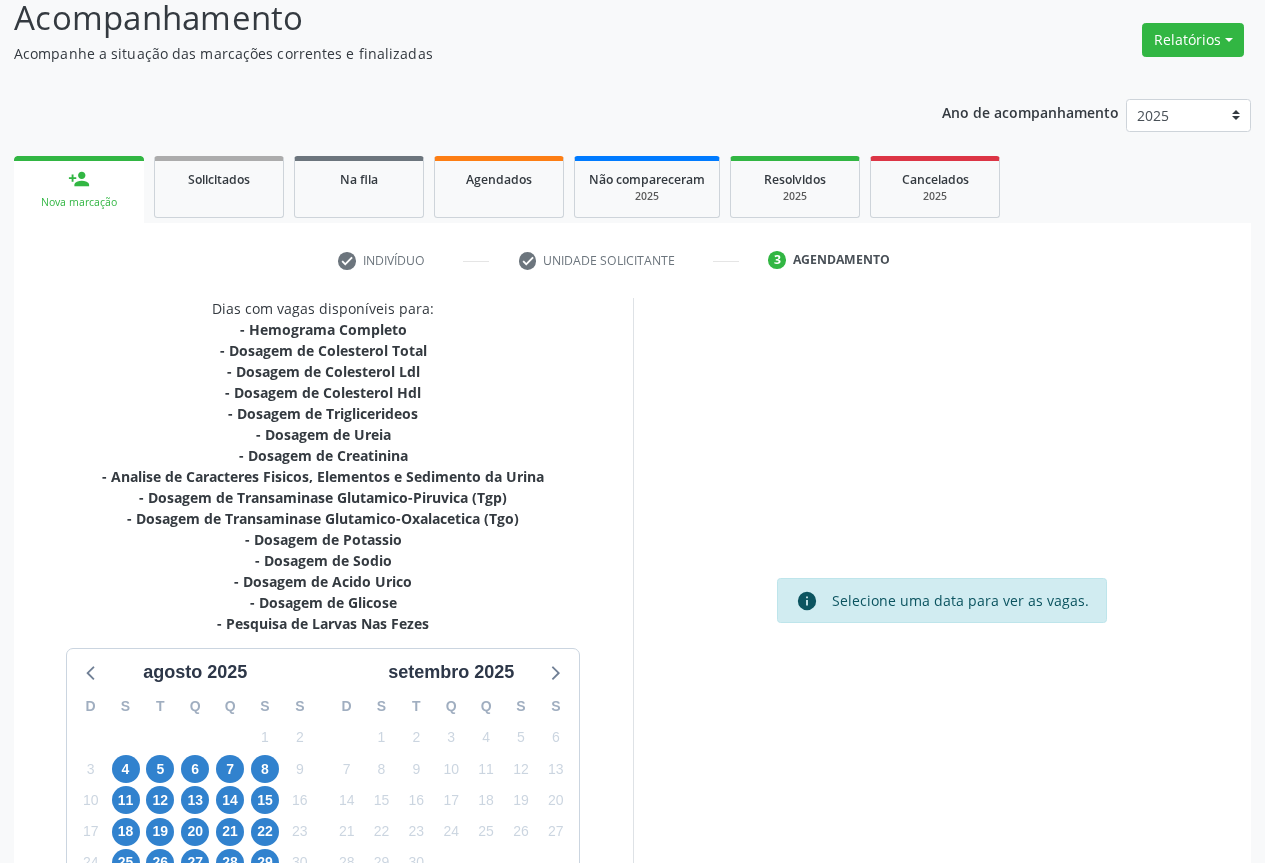 scroll, scrollTop: 301, scrollLeft: 0, axis: vertical 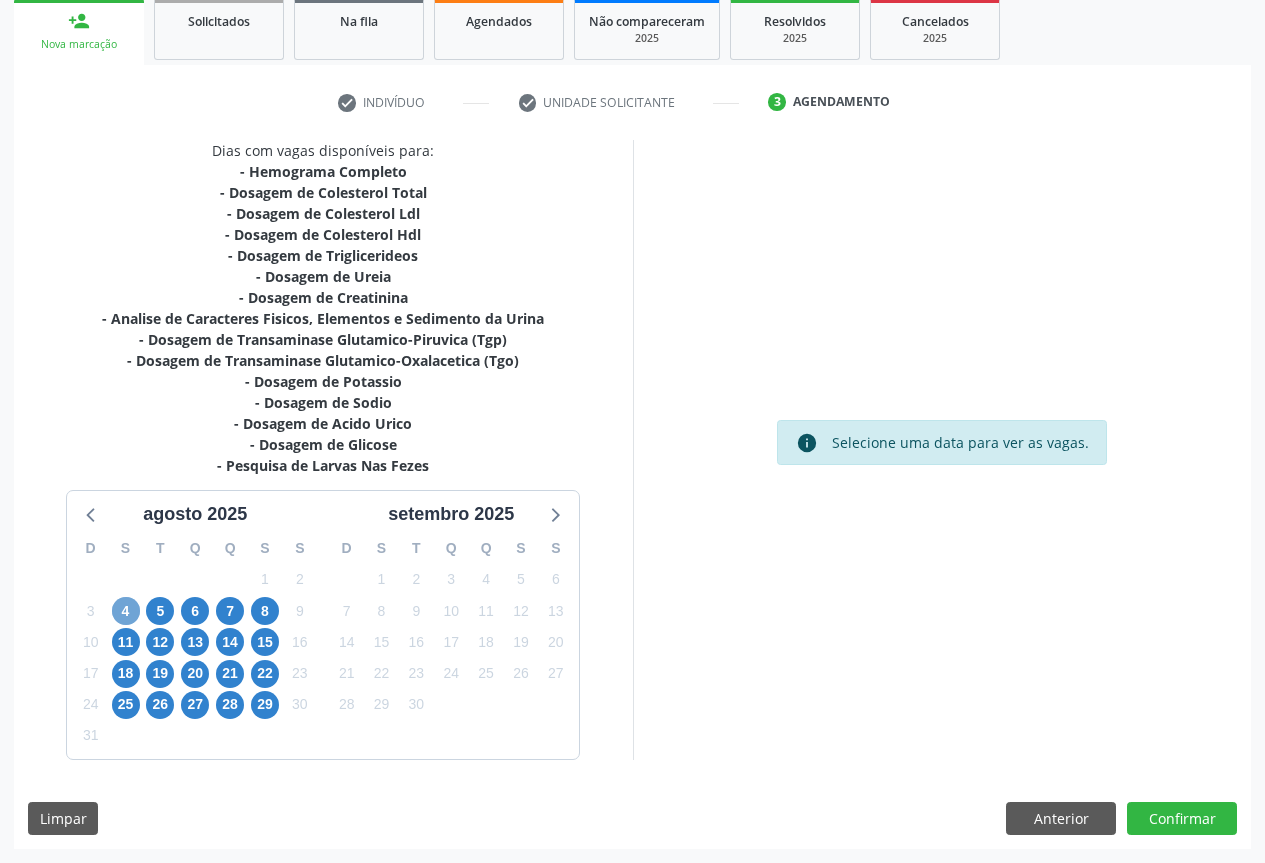 click on "4" at bounding box center [126, 611] 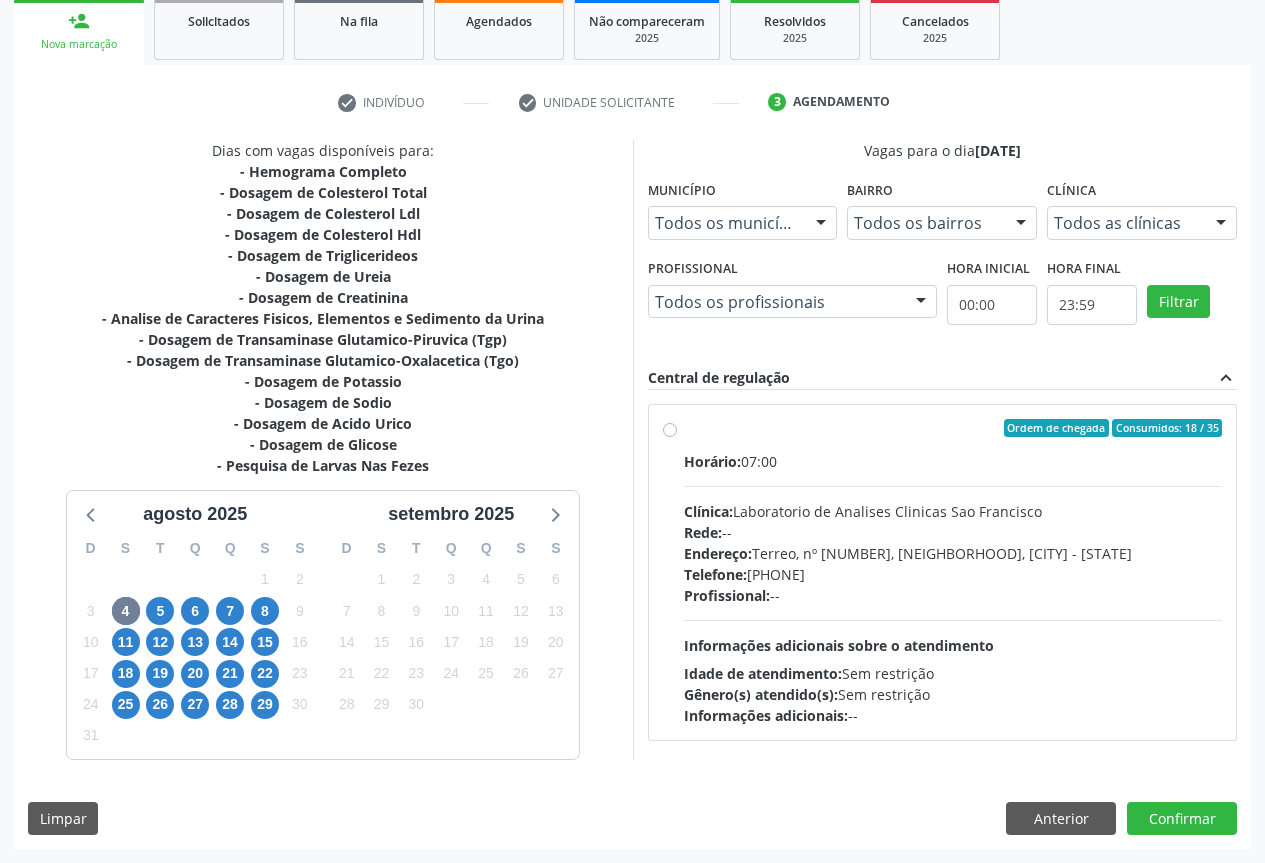 click on "Clínica:  Laboratorio de Analises Clinicas Sao Francisco" at bounding box center [953, 511] 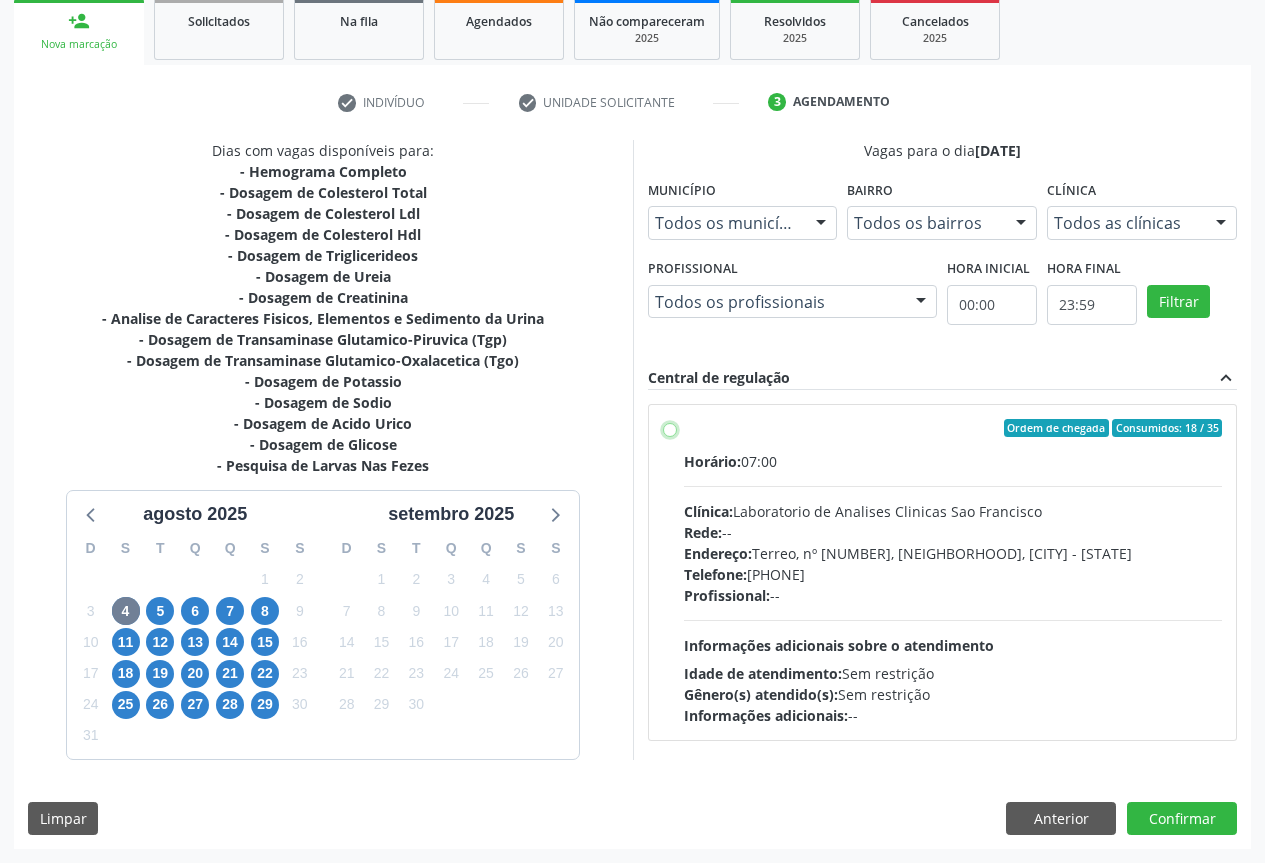 click on "Ordem de chegada
Consumidos: 18 / 35
Horário:   07:00
Clínica:  Laboratorio de Analises Clinicas Sao Francisco
Rede:
--
Endereço:   Terreo, nº 258, Centro, Campo Formoso - BA
Telefone:   (74) 36453588
Profissional:
--
Informações adicionais sobre o atendimento
Idade de atendimento:
Sem restrição
Gênero(s) atendido(s):
Sem restrição
Informações adicionais:
--" at bounding box center (670, 428) 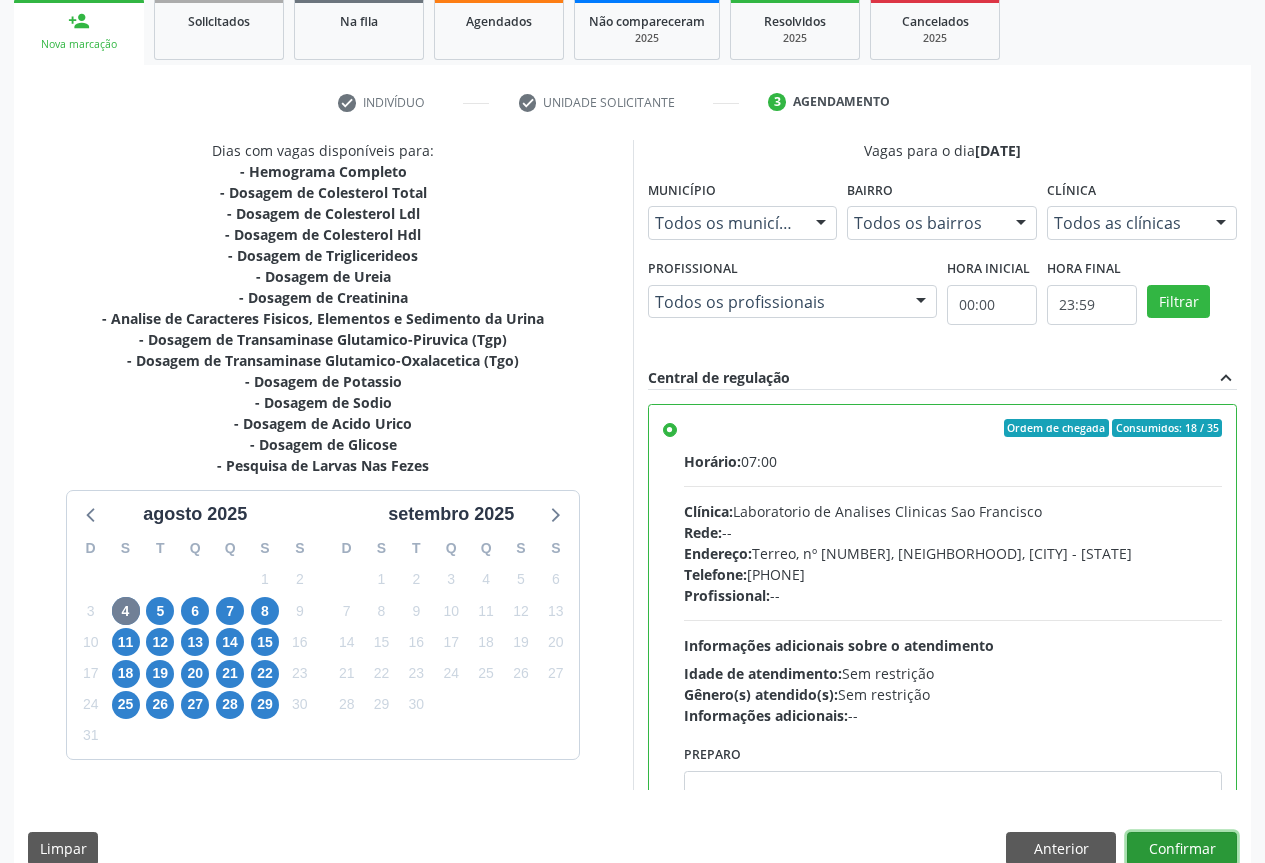 click on "Confirmar" at bounding box center (1182, 849) 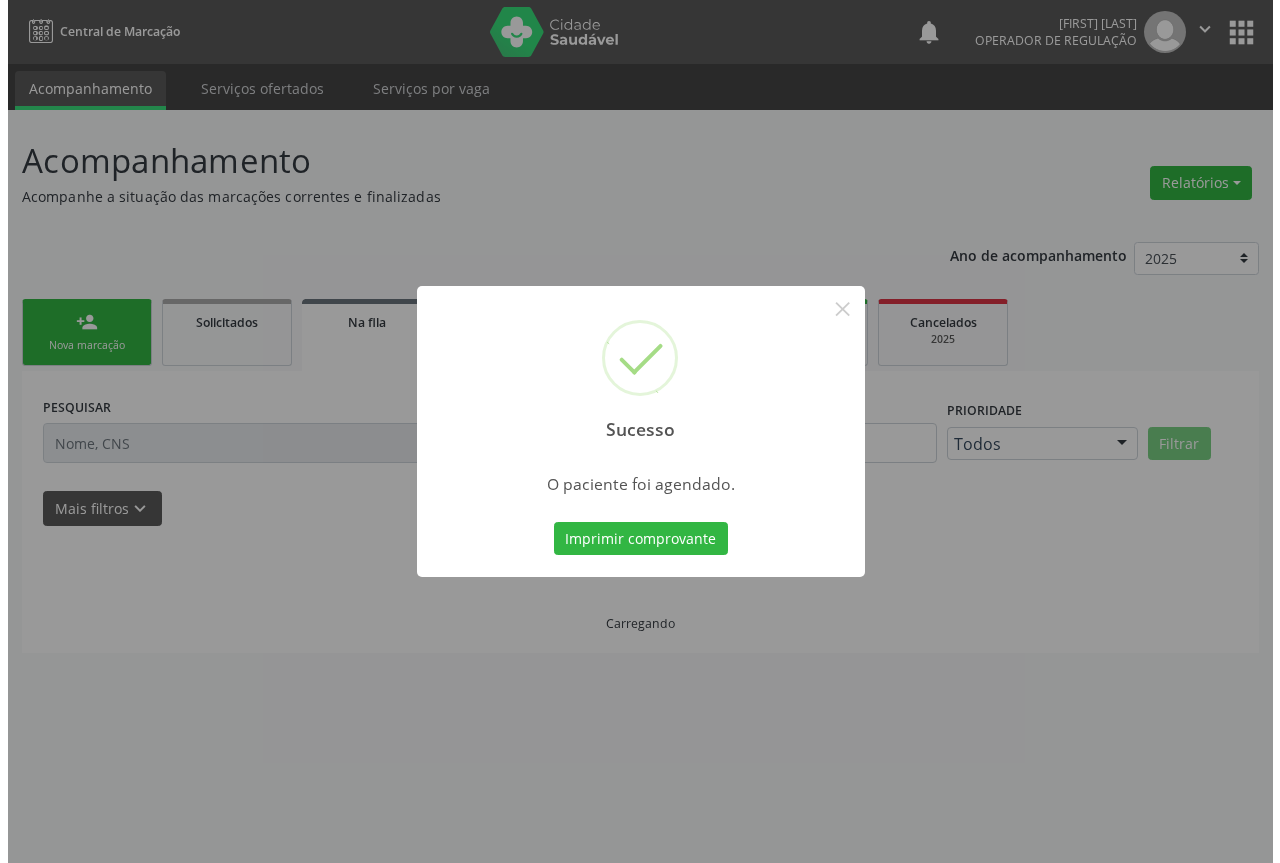 scroll, scrollTop: 0, scrollLeft: 0, axis: both 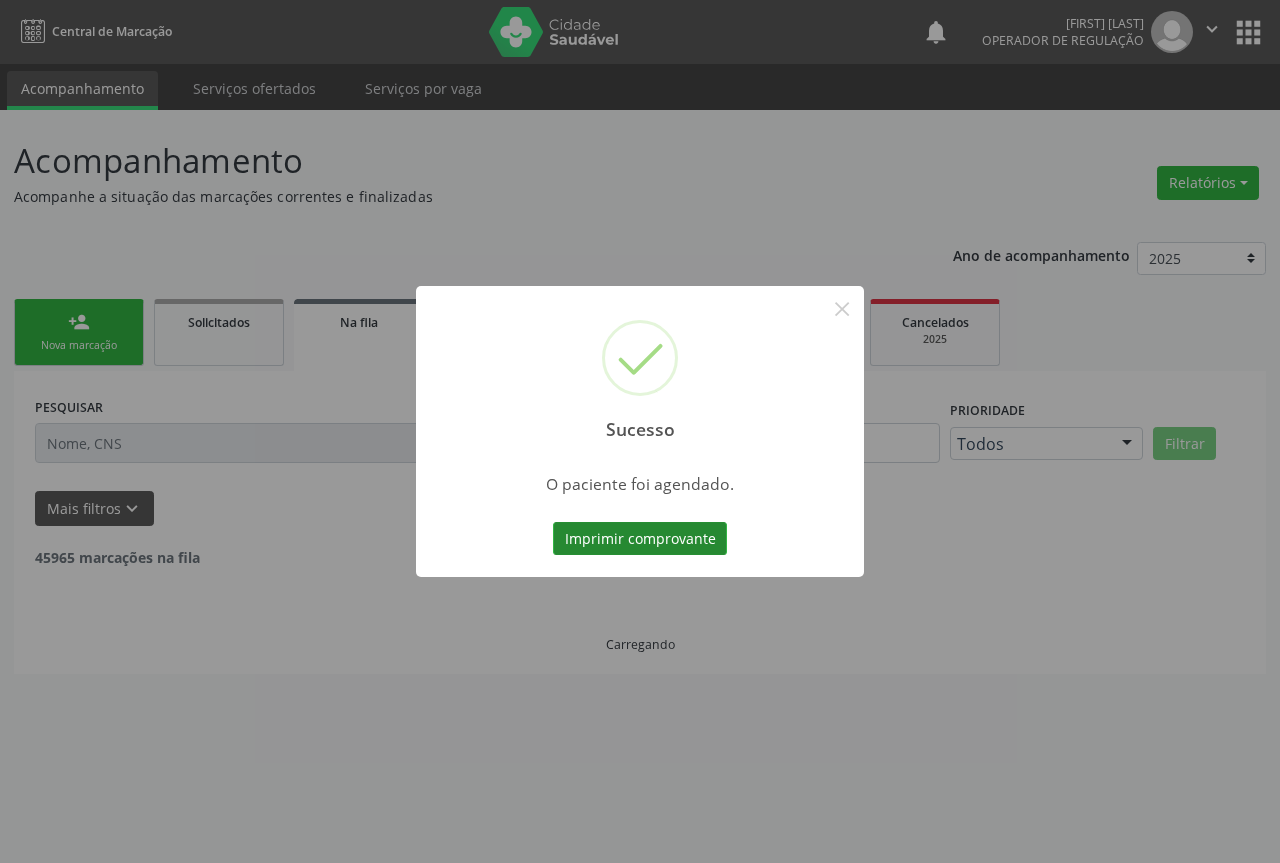 click on "Imprimir comprovante" at bounding box center (640, 539) 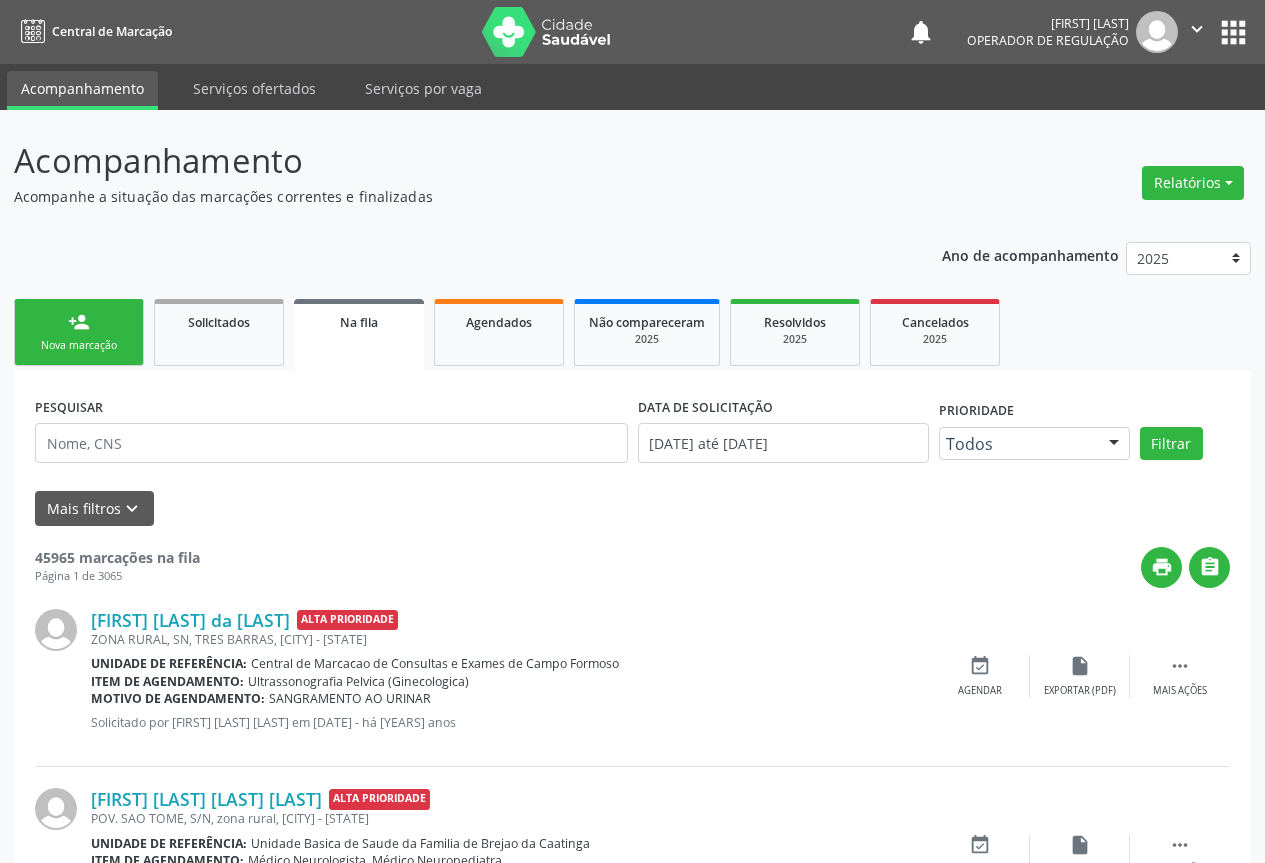 scroll, scrollTop: 0, scrollLeft: 0, axis: both 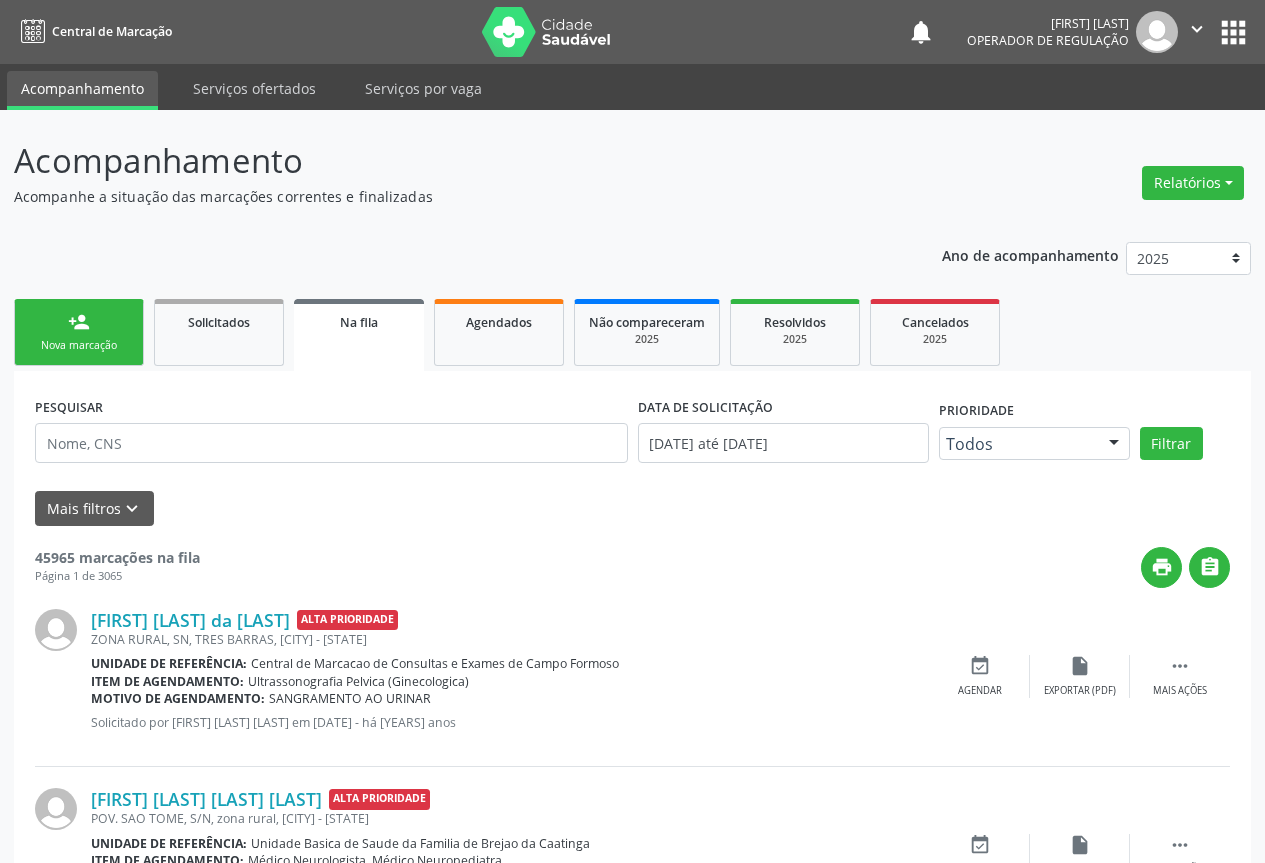 click on "person_add" at bounding box center [79, 322] 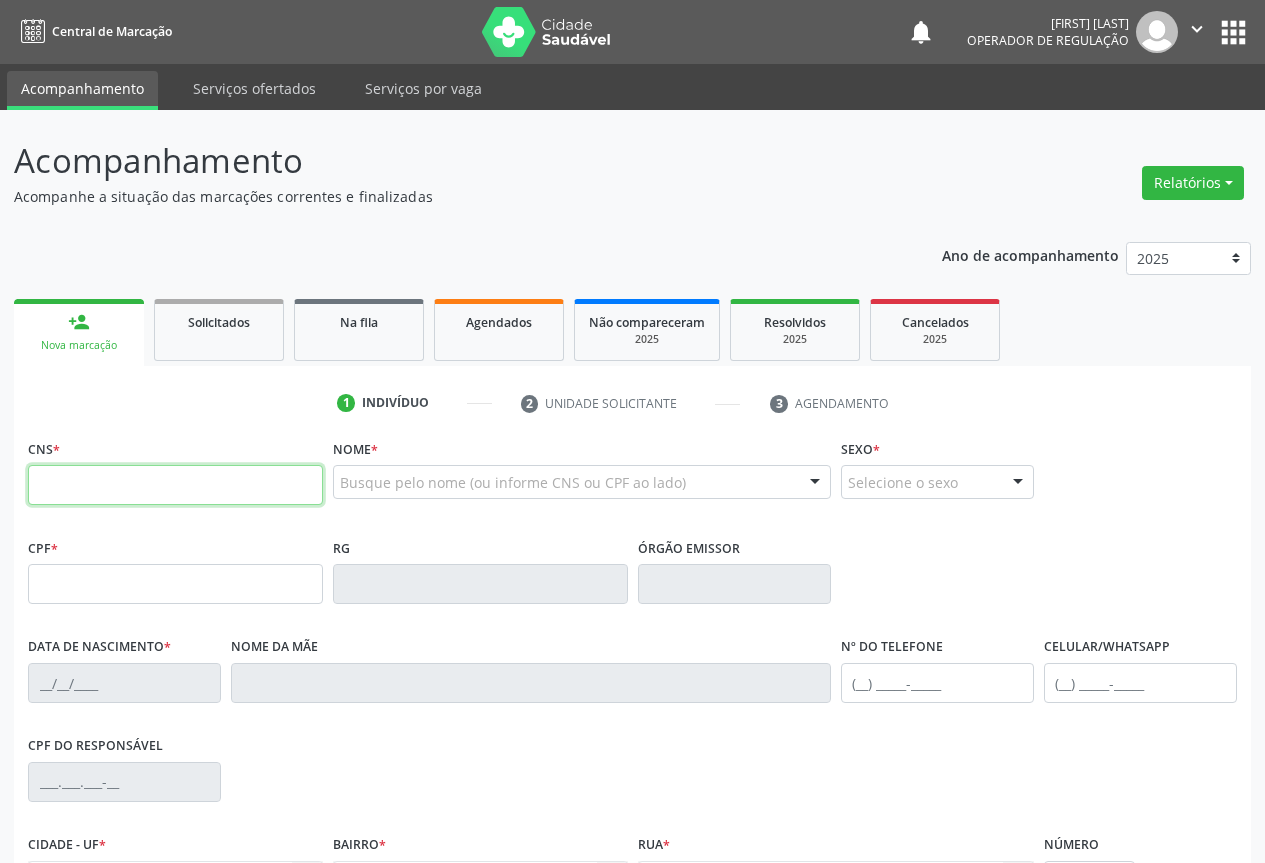 click at bounding box center [175, 485] 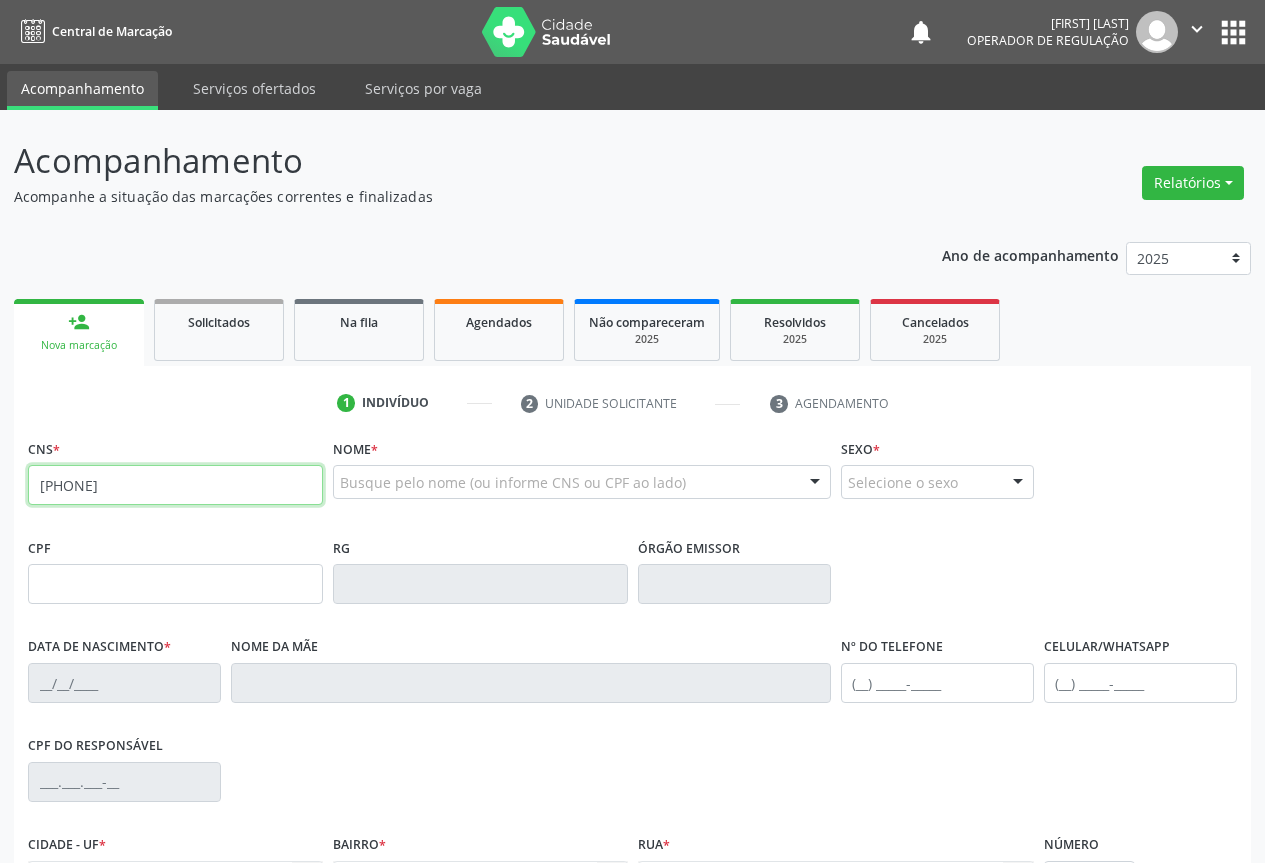 type on "700 6044 6900 2568" 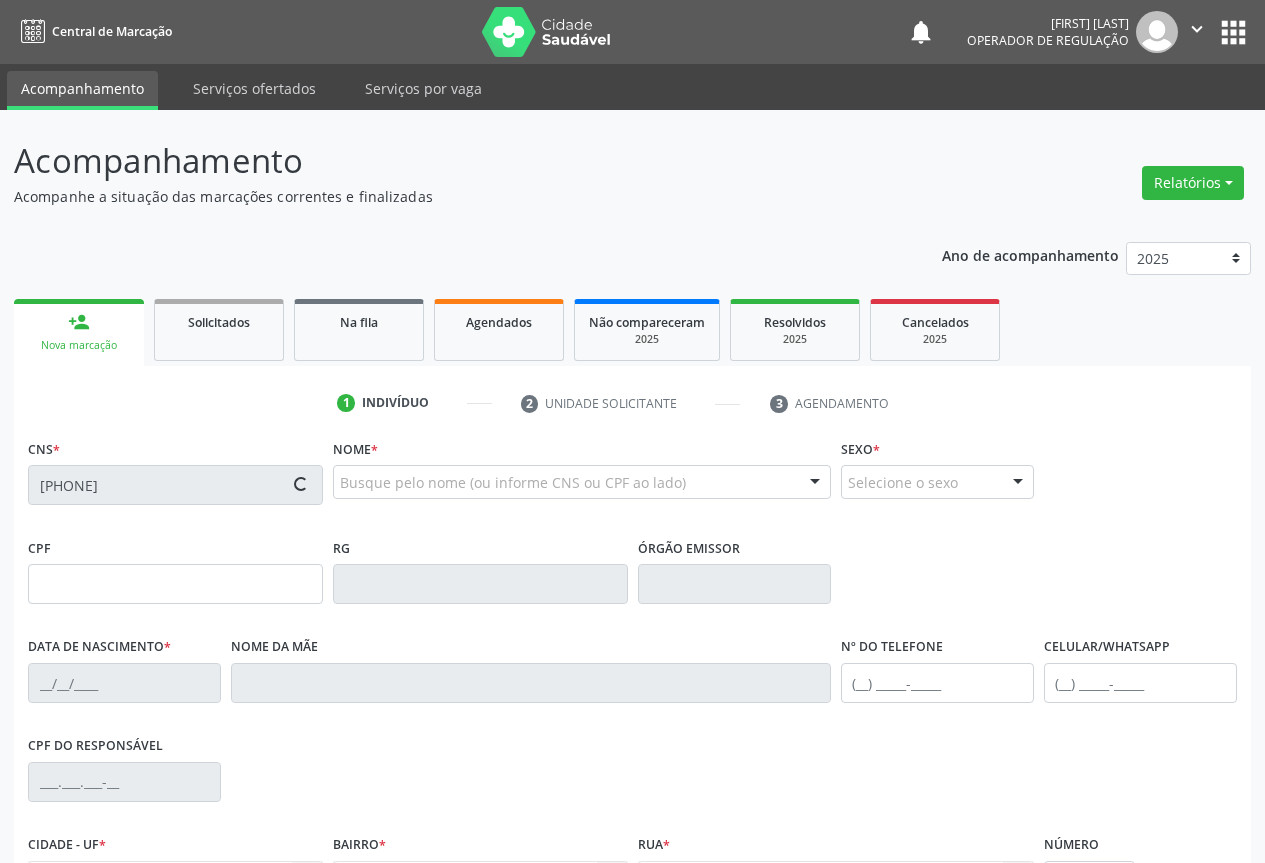 type on "0961507500" 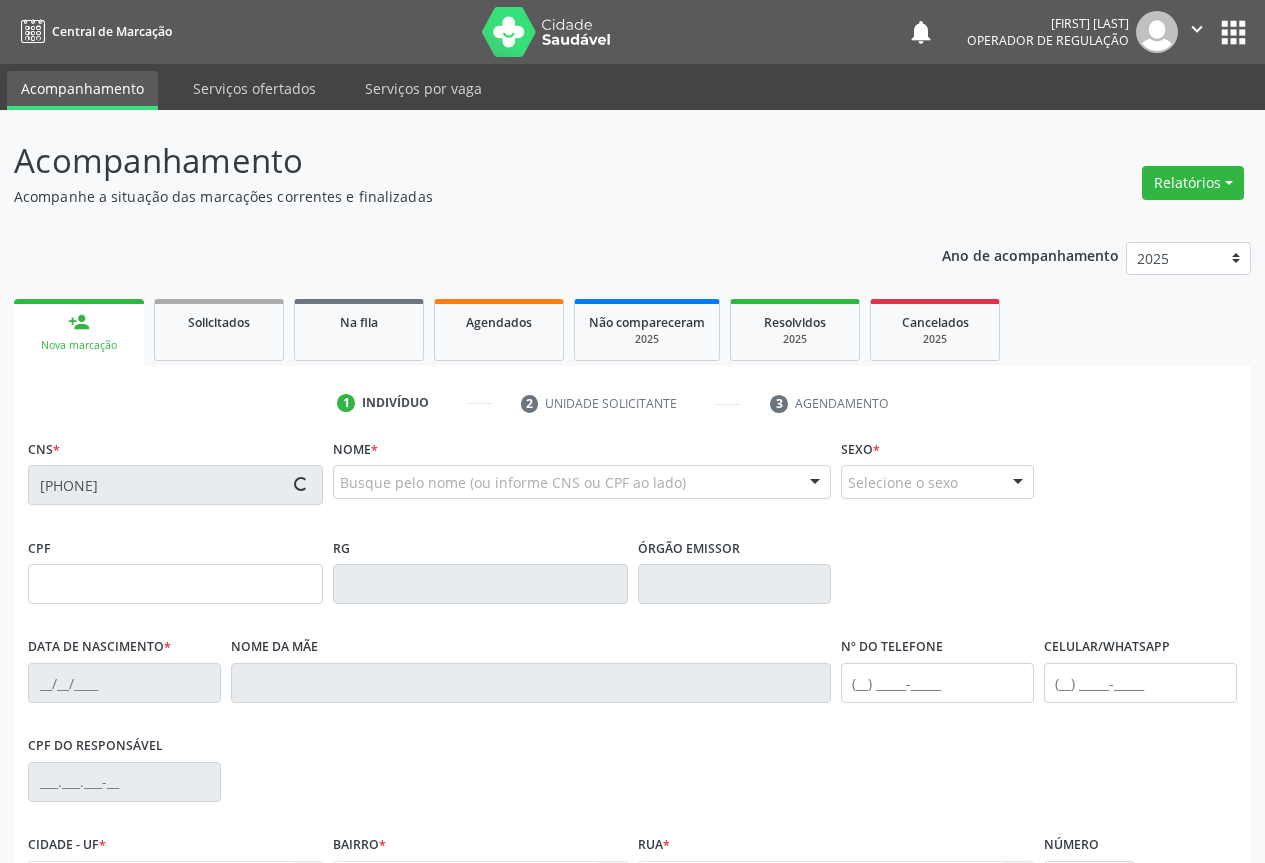 type on "13/05/1980" 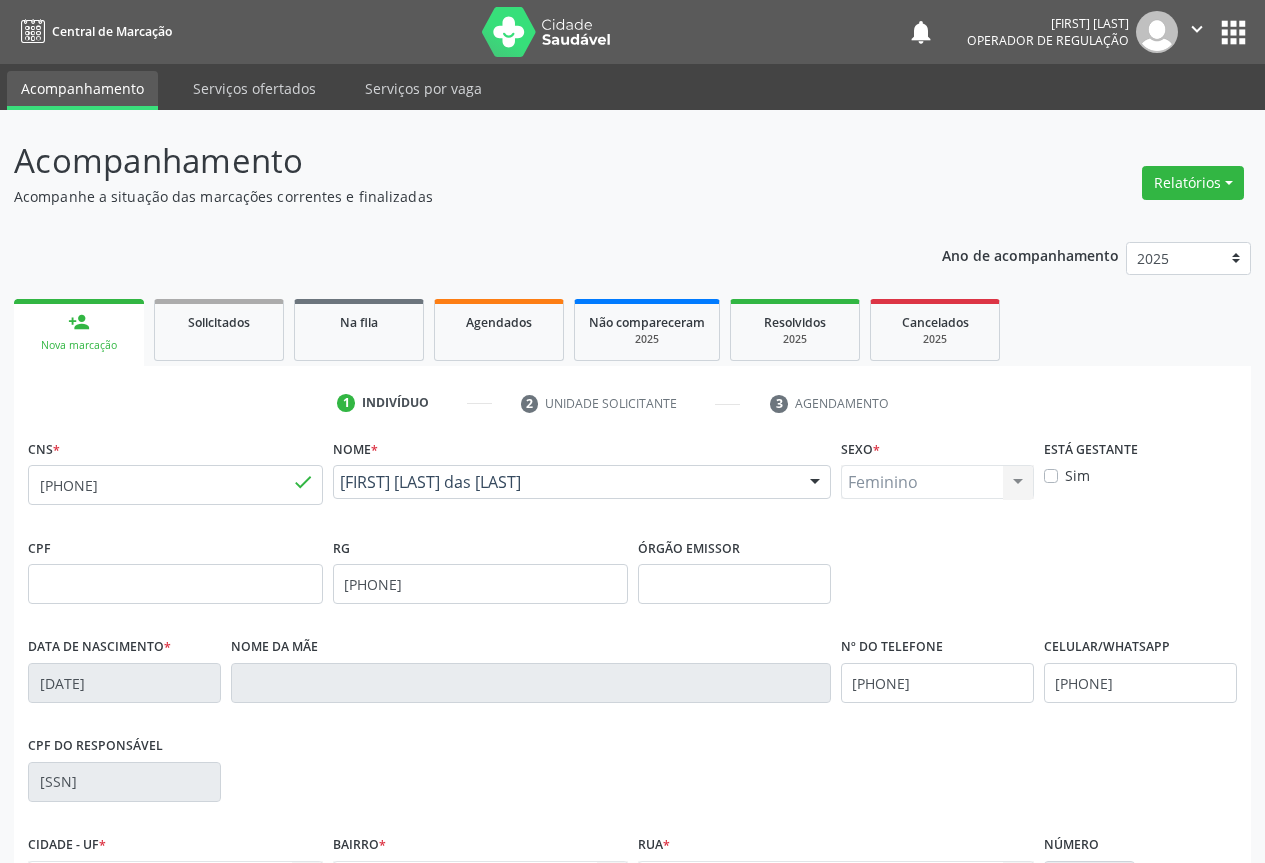 scroll, scrollTop: 221, scrollLeft: 0, axis: vertical 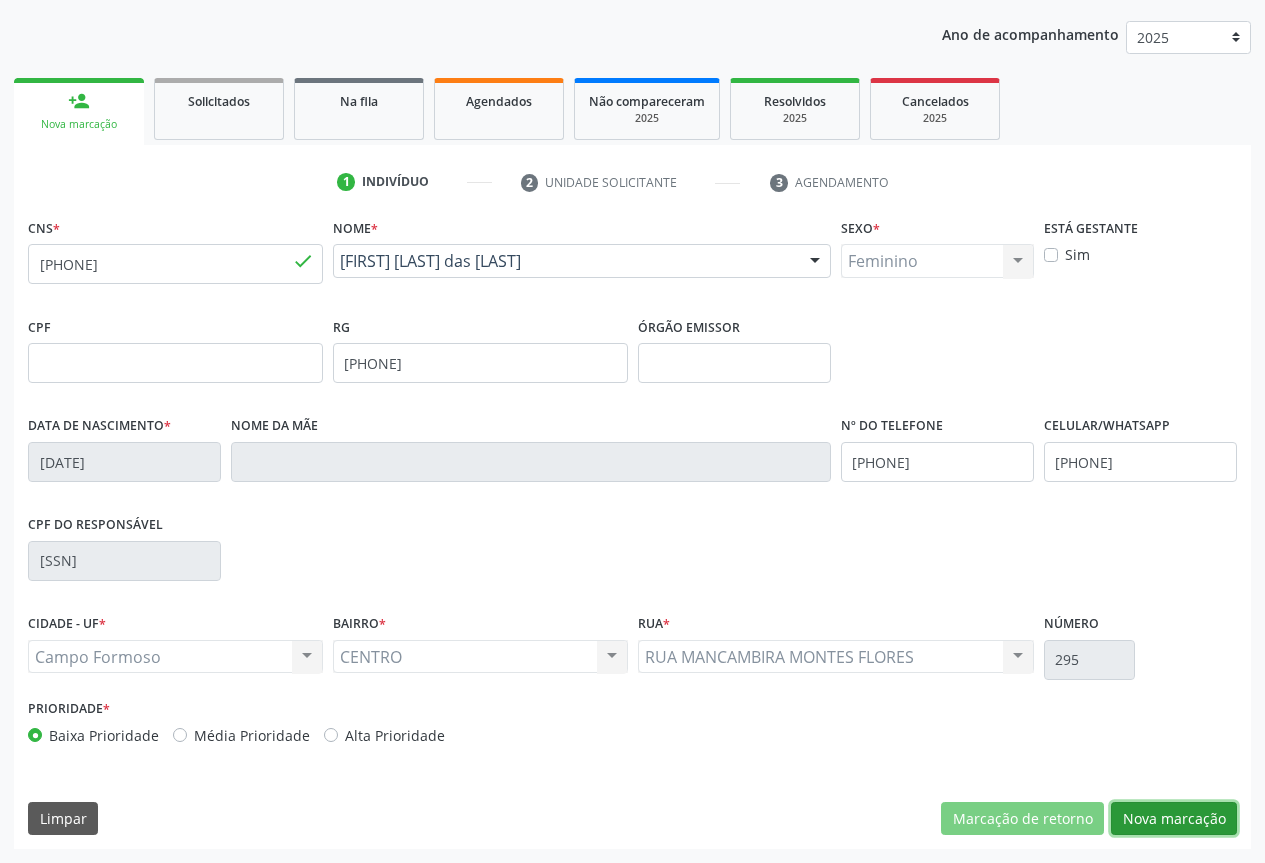 click on "Nova marcação" at bounding box center [1174, 819] 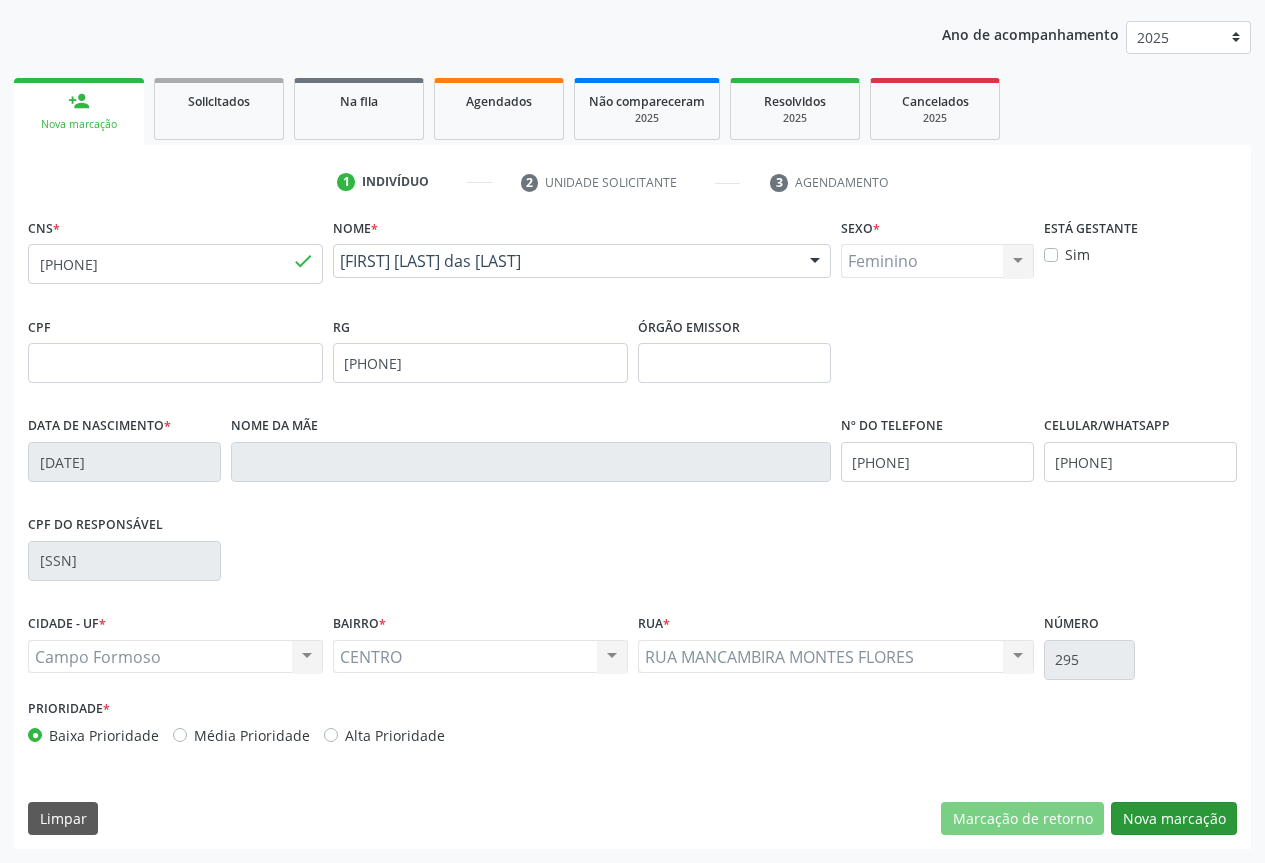 scroll, scrollTop: 43, scrollLeft: 0, axis: vertical 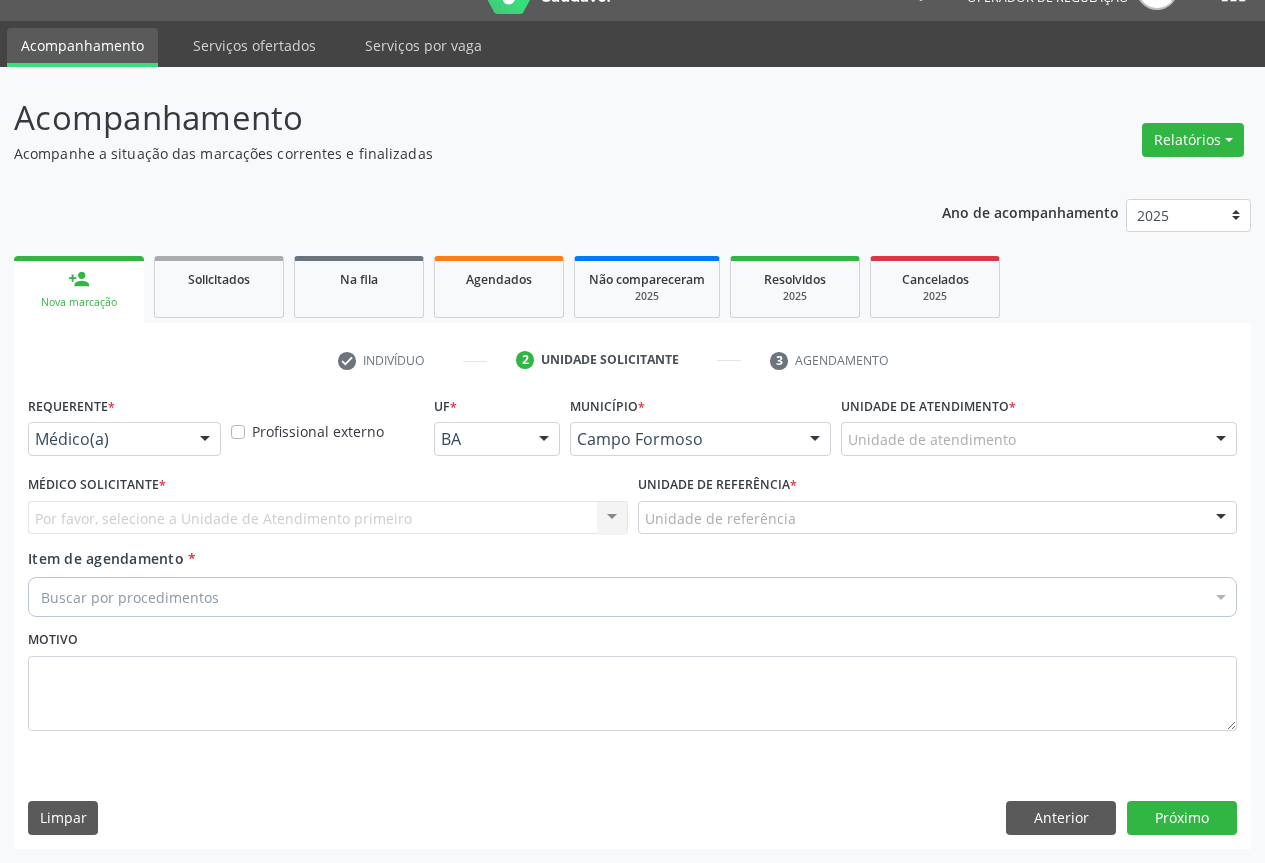click on "Médico Solicitante
*" at bounding box center (97, 485) 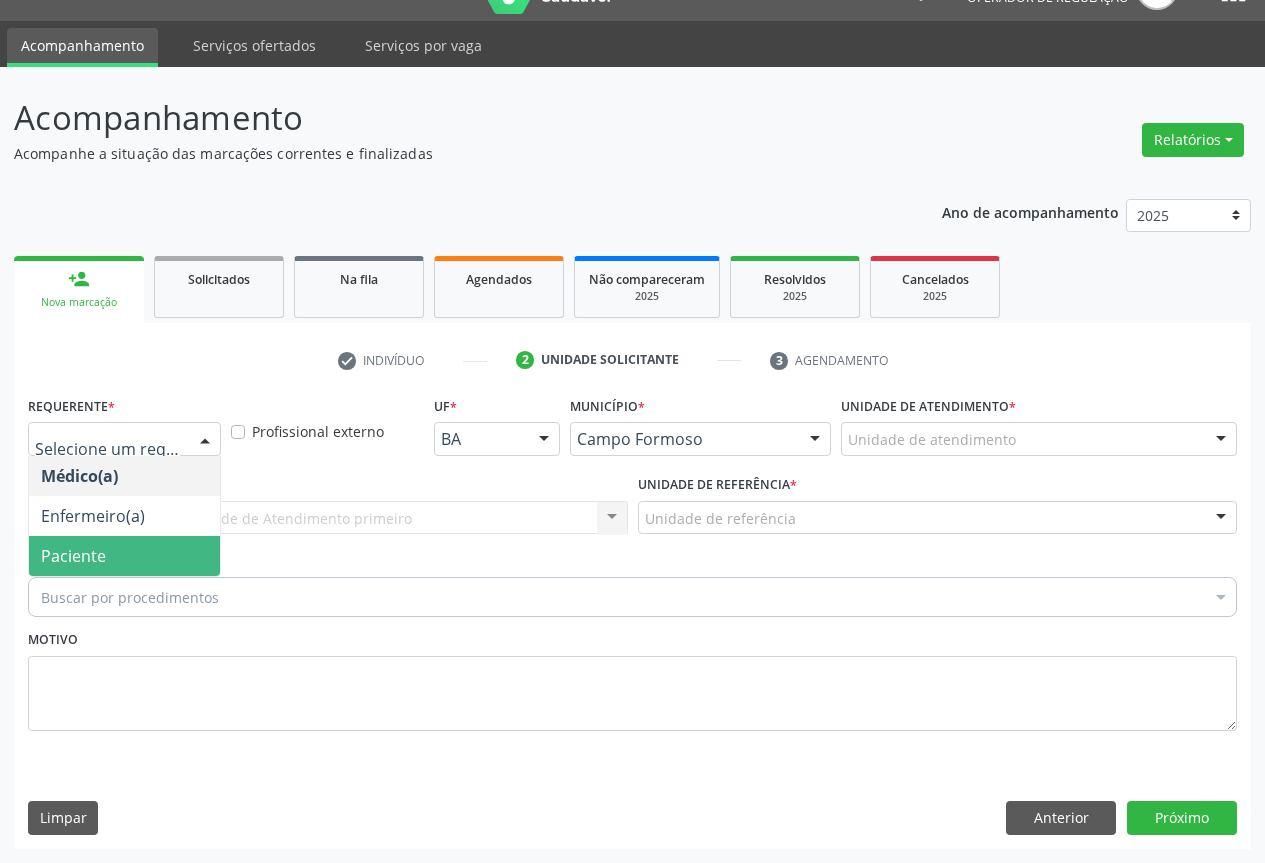click on "Paciente" at bounding box center [124, 556] 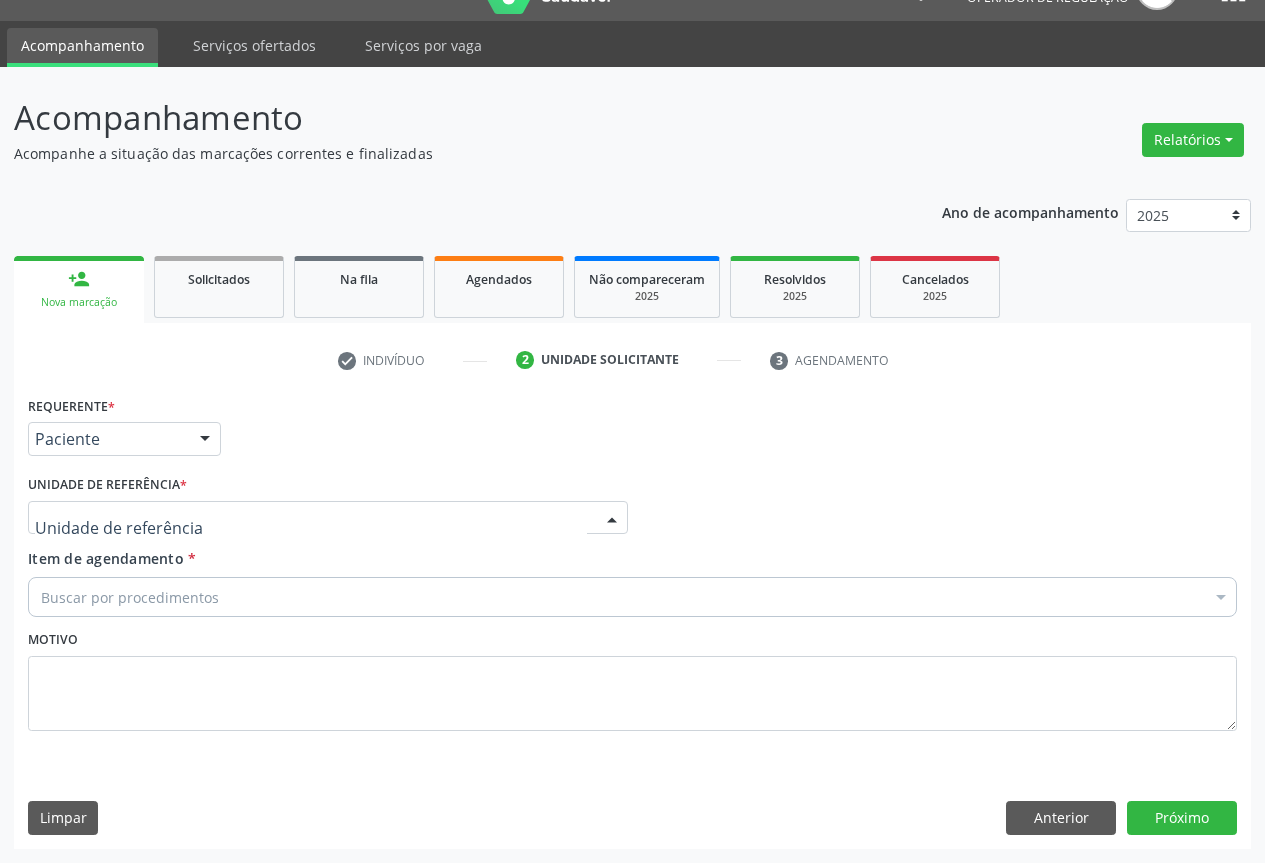 click at bounding box center [328, 518] 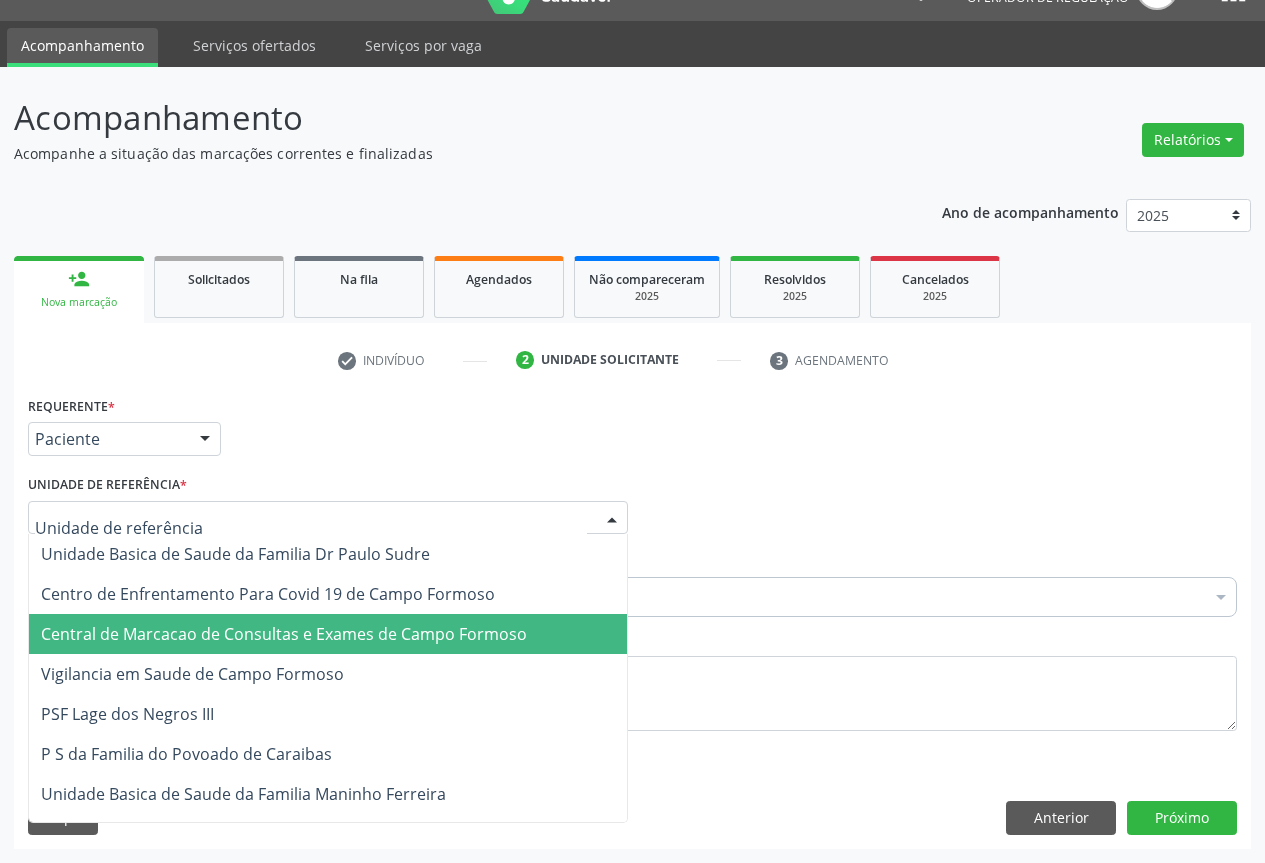 click on "Central de Marcacao de Consultas e Exames de Campo Formoso" at bounding box center [328, 634] 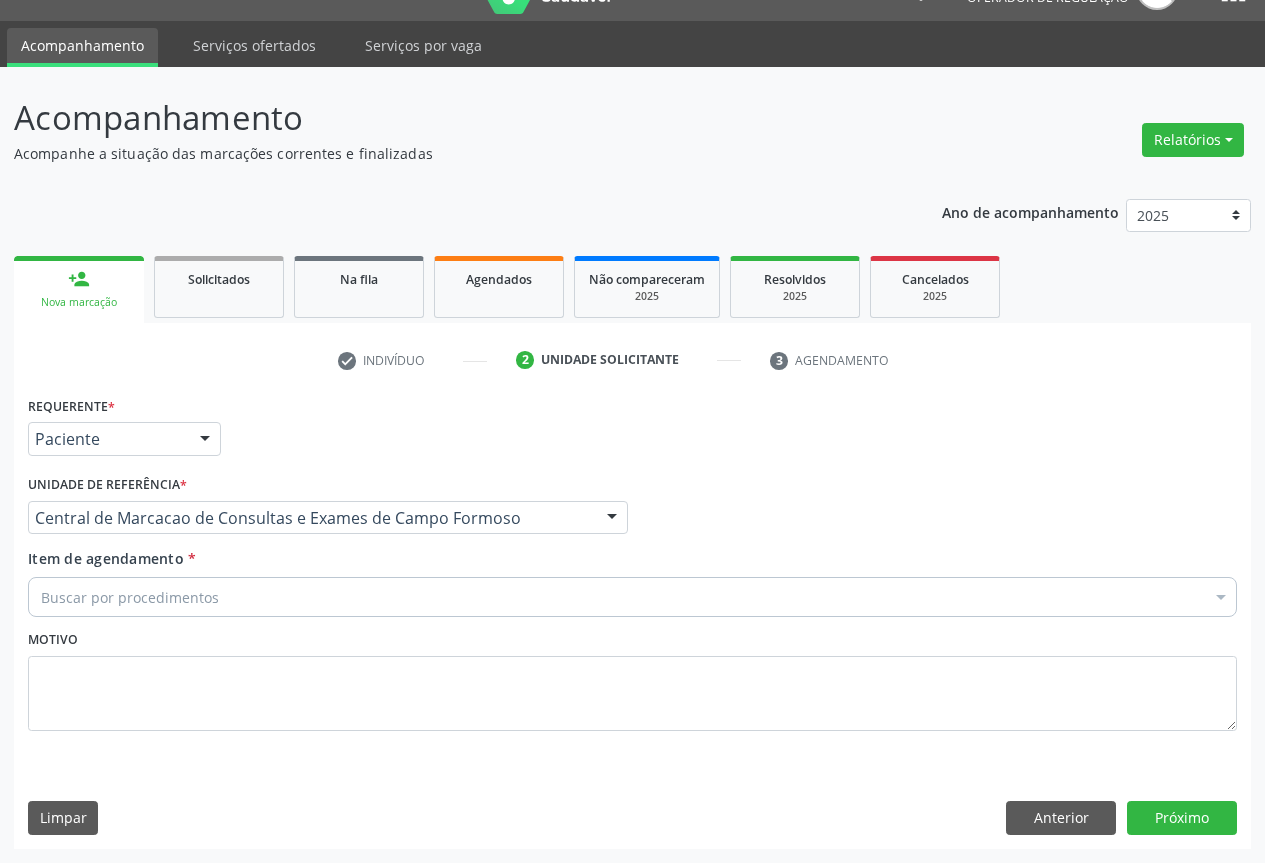 click on "Buscar por procedimentos" at bounding box center (632, 597) 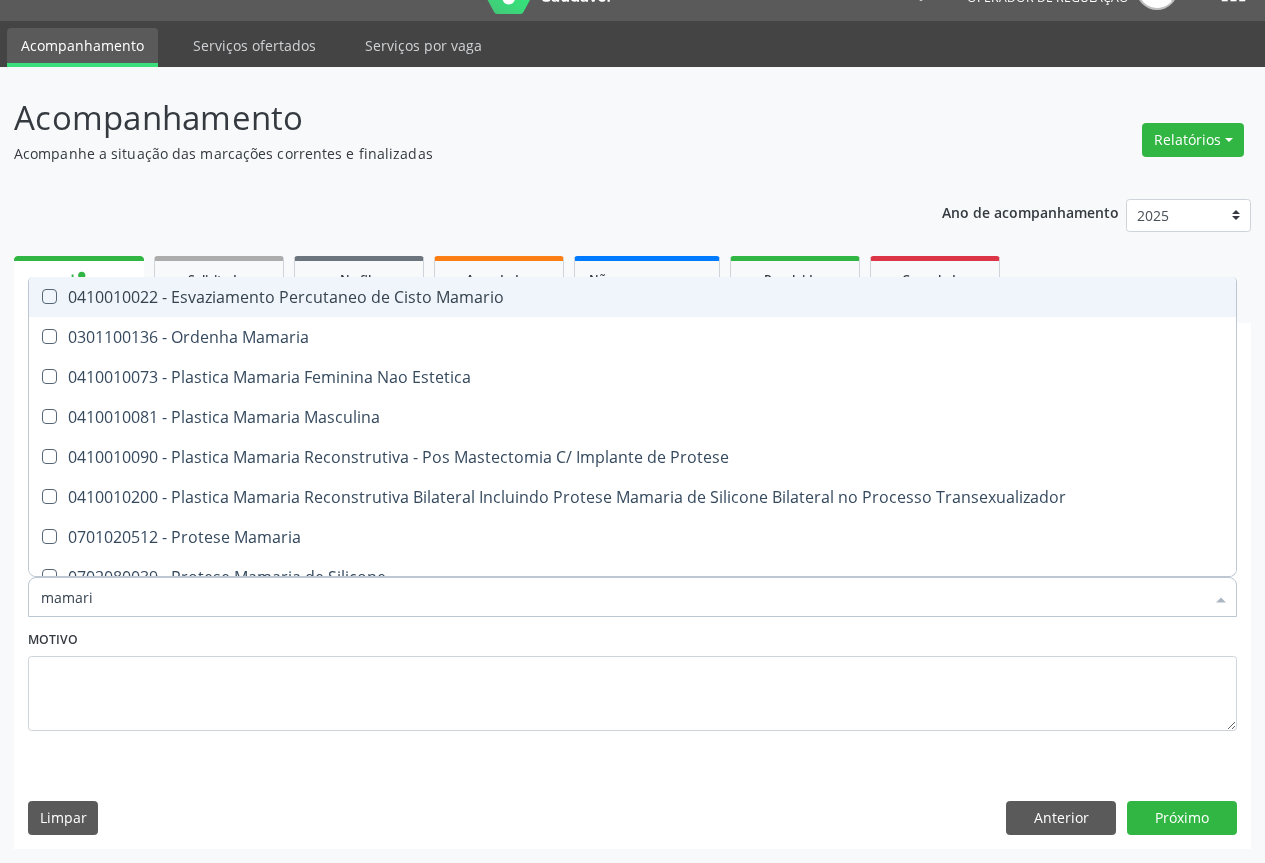 type on "mamaria" 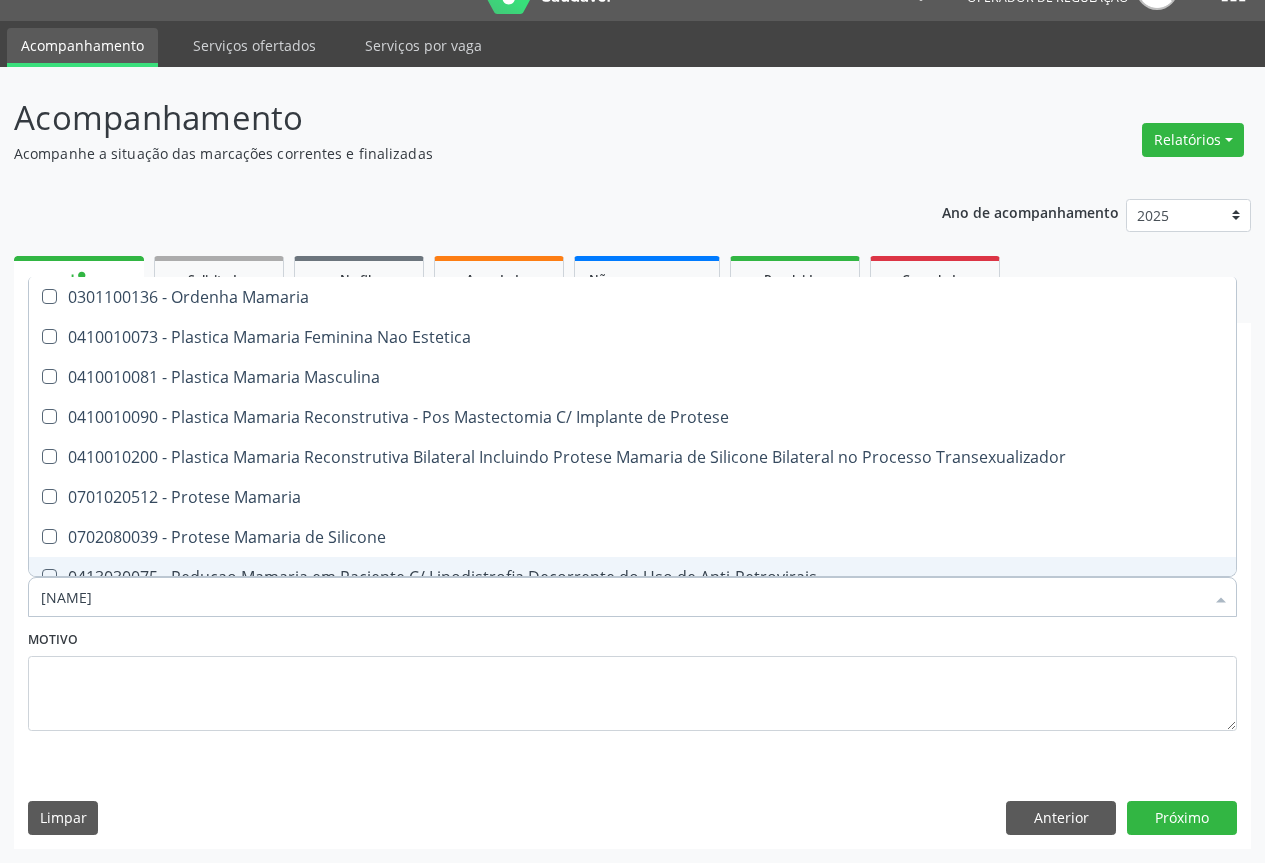 scroll, scrollTop: 61, scrollLeft: 0, axis: vertical 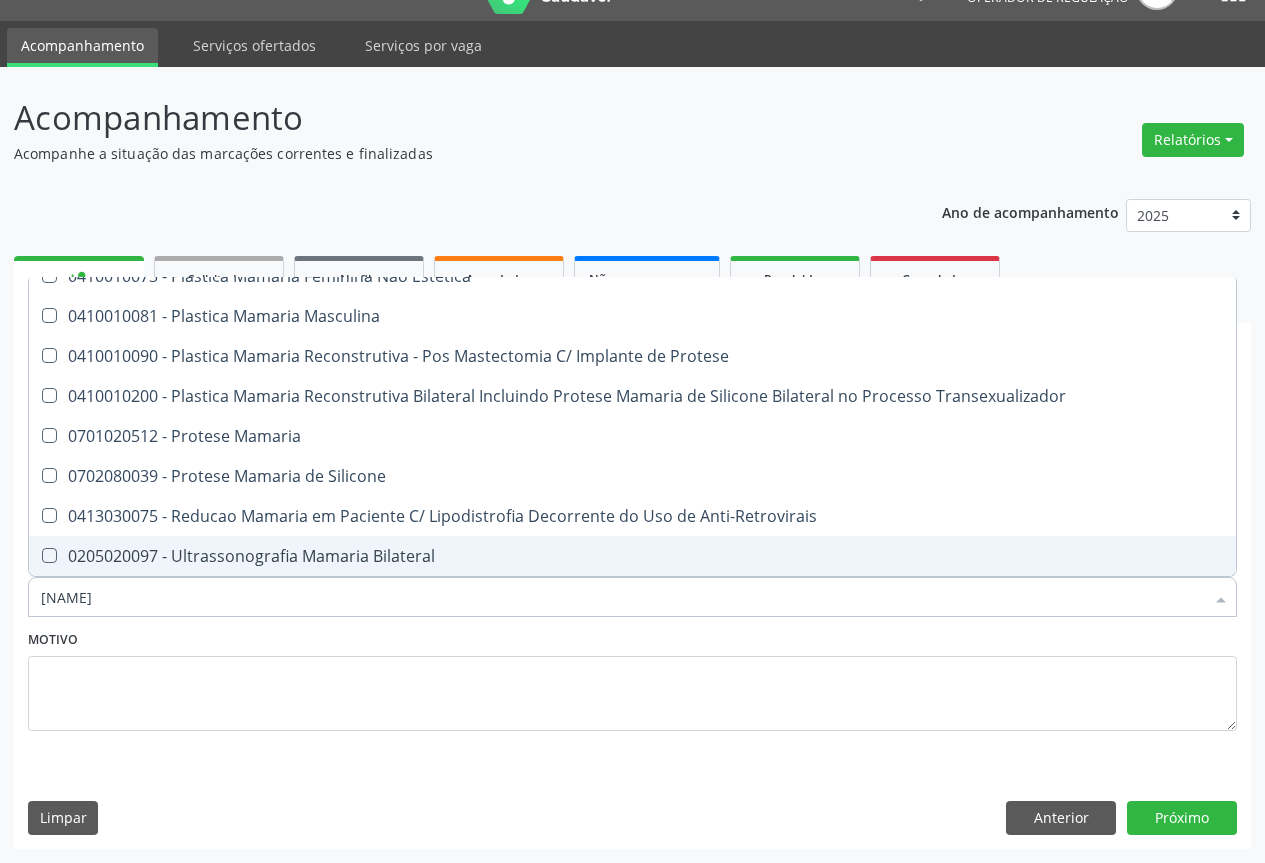 click on "0205020097 - Ultrassonografia Mamaria Bilateral" at bounding box center (632, 556) 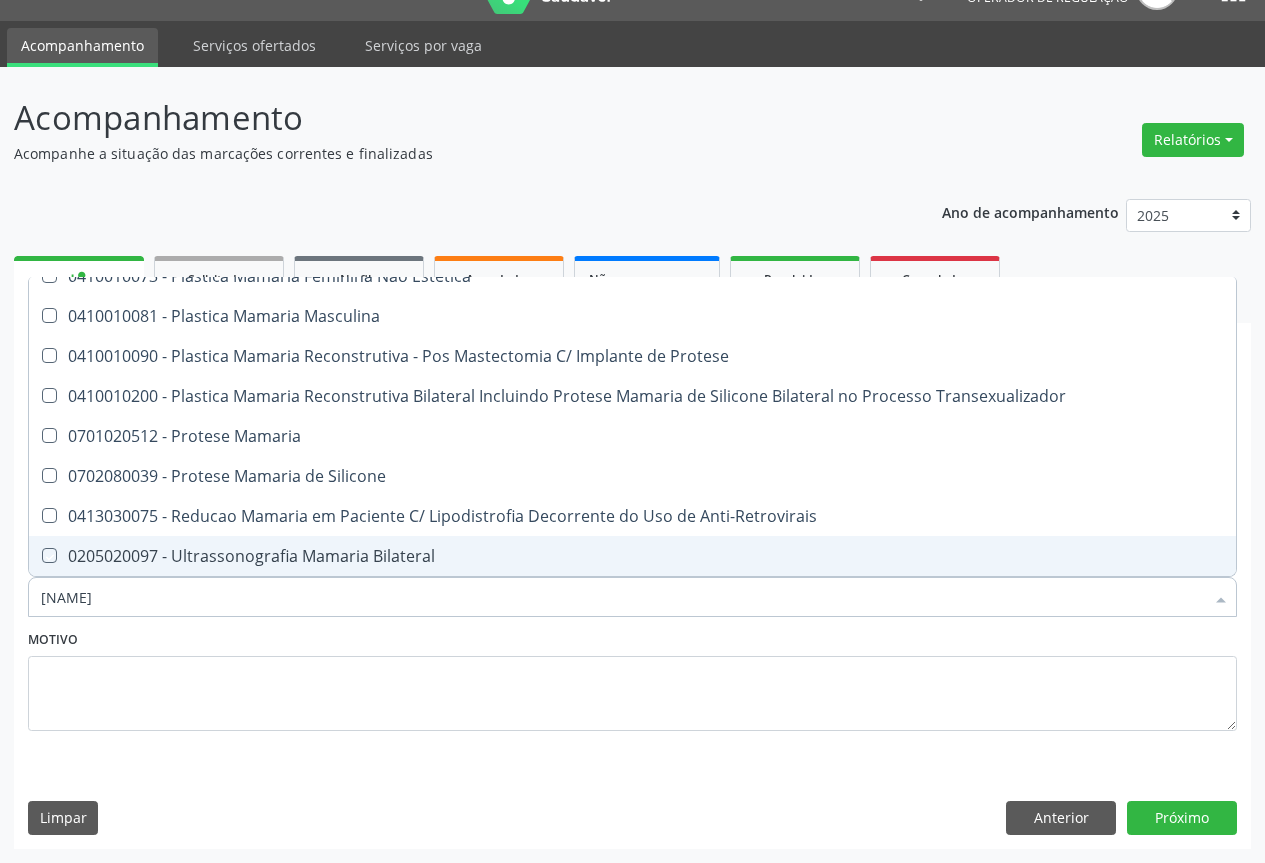 checkbox on "true" 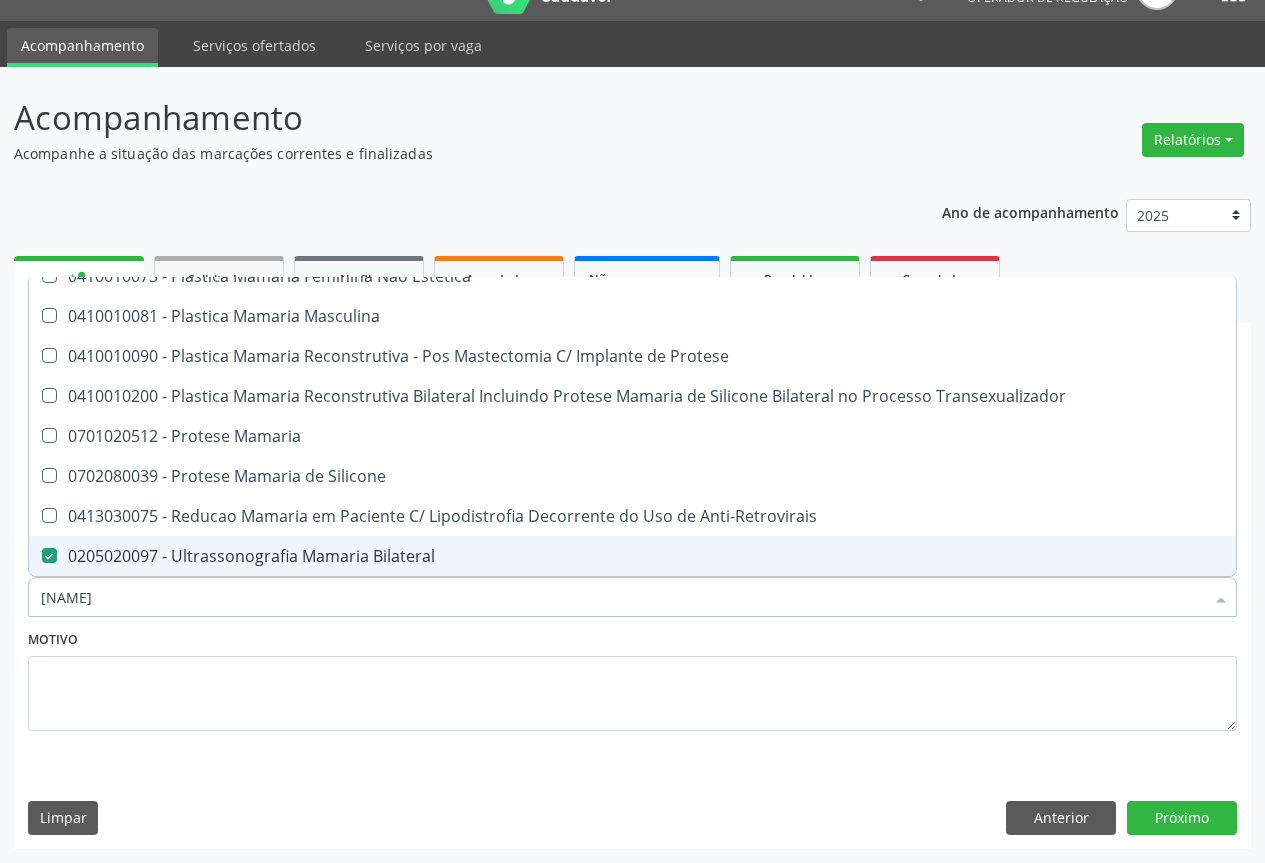 click on "mamaria" at bounding box center (622, 597) 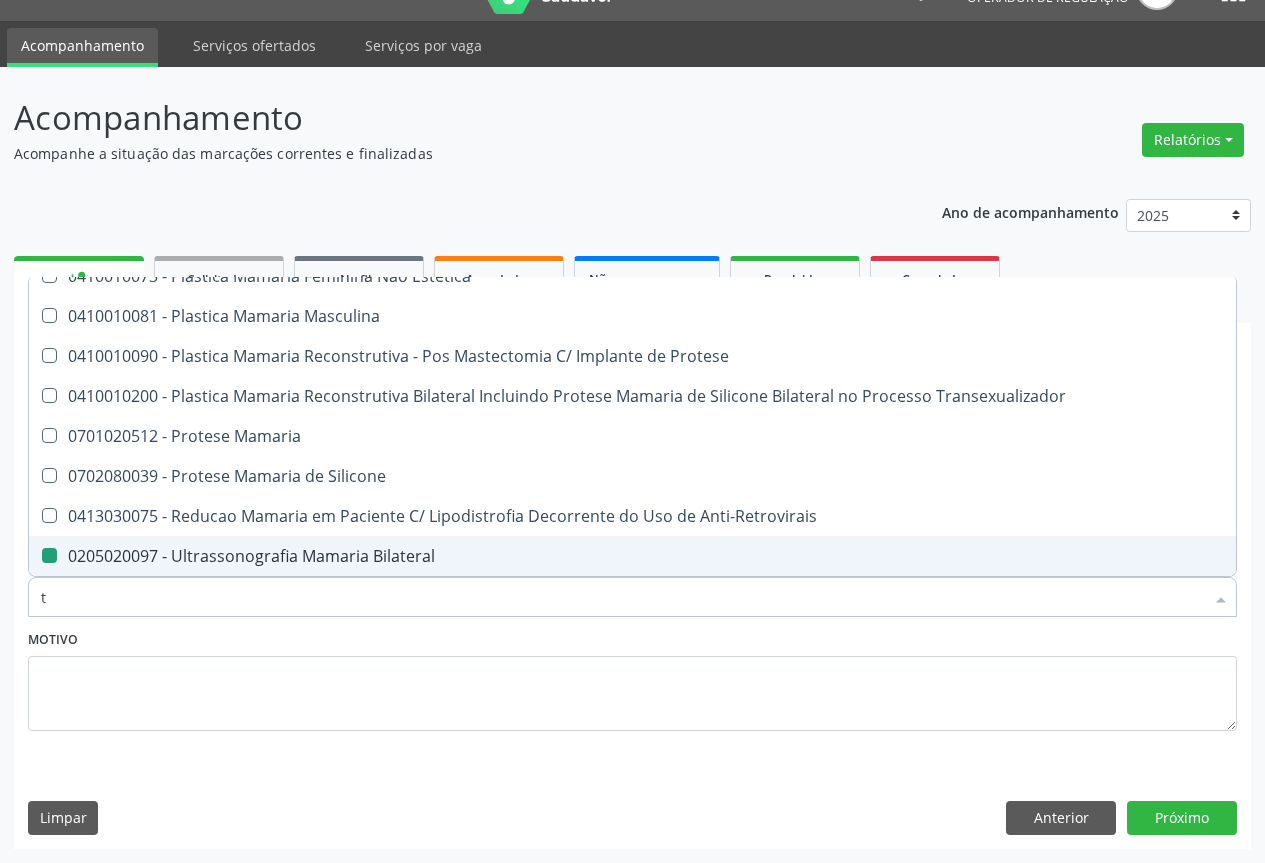 type on "tr" 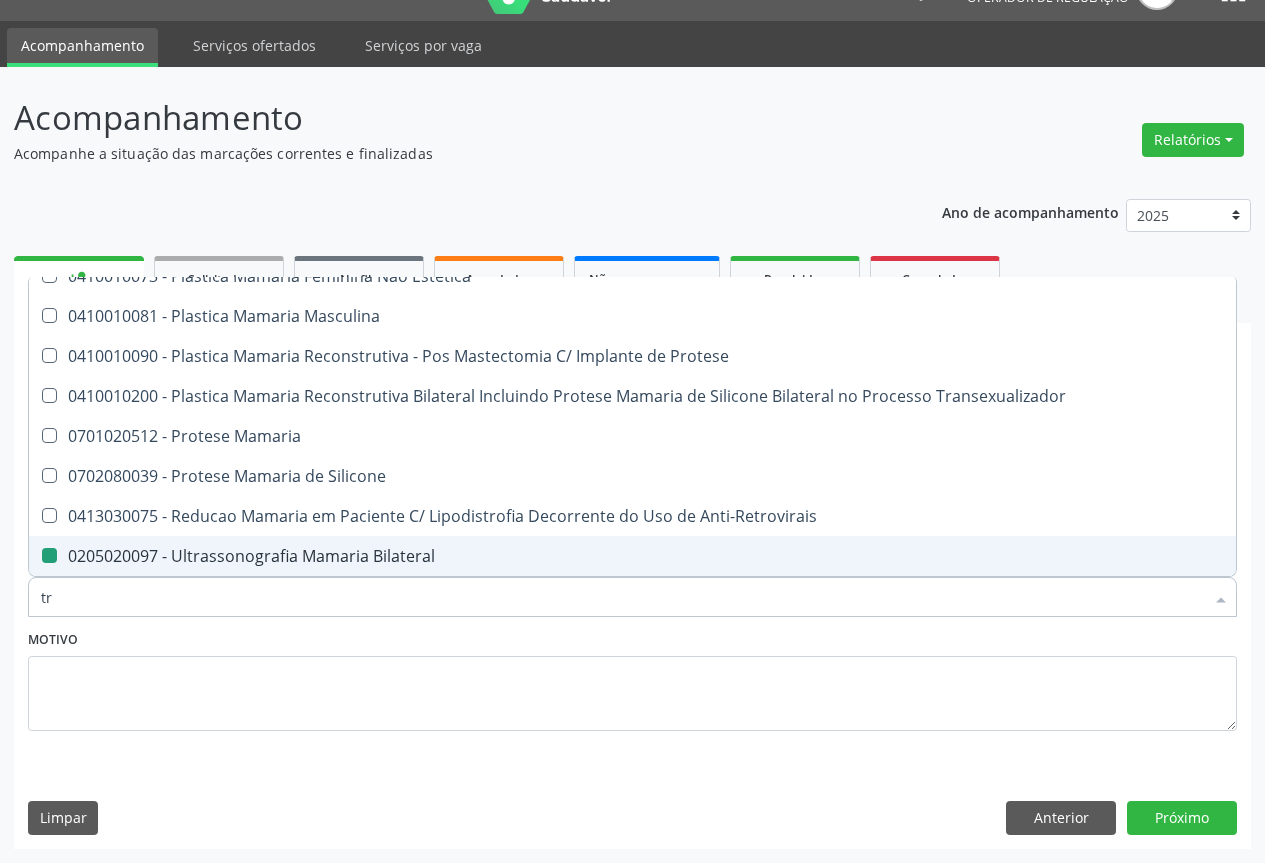 checkbox on "false" 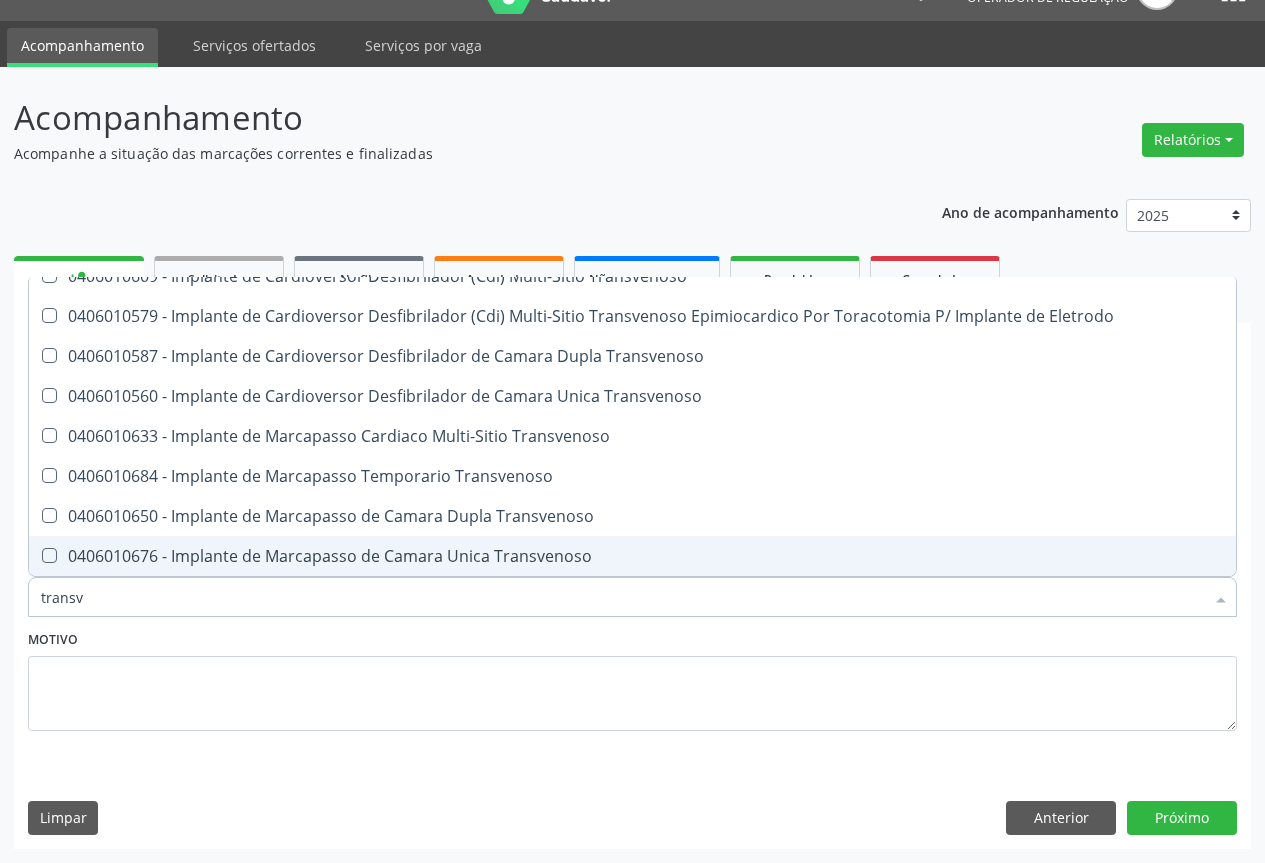 type on "transva" 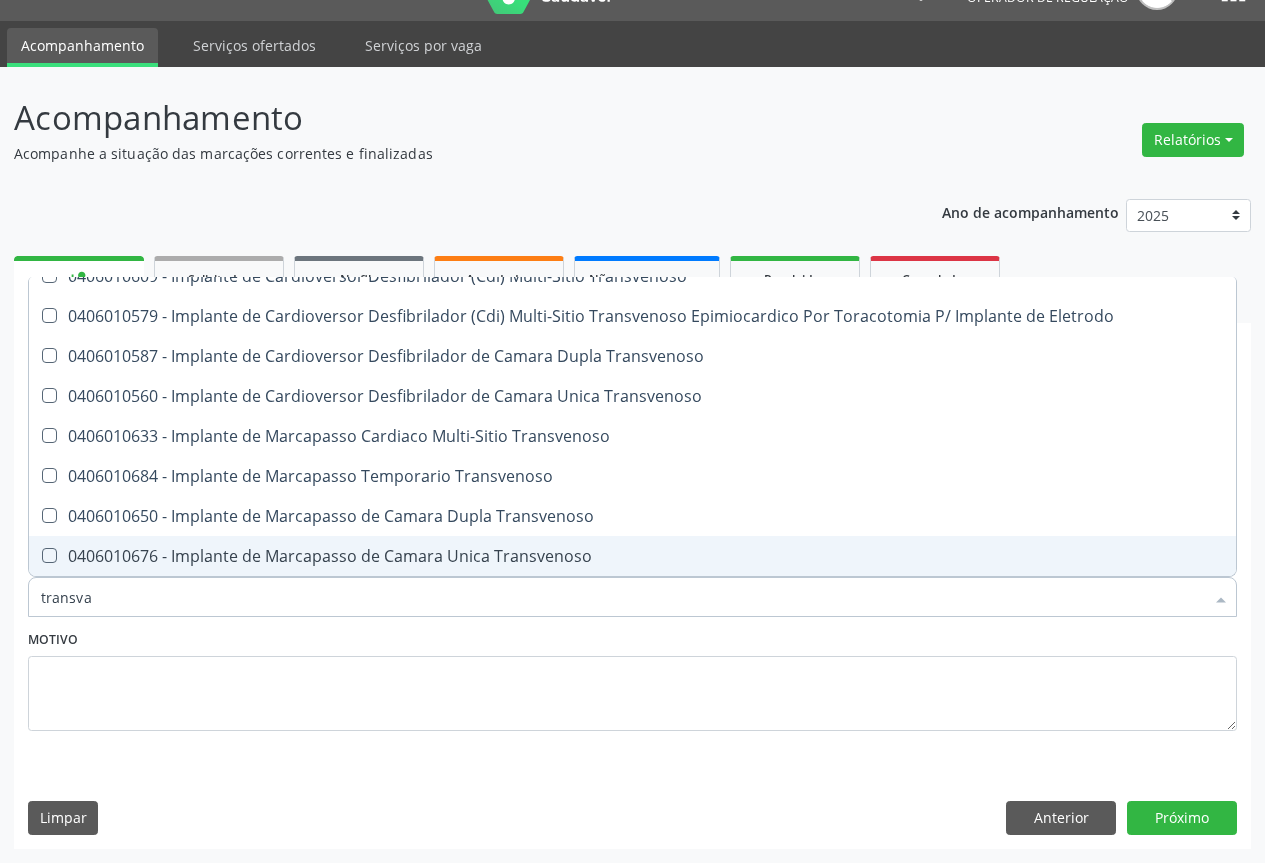 scroll, scrollTop: 0, scrollLeft: 0, axis: both 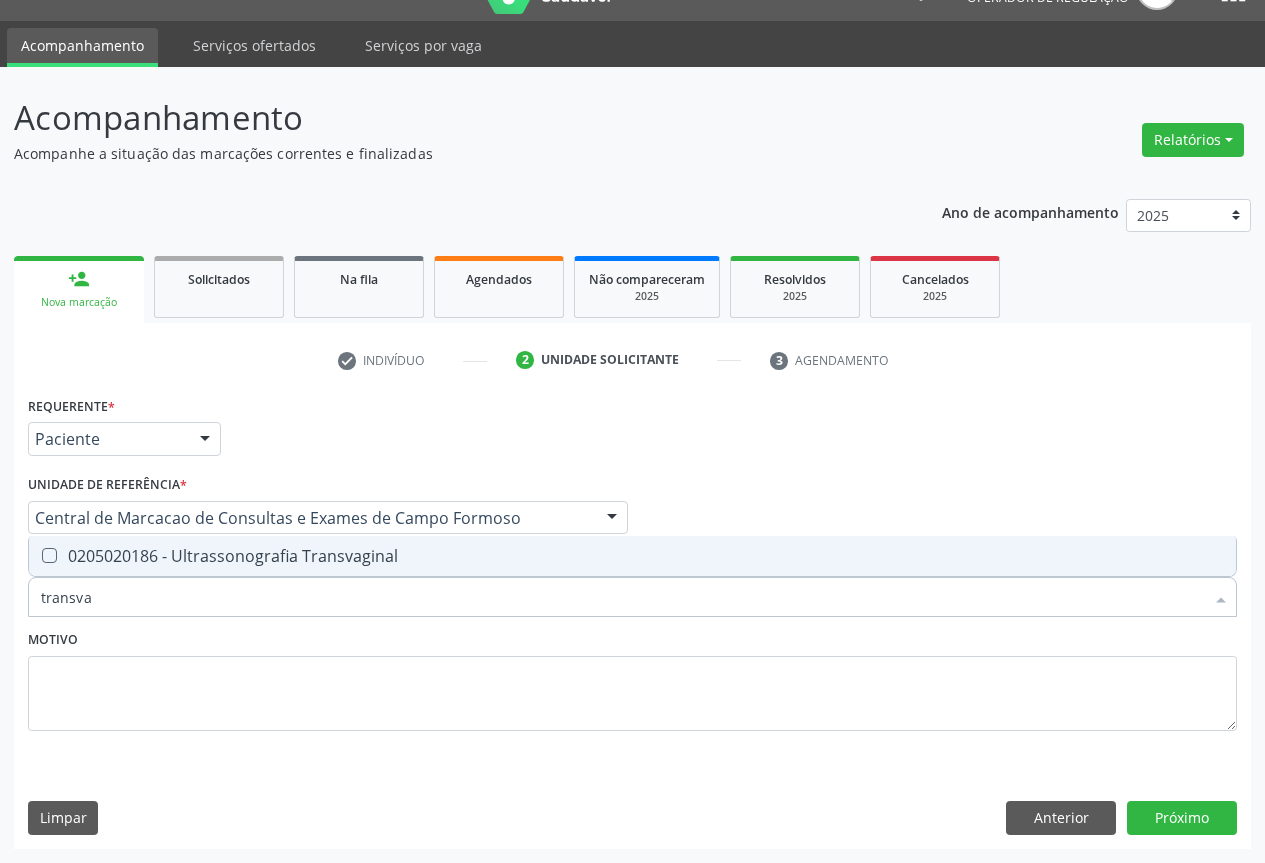 click on "0205020186 - Ultrassonografia Transvaginal" at bounding box center (632, 556) 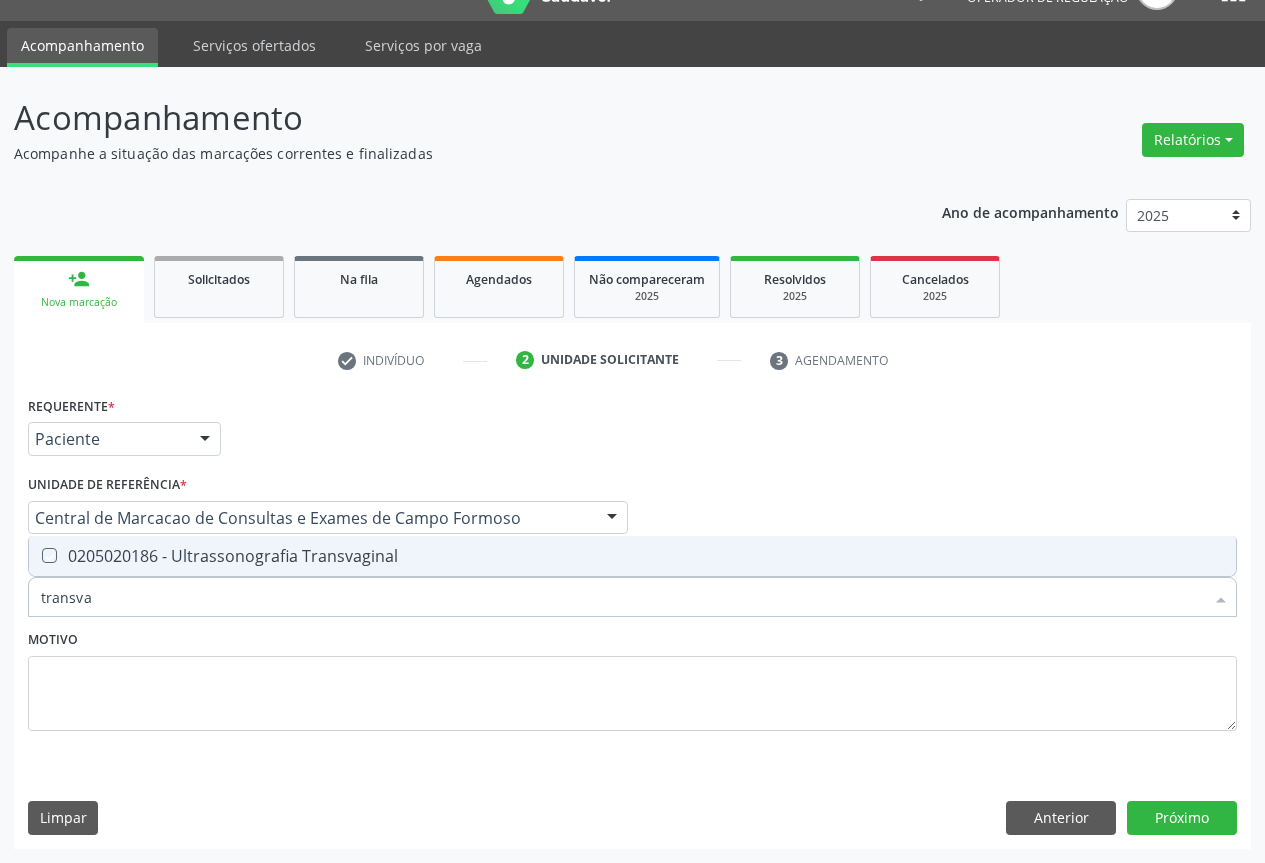 checkbox on "true" 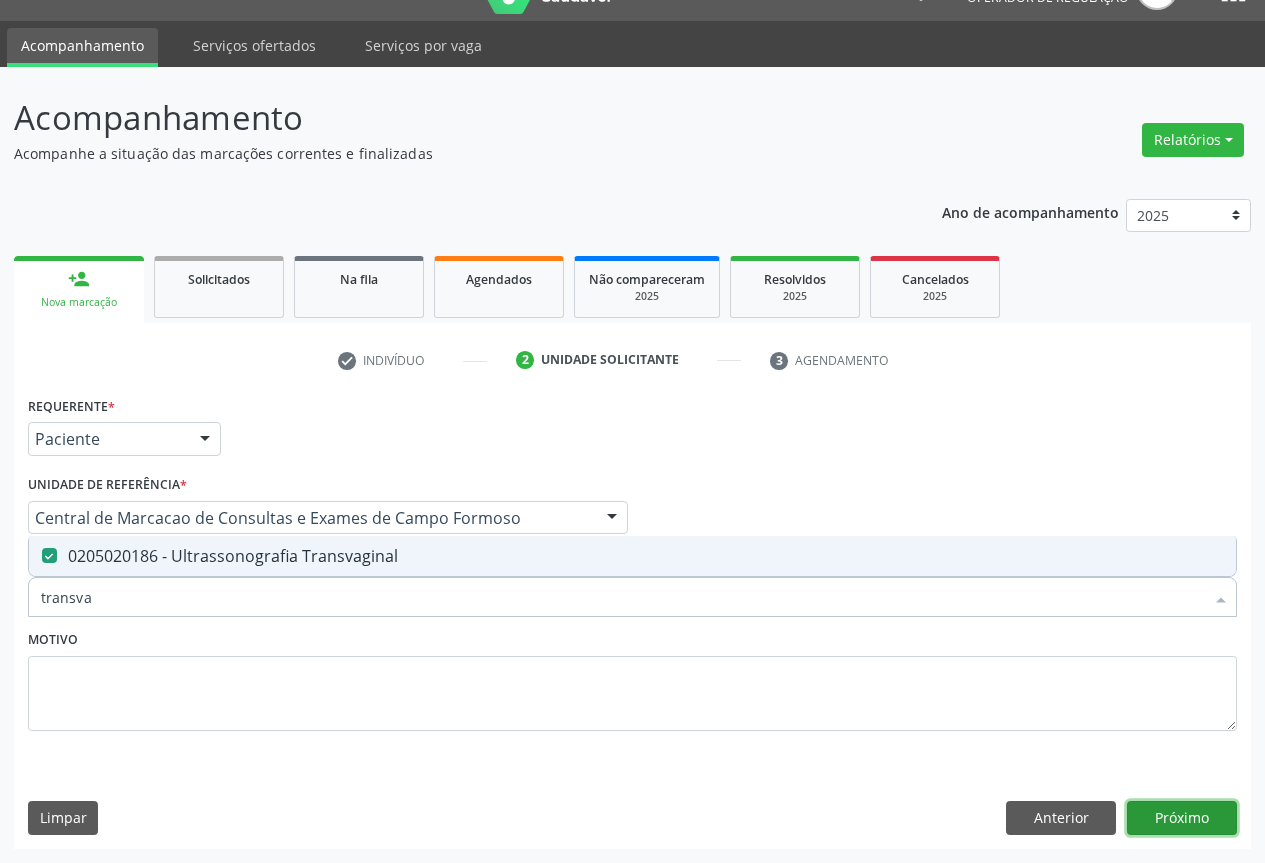 click on "Próximo" at bounding box center (1182, 818) 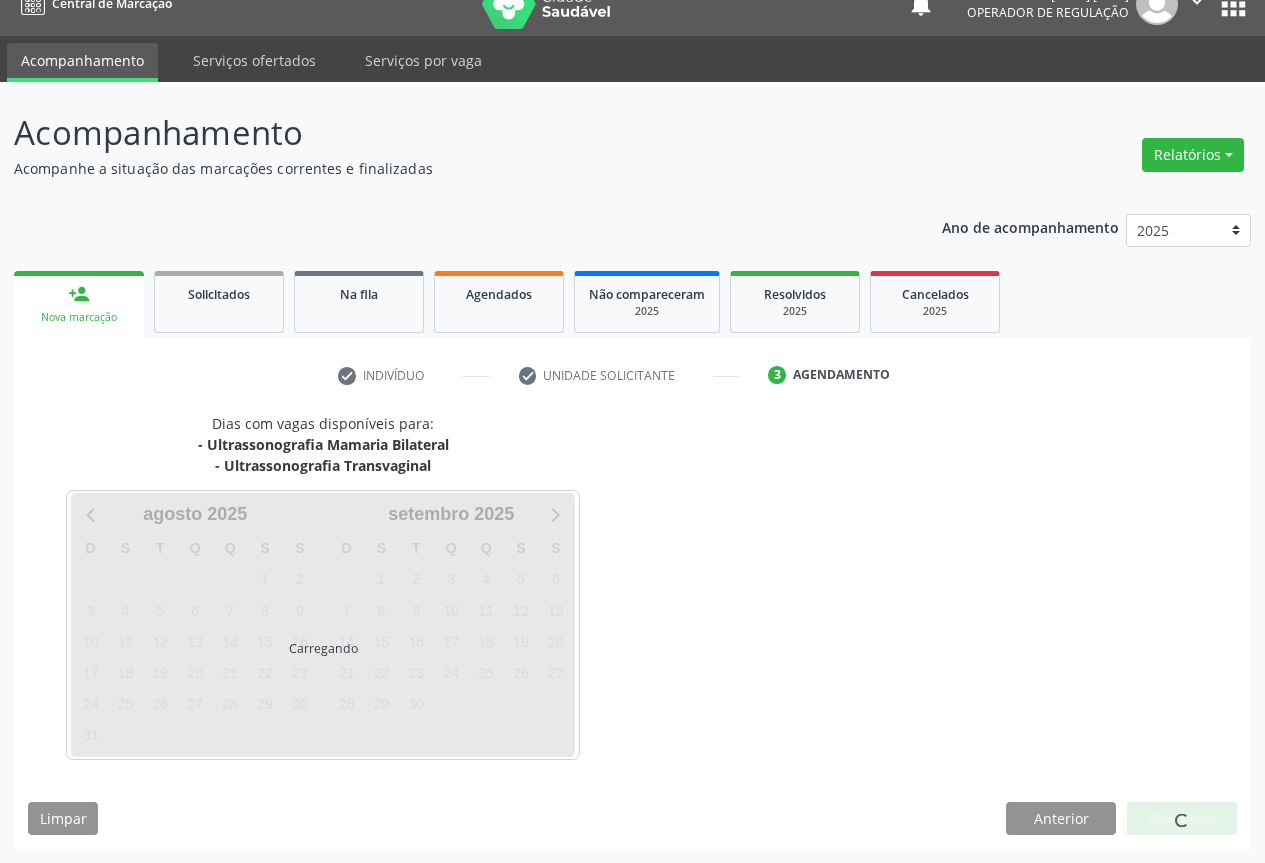 scroll, scrollTop: 28, scrollLeft: 0, axis: vertical 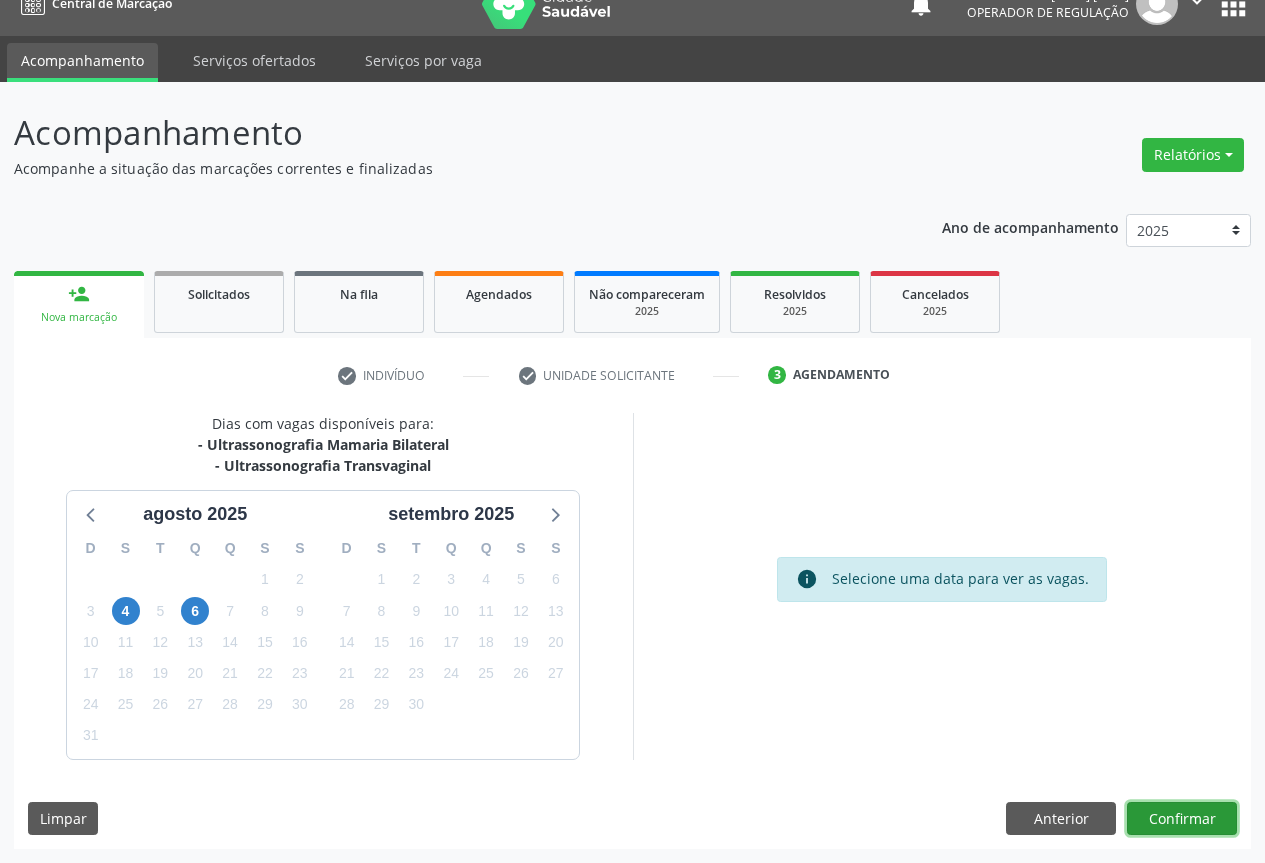 click on "Confirmar" at bounding box center [1182, 819] 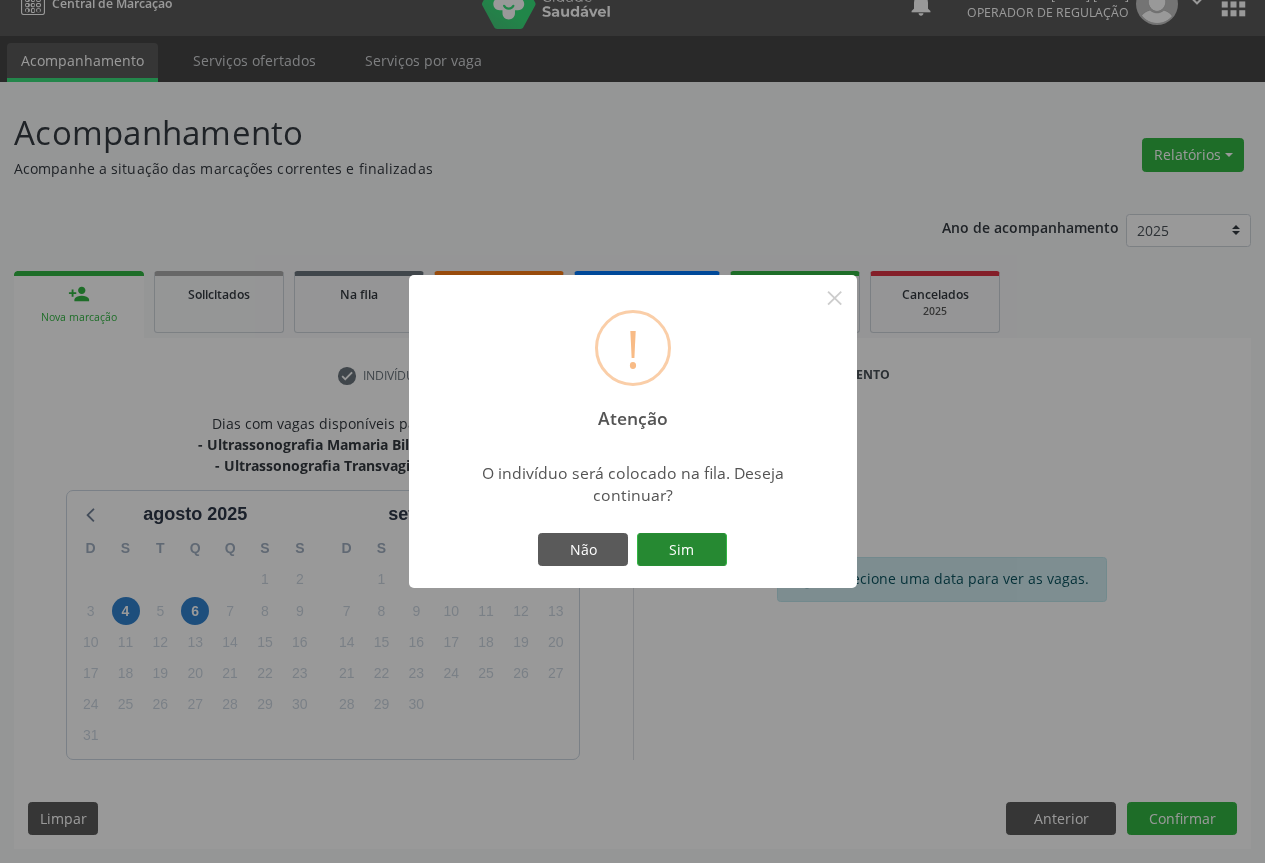 click on "Sim" at bounding box center [682, 550] 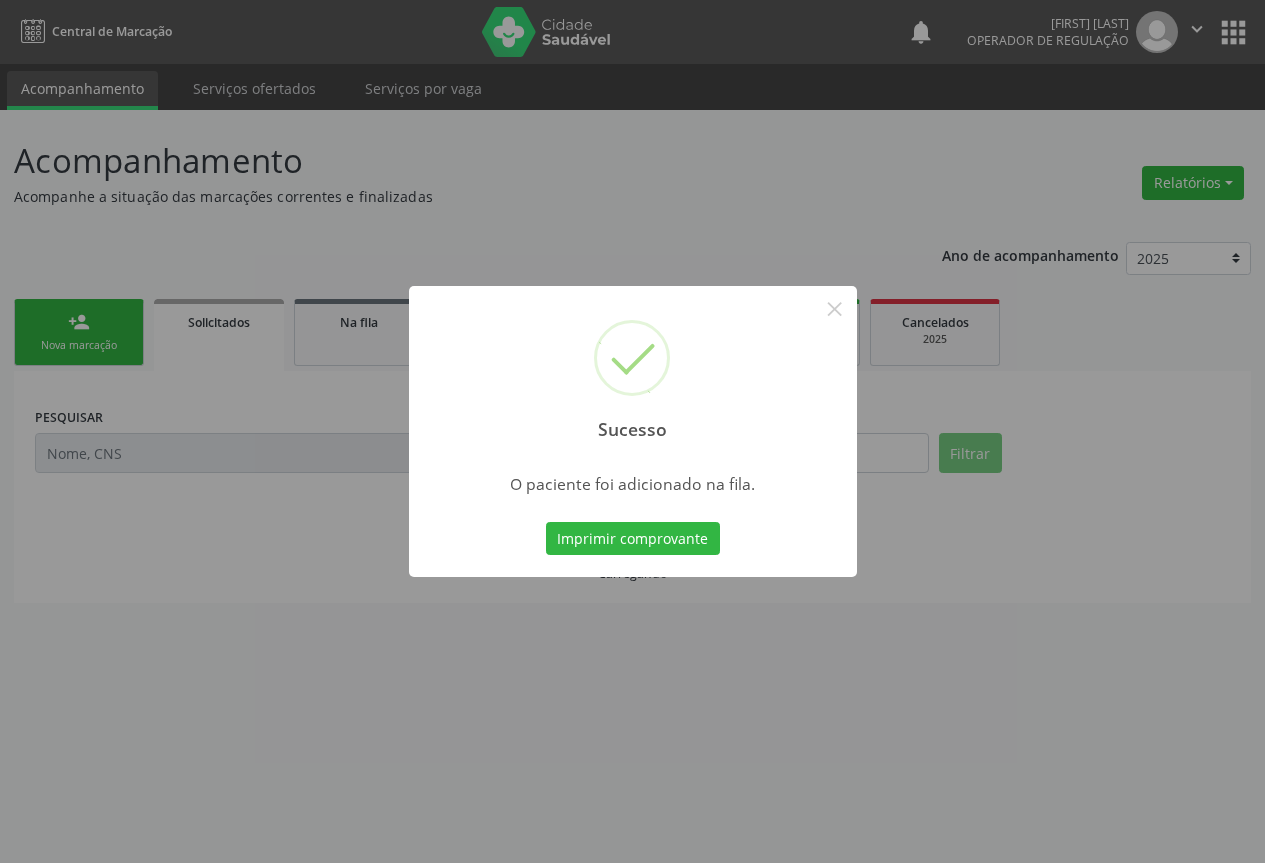 scroll, scrollTop: 0, scrollLeft: 0, axis: both 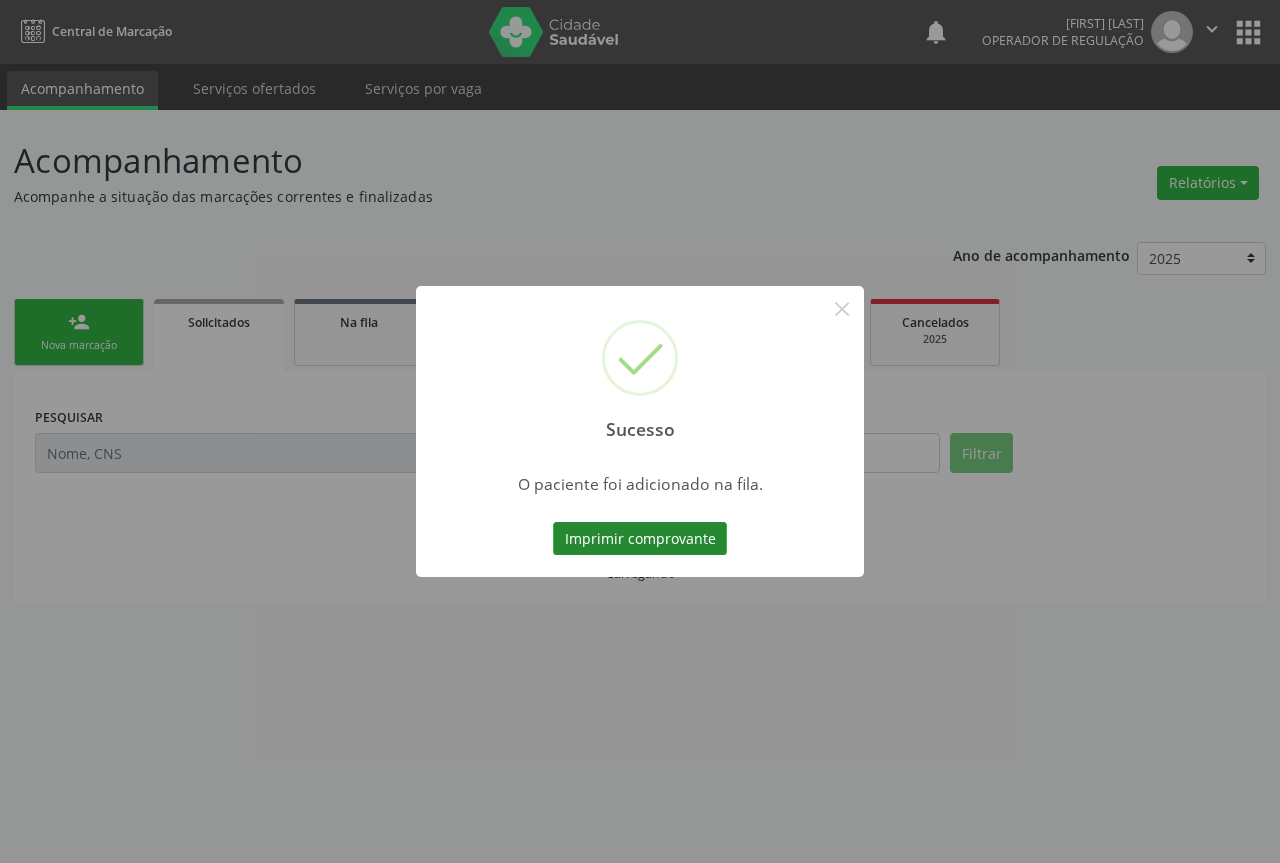 click on "Imprimir comprovante" at bounding box center (640, 539) 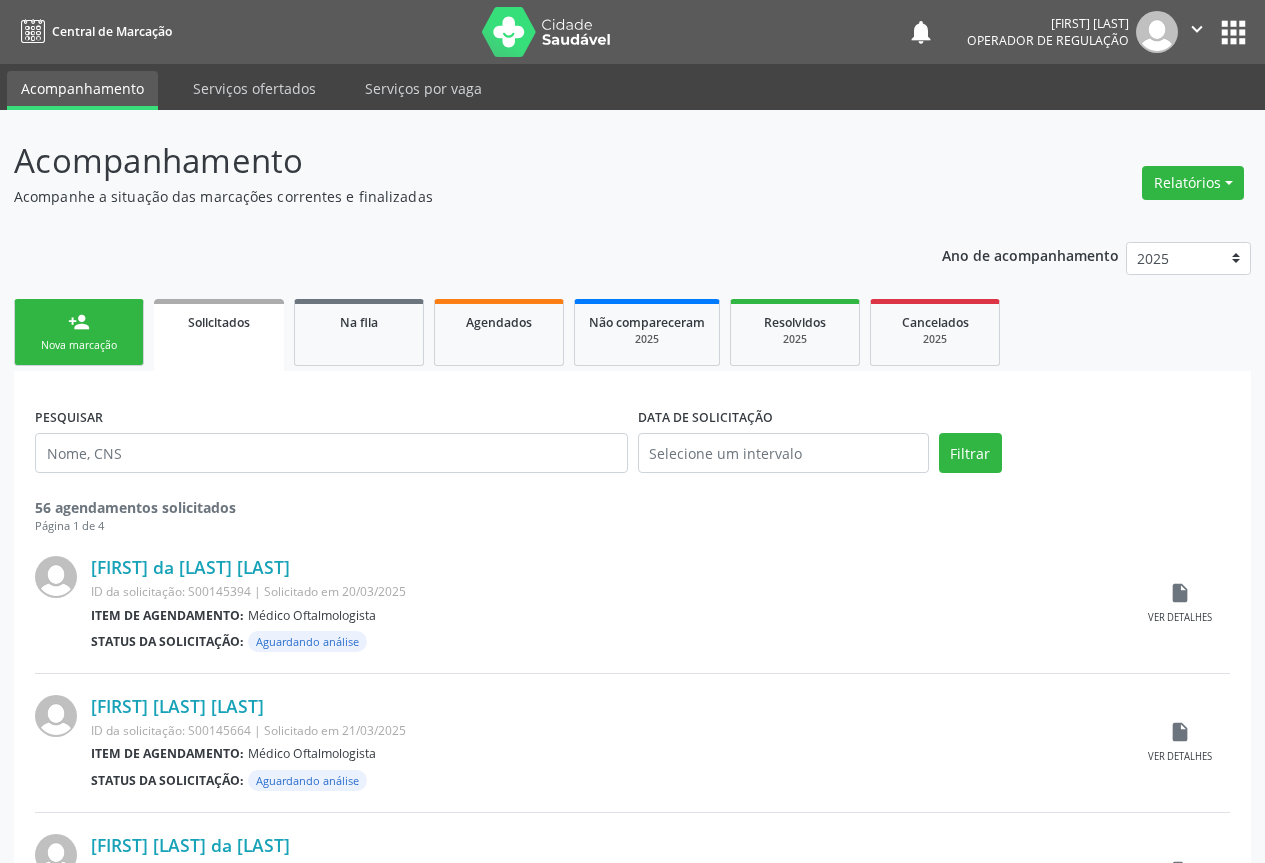 click on "person_add
Nova marcação" at bounding box center [79, 332] 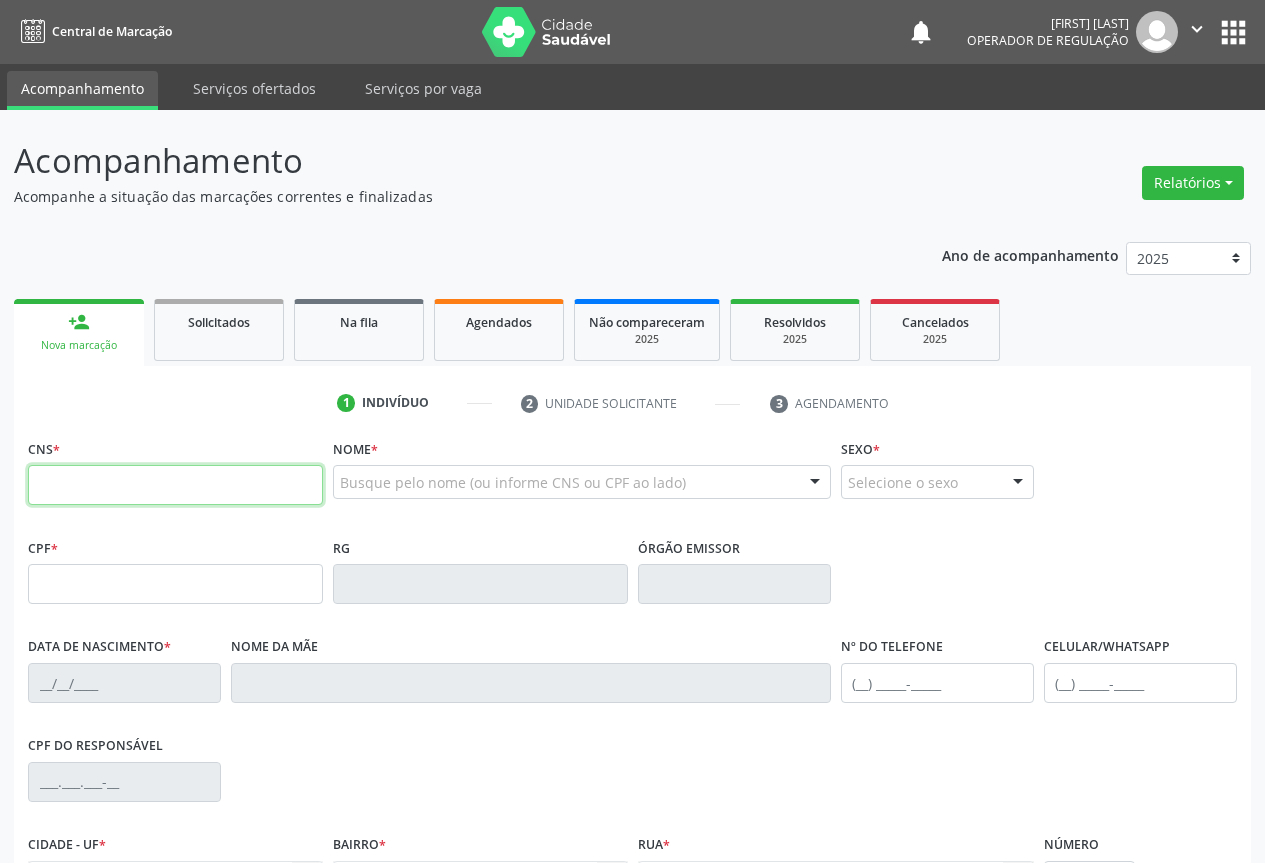 click at bounding box center (175, 485) 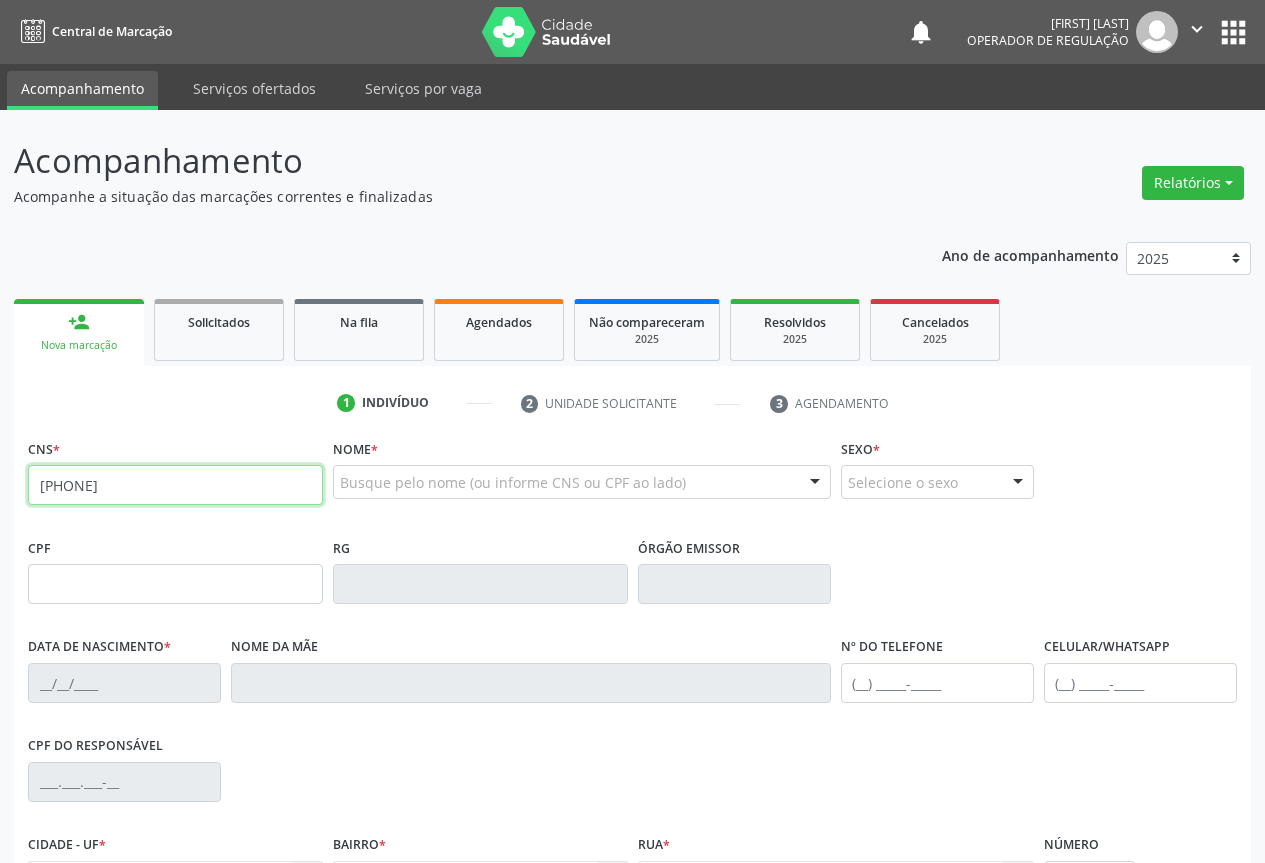 type on "700 0006 9408 5302" 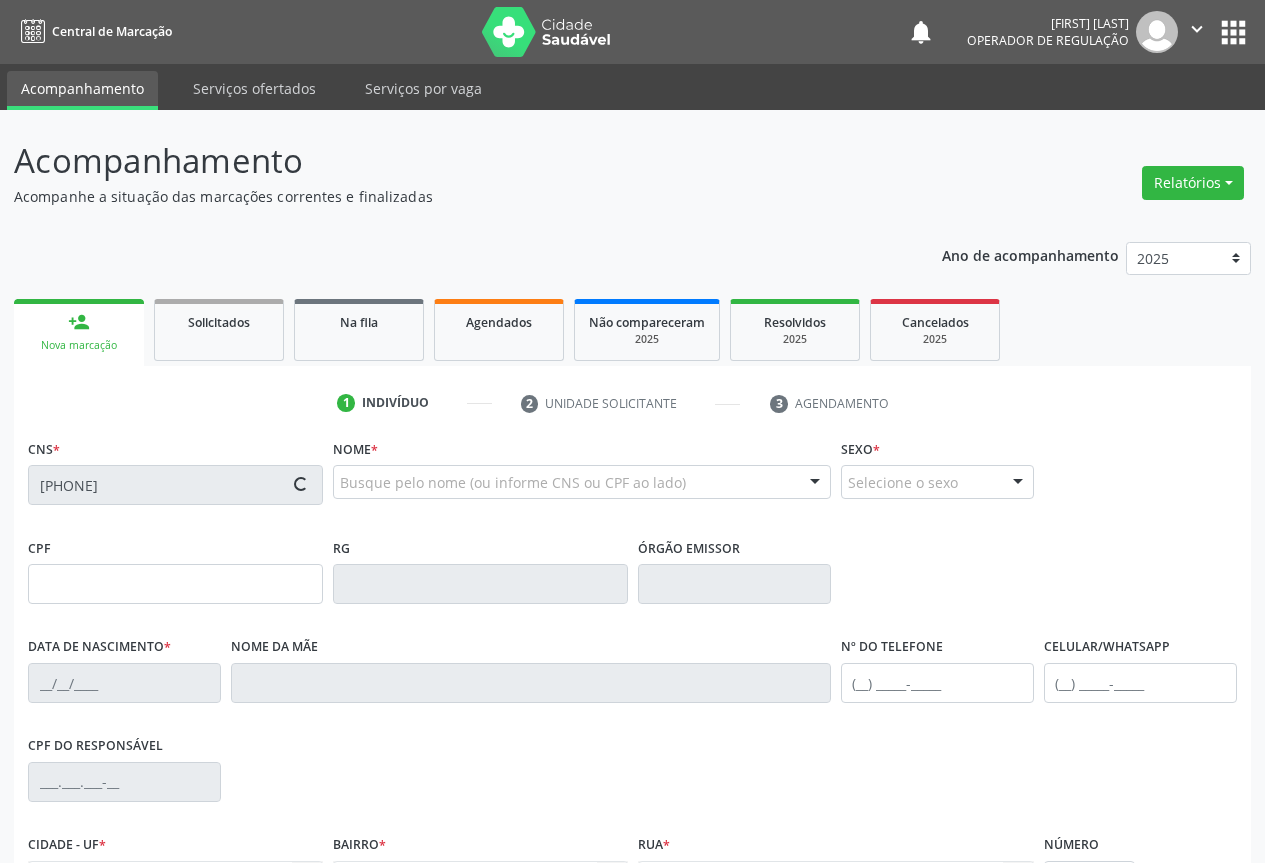 scroll, scrollTop: 221, scrollLeft: 0, axis: vertical 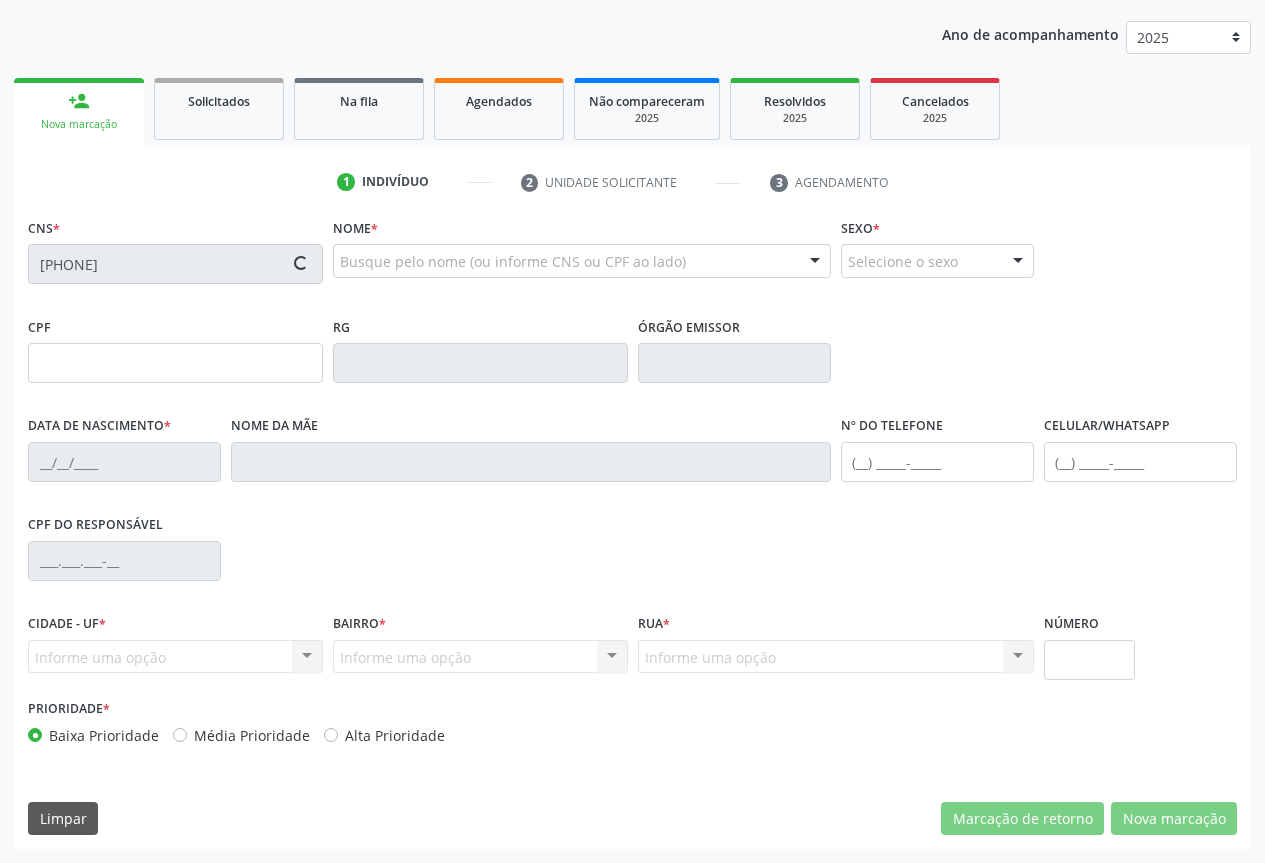 type on "022.645.347-29" 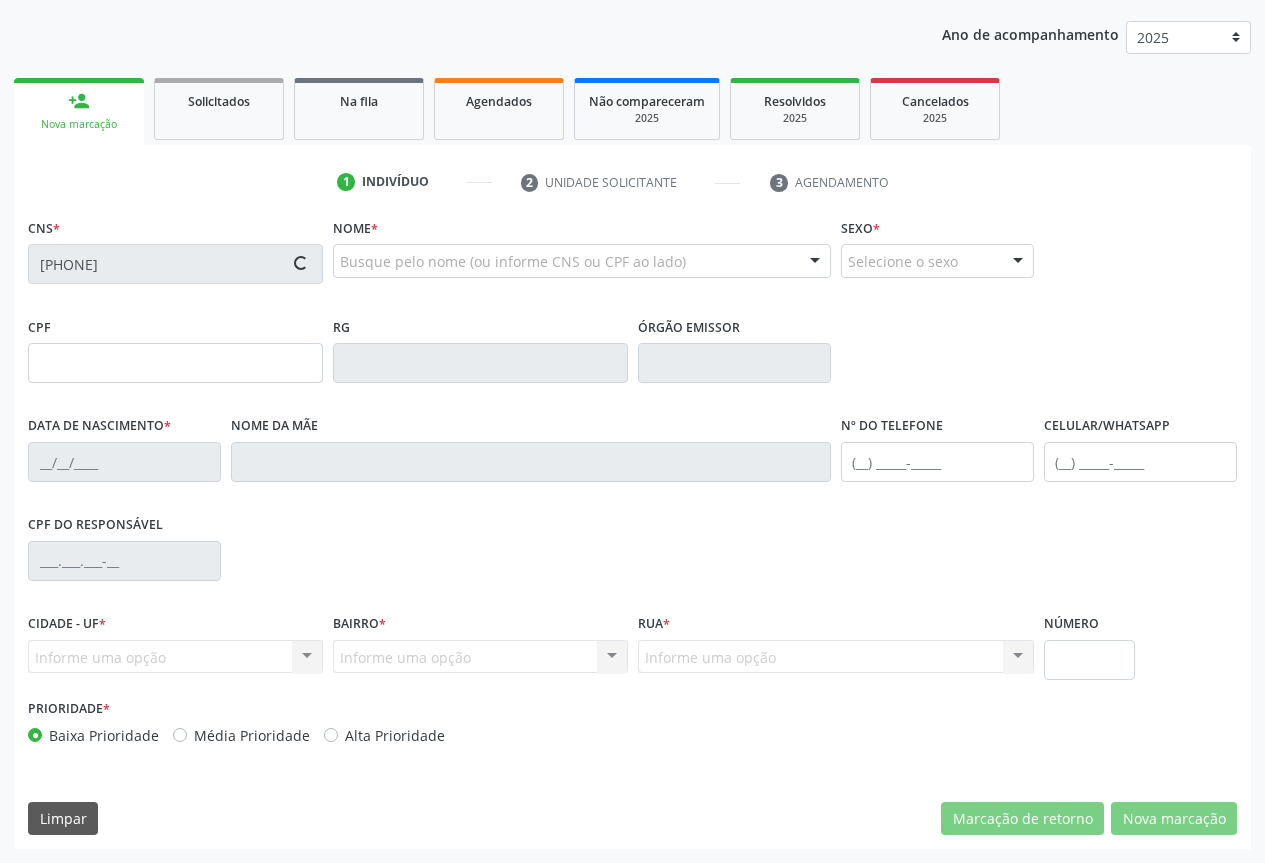 type on "13/01/1968" 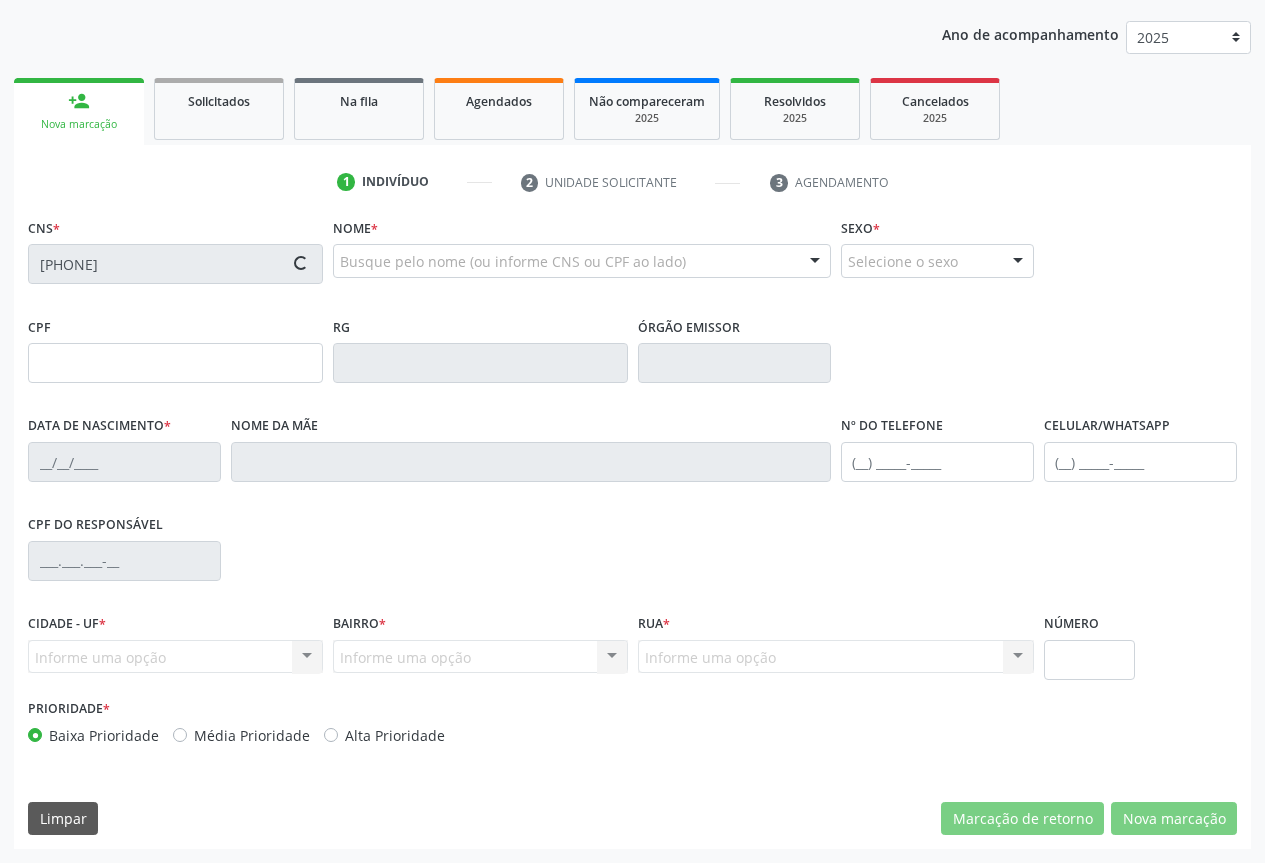type on "Maria da Penha Lima de Souza" 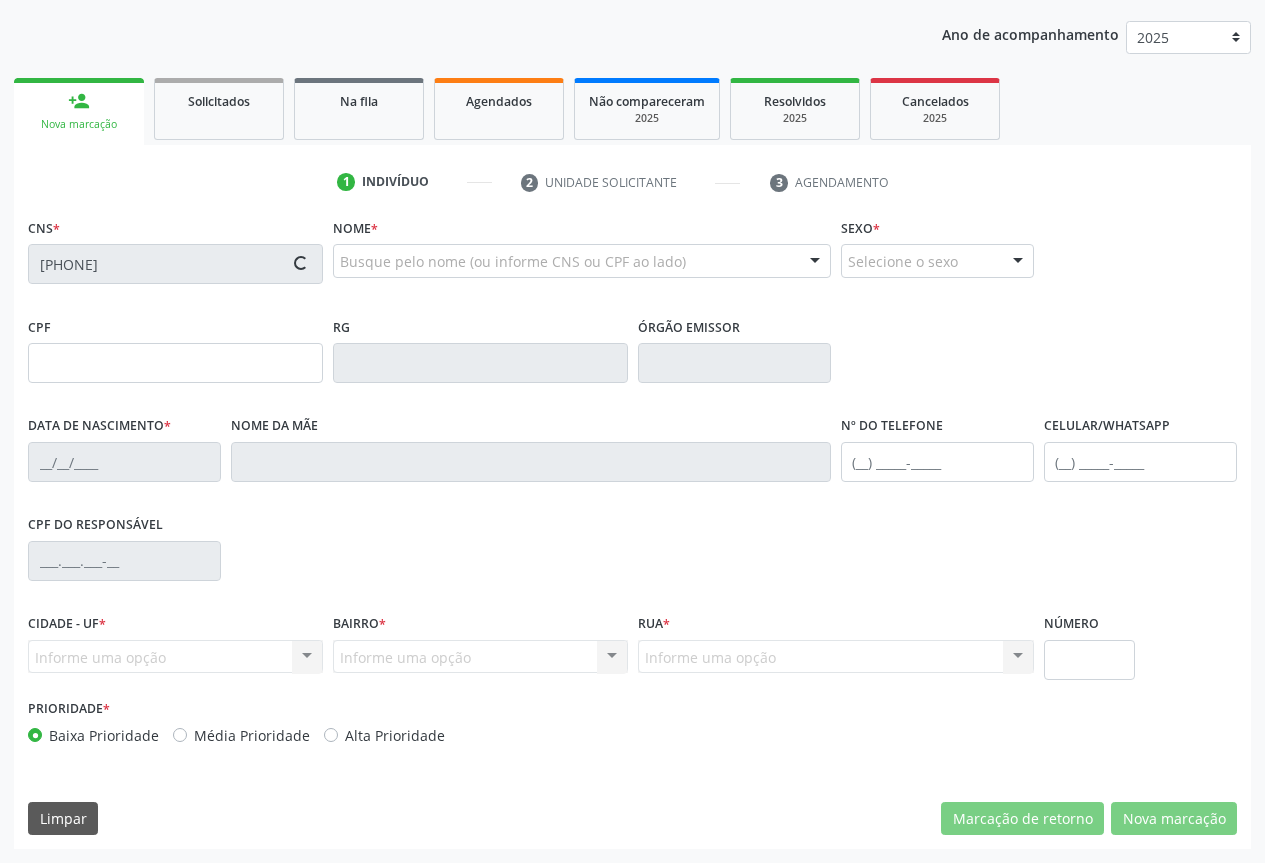 type on "(28) 99925-6160" 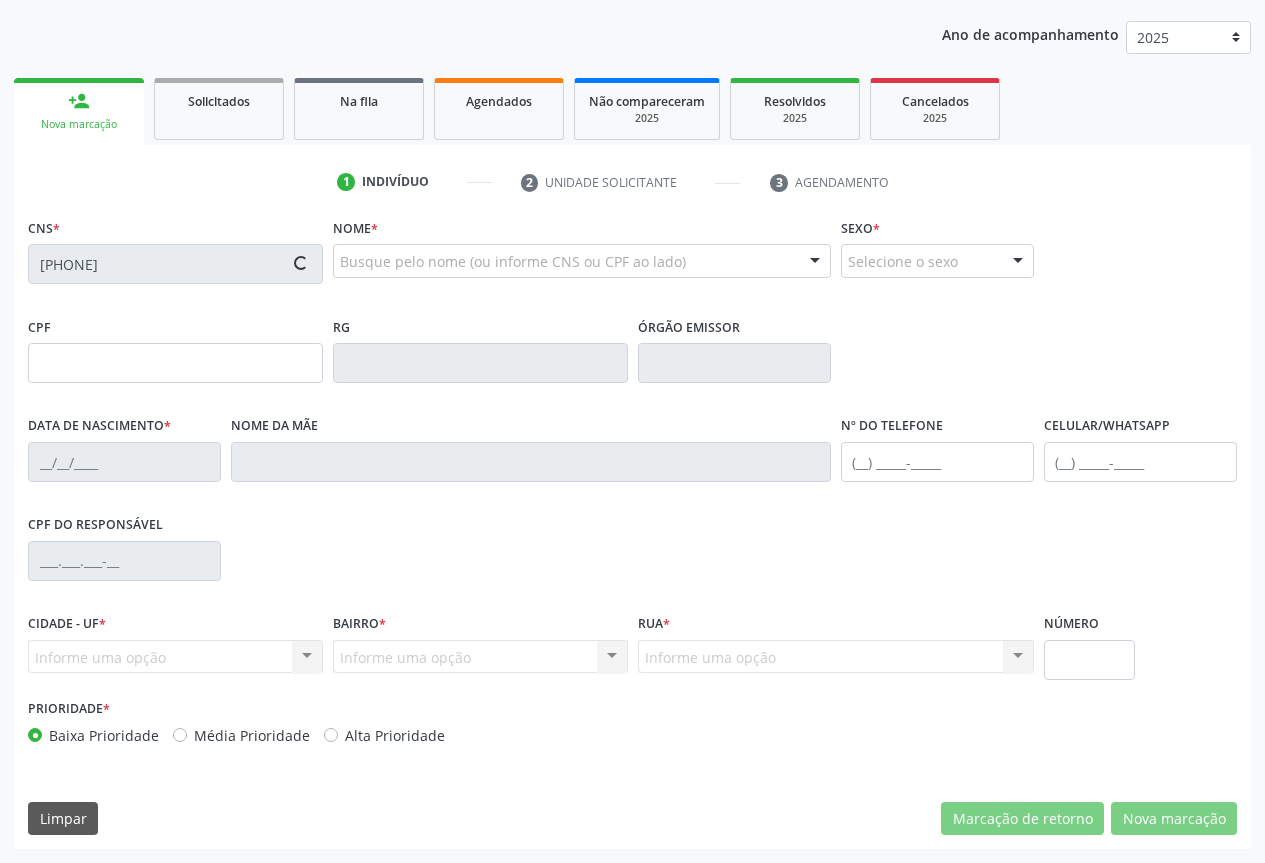 type on "44" 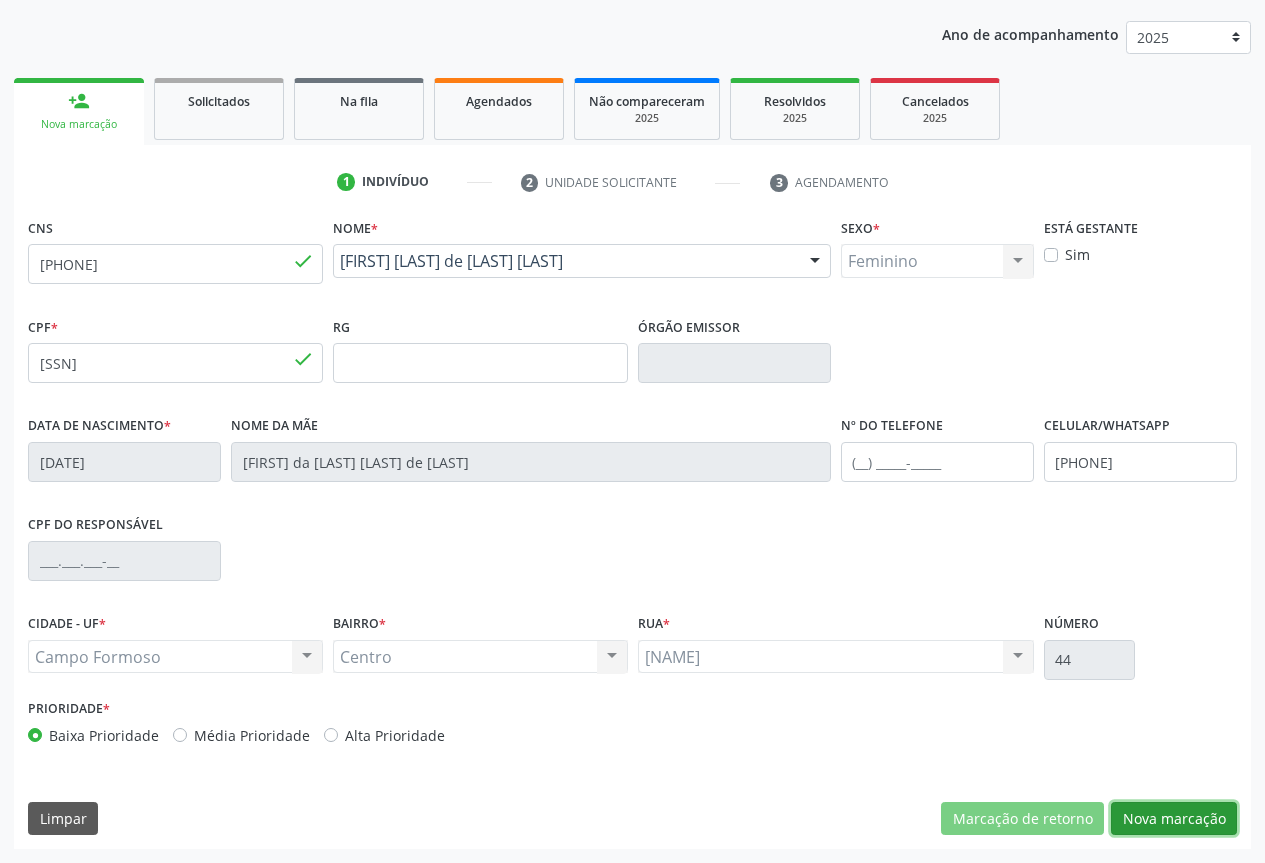 click on "Nova marcação" at bounding box center (1174, 819) 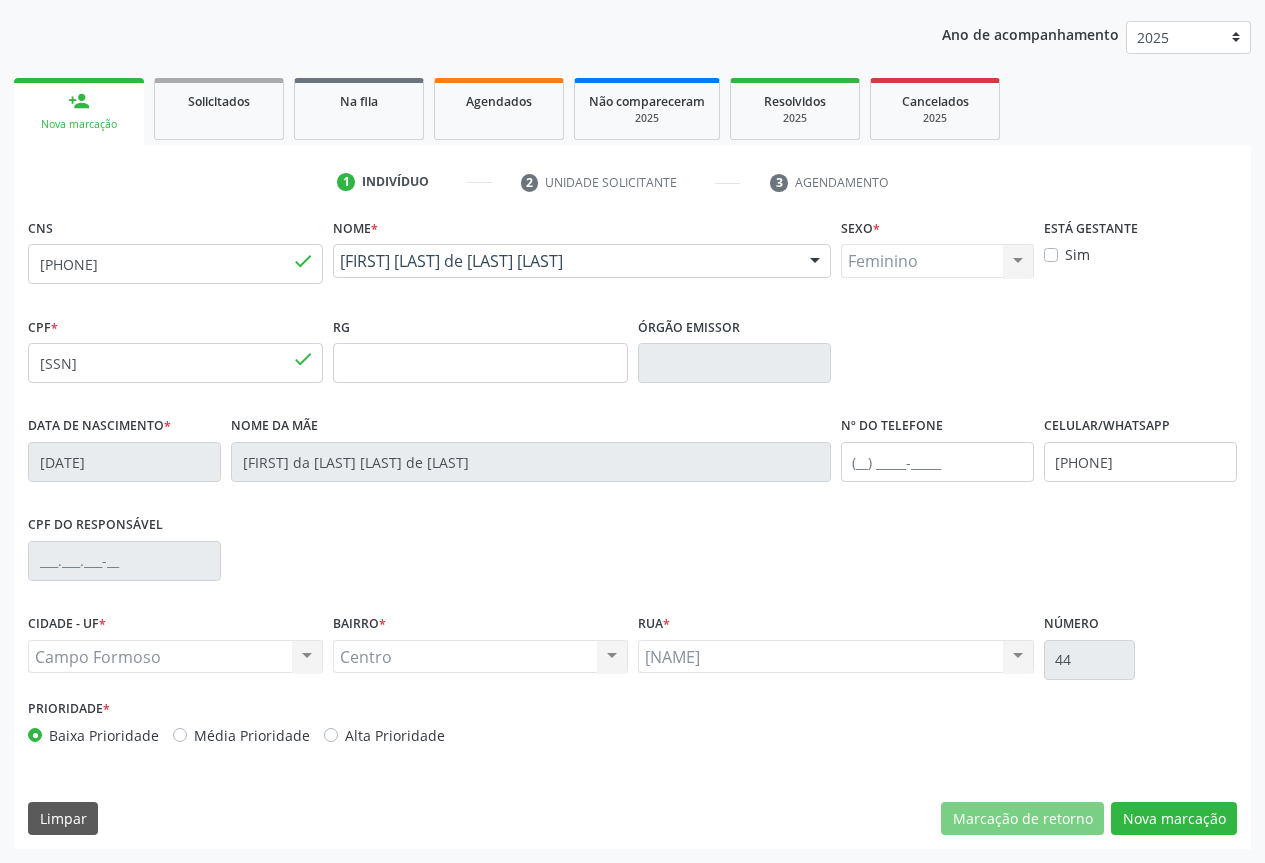 scroll, scrollTop: 43, scrollLeft: 0, axis: vertical 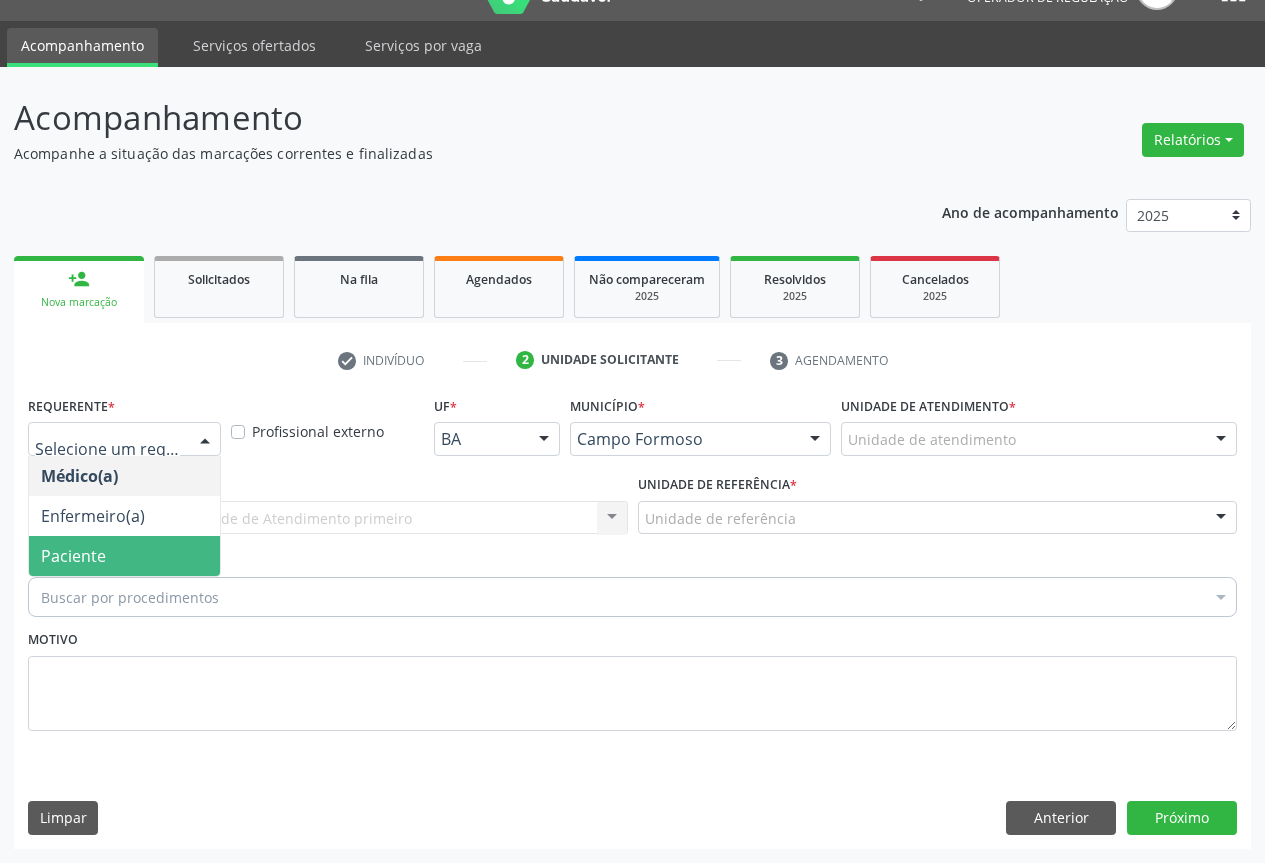 click on "Paciente" at bounding box center (124, 556) 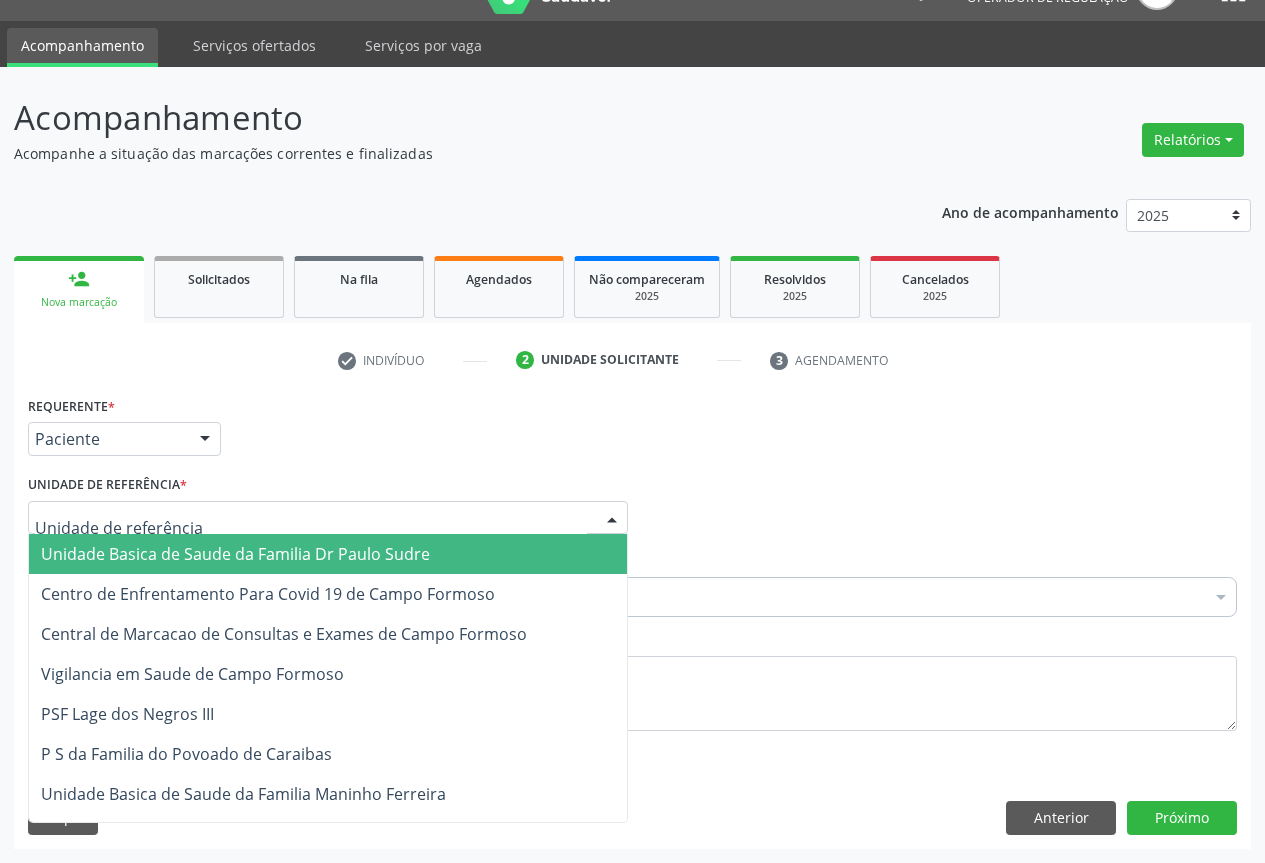 click at bounding box center [328, 518] 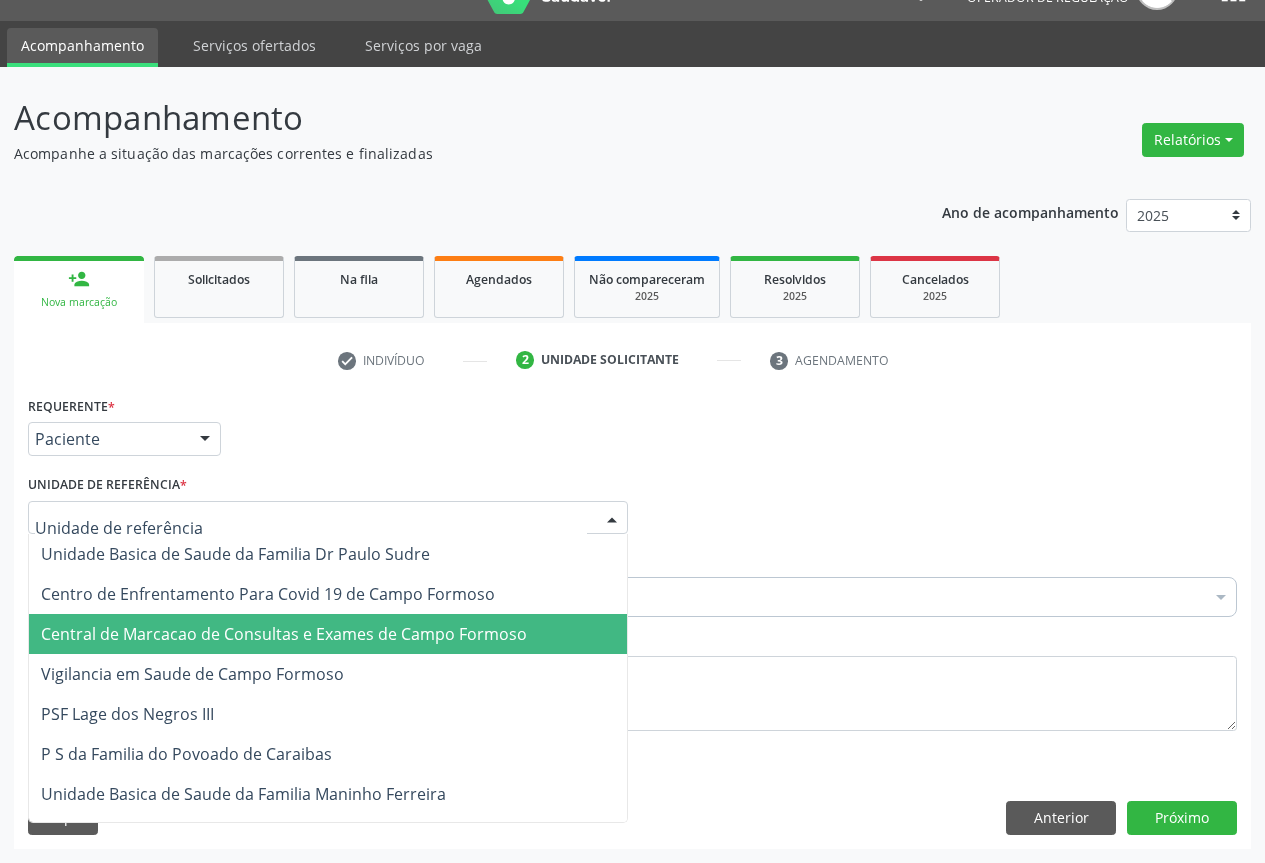 click on "Central de Marcacao de Consultas e Exames de Campo Formoso" at bounding box center (284, 634) 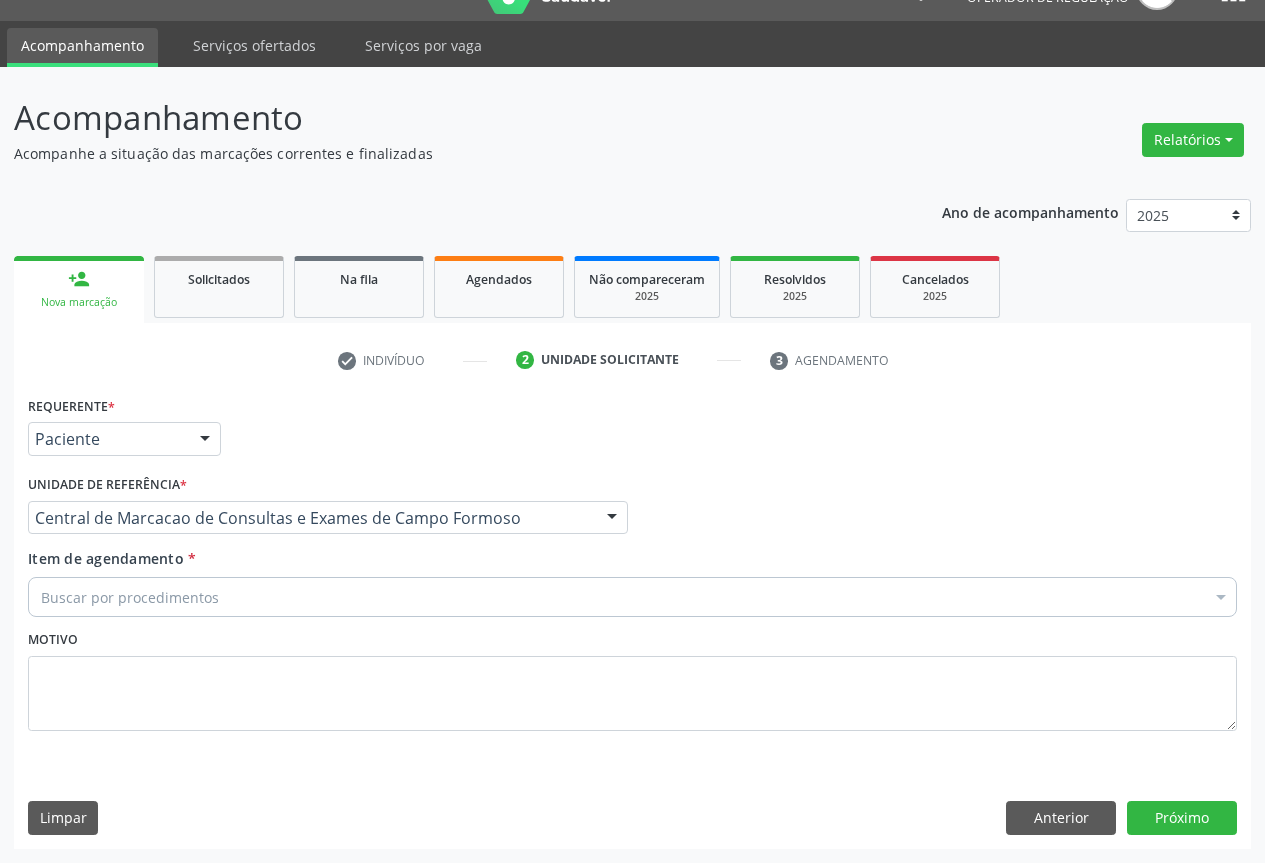 click on "Buscar por procedimentos" at bounding box center [632, 597] 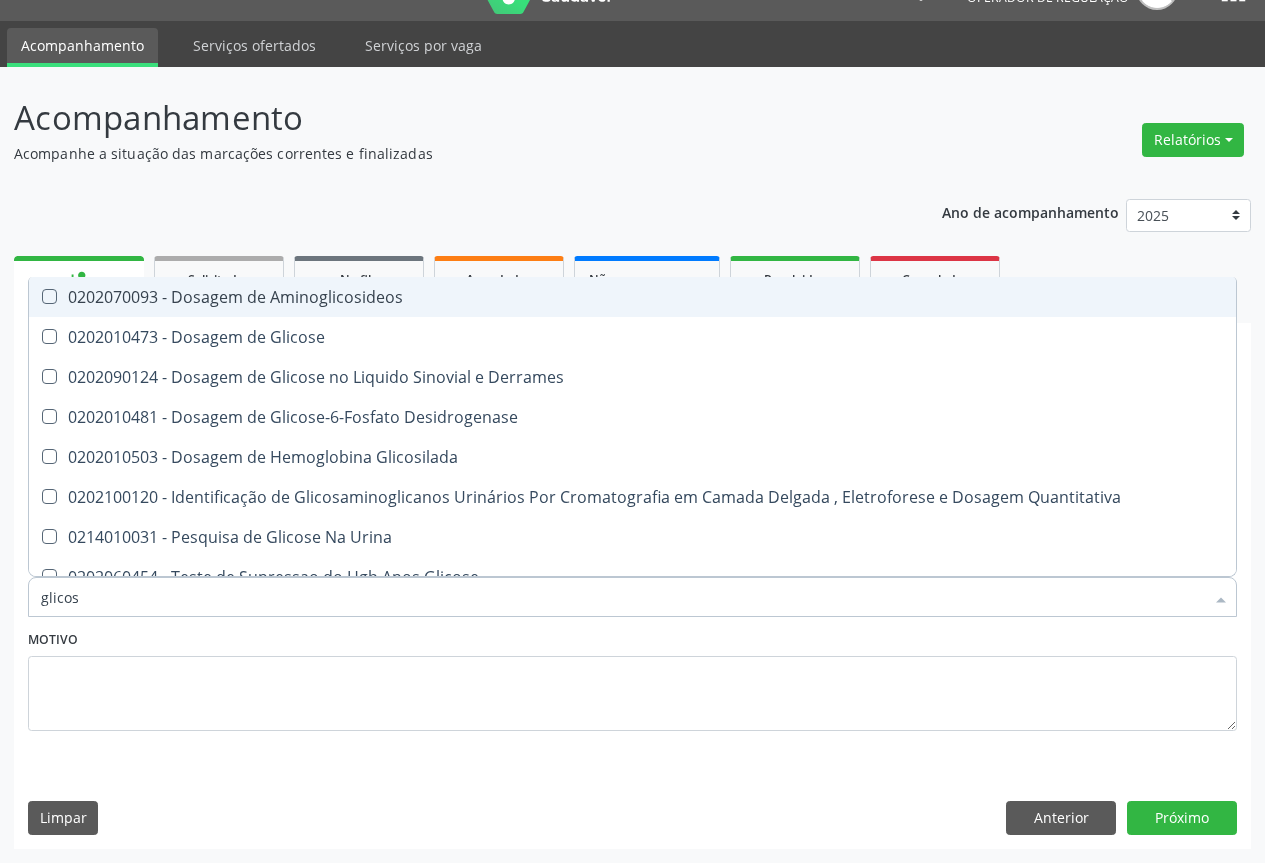 type on "glicose" 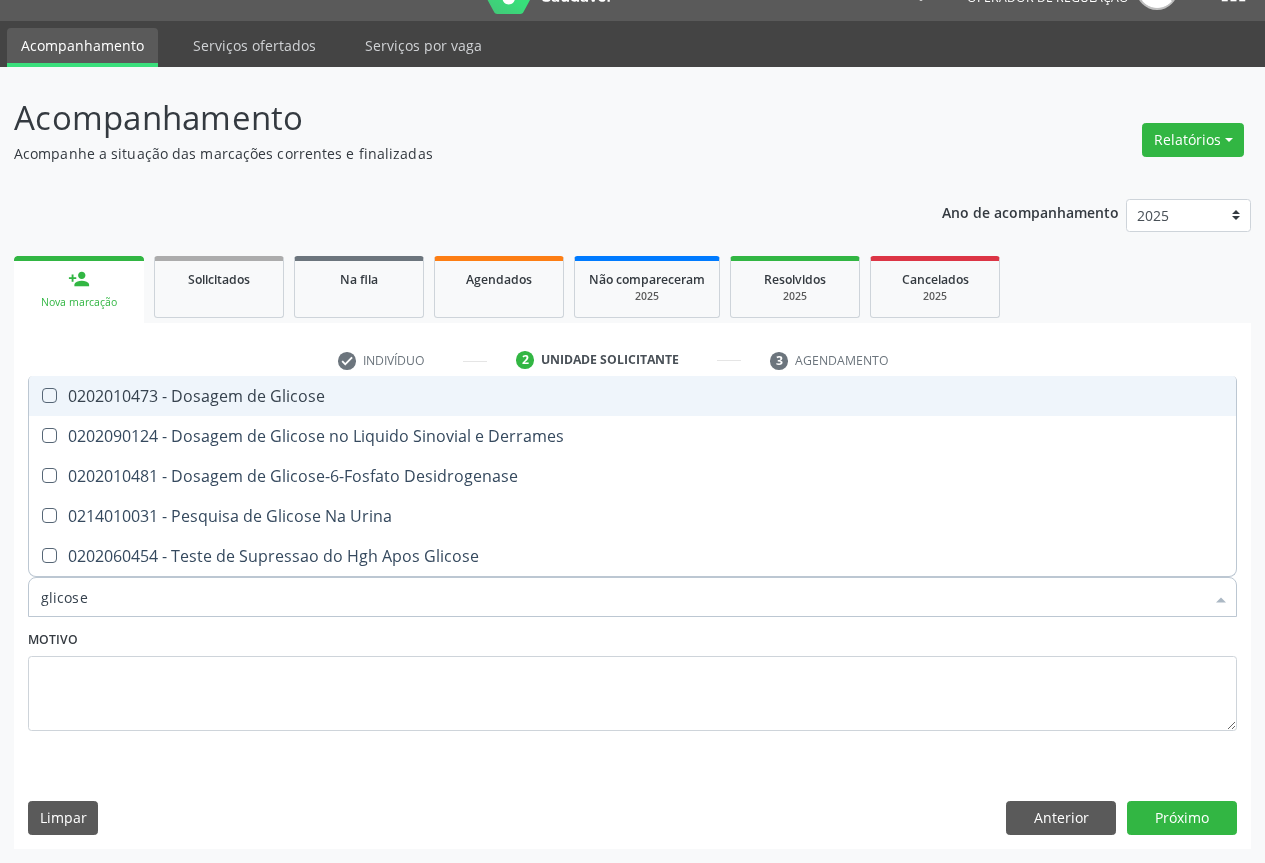 click on "0202010473 - Dosagem de Glicose" at bounding box center (632, 396) 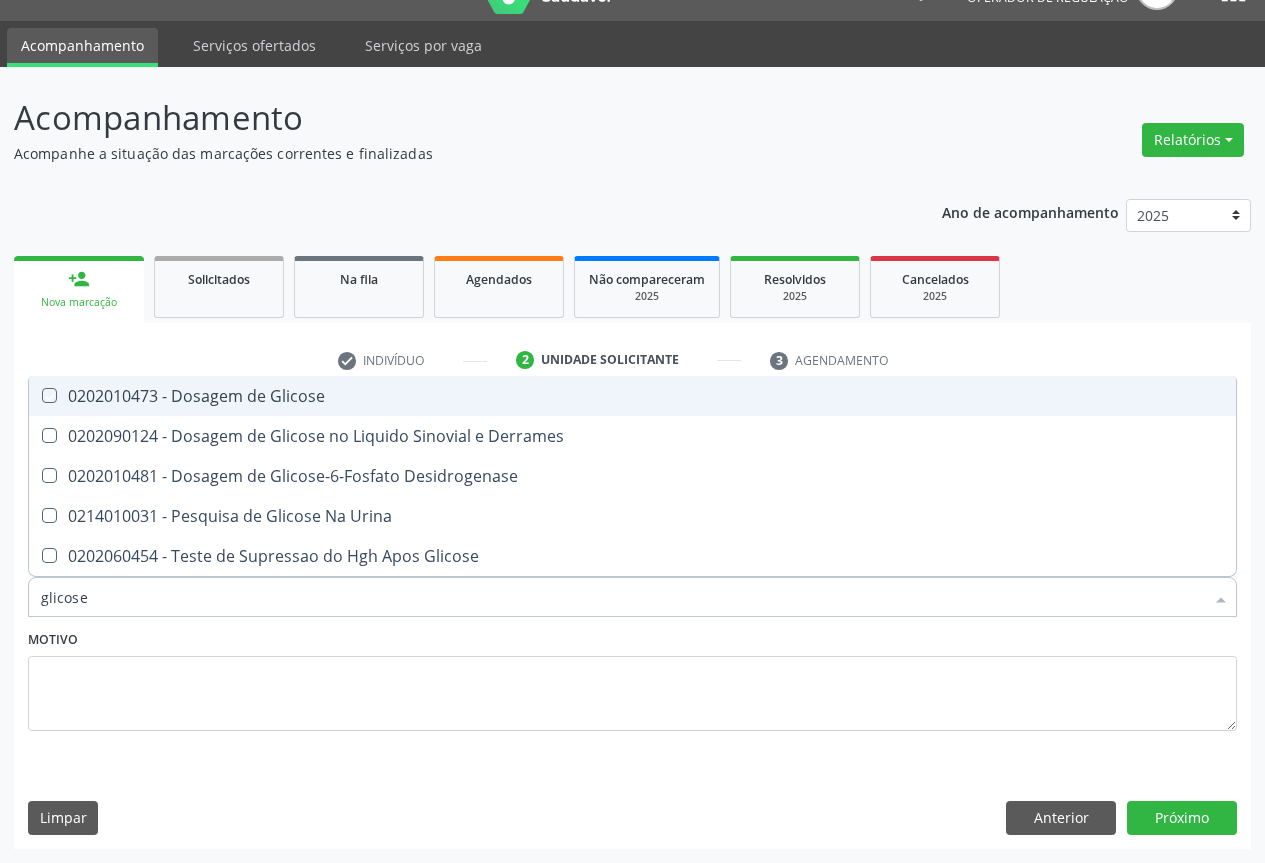 checkbox on "true" 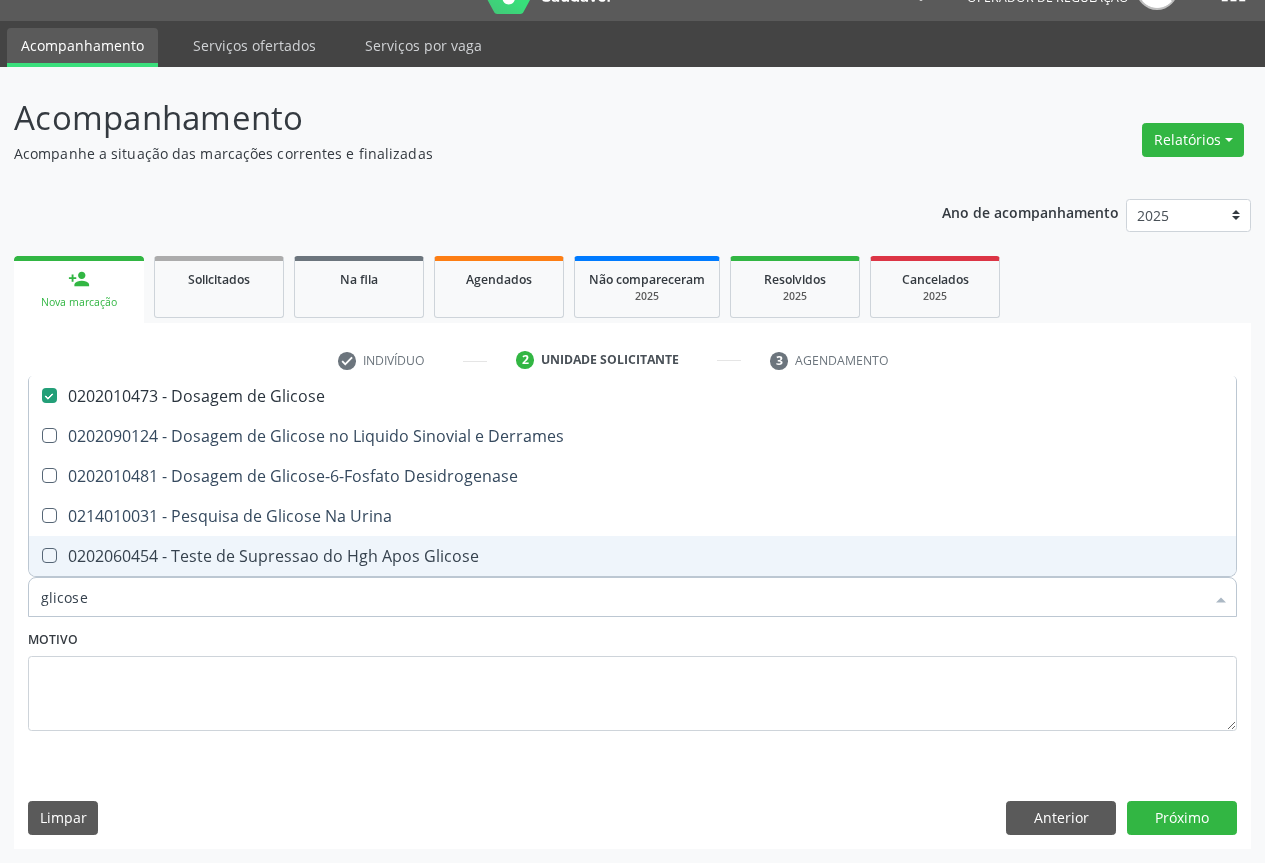 click on "glicose" at bounding box center (622, 597) 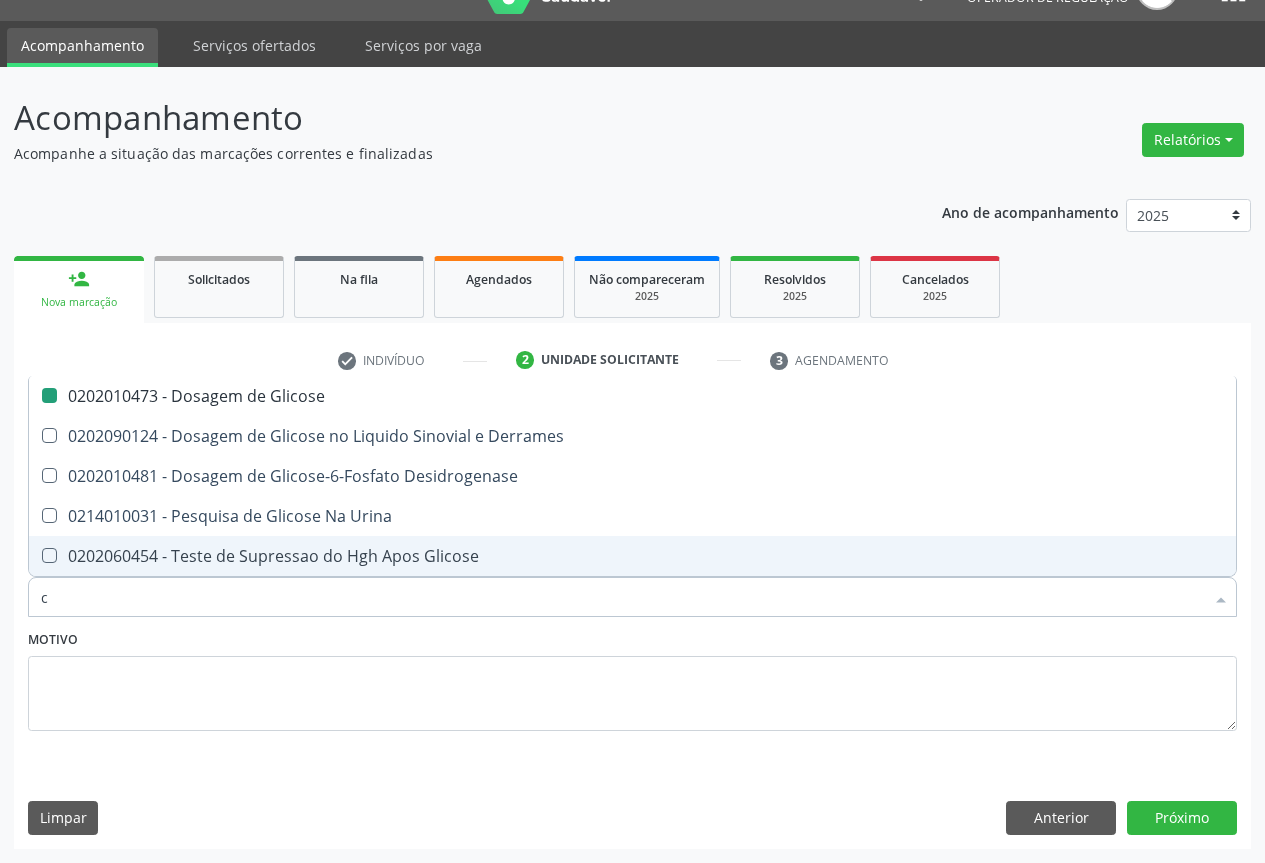 type on "co" 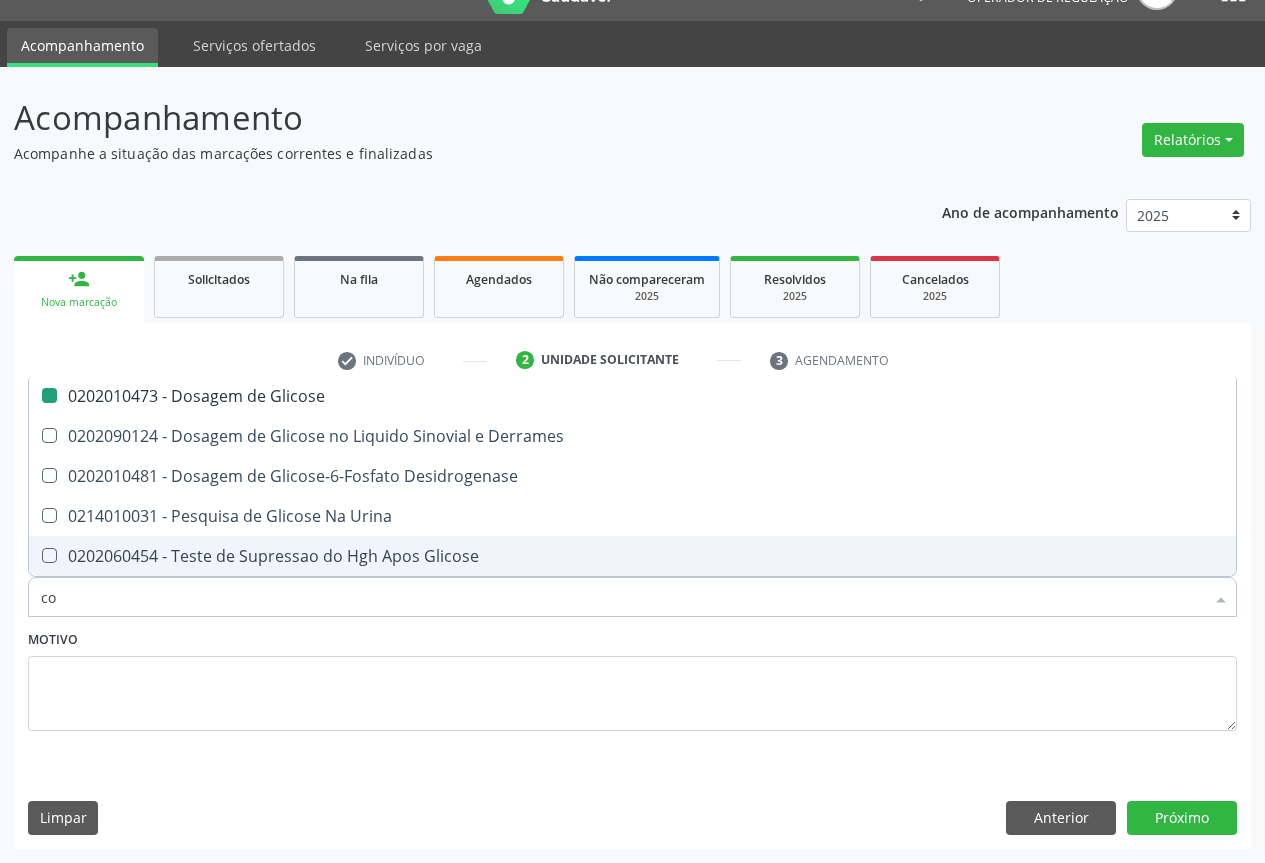 checkbox on "false" 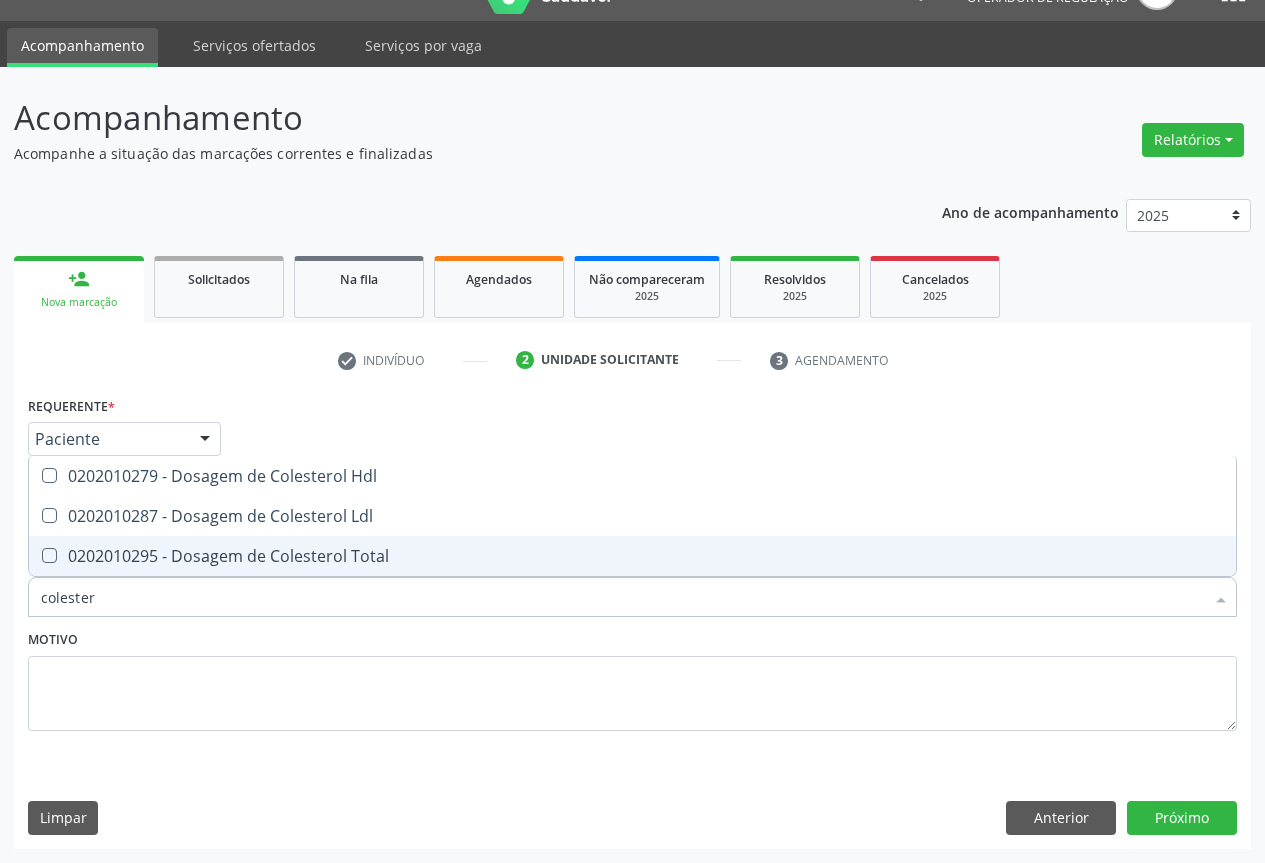 type on "colestero" 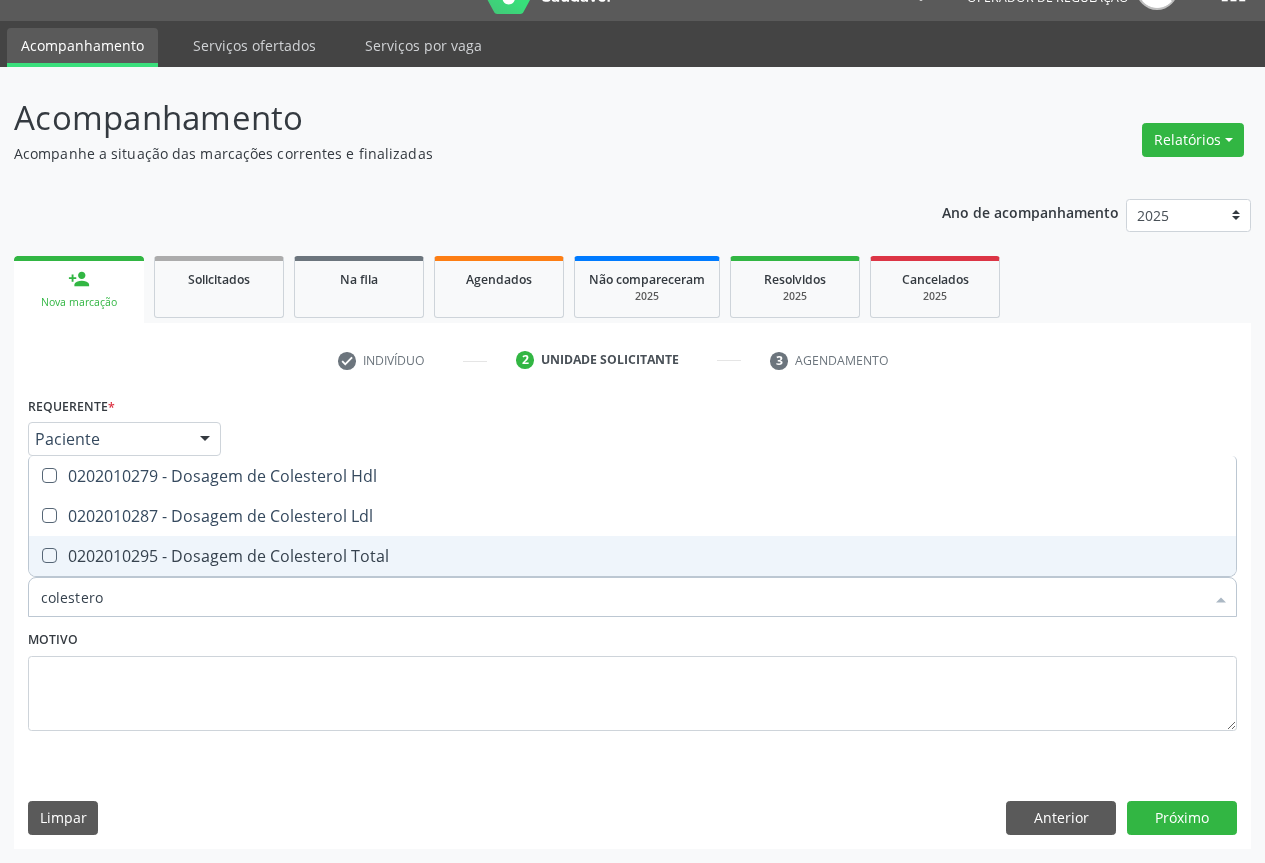 click on "0202010295 - Dosagem de Colesterol Total" at bounding box center [632, 556] 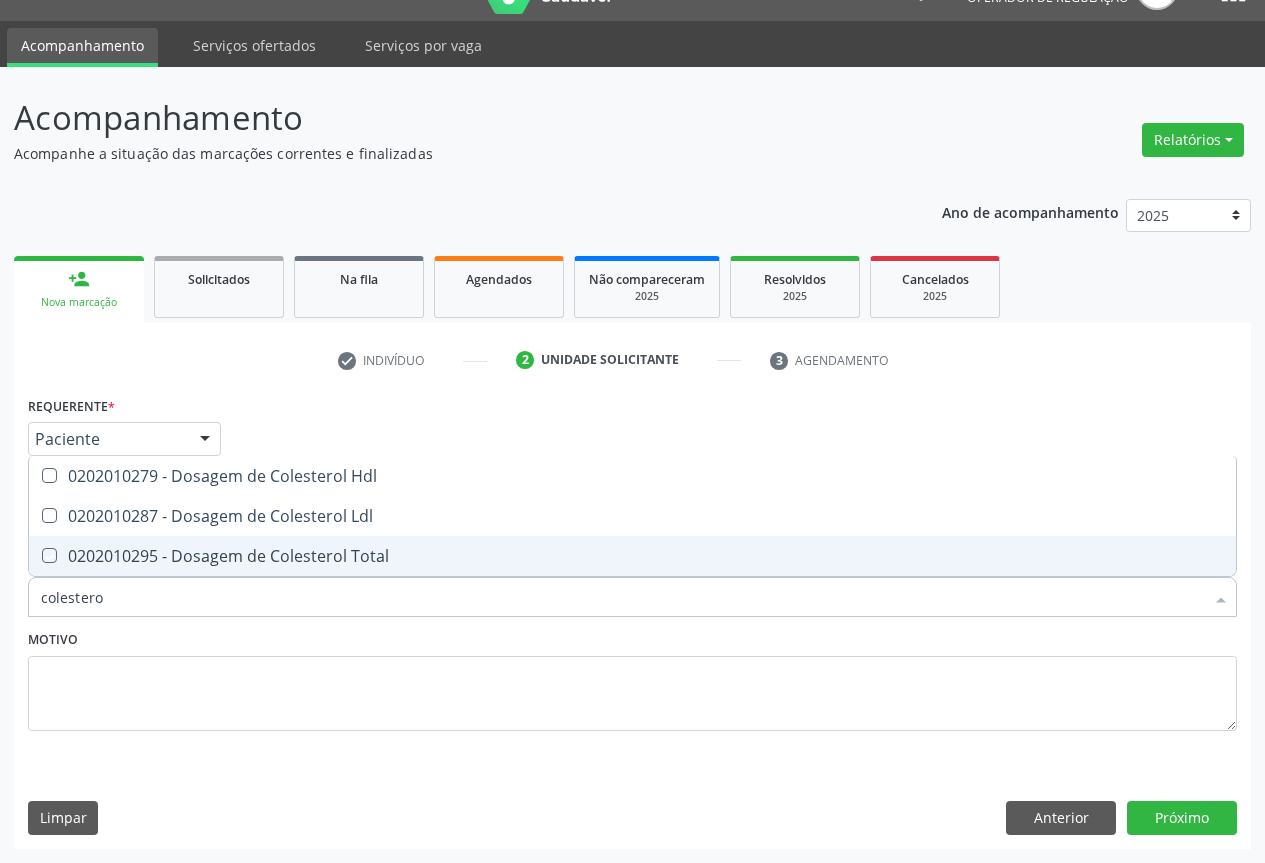 checkbox on "true" 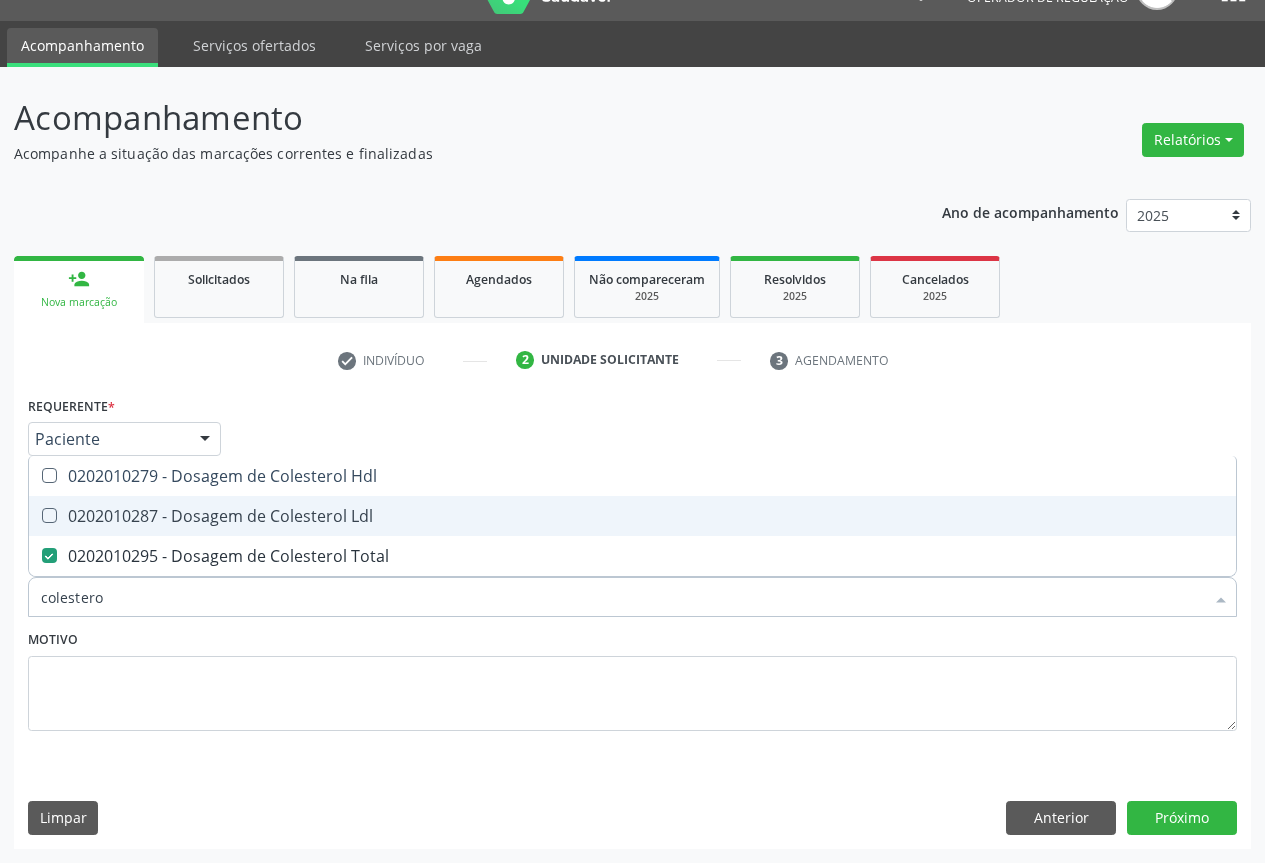 click on "0202010287 - Dosagem de Colesterol Ldl" at bounding box center [632, 516] 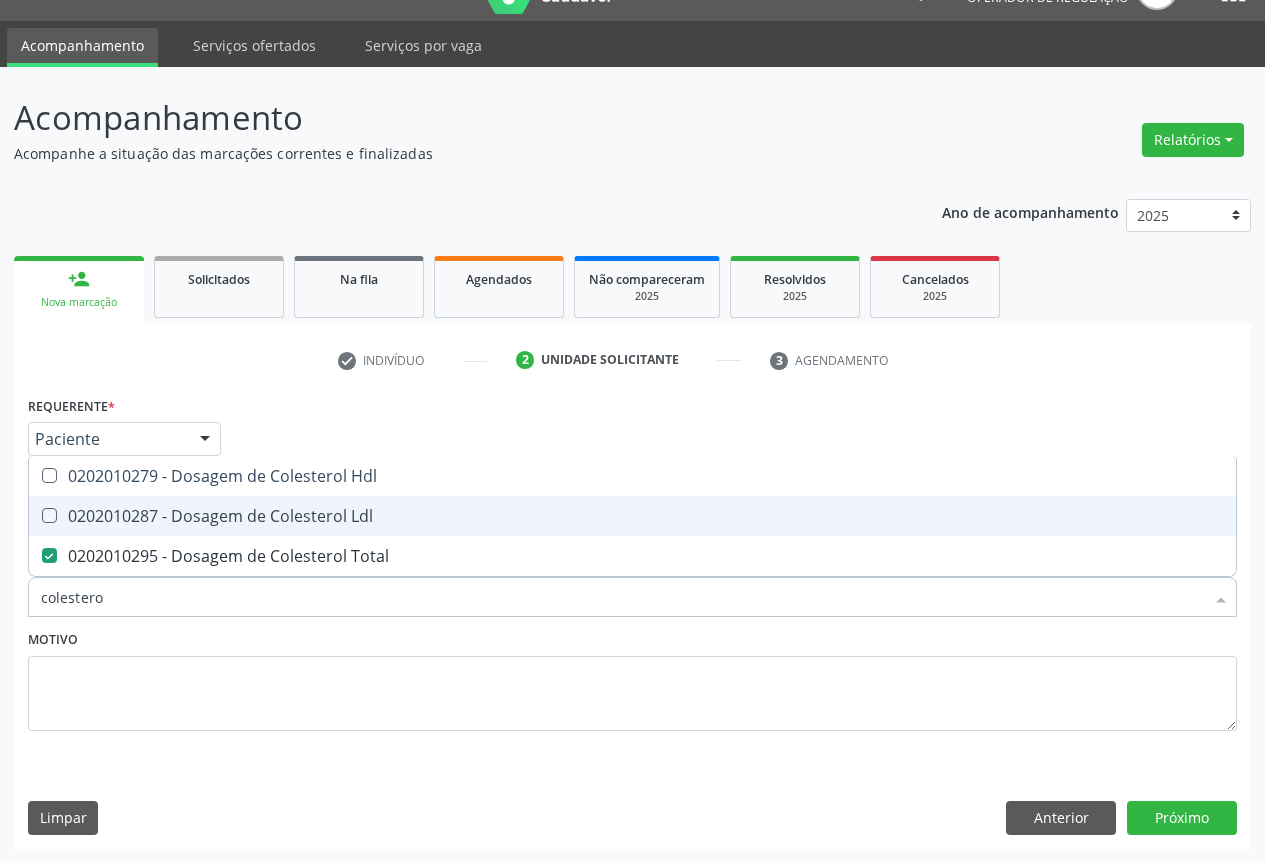 checkbox on "true" 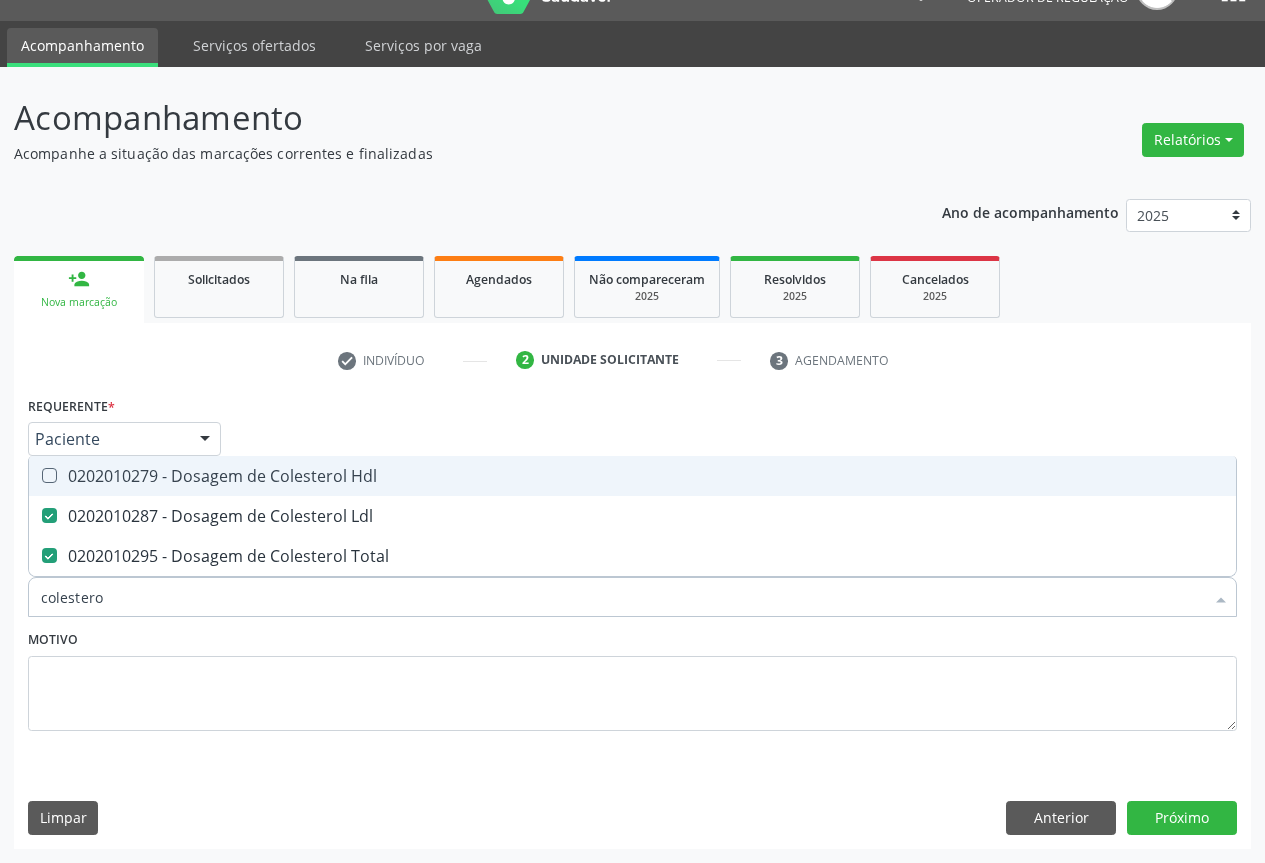click on "0202010279 - Dosagem de Colesterol Hdl" at bounding box center (632, 476) 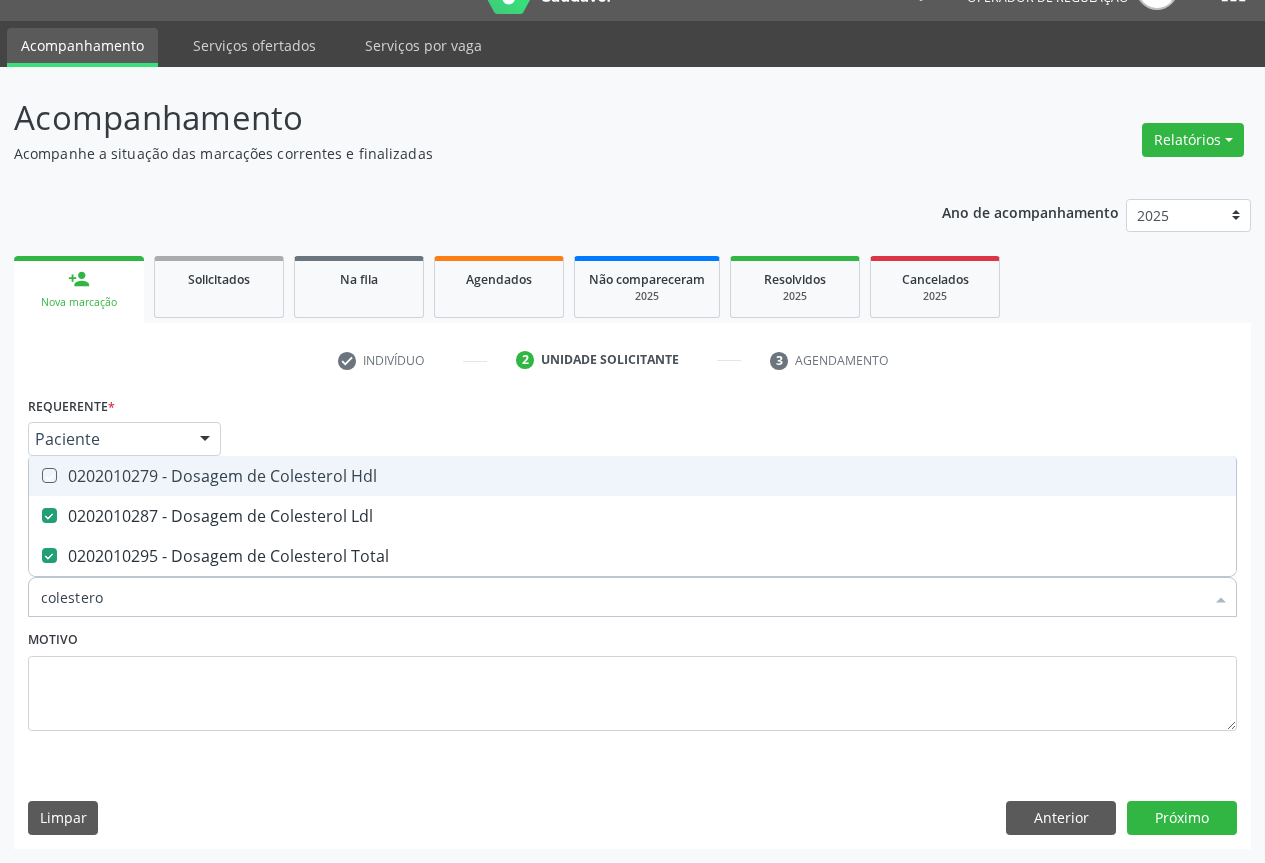 checkbox on "true" 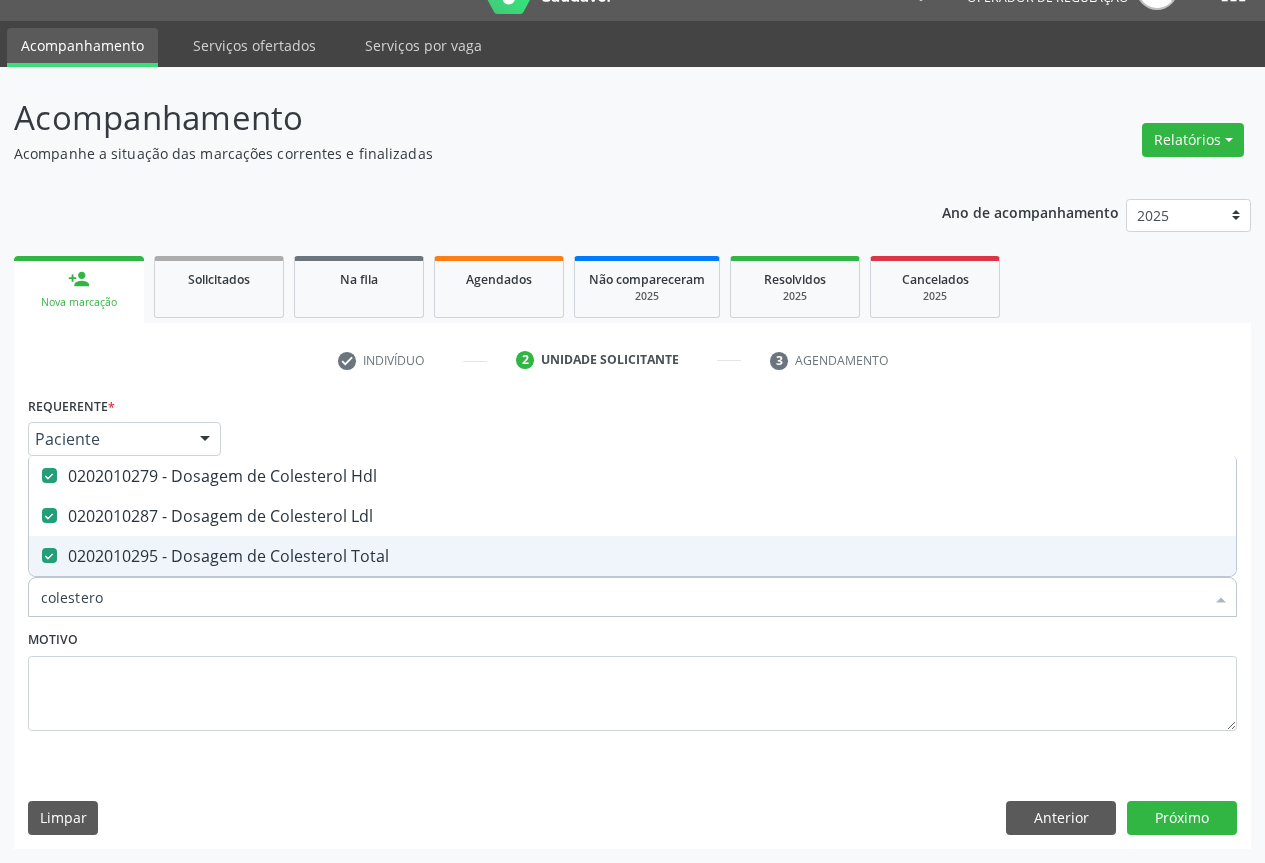 click on "colestero" at bounding box center (622, 597) 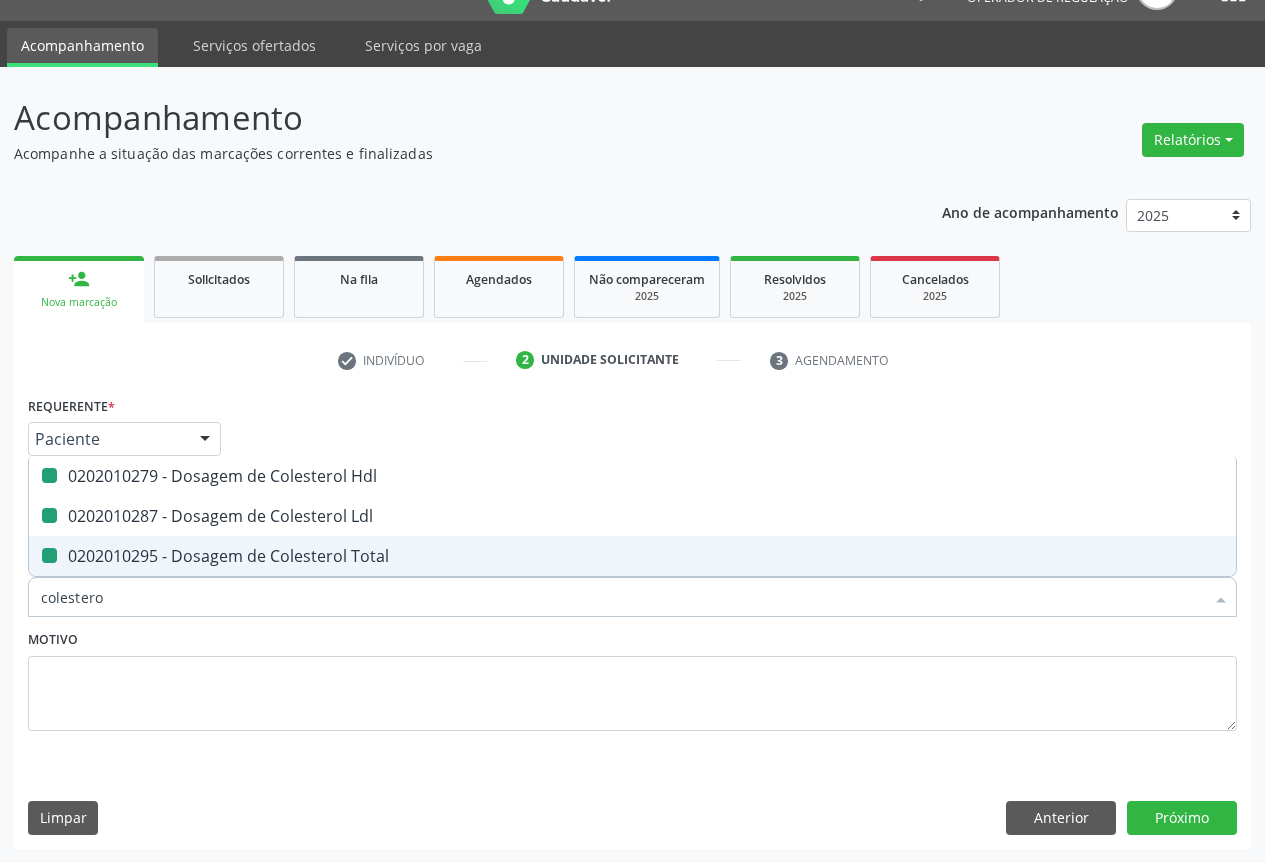 type on "t" 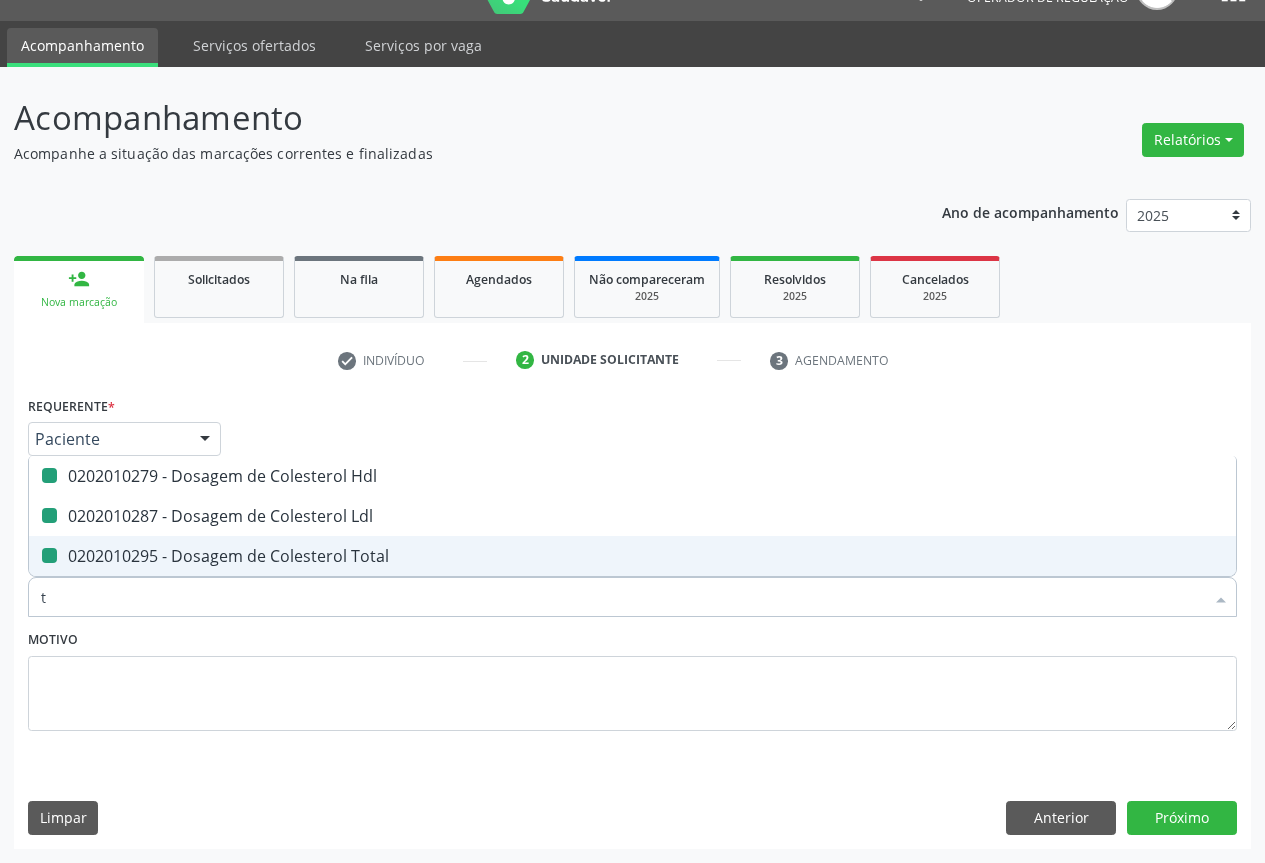 checkbox on "false" 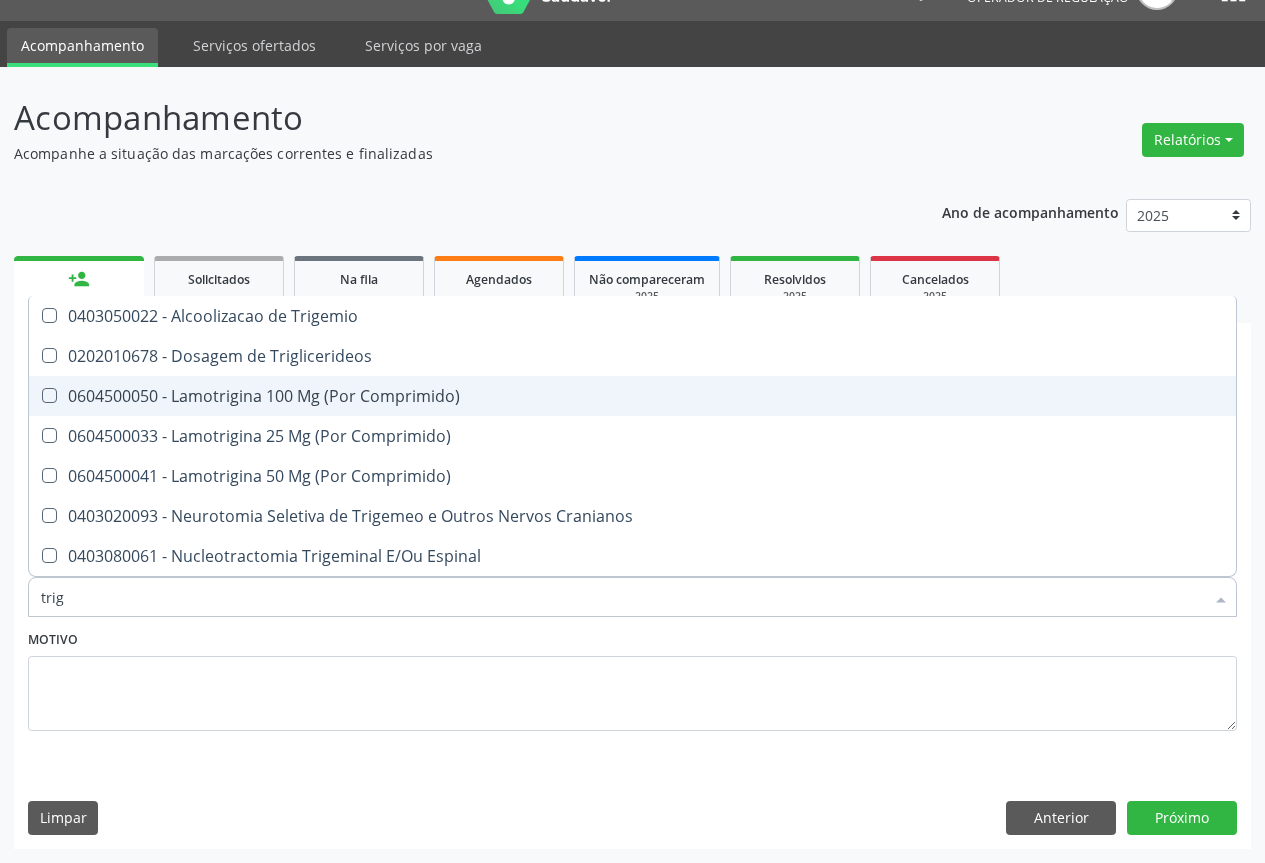 type on "trigl" 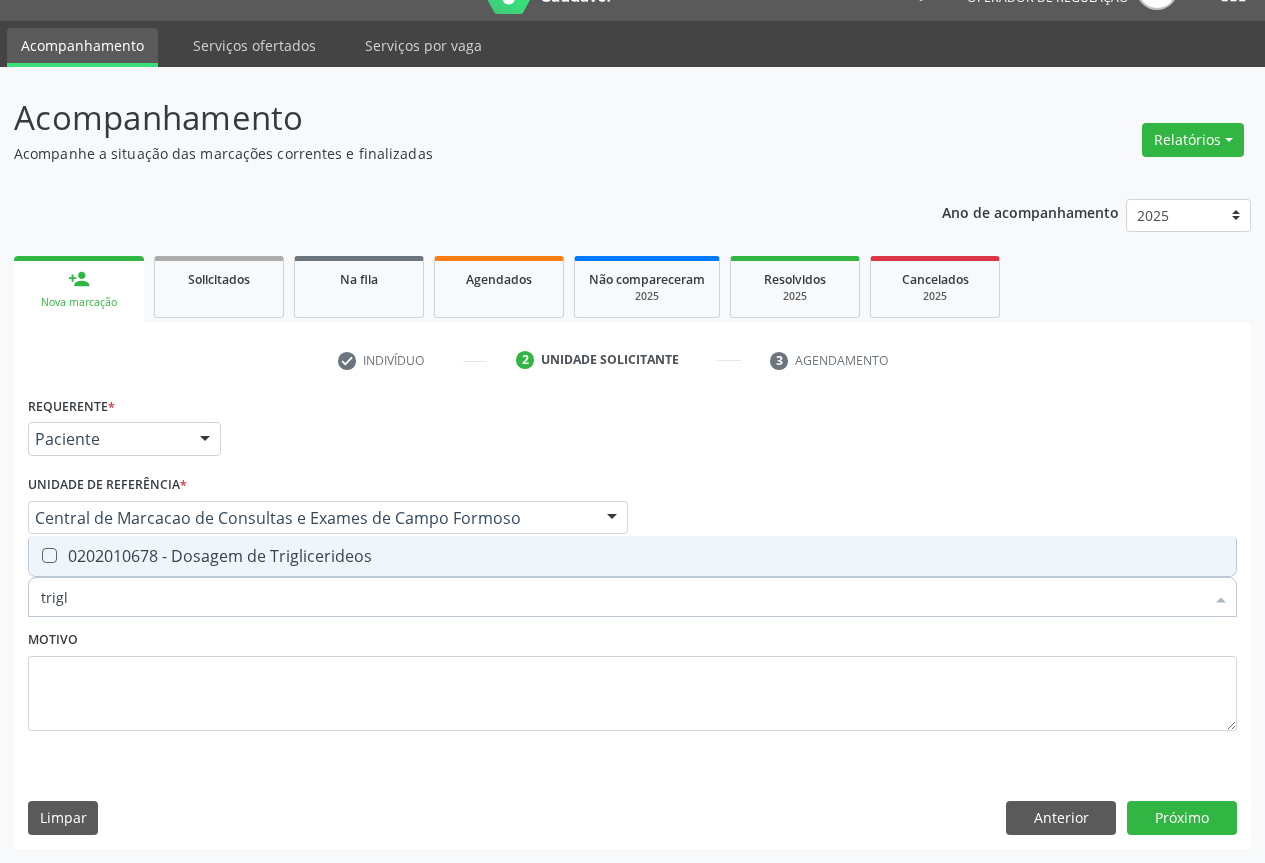 click on "0202010678 - Dosagem de Triglicerideos" at bounding box center [632, 556] 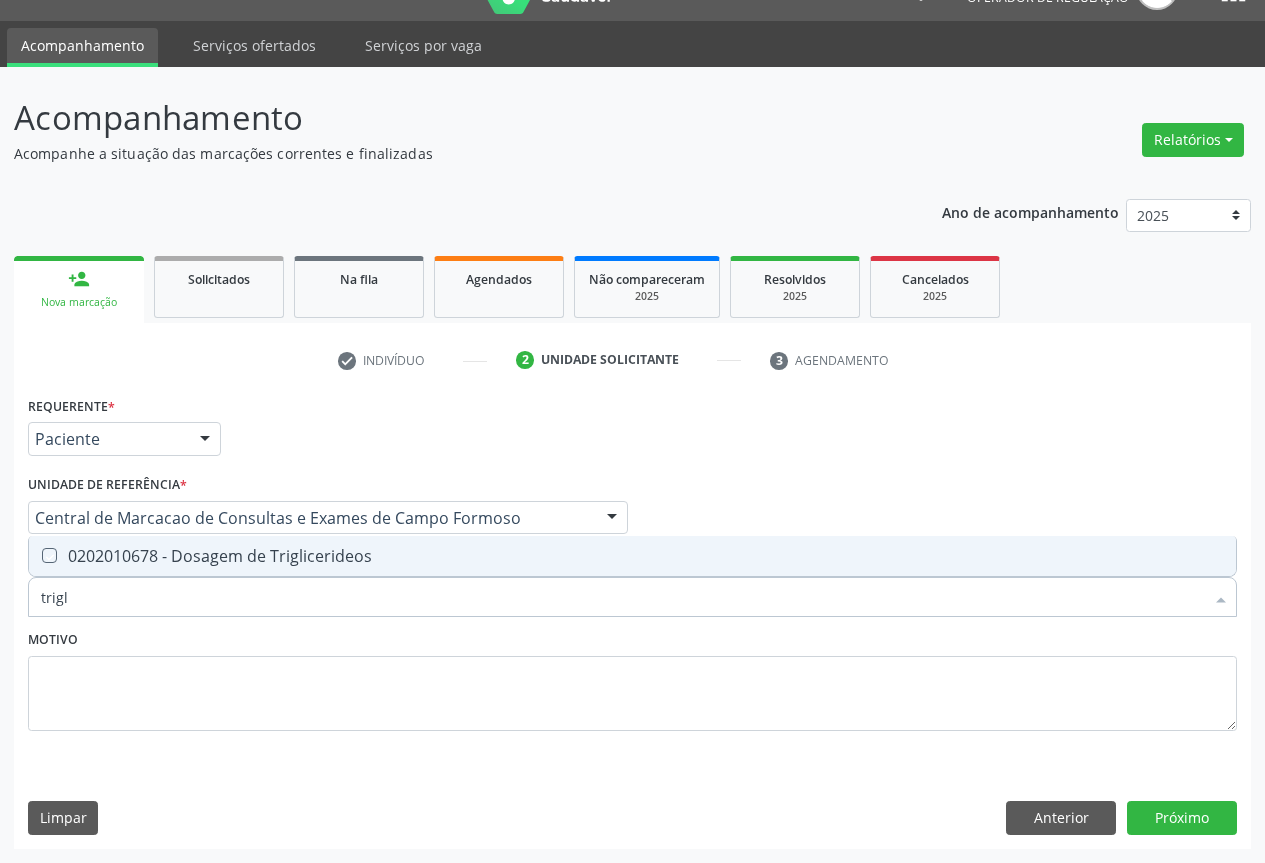checkbox on "true" 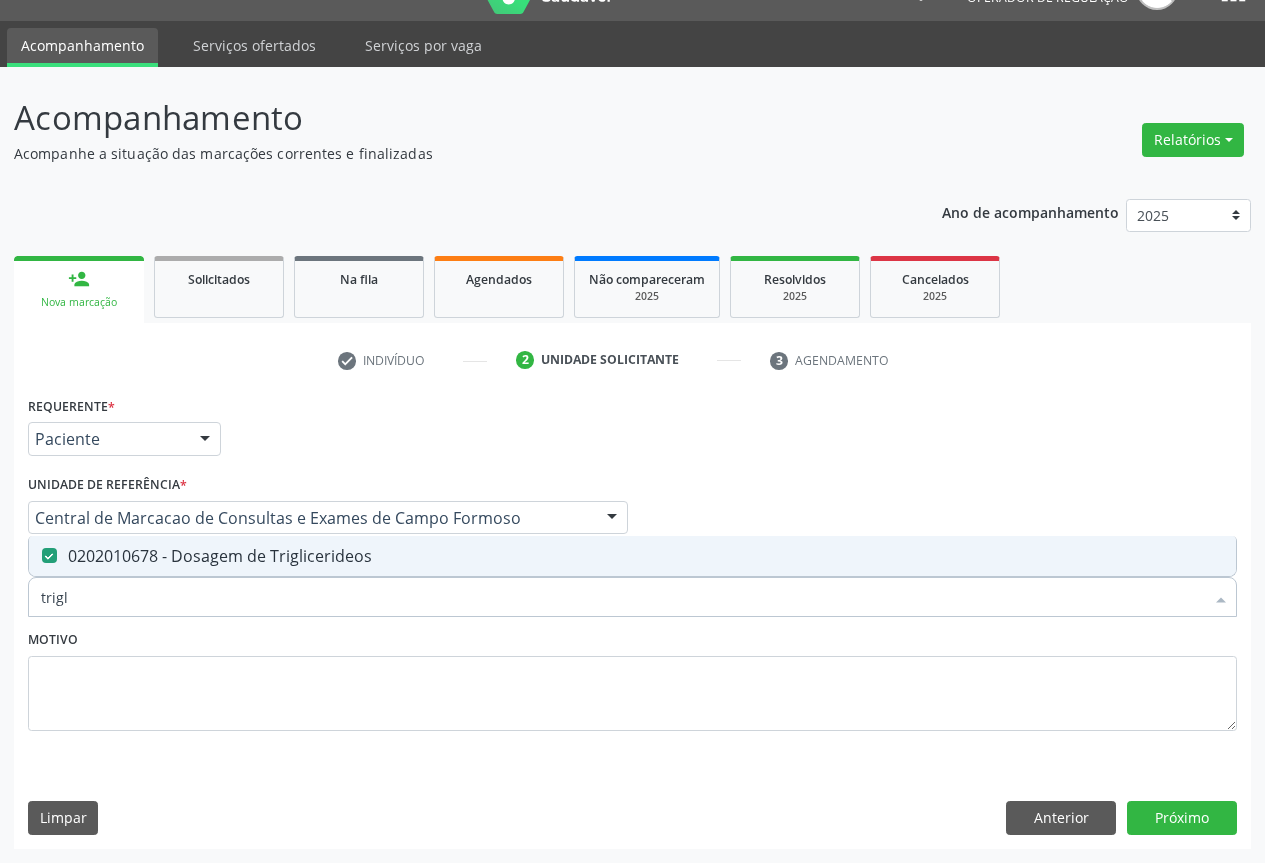 click on "trigl" at bounding box center [622, 597] 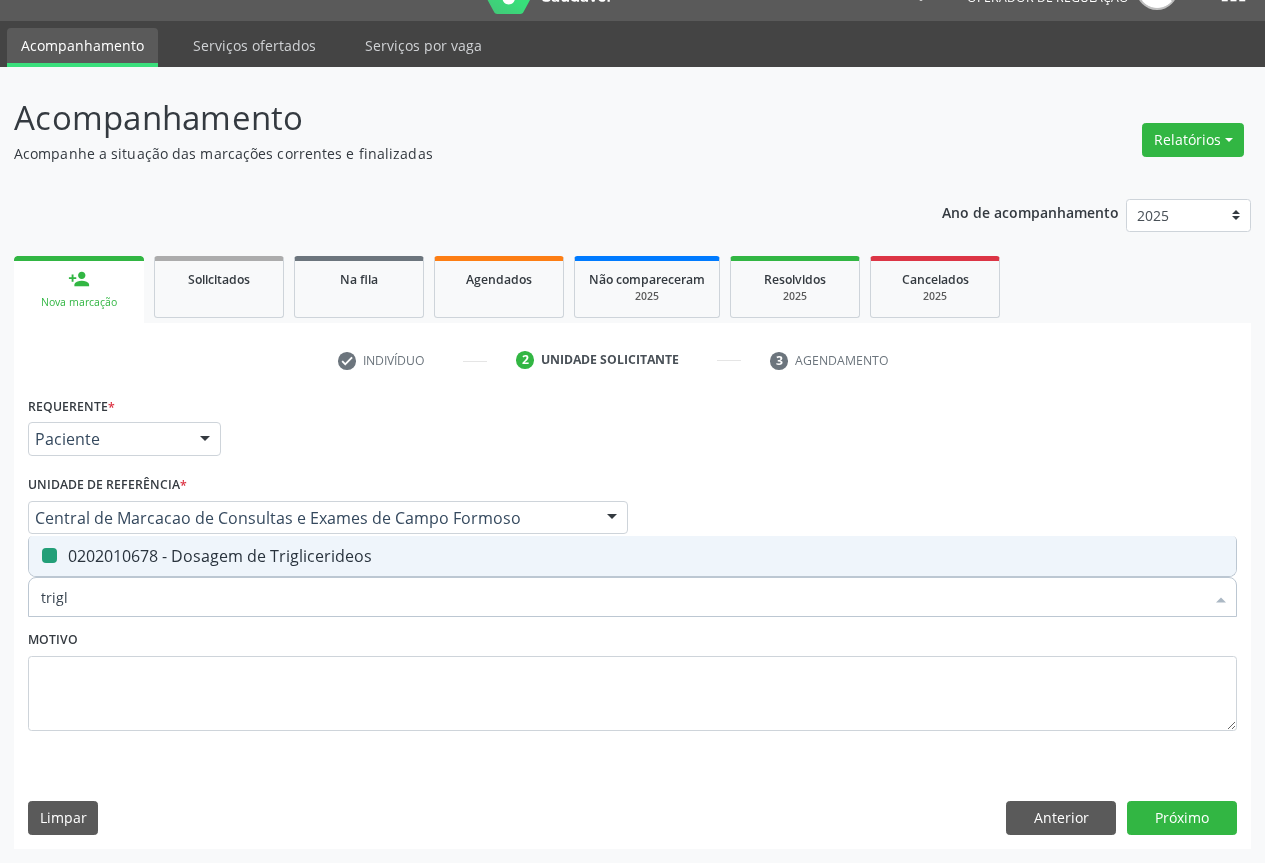 type on "u" 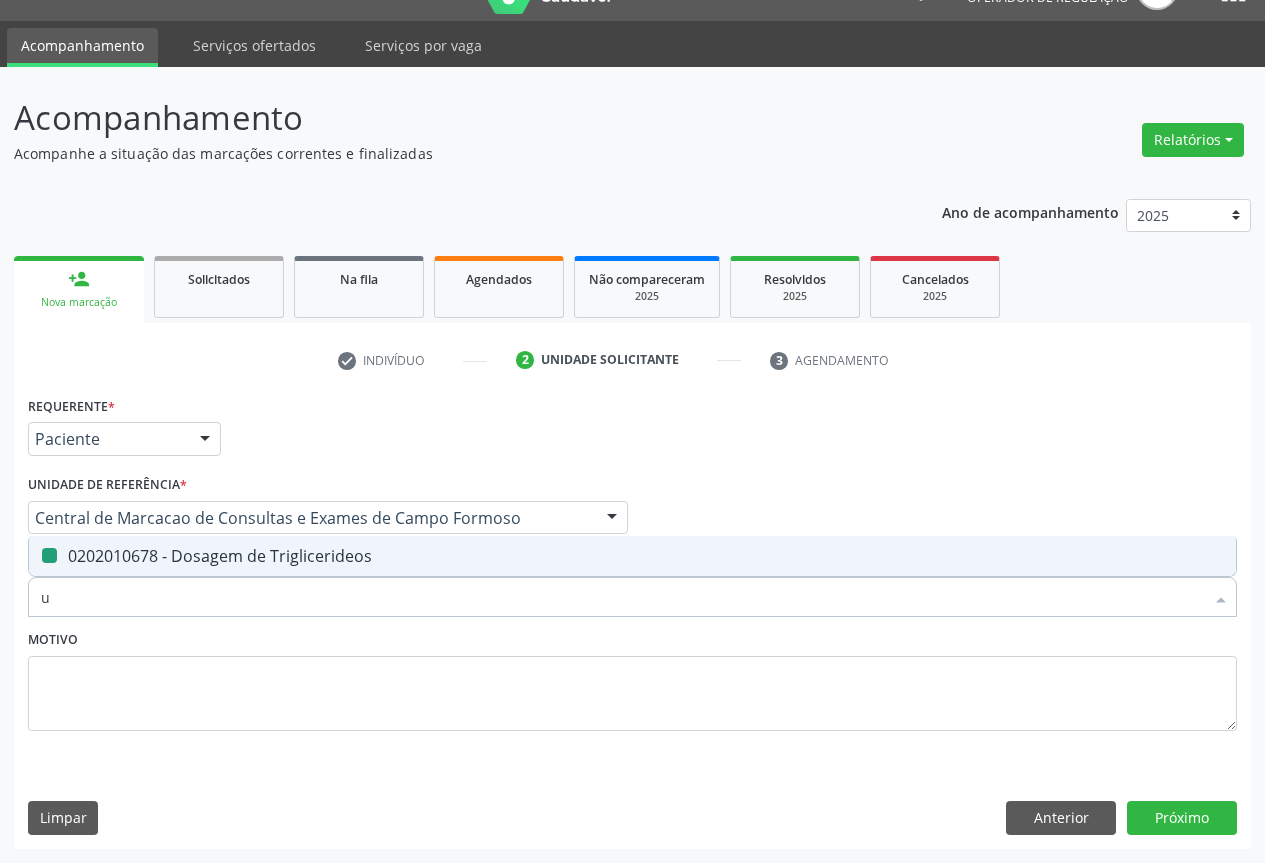 checkbox on "false" 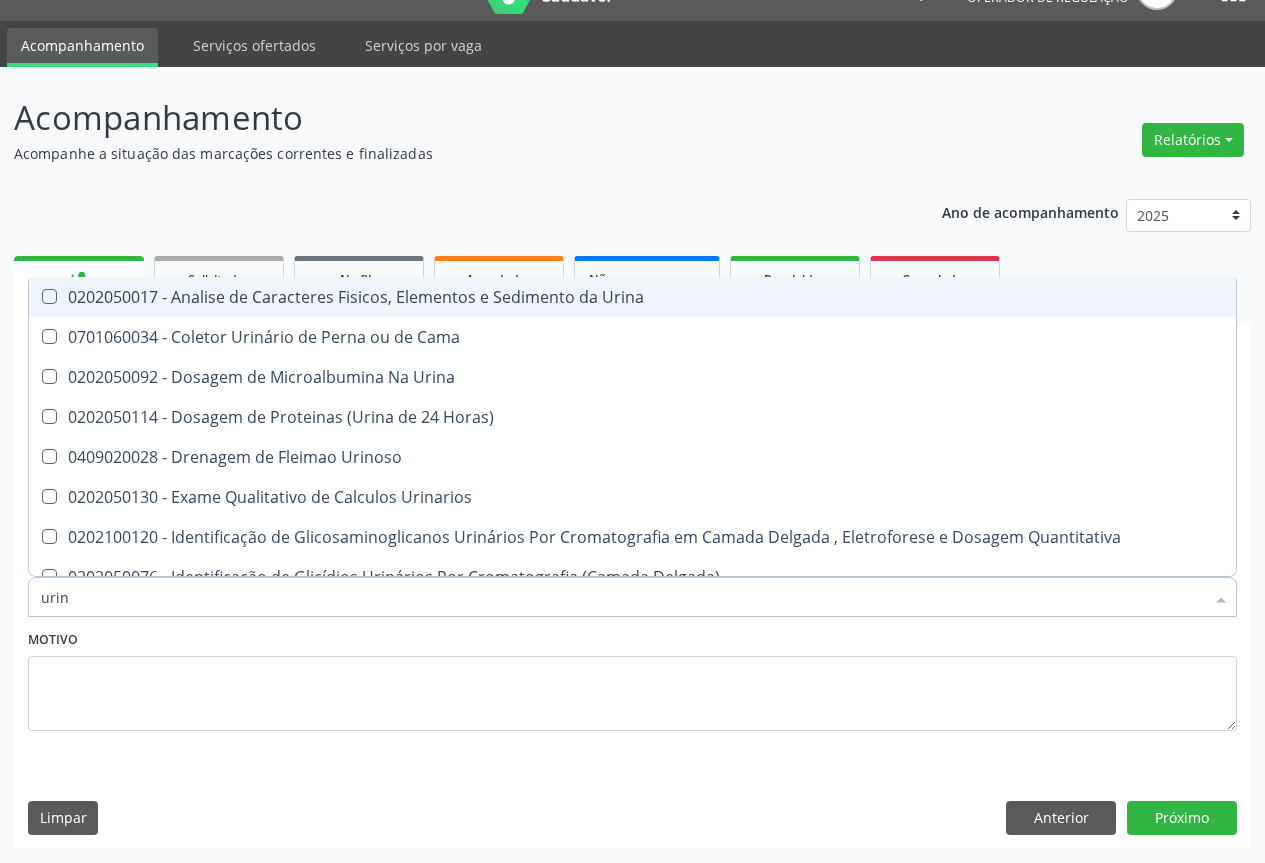 type on "urina" 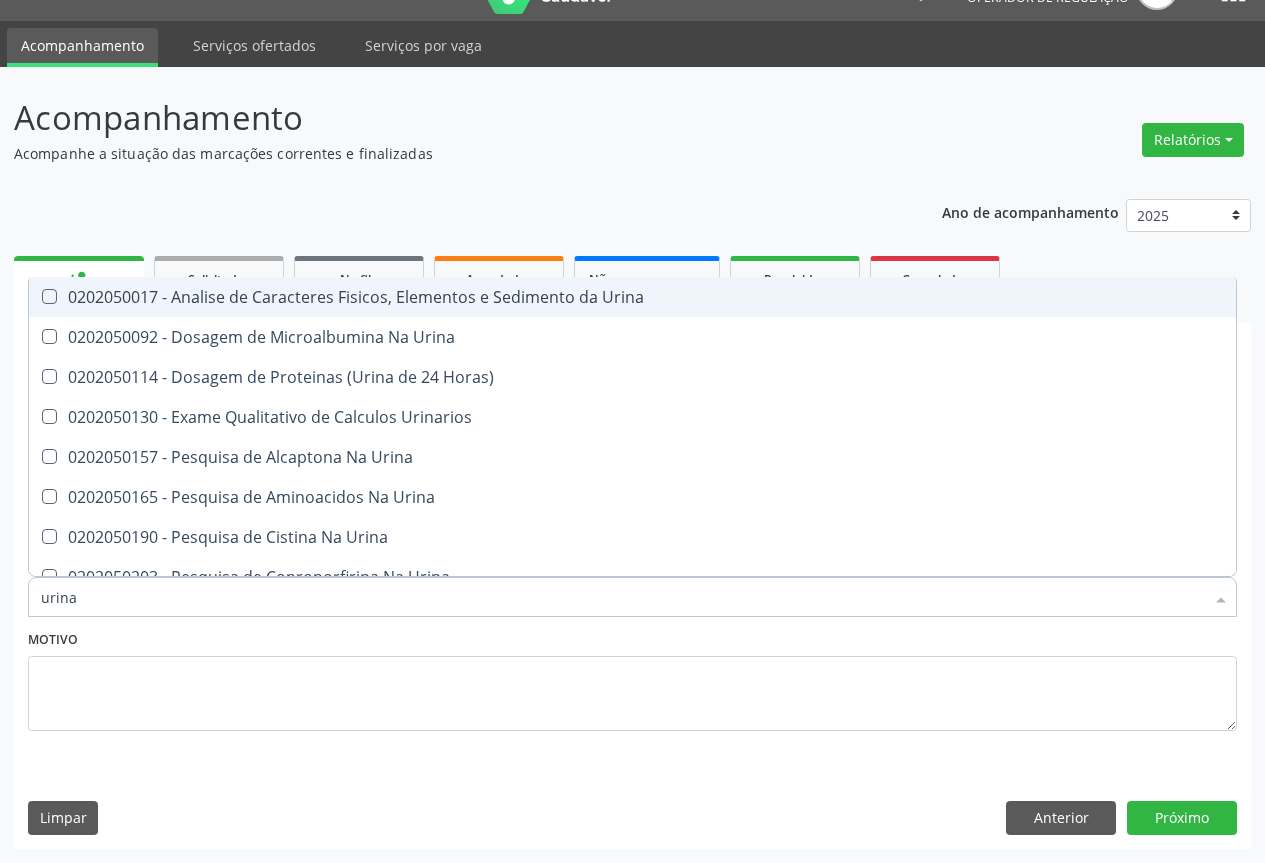 click on "0202050017 - Analise de Caracteres Fisicos, Elementos e Sedimento da Urina" at bounding box center [632, 297] 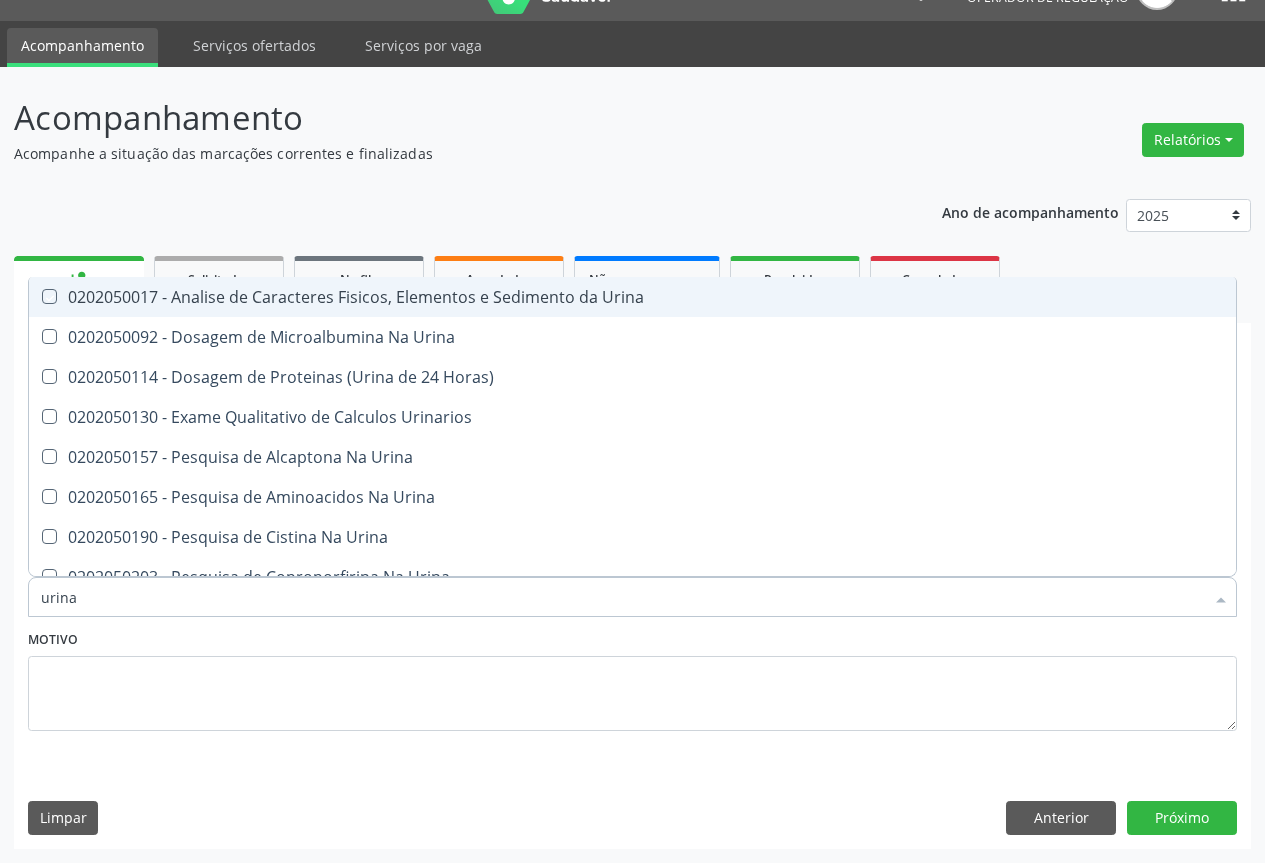 checkbox on "true" 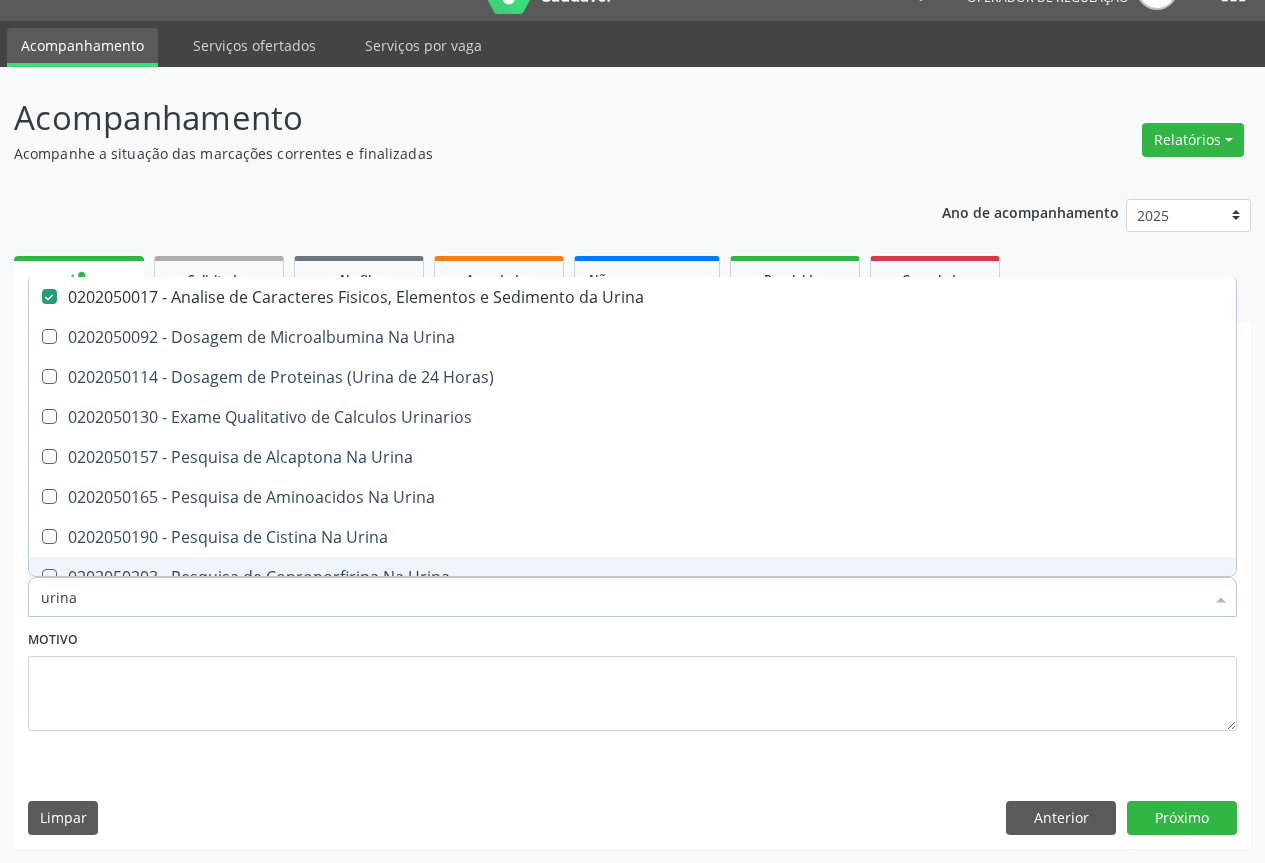 click on "urina" at bounding box center (622, 597) 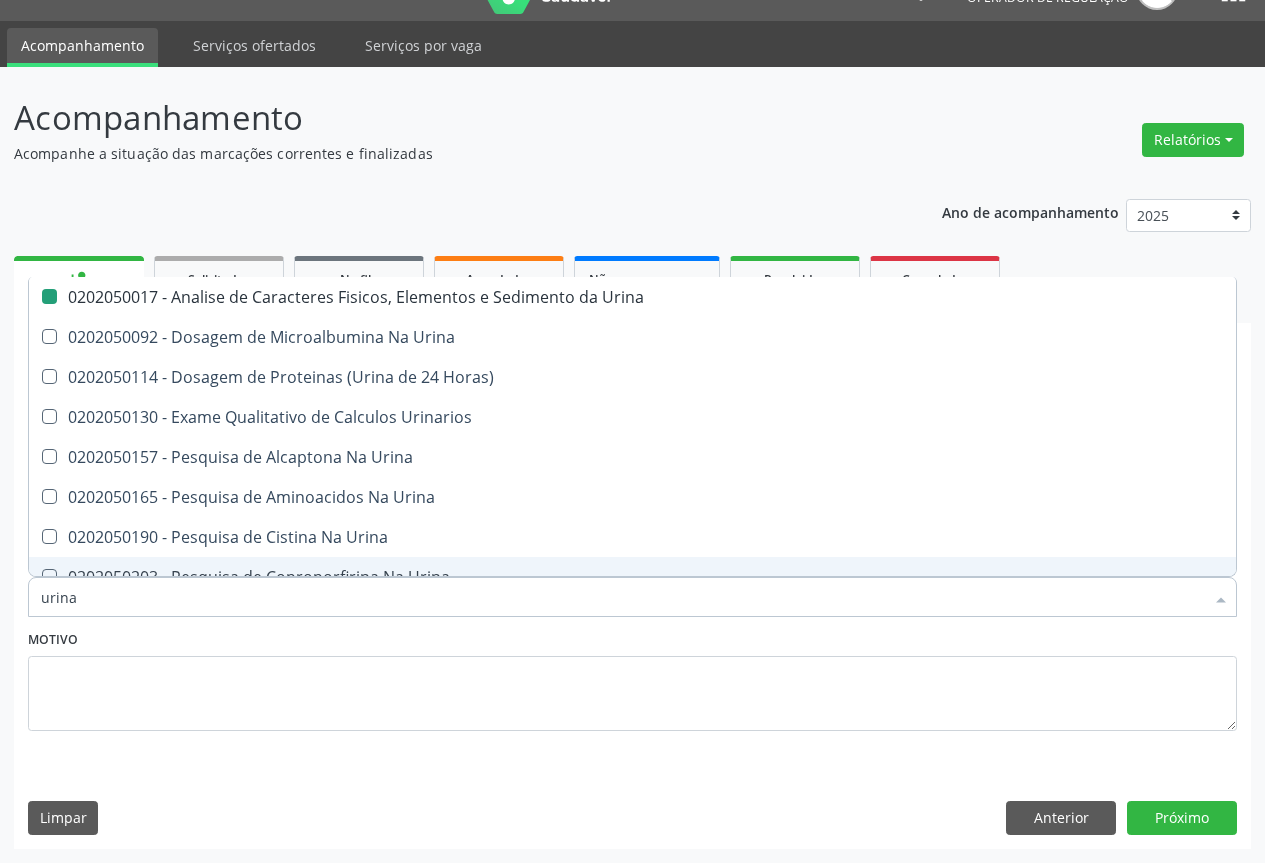 type on "c" 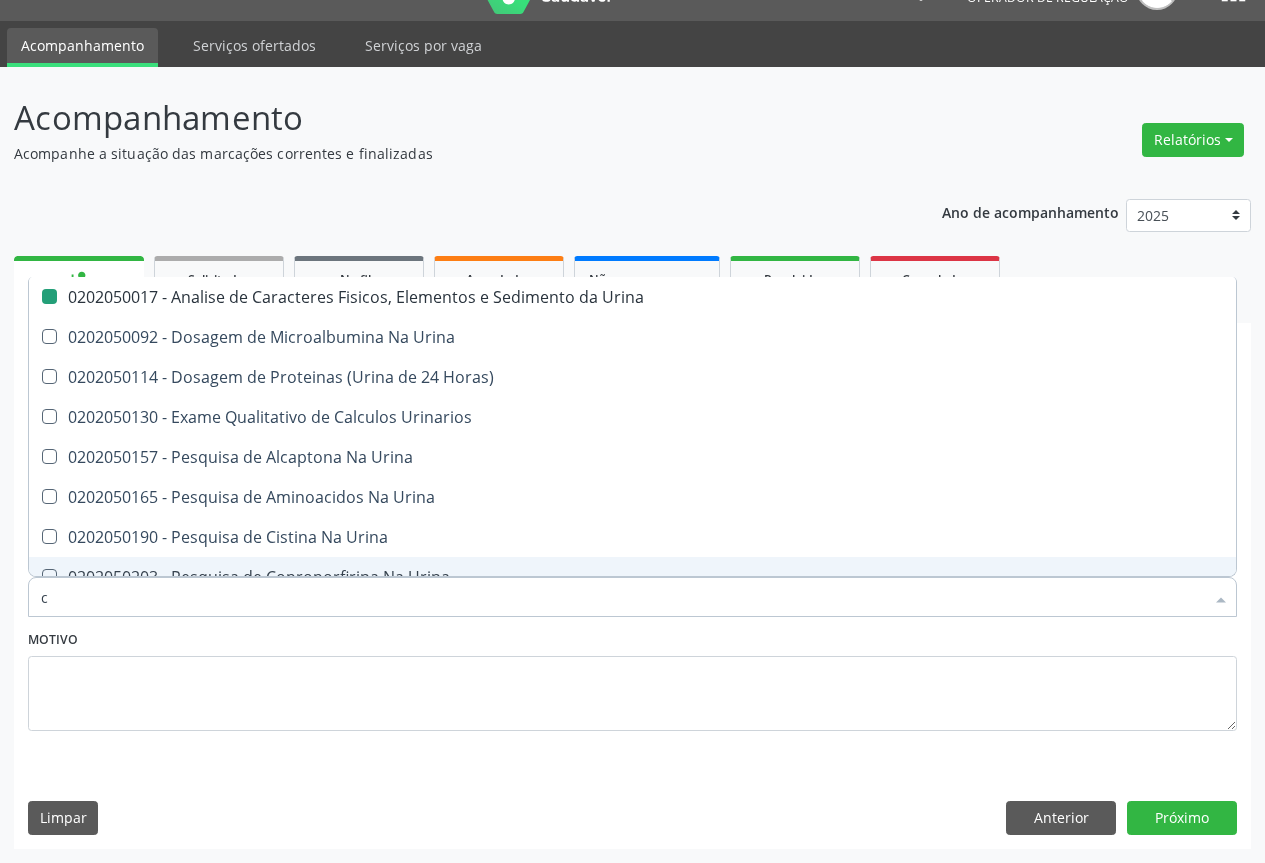 checkbox on "false" 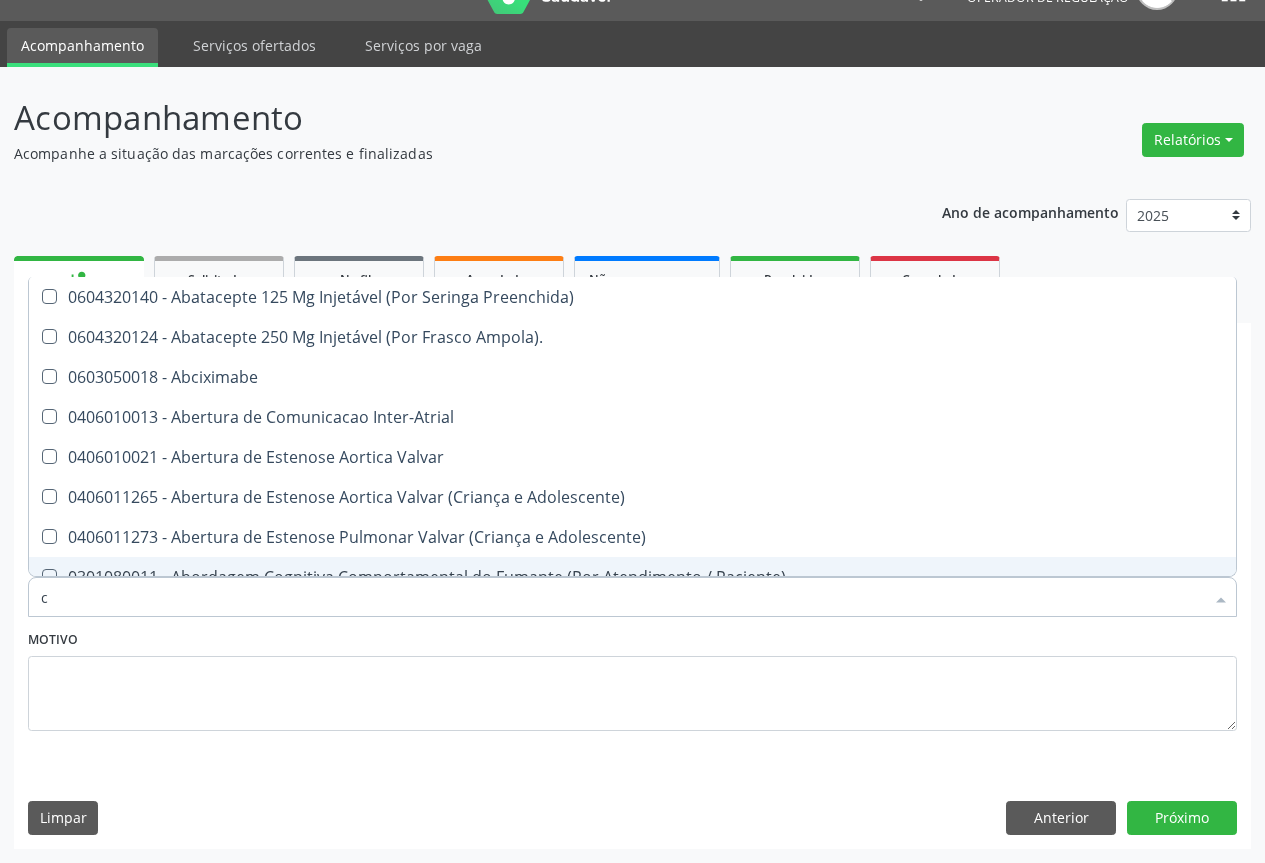 type on "cr" 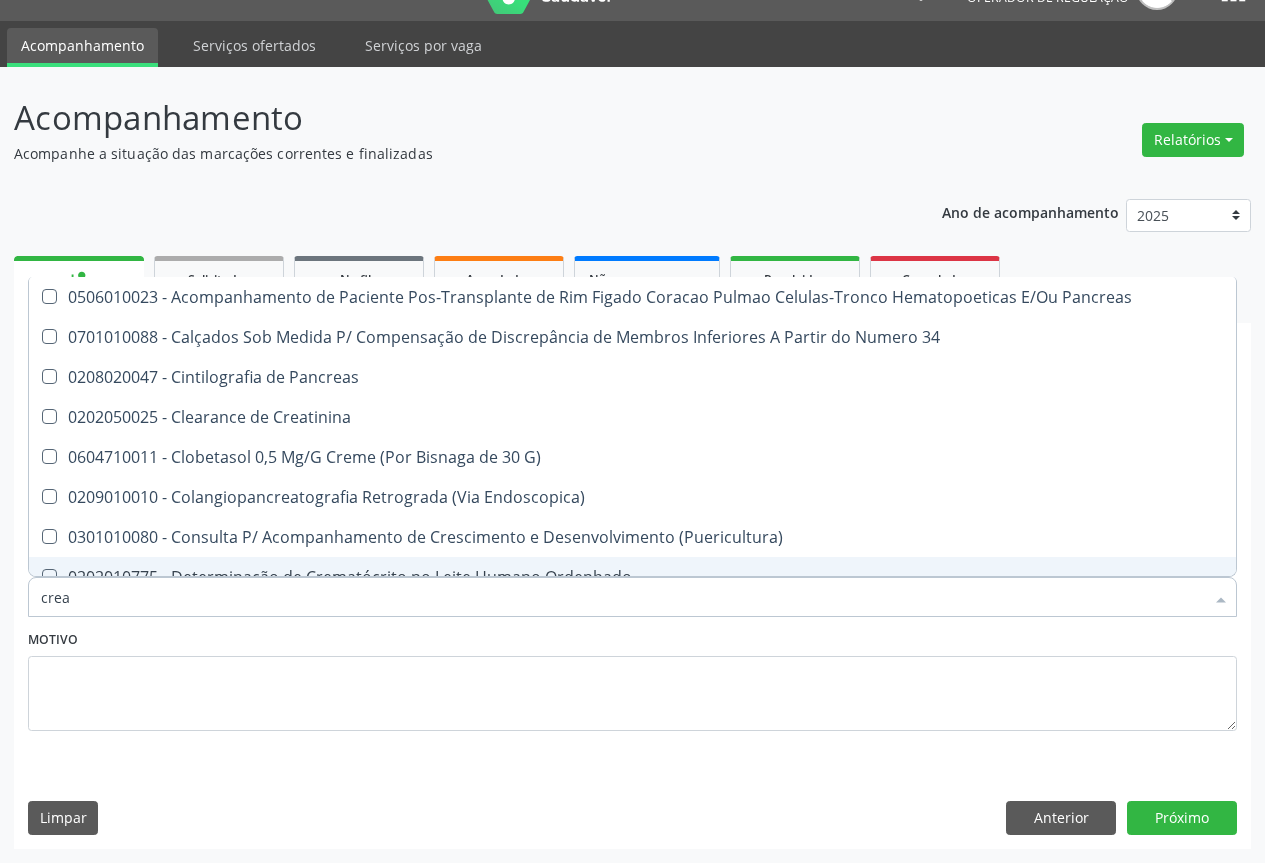 type on "creat" 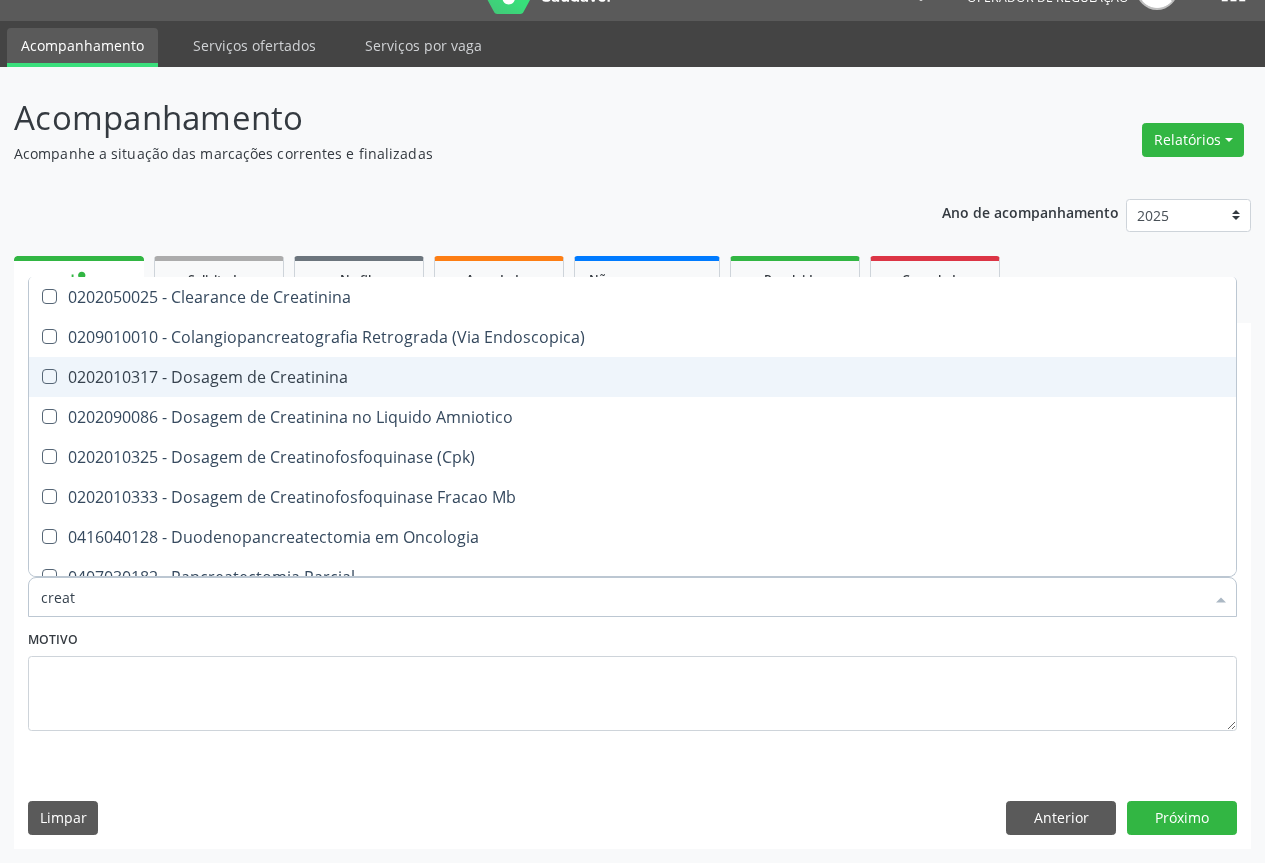 click on "0202010317 - Dosagem de Creatinina" at bounding box center [632, 377] 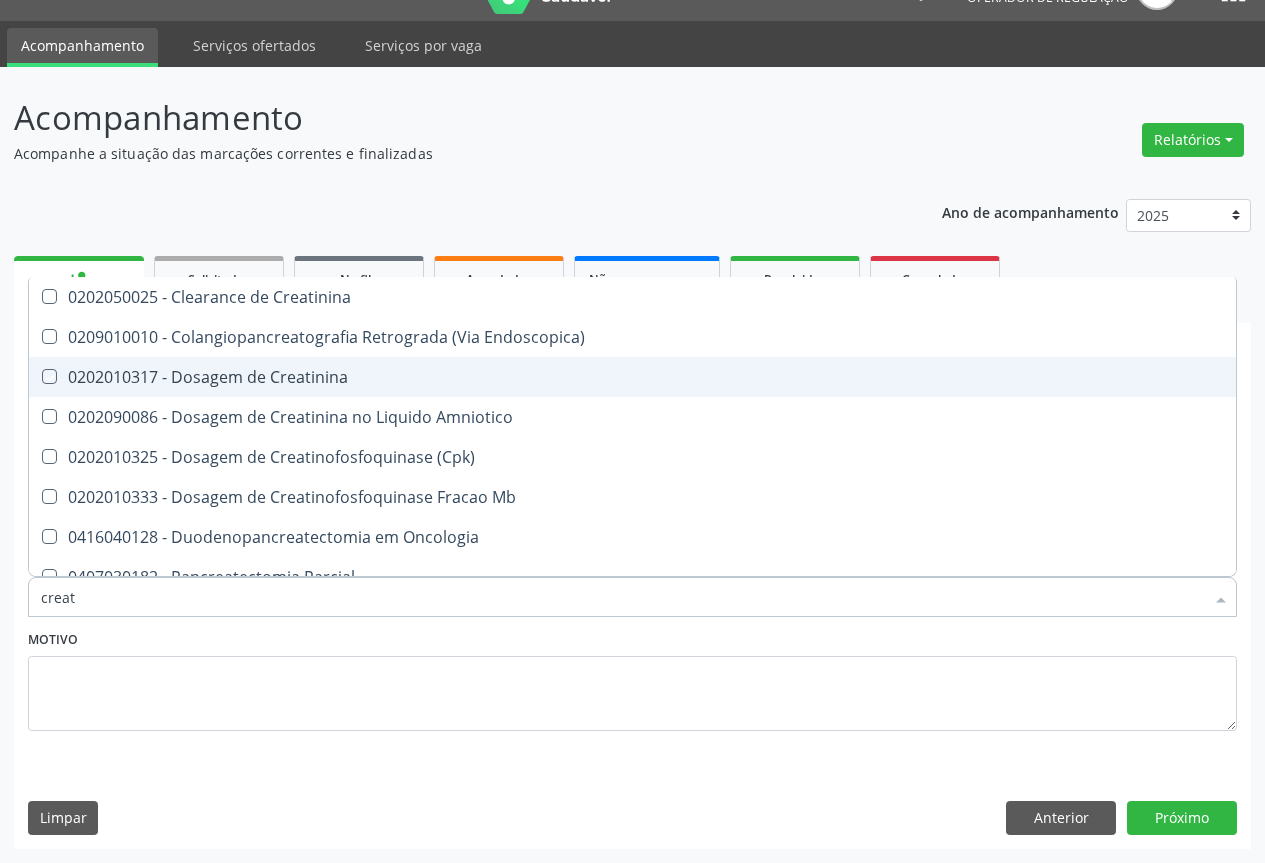 checkbox on "true" 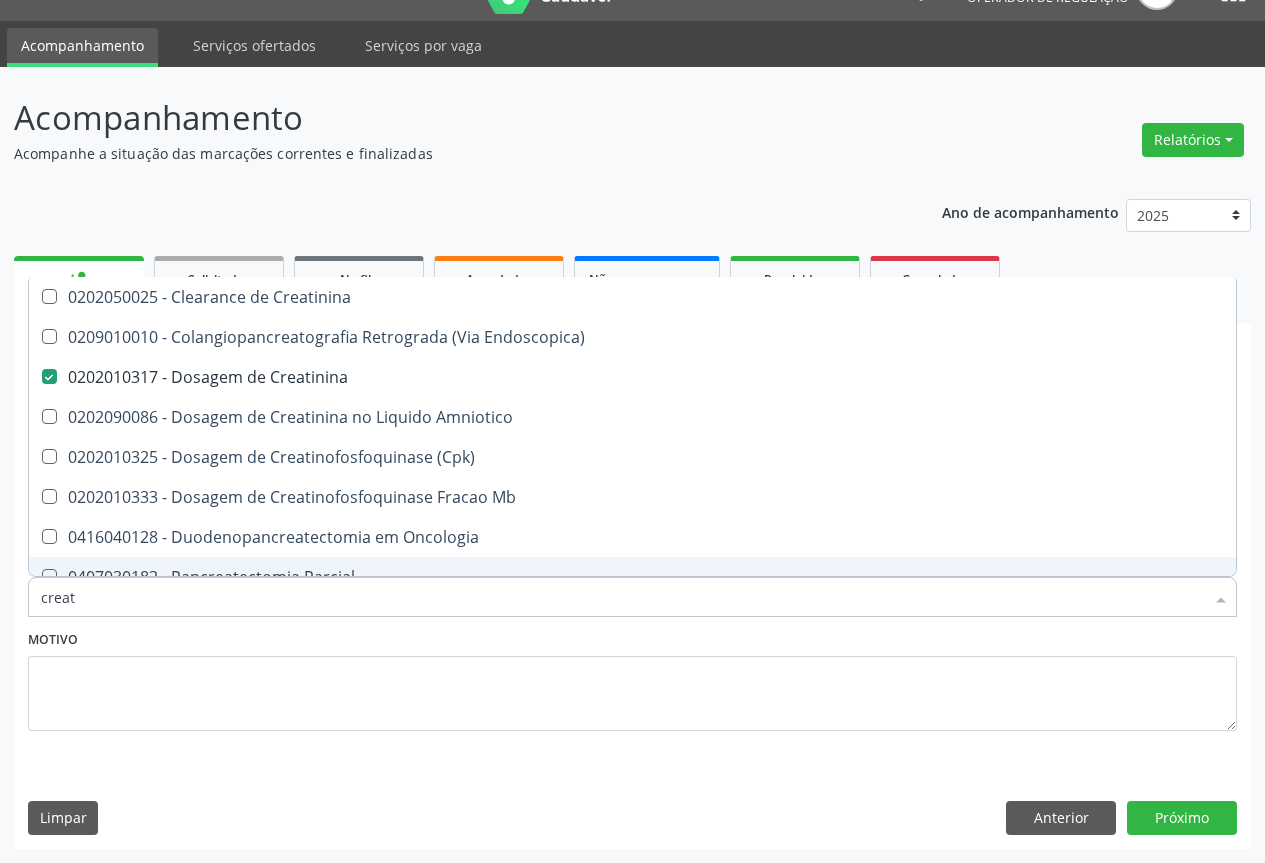 click on "creat" at bounding box center [622, 597] 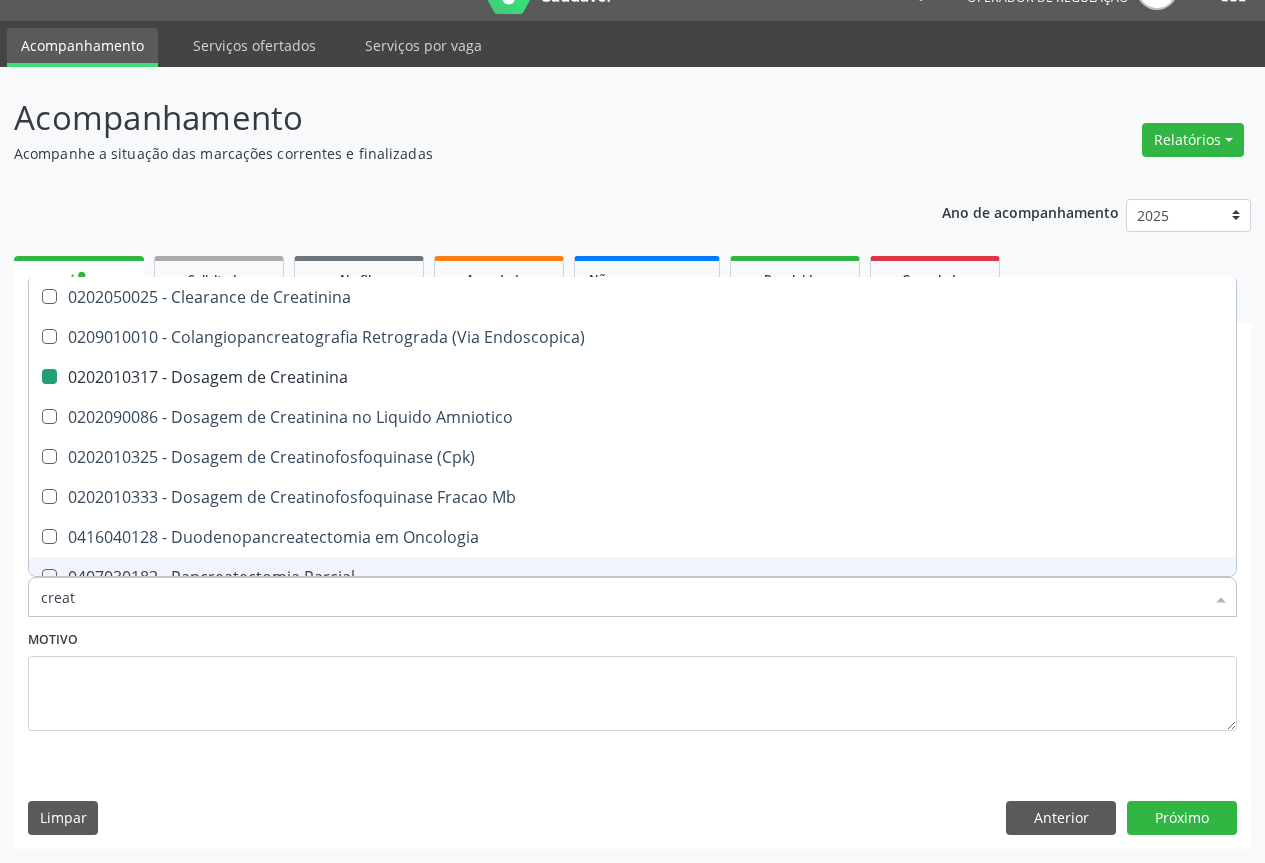 type on "c" 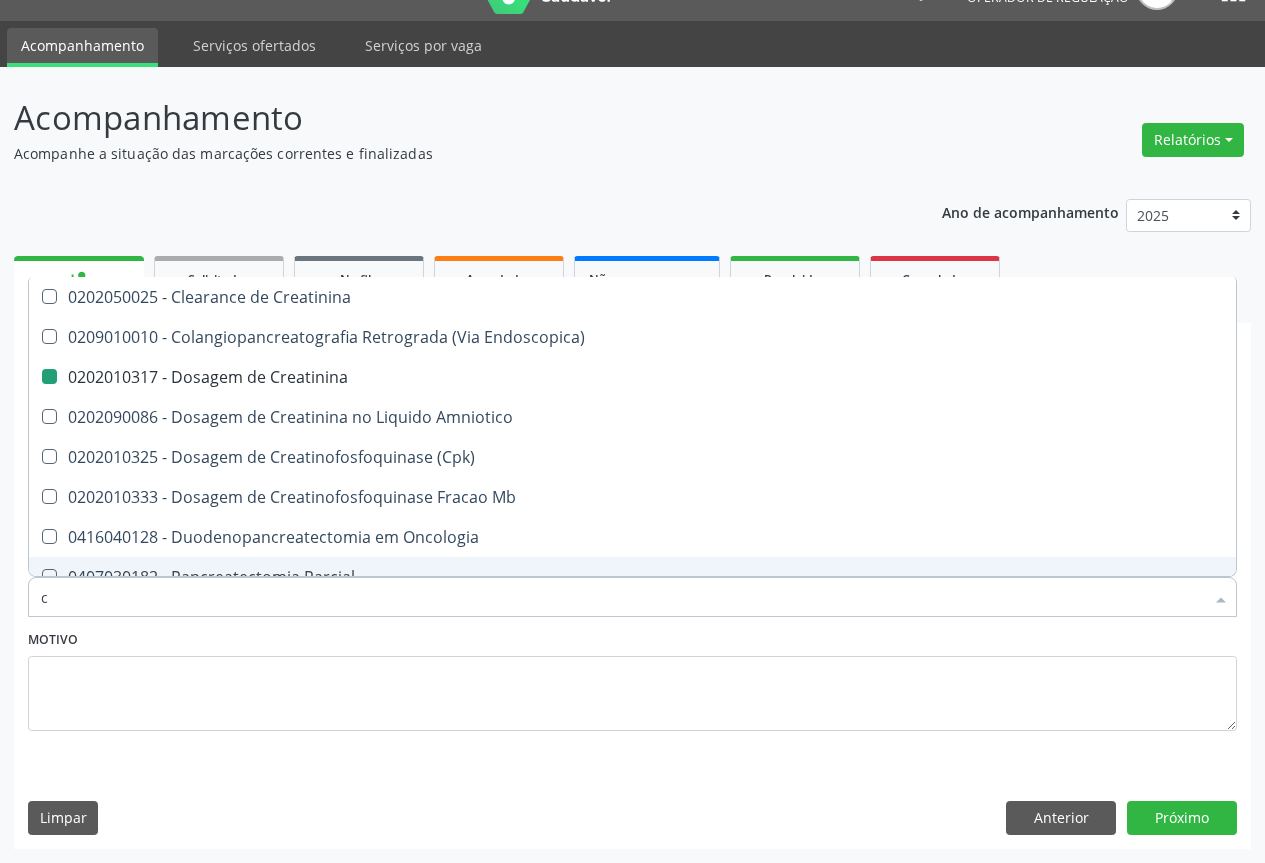 checkbox on "false" 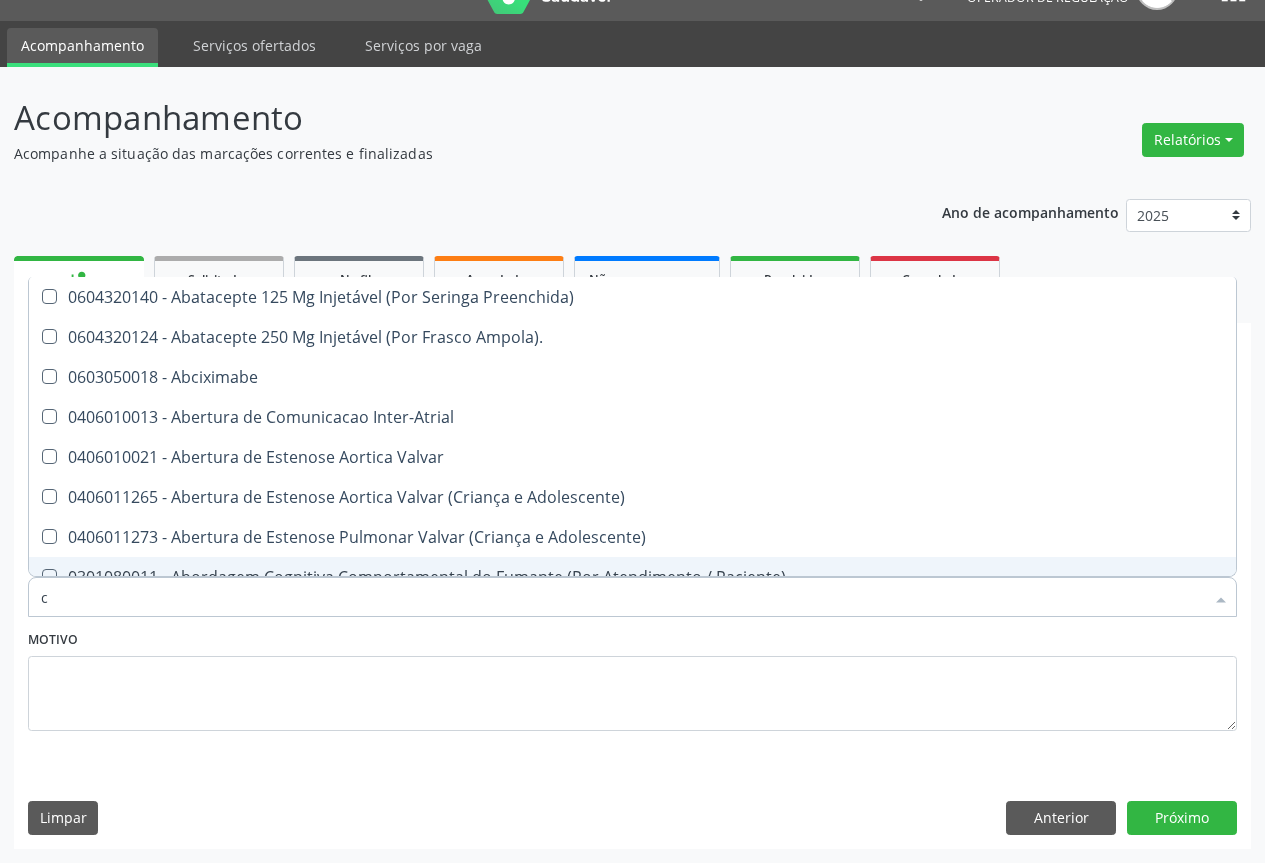 type on "co" 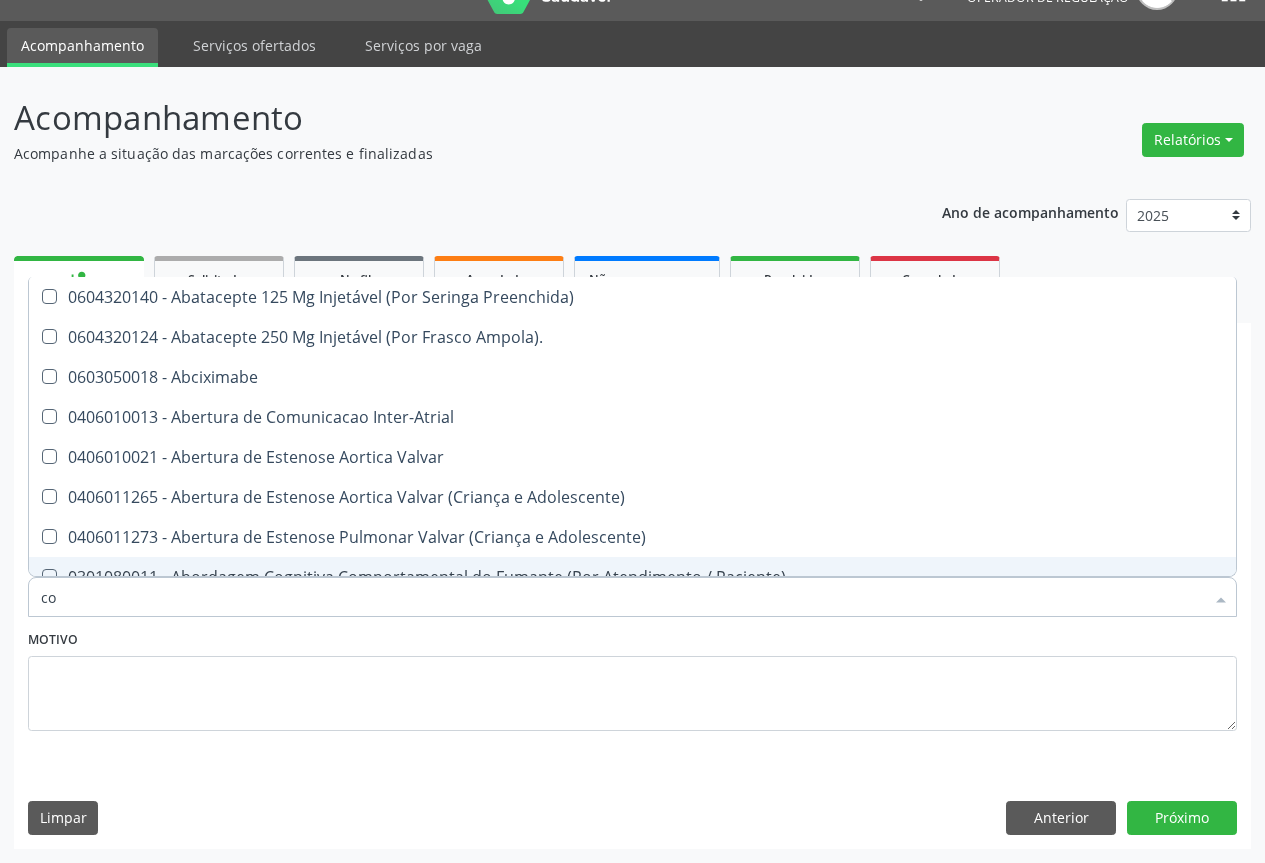 checkbox on "true" 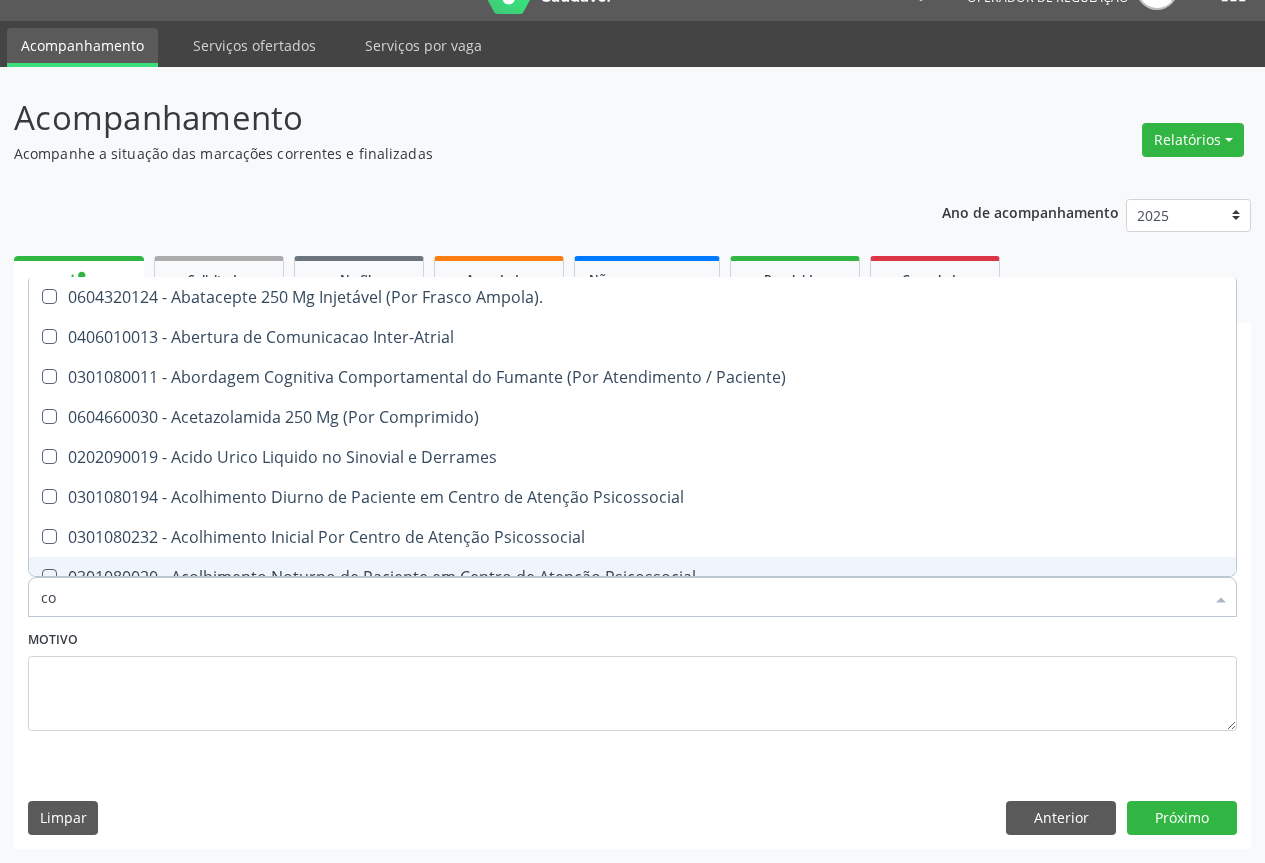 type on "col" 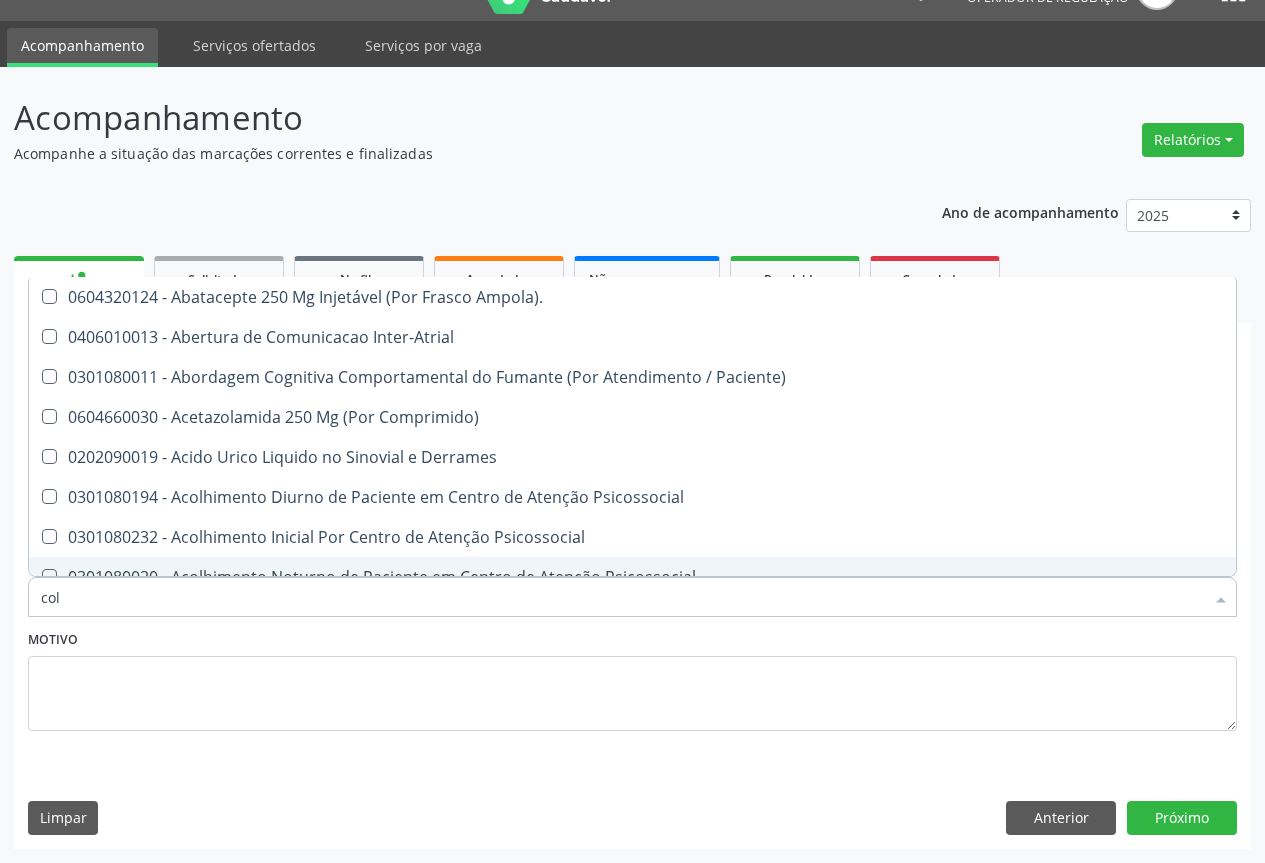 checkbox on "false" 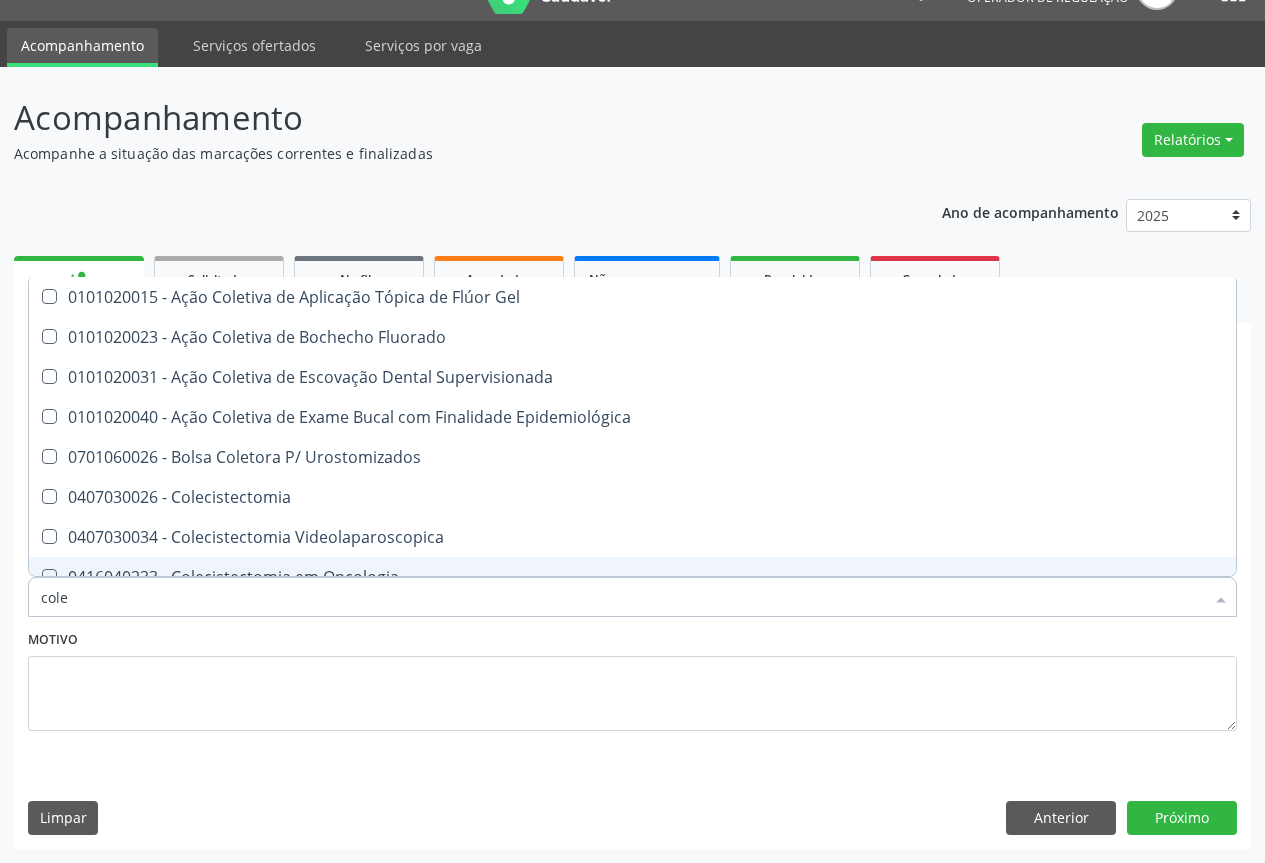 type on "coles" 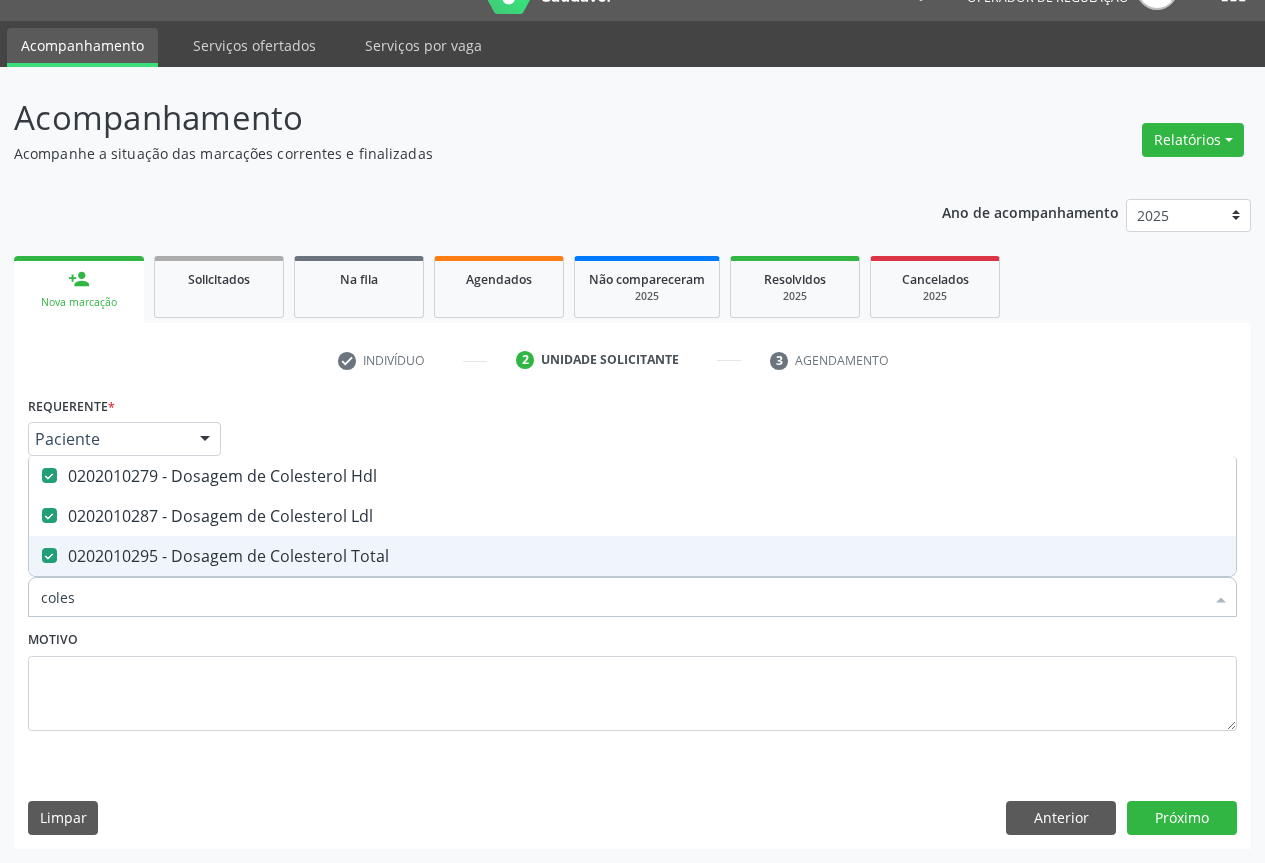 click on "coles" at bounding box center [622, 597] 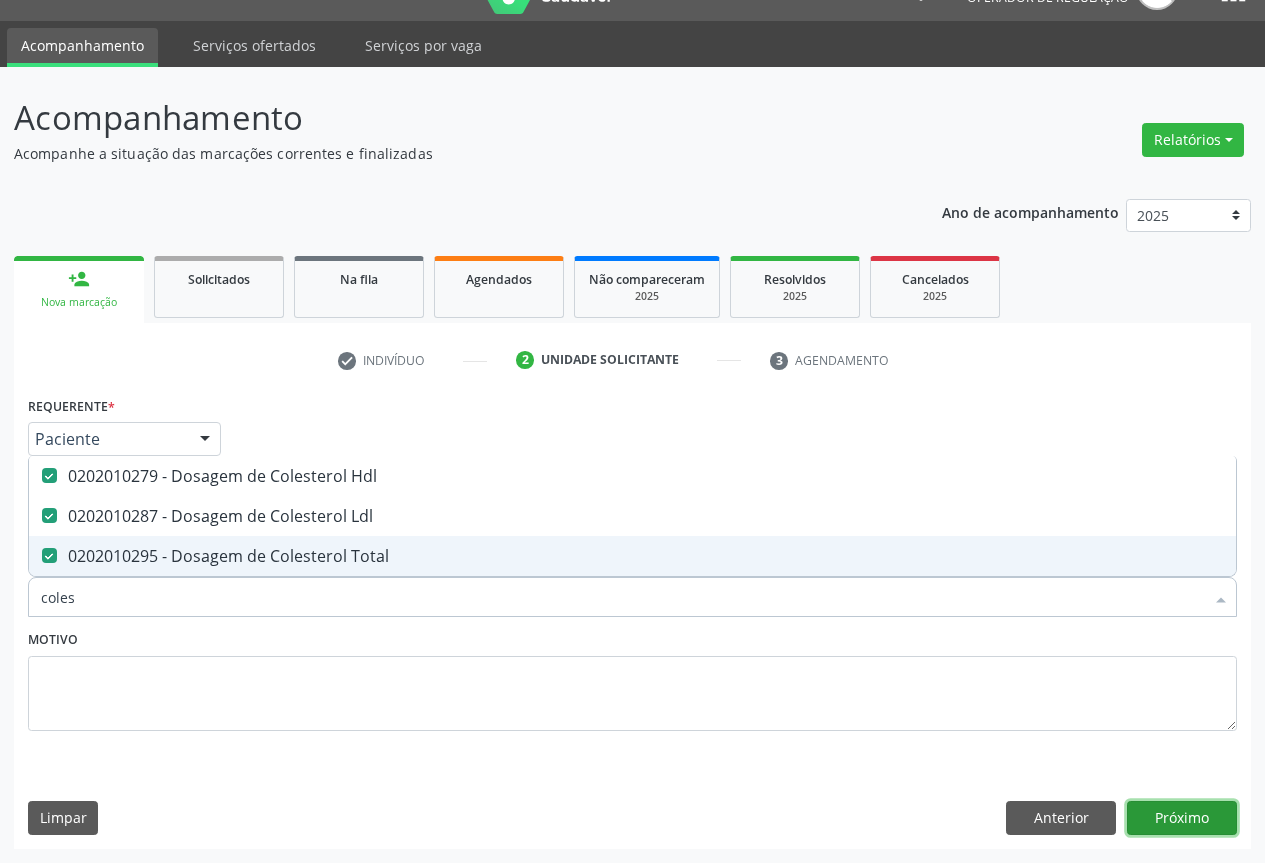 click on "Próximo" at bounding box center [1182, 818] 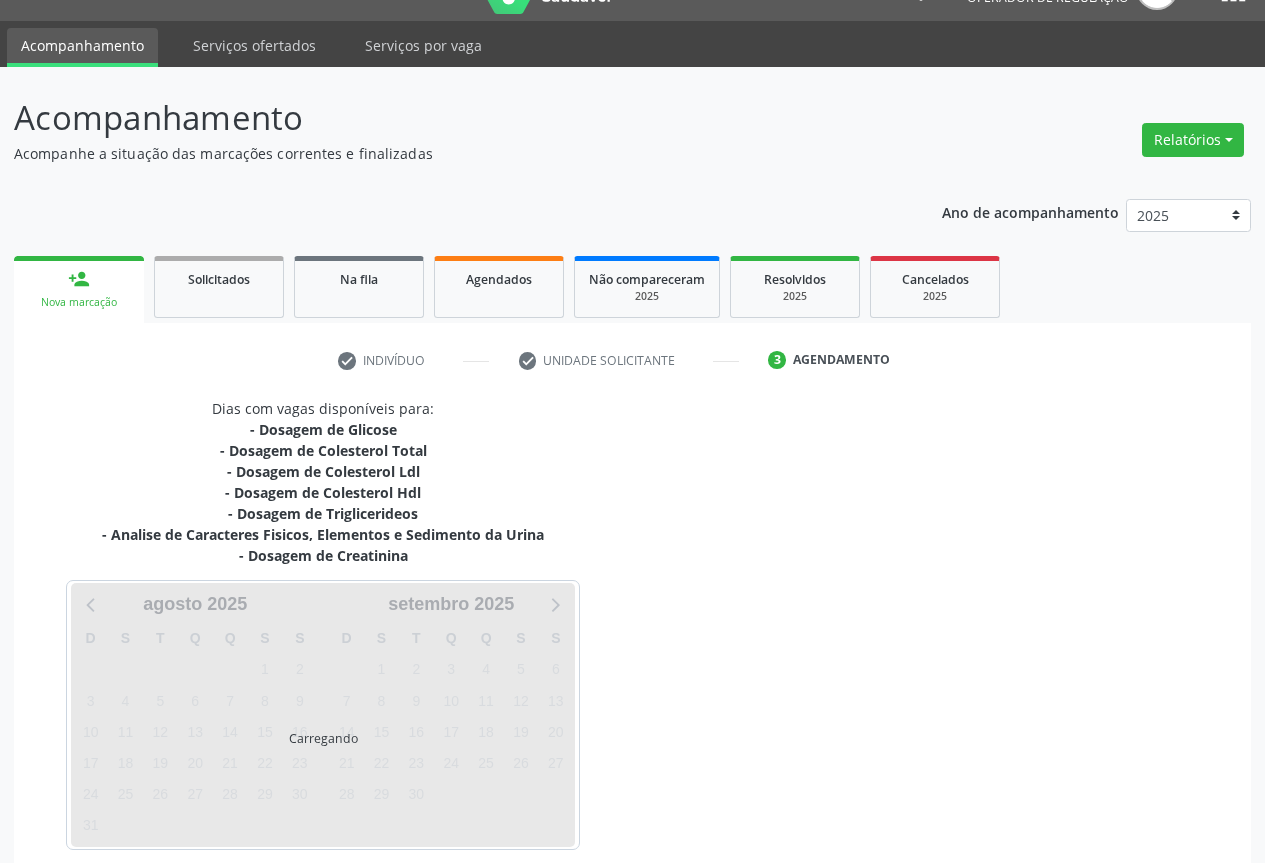 scroll, scrollTop: 133, scrollLeft: 0, axis: vertical 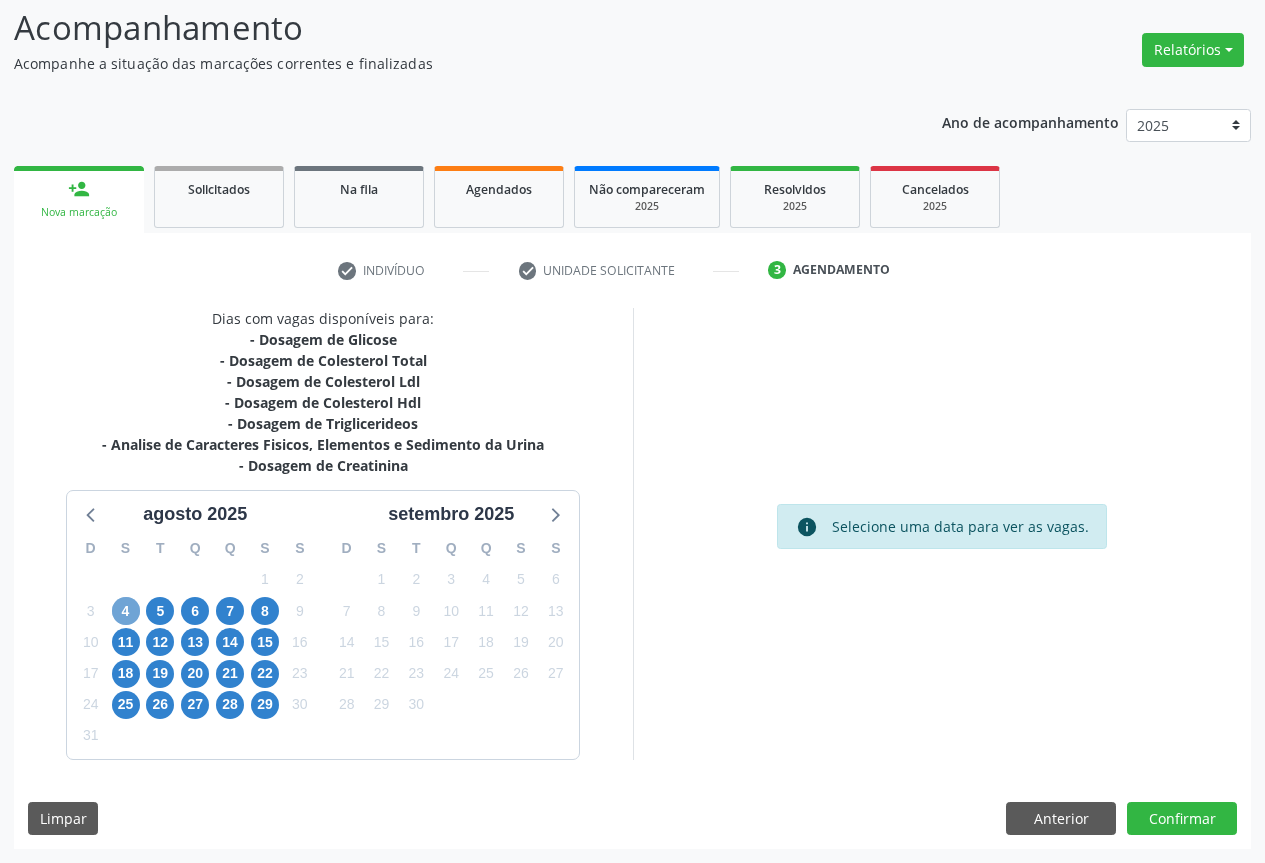 click on "4" at bounding box center (126, 611) 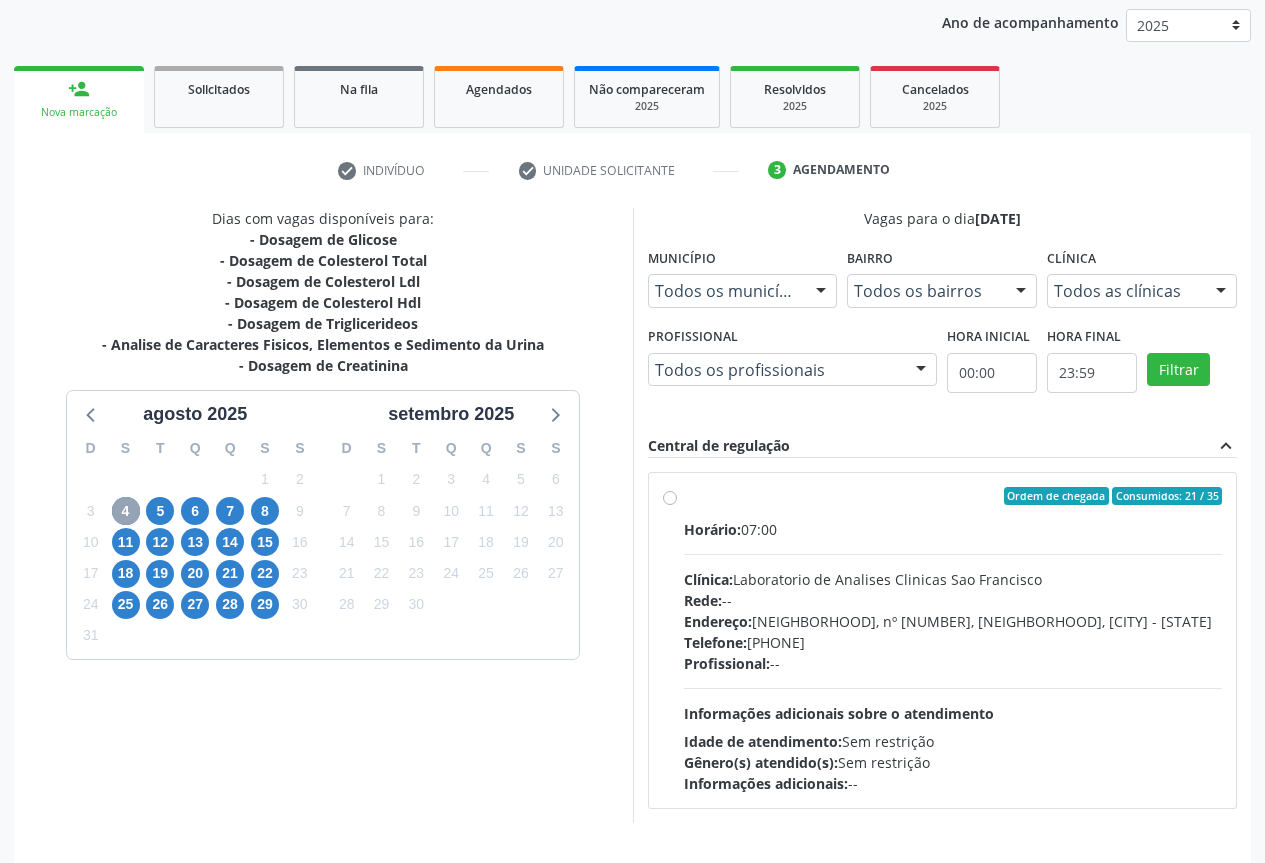 scroll, scrollTop: 296, scrollLeft: 0, axis: vertical 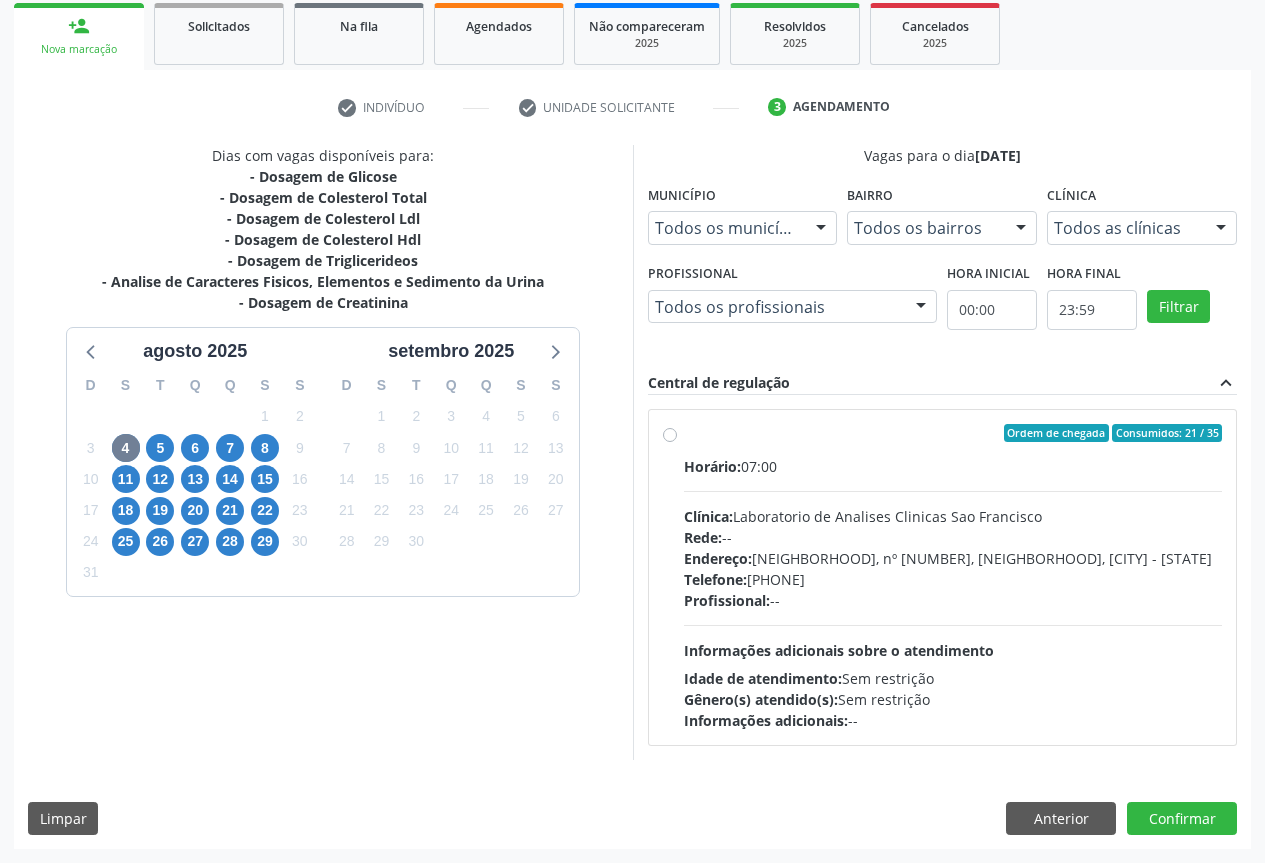 click on "Ordem de chegada
Consumidos: 21 / 35
Horário:   07:00
Clínica:  Laboratorio de Analises Clinicas Sao Francisco
Rede:
--
Endereço:   Terreo, nº 258, Centro, Campo Formoso - BA
Telefone:   (74) 36453588
Profissional:
--
Informações adicionais sobre o atendimento
Idade de atendimento:
Sem restrição
Gênero(s) atendido(s):
Sem restrição
Informações adicionais:
--" at bounding box center (943, 577) 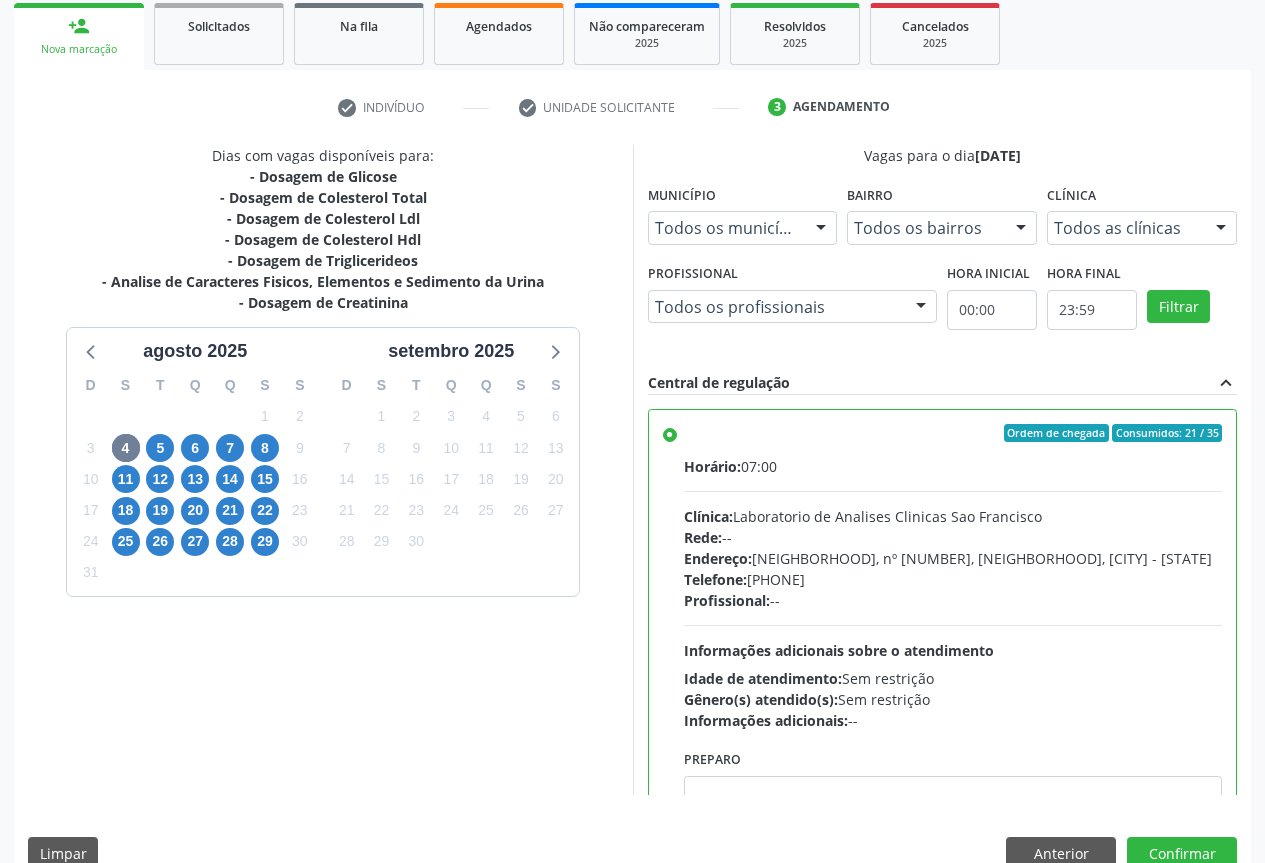 scroll, scrollTop: 332, scrollLeft: 0, axis: vertical 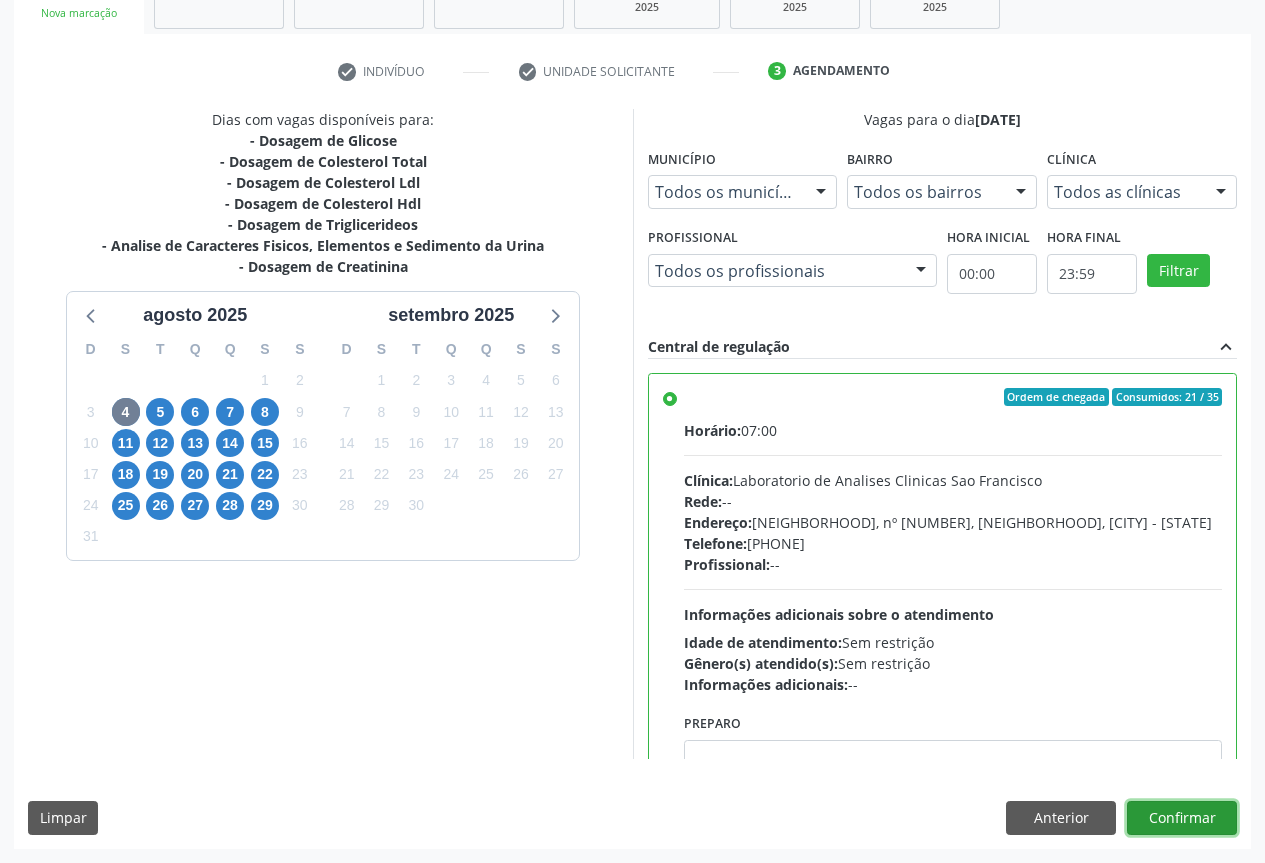 click on "Confirmar" at bounding box center (1182, 818) 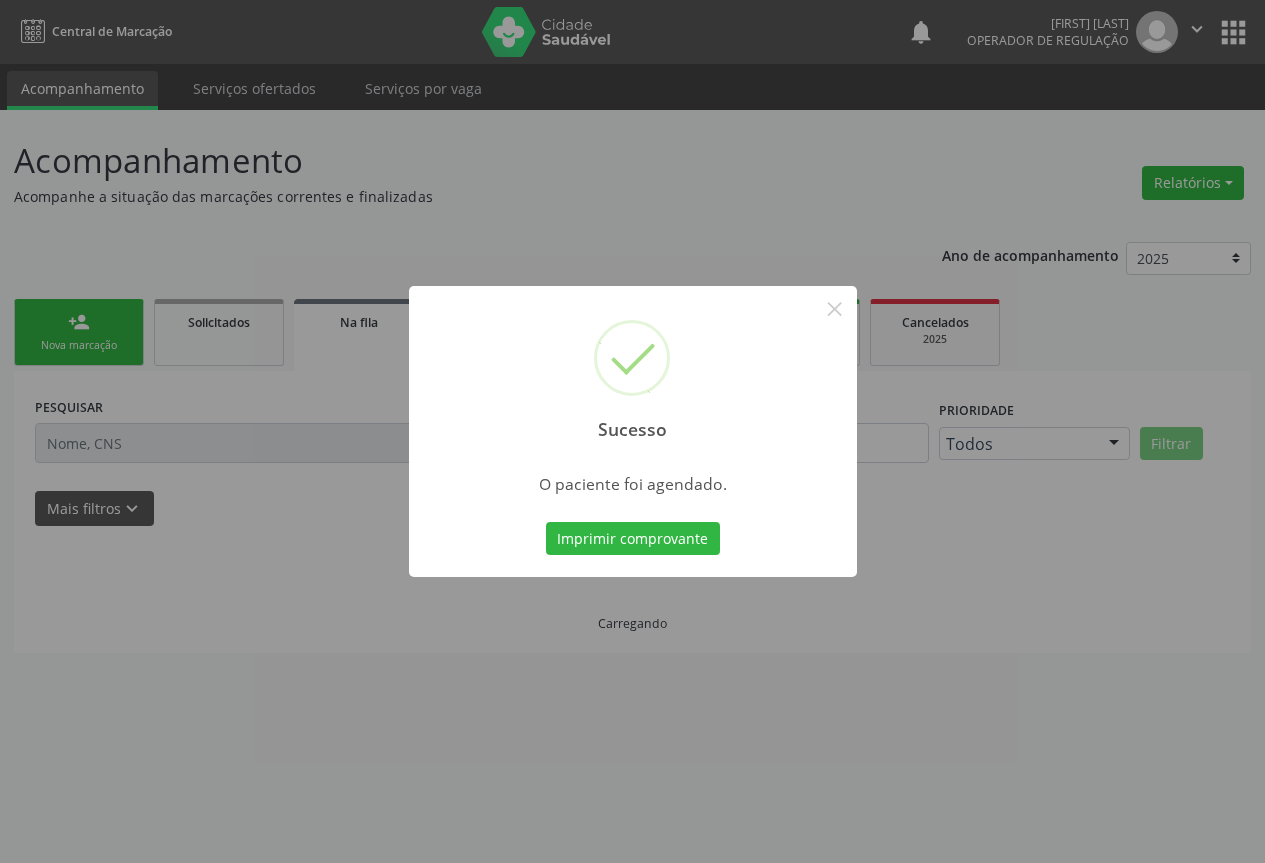 scroll, scrollTop: 0, scrollLeft: 0, axis: both 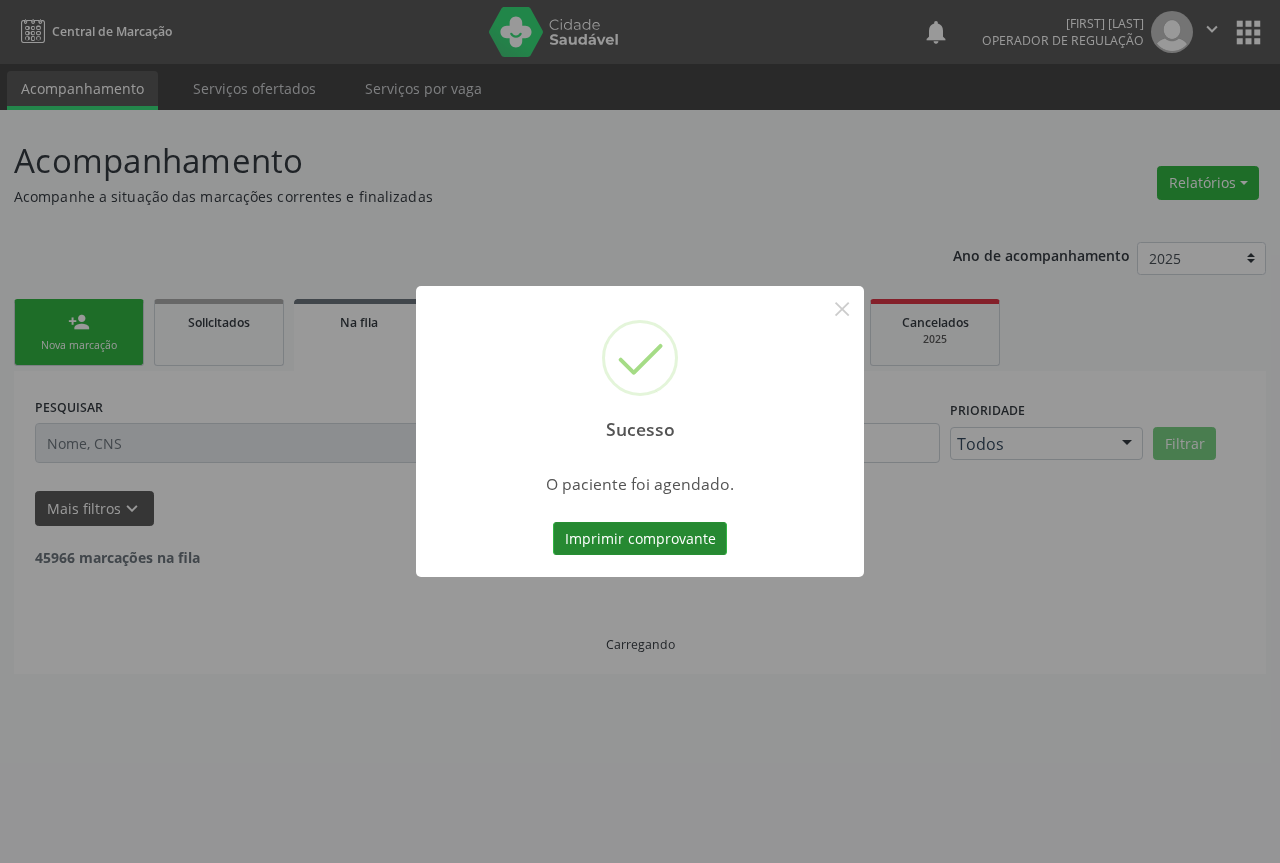 click on "Imprimir comprovante" at bounding box center [640, 539] 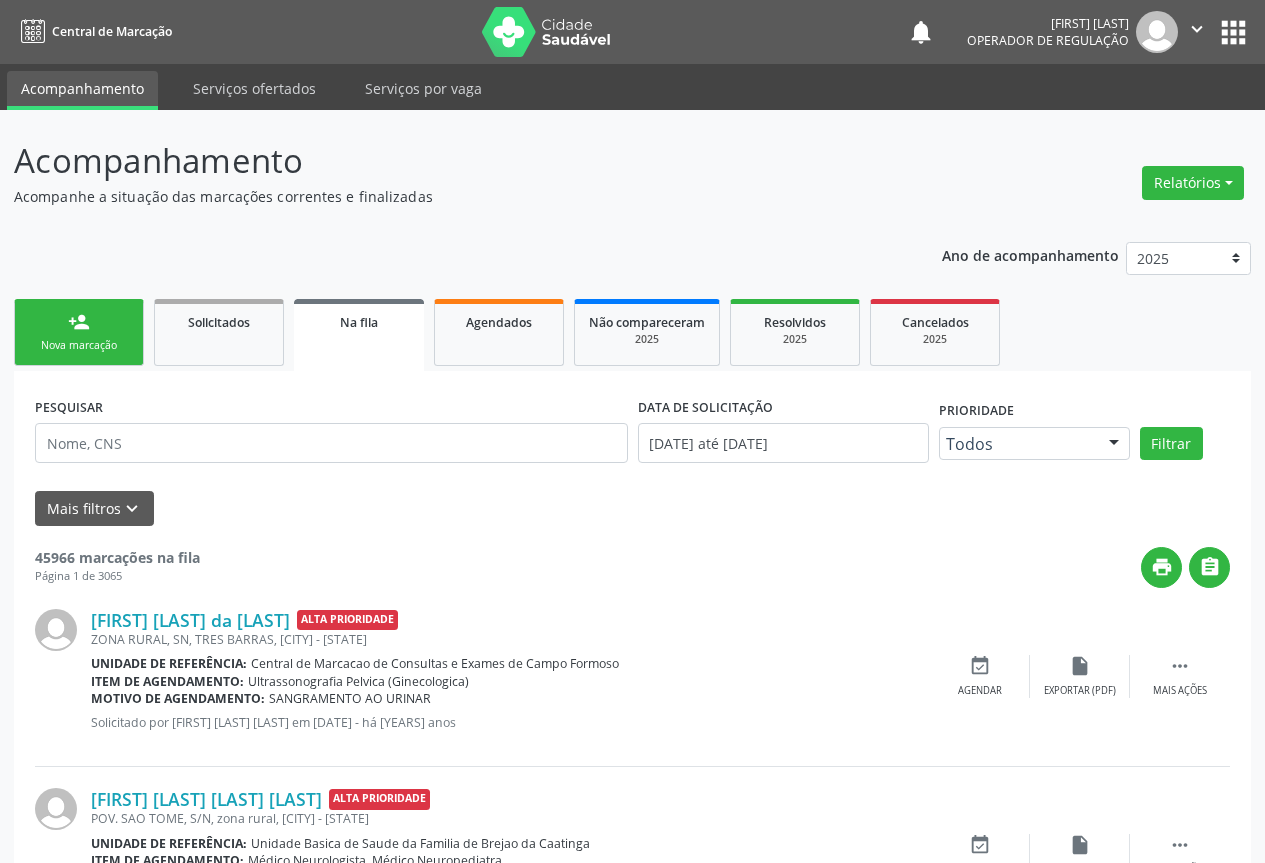 click on "person_add" at bounding box center (79, 322) 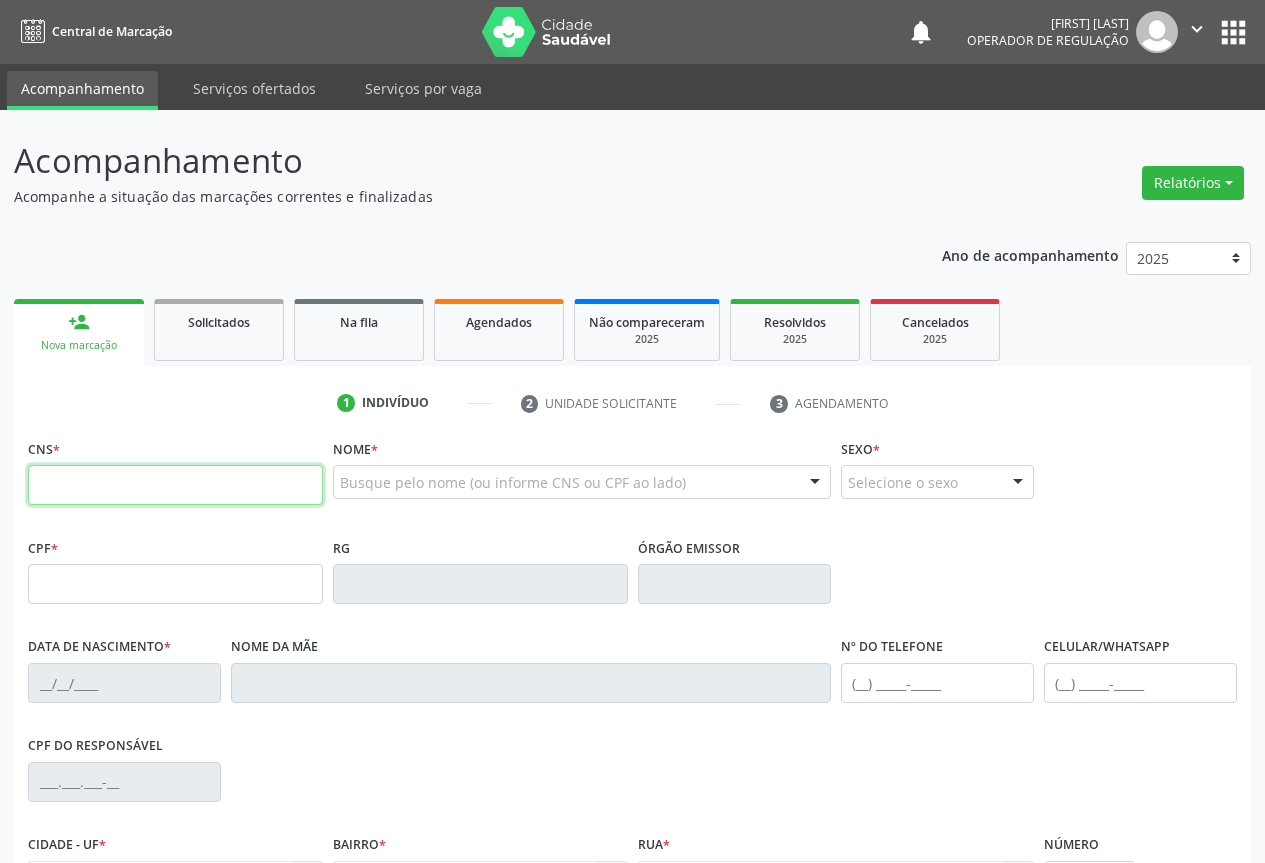 click at bounding box center (175, 485) 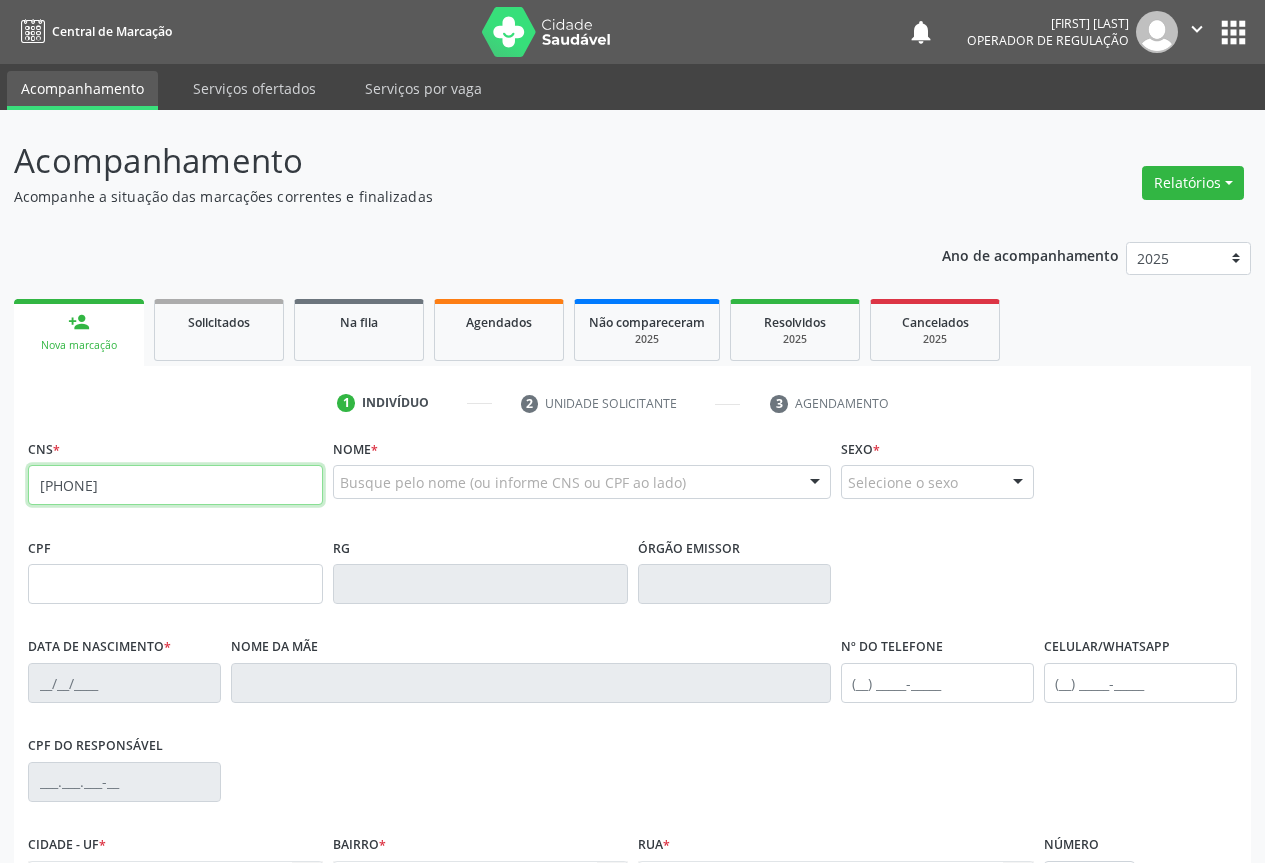 type on "700 0006 9408 5302" 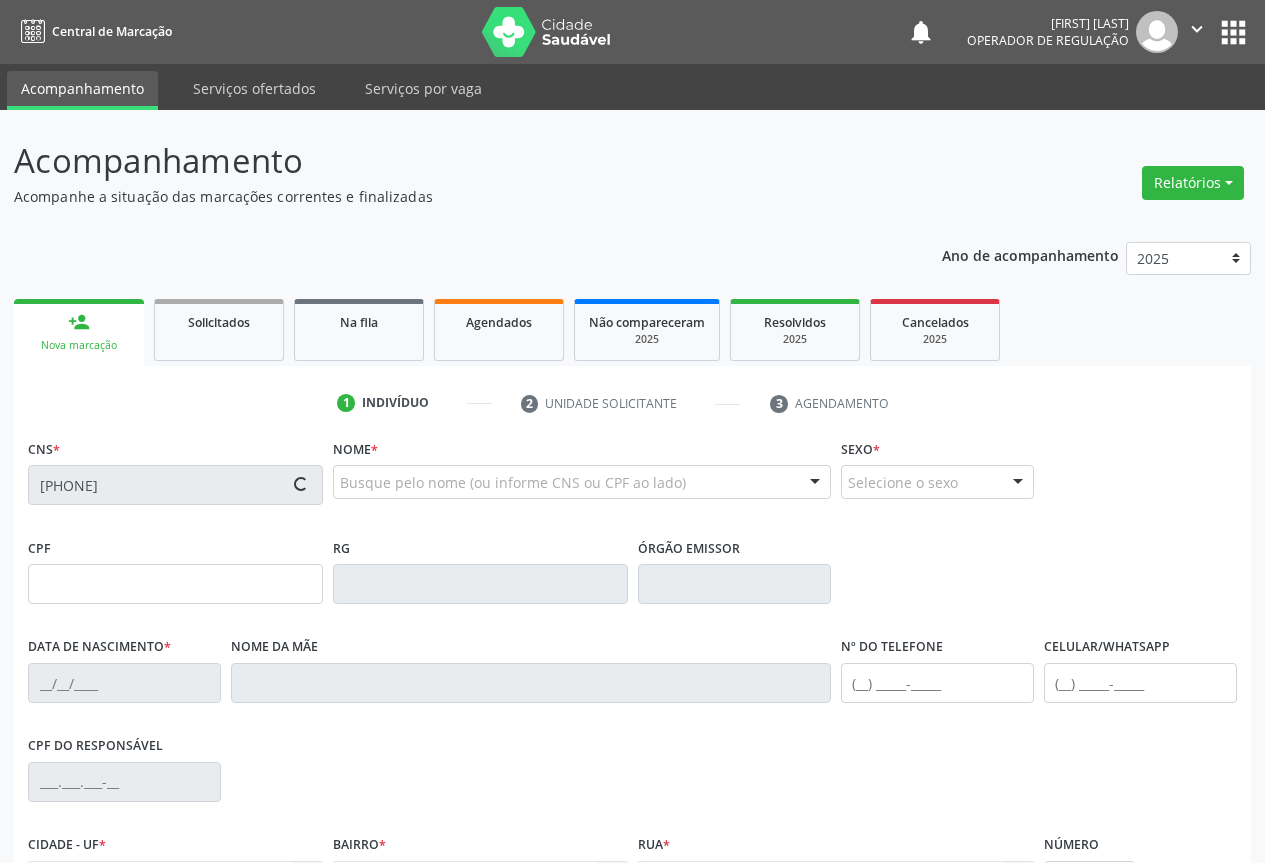 type on "022.645.347-29" 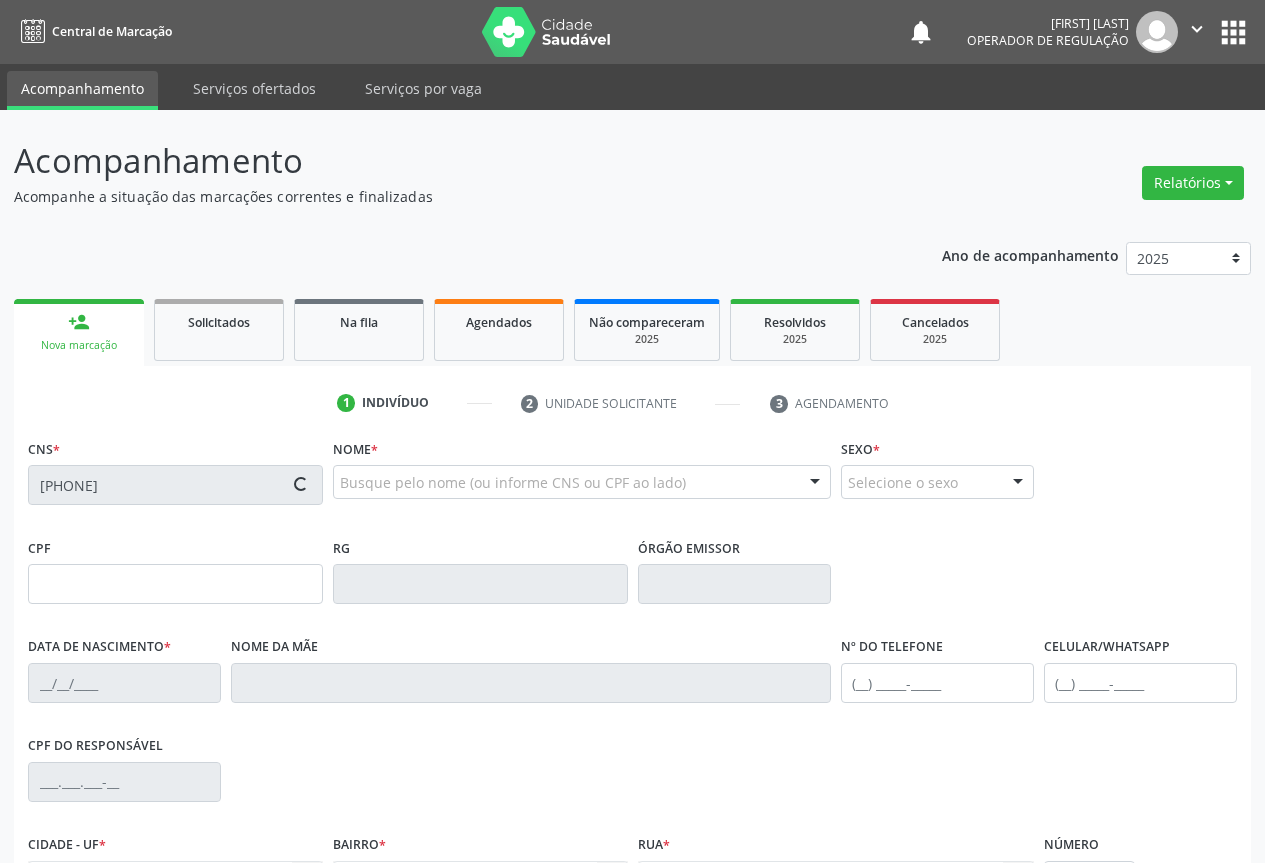 type on "13/01/1968" 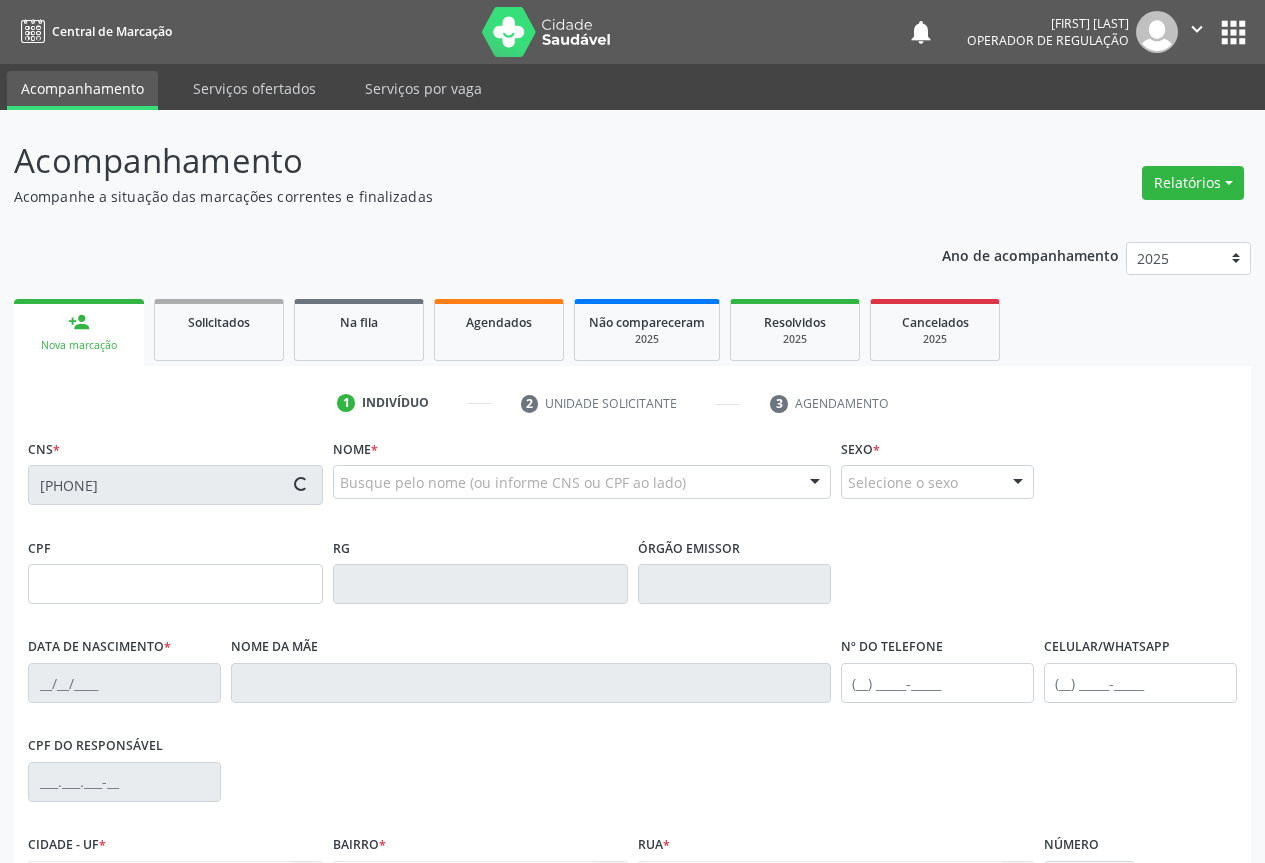 type on "44" 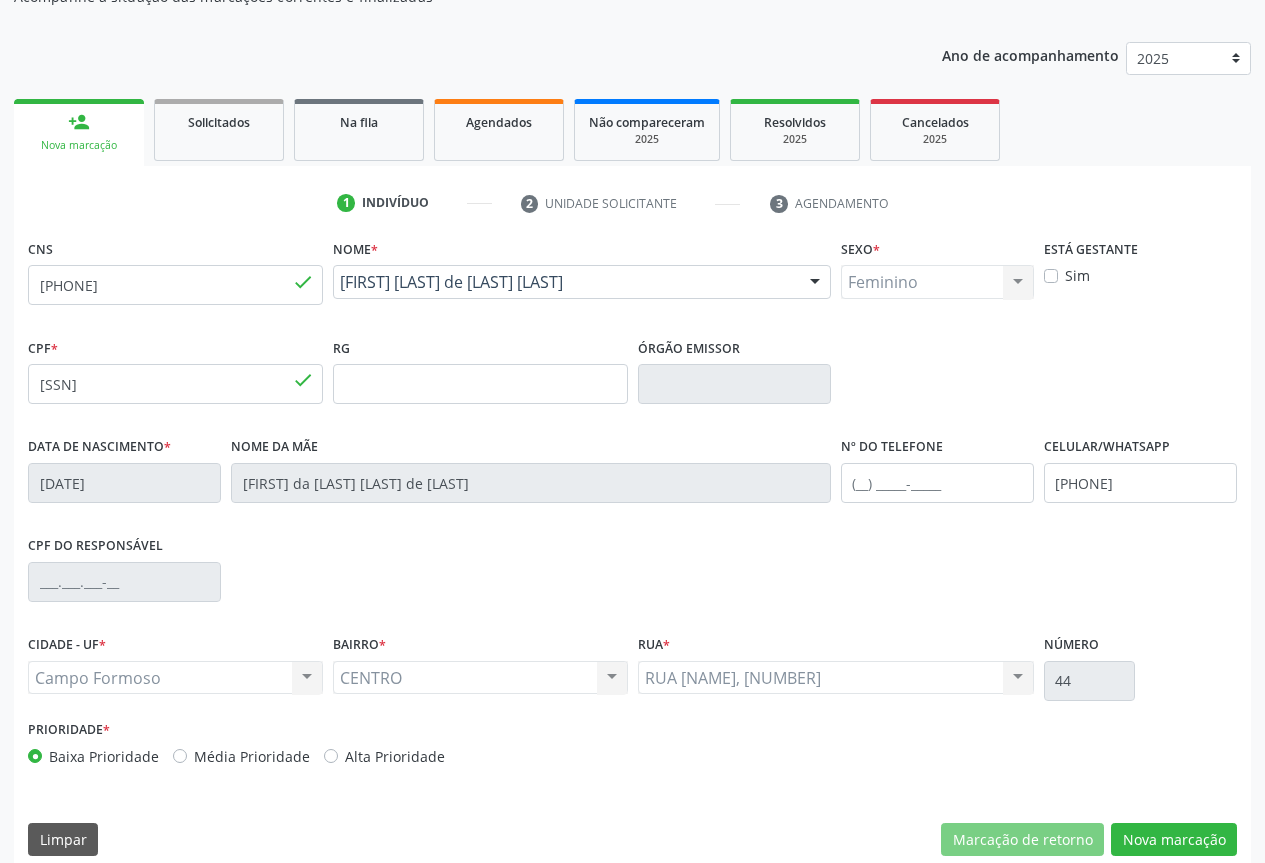 scroll, scrollTop: 221, scrollLeft: 0, axis: vertical 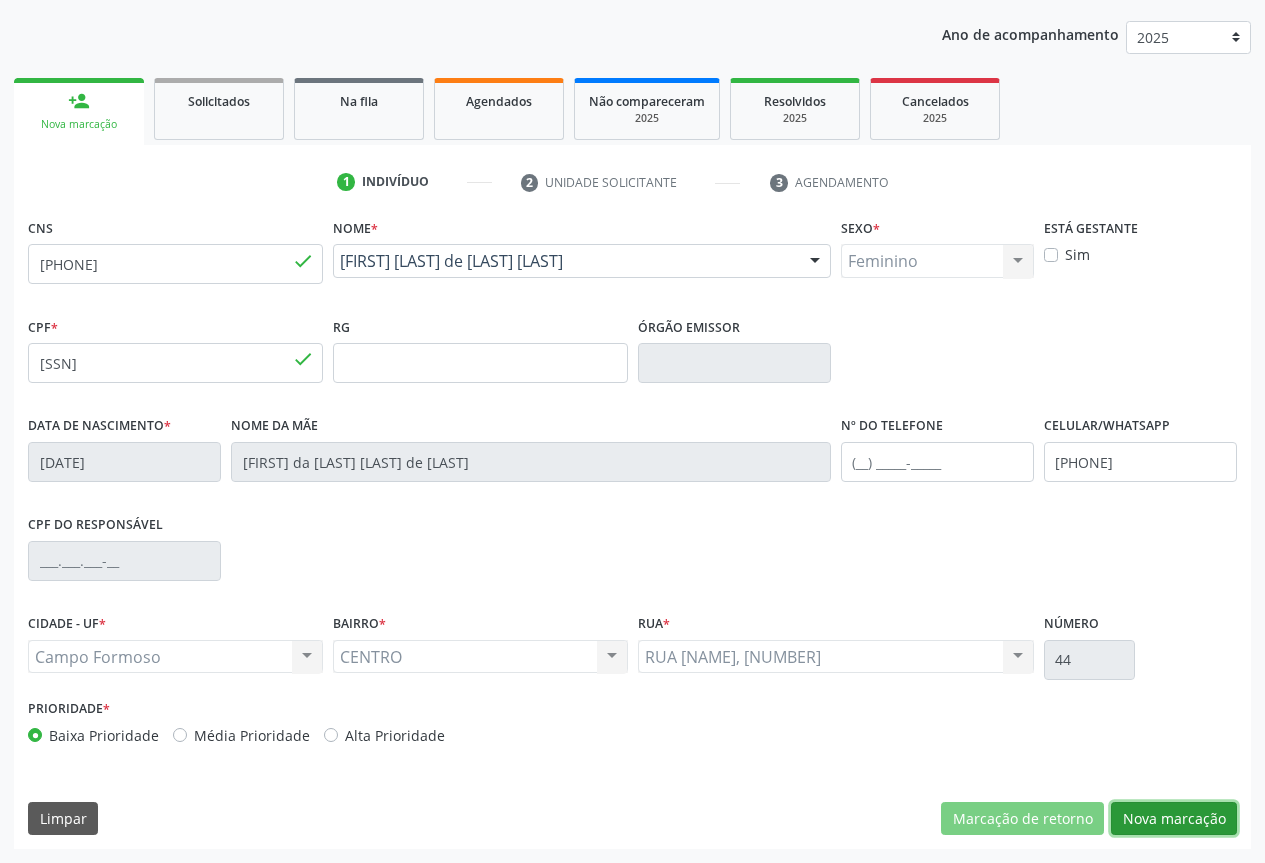 click on "Nova marcação" at bounding box center [1174, 819] 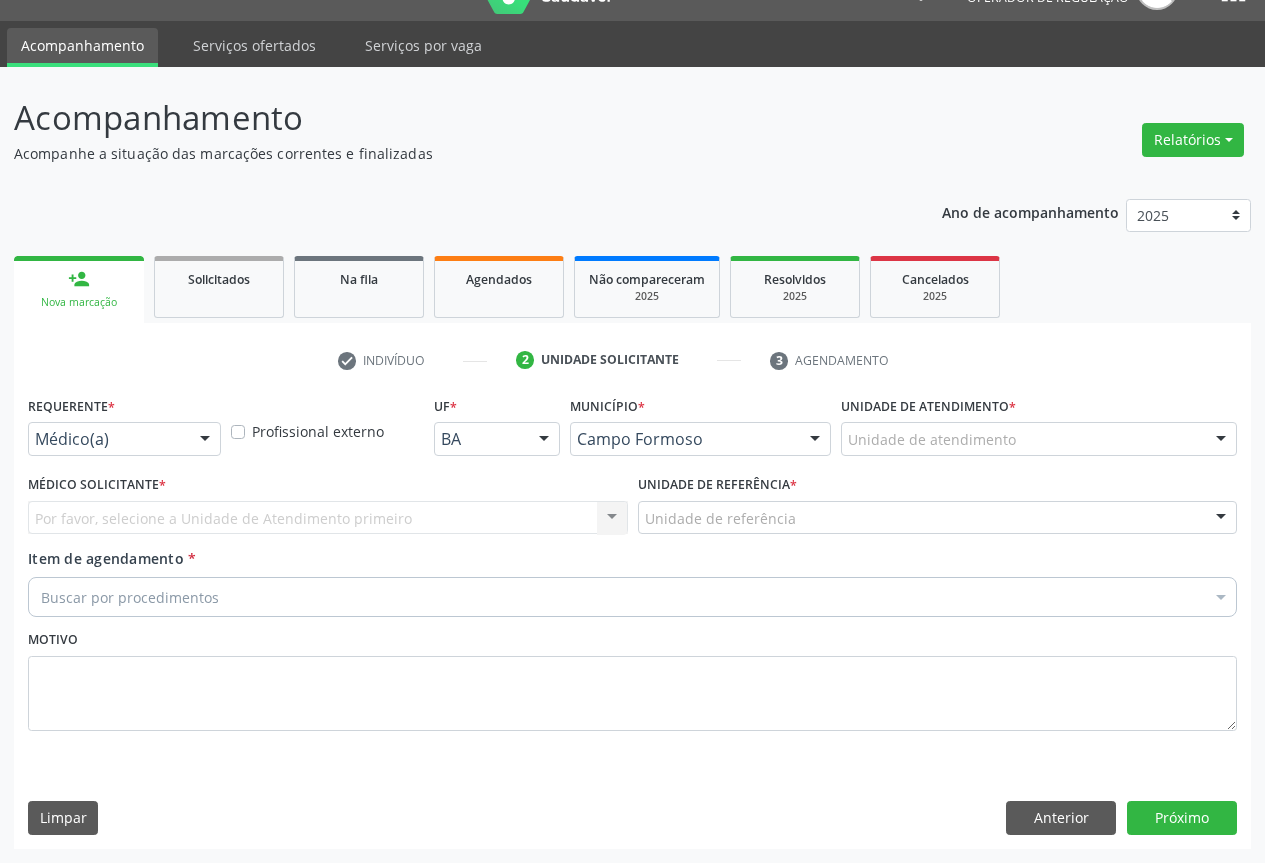 scroll, scrollTop: 43, scrollLeft: 0, axis: vertical 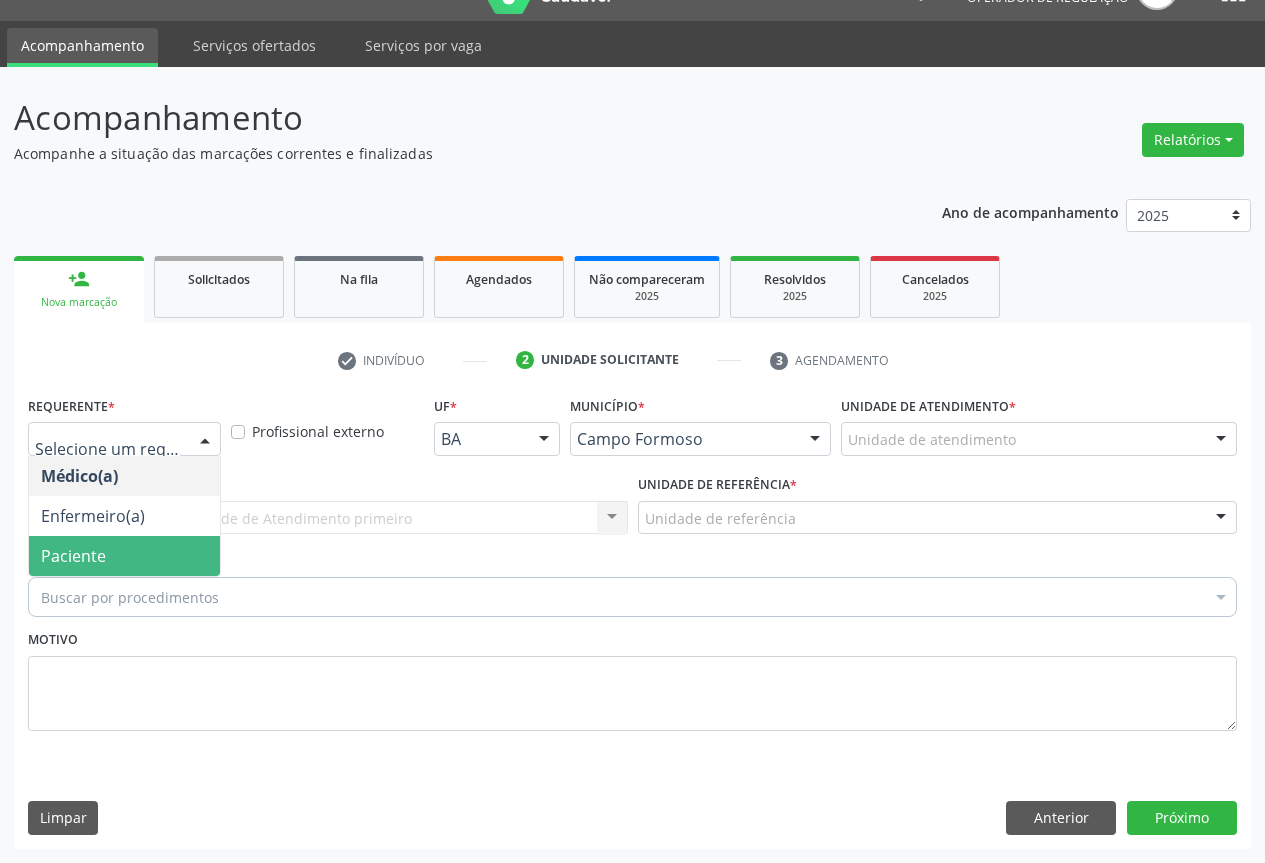 click on "Paciente" at bounding box center (124, 556) 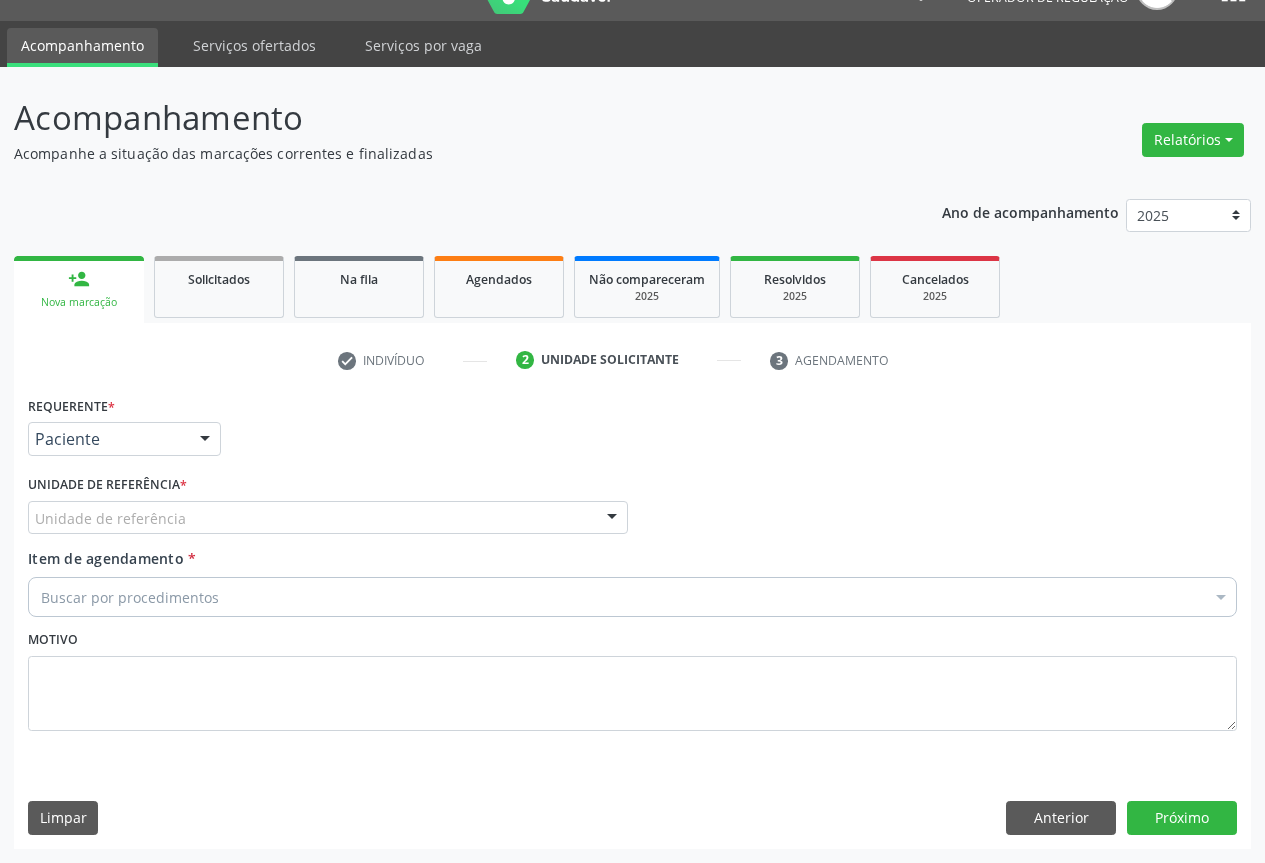 click on "Unidade de referência" at bounding box center [328, 518] 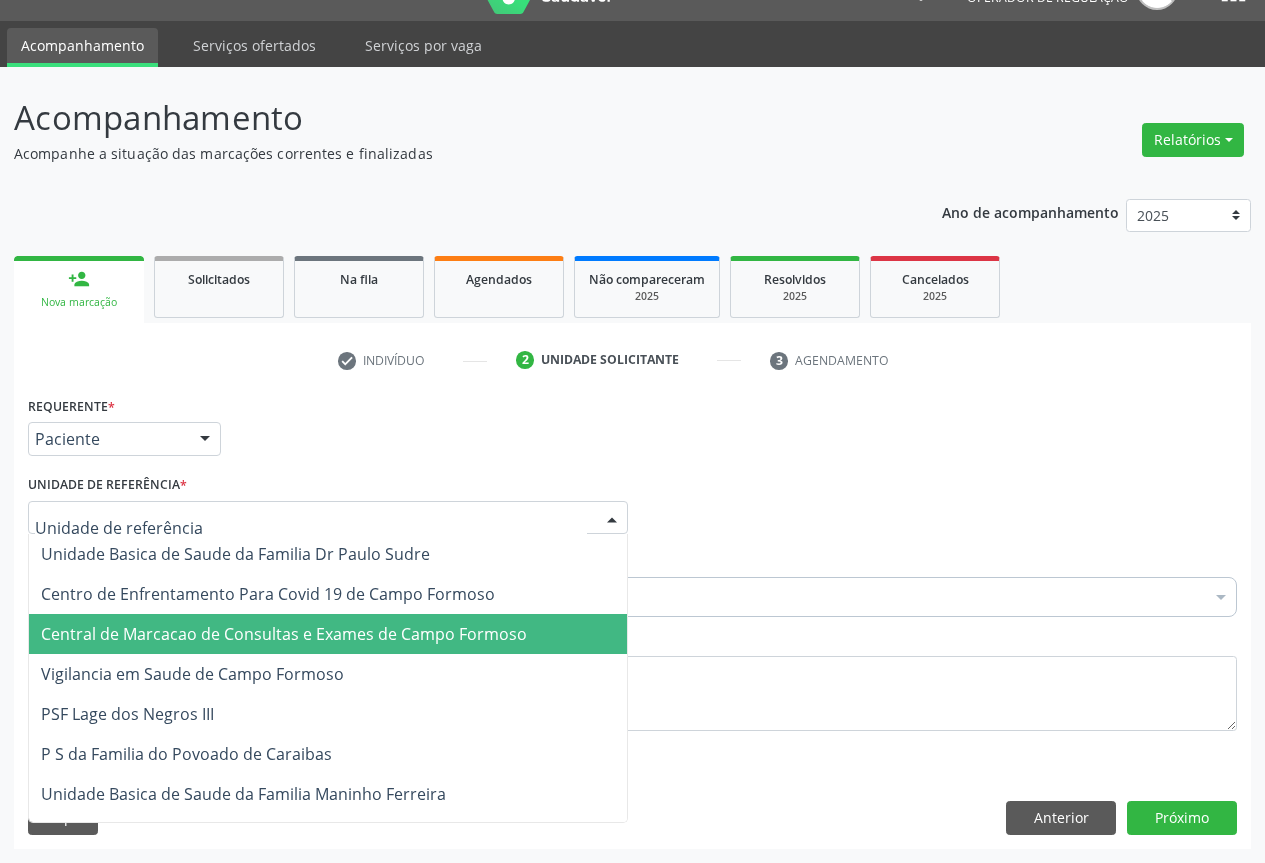 click on "Central de Marcacao de Consultas e Exames de Campo Formoso" at bounding box center (328, 634) 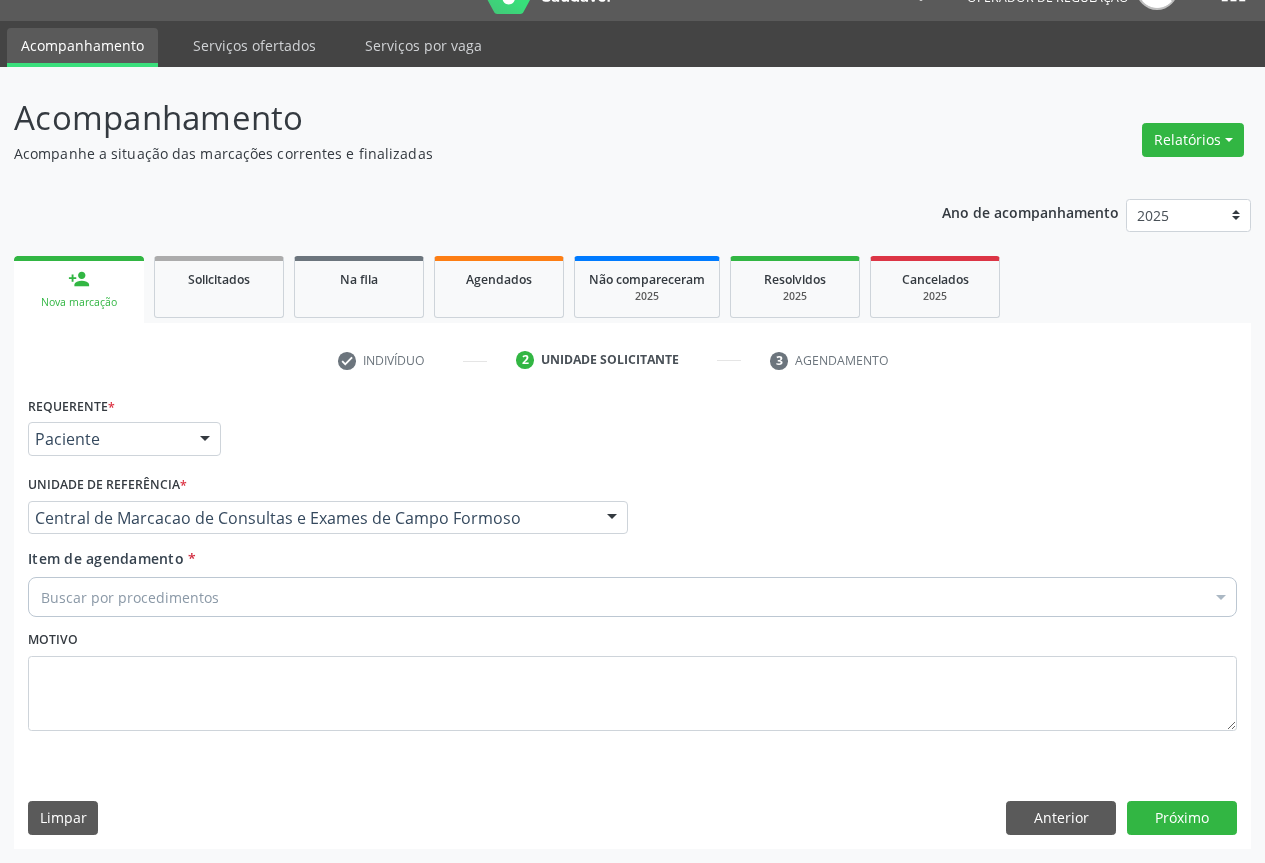 click on "Buscar por procedimentos" at bounding box center [632, 597] 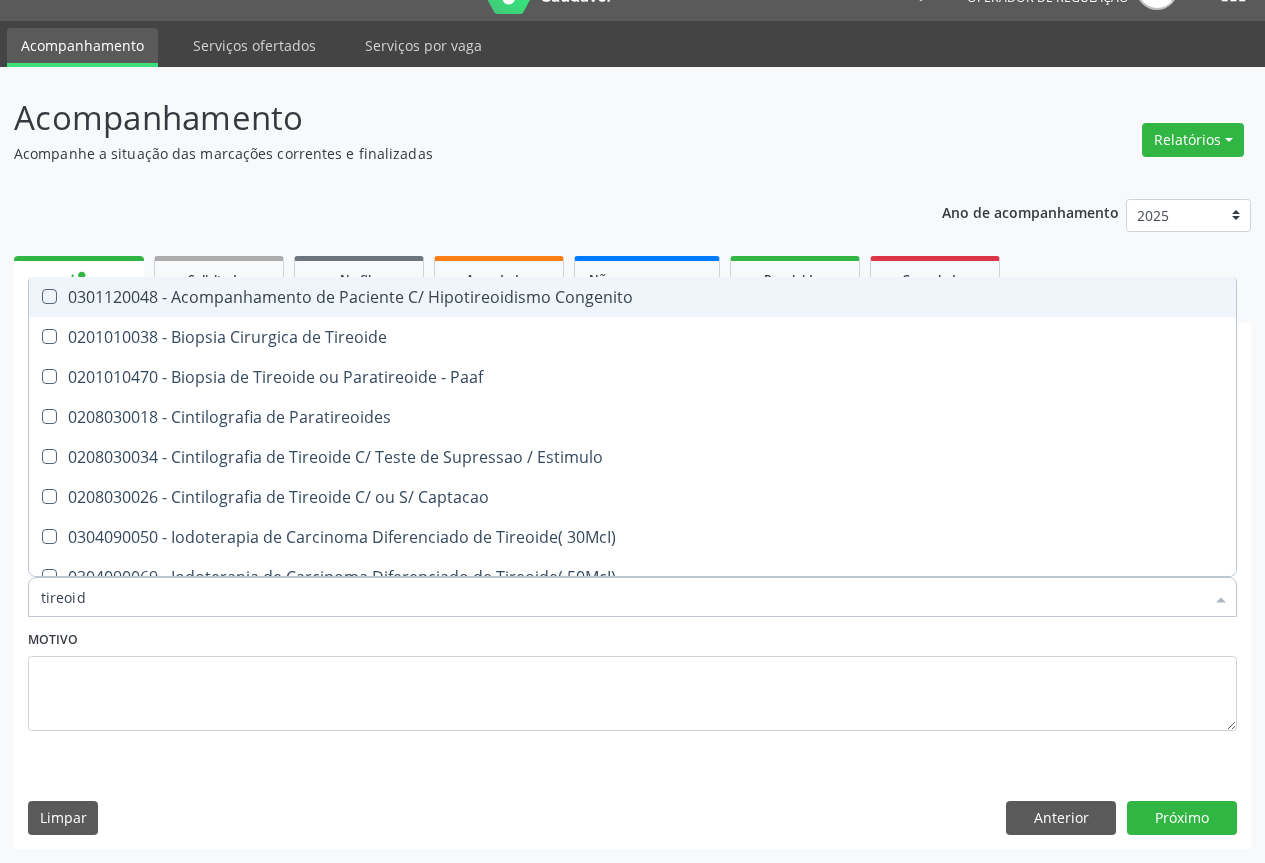 type on "tireoide" 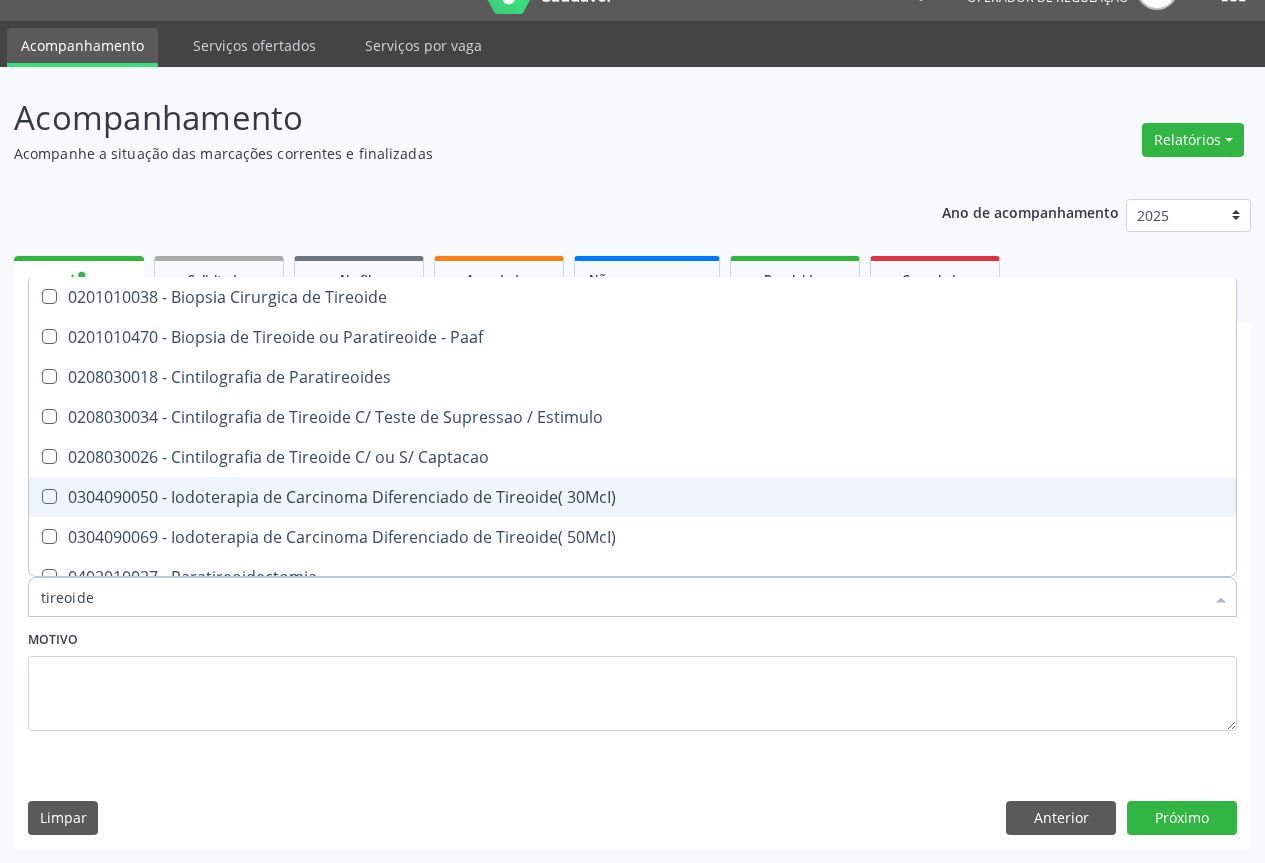scroll, scrollTop: 381, scrollLeft: 0, axis: vertical 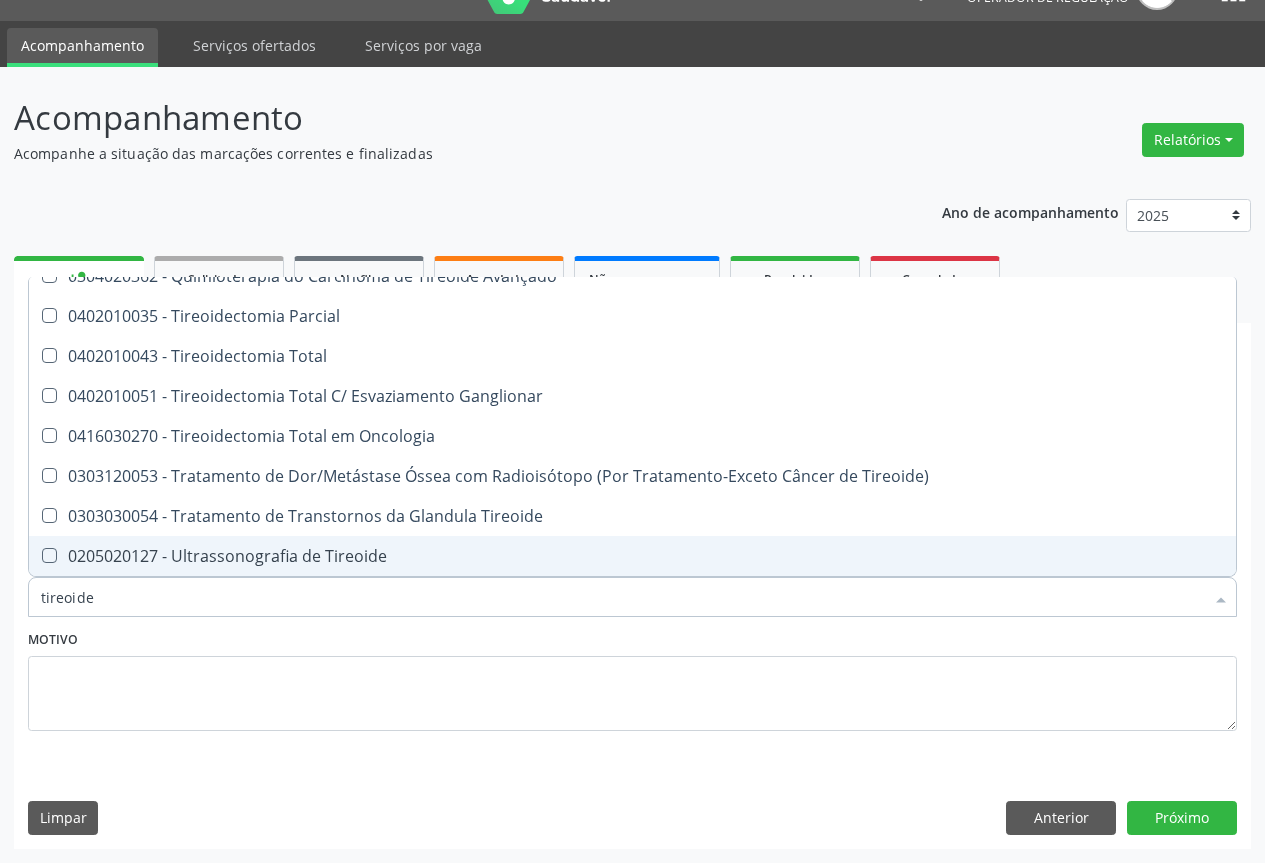 click on "0205020127 - Ultrassonografia de Tireoide" at bounding box center (632, 556) 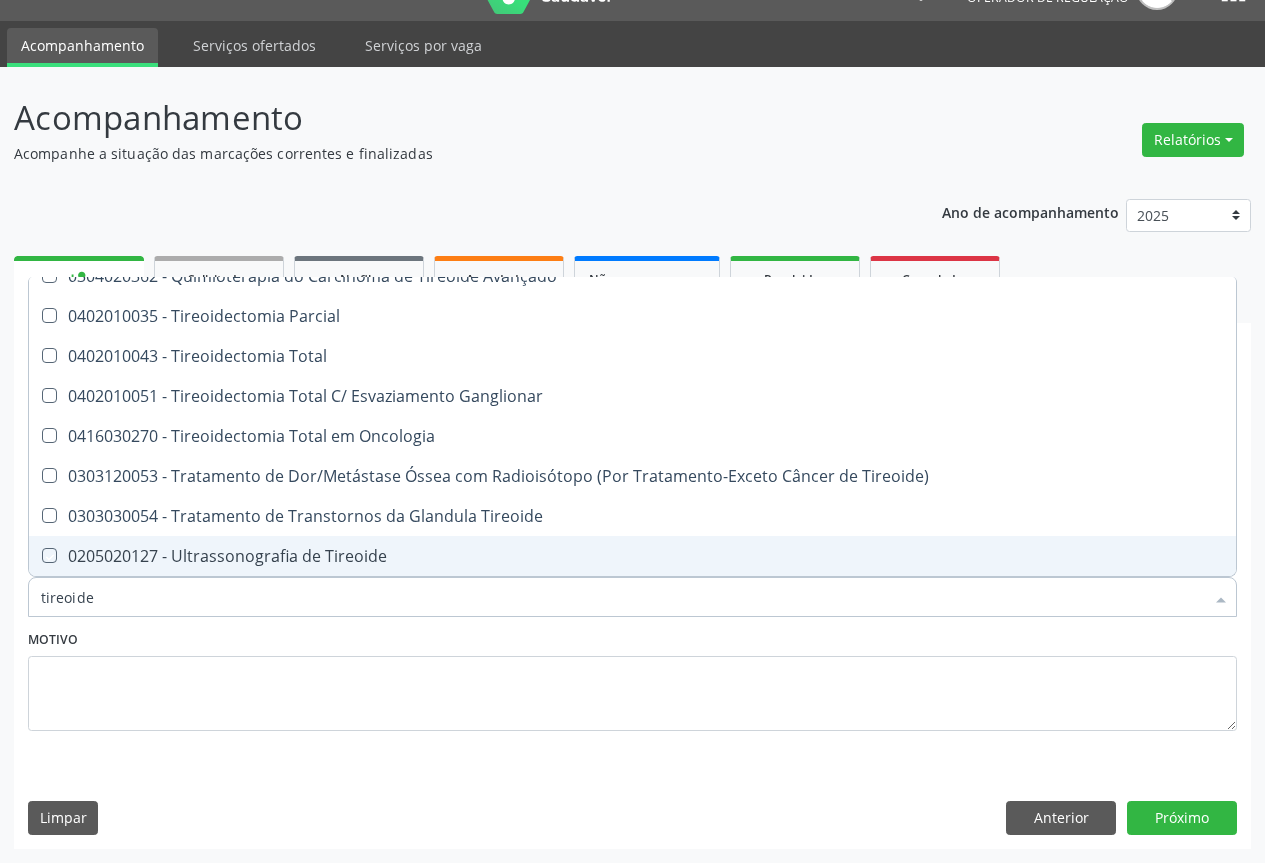 checkbox on "true" 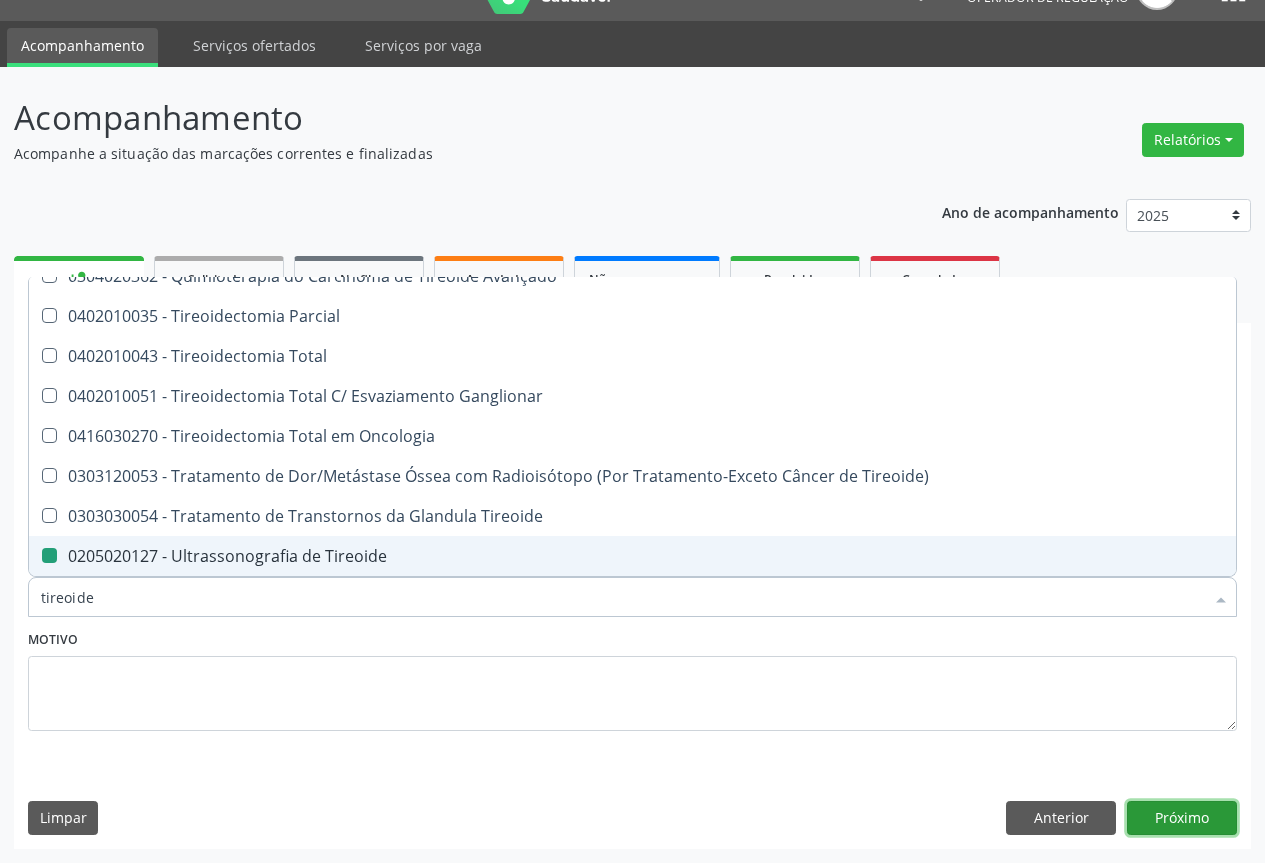 click on "Próximo" at bounding box center [1182, 818] 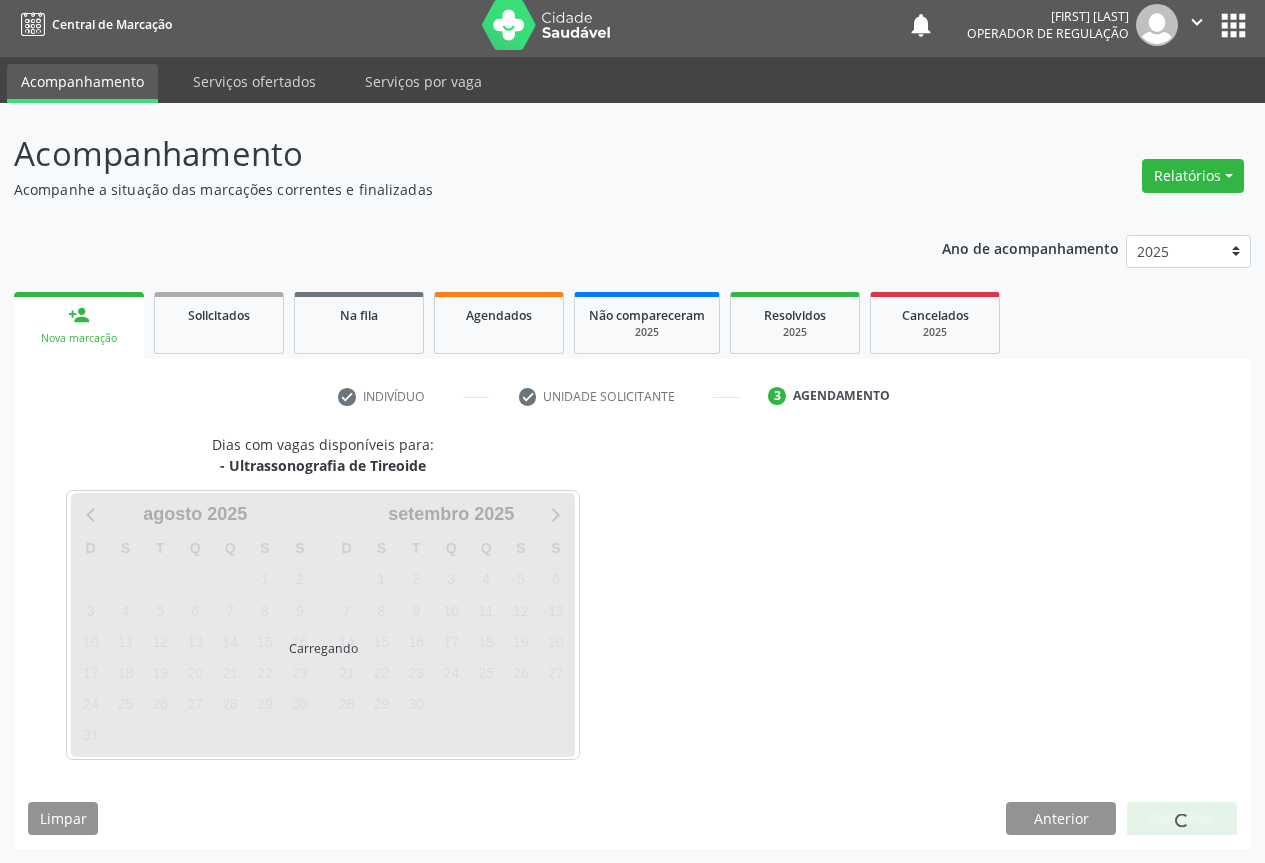 scroll, scrollTop: 7, scrollLeft: 0, axis: vertical 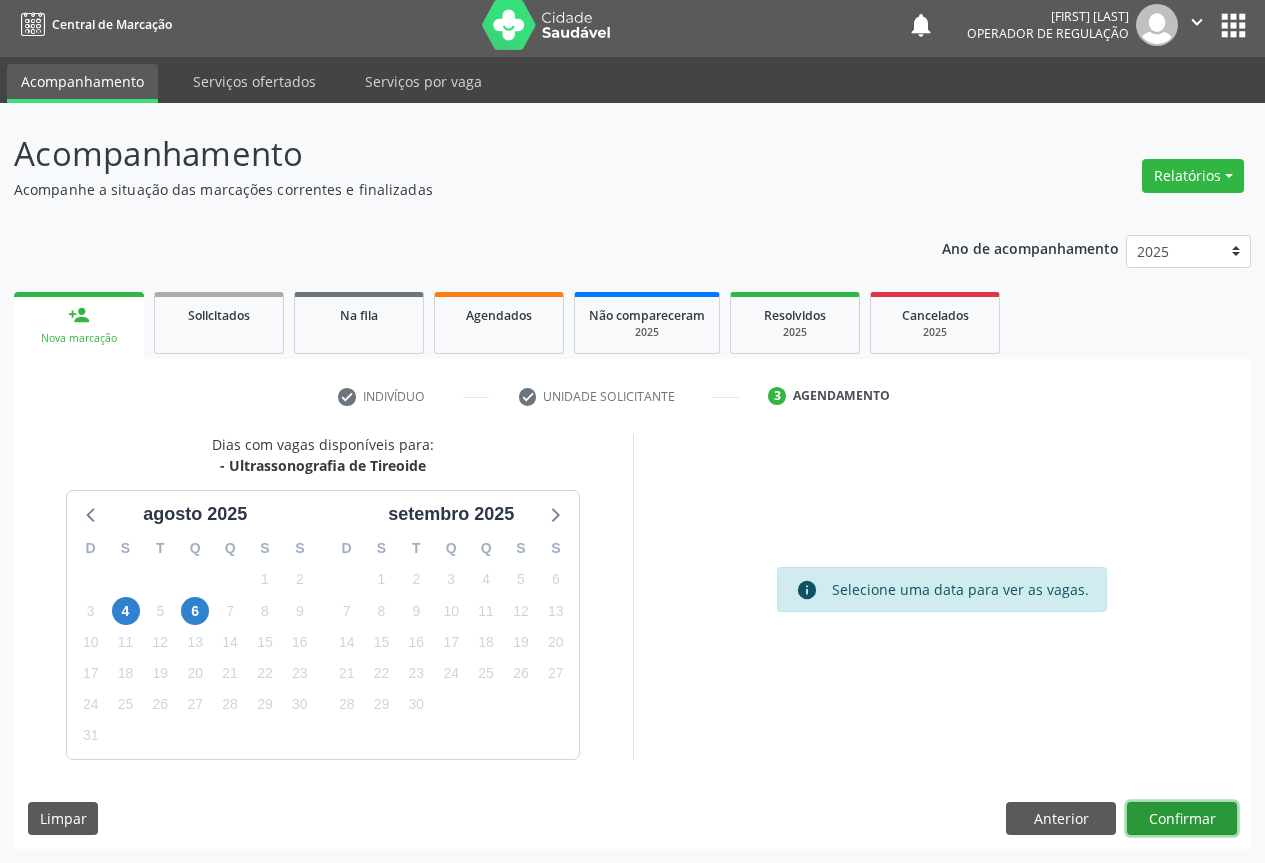 click on "Confirmar" at bounding box center (1182, 819) 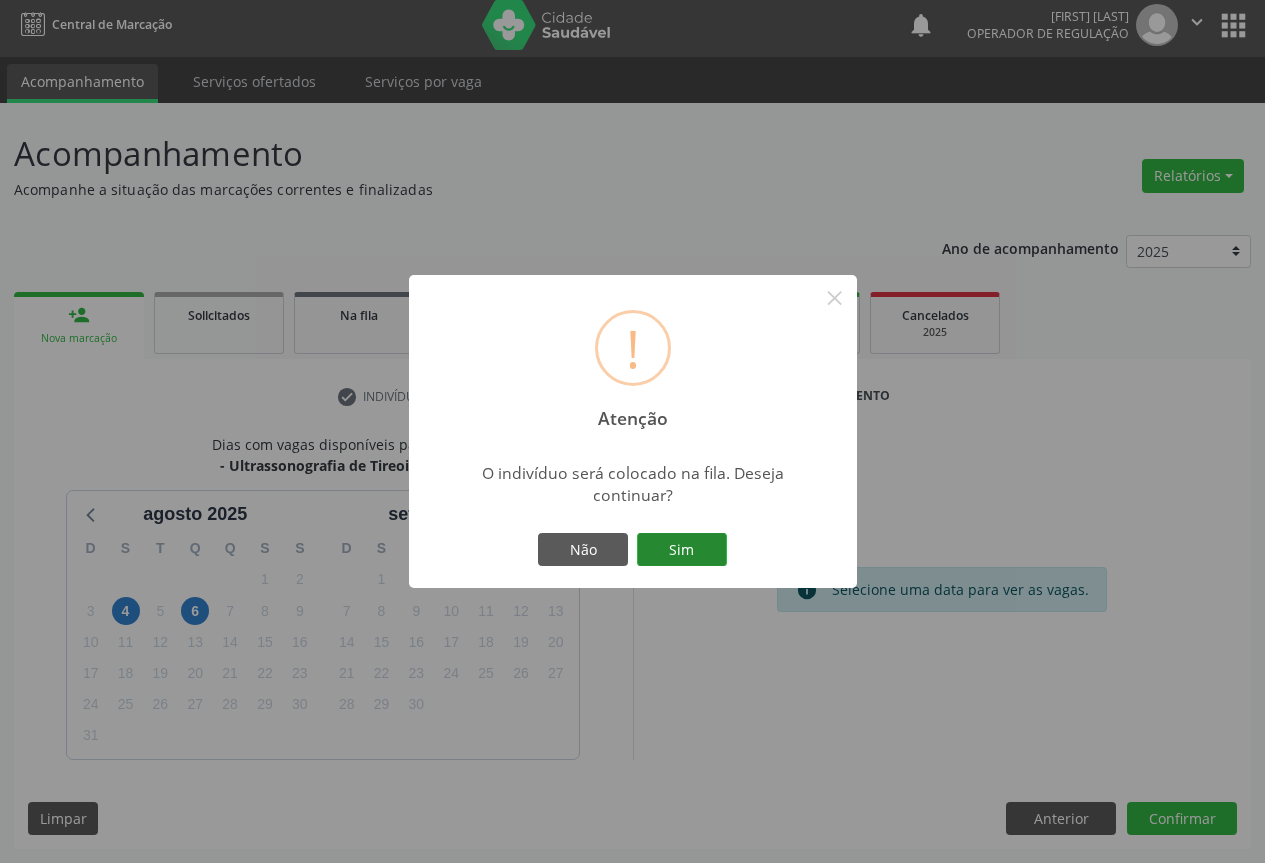 click on "Sim" at bounding box center [682, 550] 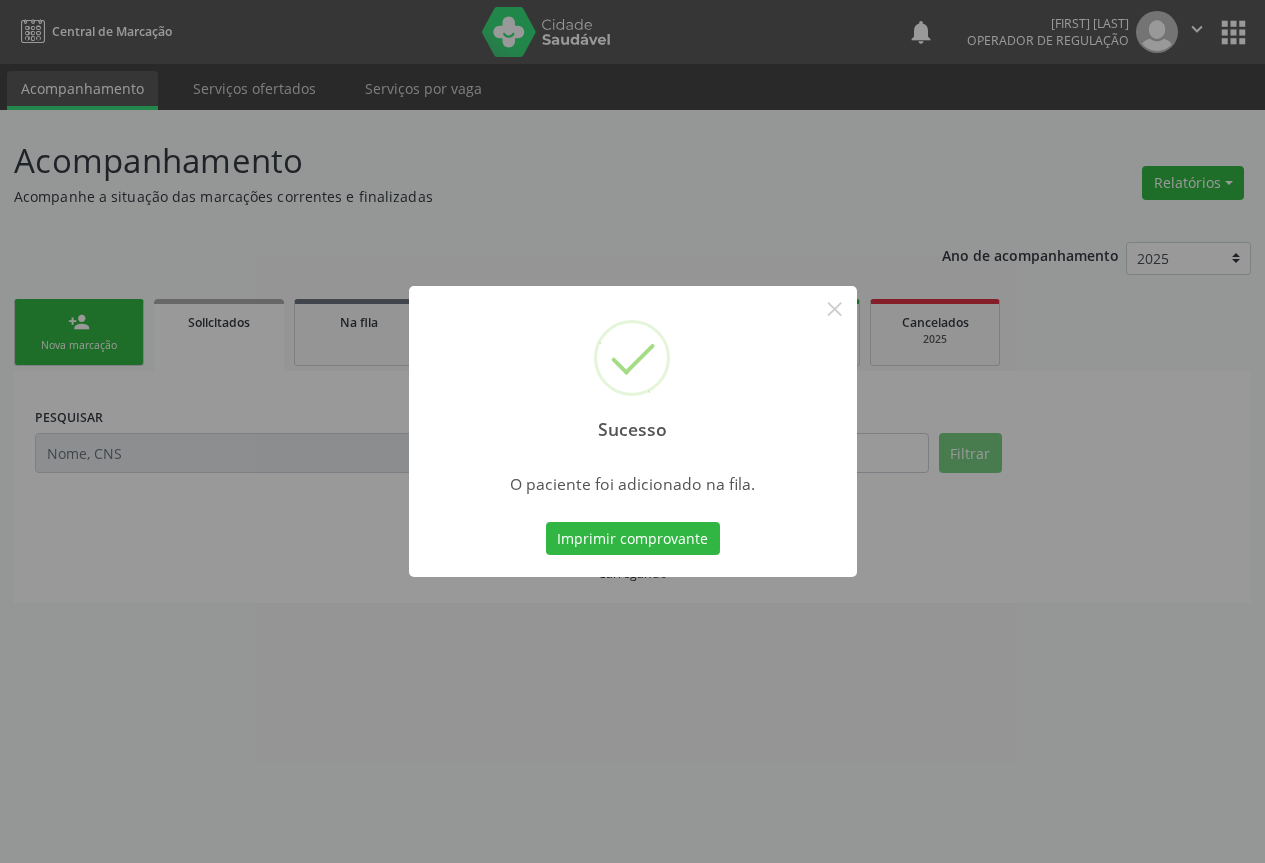 scroll, scrollTop: 0, scrollLeft: 0, axis: both 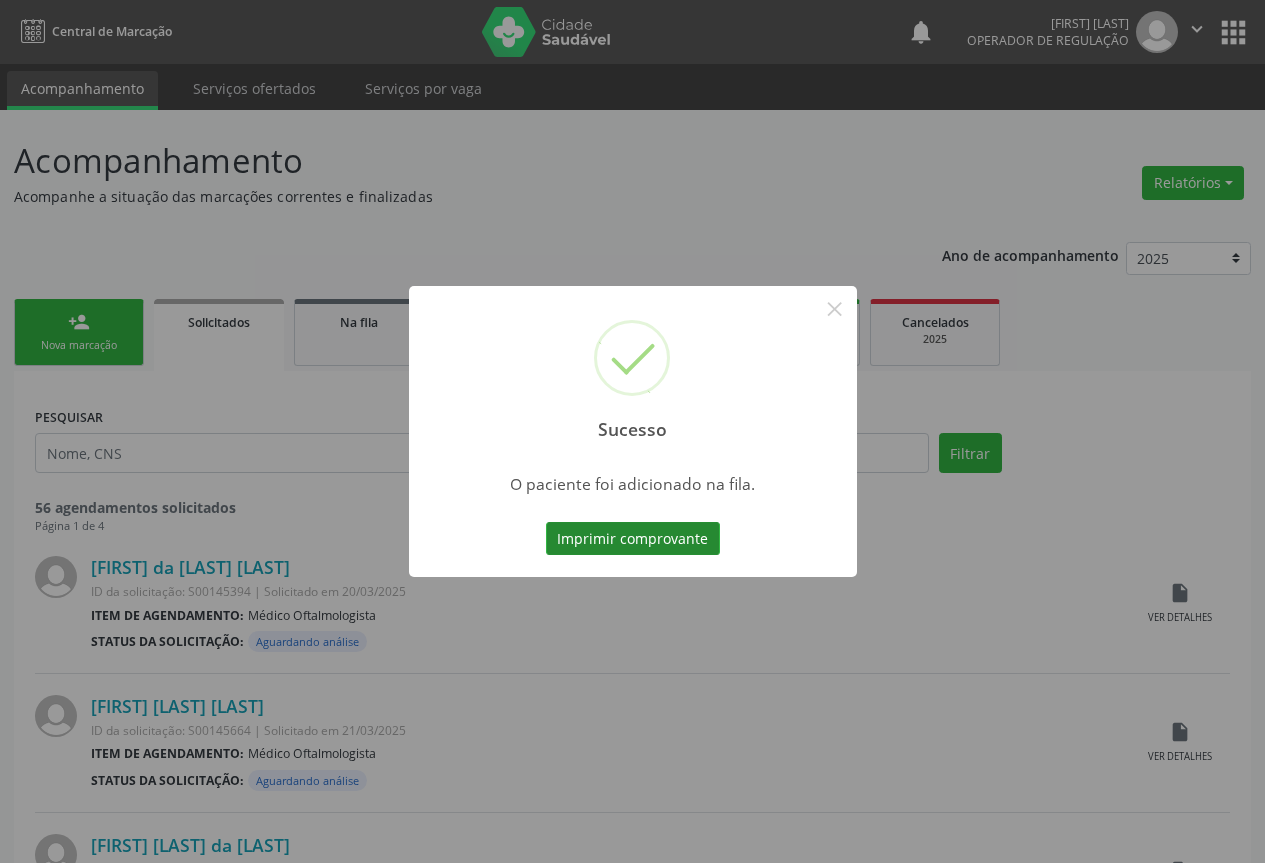 click on "Imprimir comprovante" at bounding box center [633, 539] 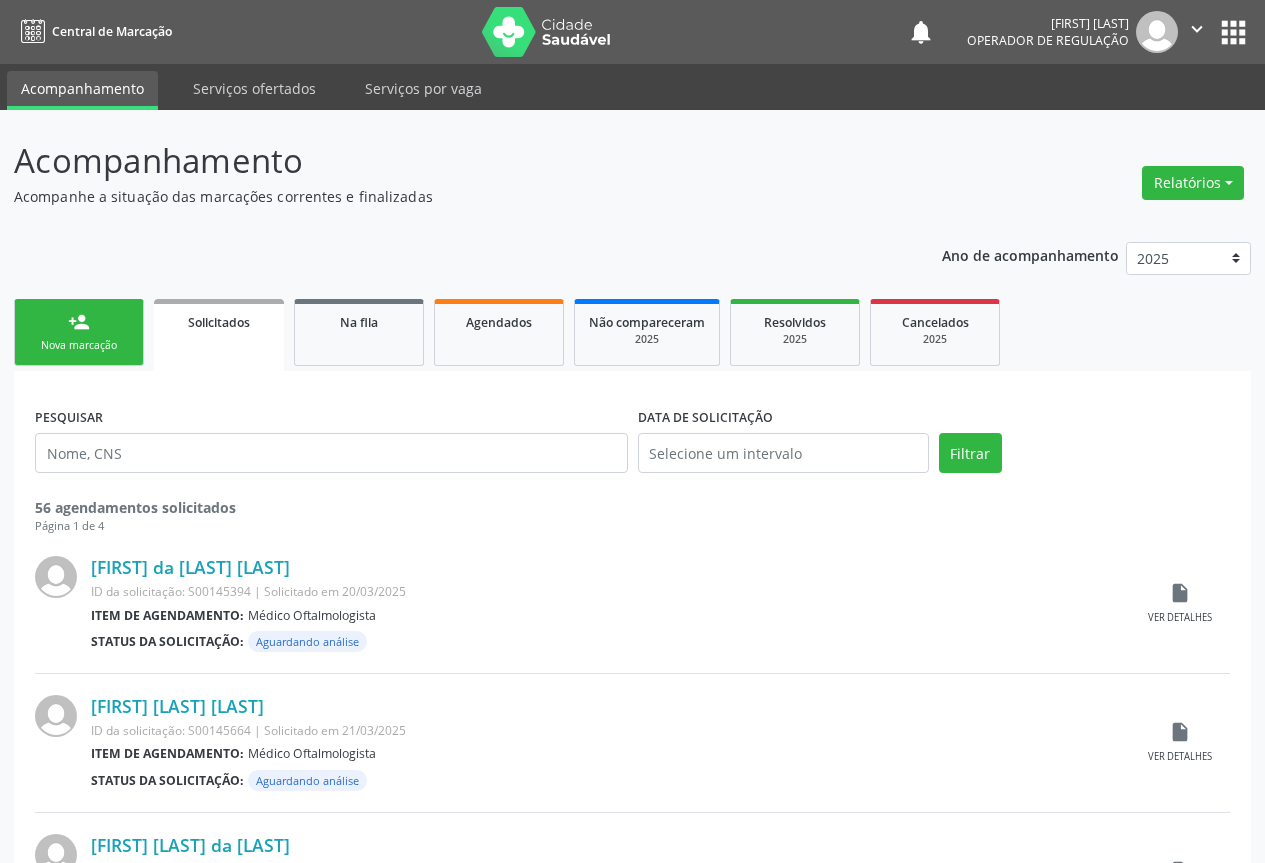 click on "person_add" at bounding box center [79, 322] 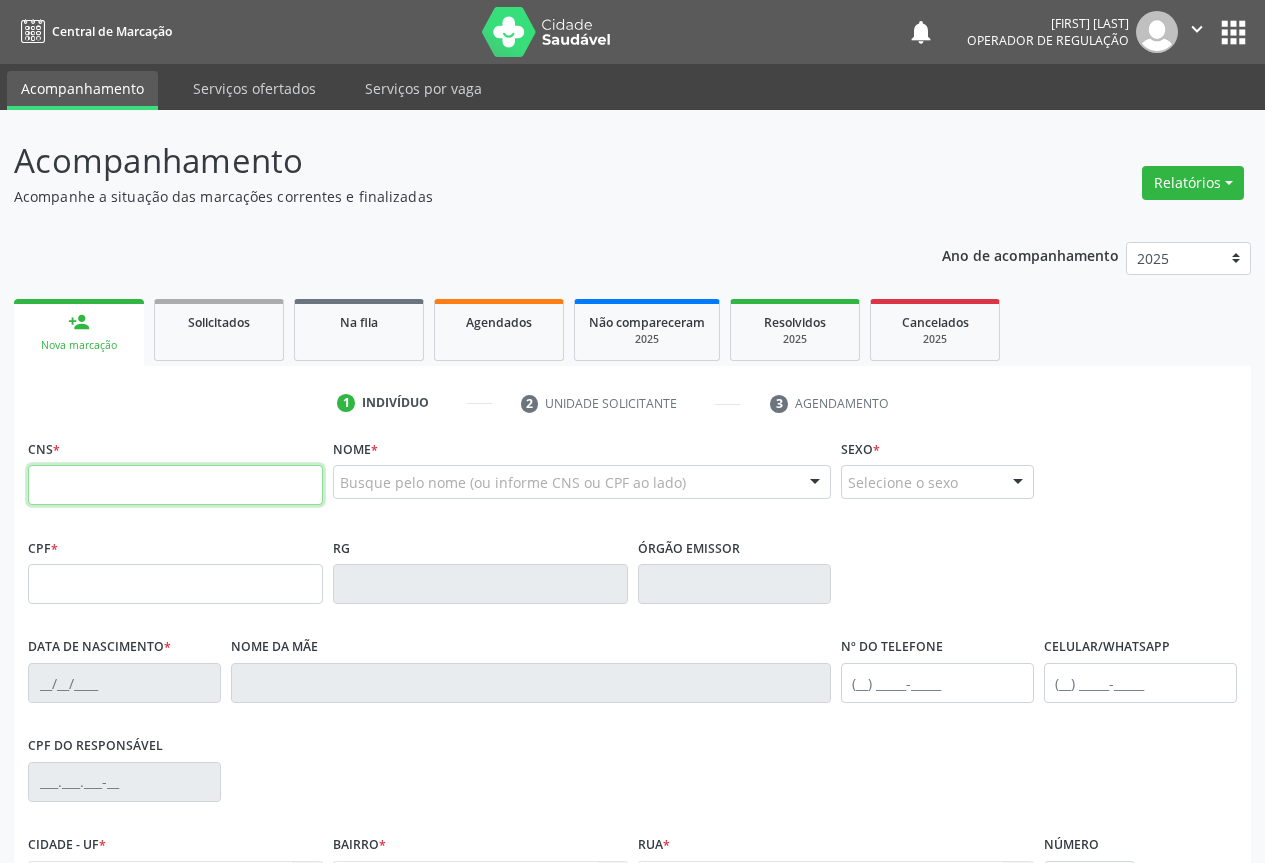 click at bounding box center (175, 485) 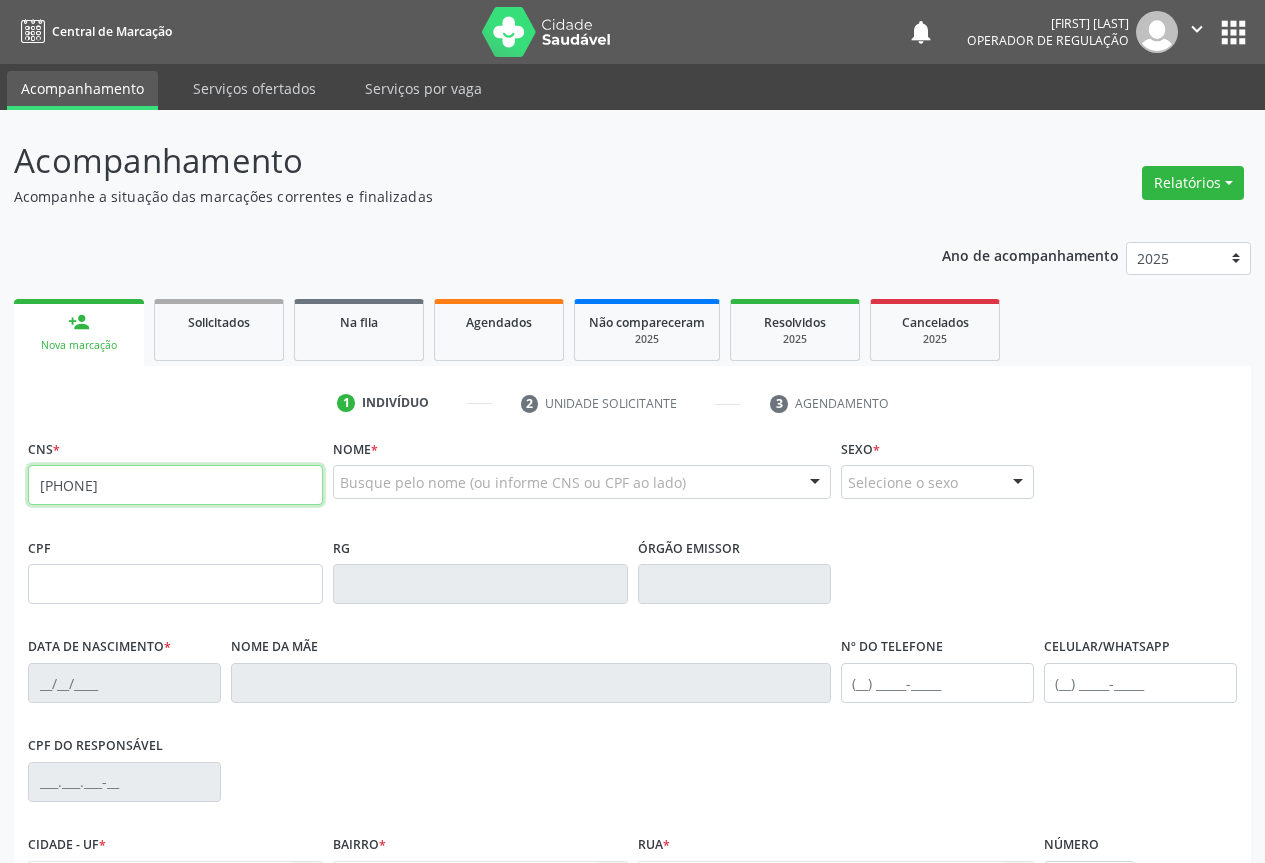 type on "705 4004 0677 3698" 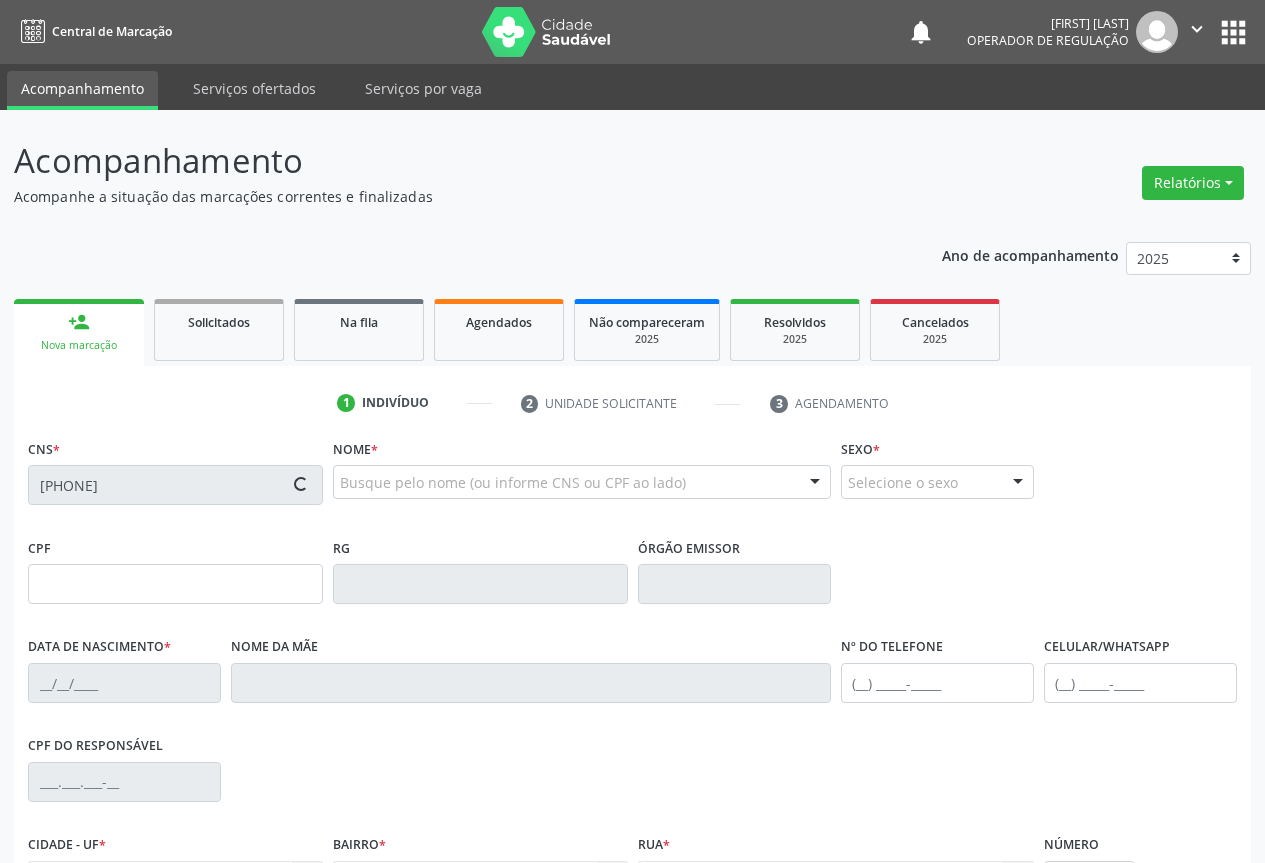 type on "2079276930" 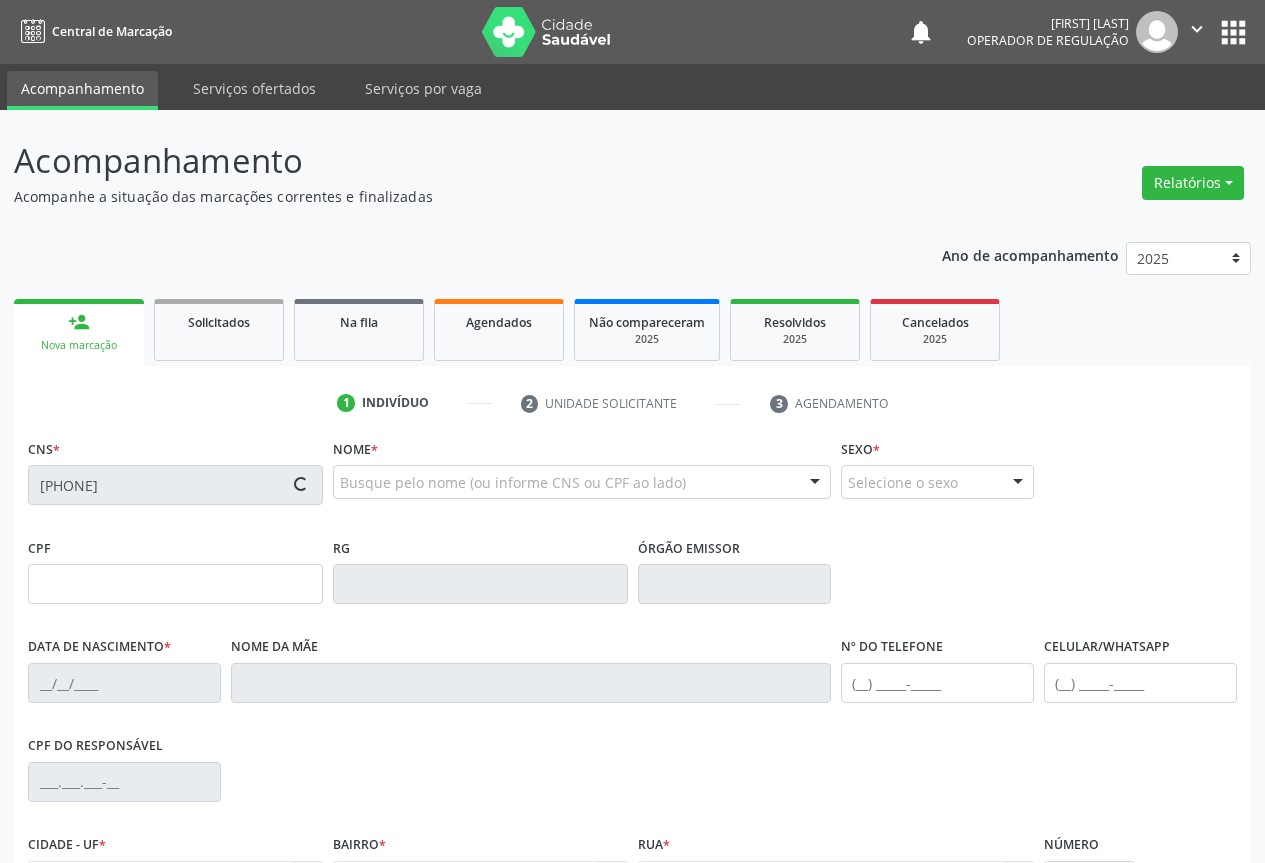 type on "30/03/1961" 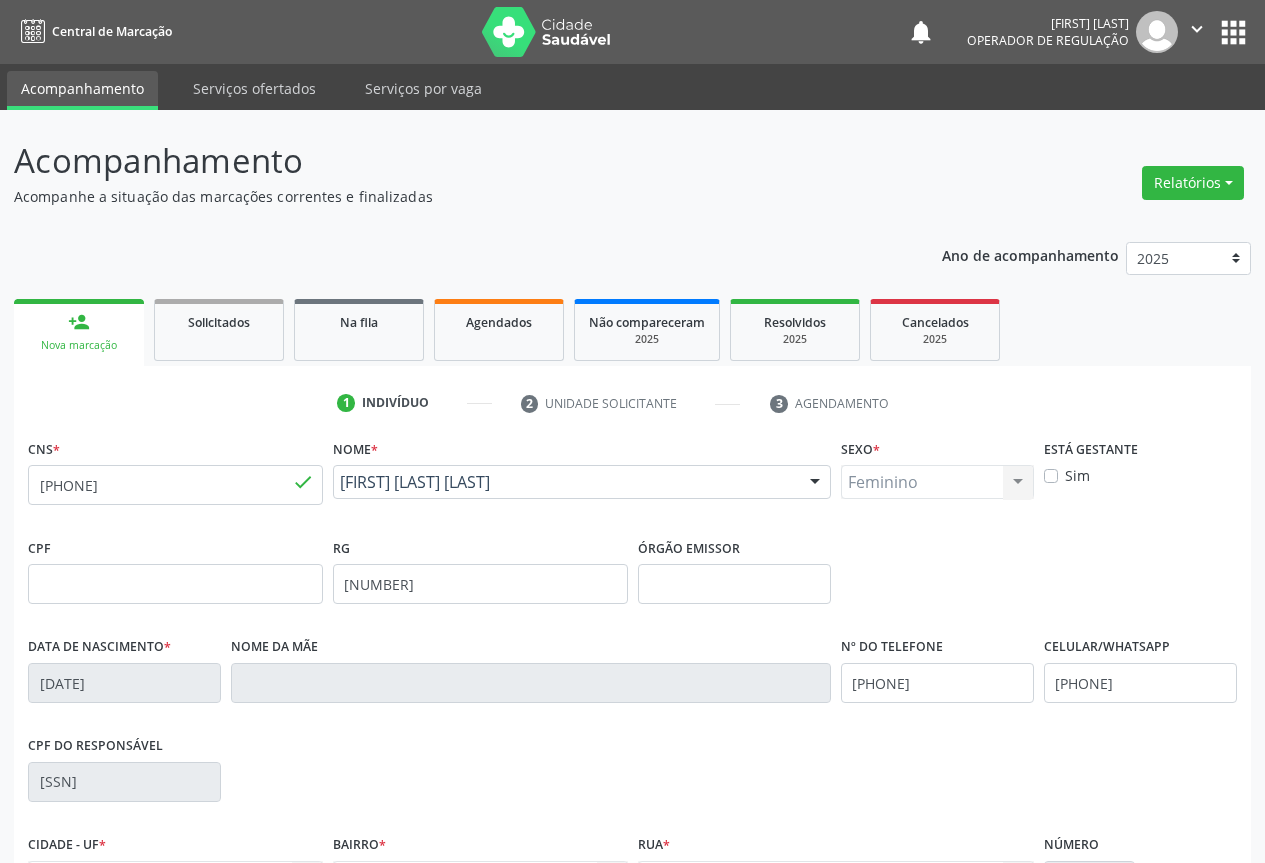 scroll, scrollTop: 221, scrollLeft: 0, axis: vertical 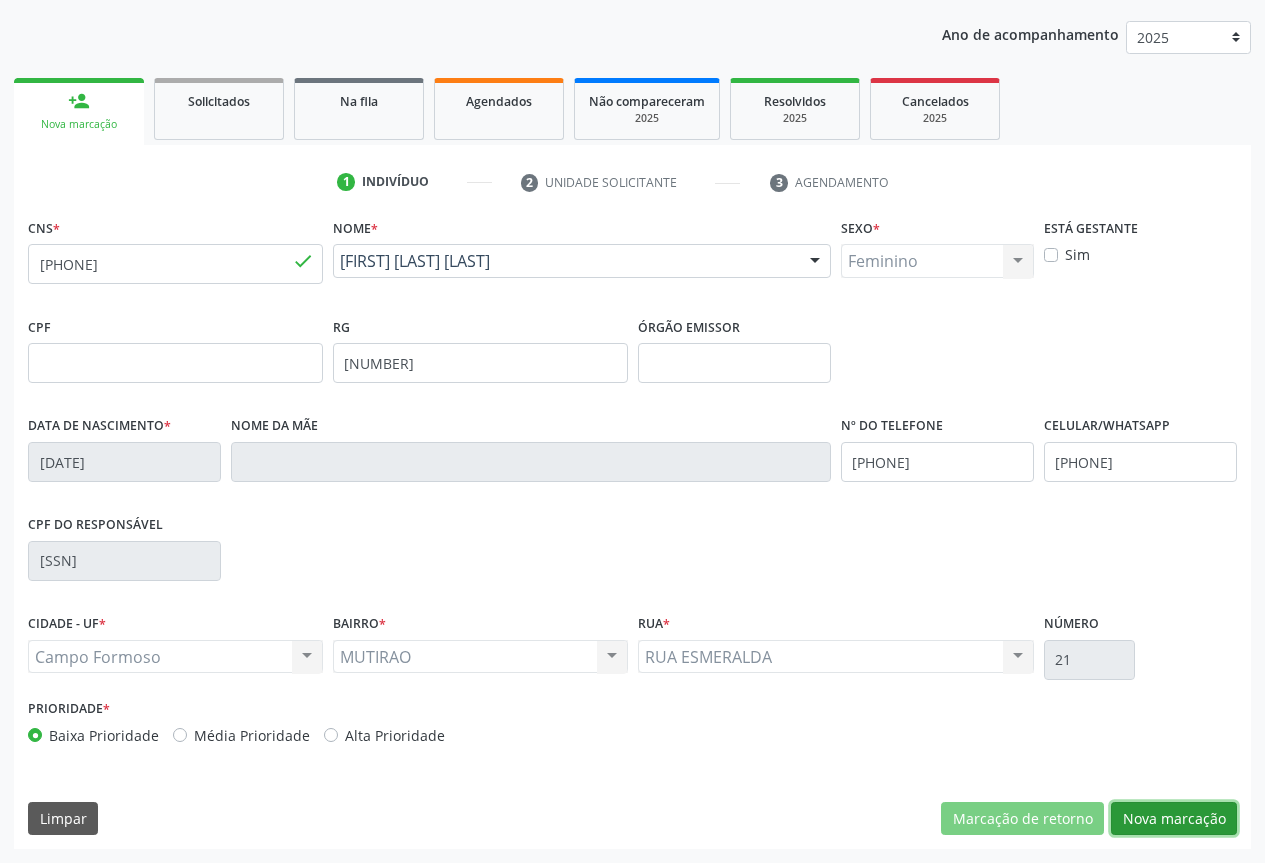 click on "Nova marcação" at bounding box center [1174, 819] 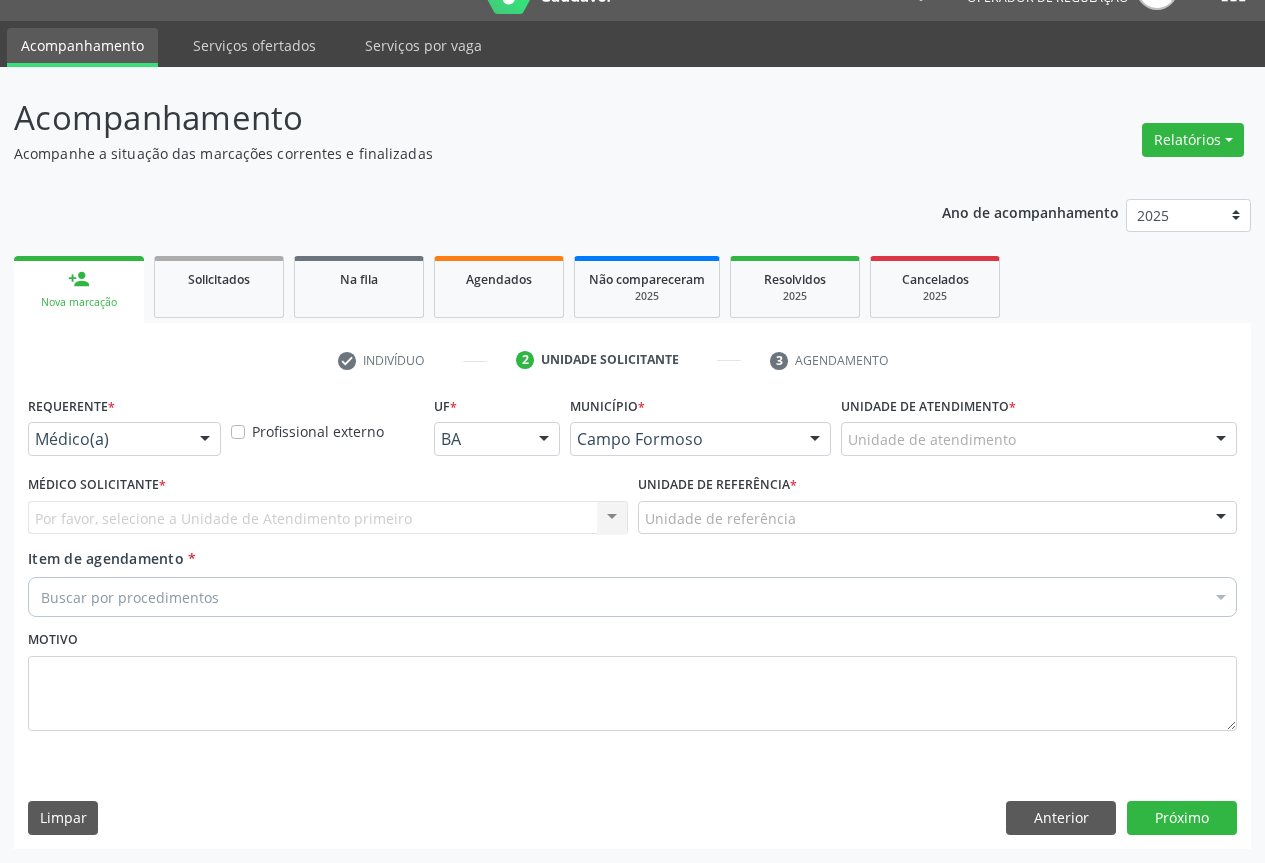 scroll, scrollTop: 43, scrollLeft: 0, axis: vertical 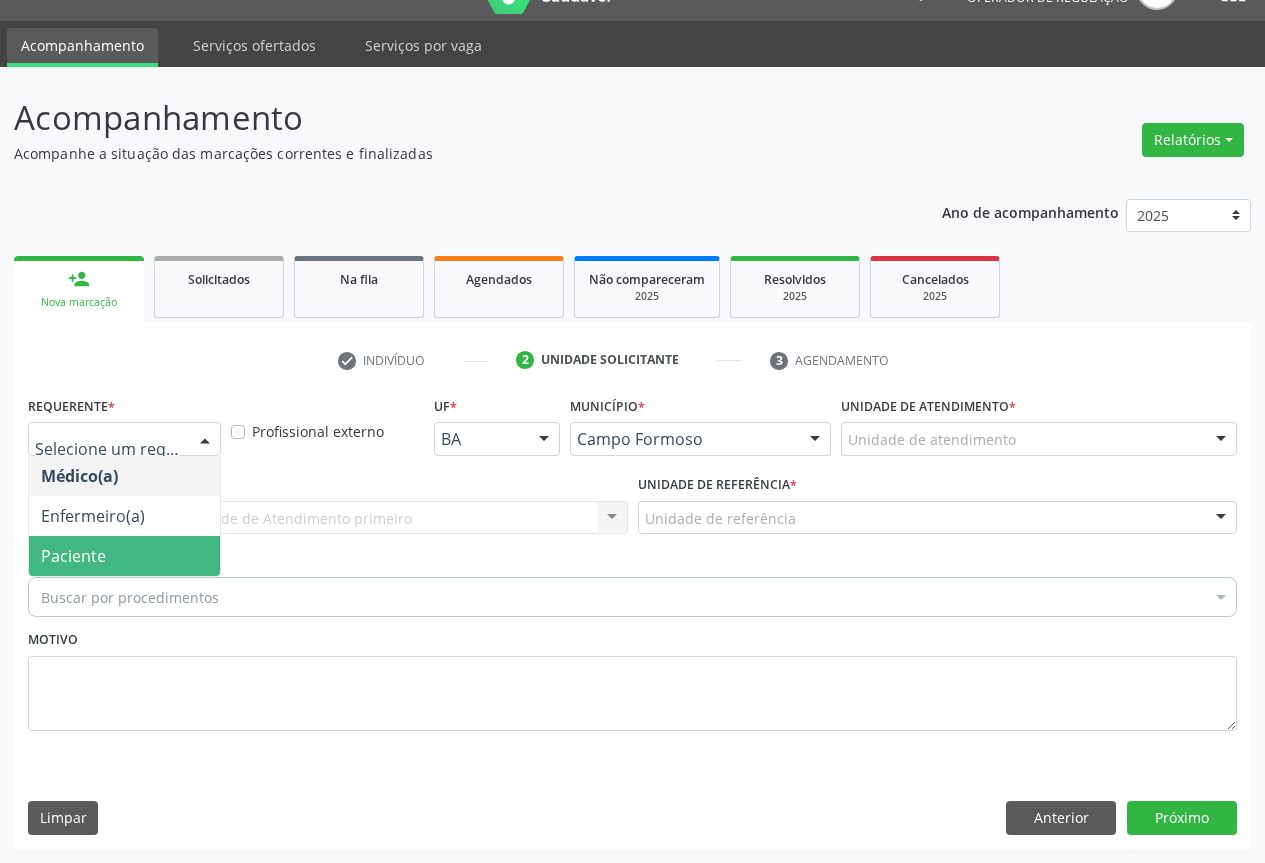 click on "Paciente" at bounding box center (124, 556) 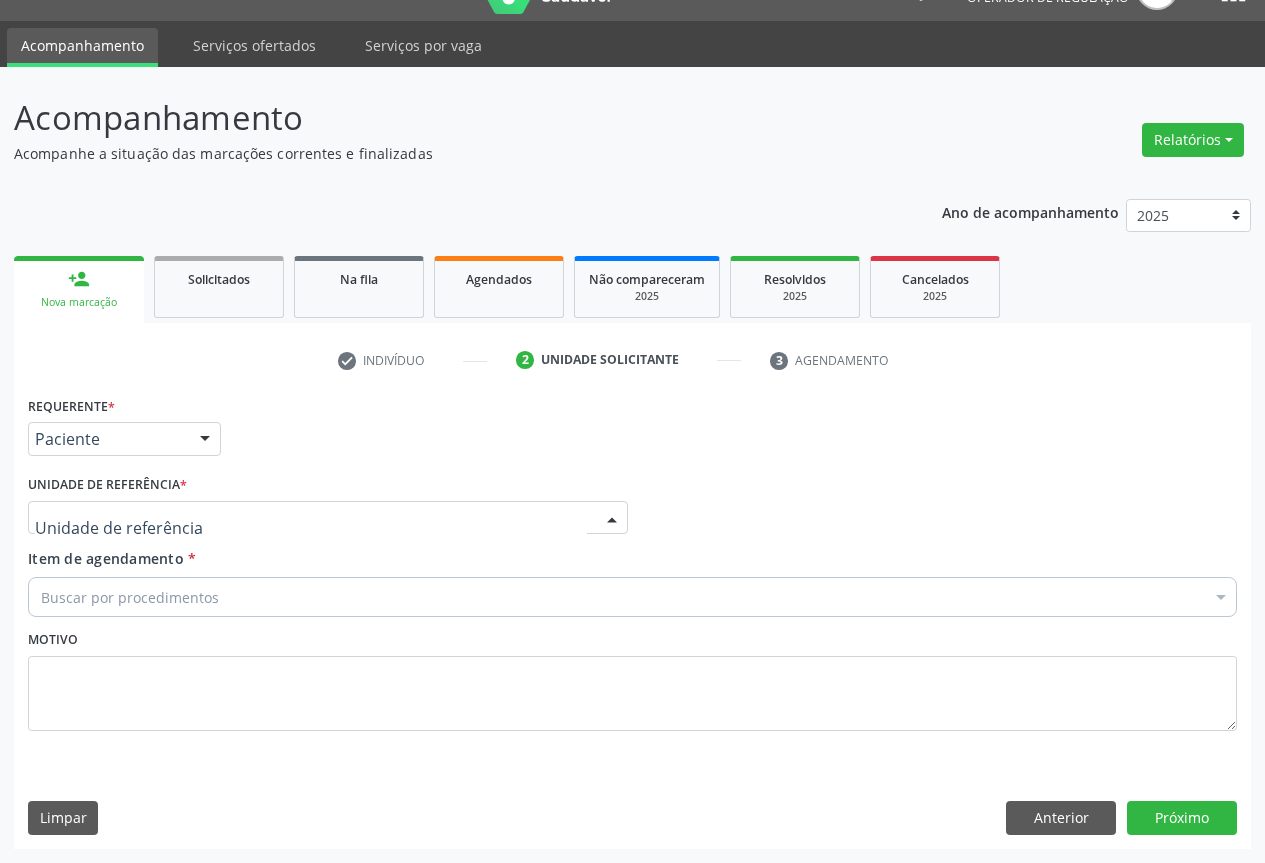 click at bounding box center (328, 518) 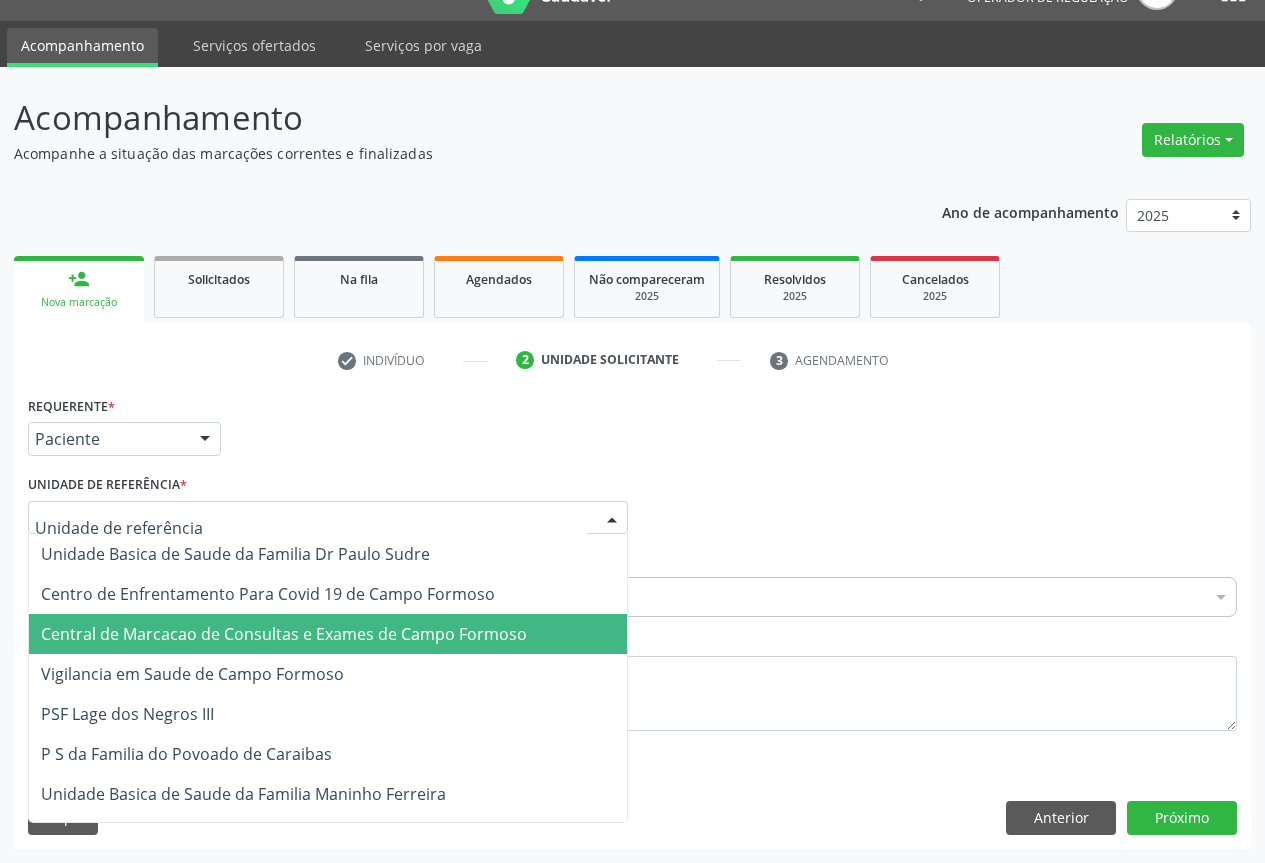 click on "Central de Marcacao de Consultas e Exames de Campo Formoso" at bounding box center (284, 634) 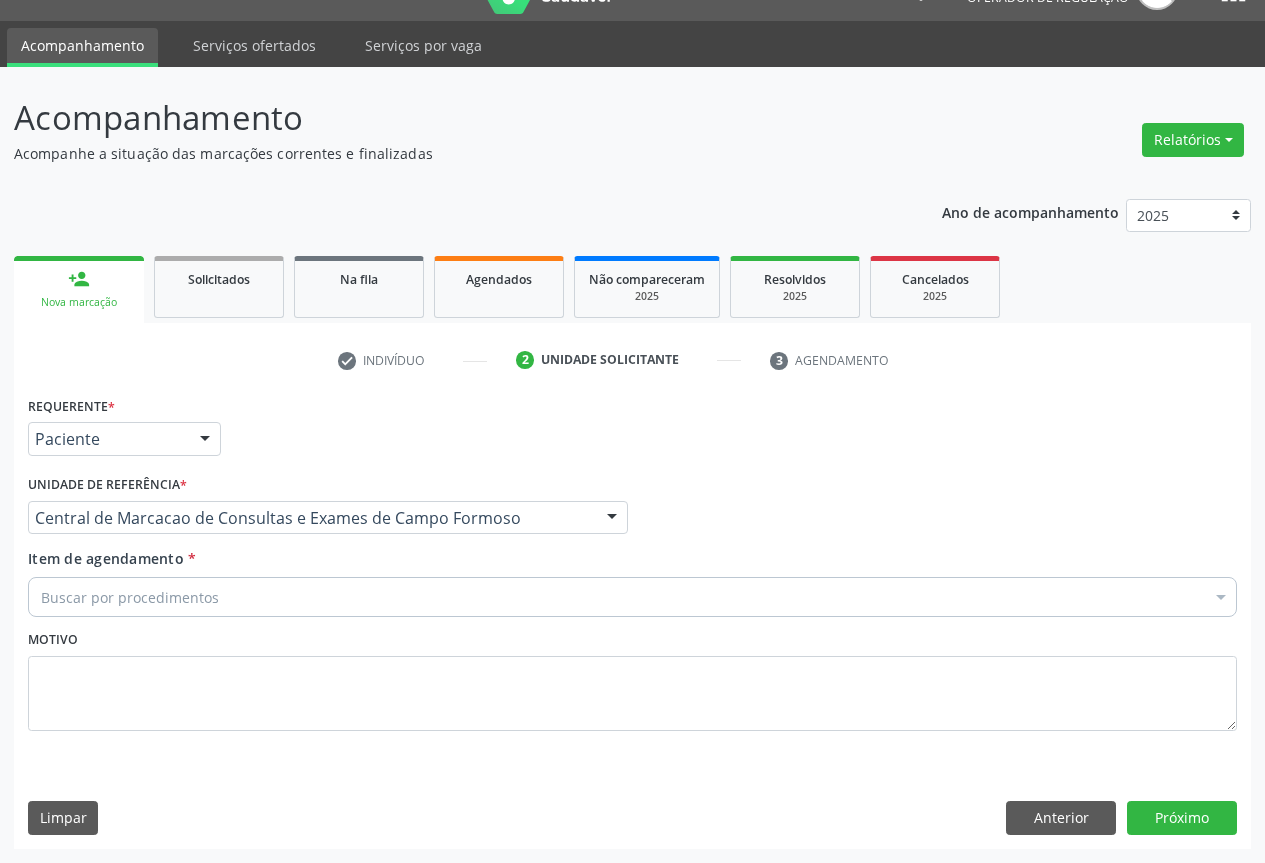 click on "Buscar por procedimentos" at bounding box center [632, 597] 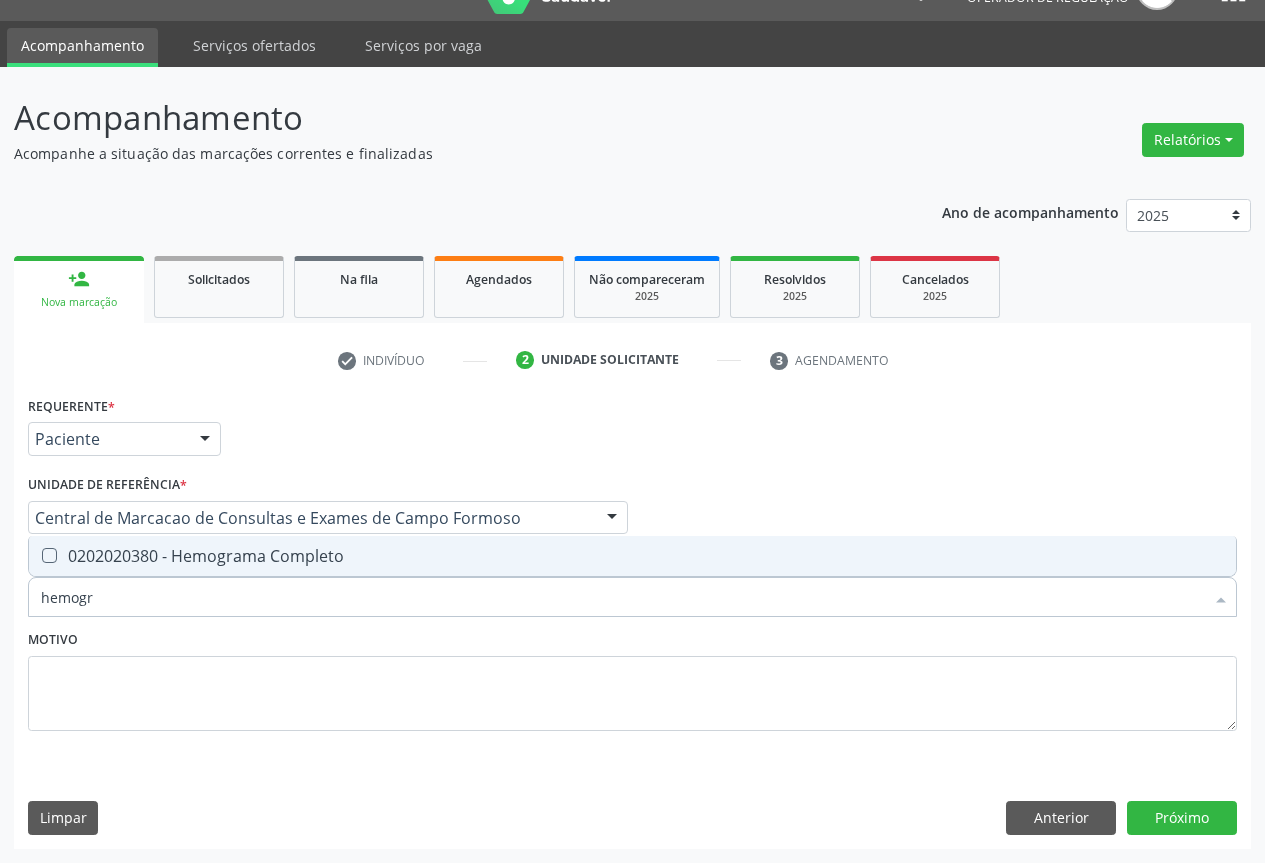 type on "hemogra" 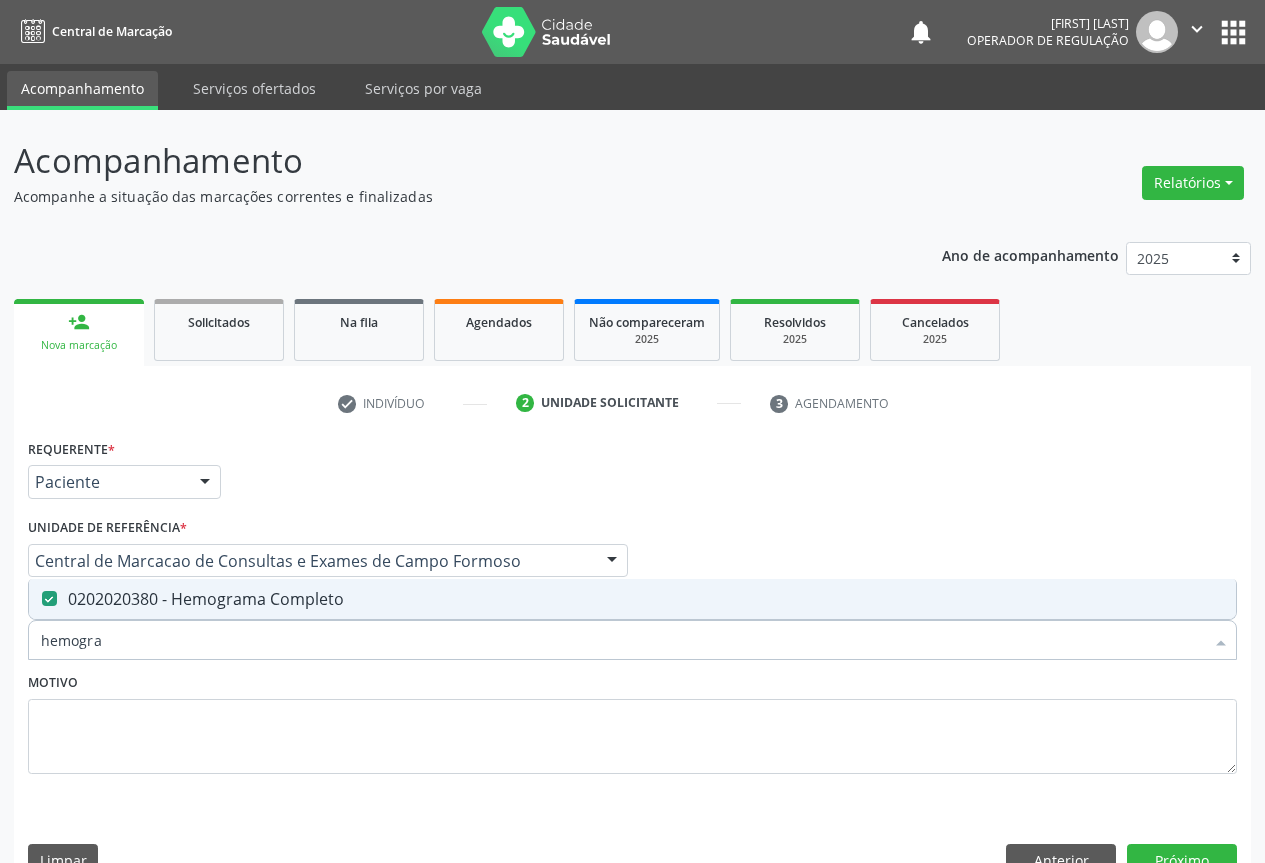 scroll, scrollTop: 43, scrollLeft: 0, axis: vertical 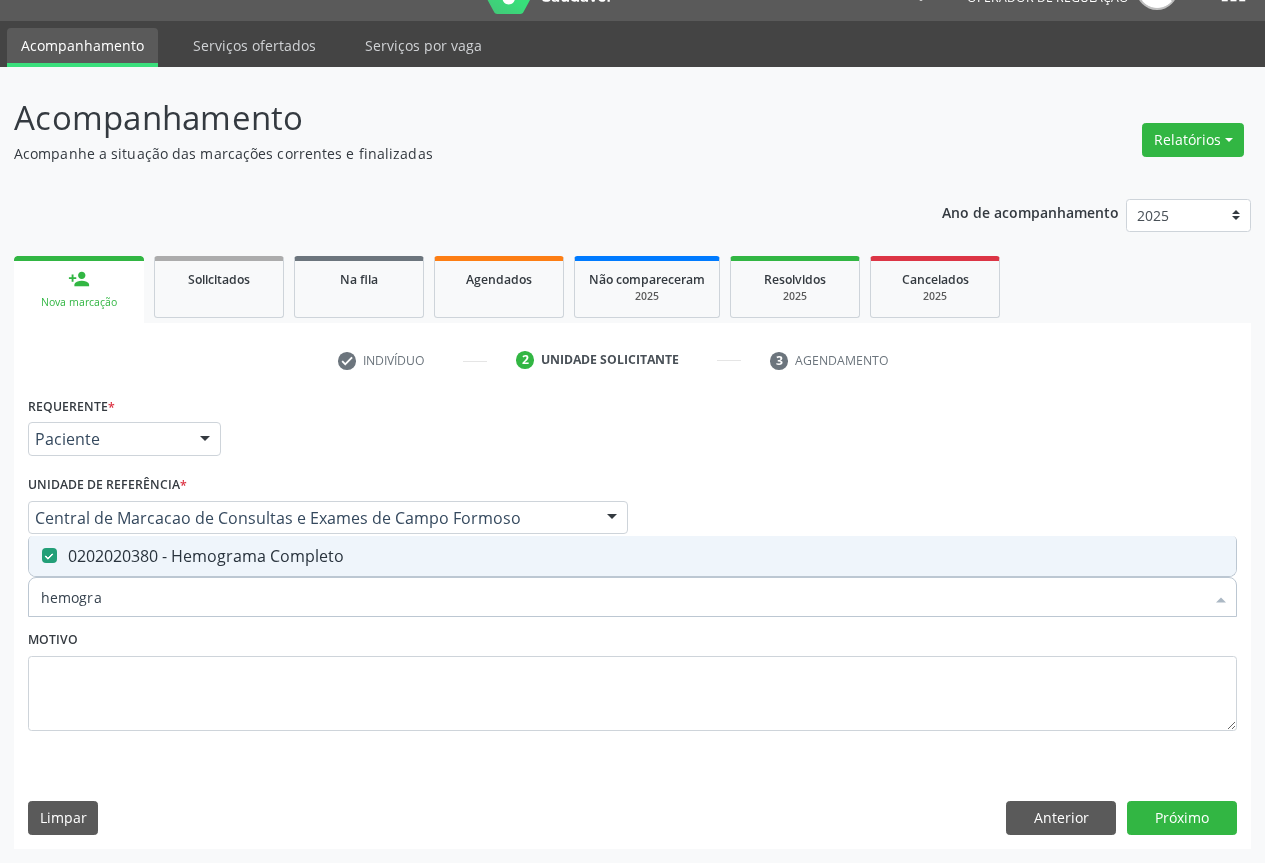 click on "hemogra" at bounding box center [622, 597] 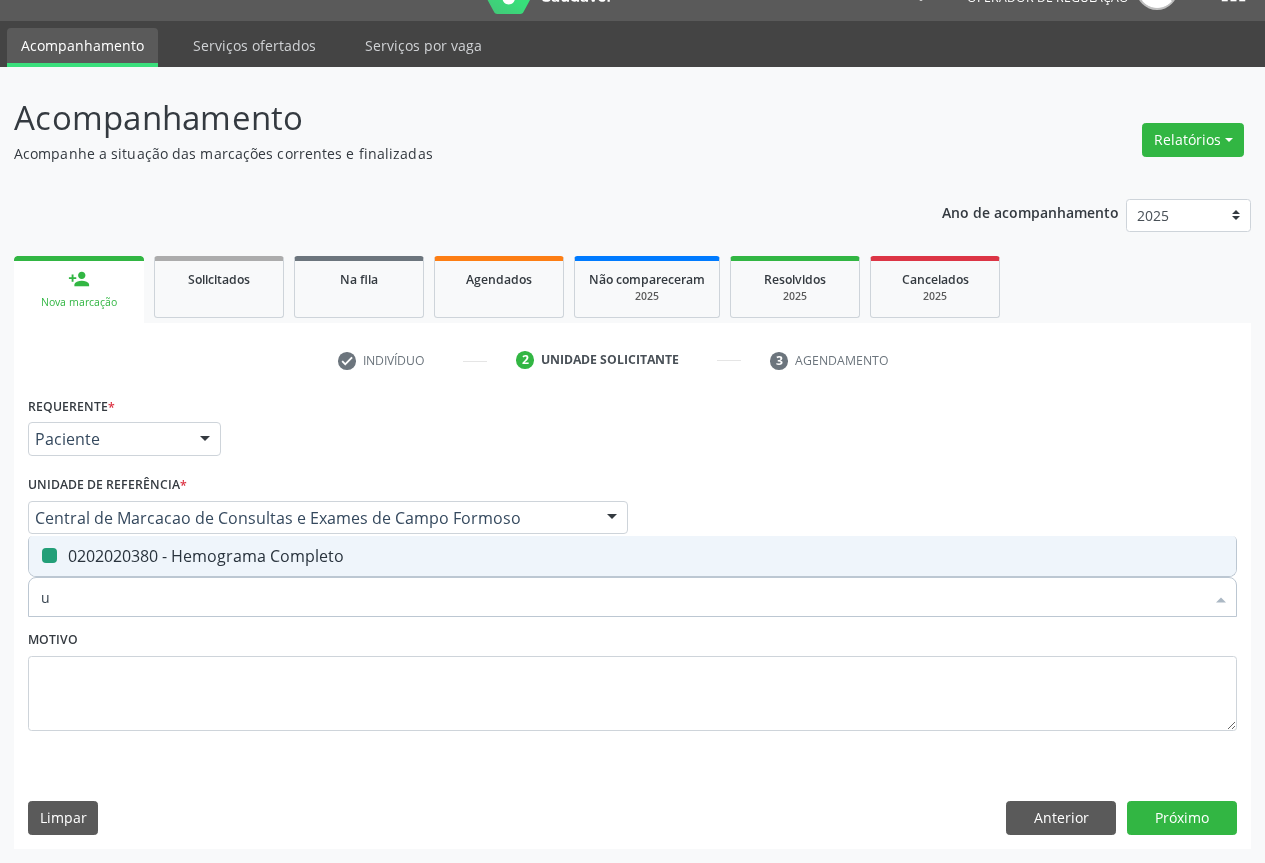 type on "ur" 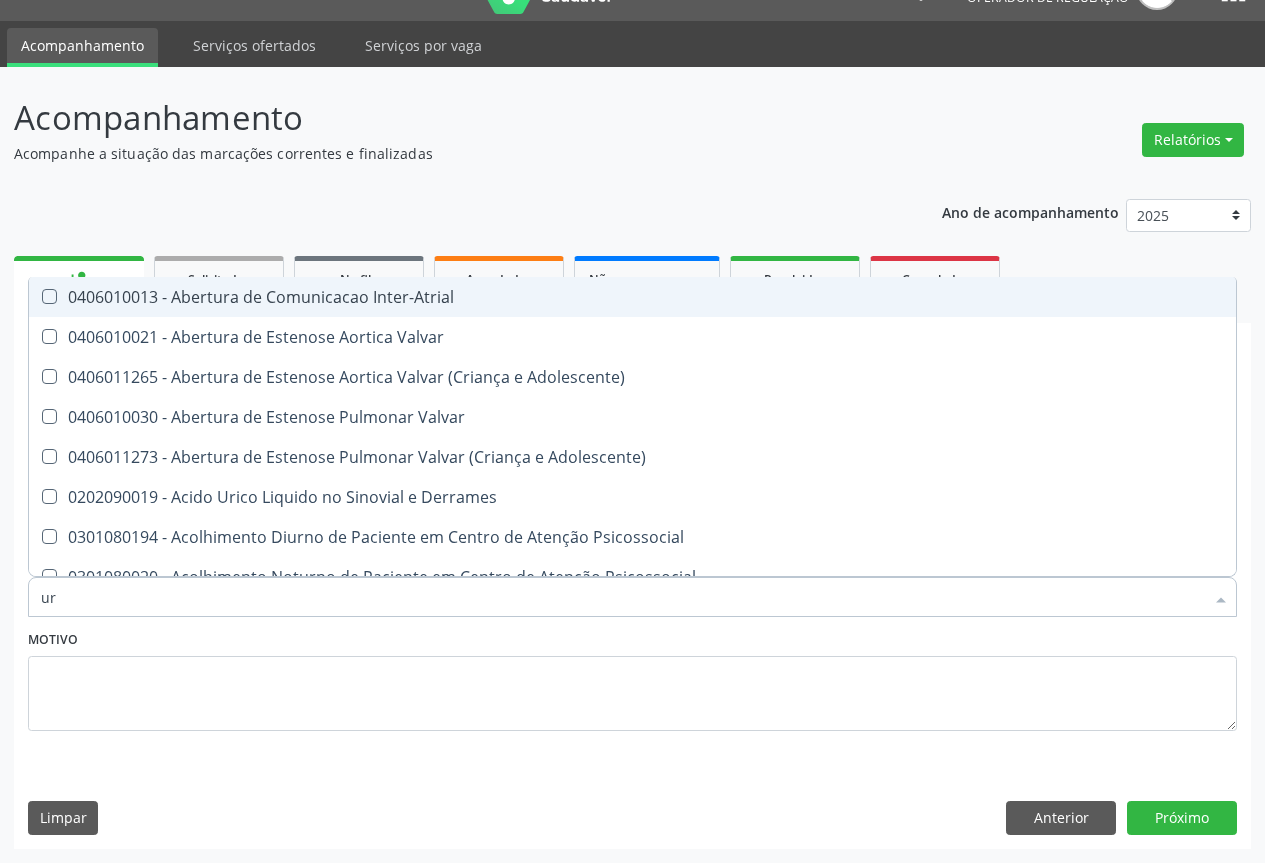 checkbox on "false" 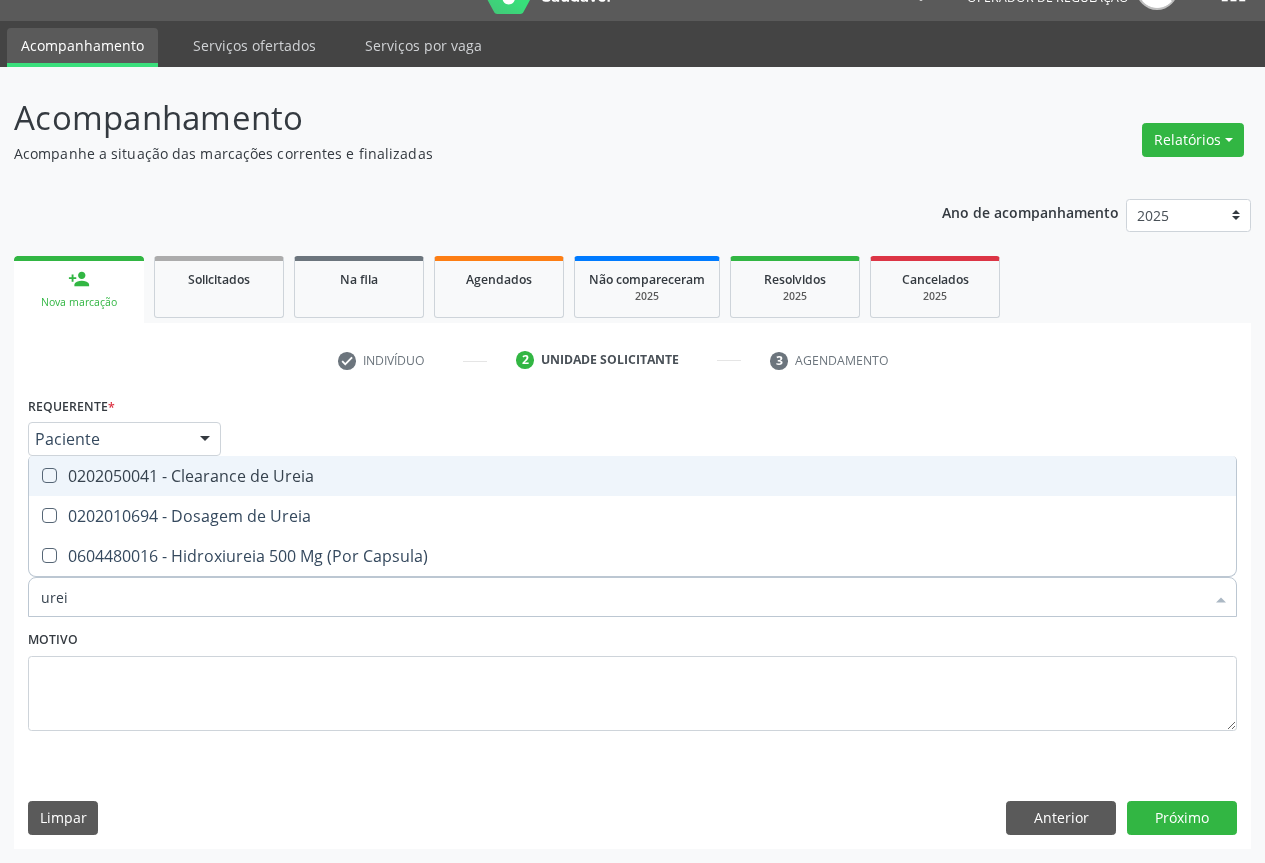 type on "ureia" 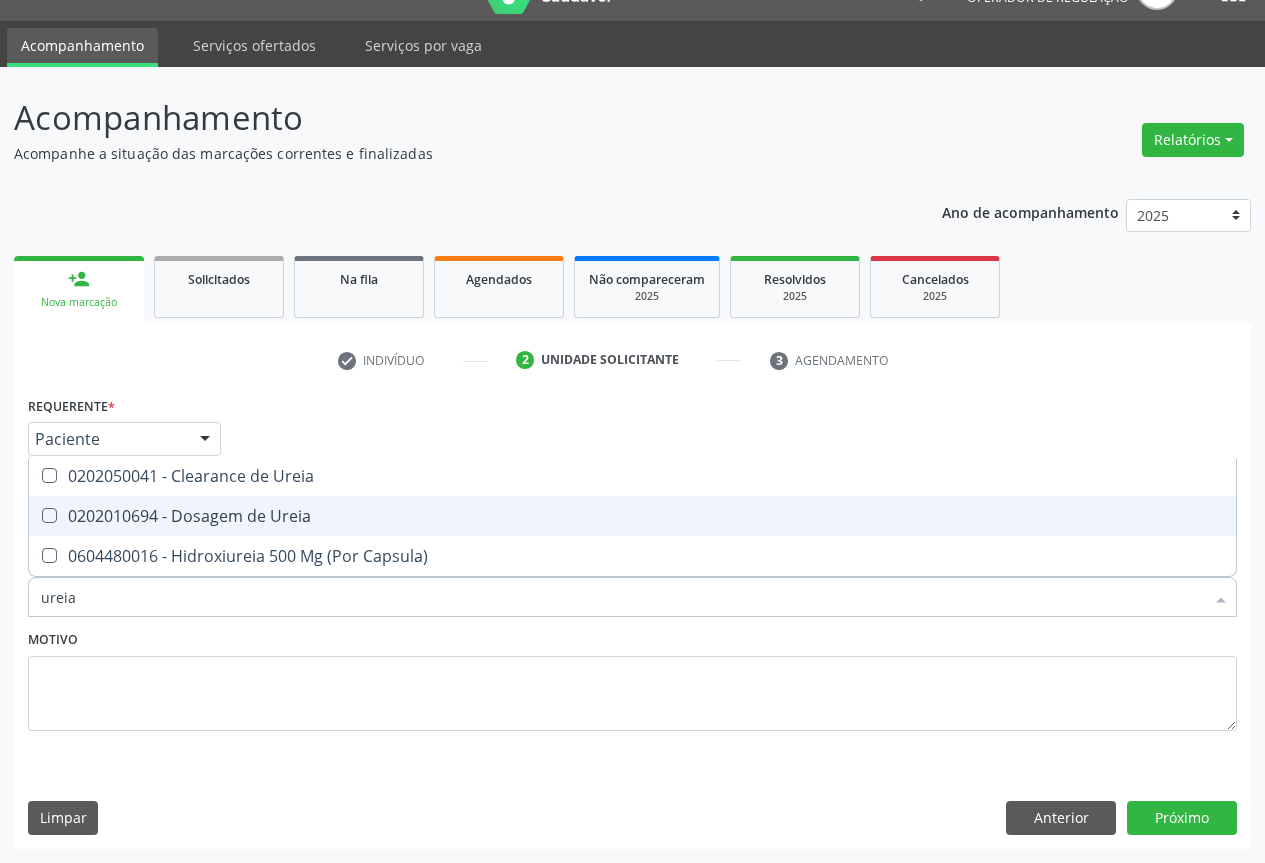 click on "0202010694 - Dosagem de Ureia" at bounding box center (632, 516) 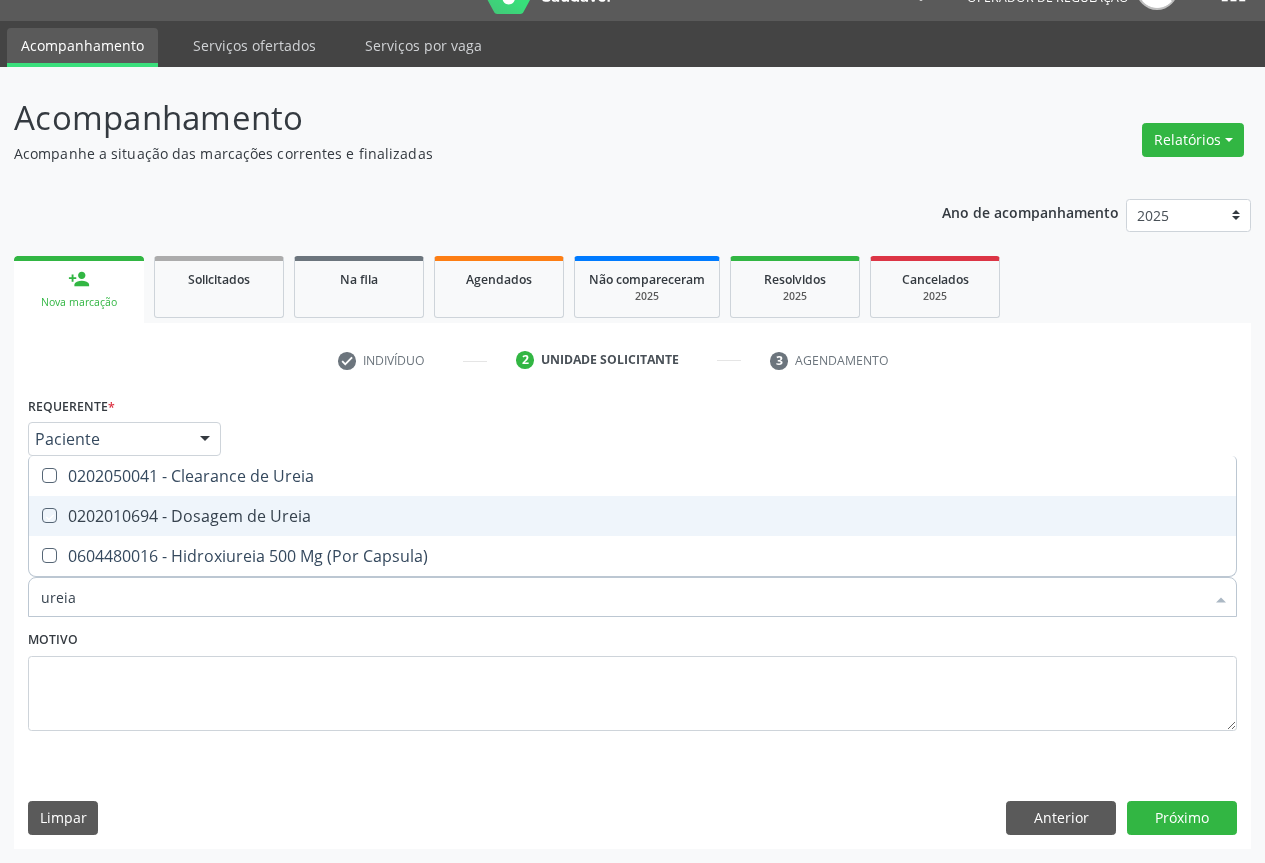 checkbox on "true" 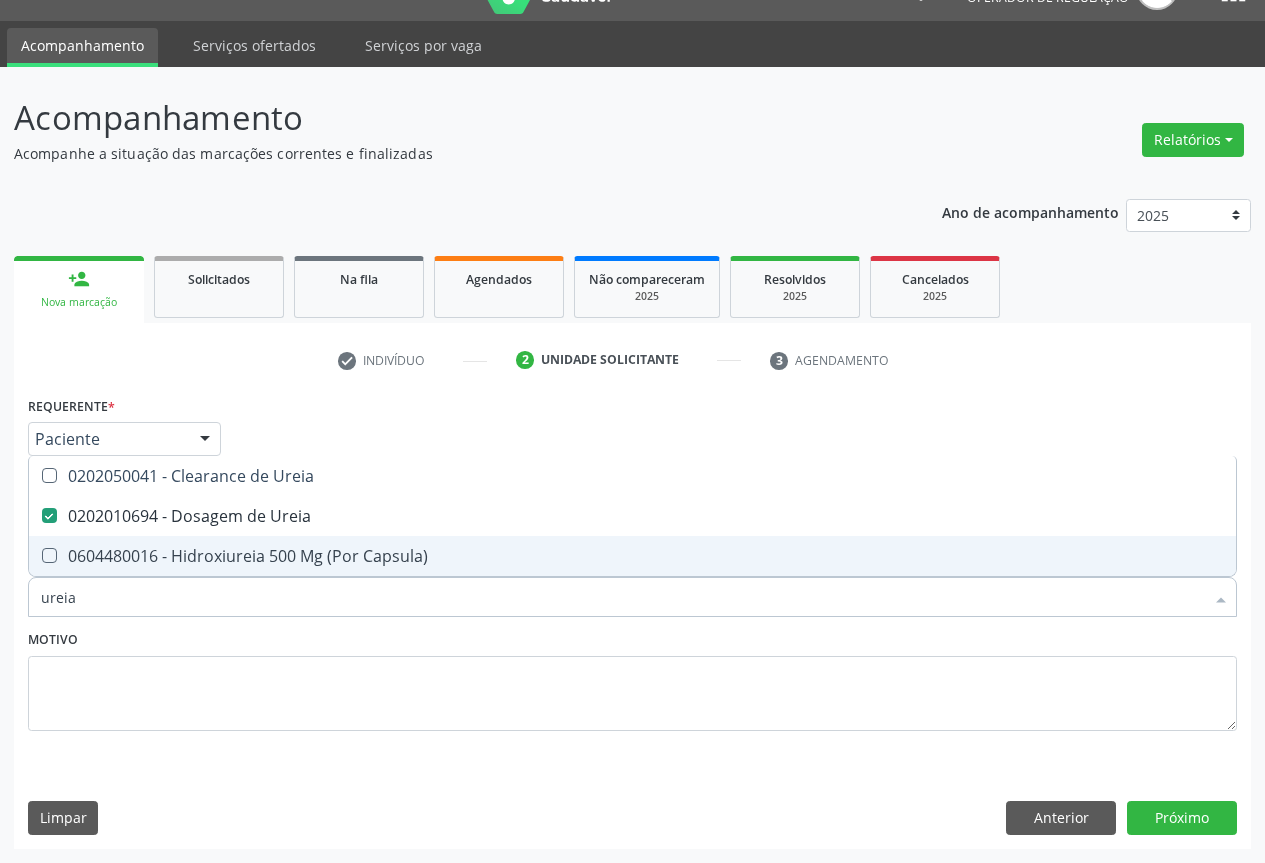 click on "ureia" at bounding box center [622, 597] 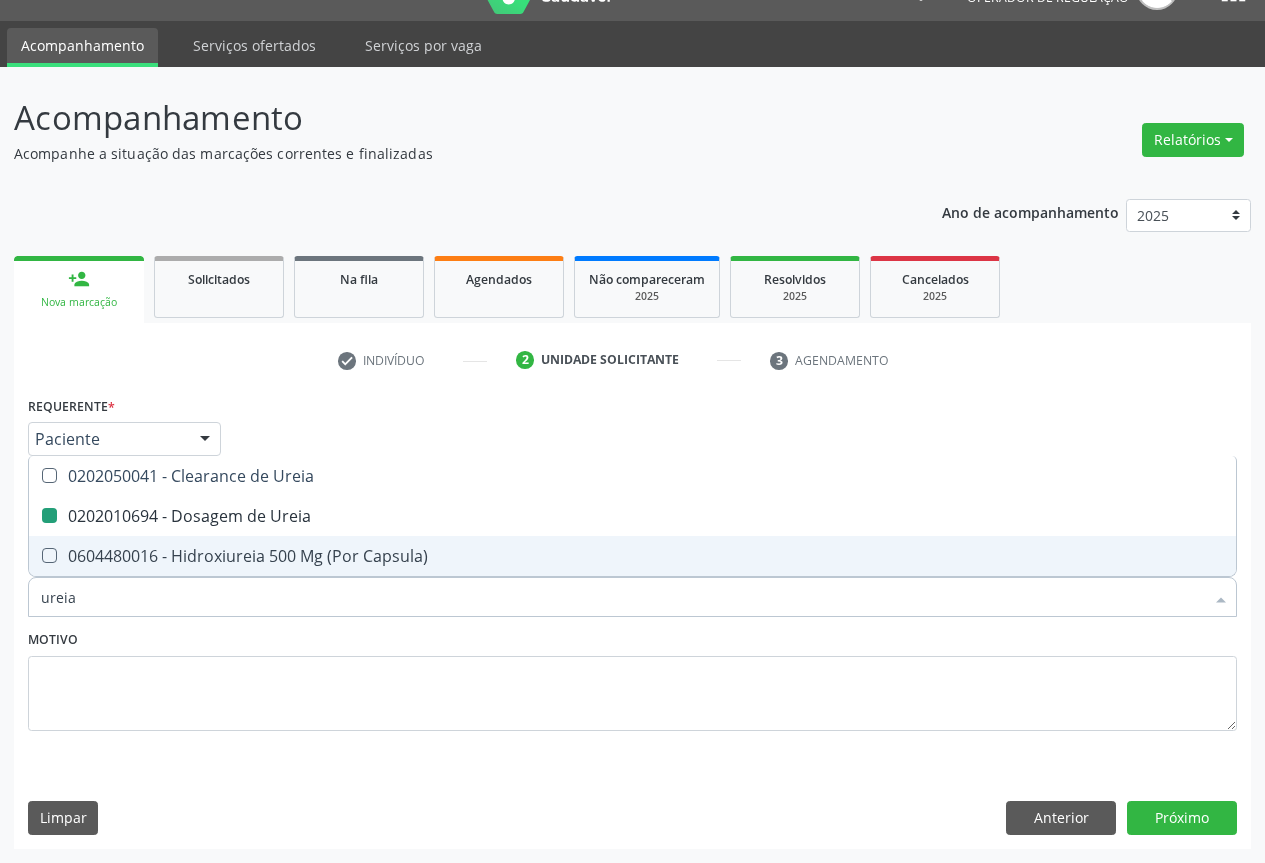 type on "c" 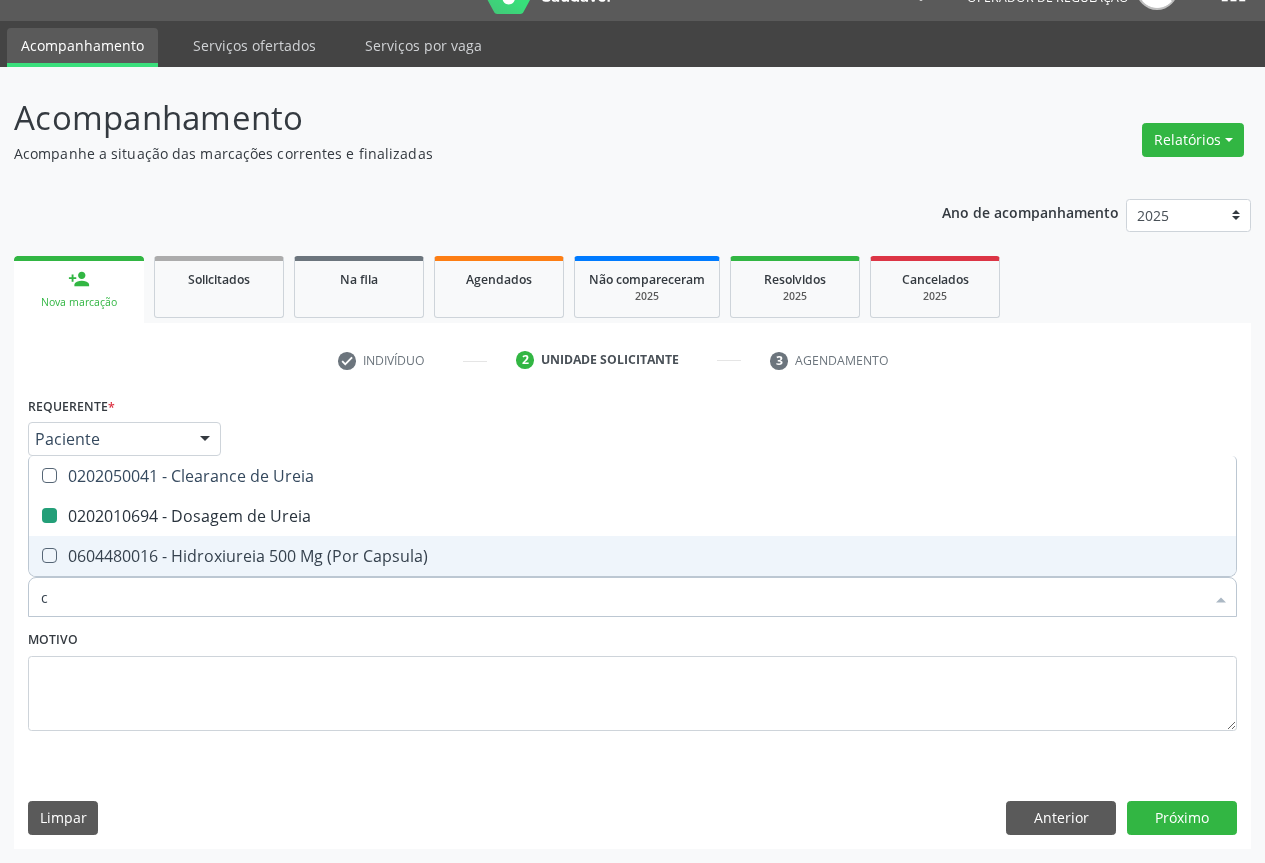 checkbox on "false" 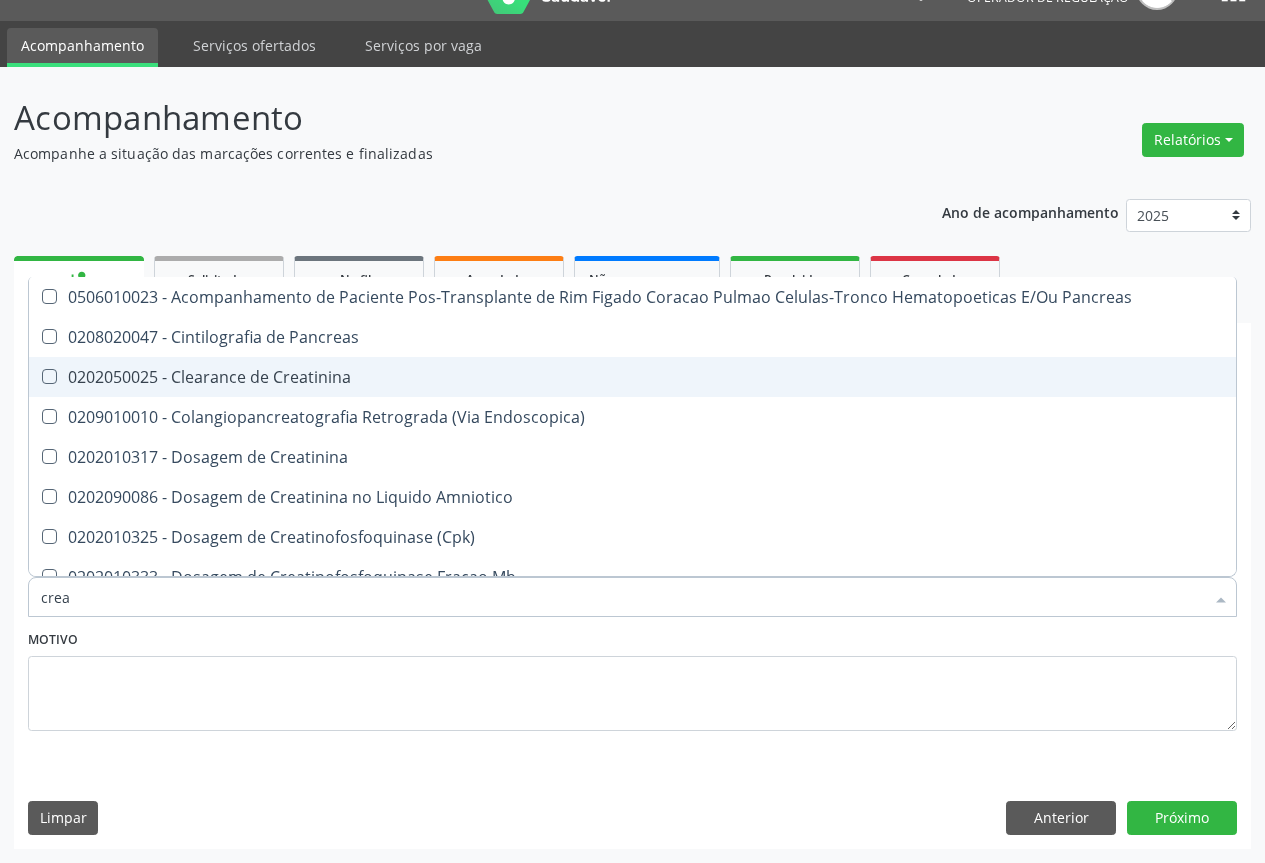 type on "creat" 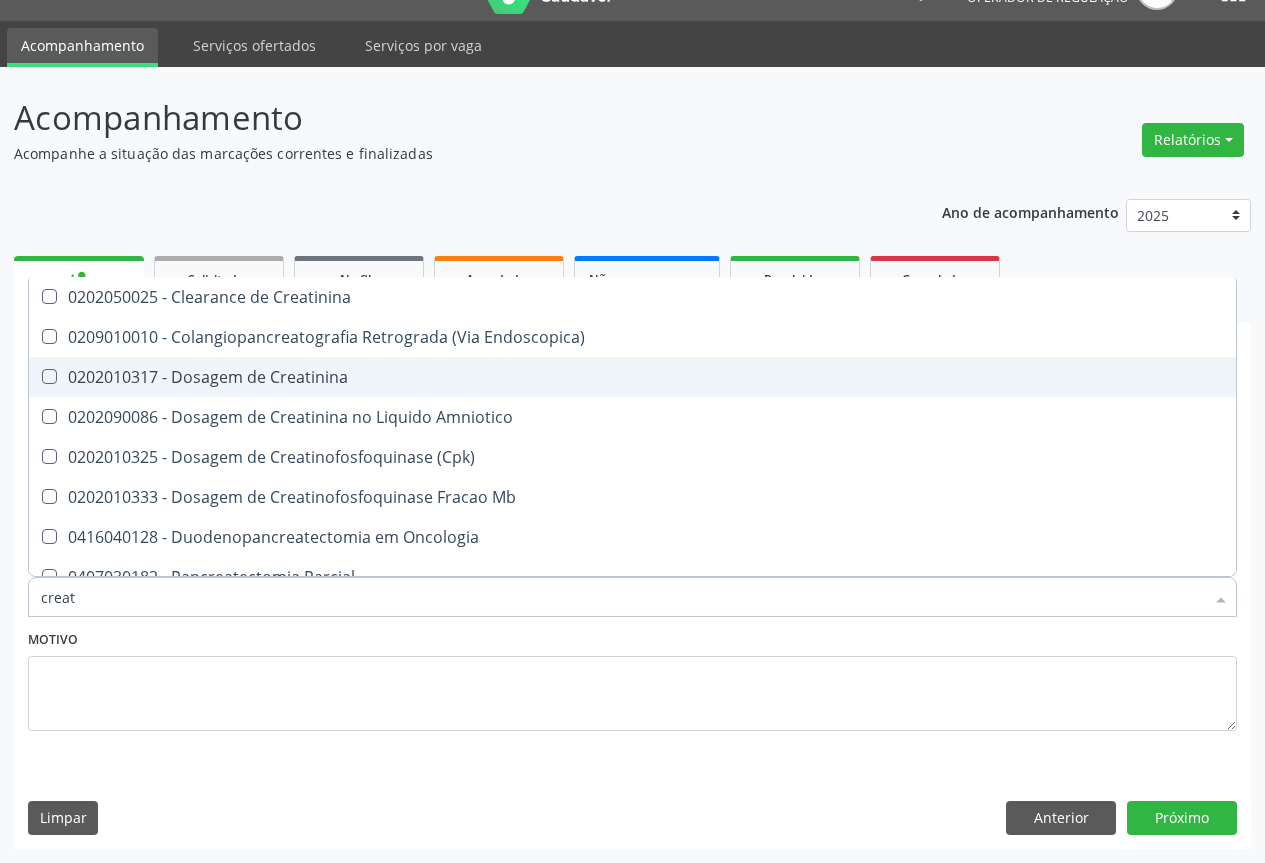 click on "0202010317 - Dosagem de Creatinina" at bounding box center [632, 377] 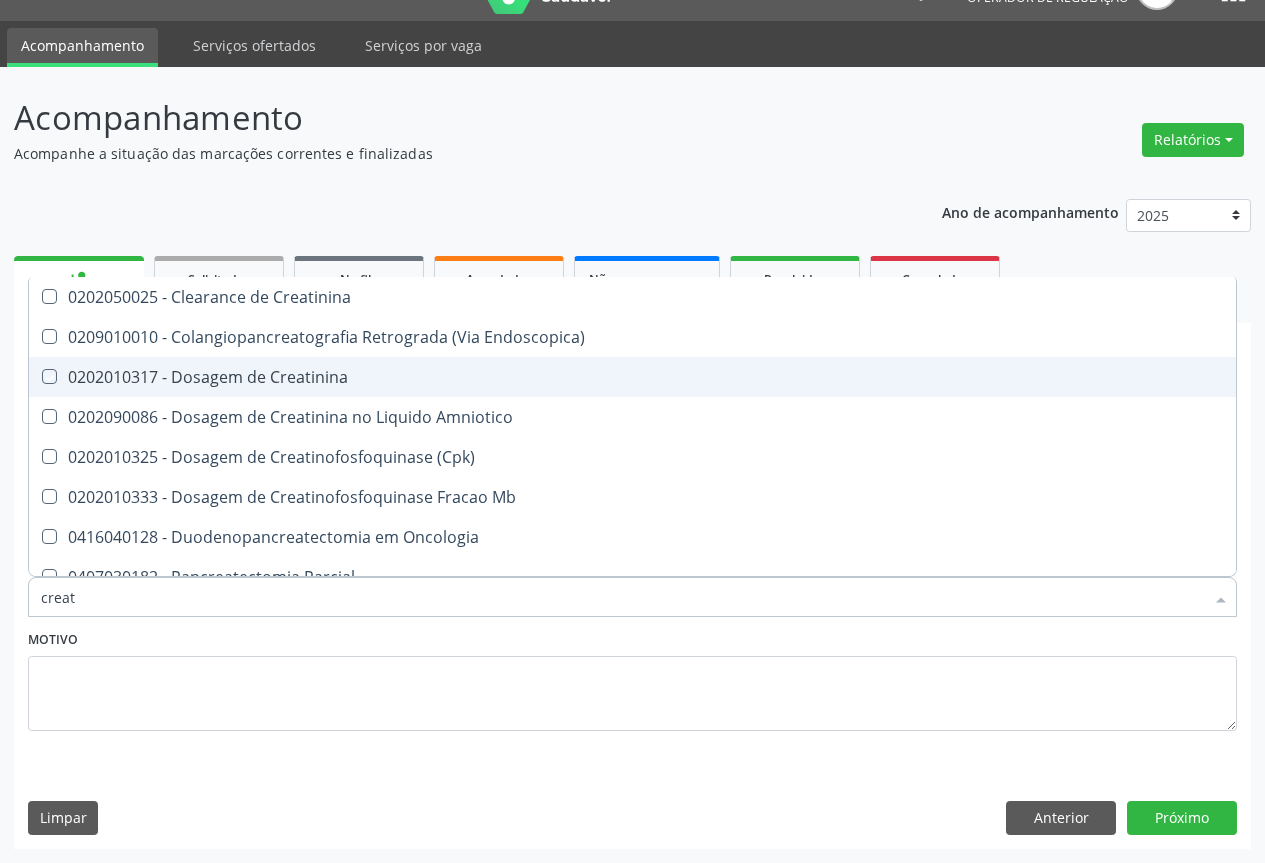 checkbox on "true" 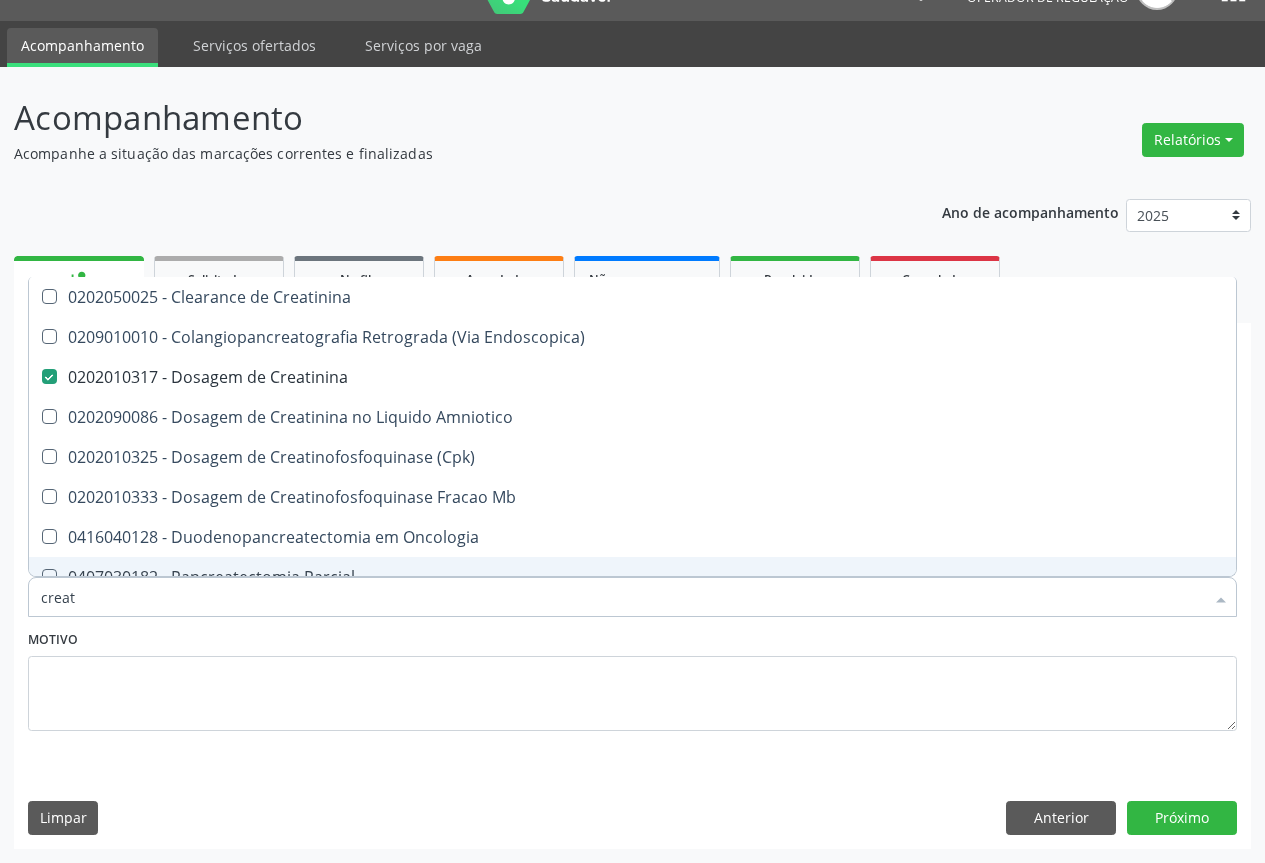 click on "creat" at bounding box center [622, 597] 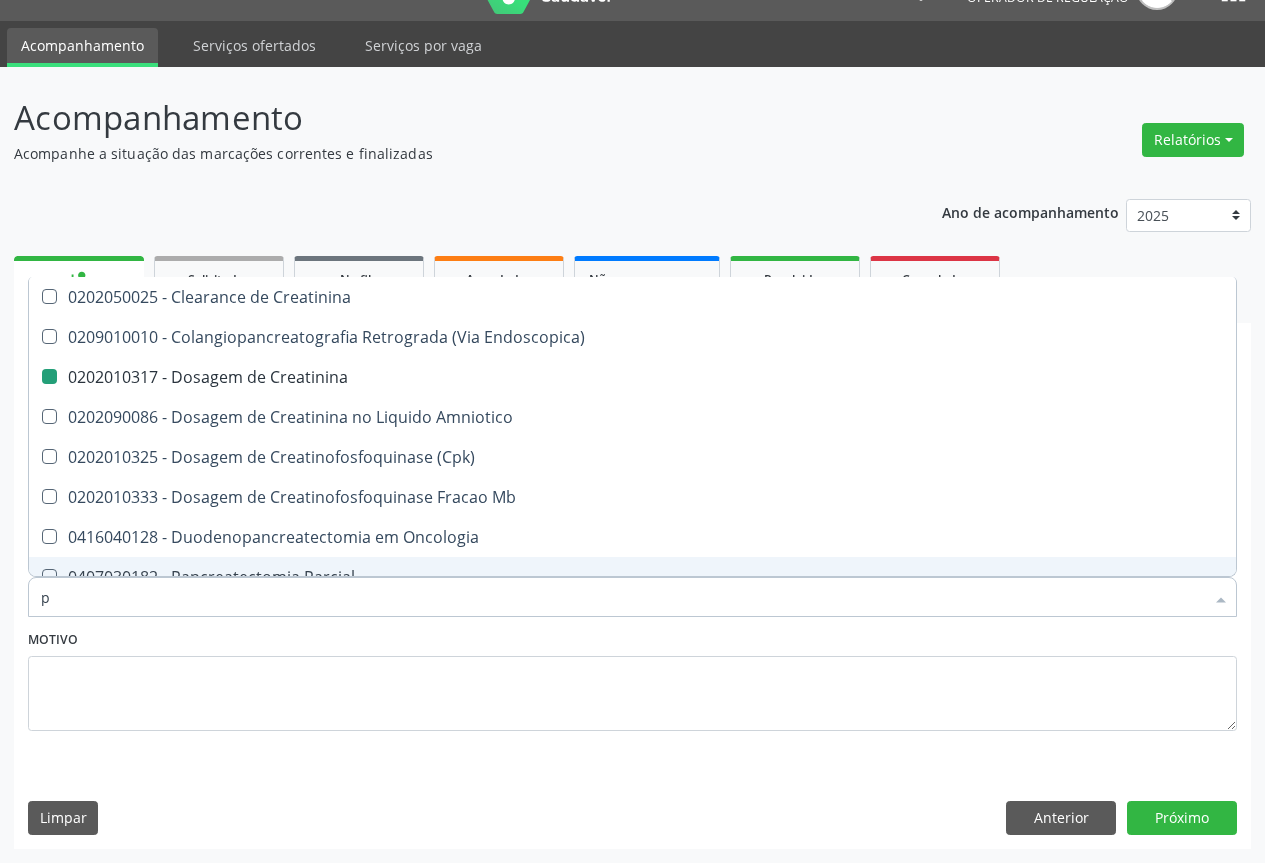 type on "po" 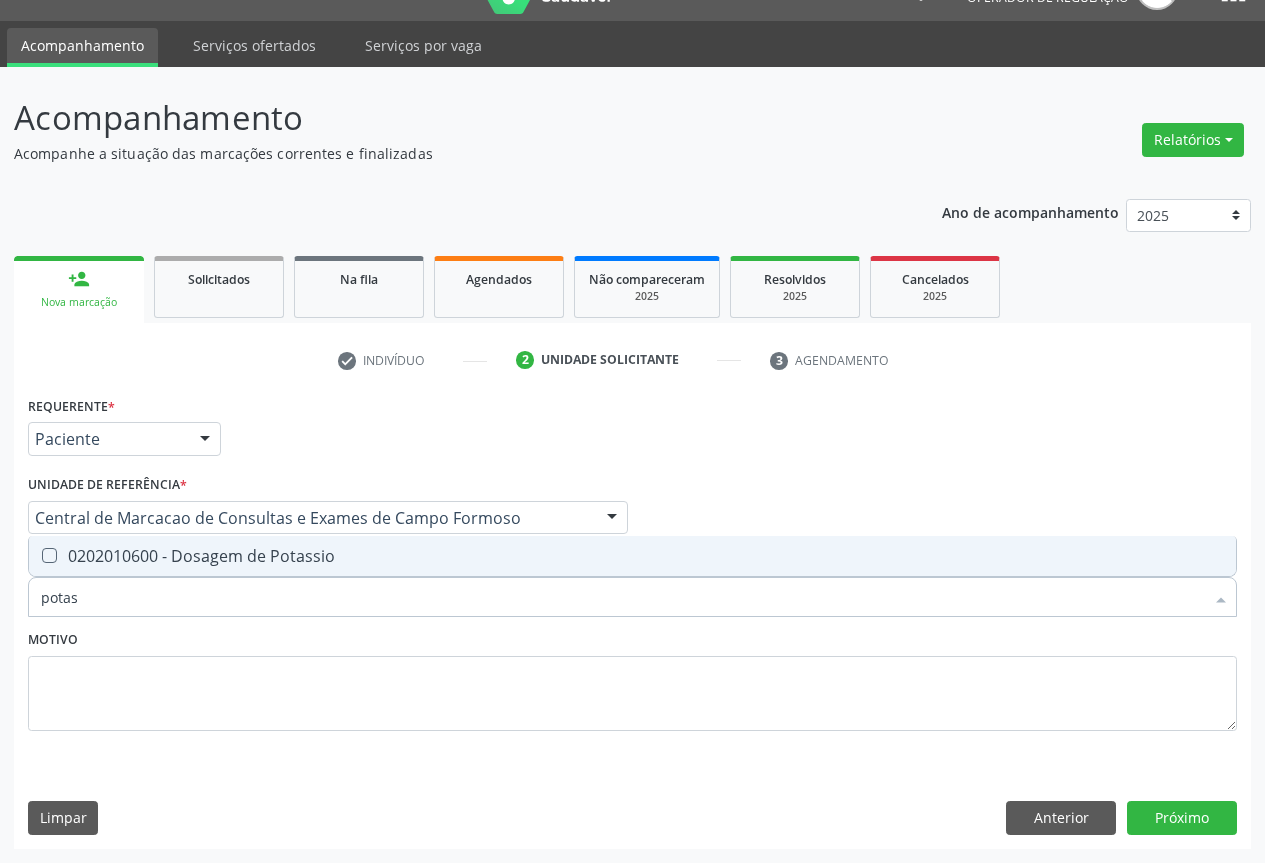 type on "potass" 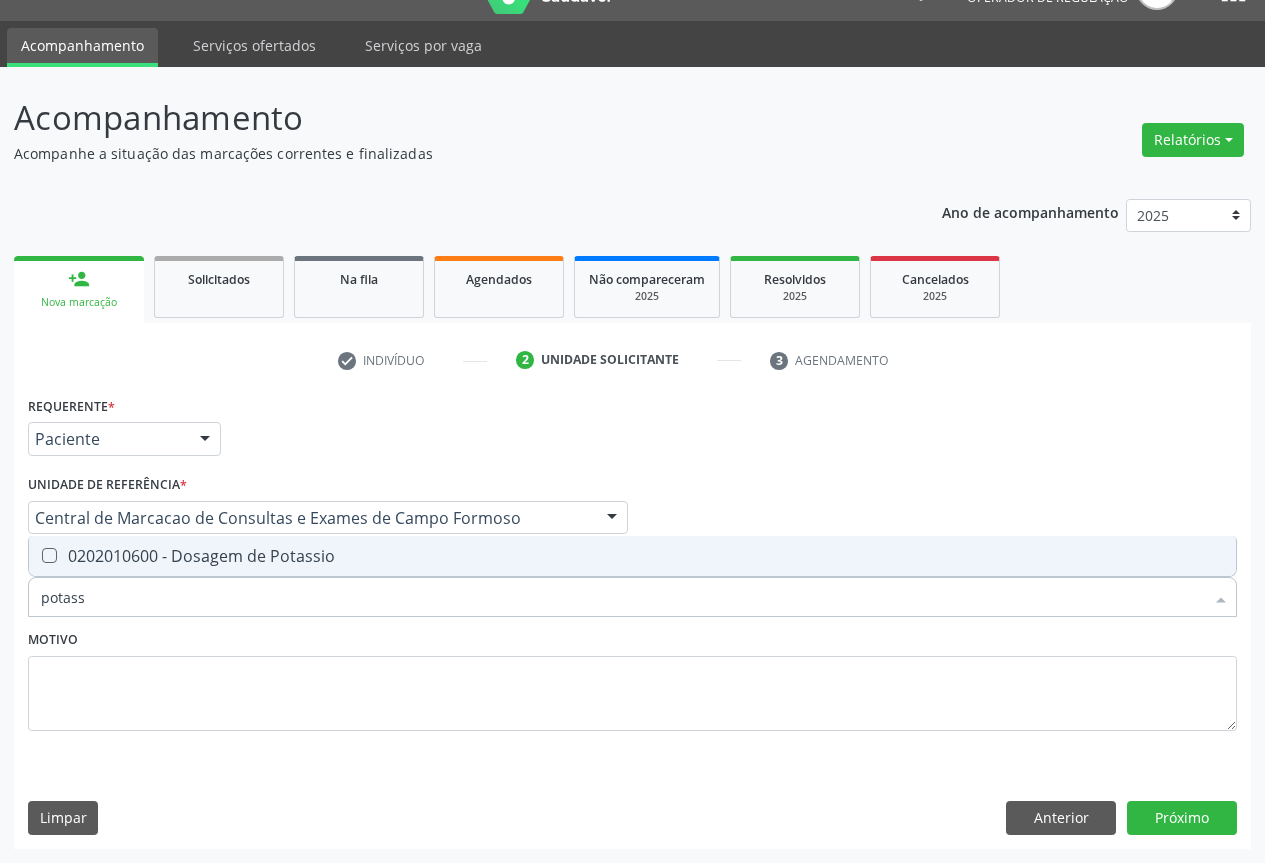 click on "0202010600 - Dosagem de Potassio" at bounding box center (632, 556) 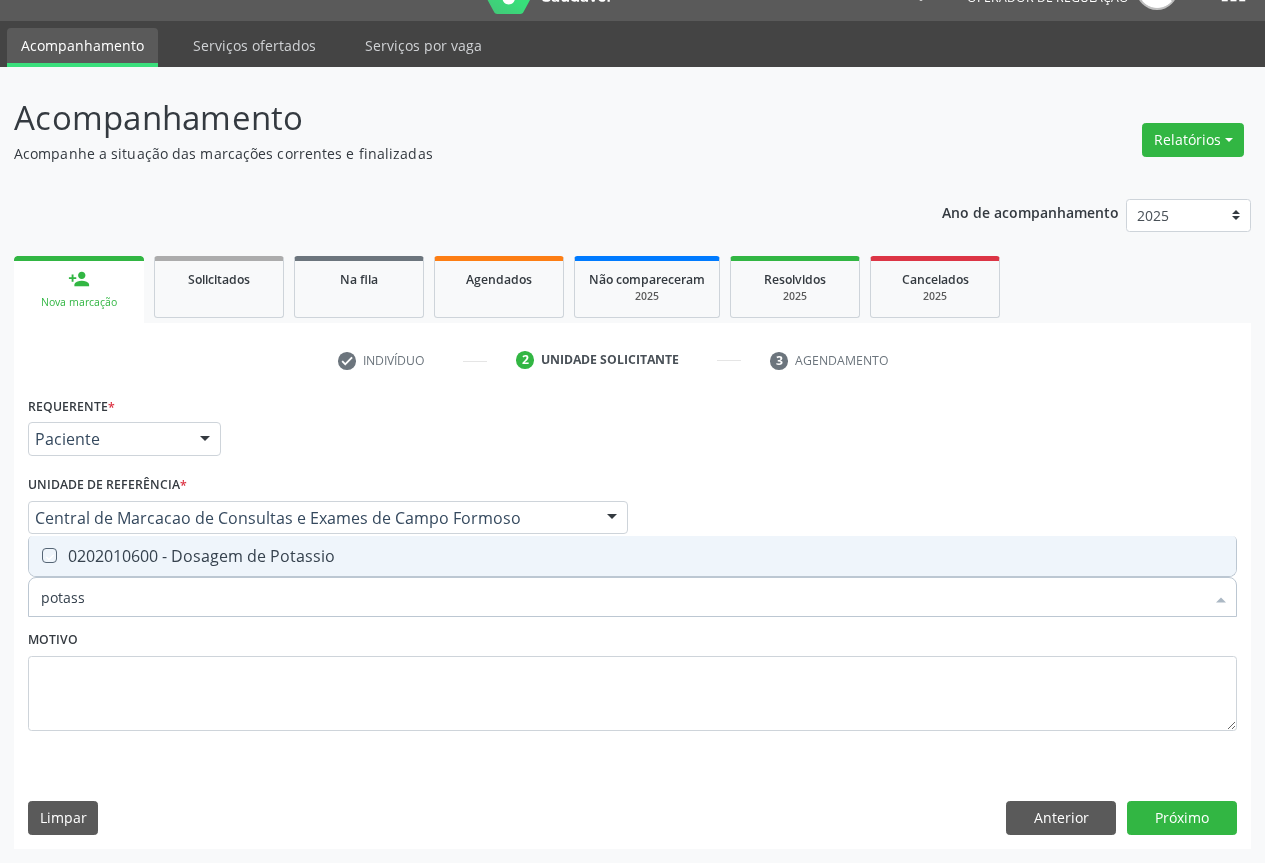 checkbox on "true" 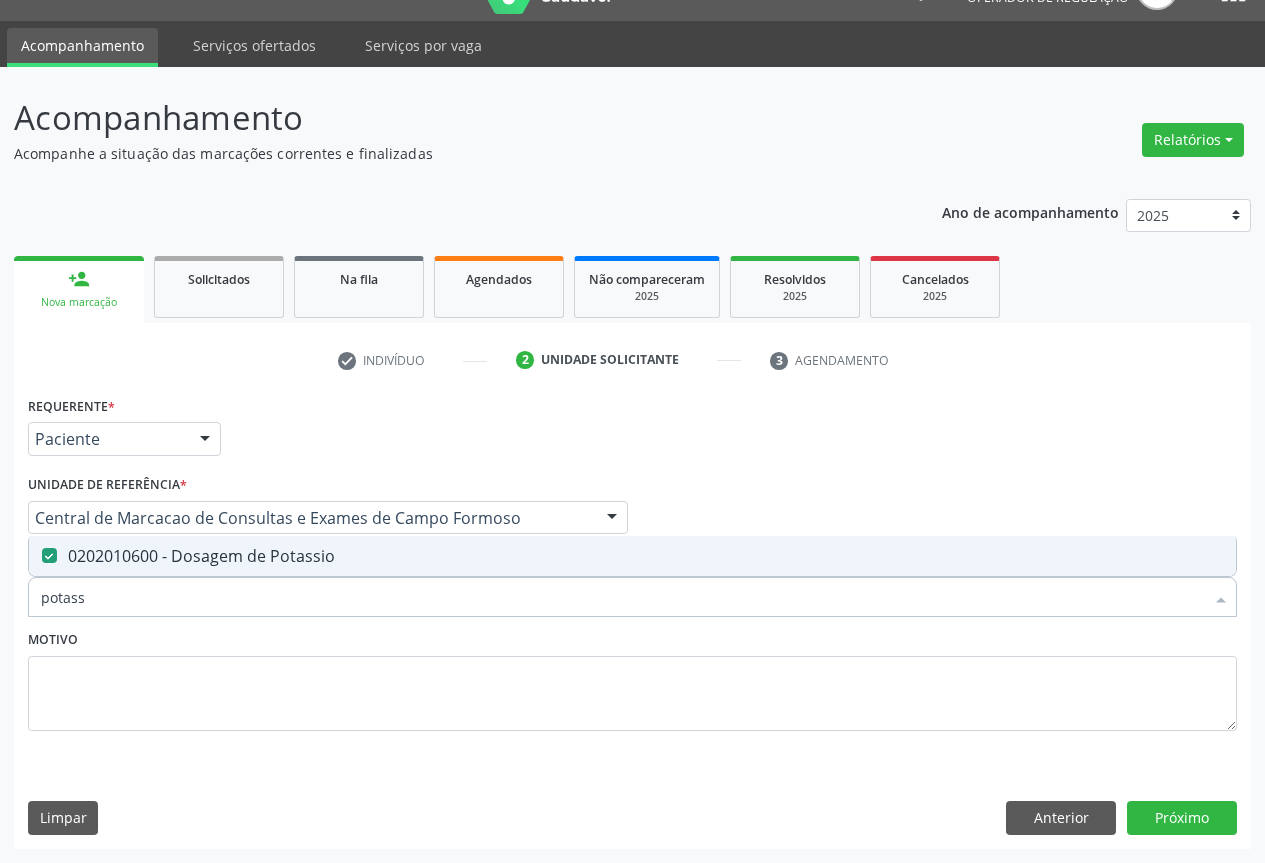 click on "potass" at bounding box center (622, 597) 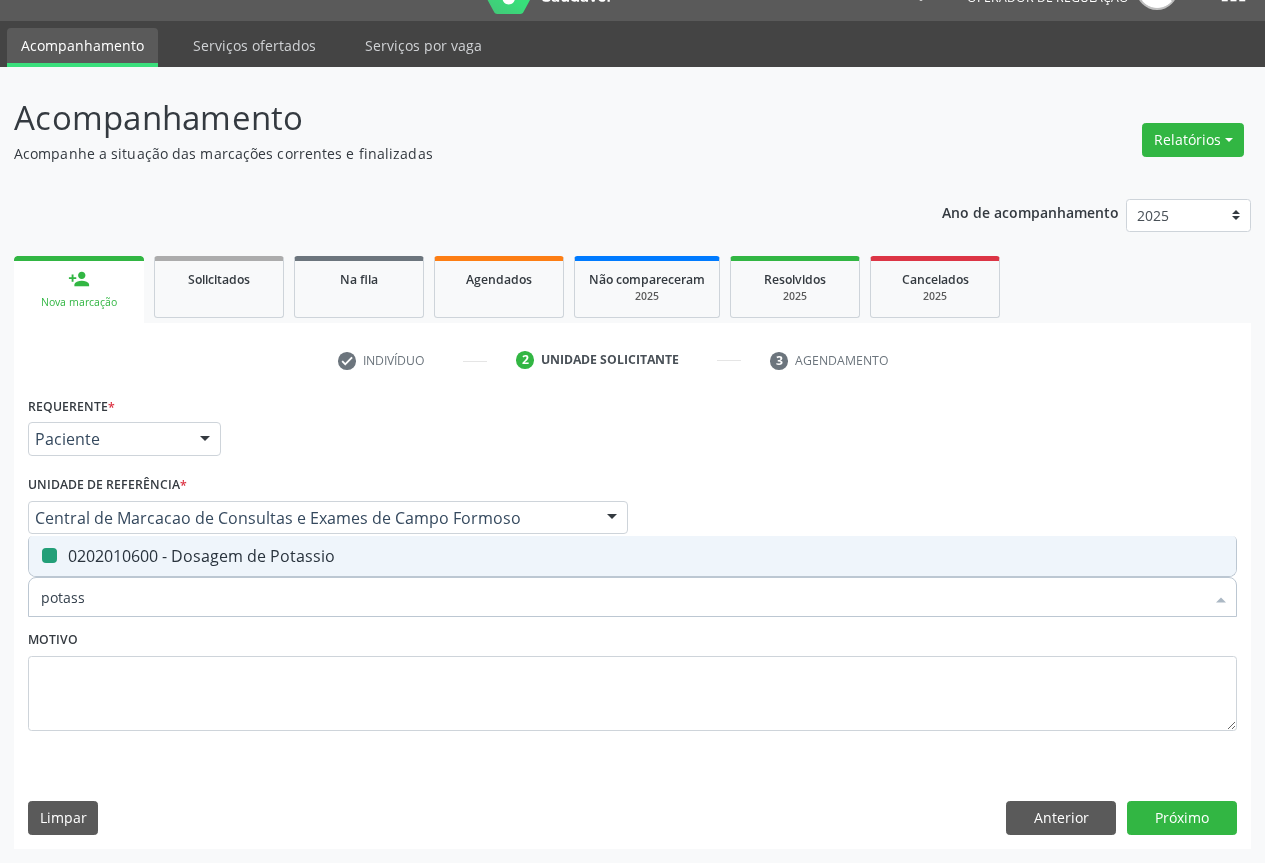 type on "s" 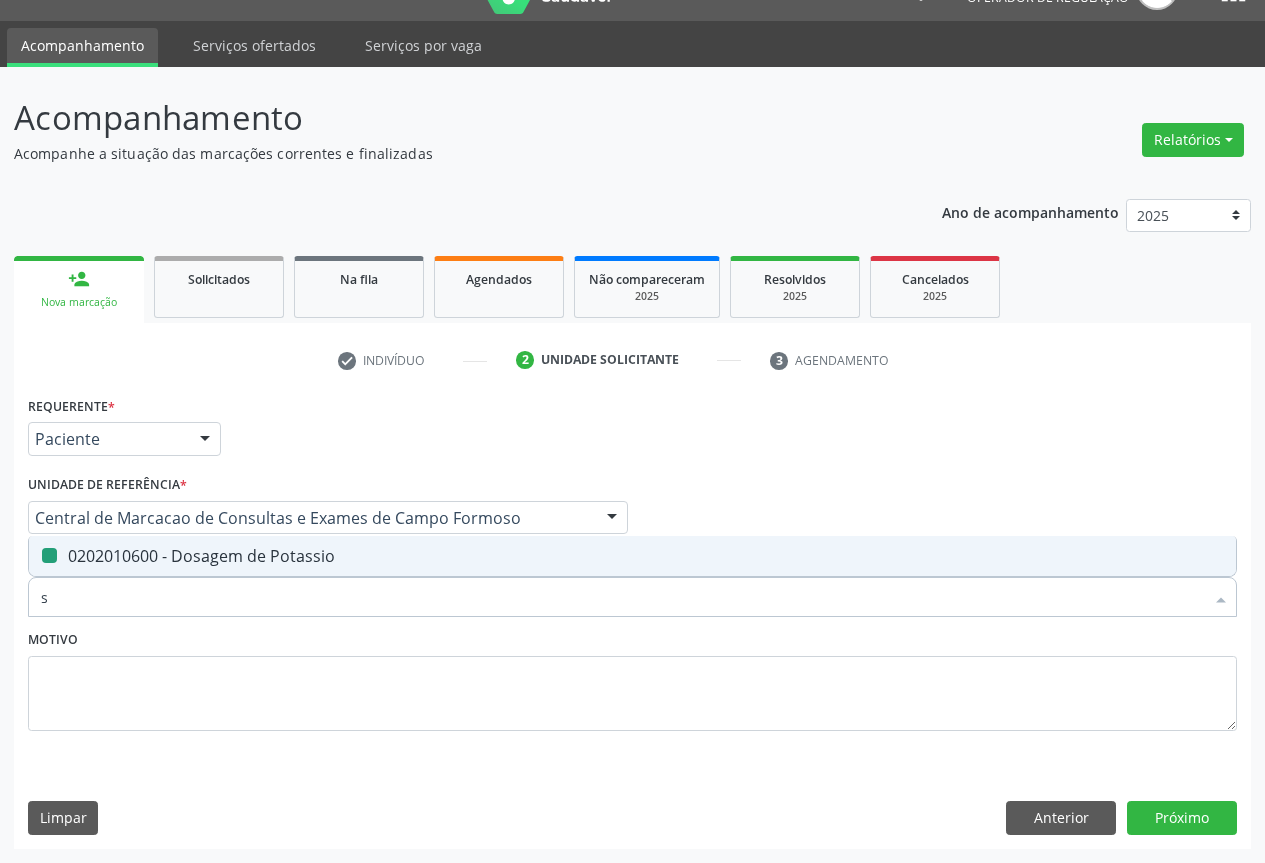 checkbox on "false" 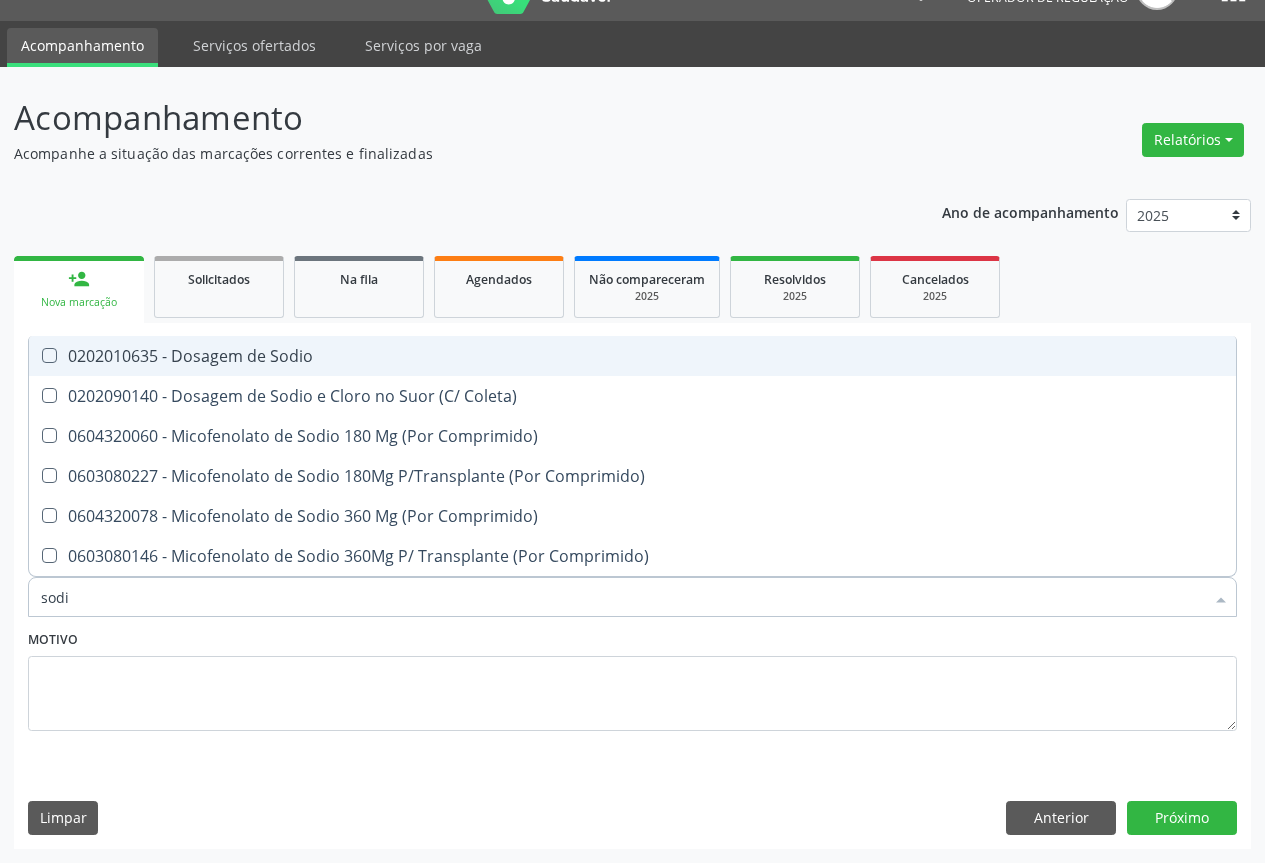 type on "sodio" 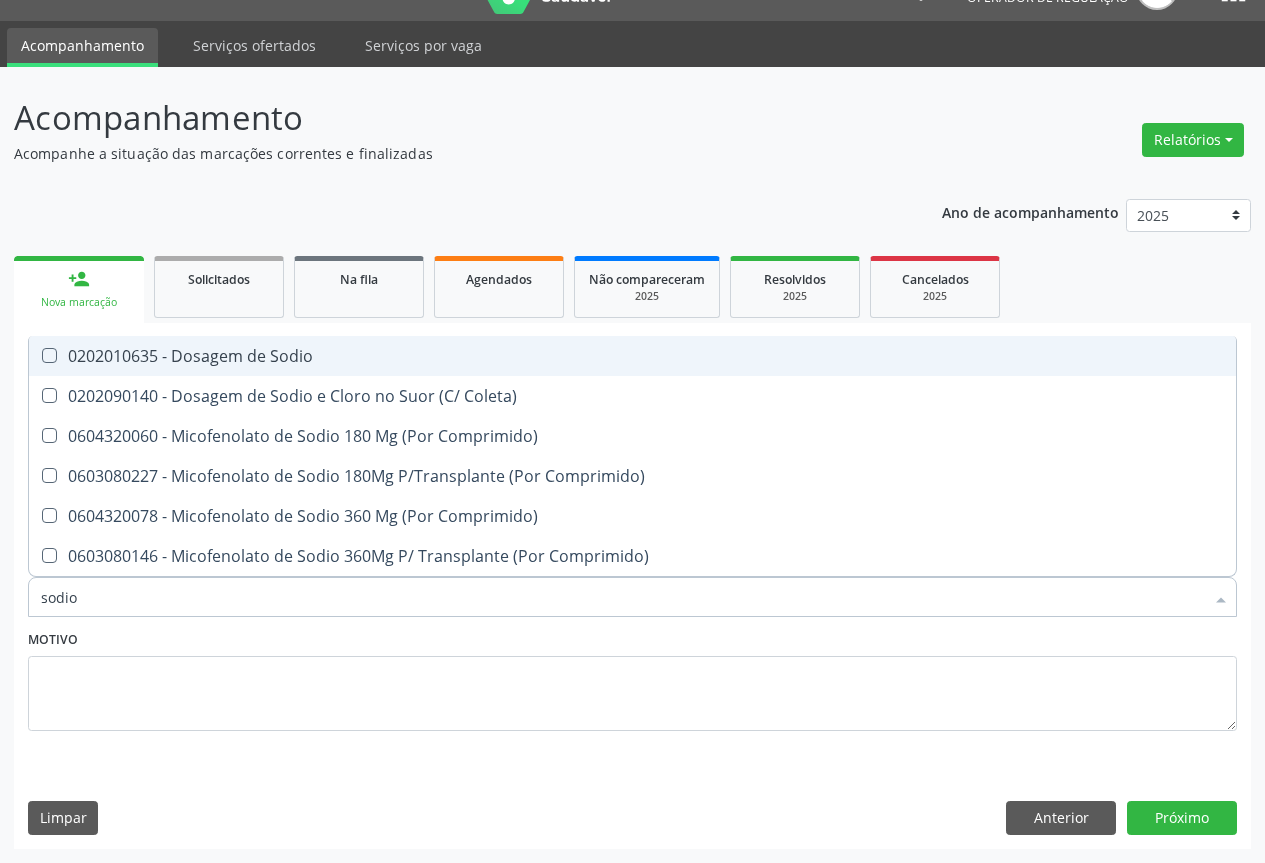 click on "0202010635 - Dosagem de Sodio" at bounding box center [632, 356] 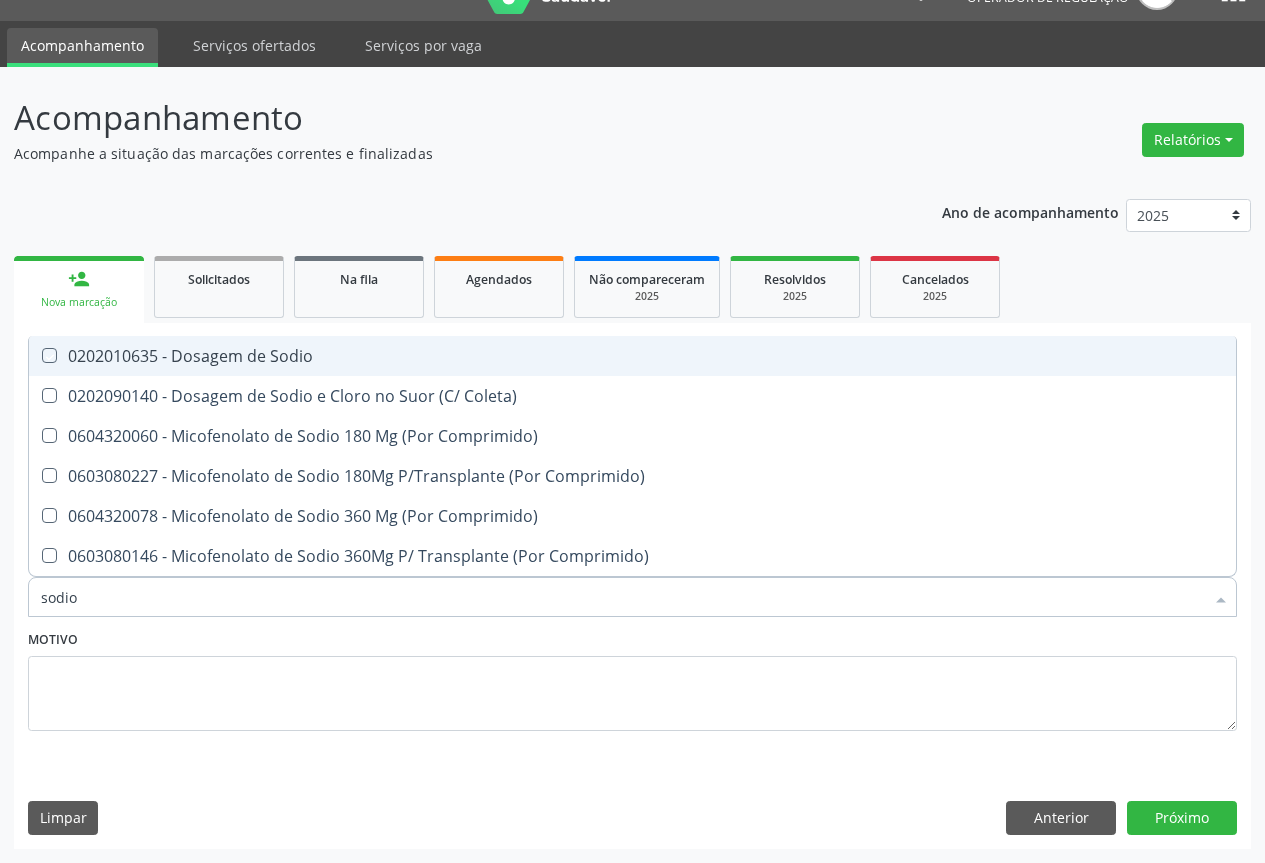 checkbox on "true" 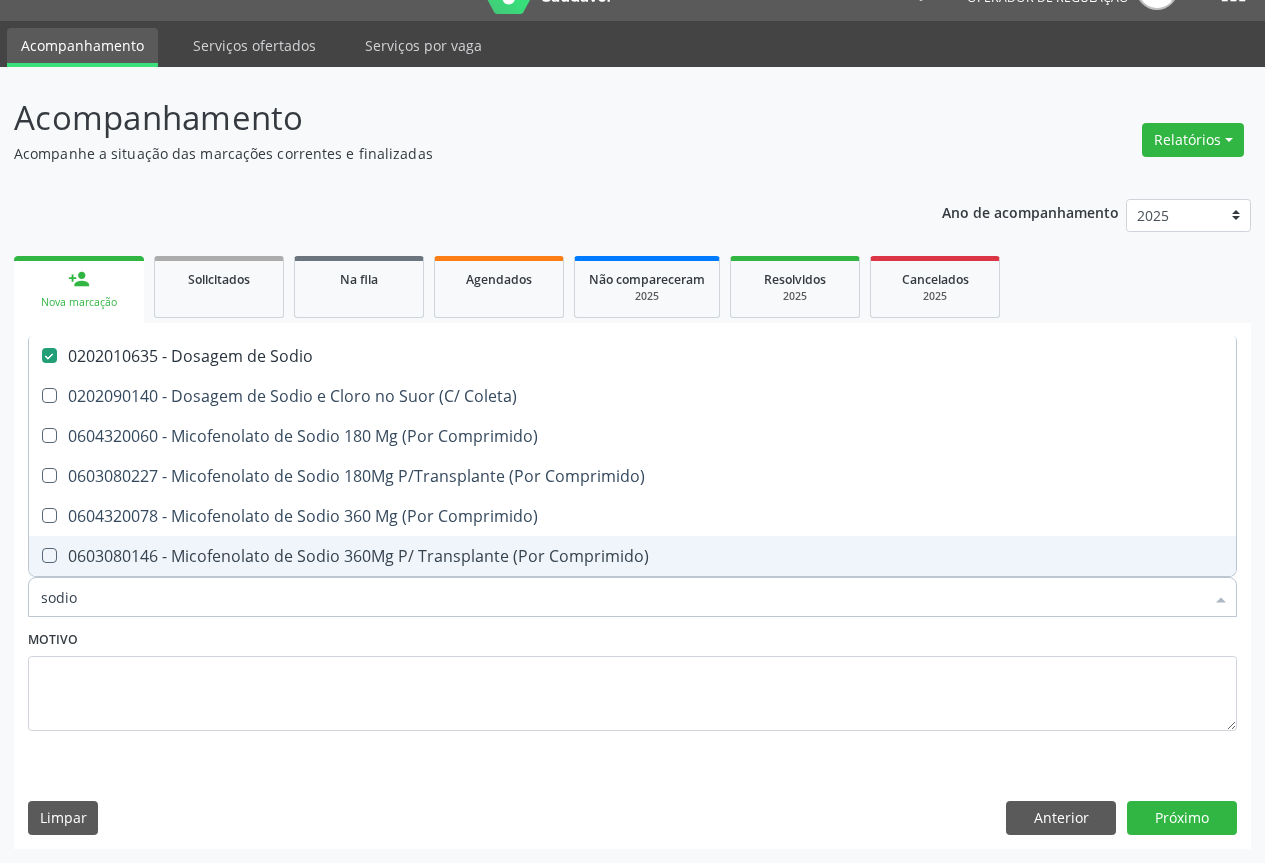 click on "sodio" at bounding box center (622, 597) 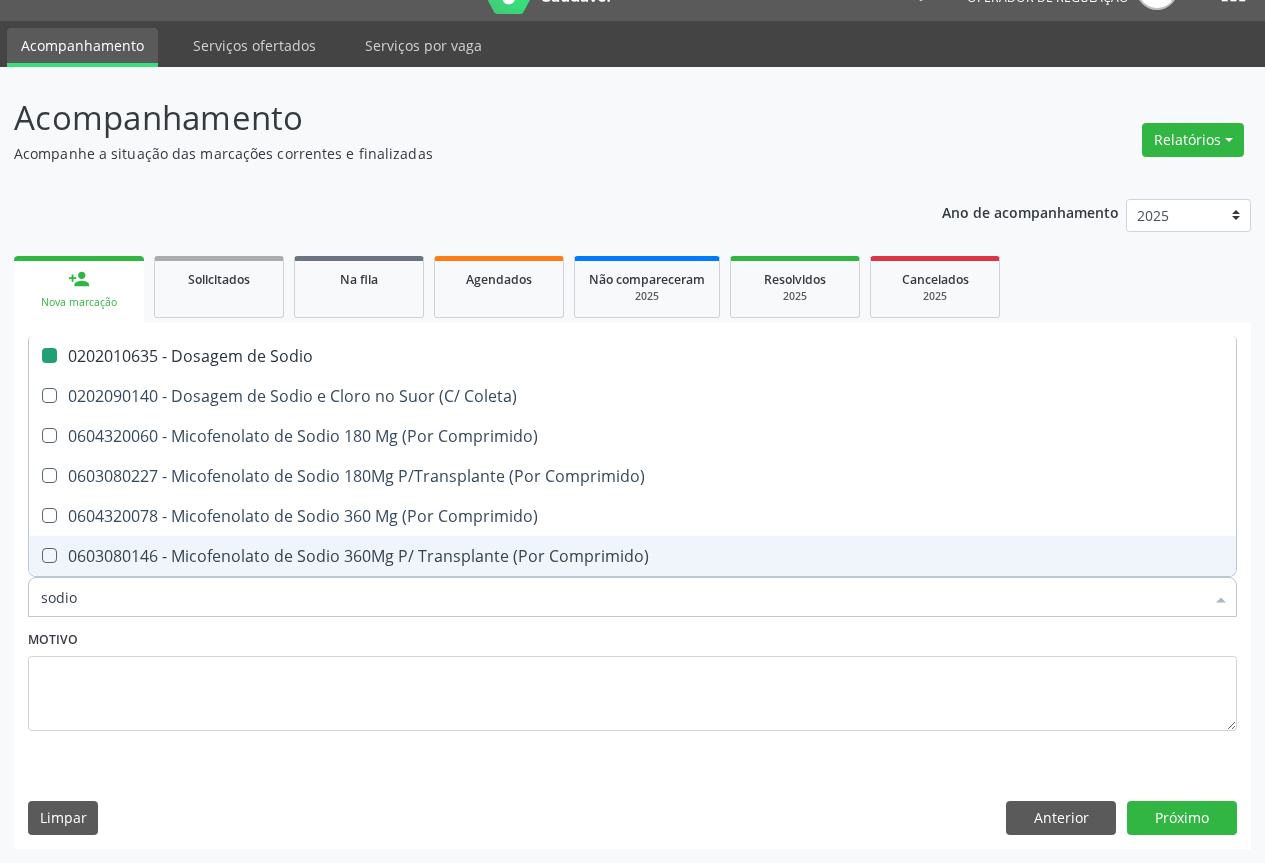 type on "t" 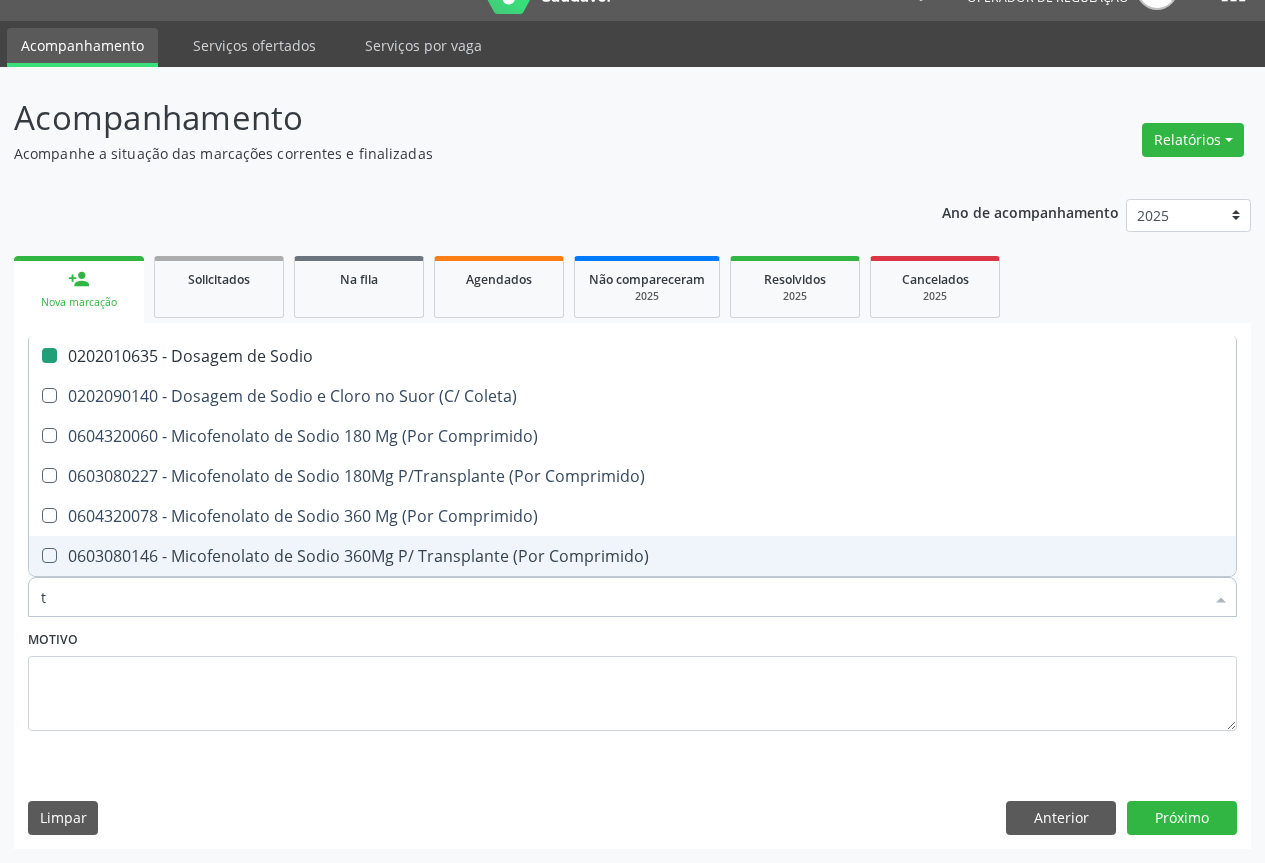 checkbox on "false" 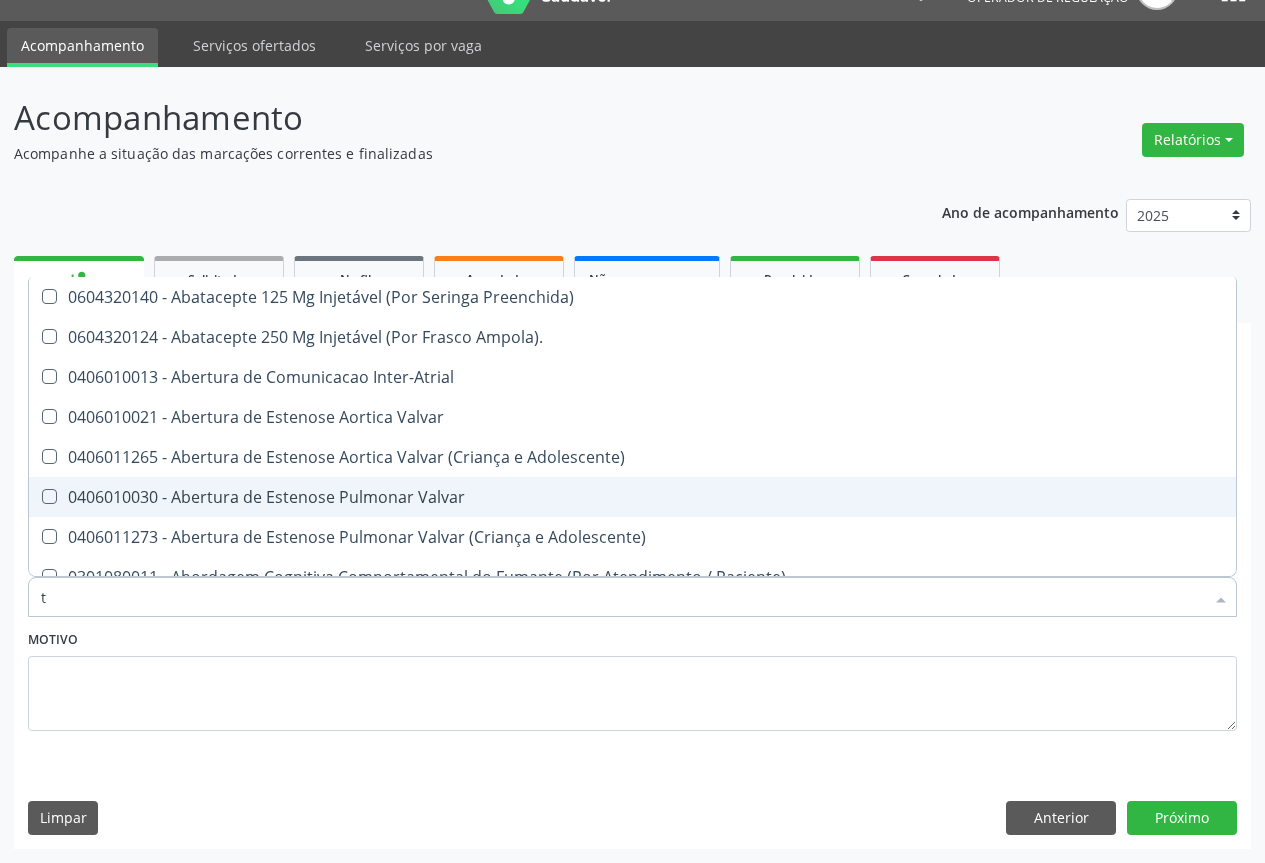 type on "tg" 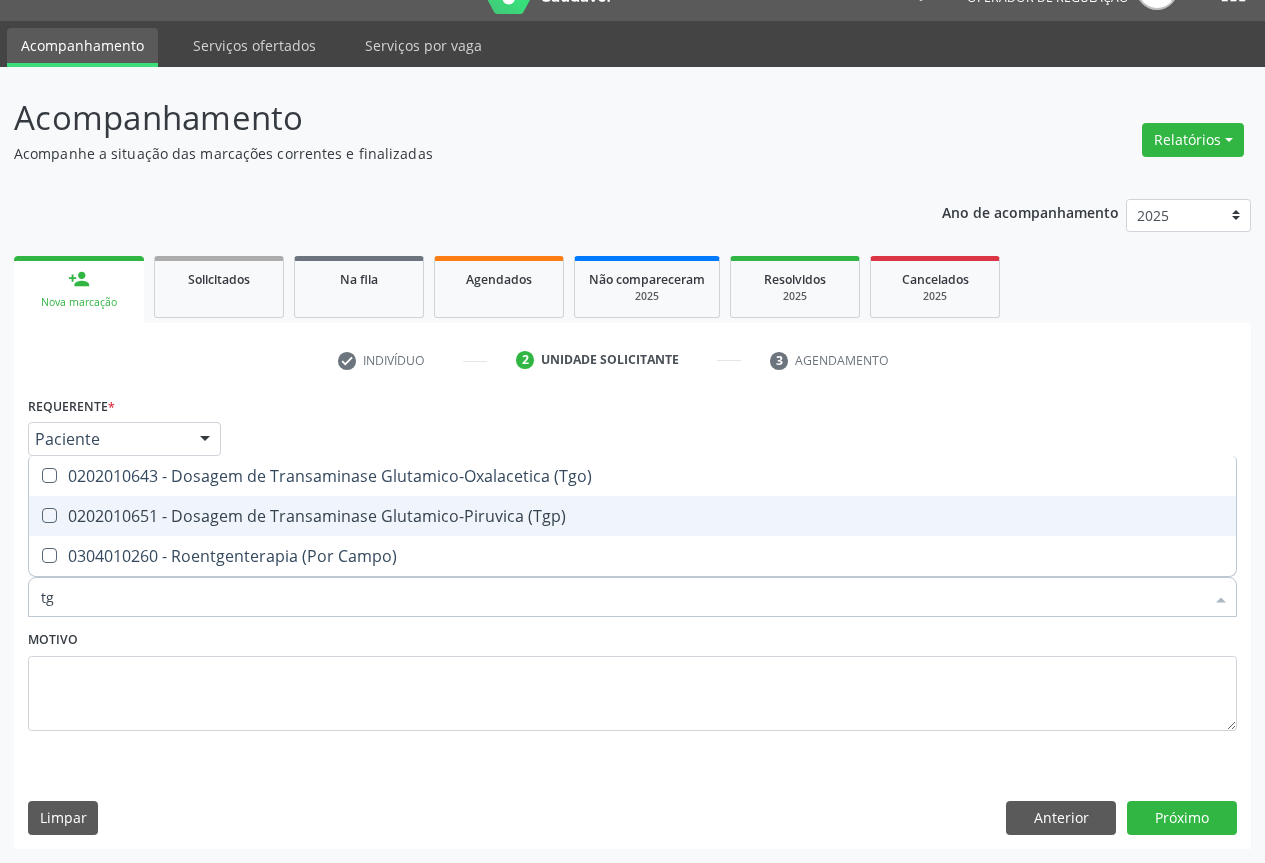 click on "0202010651 - Dosagem de Transaminase Glutamico-Piruvica (Tgp)" at bounding box center [632, 516] 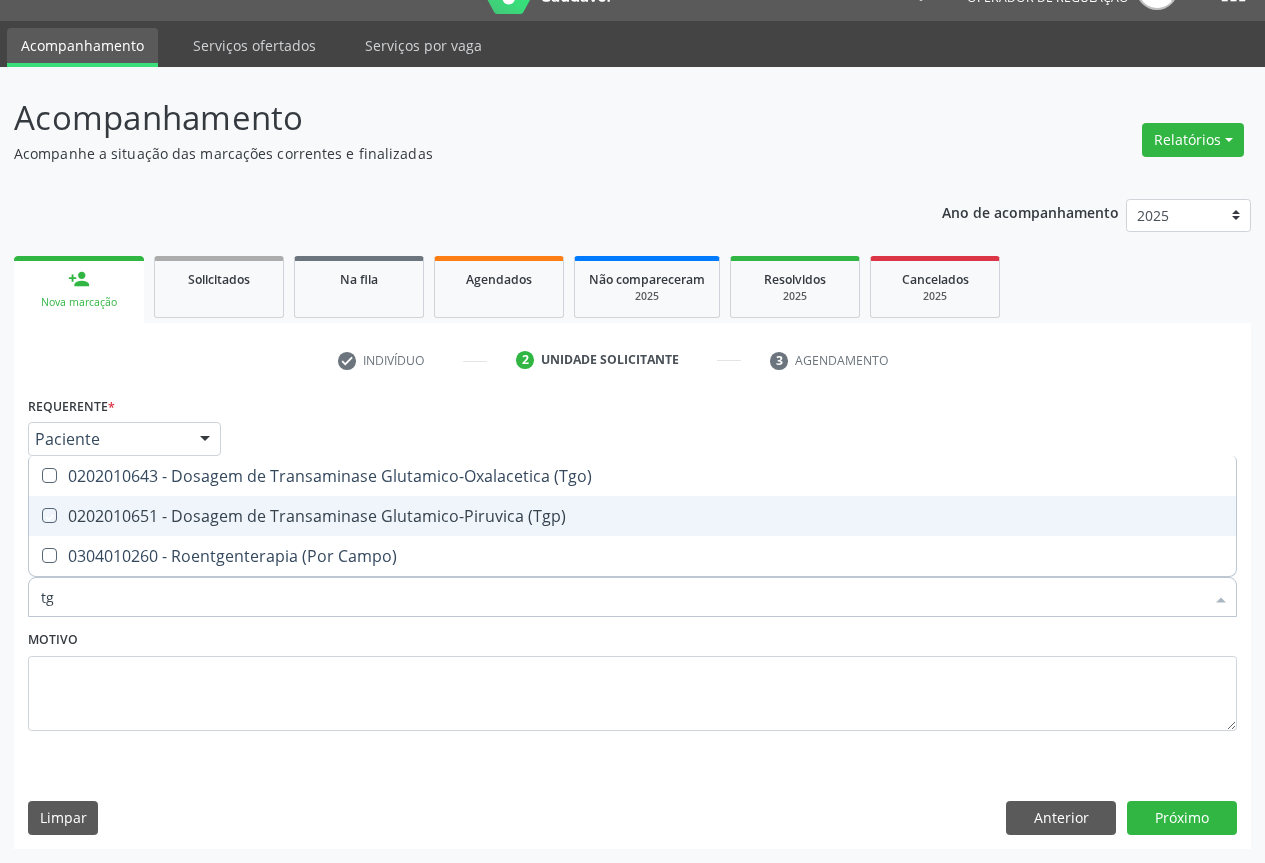 checkbox on "true" 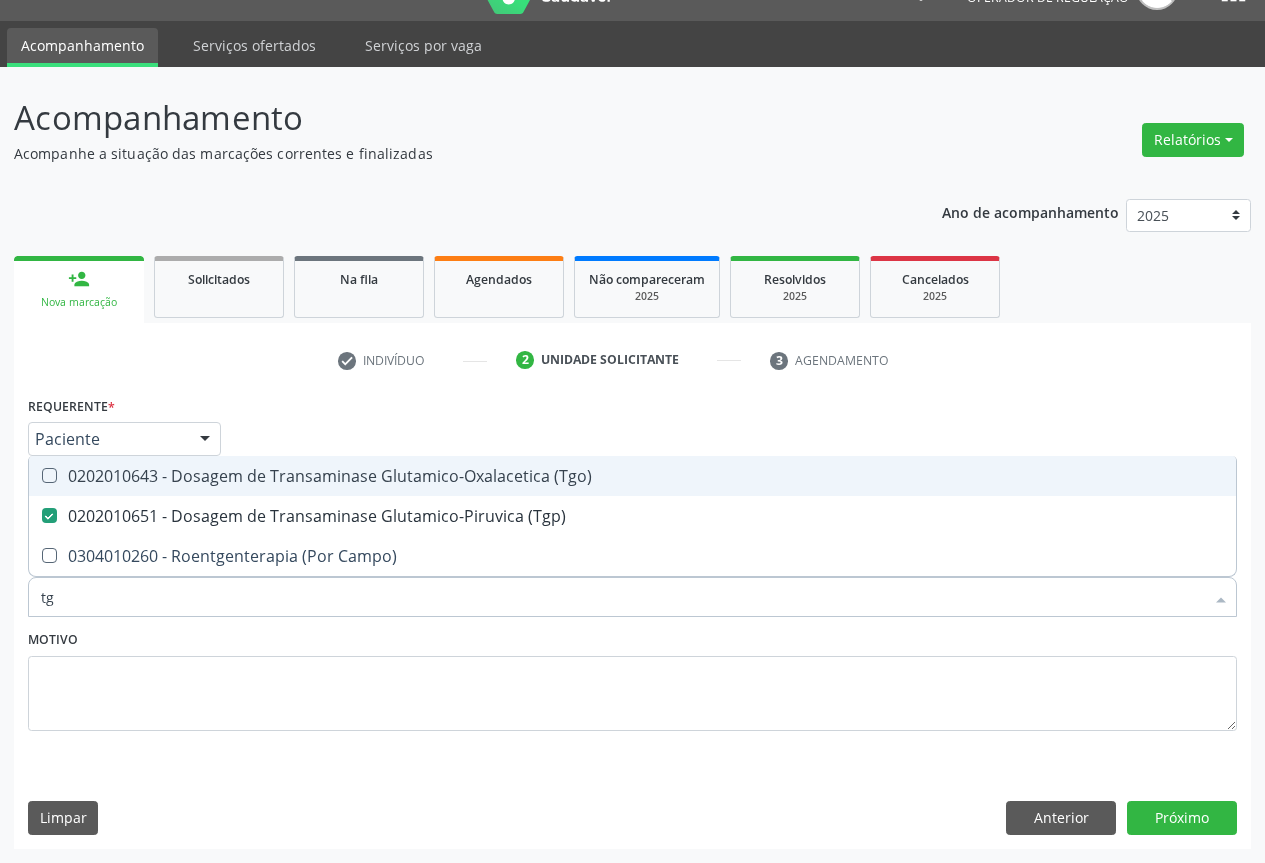 click on "0202010643 - Dosagem de Transaminase Glutamico-Oxalacetica (Tgo)" at bounding box center [632, 476] 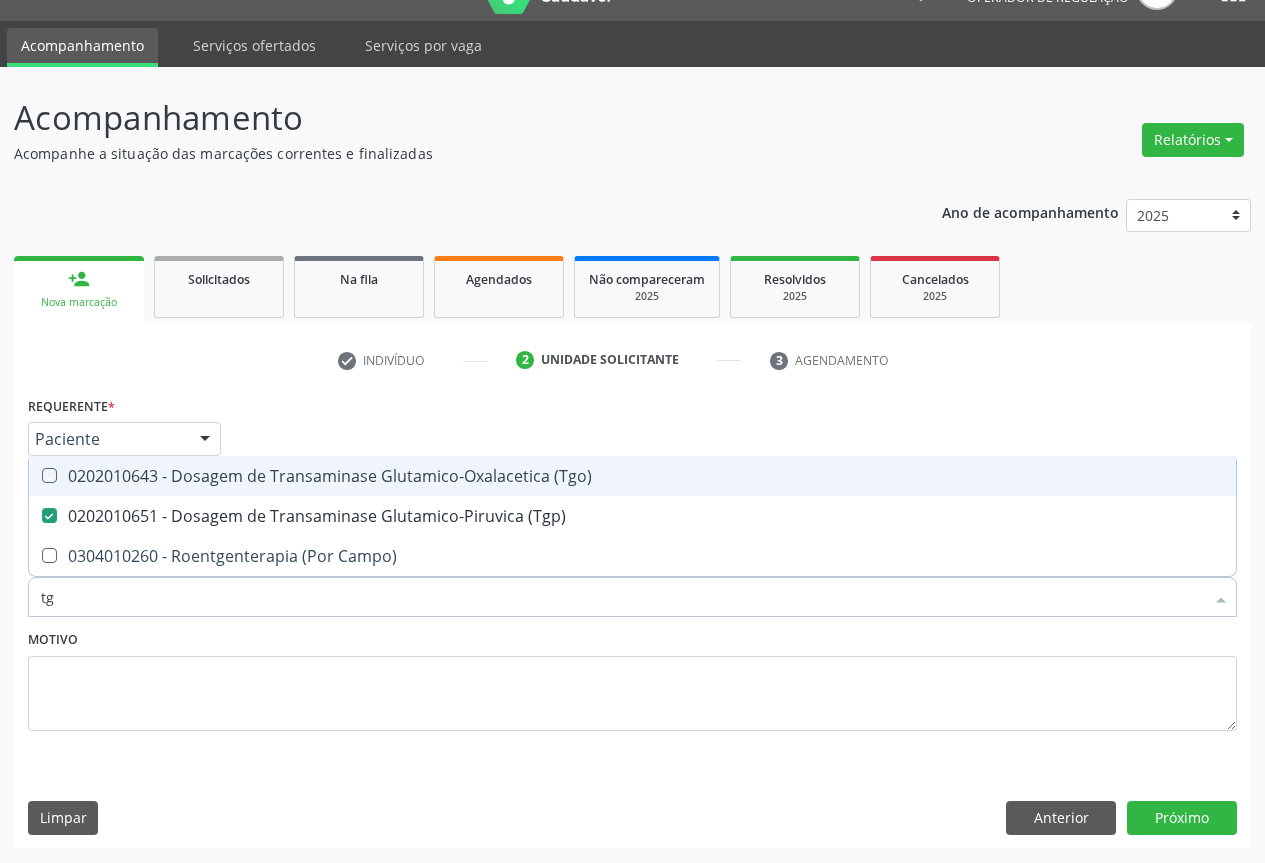 checkbox on "true" 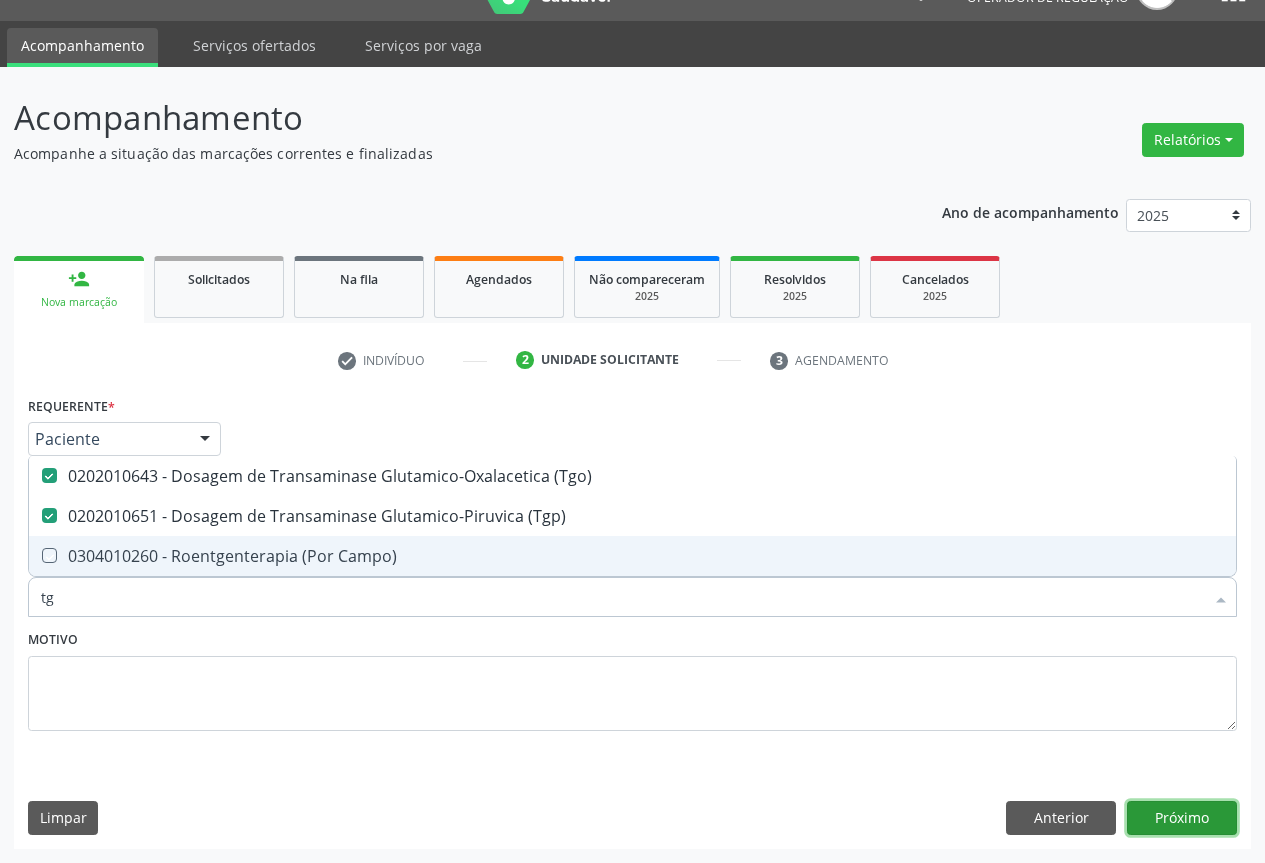 click on "Próximo" at bounding box center [1182, 818] 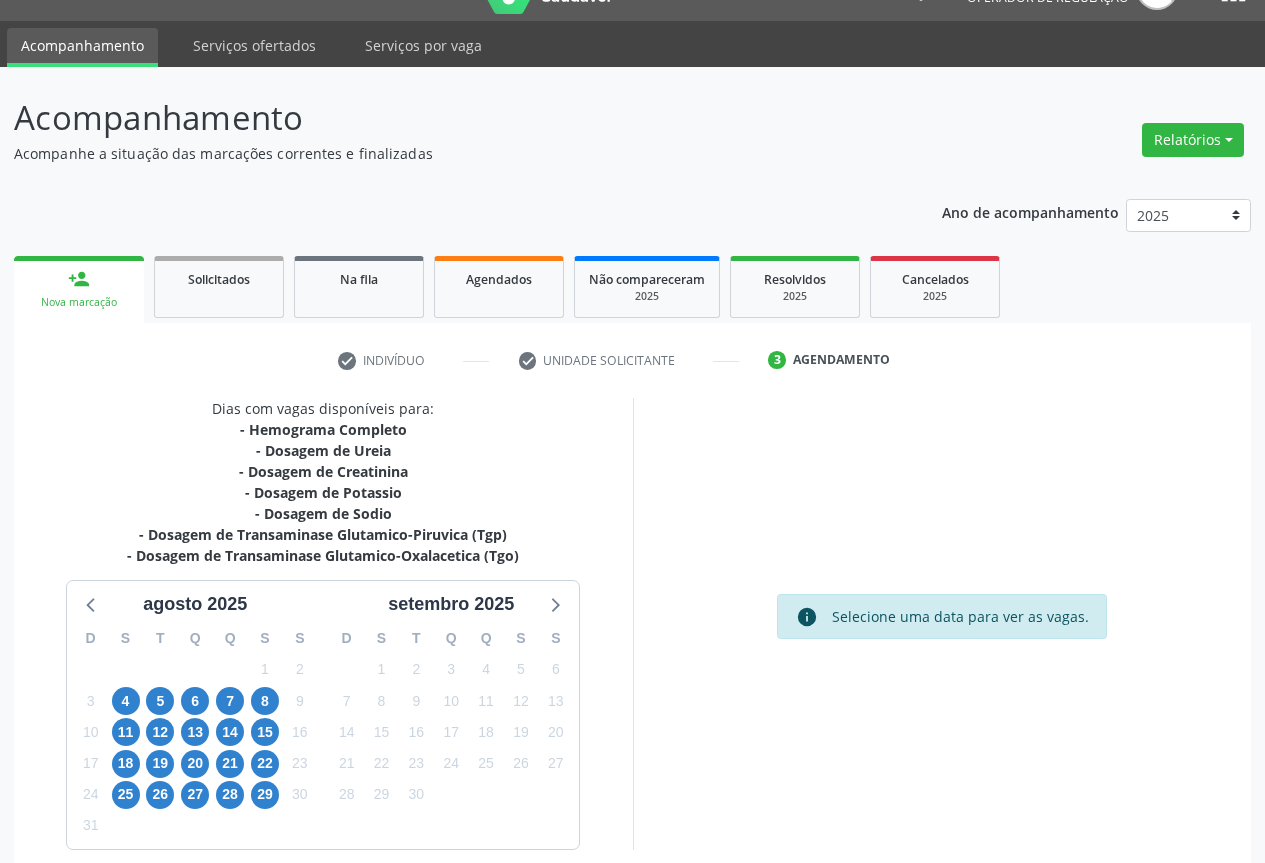 scroll, scrollTop: 133, scrollLeft: 0, axis: vertical 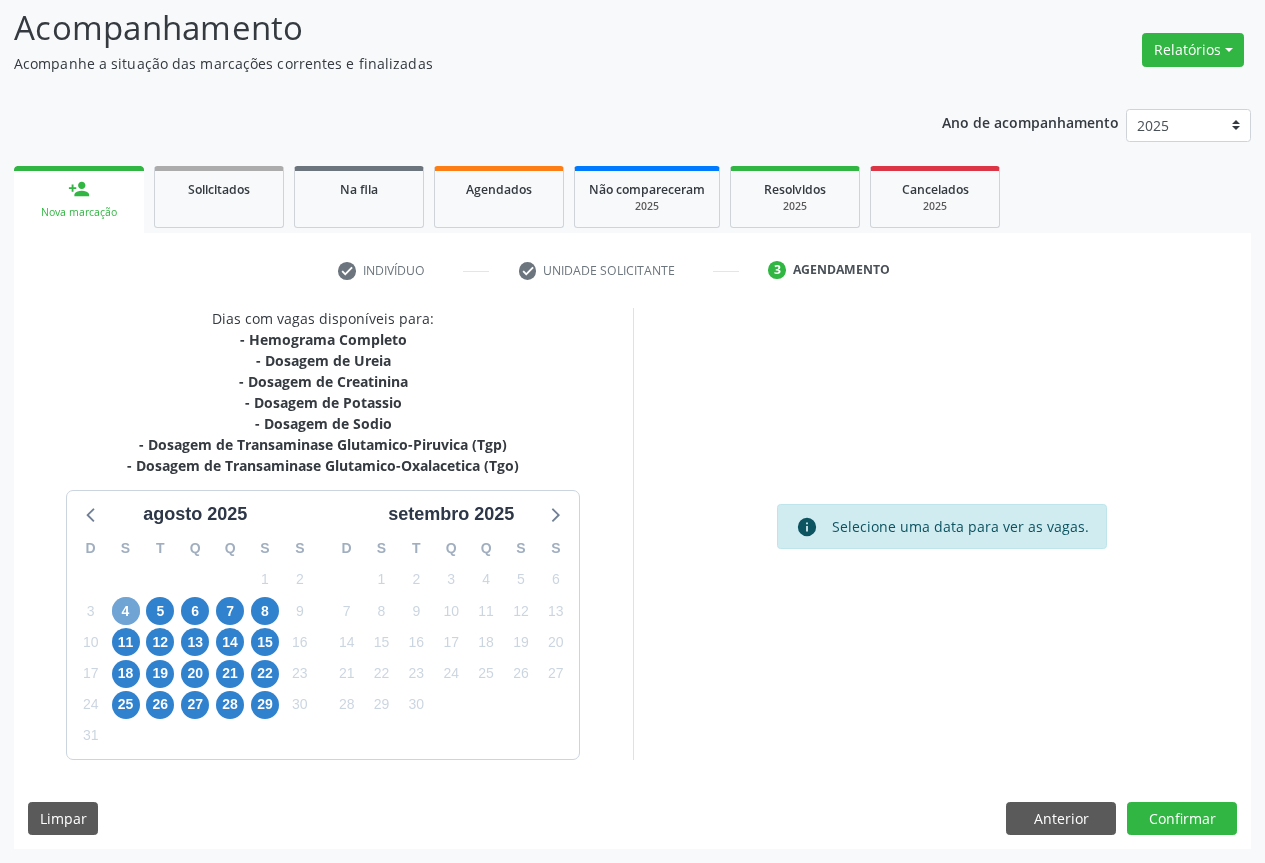 click on "4" at bounding box center [126, 611] 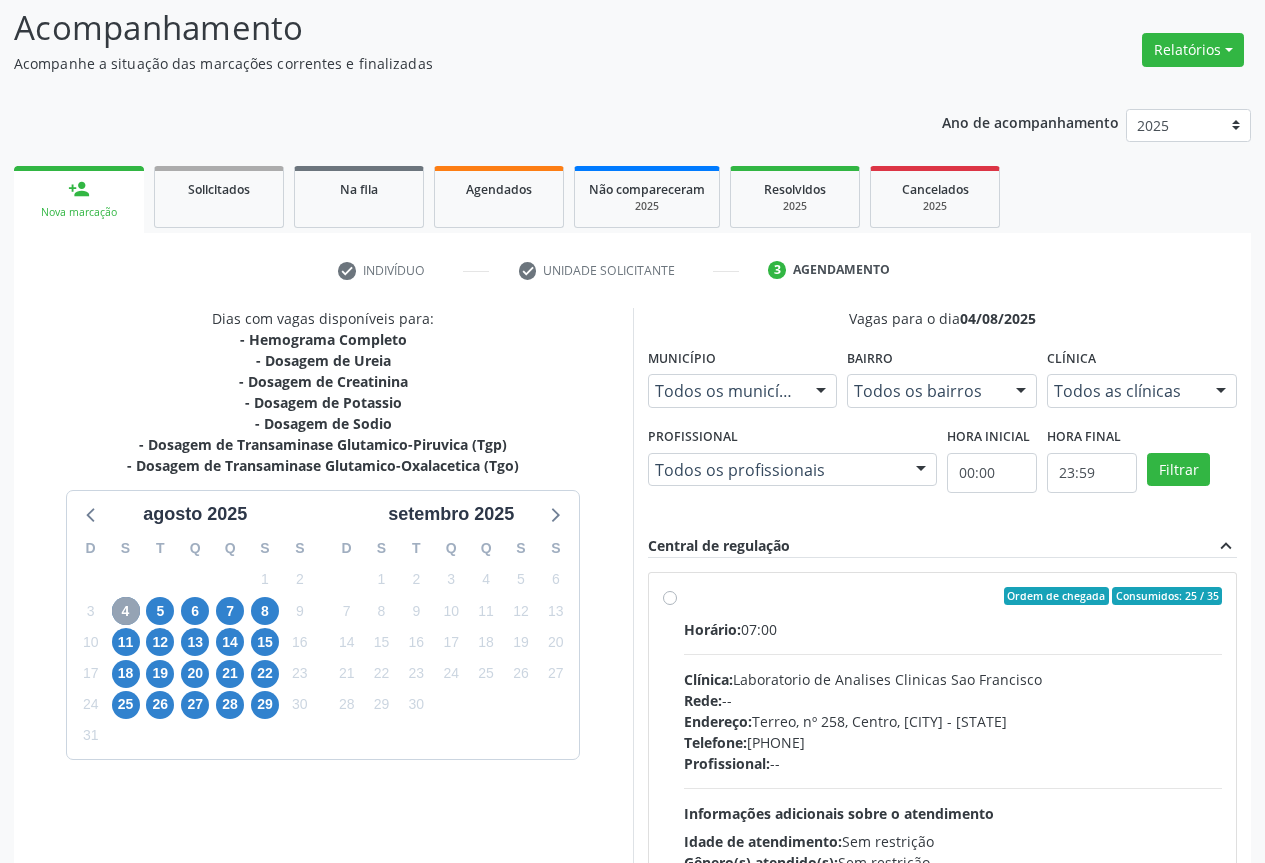 scroll, scrollTop: 296, scrollLeft: 0, axis: vertical 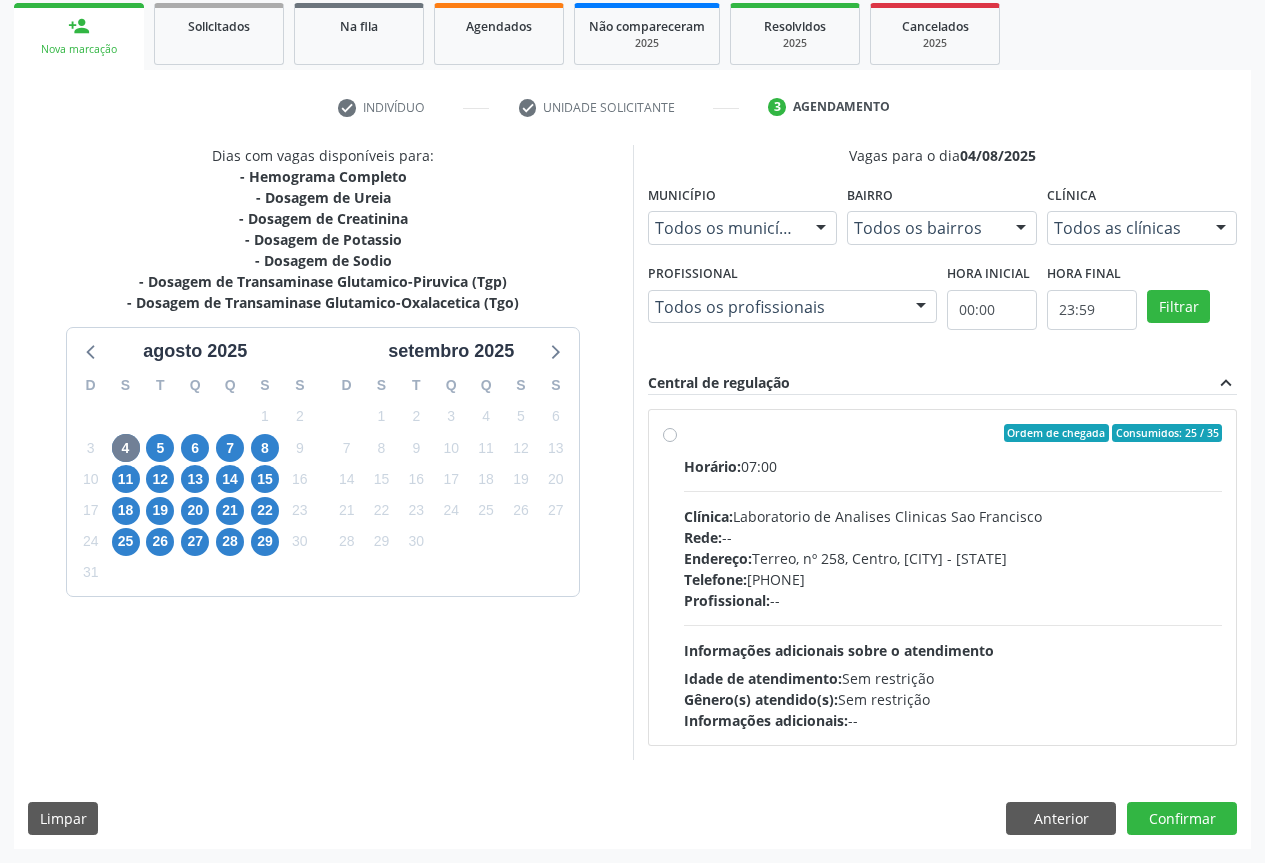 click on "Horário:   07:00
Clínica:  Laboratorio de Analises Clinicas Sao Francisco
Rede:
--
Endereço:   Terreo, nº 258, Centro, Campo Formoso - BA
Telefone:   (74) 36453588
Profissional:
--
Informações adicionais sobre o atendimento
Idade de atendimento:
Sem restrição
Gênero(s) atendido(s):
Sem restrição
Informações adicionais:
--" at bounding box center [953, 593] 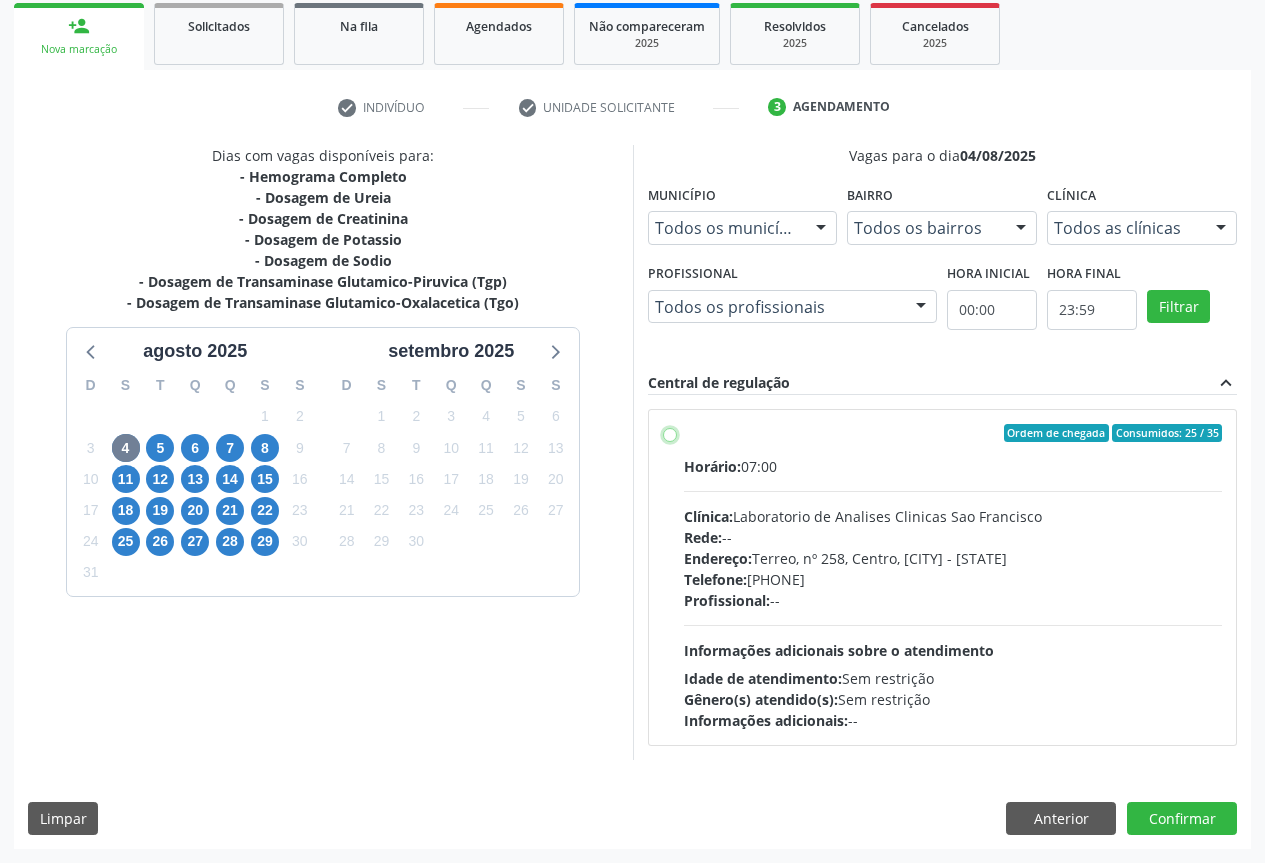 radio on "true" 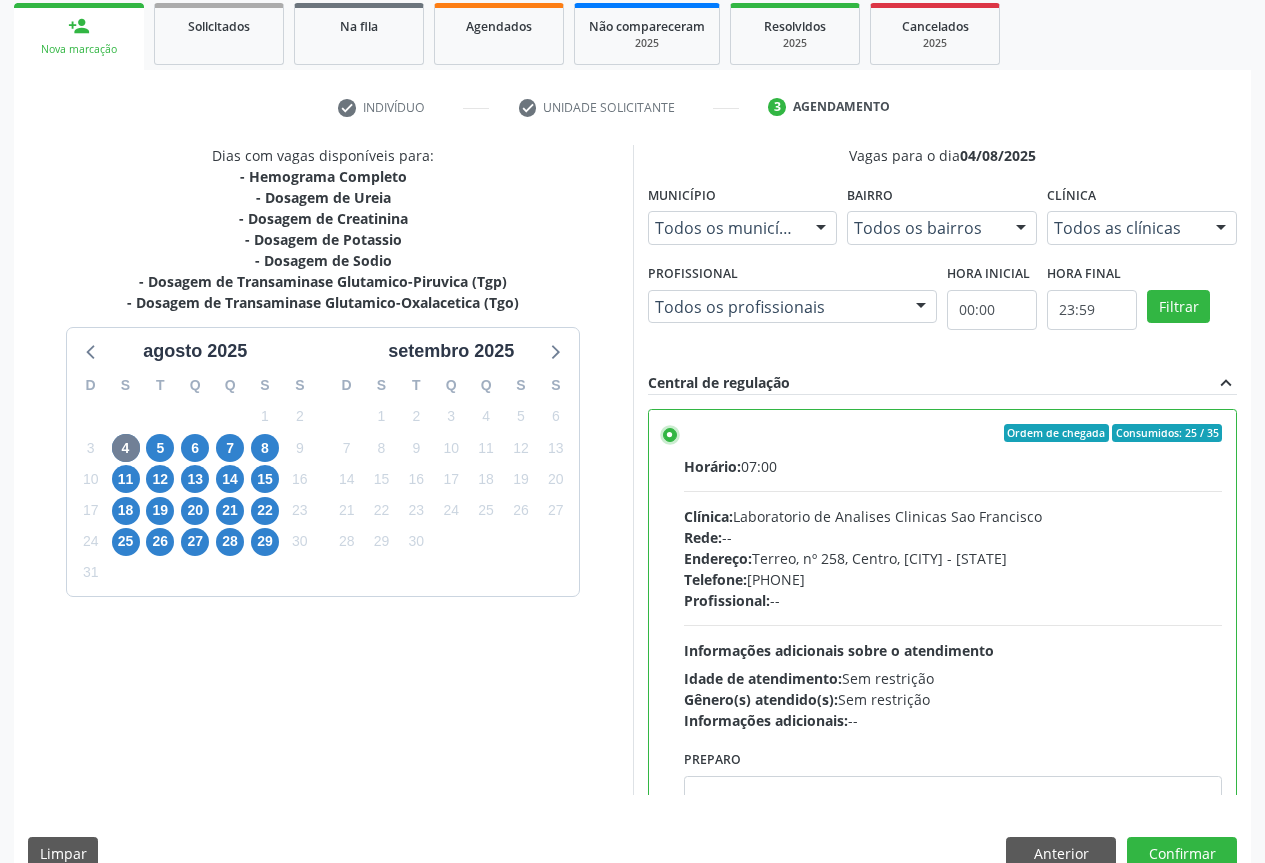 scroll, scrollTop: 99, scrollLeft: 0, axis: vertical 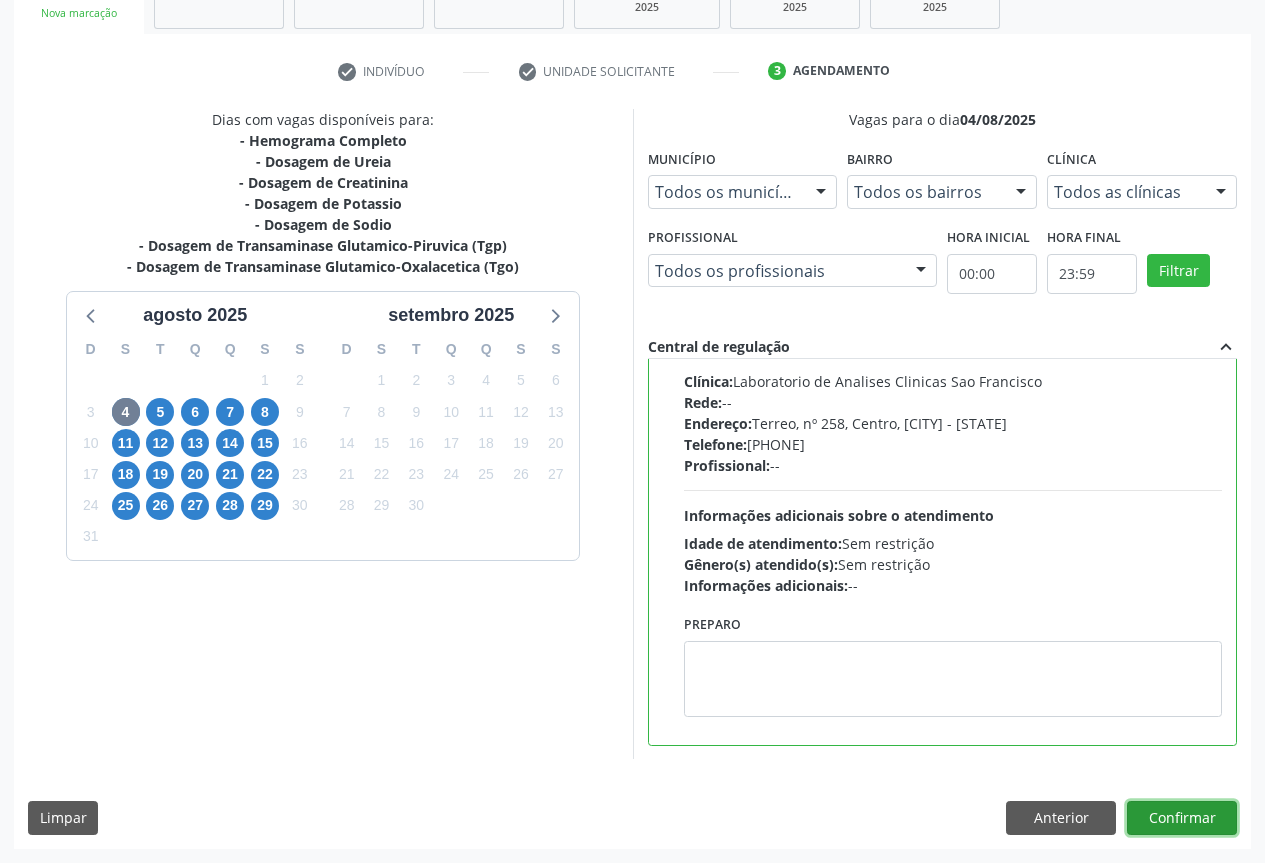 click on "Confirmar" at bounding box center [1182, 818] 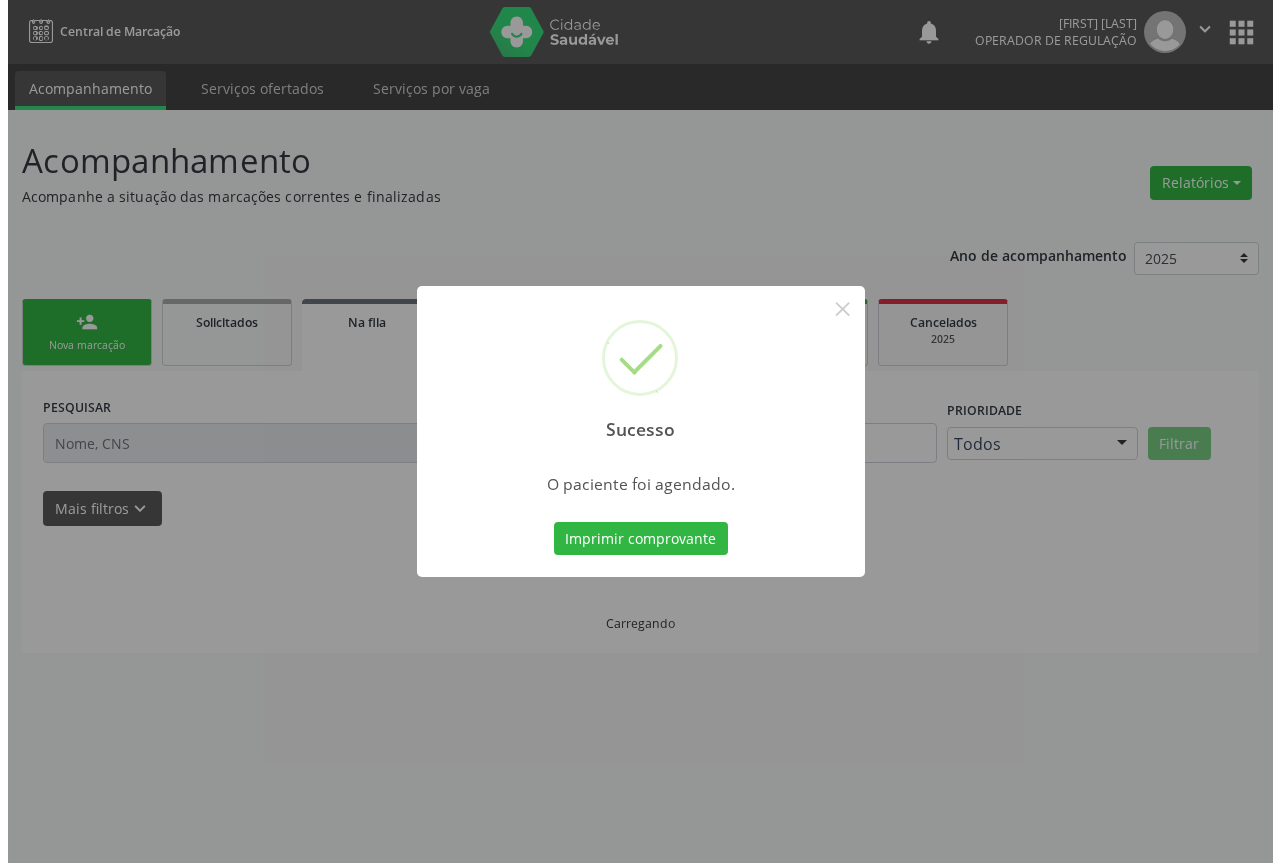 scroll, scrollTop: 0, scrollLeft: 0, axis: both 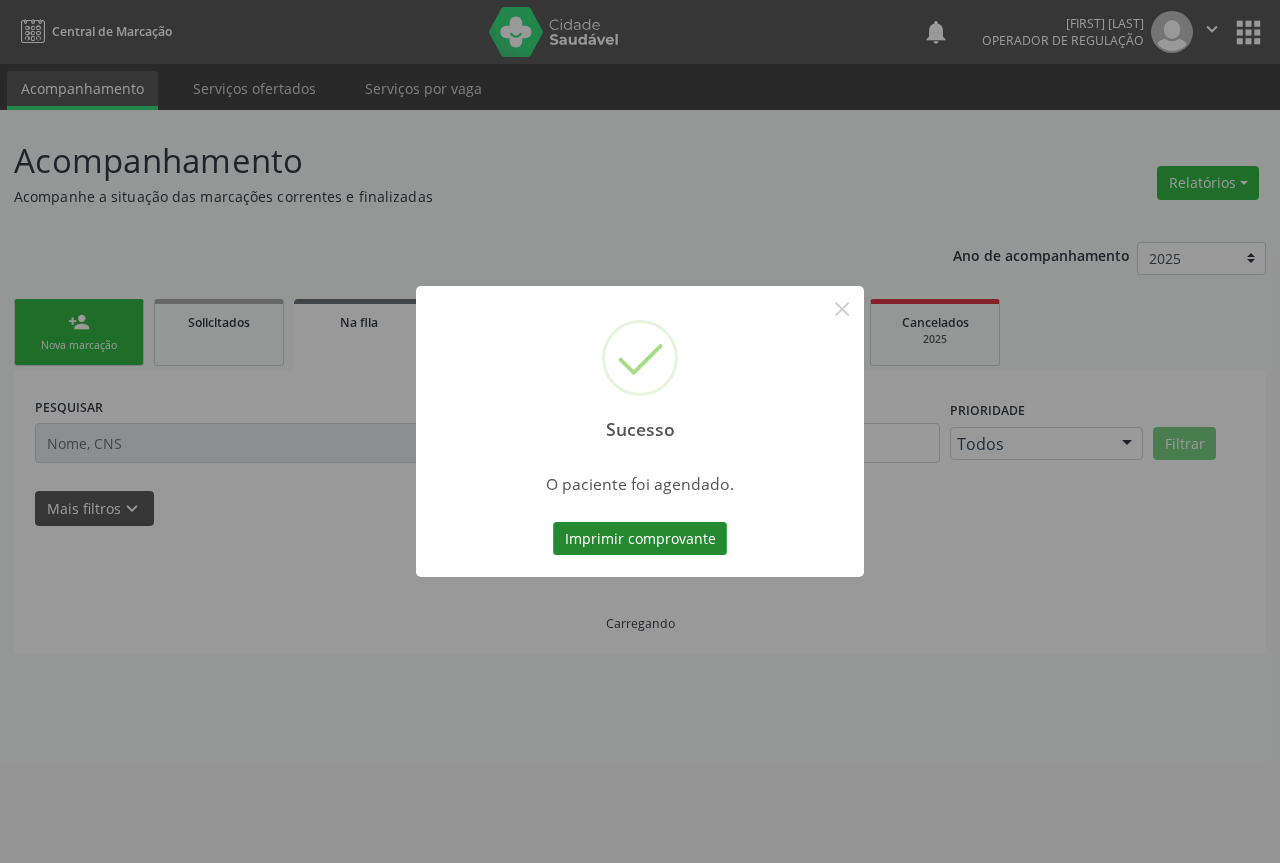 click on "Imprimir comprovante" at bounding box center [640, 539] 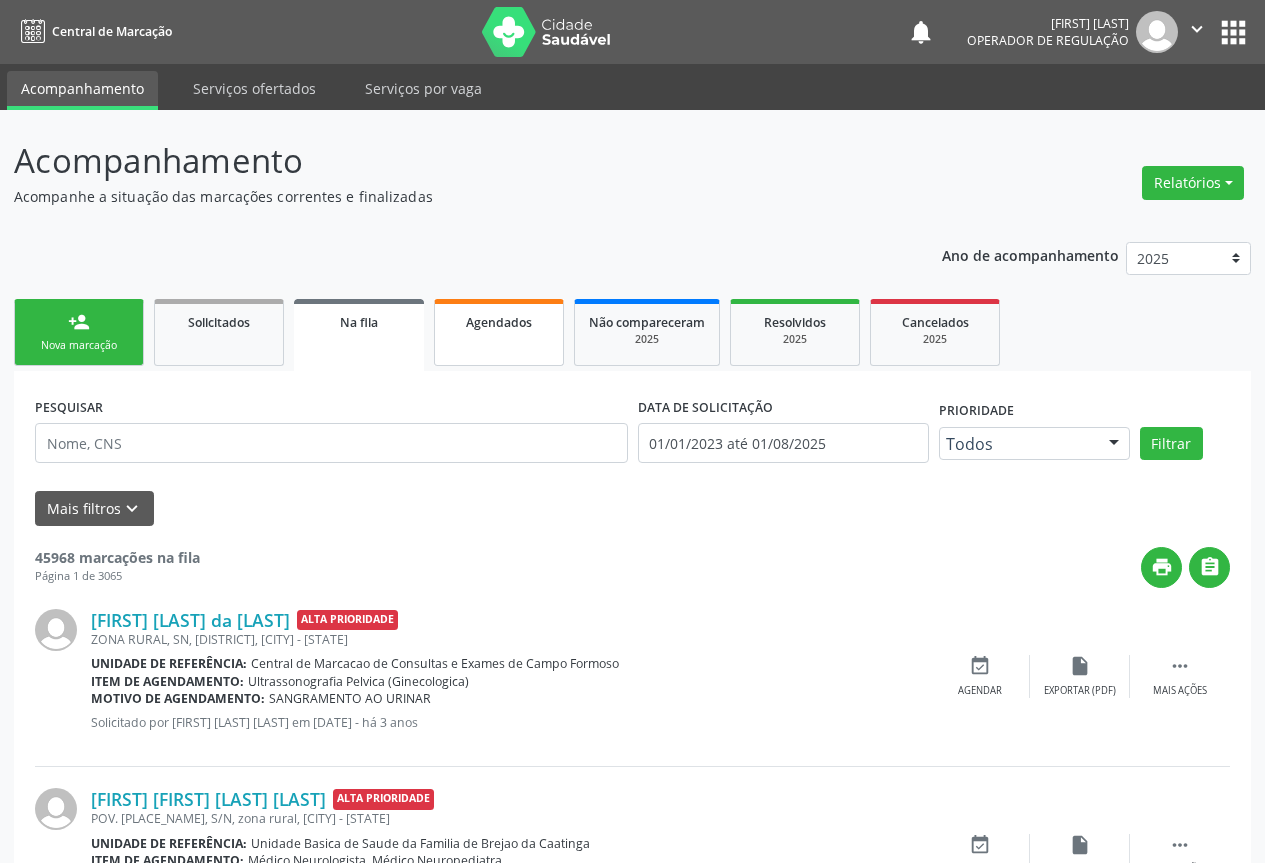 click on "Agendados" at bounding box center [499, 332] 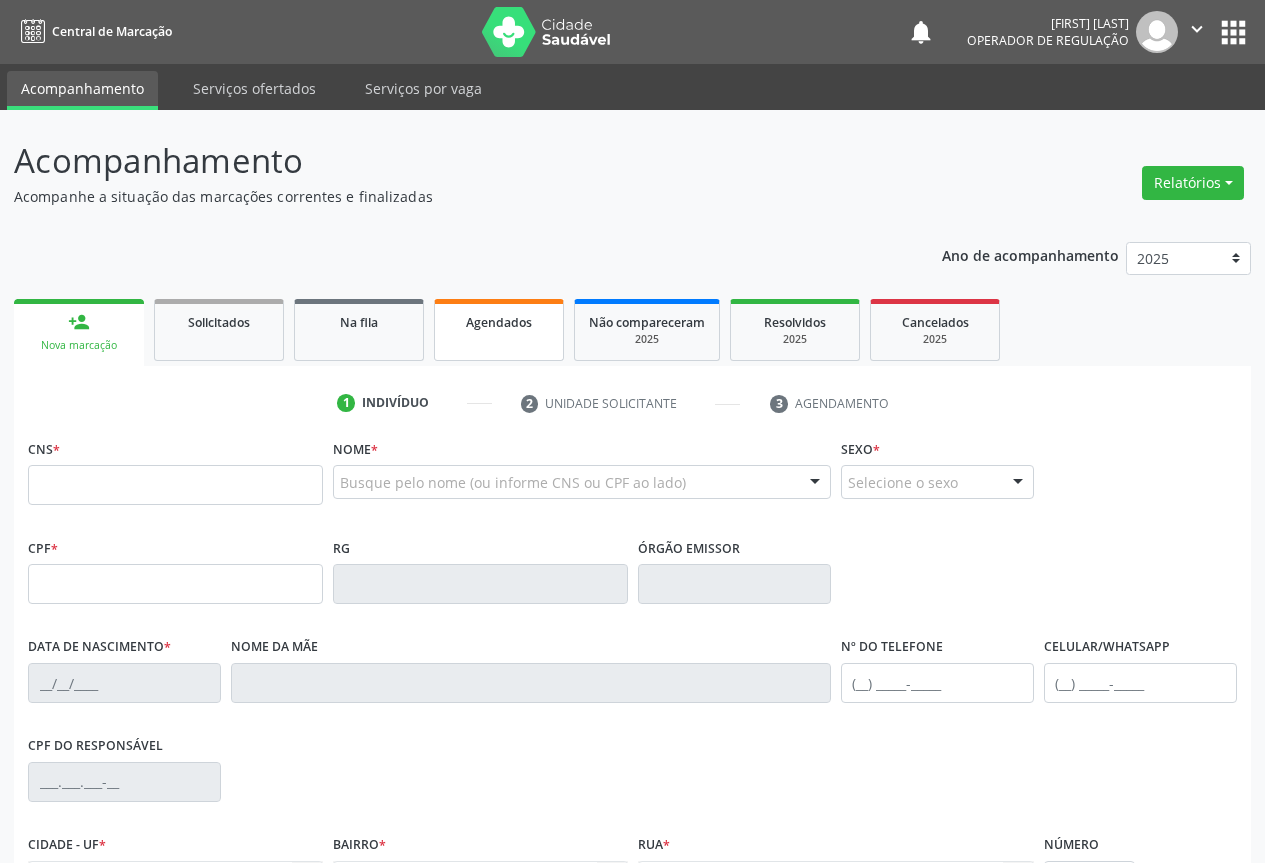 scroll, scrollTop: 0, scrollLeft: 0, axis: both 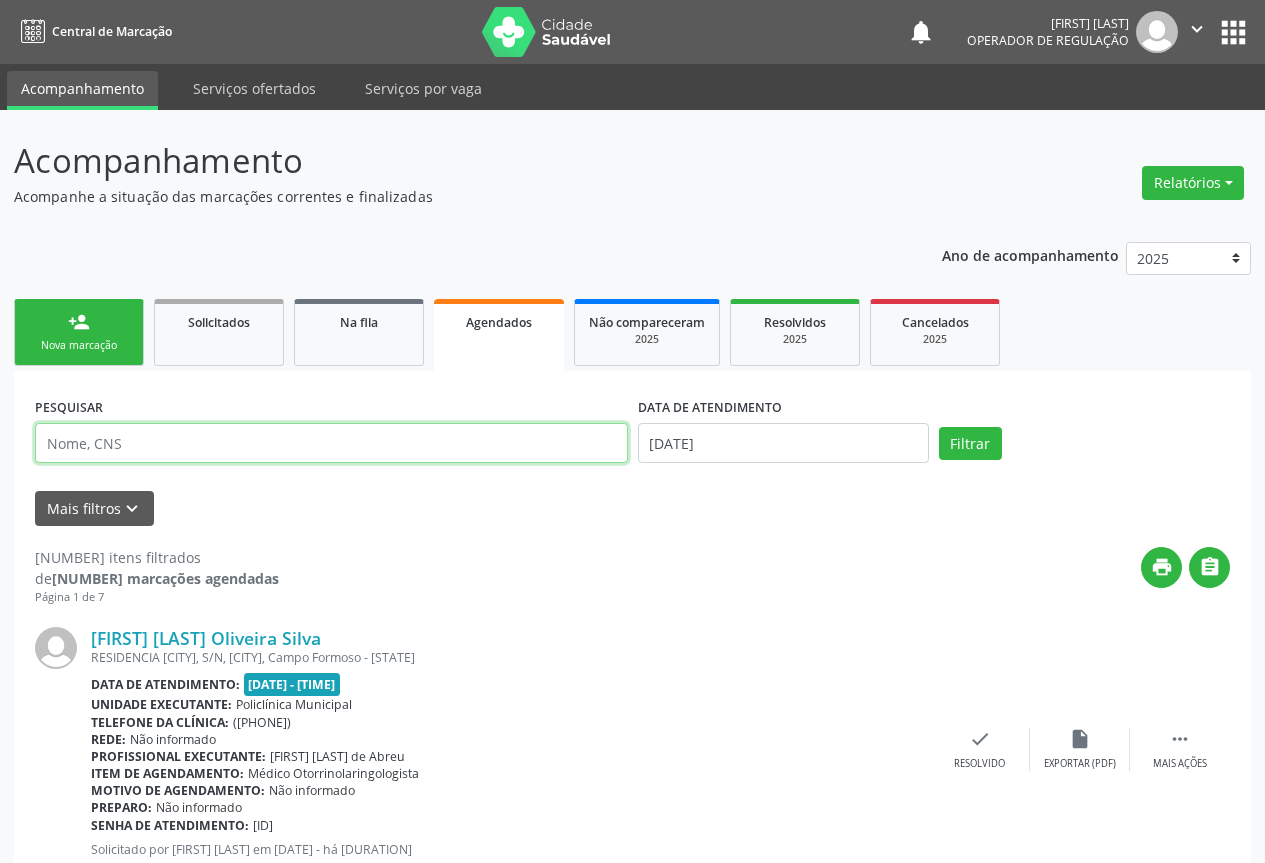 click at bounding box center (331, 443) 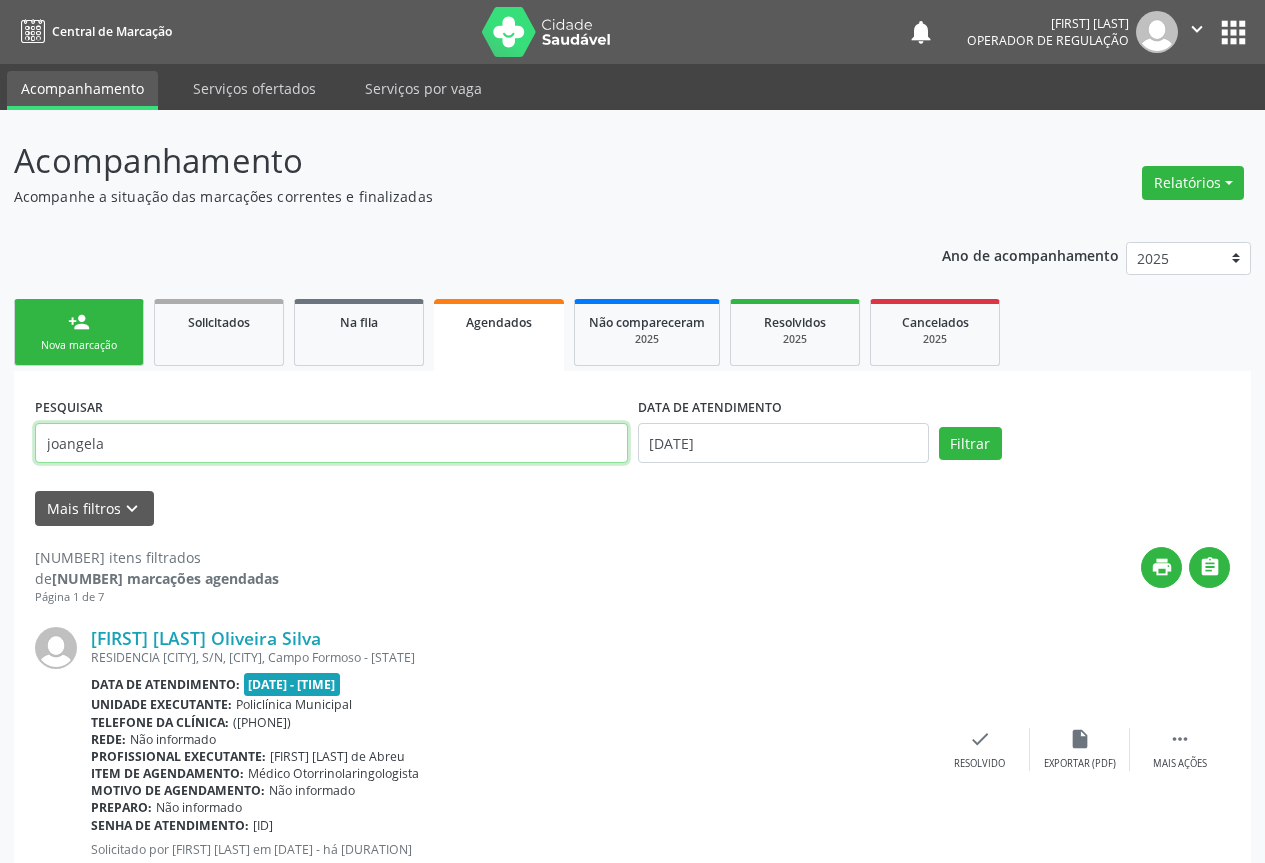 type on "joangela" 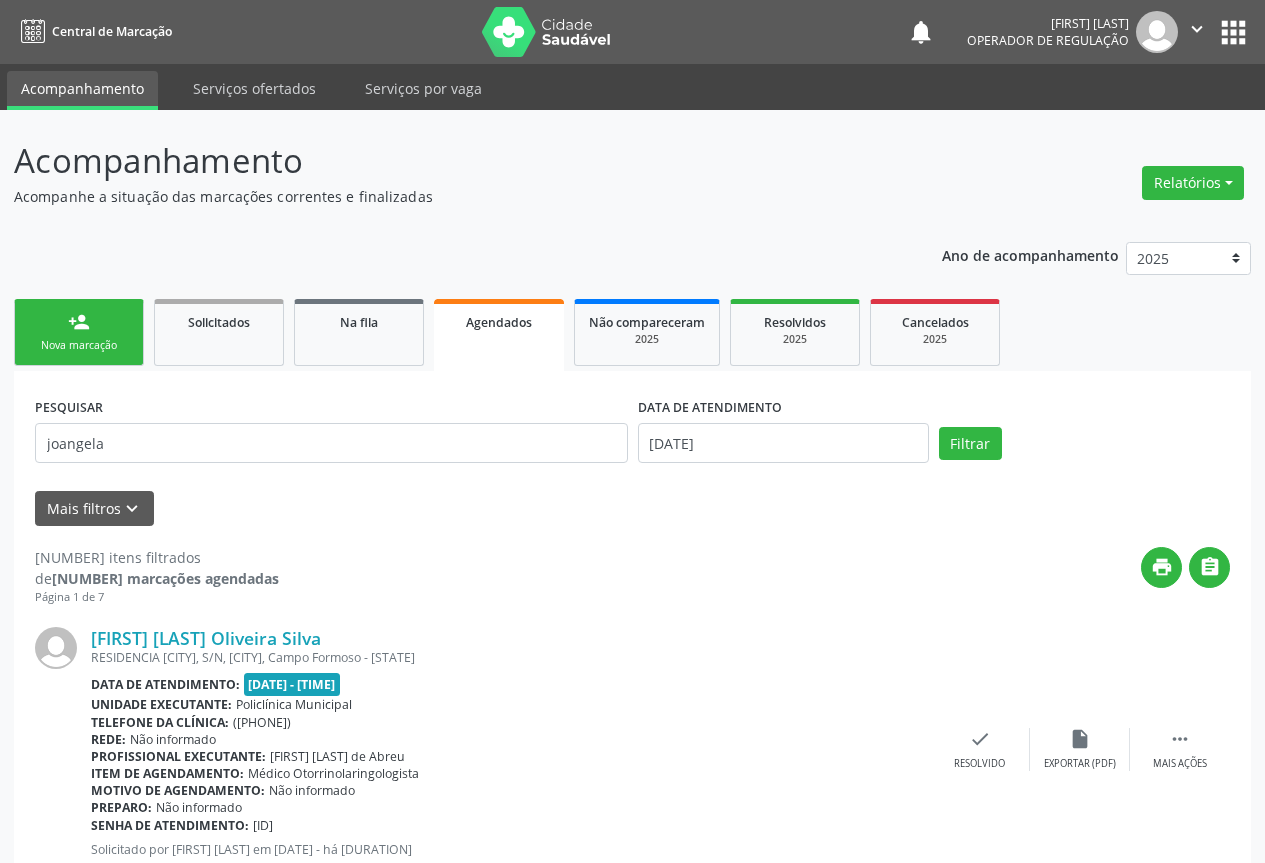 click on "DATA DE ATENDIMENTO
[DATE]" at bounding box center [783, 434] 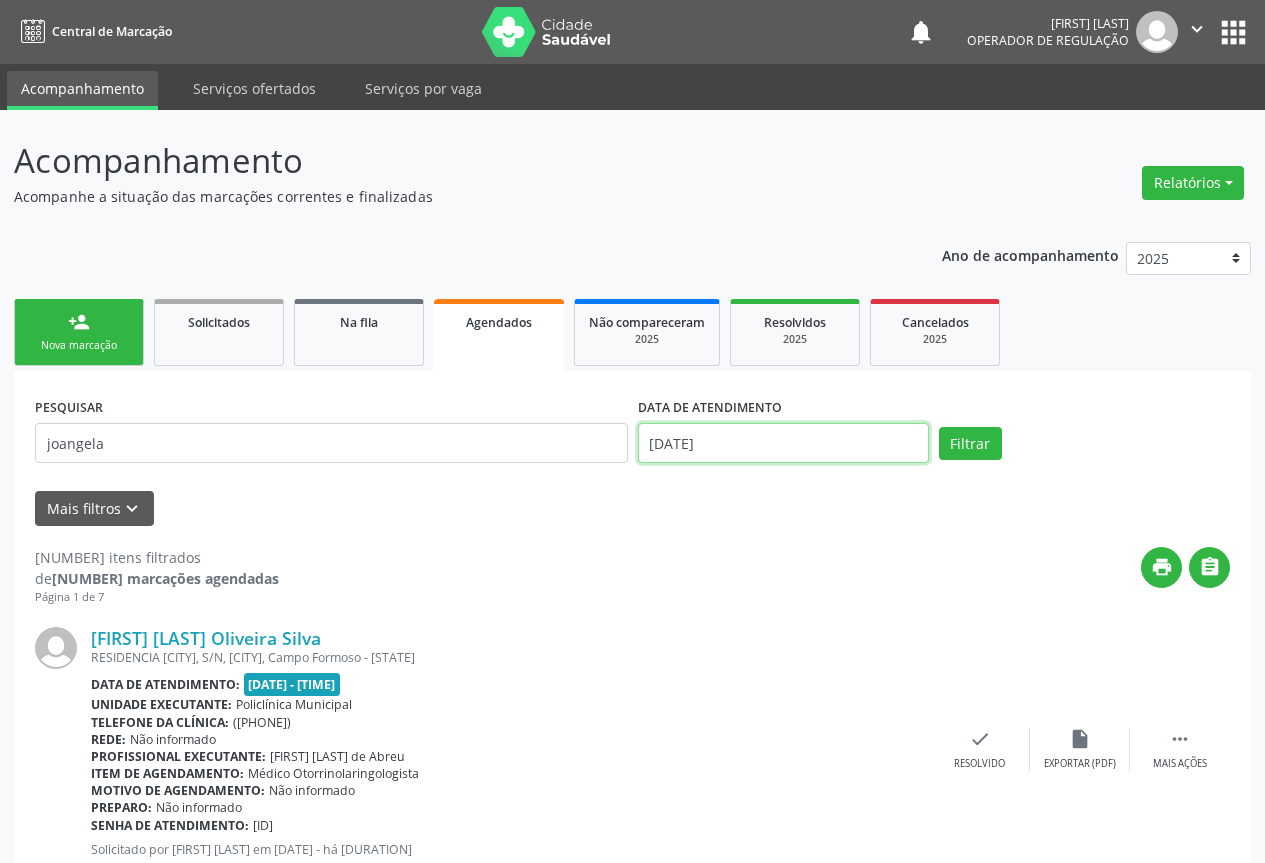 click on "[DATE]" at bounding box center (783, 443) 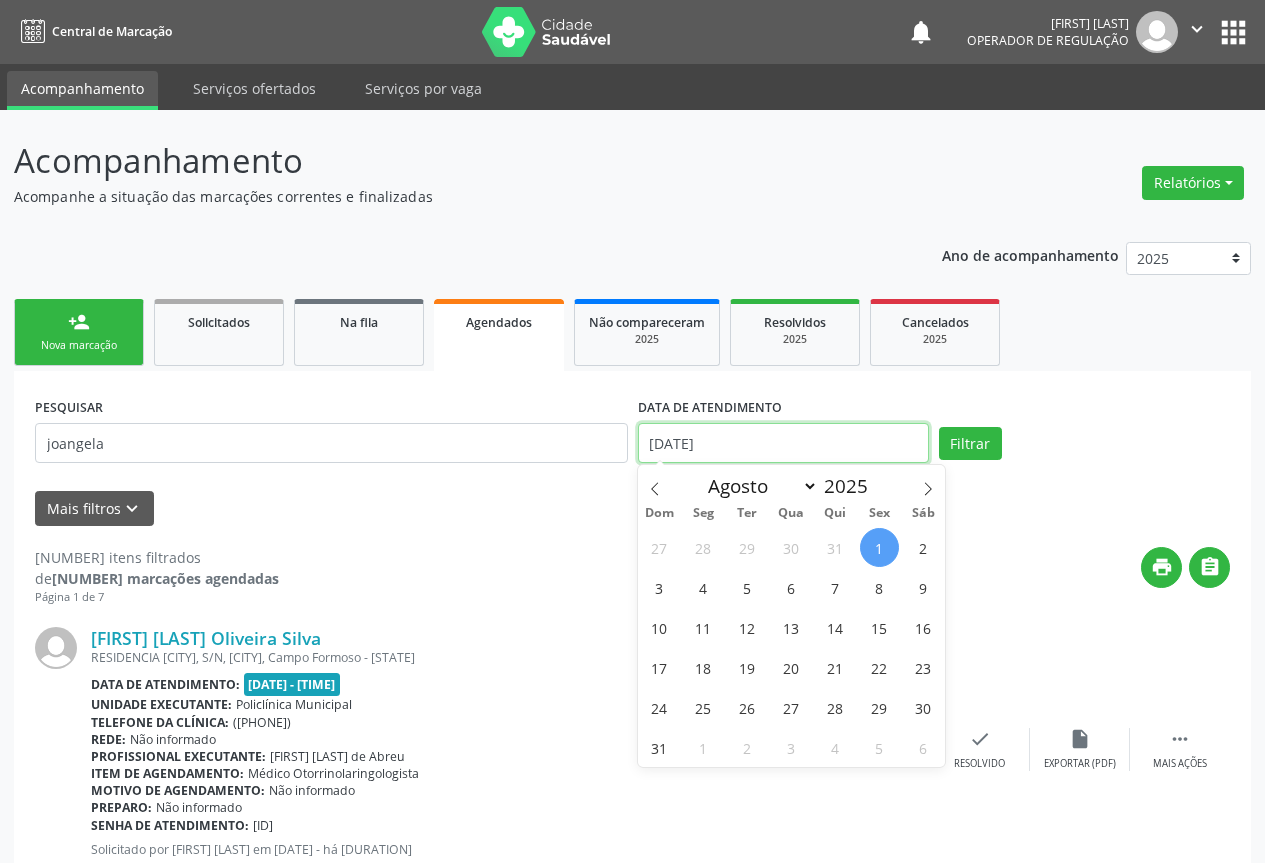 type 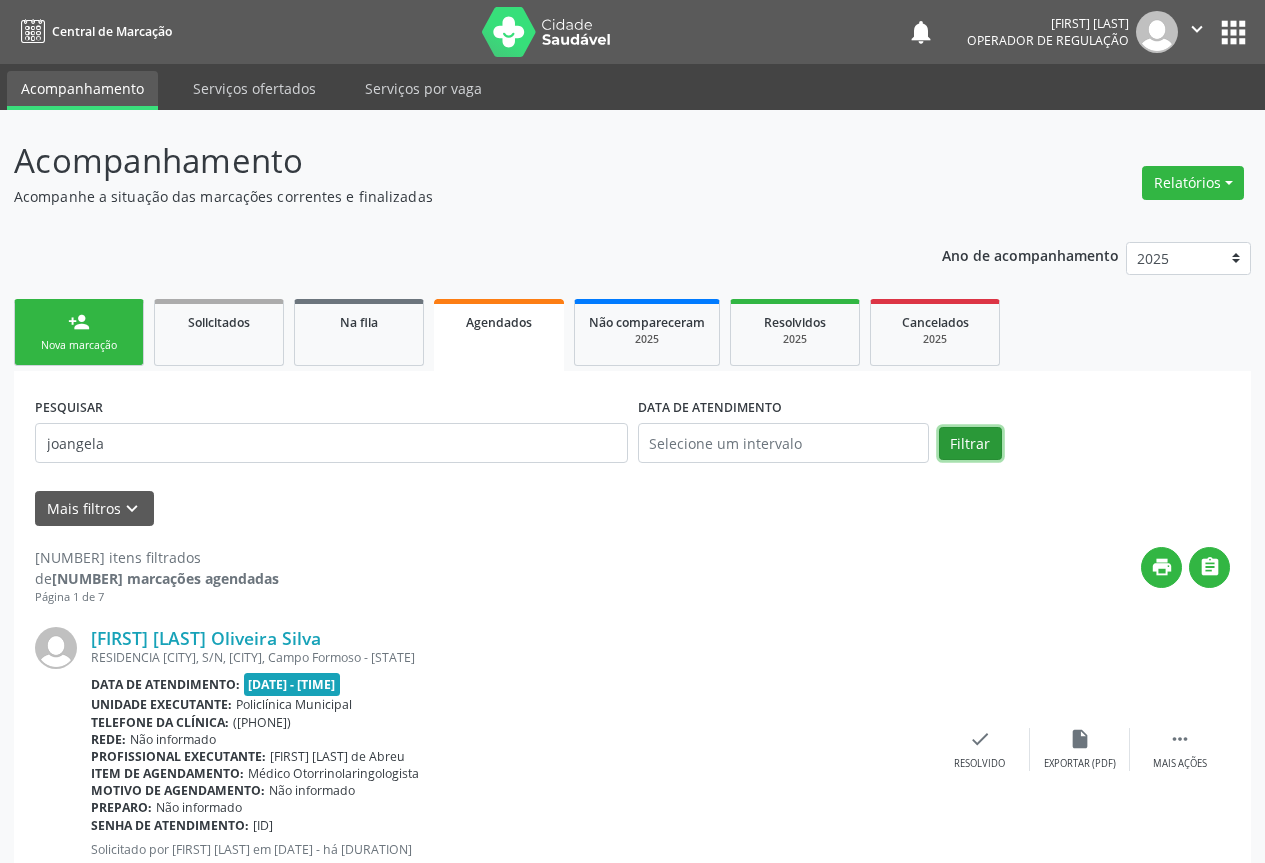 click on "Filtrar" at bounding box center [970, 444] 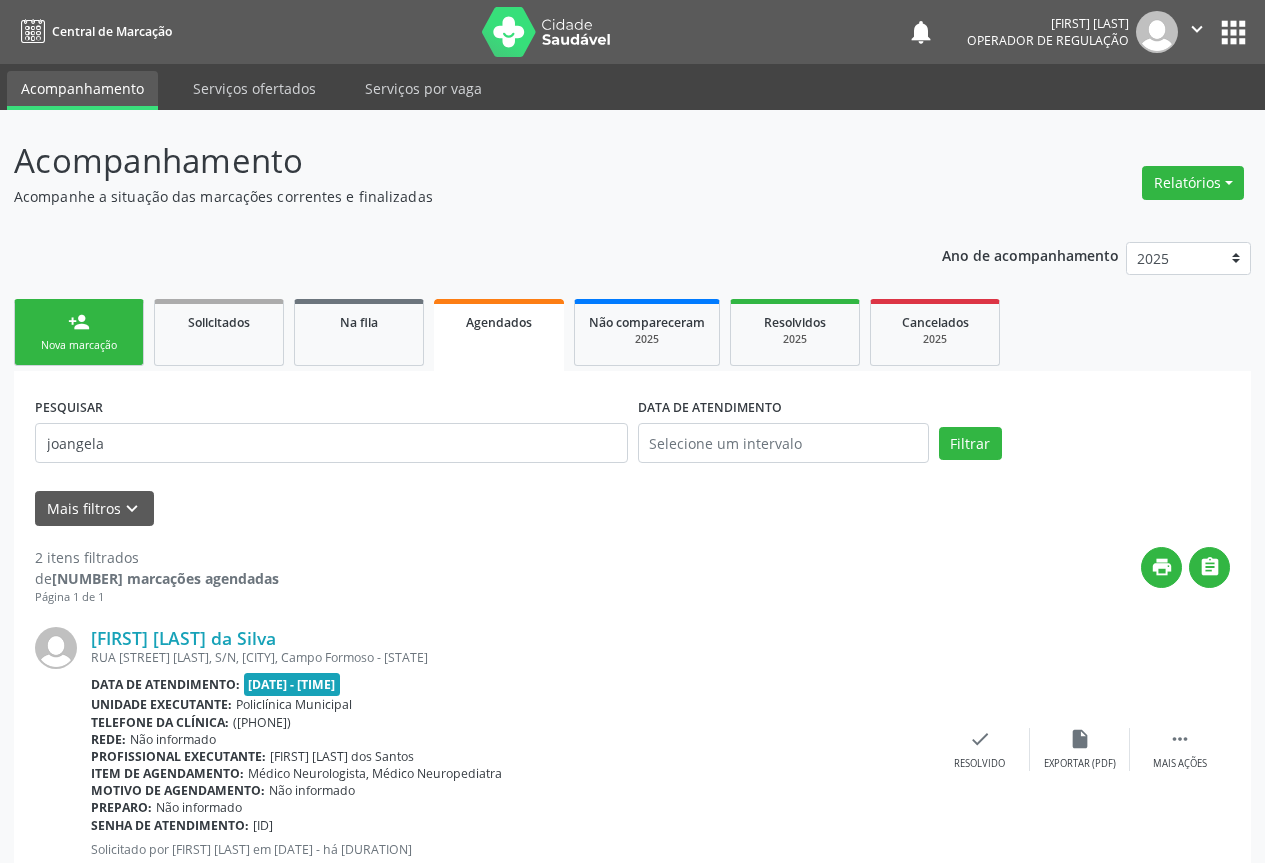 scroll, scrollTop: 353, scrollLeft: 0, axis: vertical 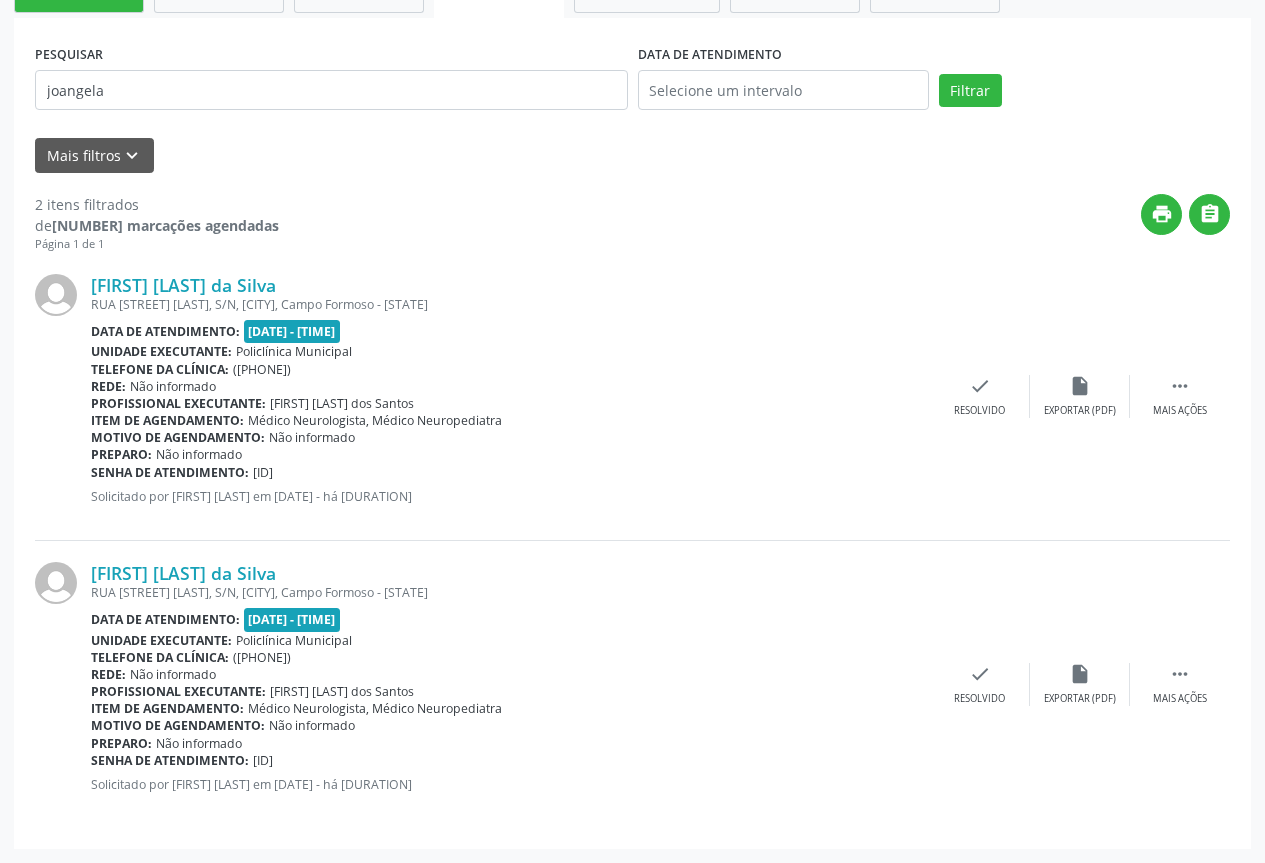 click on "[FIRST] [LAST]
RUA [STREET], S/N, [CITY], Campo Formoso - [STATE]
Data de atendimento:
[DATE] - [TIME]
Unidade executante:
[COMPANY_NAME]
Telefone da clínica:
([PHONE])
Rede:
Não informado
Profissional executante:
[FIRST] [LAST]
Item de agendamento:
[MEDICAL_SPECIALTY], [MEDICAL_SPECIALTY]
Motivo de agendamento:
Não informado
Preparo:
Não informado
Senha de atendimento:
[ID]
Solicitado por [FIRST] [LAST] em [DATE] - há [DURATION]

Mais ações
insert_drive_file
Exportar (PDF)
check
Resolvido" at bounding box center (632, 684) 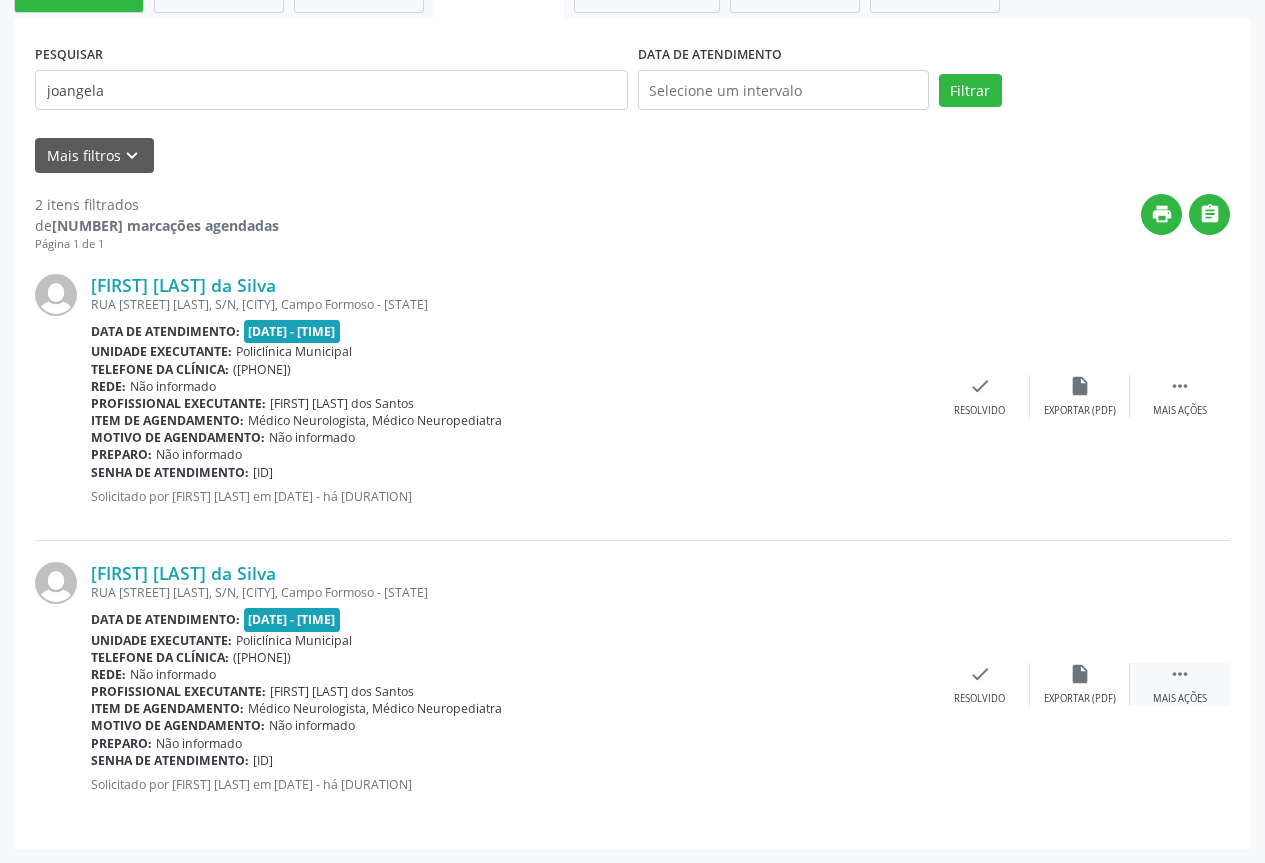 click on "" at bounding box center (1180, 674) 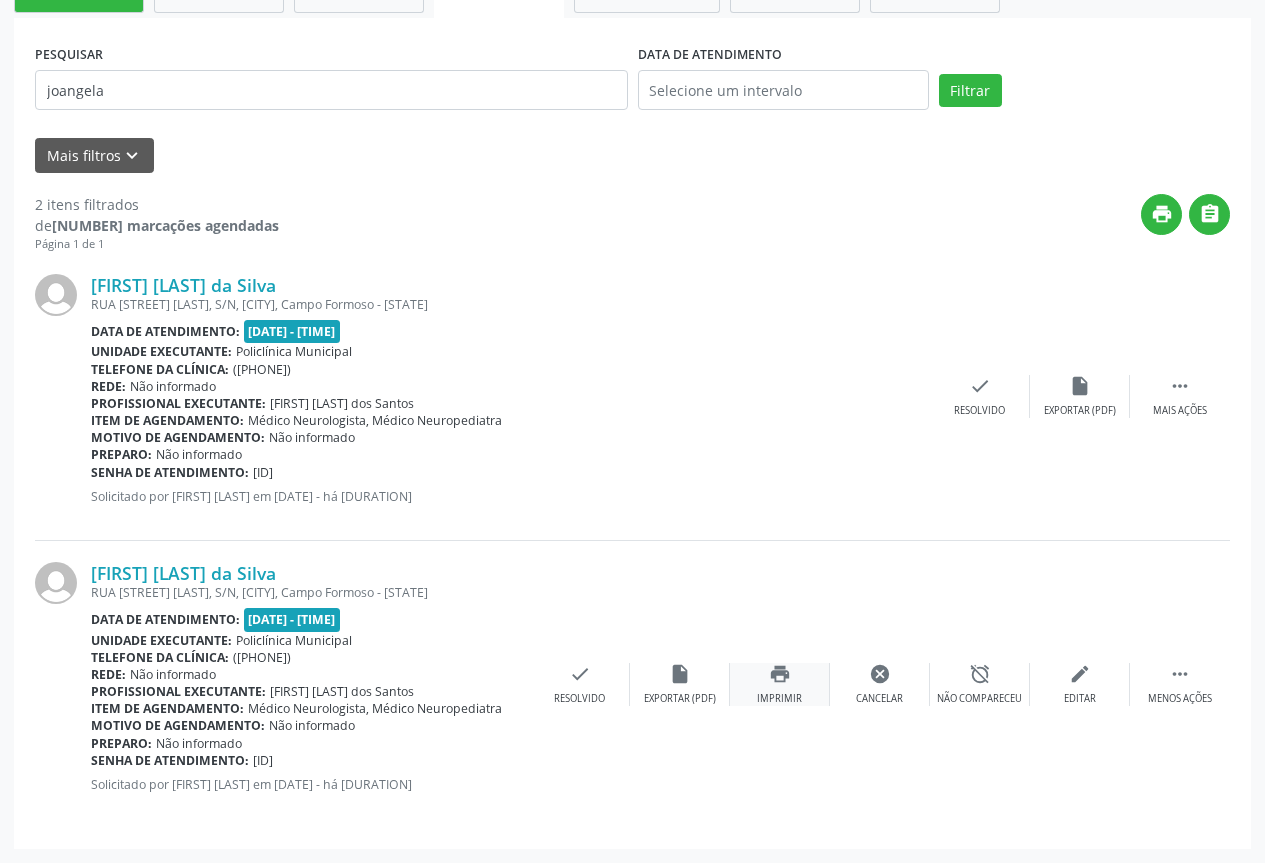 click on "print
Imprimir" at bounding box center [780, 684] 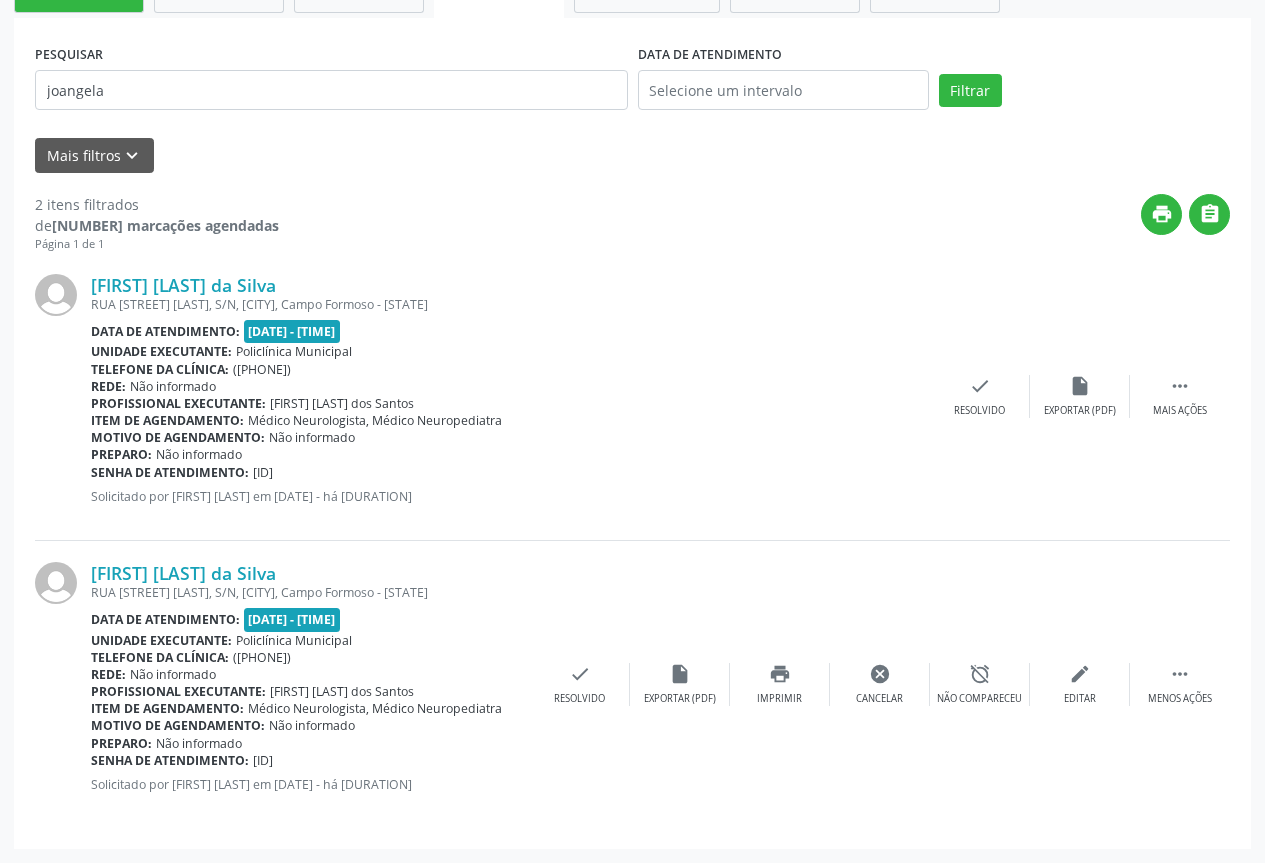 scroll, scrollTop: 153, scrollLeft: 0, axis: vertical 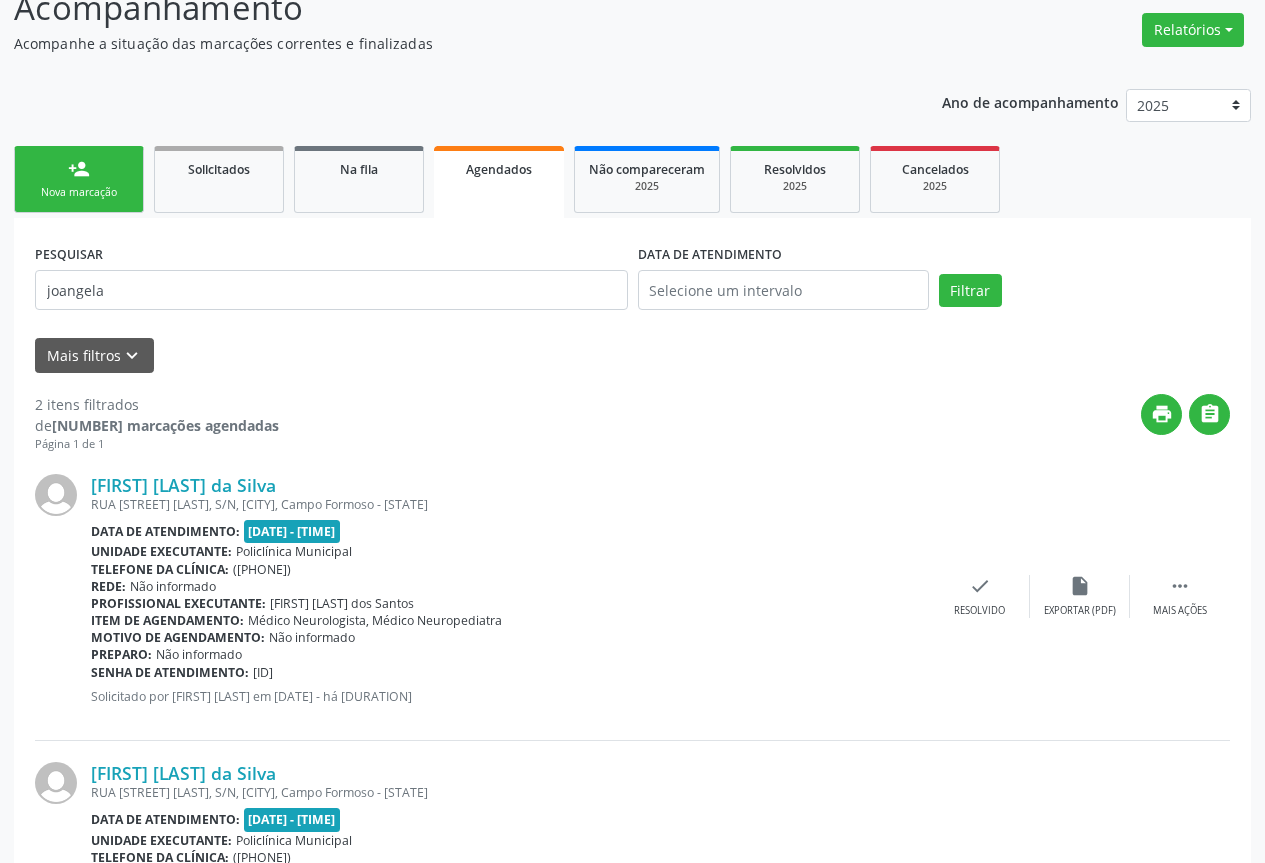 click on "Nova marcação" at bounding box center [79, 192] 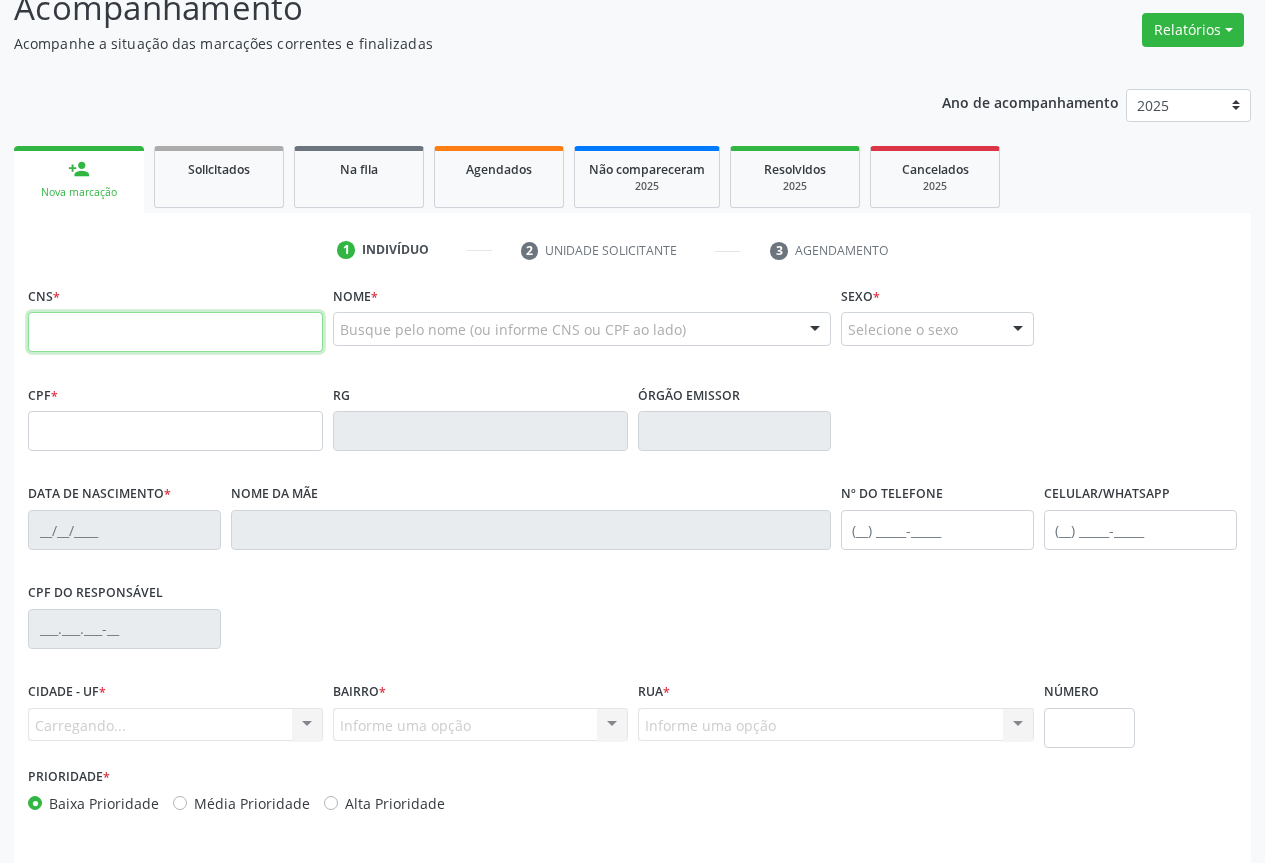 click at bounding box center (175, 332) 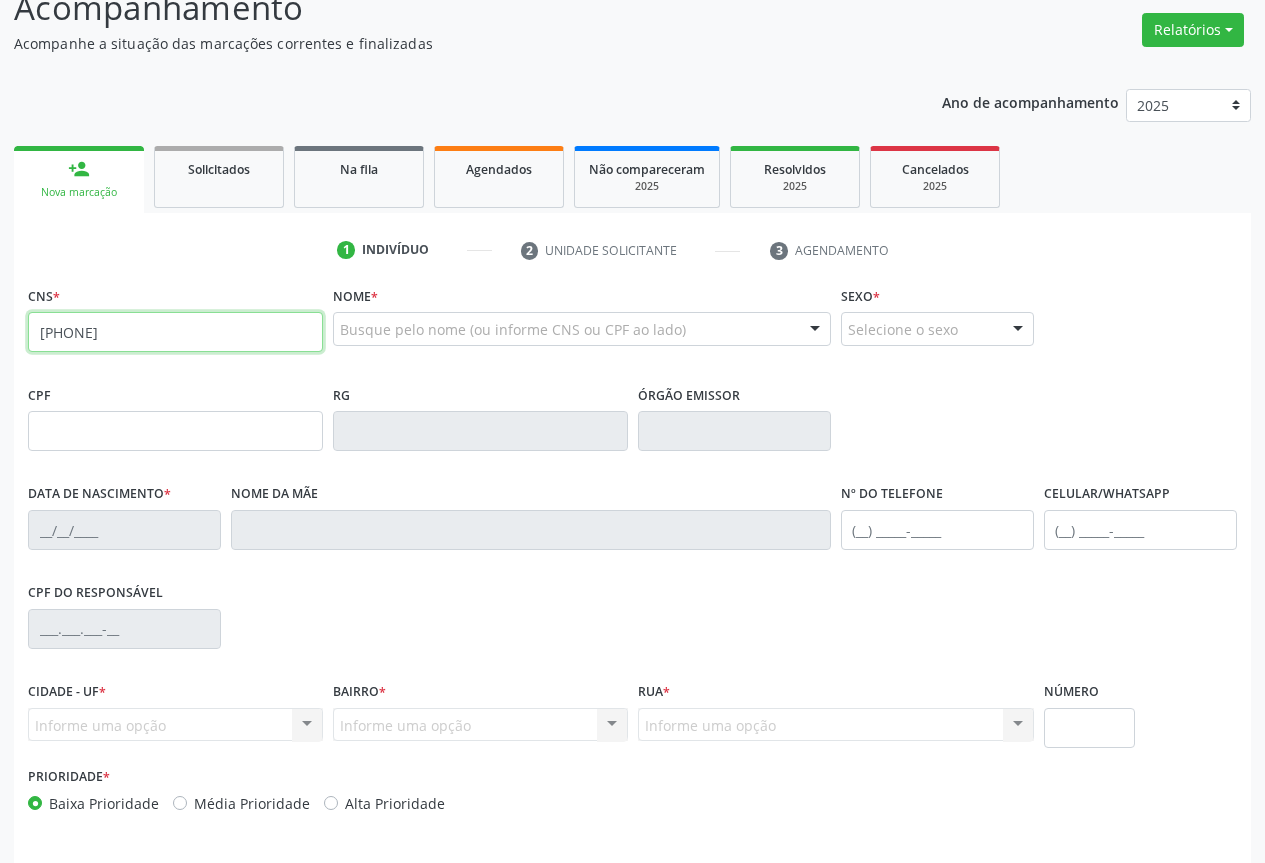 type on "[PHONE]" 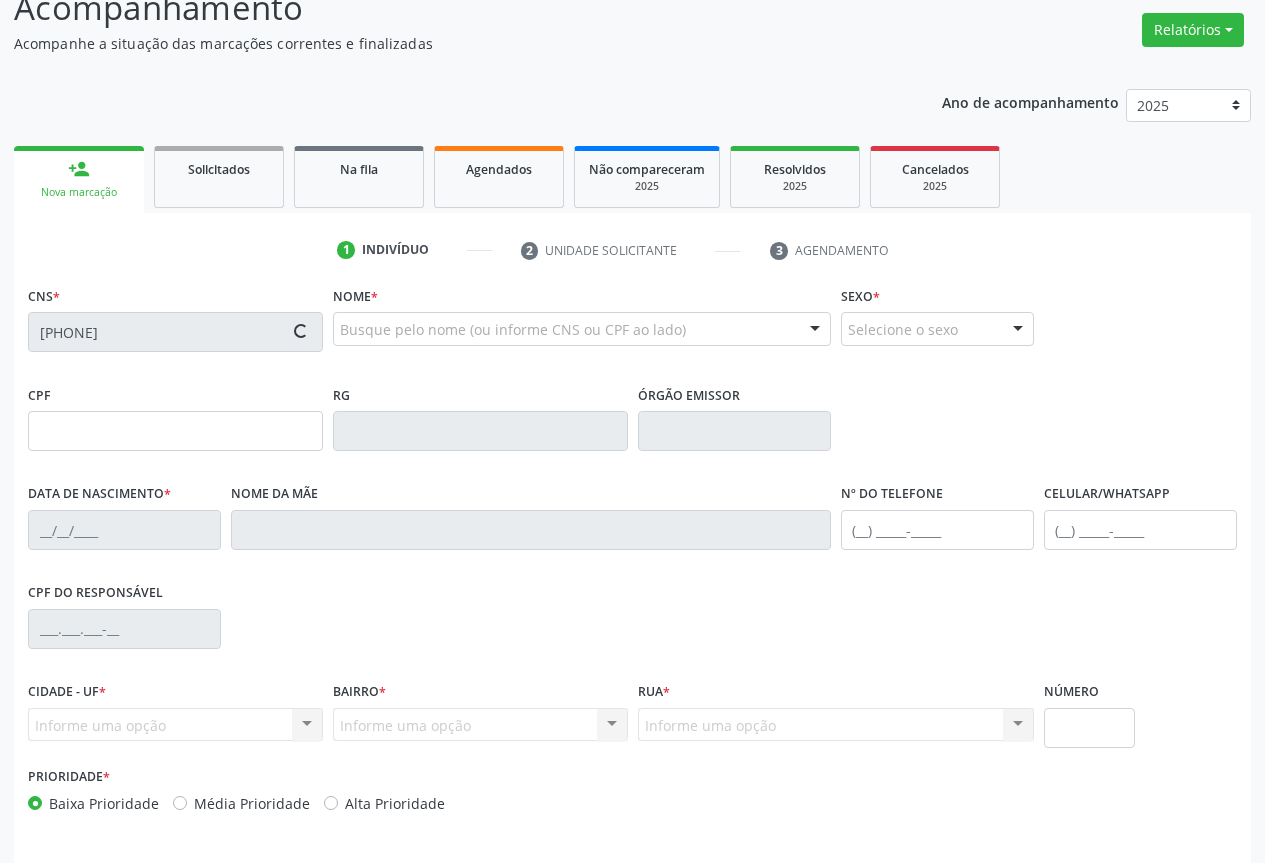 type on "[PHONE]" 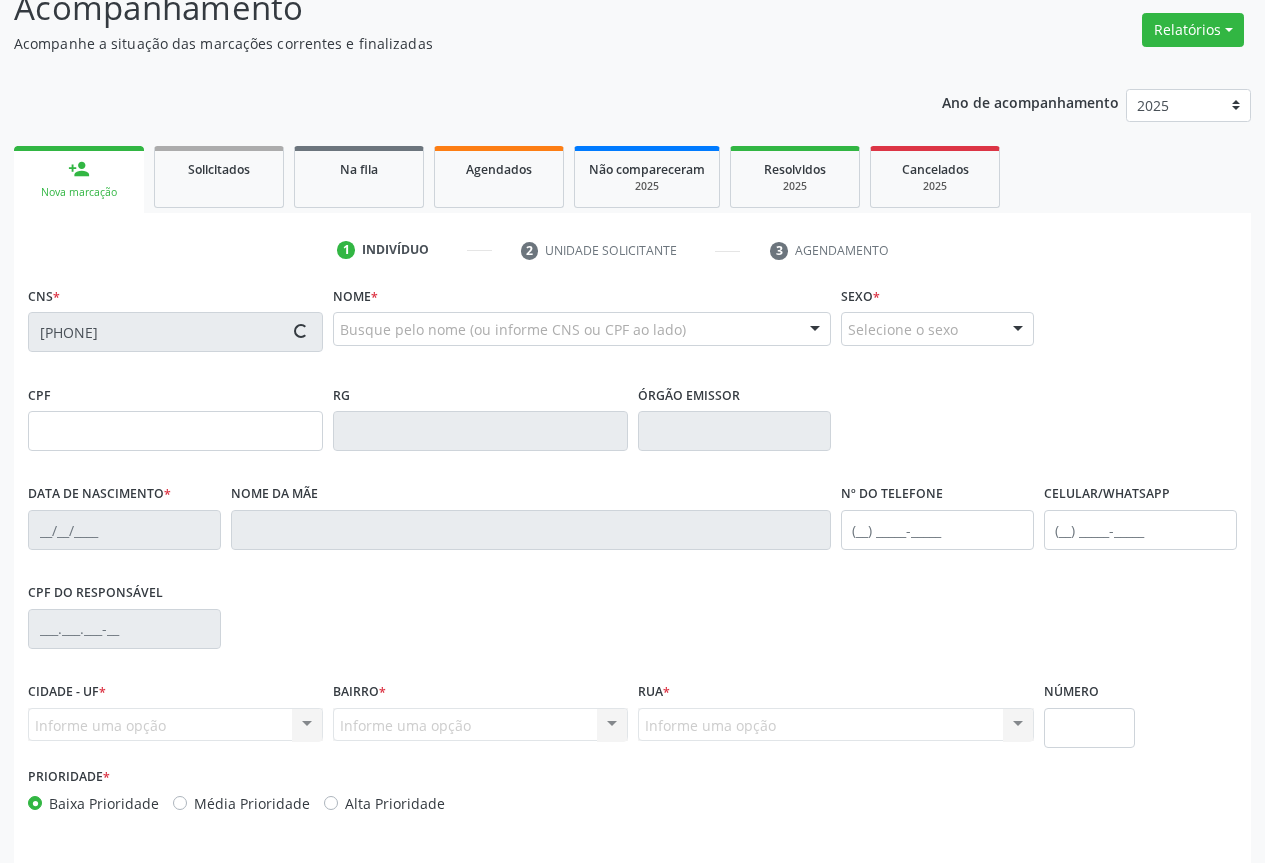 type on "[DATE]" 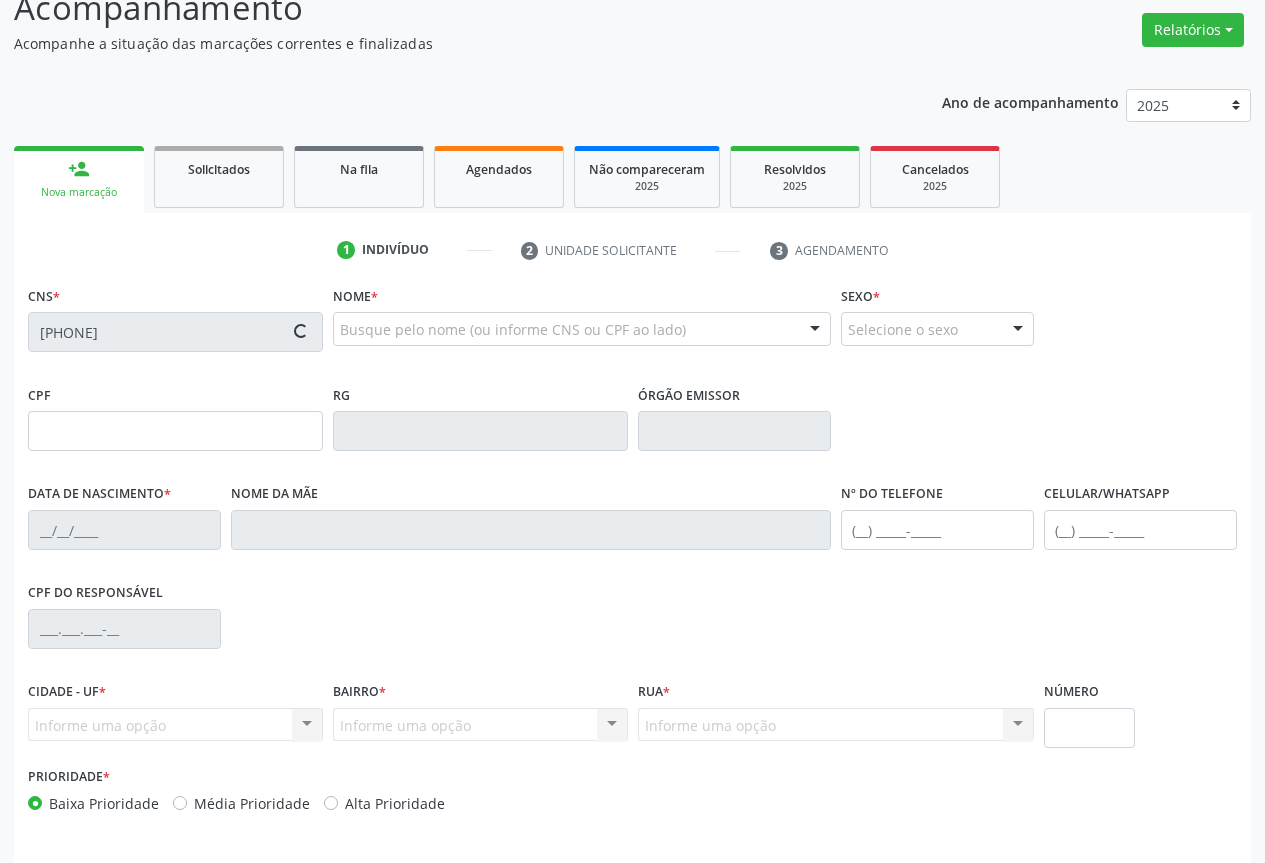 type on "([PHONE])" 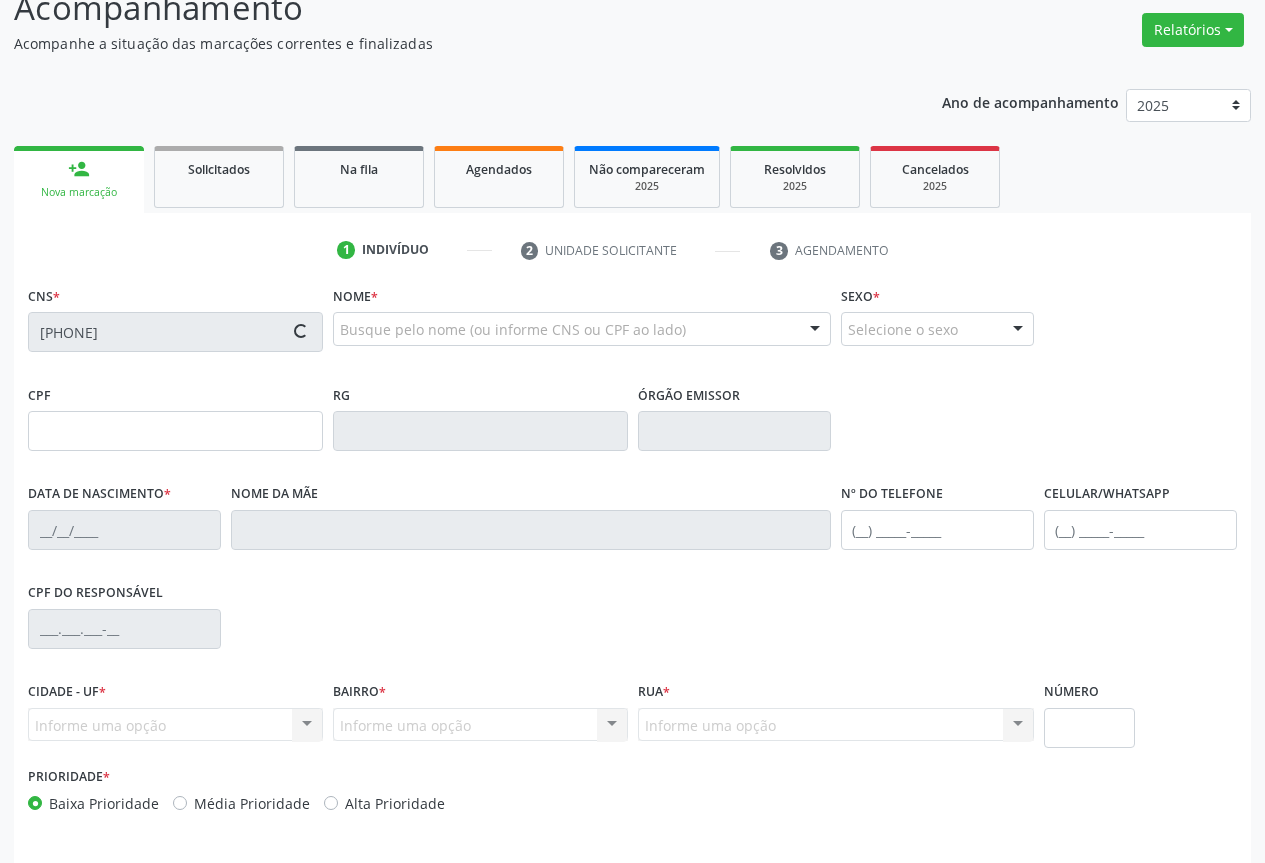 type on "50" 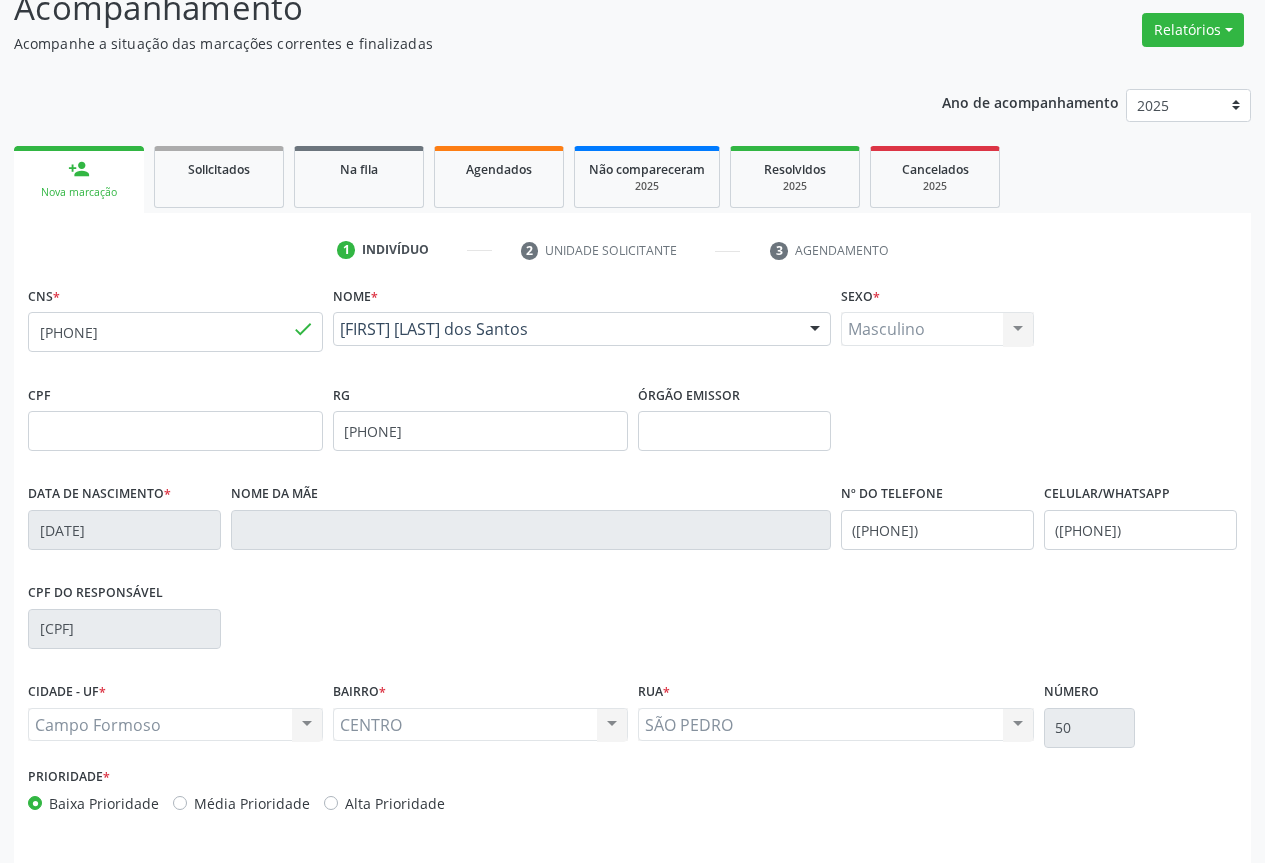 scroll, scrollTop: 221, scrollLeft: 0, axis: vertical 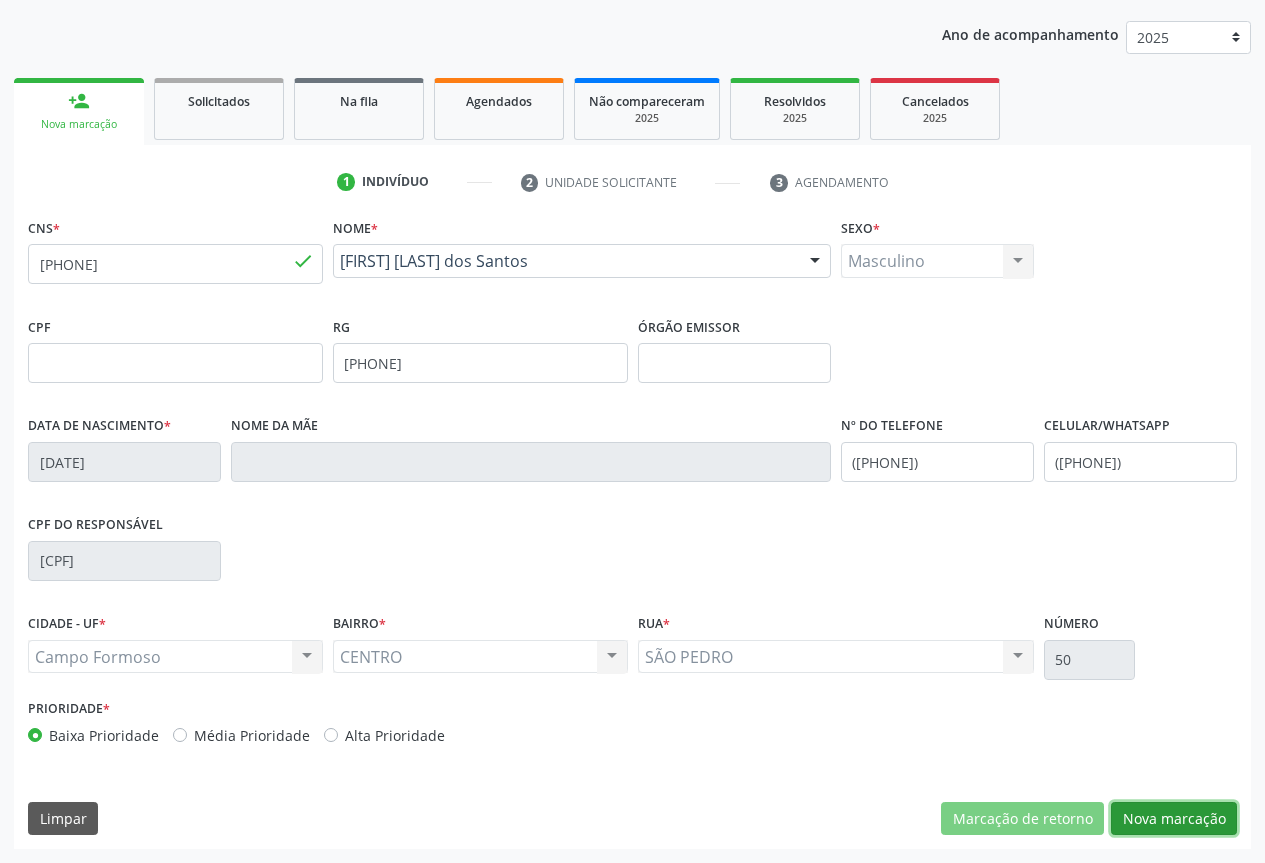 click on "Nova marcação" at bounding box center (1174, 819) 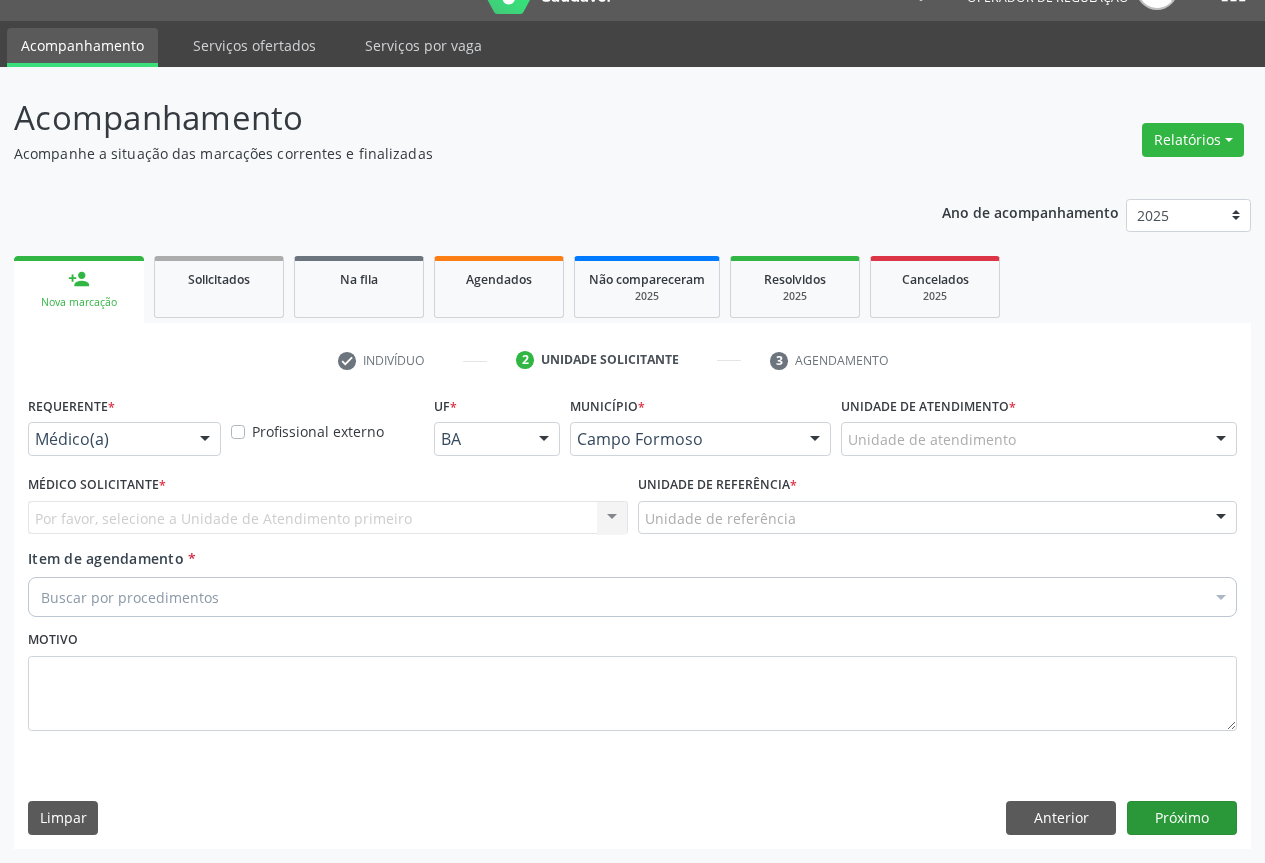 scroll, scrollTop: 43, scrollLeft: 0, axis: vertical 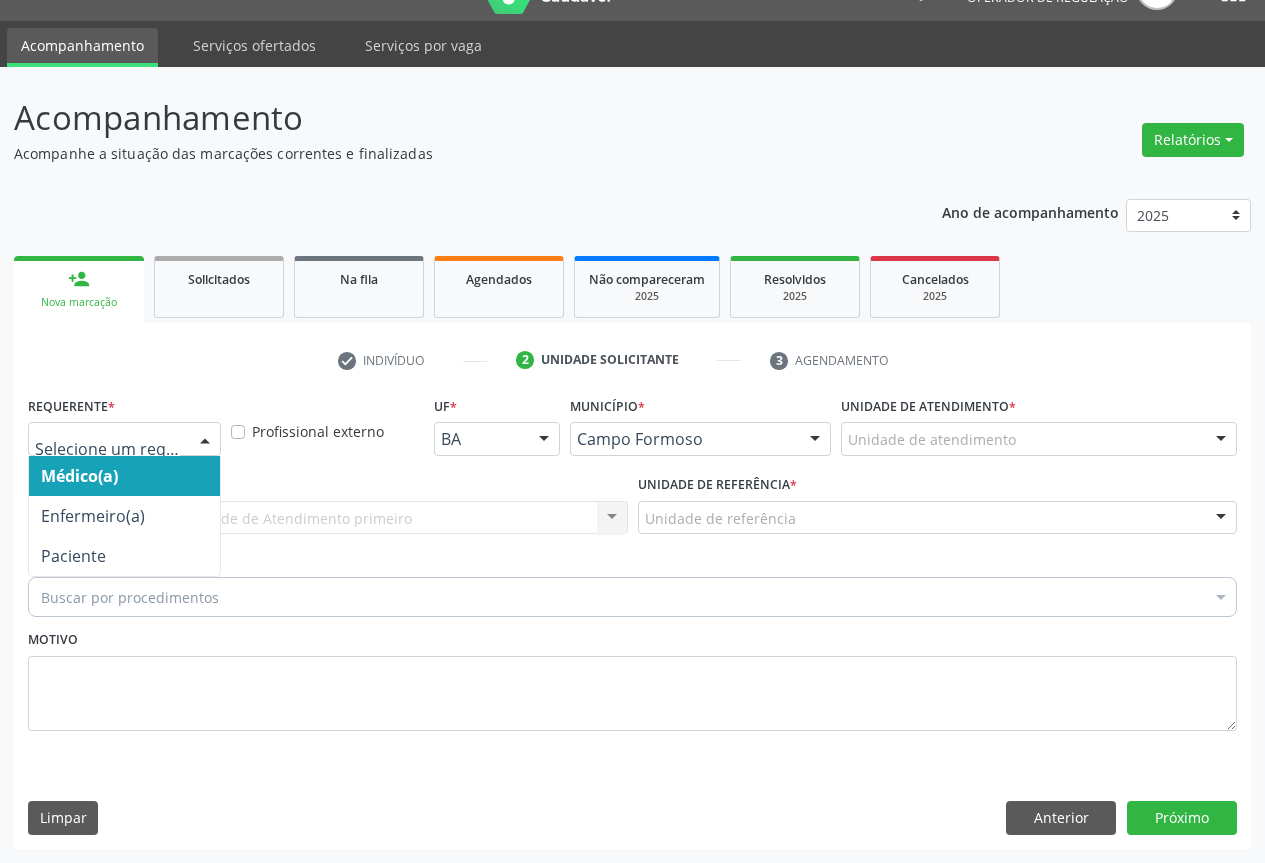 click at bounding box center (205, 440) 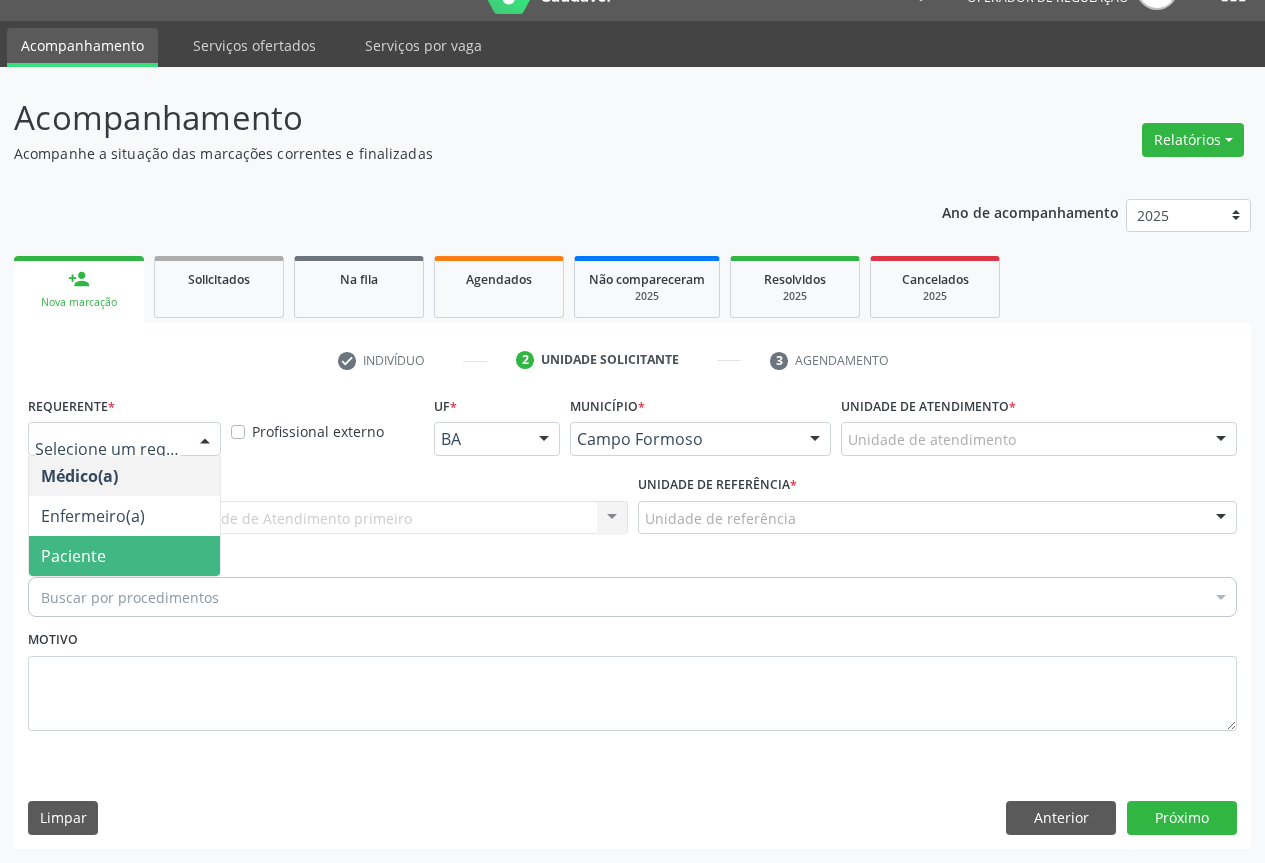 click on "Paciente" at bounding box center (73, 556) 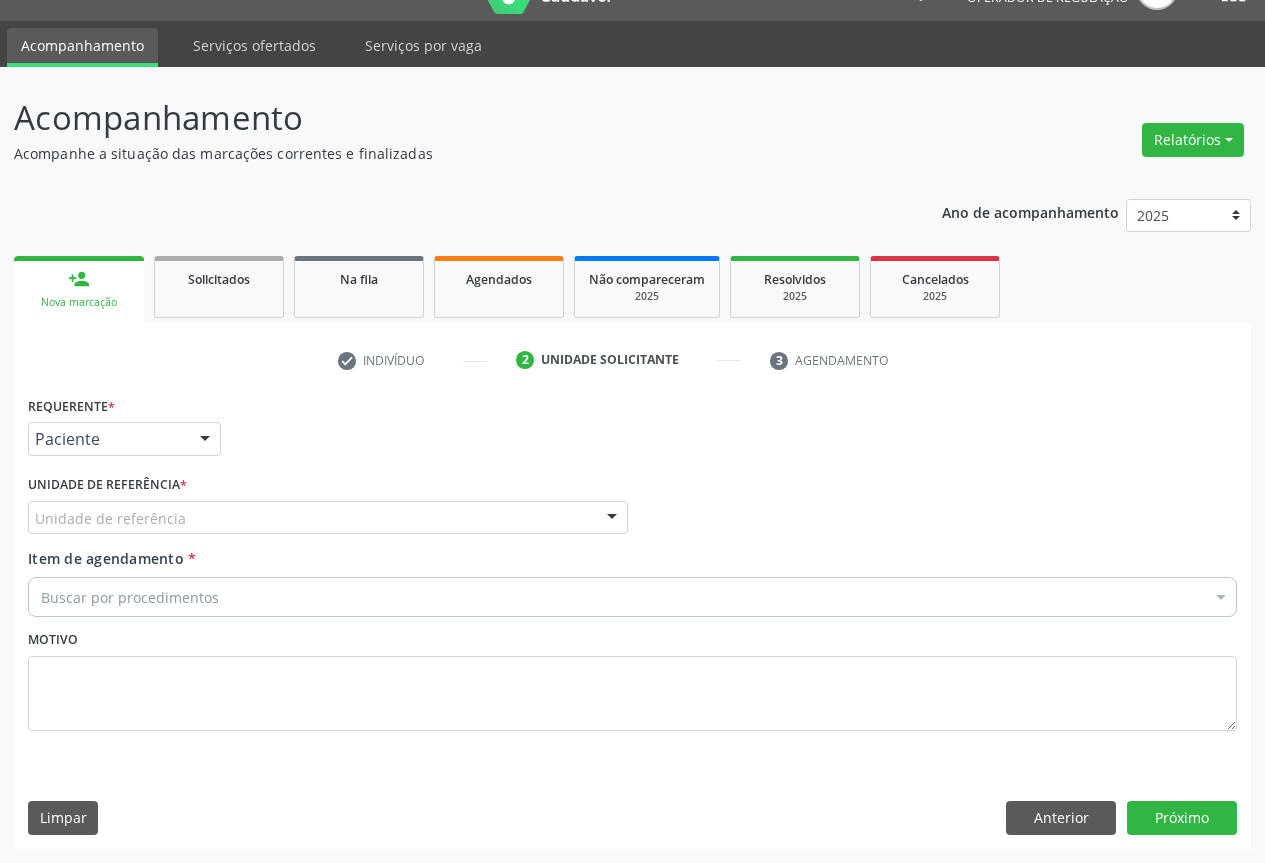click on "Unidade de referência
*
Unidade de referência
Unidade Basica de Saude da Familia Dr Paulo Sudre   Centro de Enfrentamento Para Covid 19 de Campo Formoso   Central de Marcacao de Consultas e Exames de Campo Formoso   Vigilancia em Saude de Campo Formoso   PSF Lage dos Negros III   P S da Familia do Povoado de Caraibas   Unidade Basica de Saude da Familia Maninho Ferreira   P S de Curral da Ponta Psf Oseas Manoel da Silva   Farmacia Basica   Unidade Basica de Saude da Familia de Brejao da Caatinga   P S da Familia do Povoado de Pocos   P S da Familia do Povoado de Tiquara   P S da Familia do Povoado de Sao Tome   P S de Lages dos Negros   P S da Familia do Povoado de Tuiutiba   P S de Curral Velho   Centro de Saude Mutirao   Caps Centro de Atencao Psicossocial   Unidade Odontologica Movel   Unidade Basica de Saude da Familia Limoeiro   Unidade Basica de Saude da Familia Izabel Godinho de Freitas   Unidade Basica de Saude da Familia de Olho Dagua das Pombas" at bounding box center [328, 509] 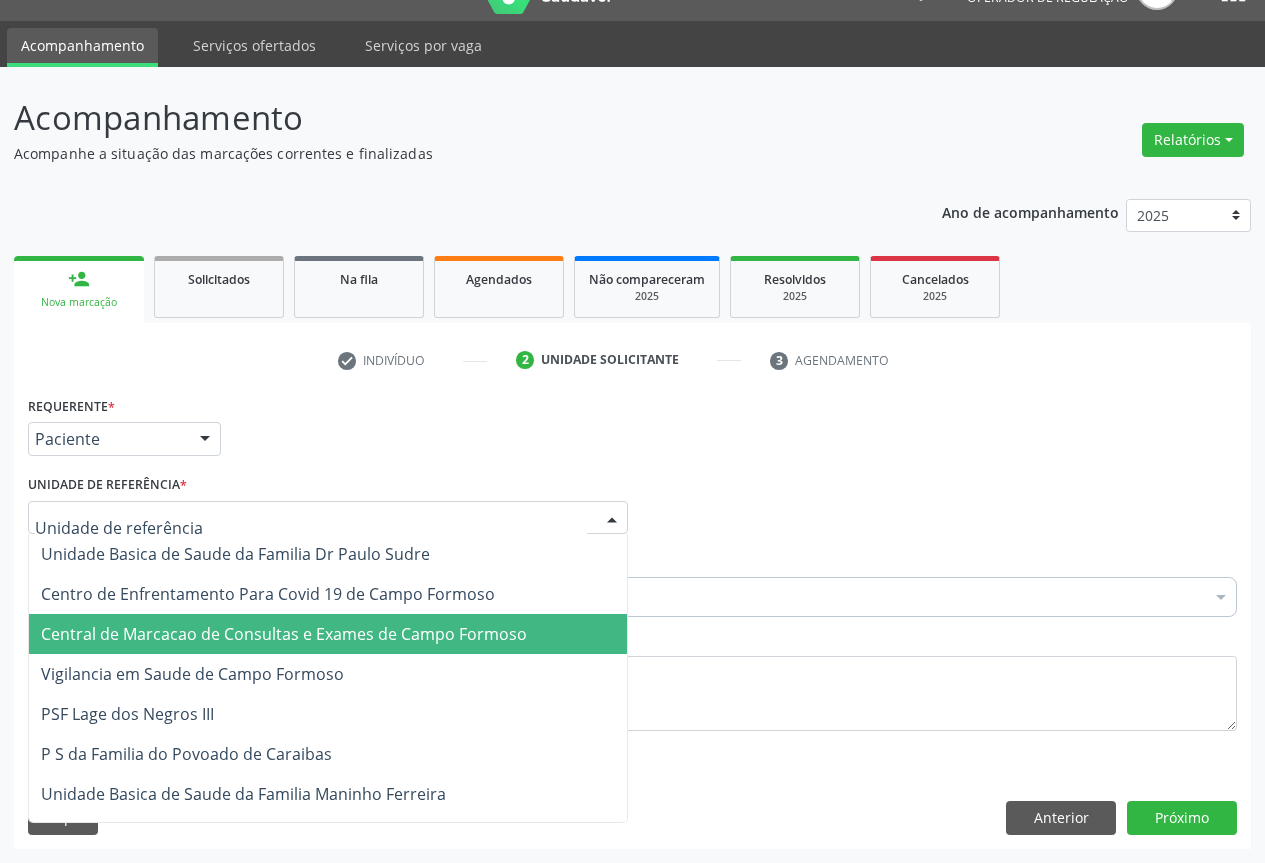 click on "Central de Marcacao de Consultas e Exames de Campo Formoso" at bounding box center [284, 634] 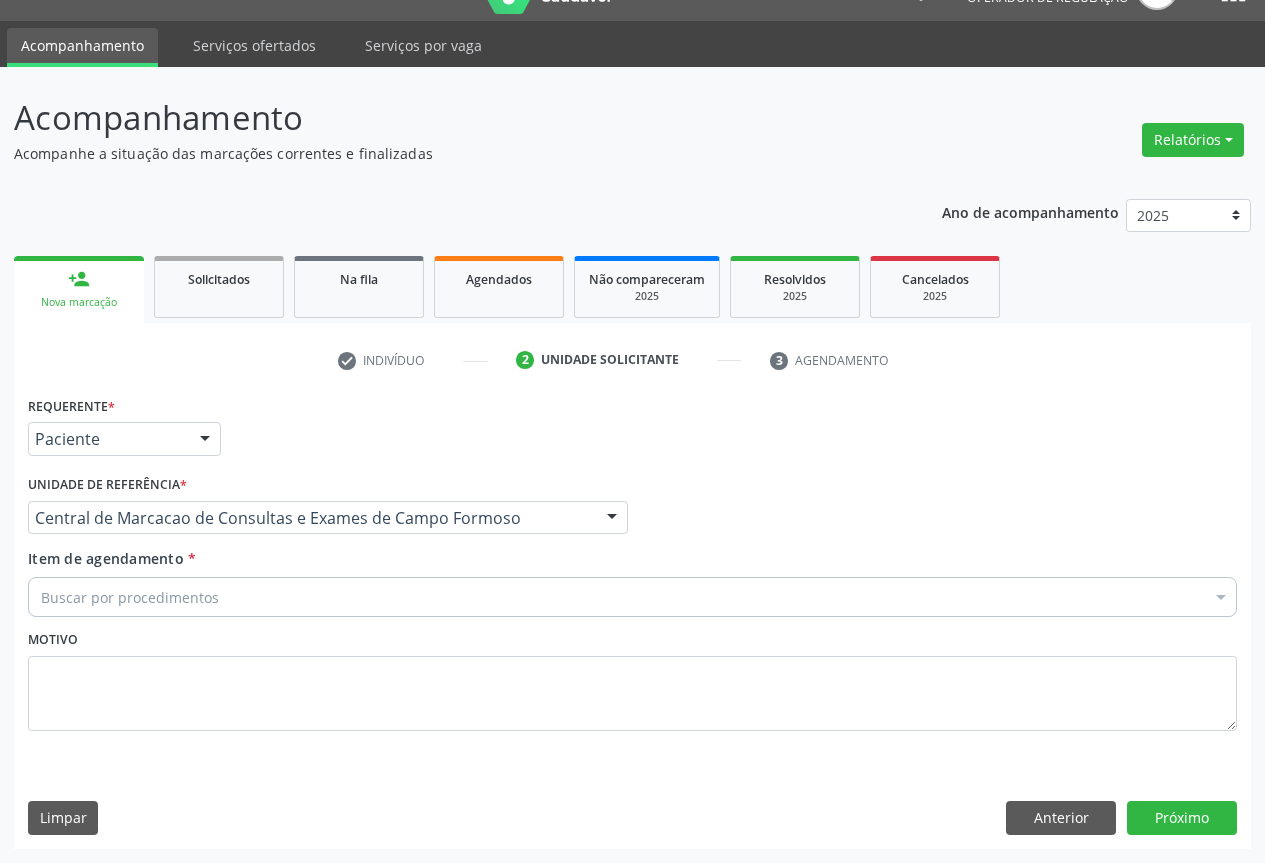 click on "Buscar por procedimentos" at bounding box center (632, 597) 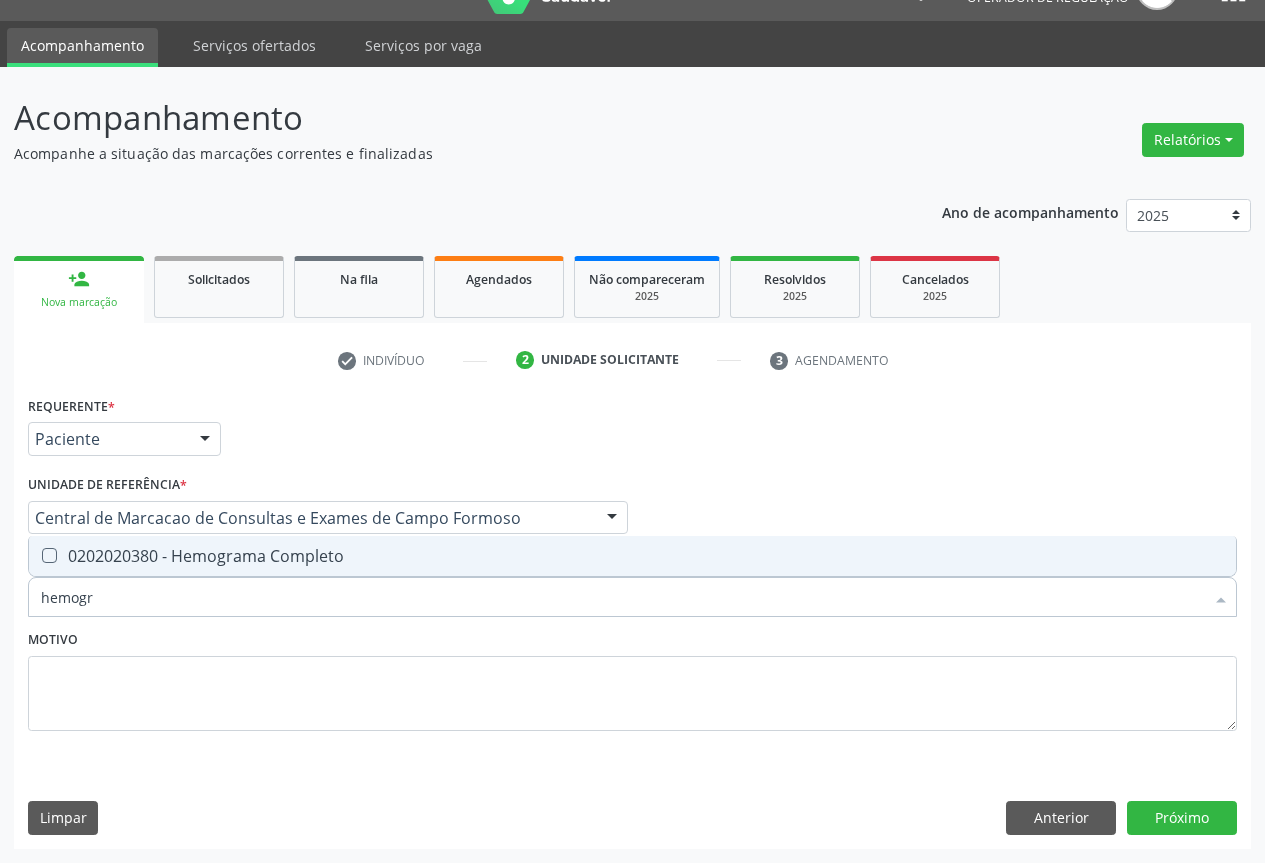type on "hemogra" 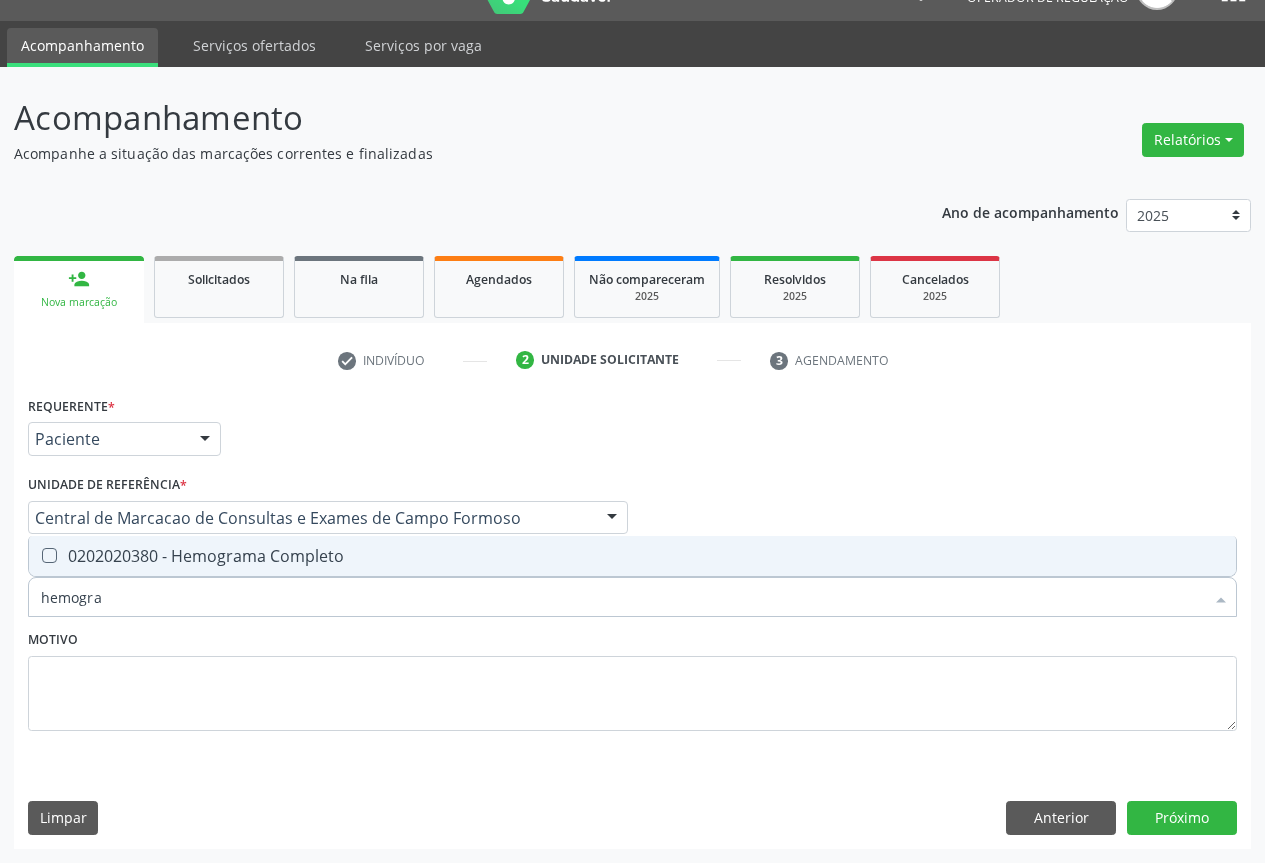 click on "0202020380 - Hemograma Completo" at bounding box center (632, 556) 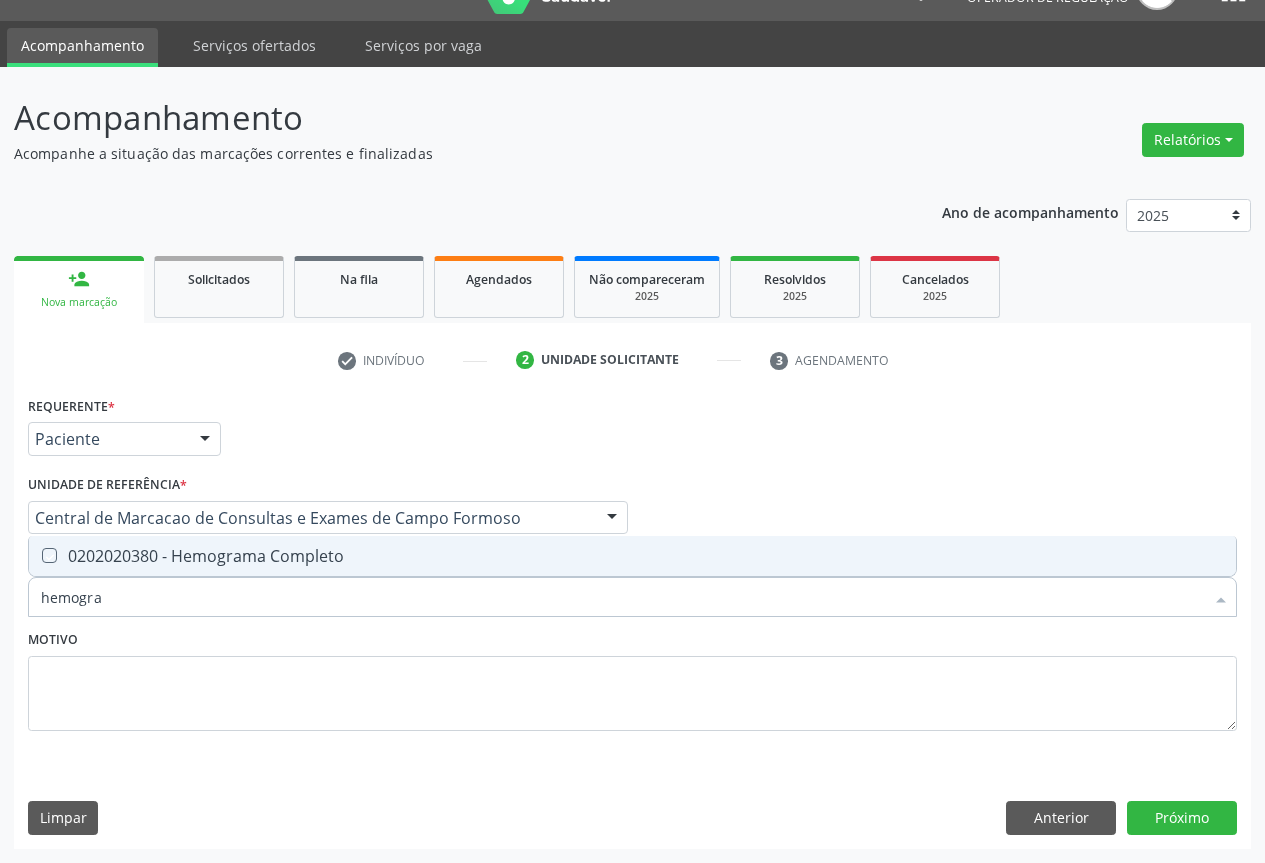 checkbox on "true" 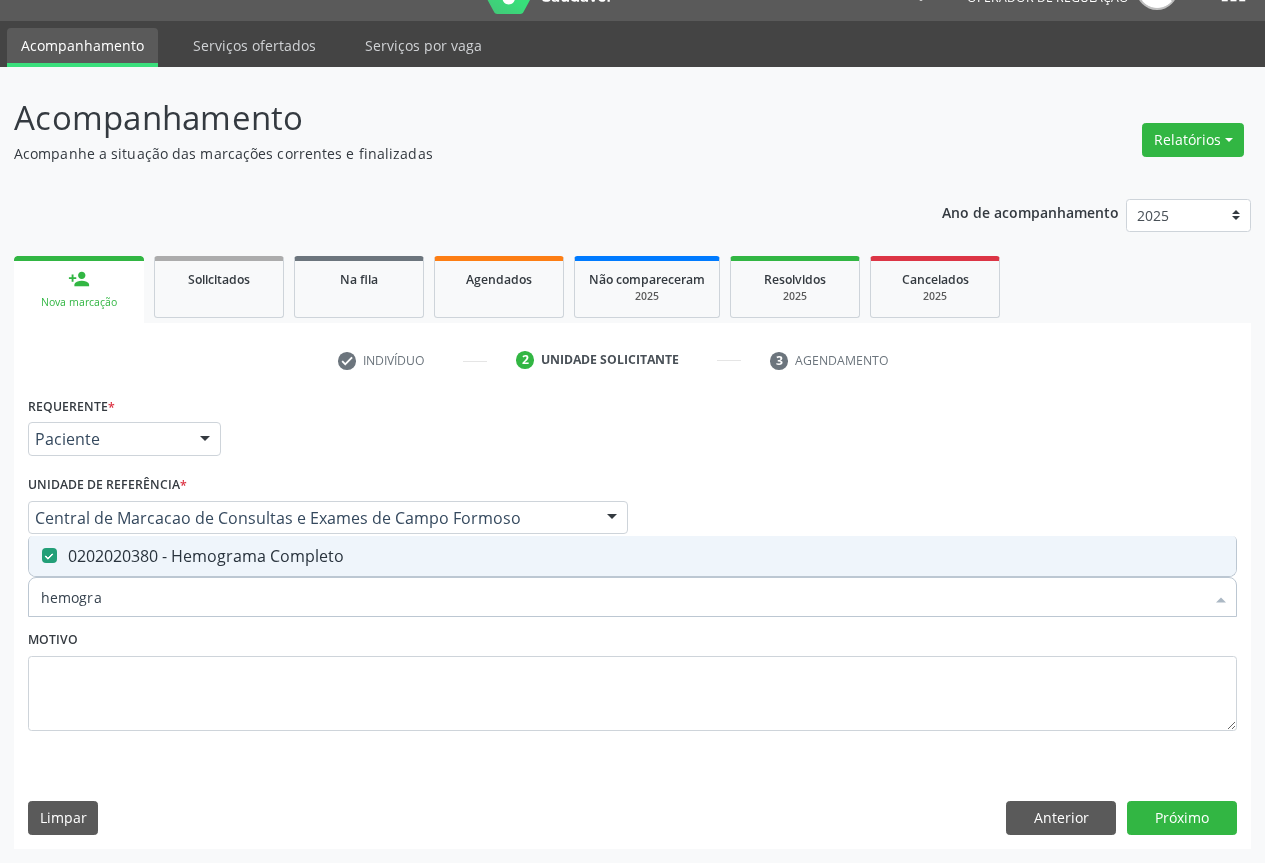 click on "hemogra" at bounding box center (622, 597) 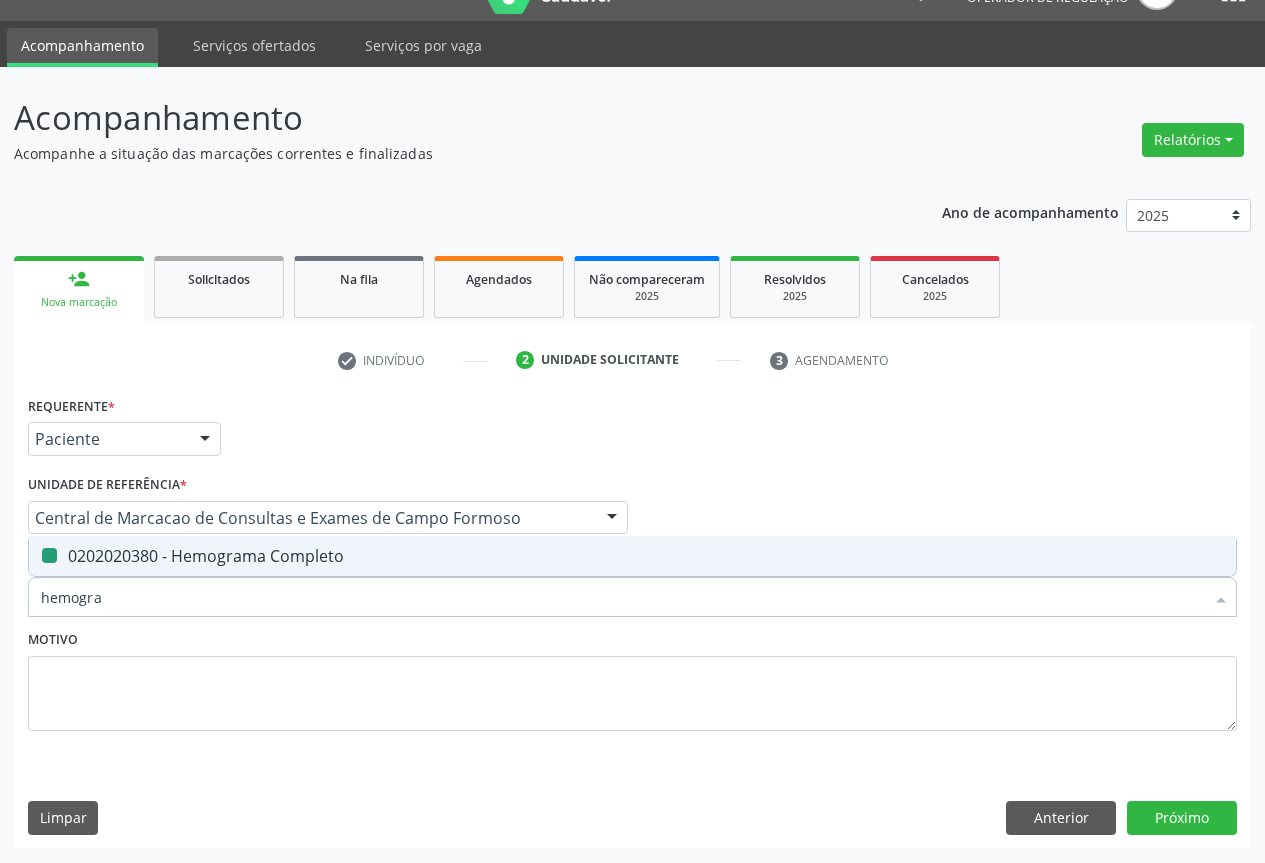 type on "c" 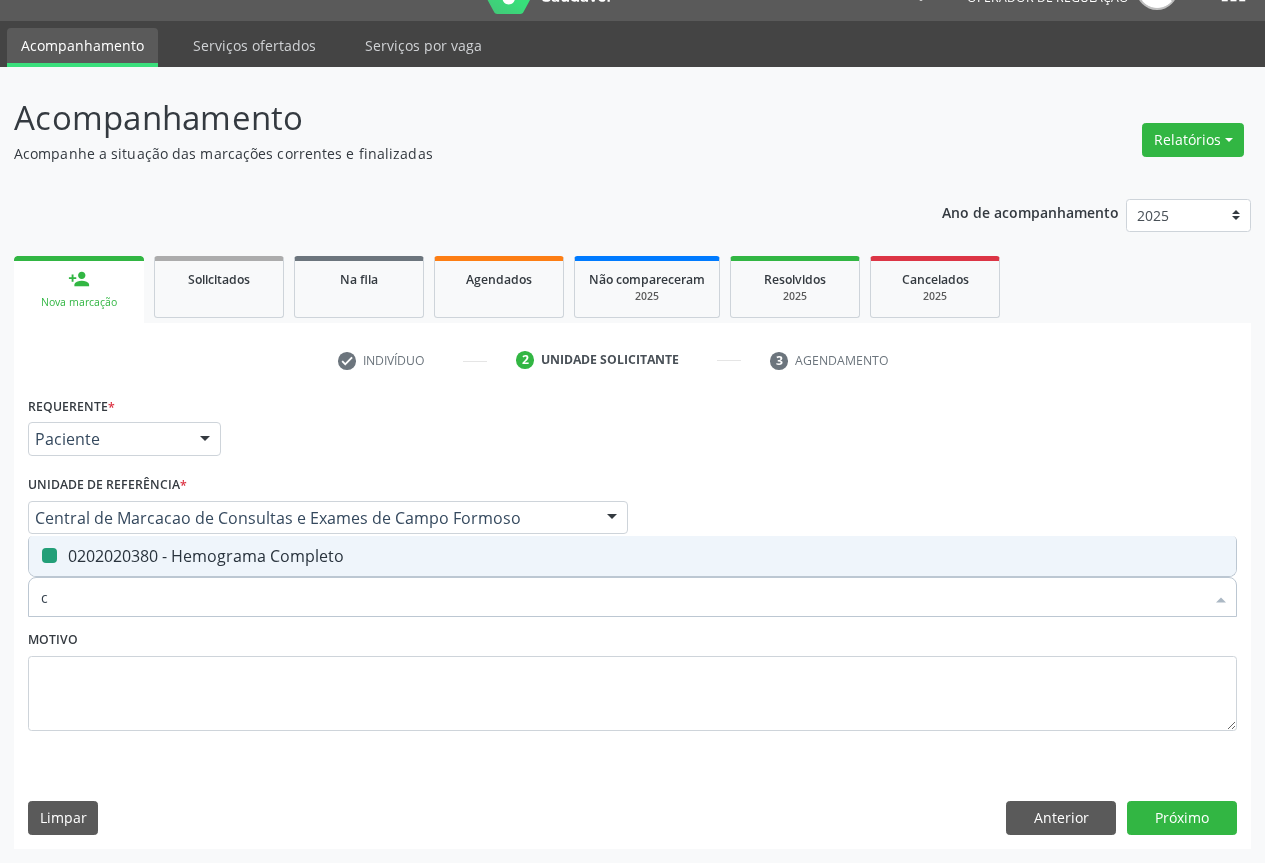 checkbox on "false" 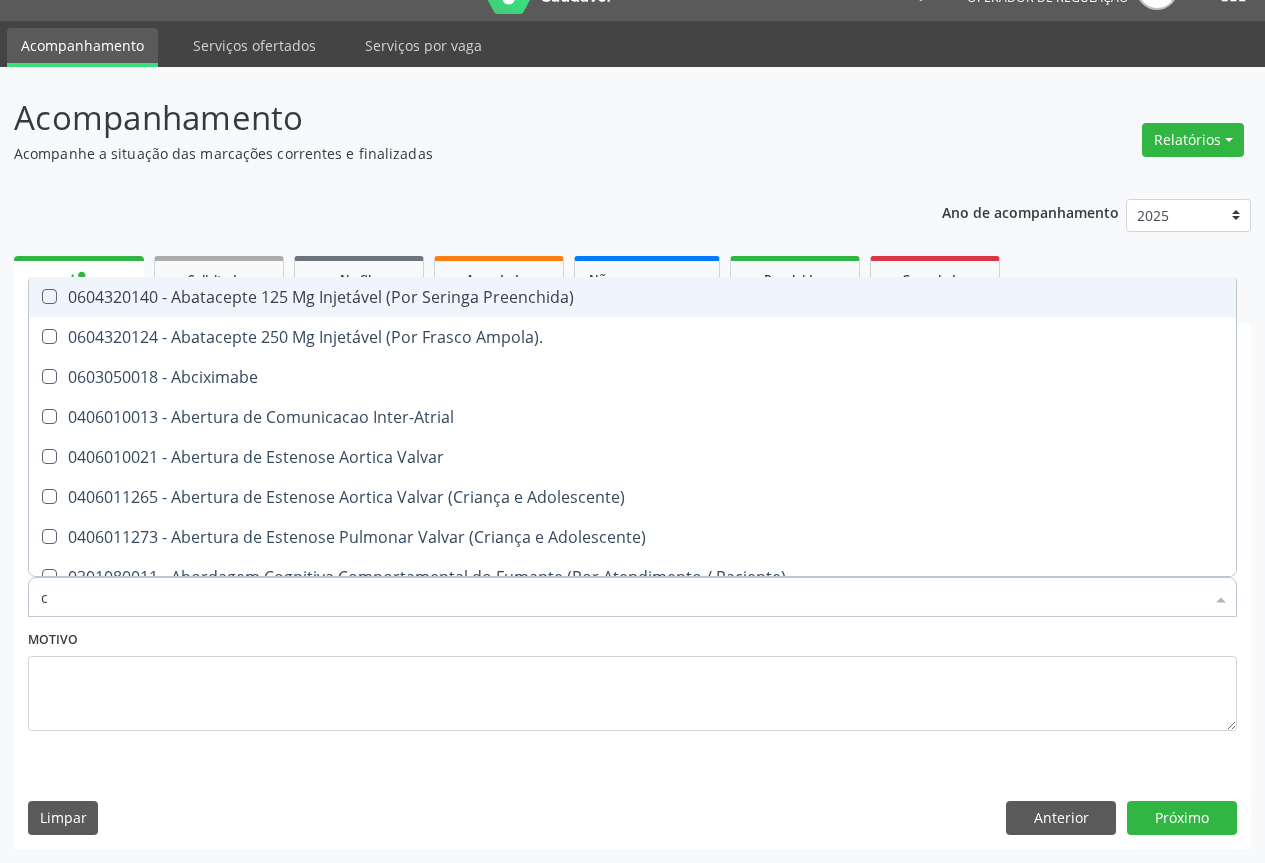 type on "co" 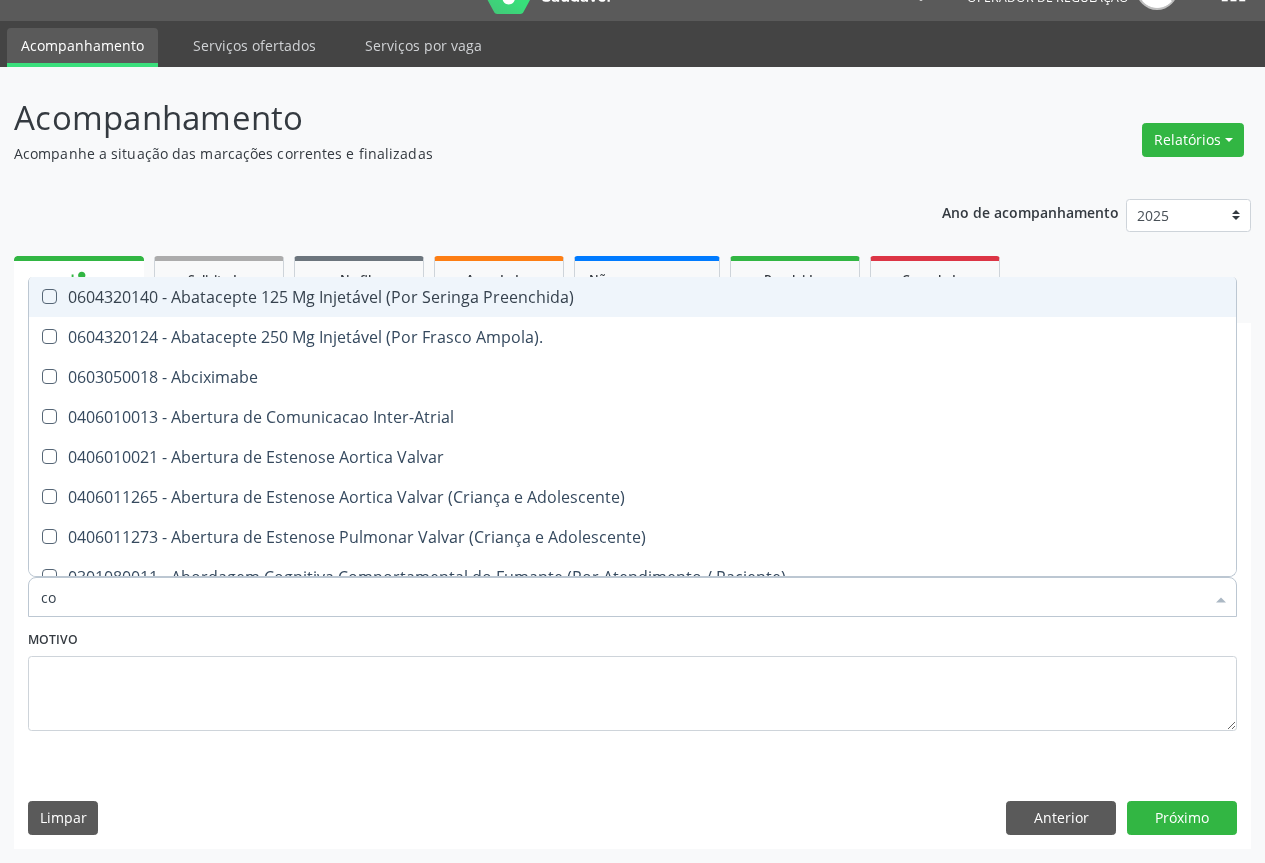 checkbox on "true" 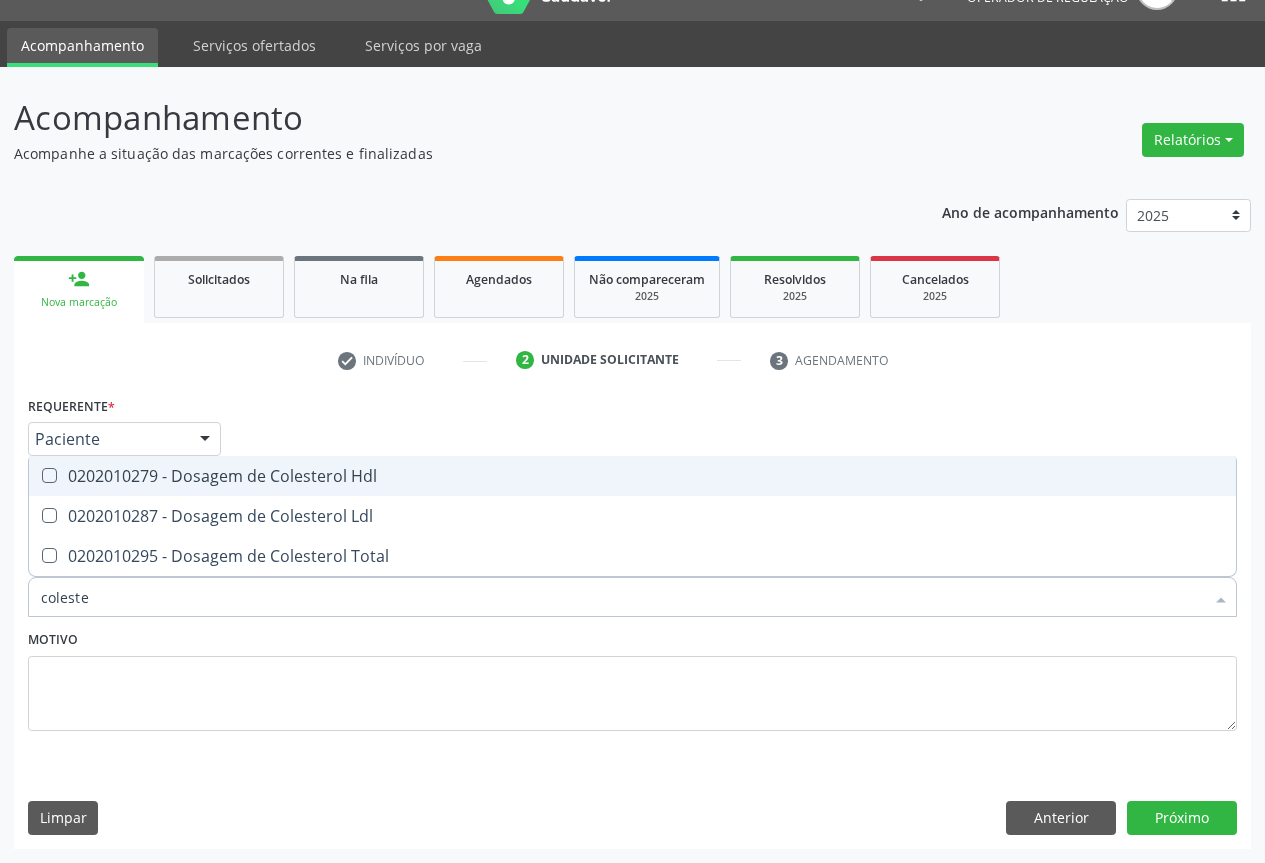 type on "colester" 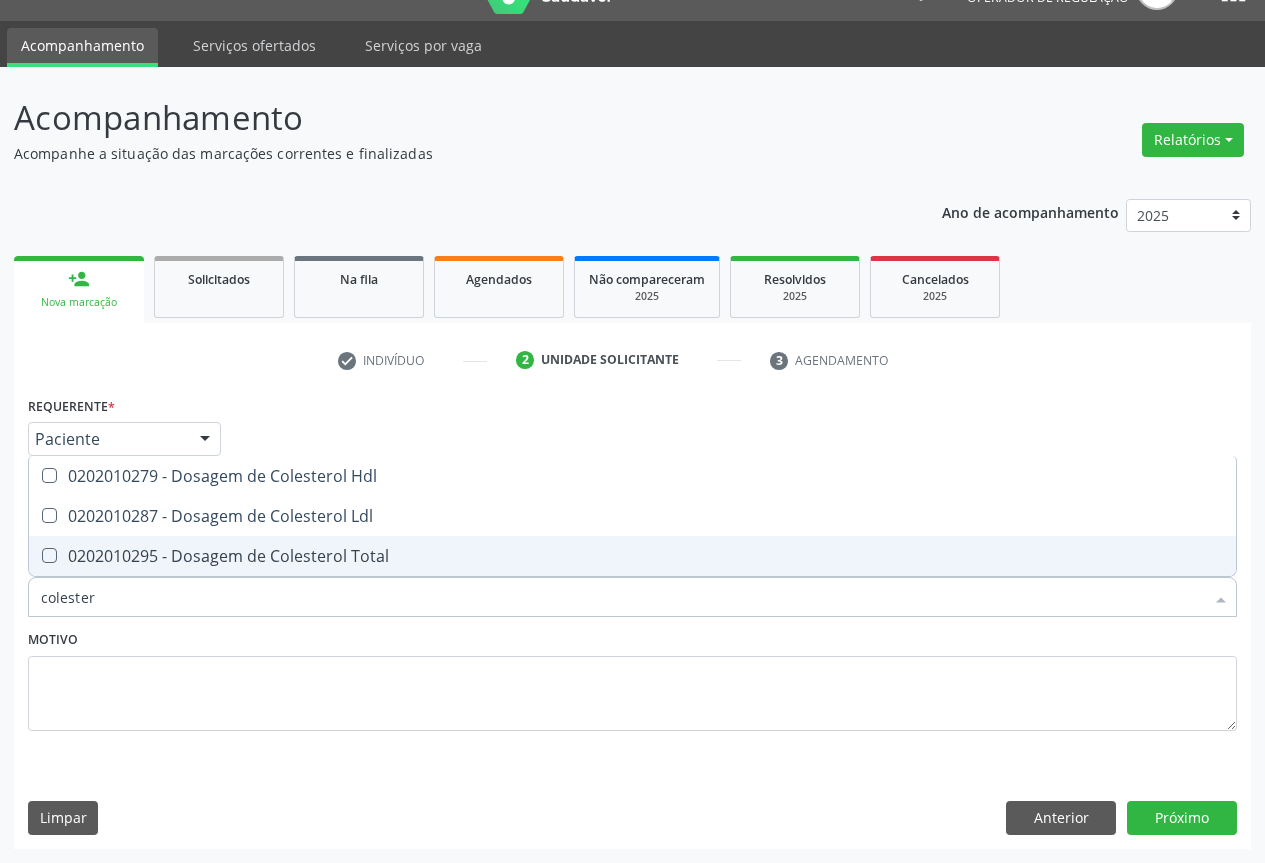 click on "0202010295 - Dosagem de Colesterol Total" at bounding box center [632, 556] 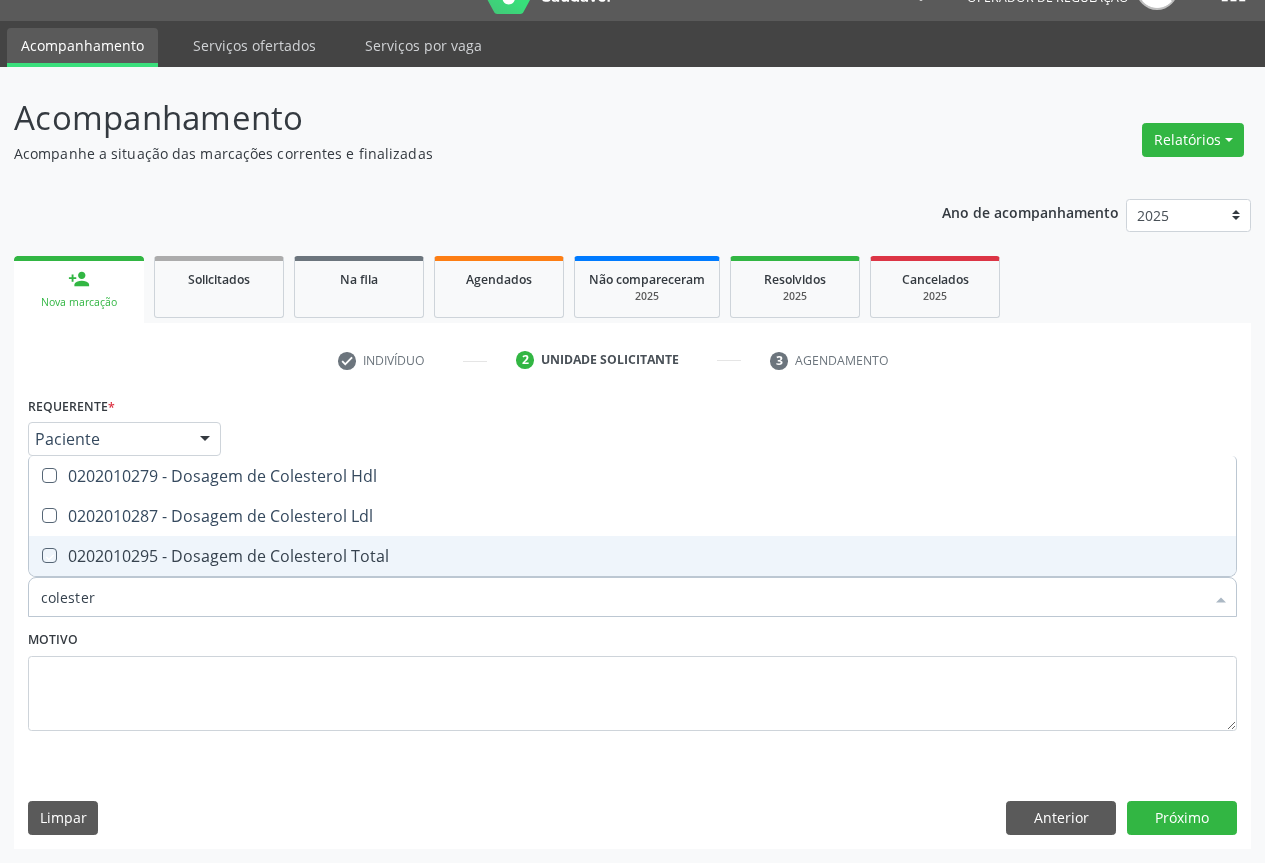 checkbox on "true" 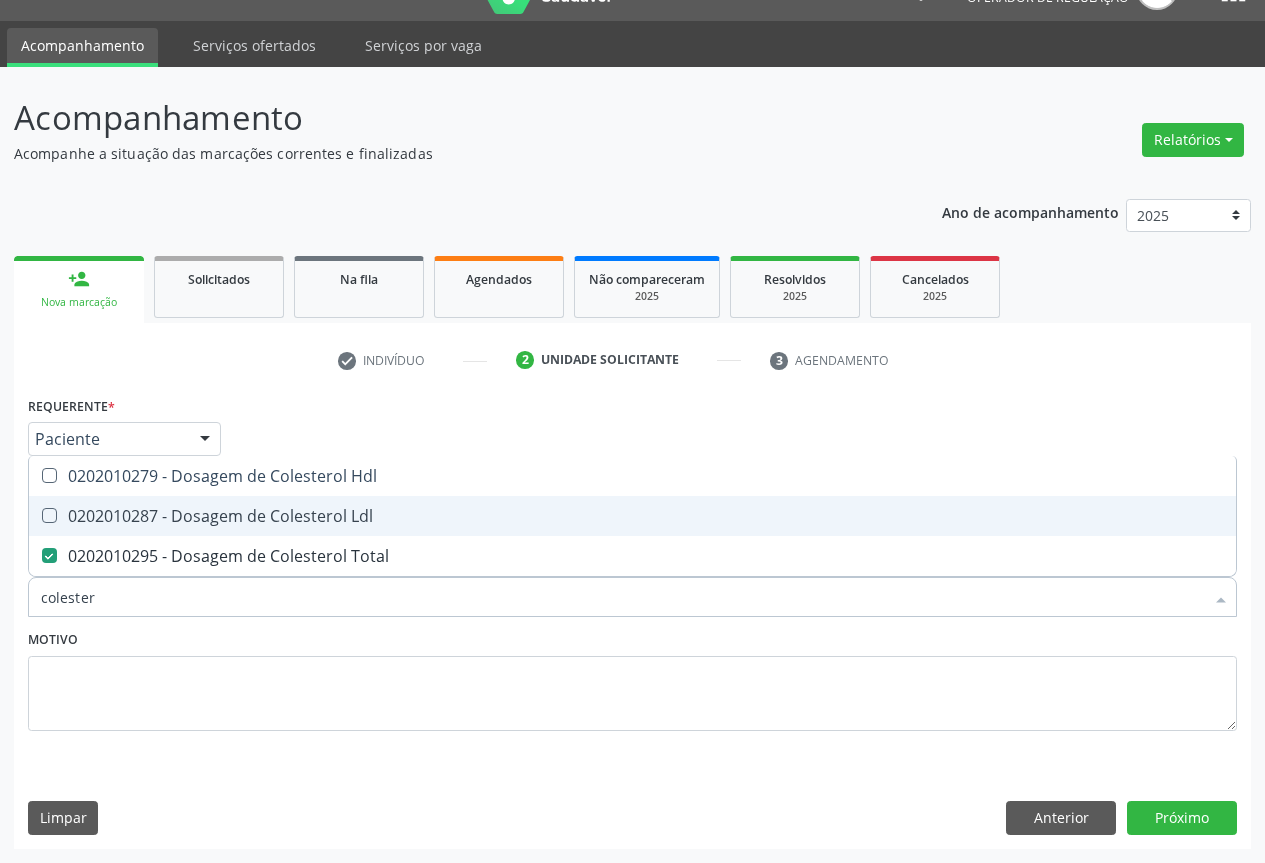 click on "0202010287 - Dosagem de Colesterol Ldl" at bounding box center (632, 516) 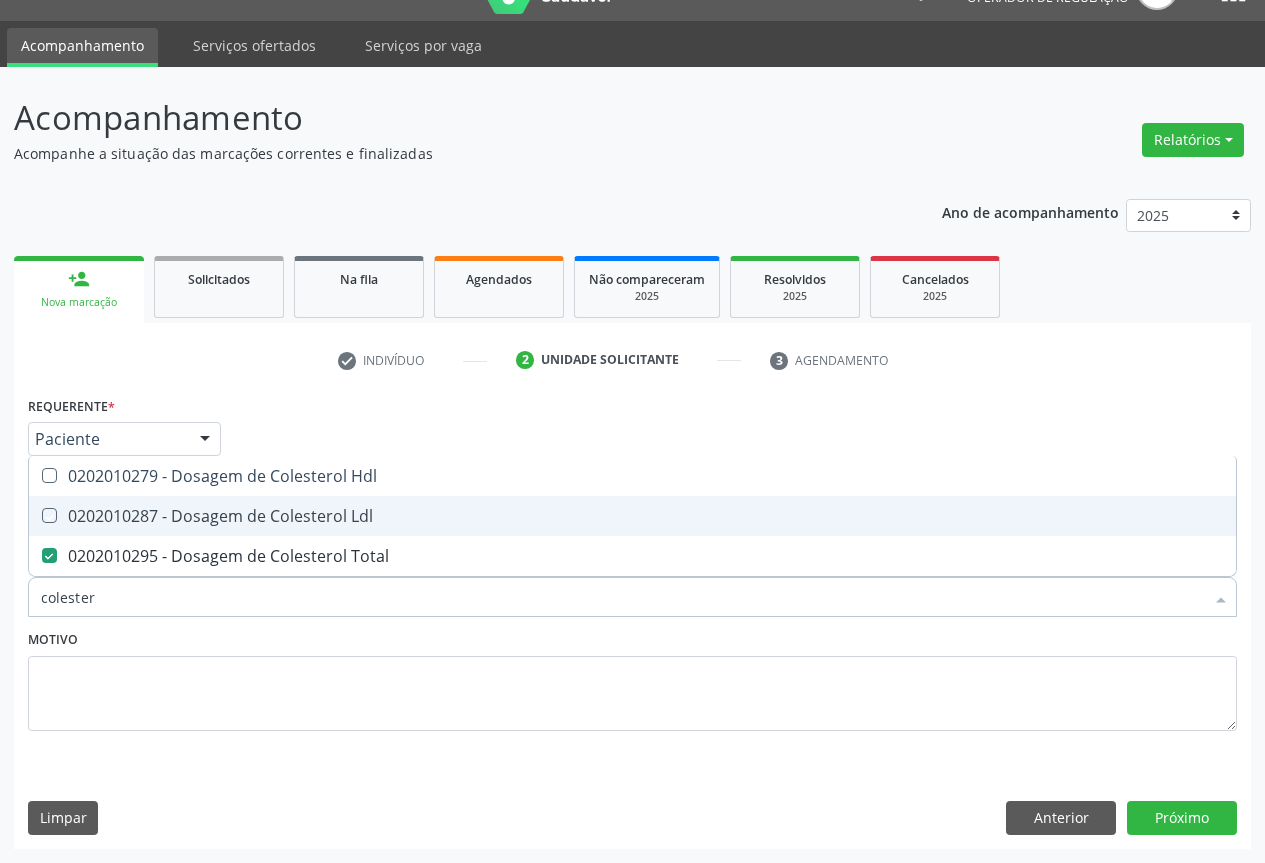checkbox on "true" 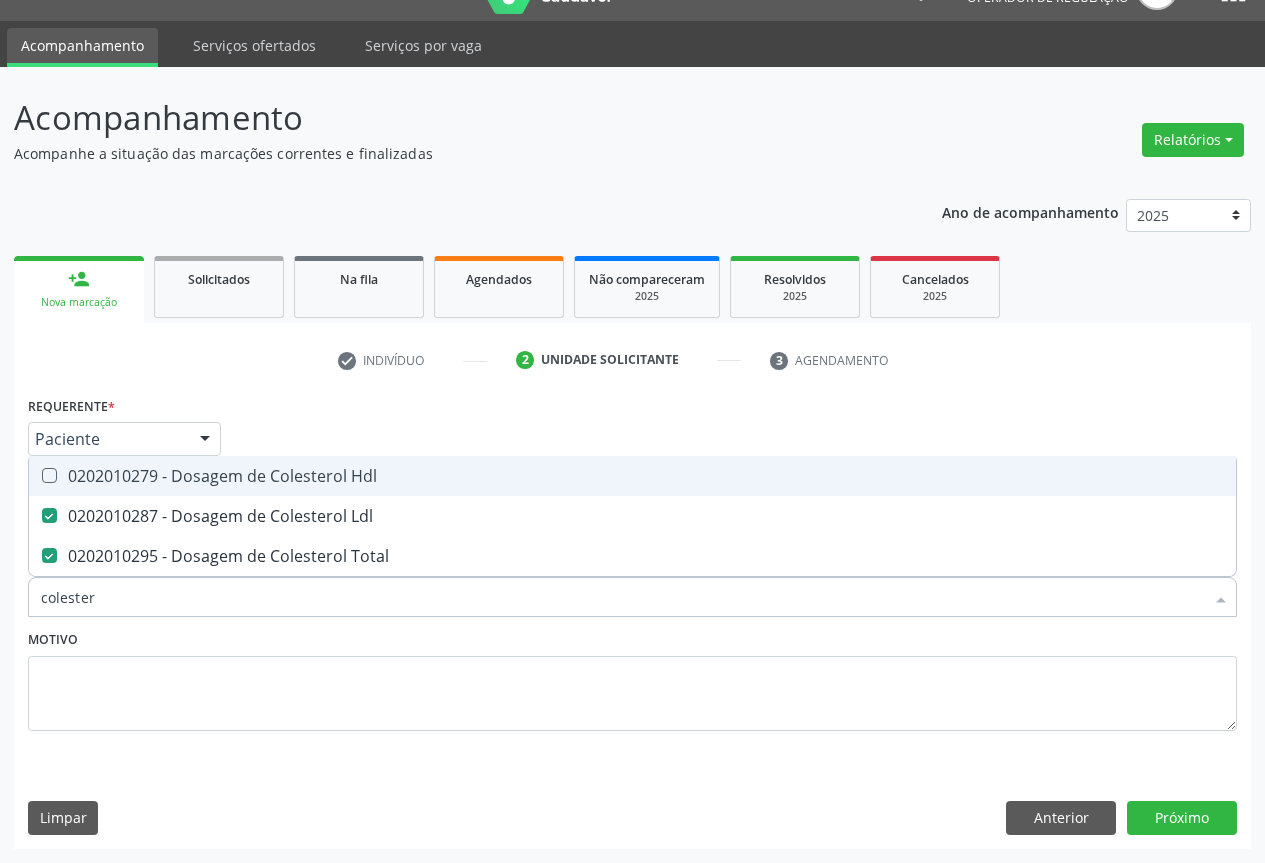 click on "0202010279 - Dosagem de Colesterol Hdl" at bounding box center [632, 476] 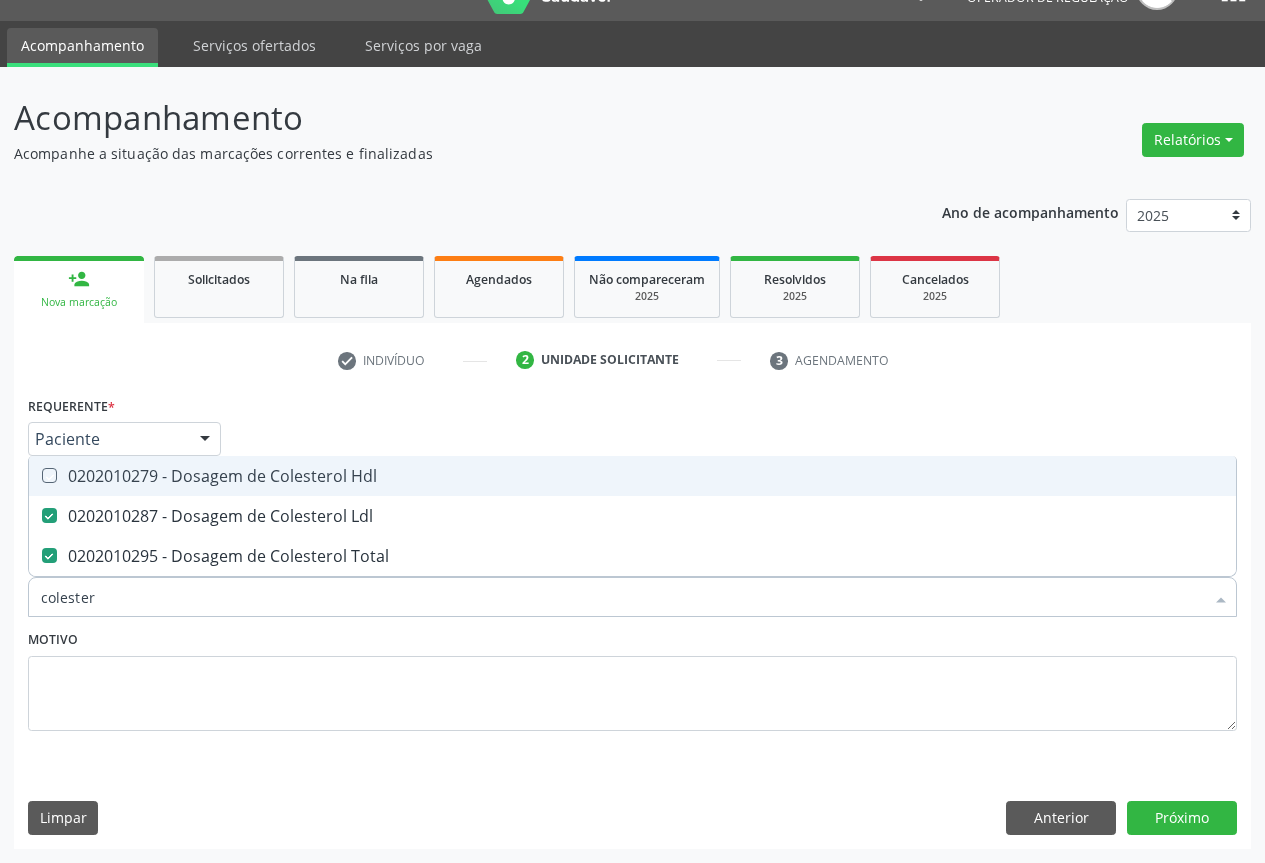 checkbox on "true" 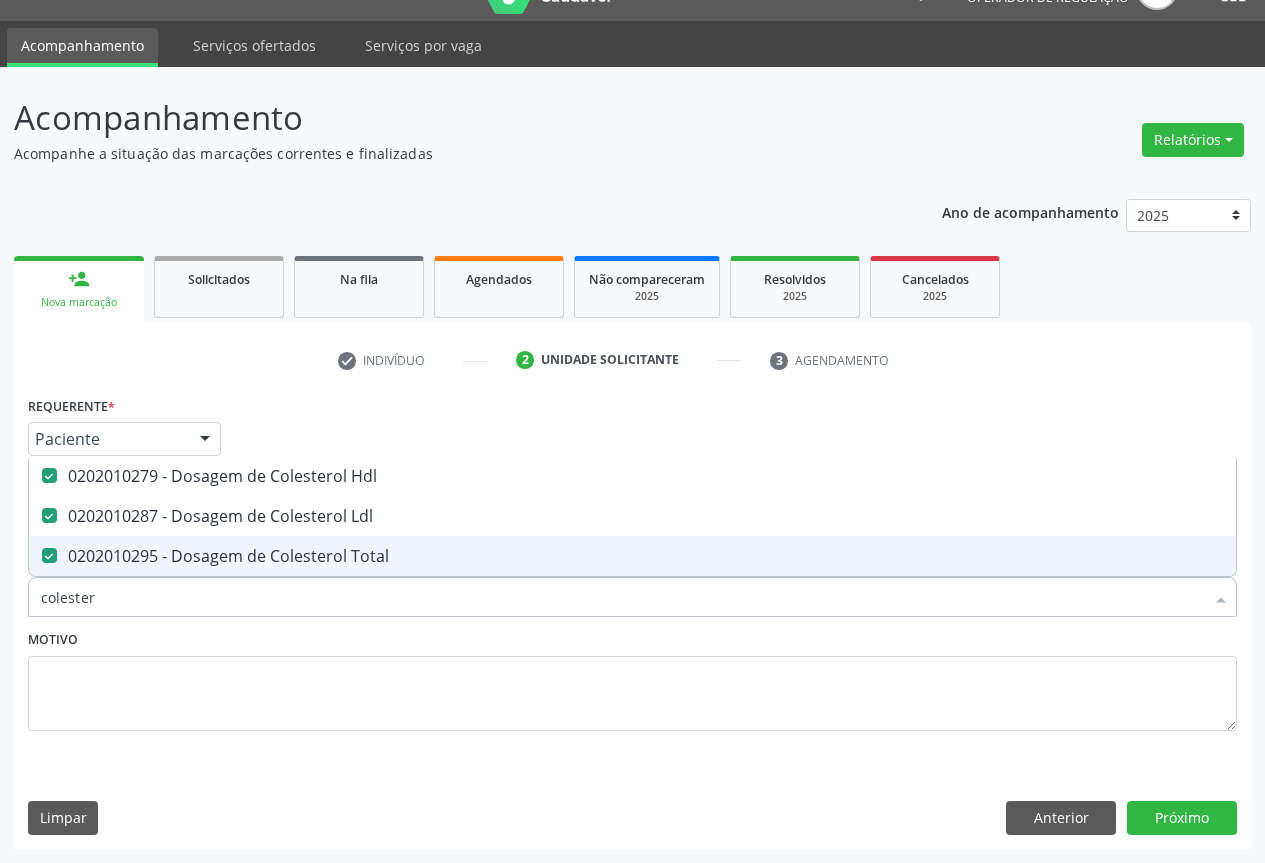 click on "colester" at bounding box center [622, 597] 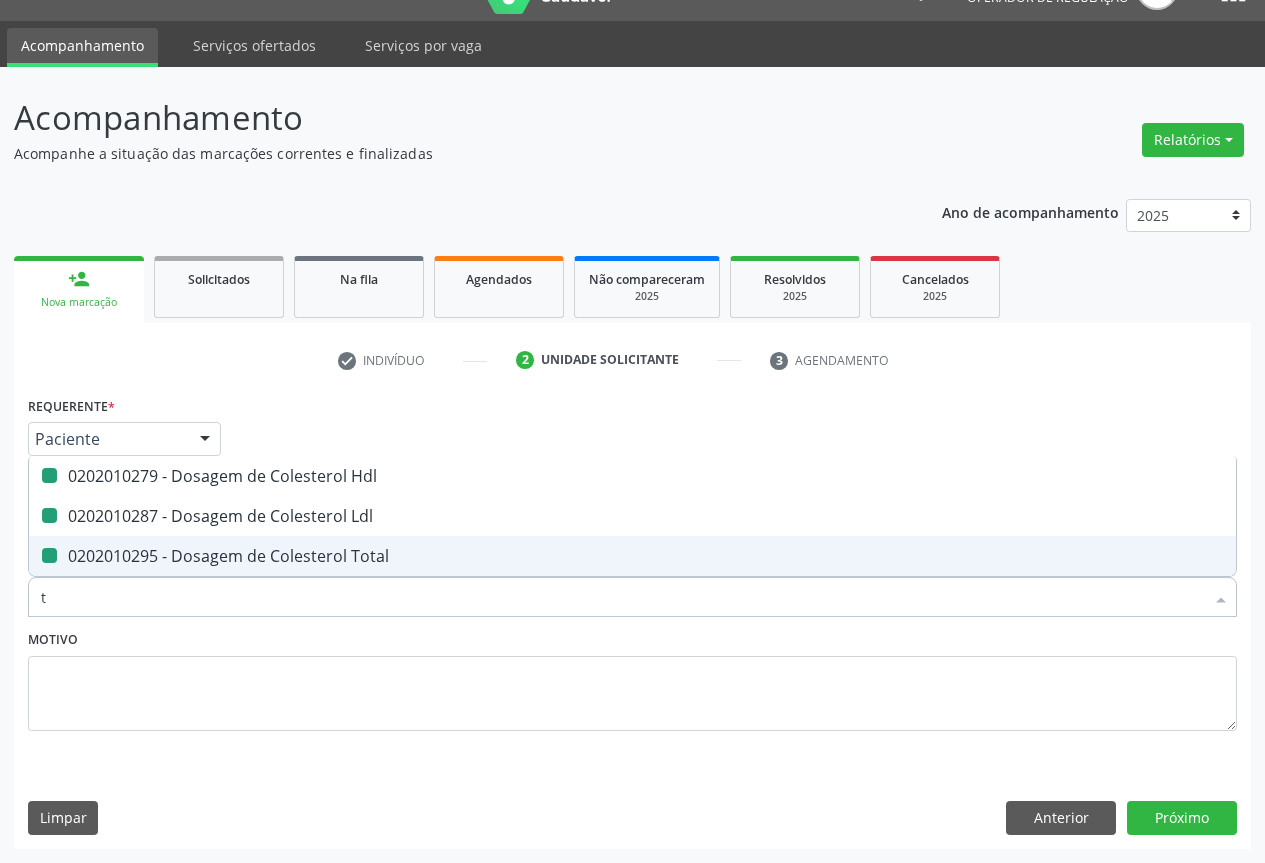type on "tr" 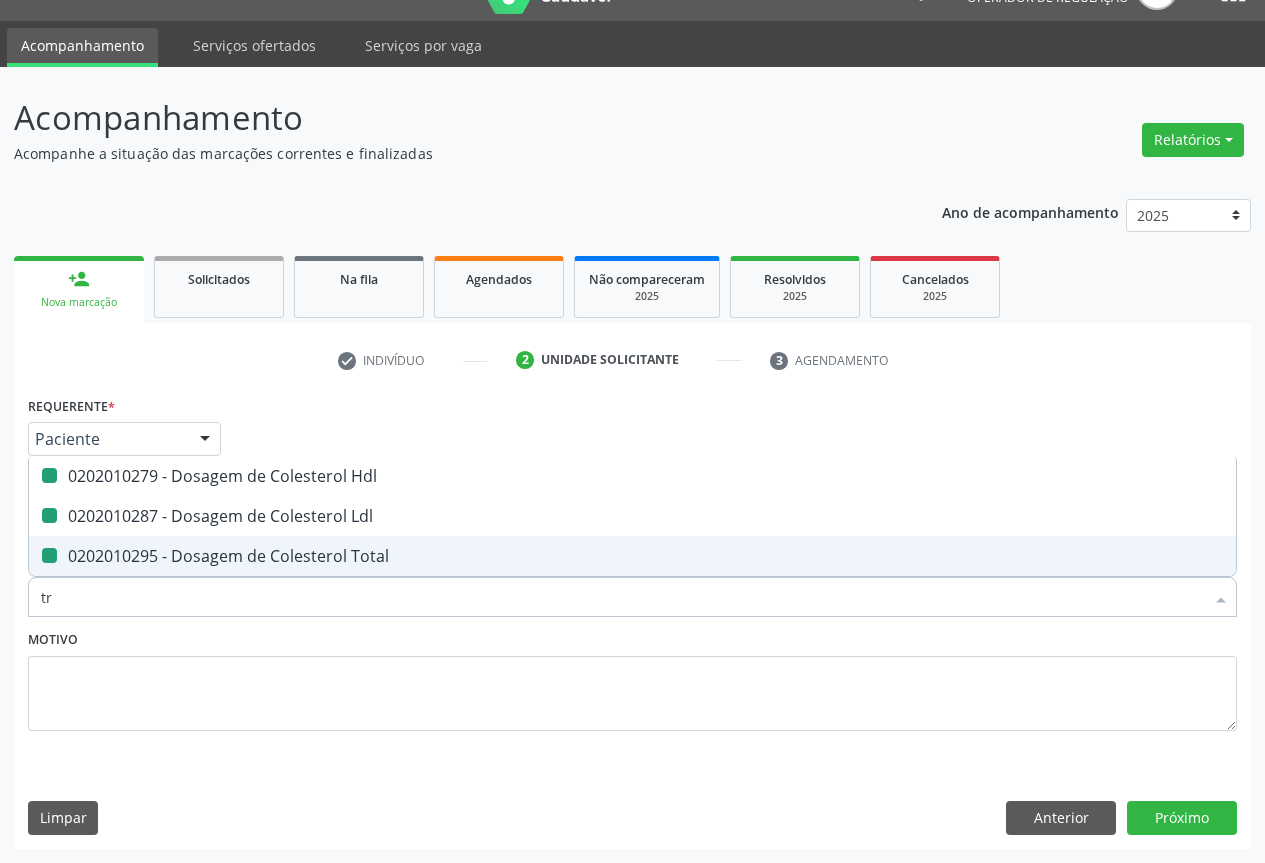 checkbox on "false" 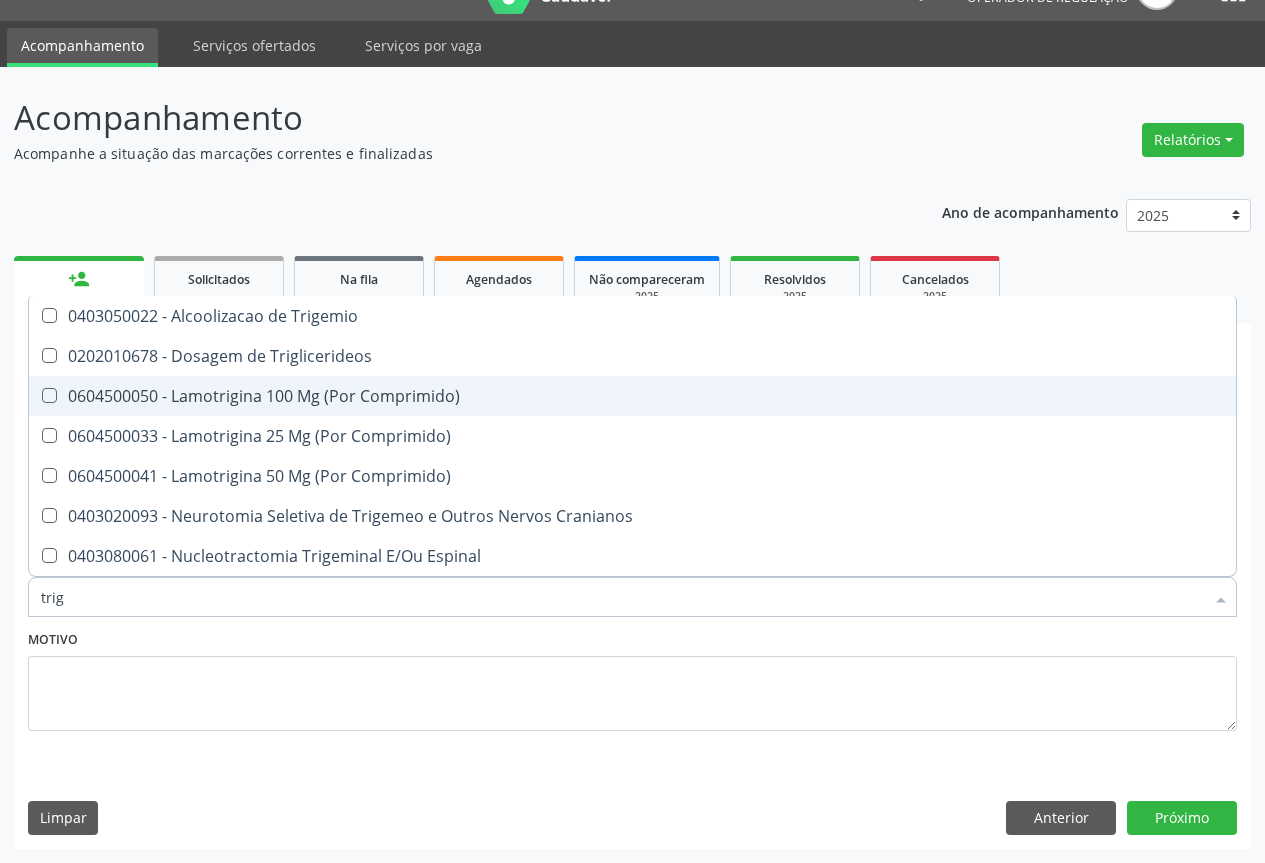 type on "trigl" 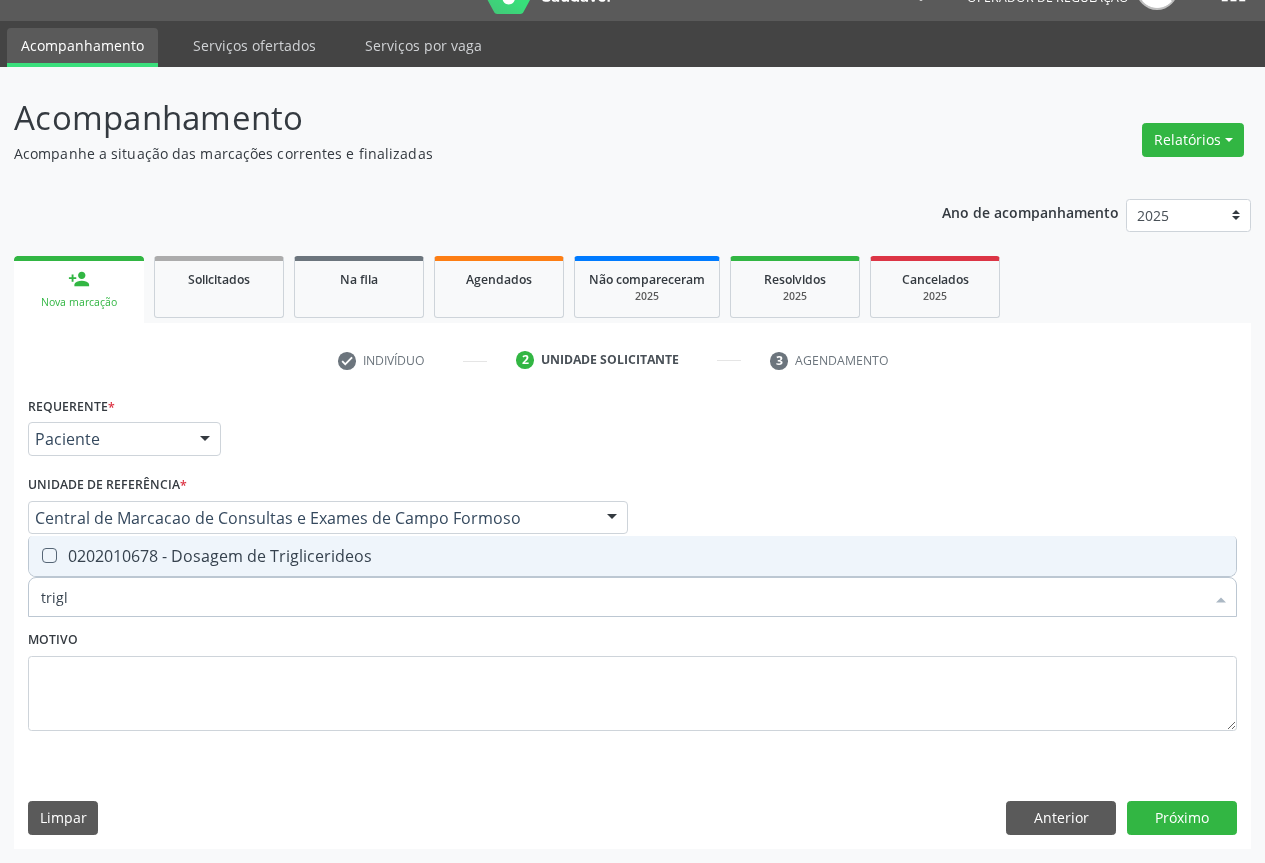 click on "0202010678 - Dosagem de Triglicerideos" at bounding box center [632, 556] 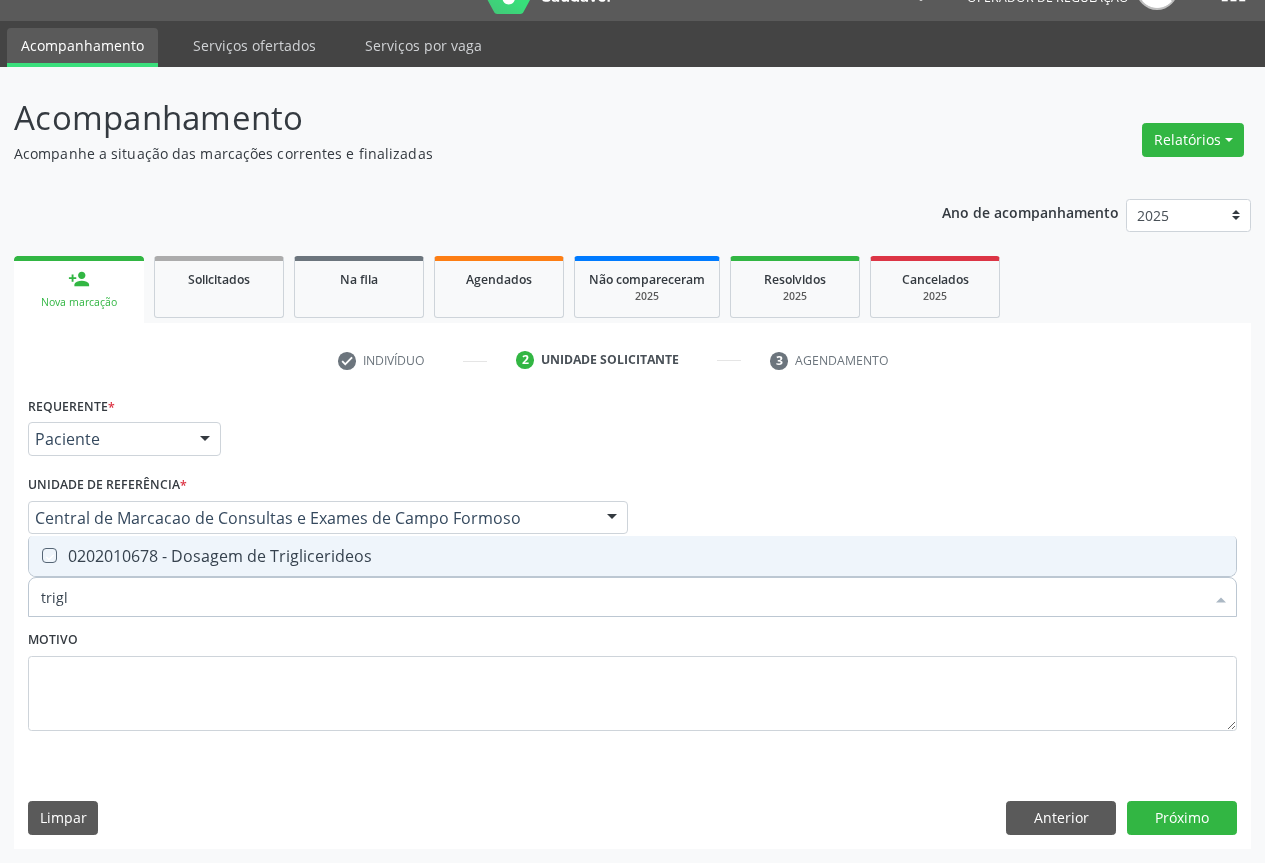 checkbox on "true" 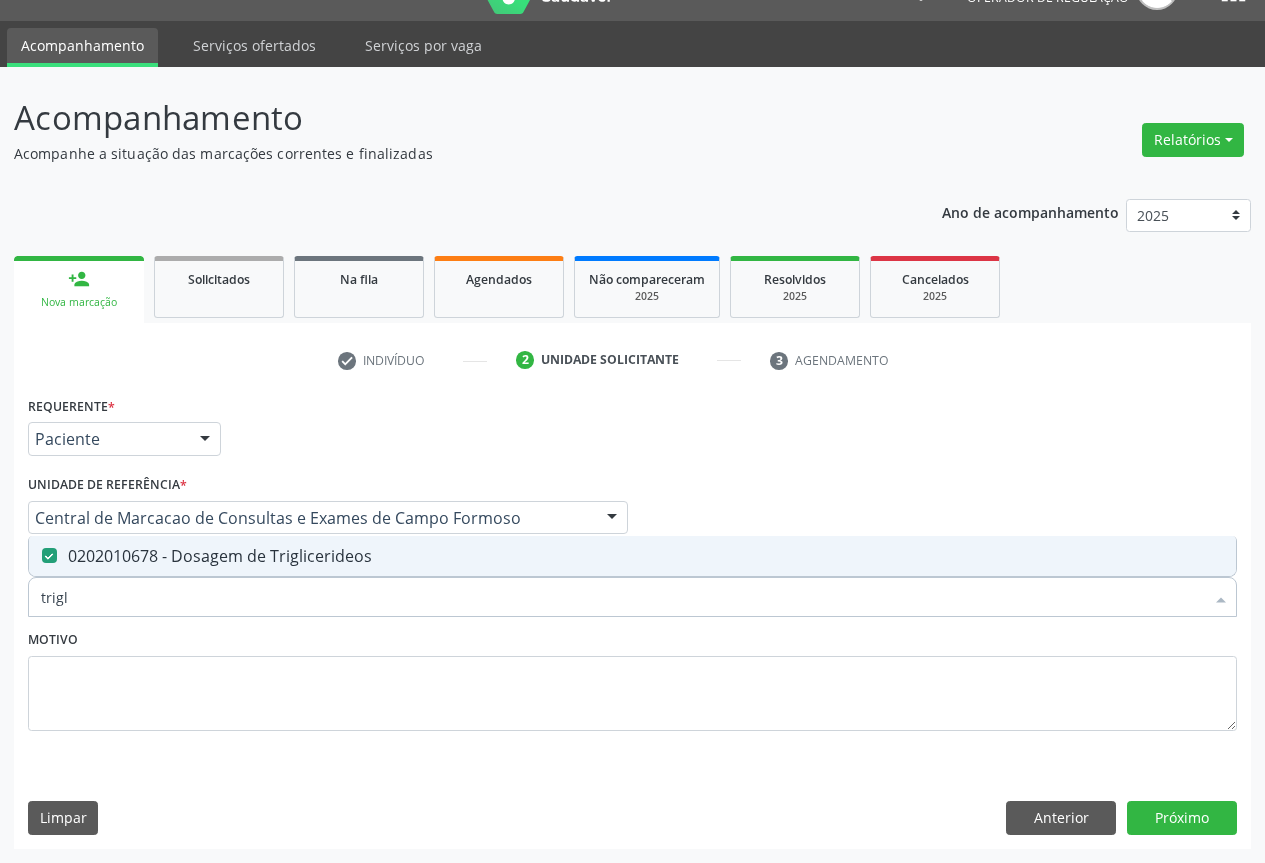 click on "trigl" at bounding box center [622, 597] 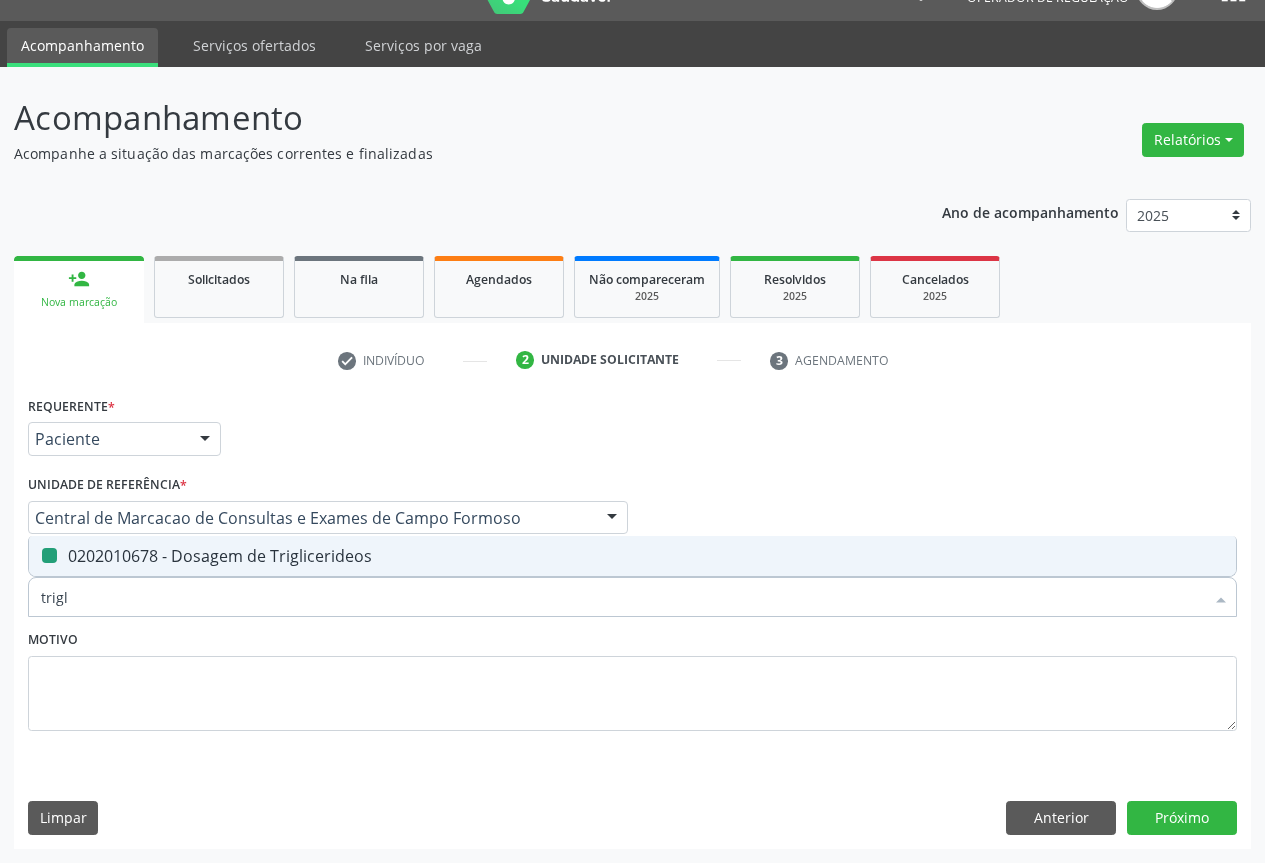 type on "u" 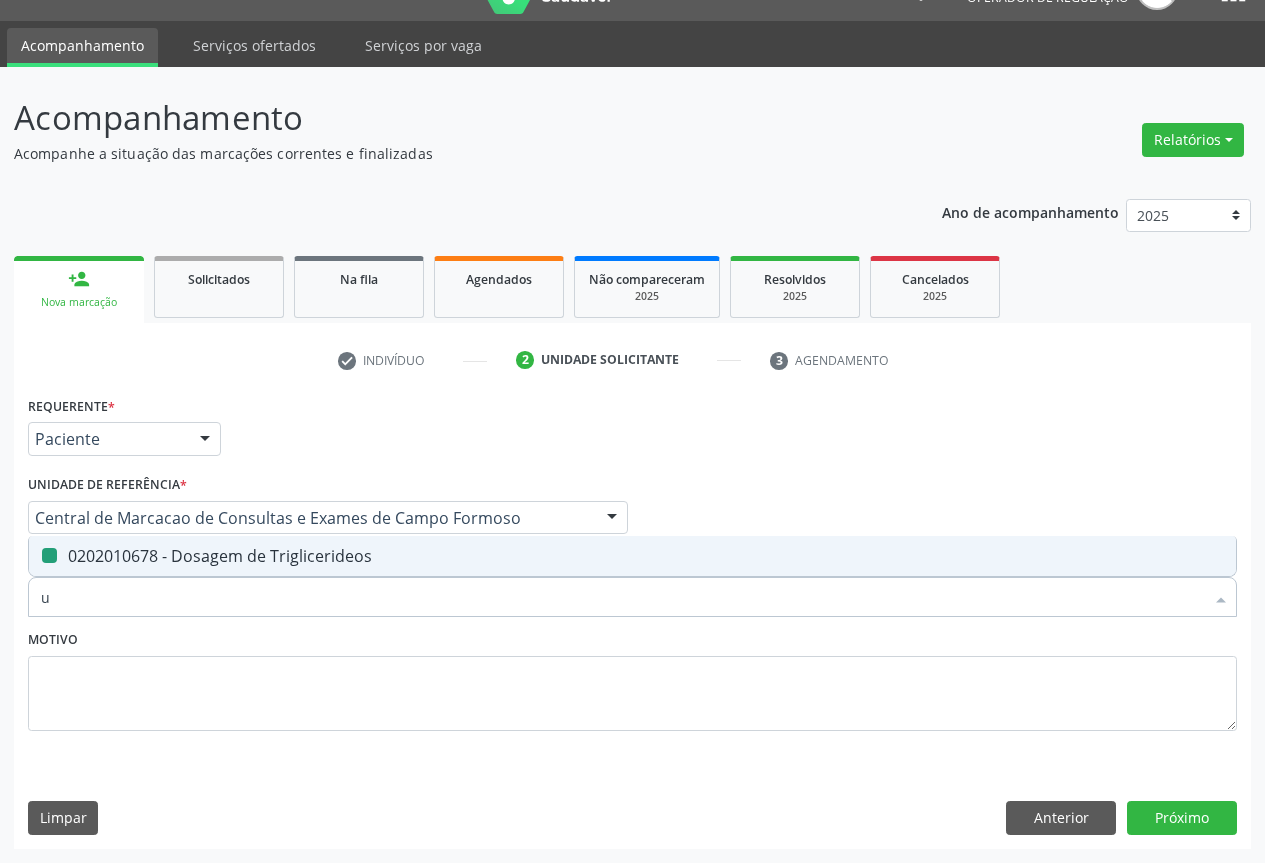 checkbox on "false" 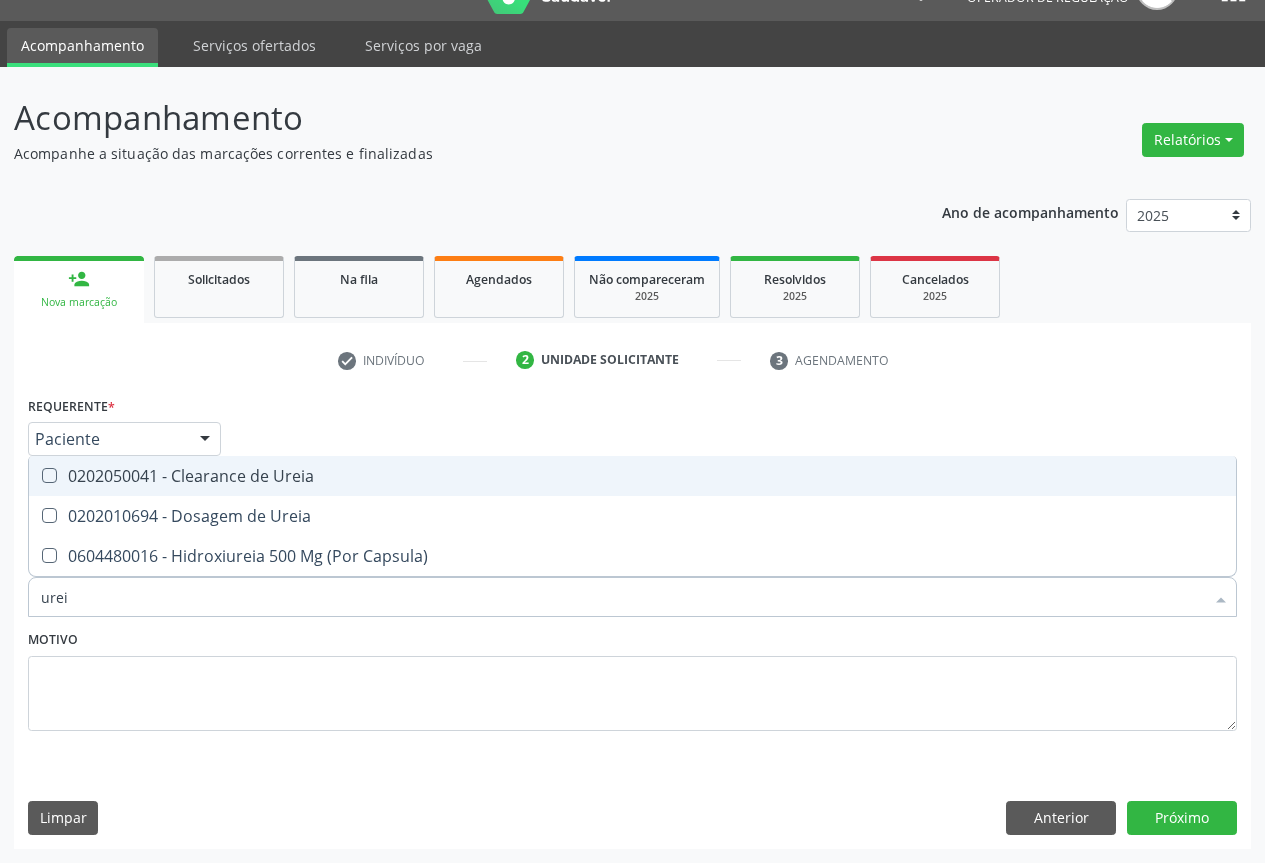 type on "ureia" 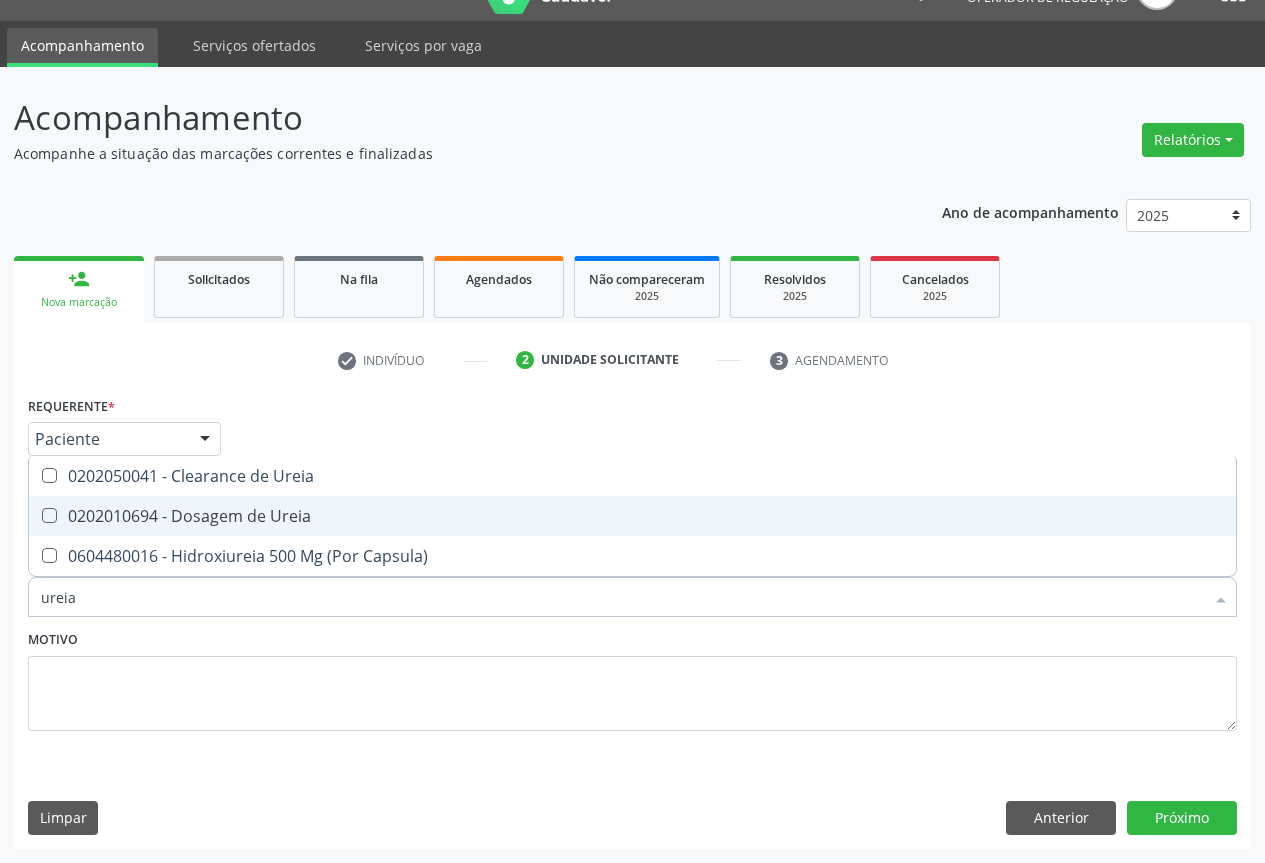 click on "0202010694 - Dosagem de Ureia" at bounding box center [632, 516] 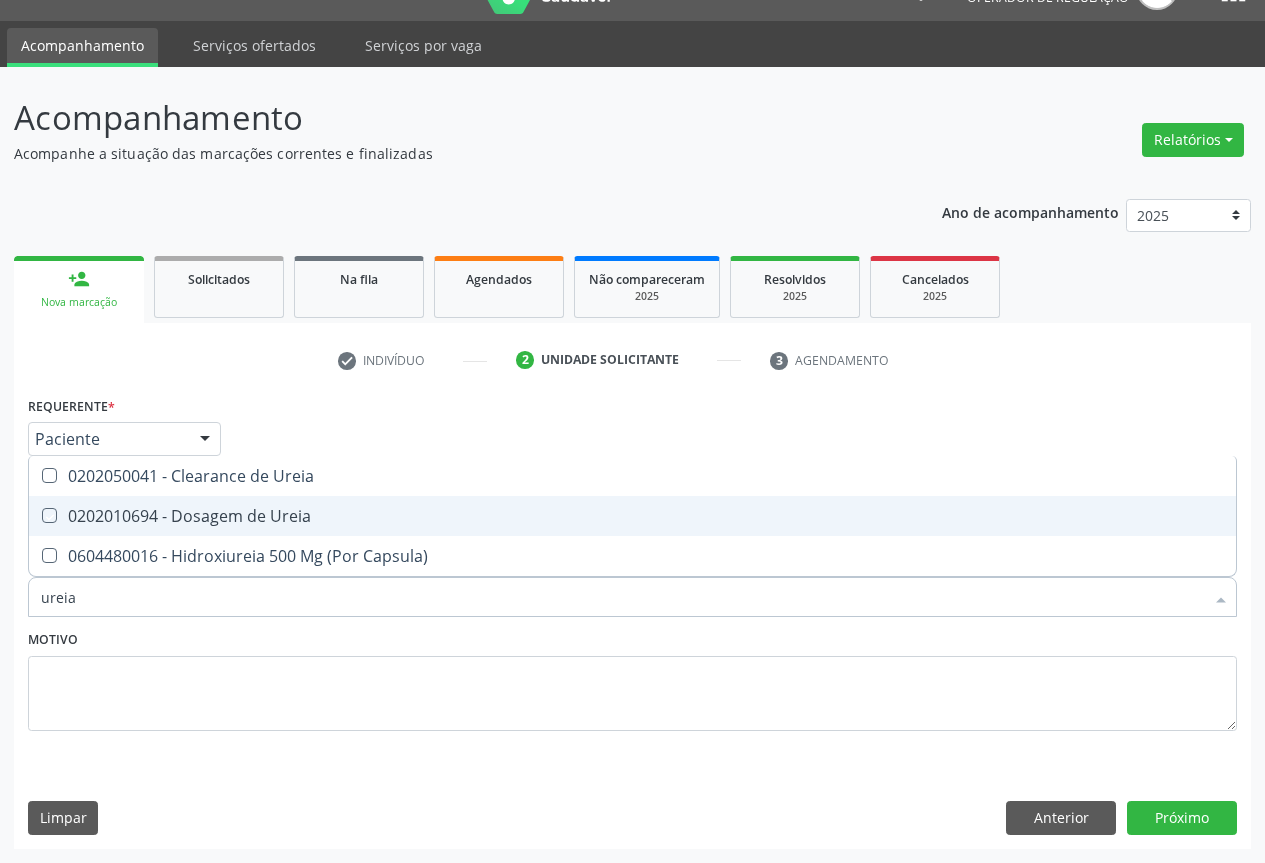 checkbox on "true" 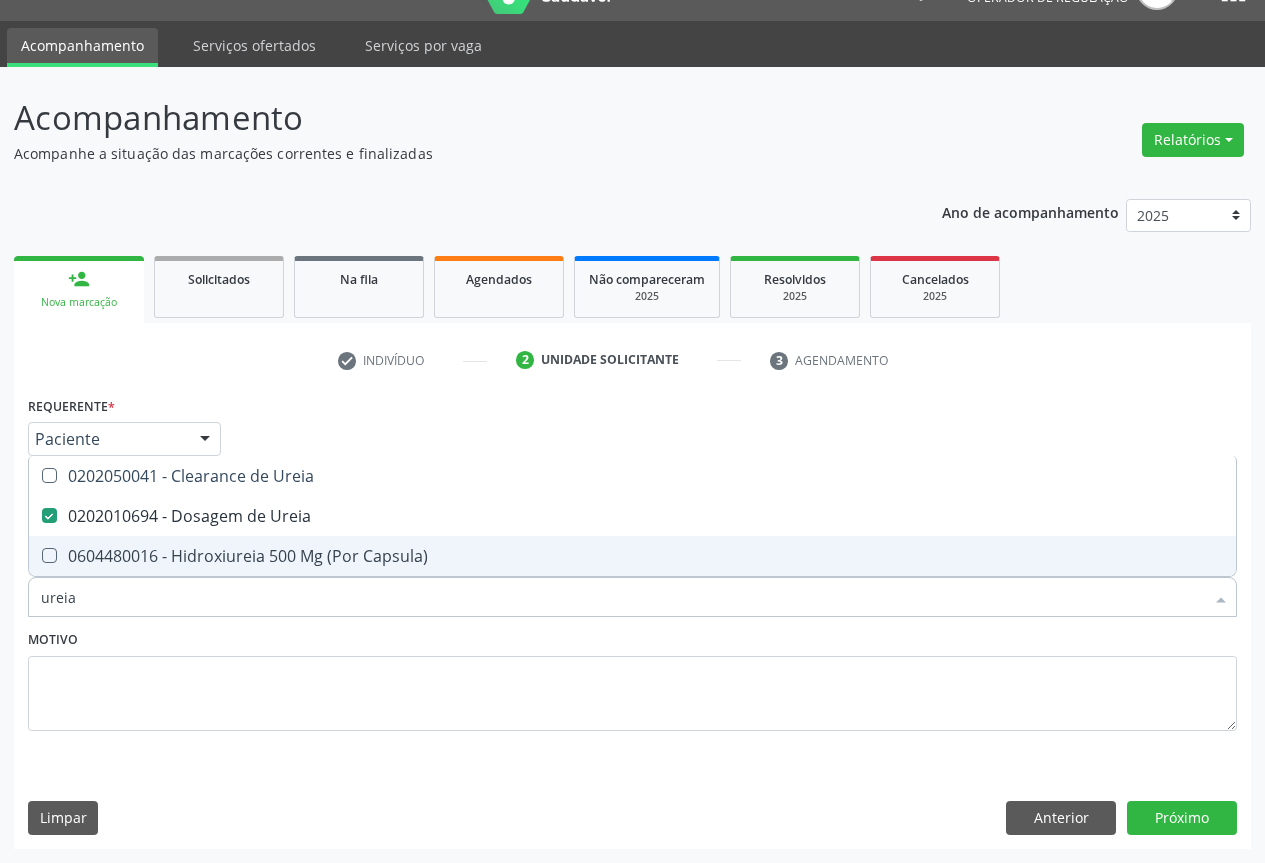 click on "ureia" at bounding box center (622, 597) 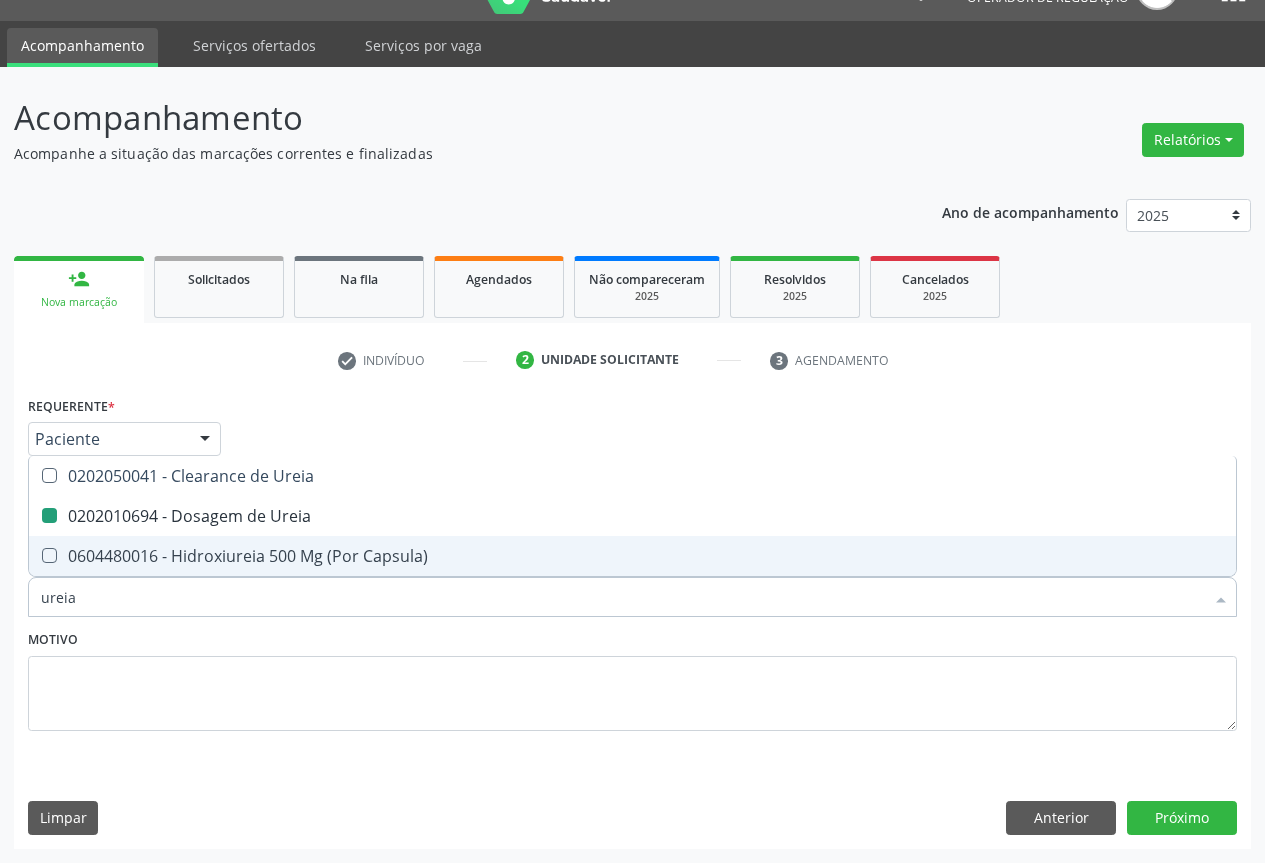 type on "c" 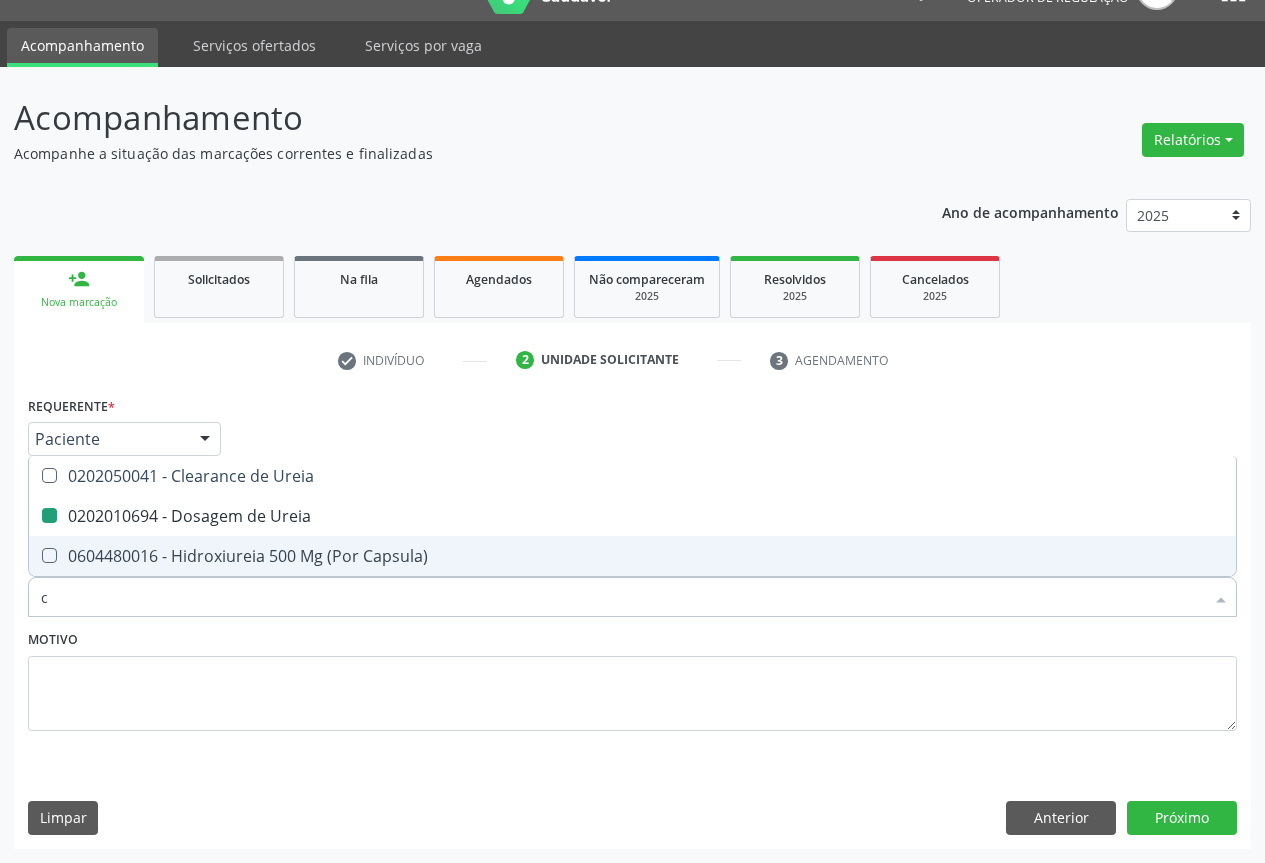 checkbox on "false" 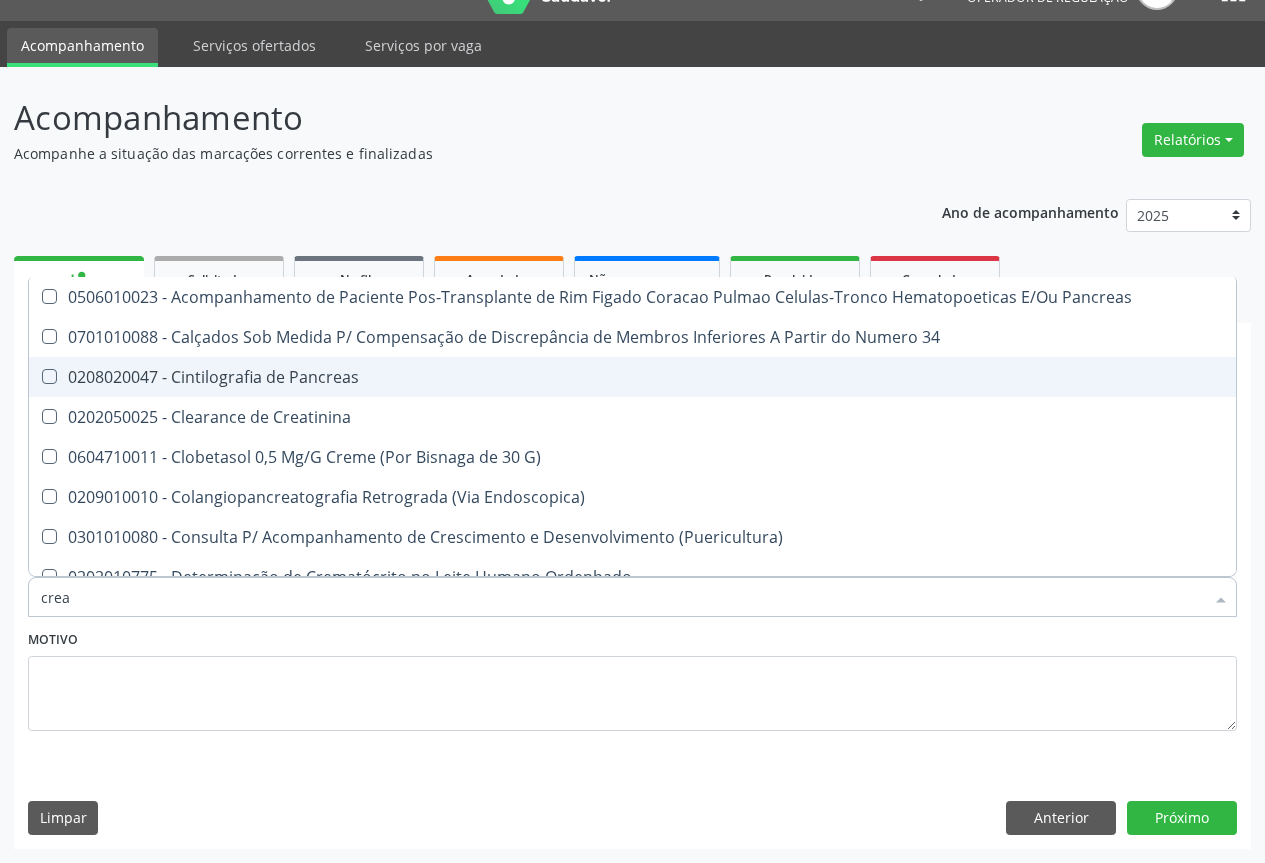 type on "creat" 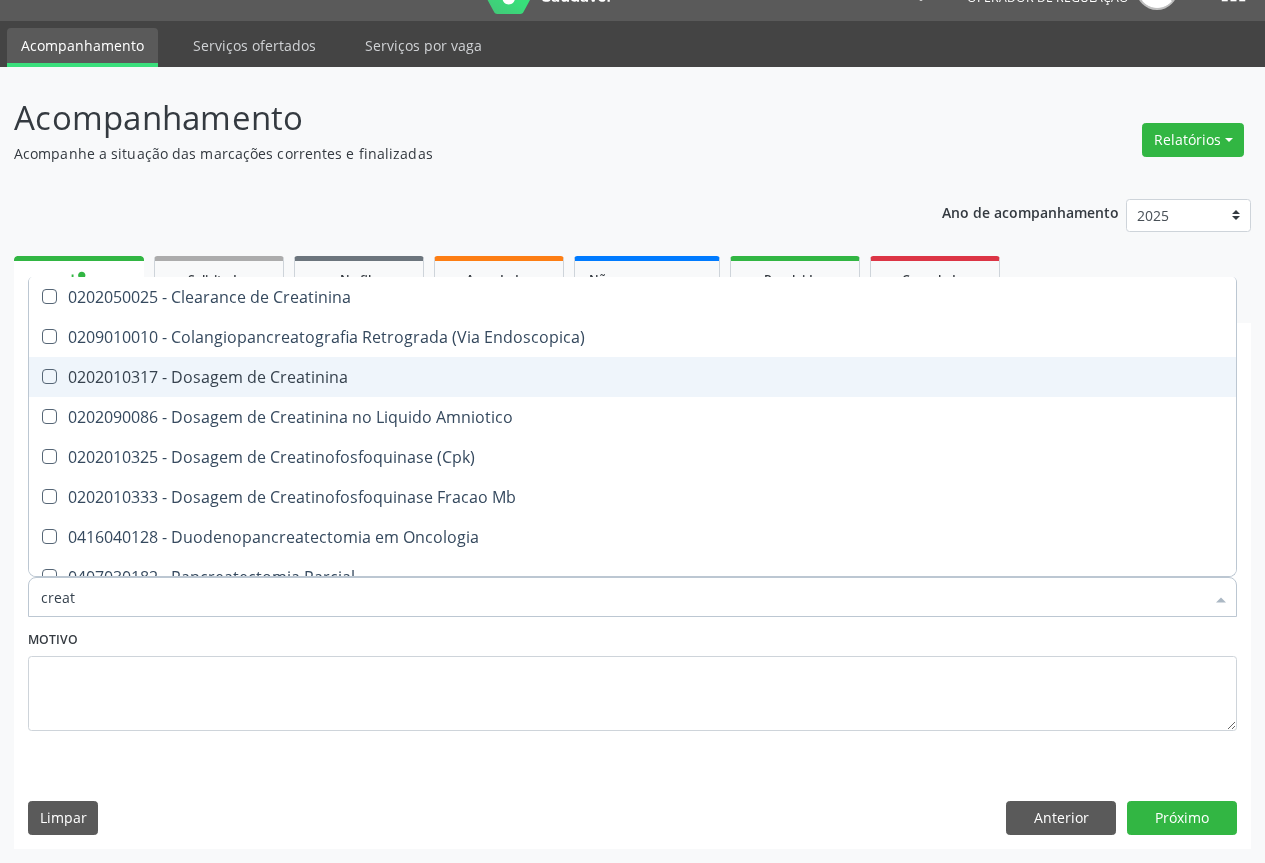 click on "0202010317 - Dosagem de Creatinina" at bounding box center [632, 377] 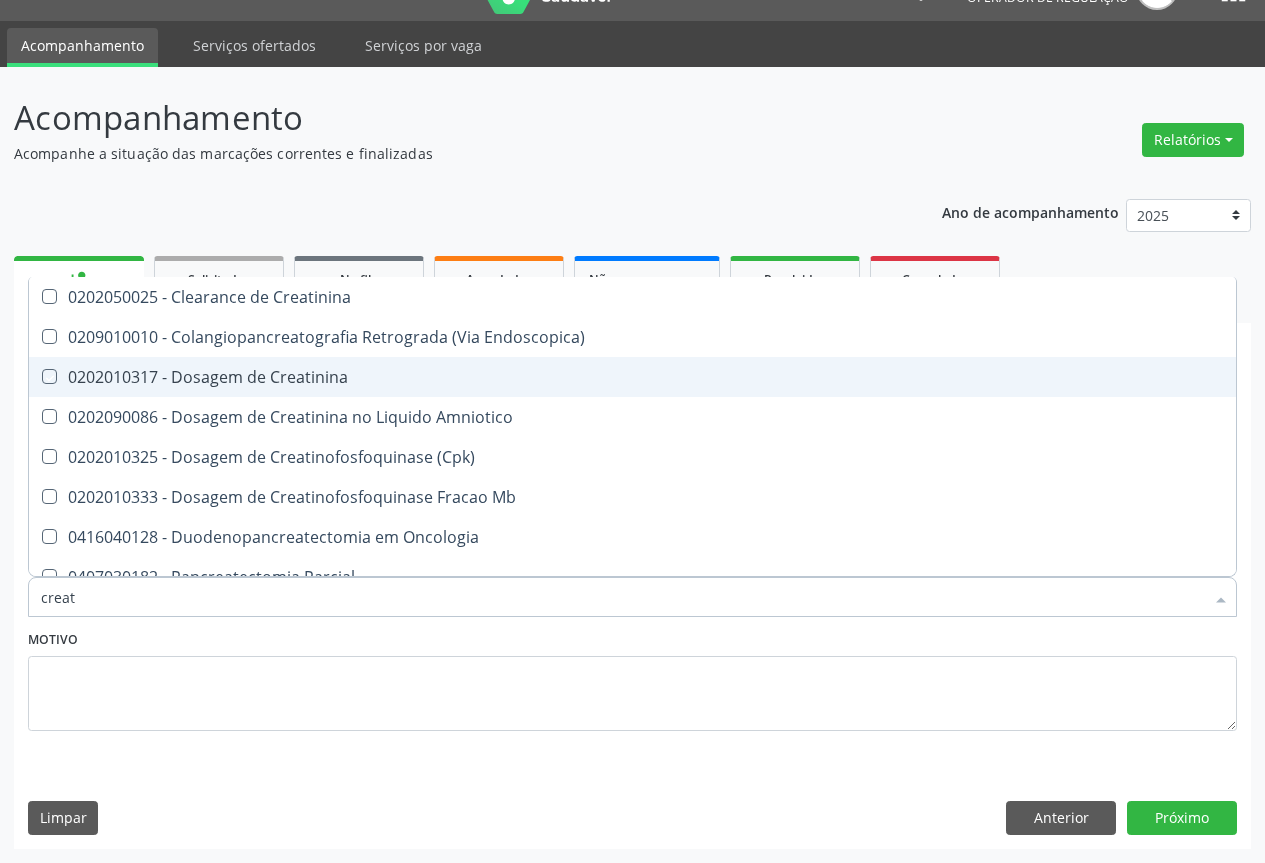 checkbox on "true" 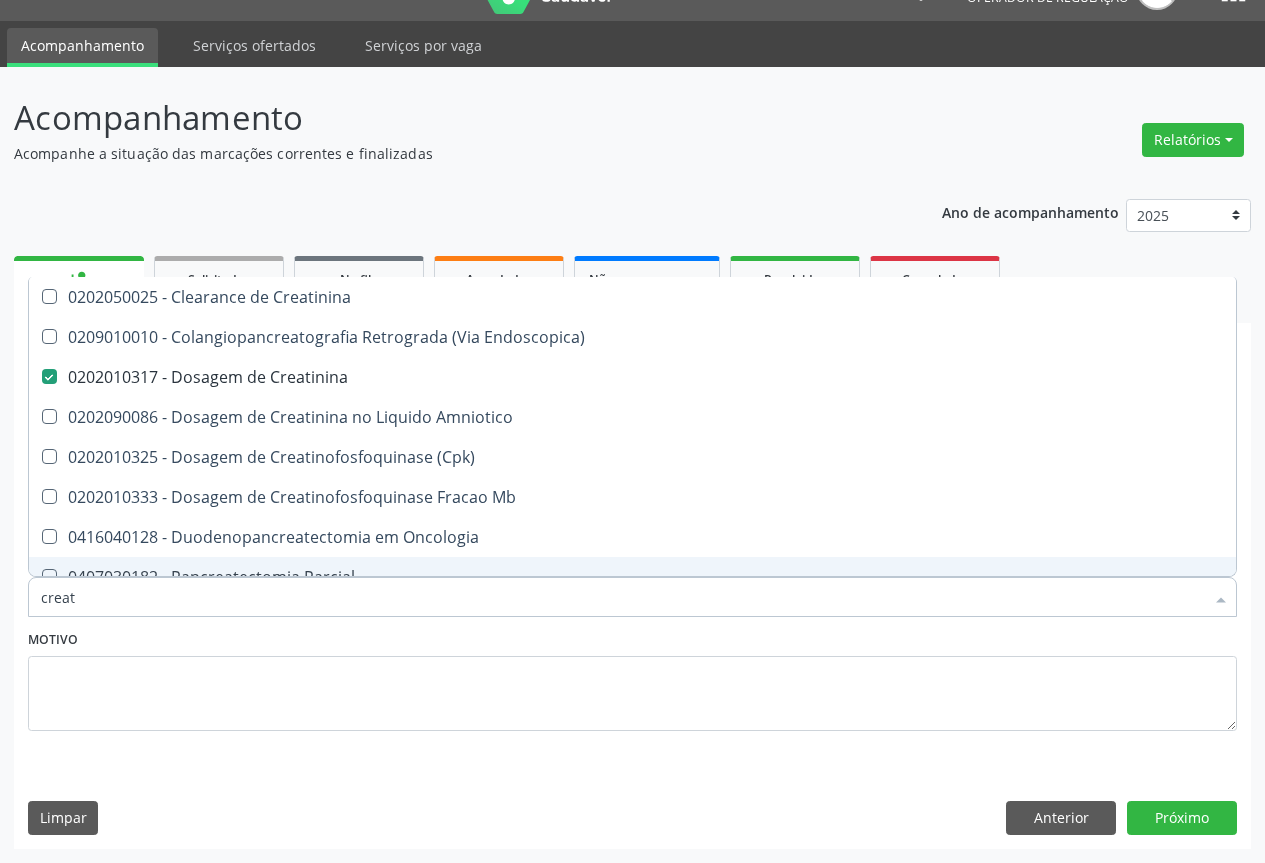 click on "creat" at bounding box center [622, 597] 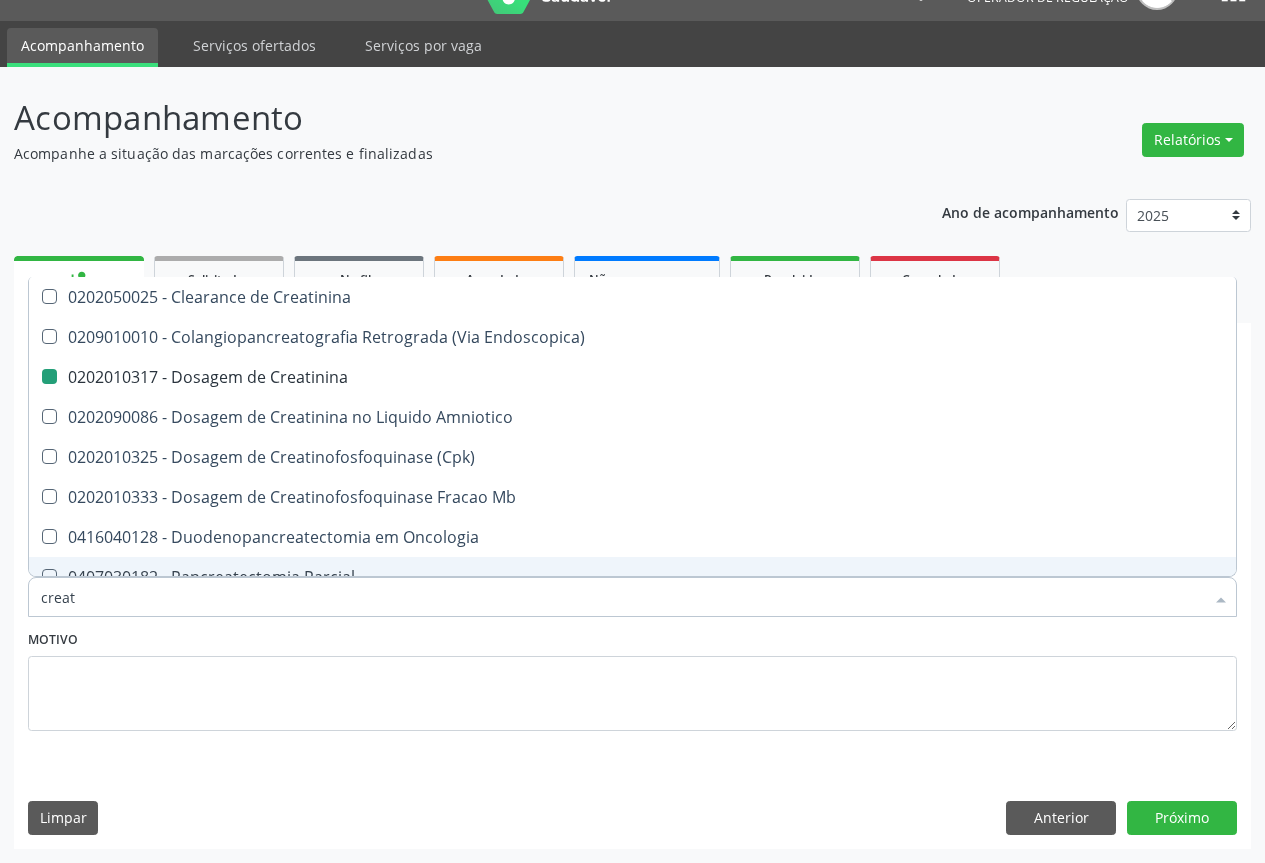type on "u" 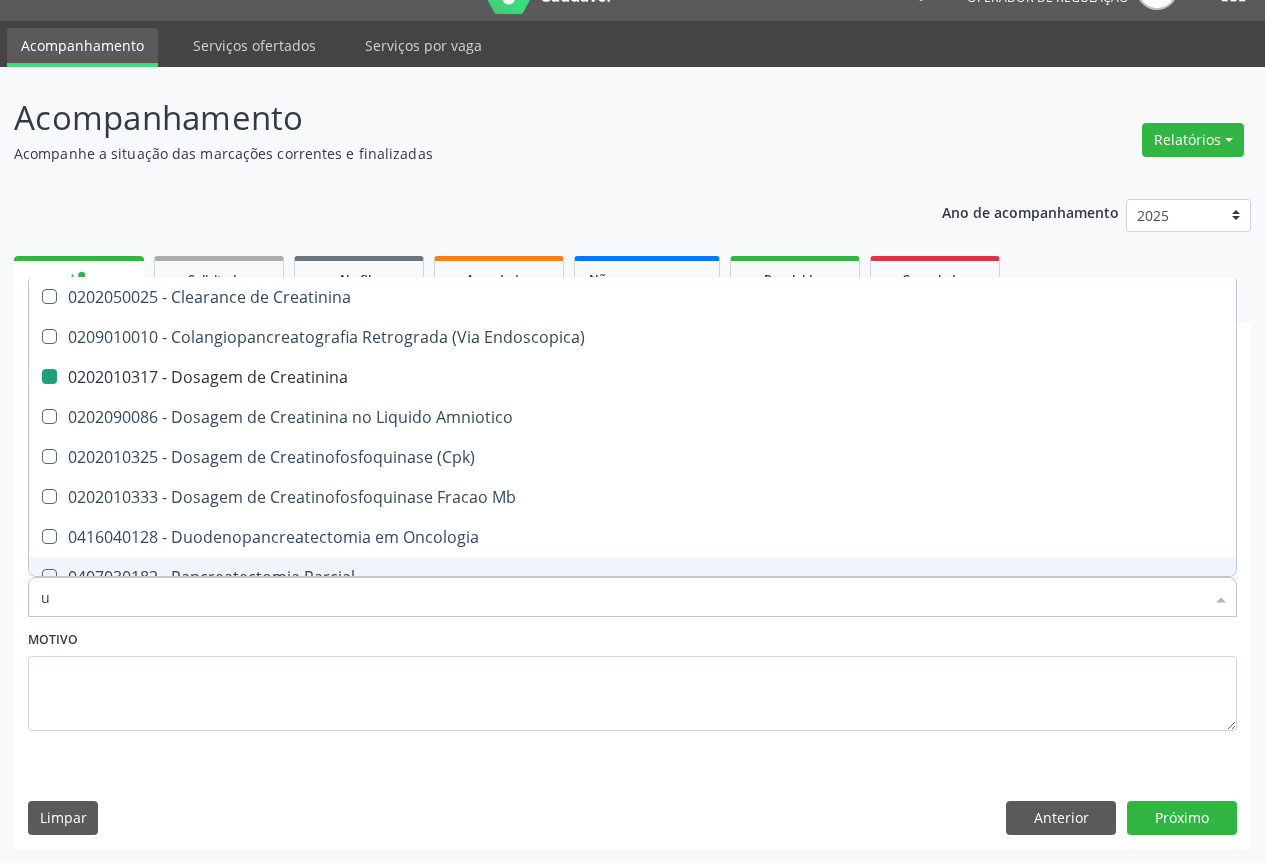 checkbox on "false" 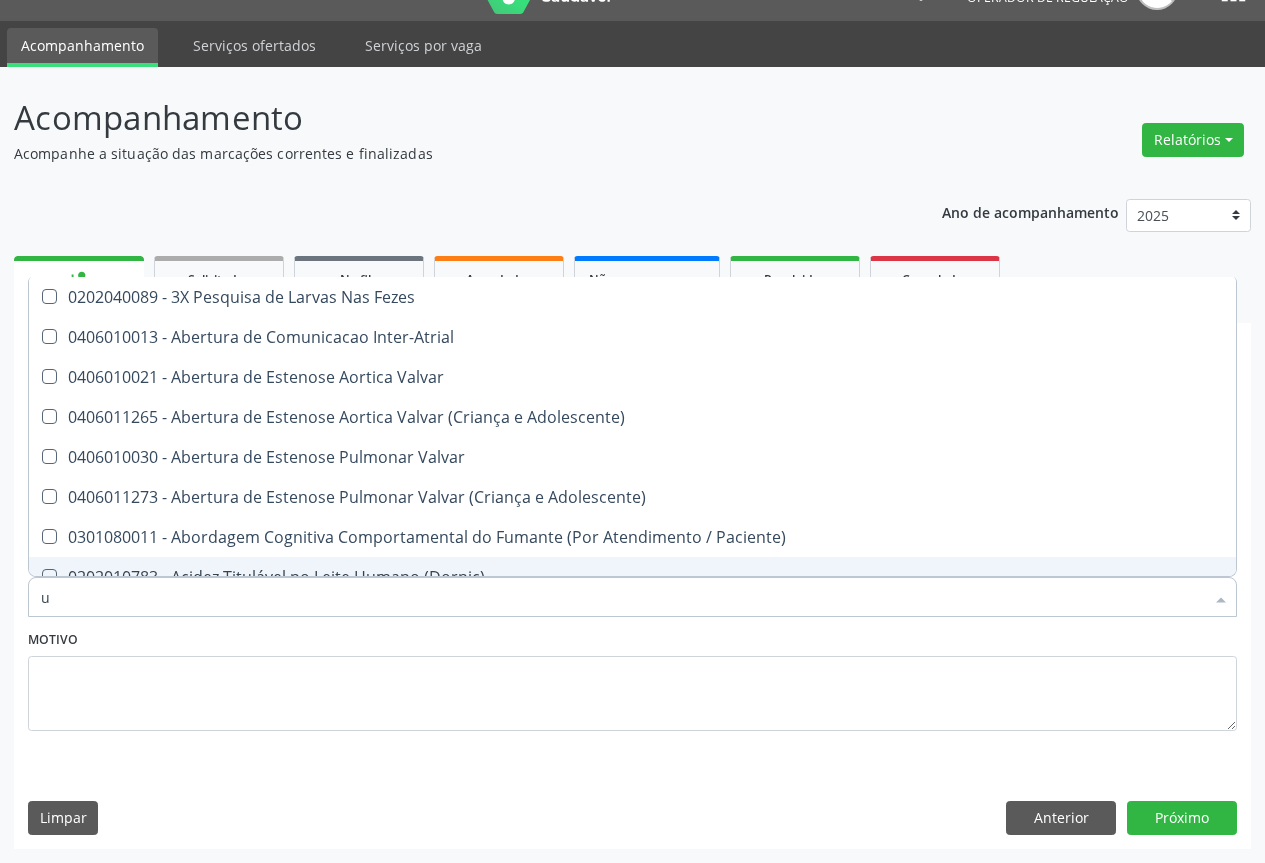 type on "ur" 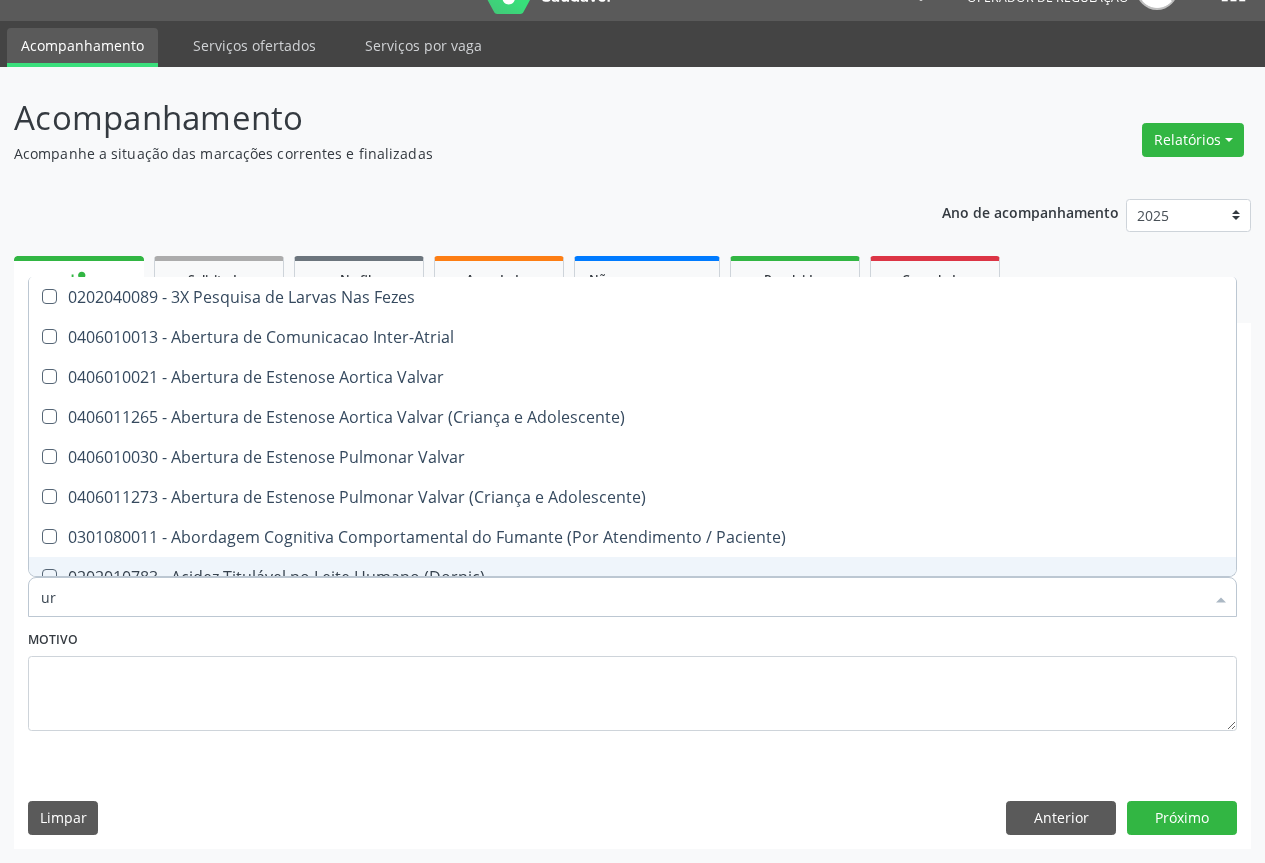 checkbox on "true" 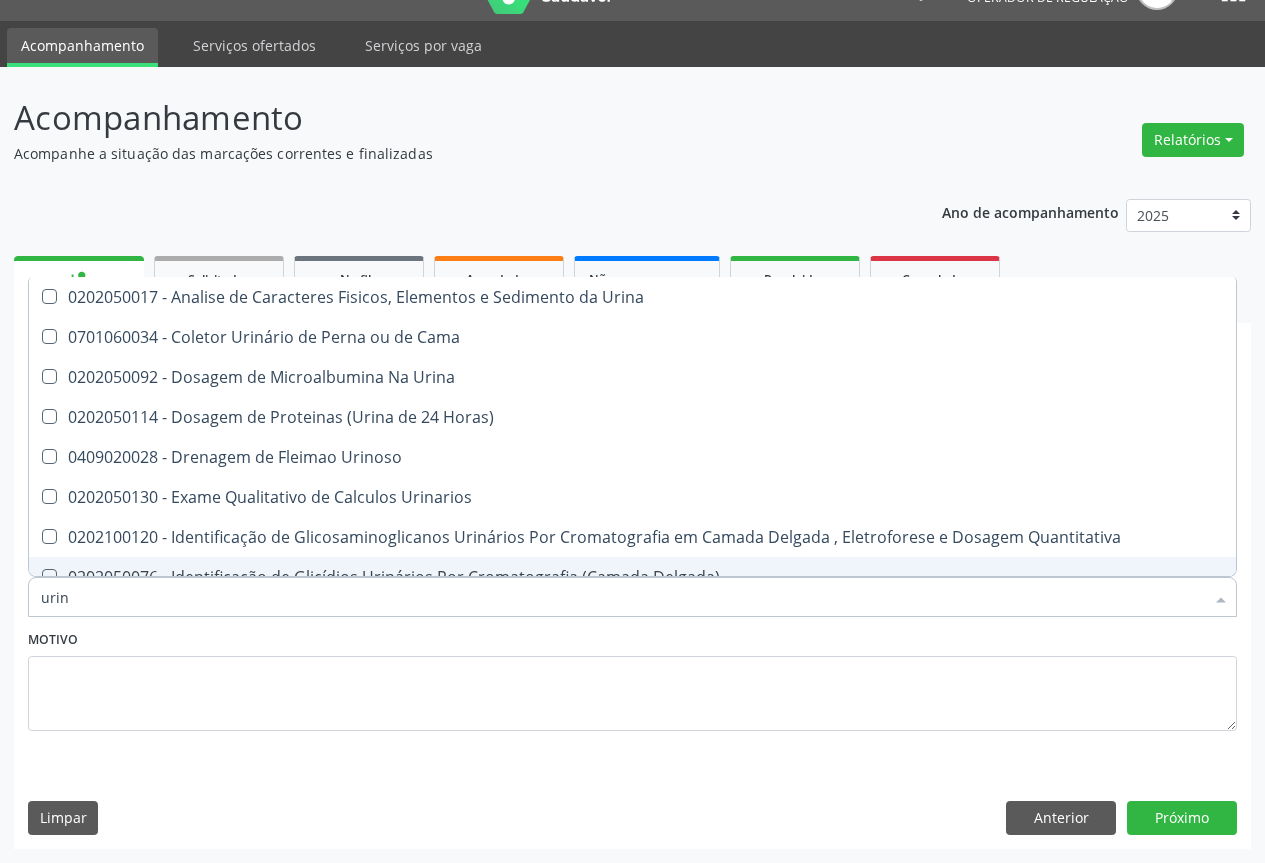 type on "urina" 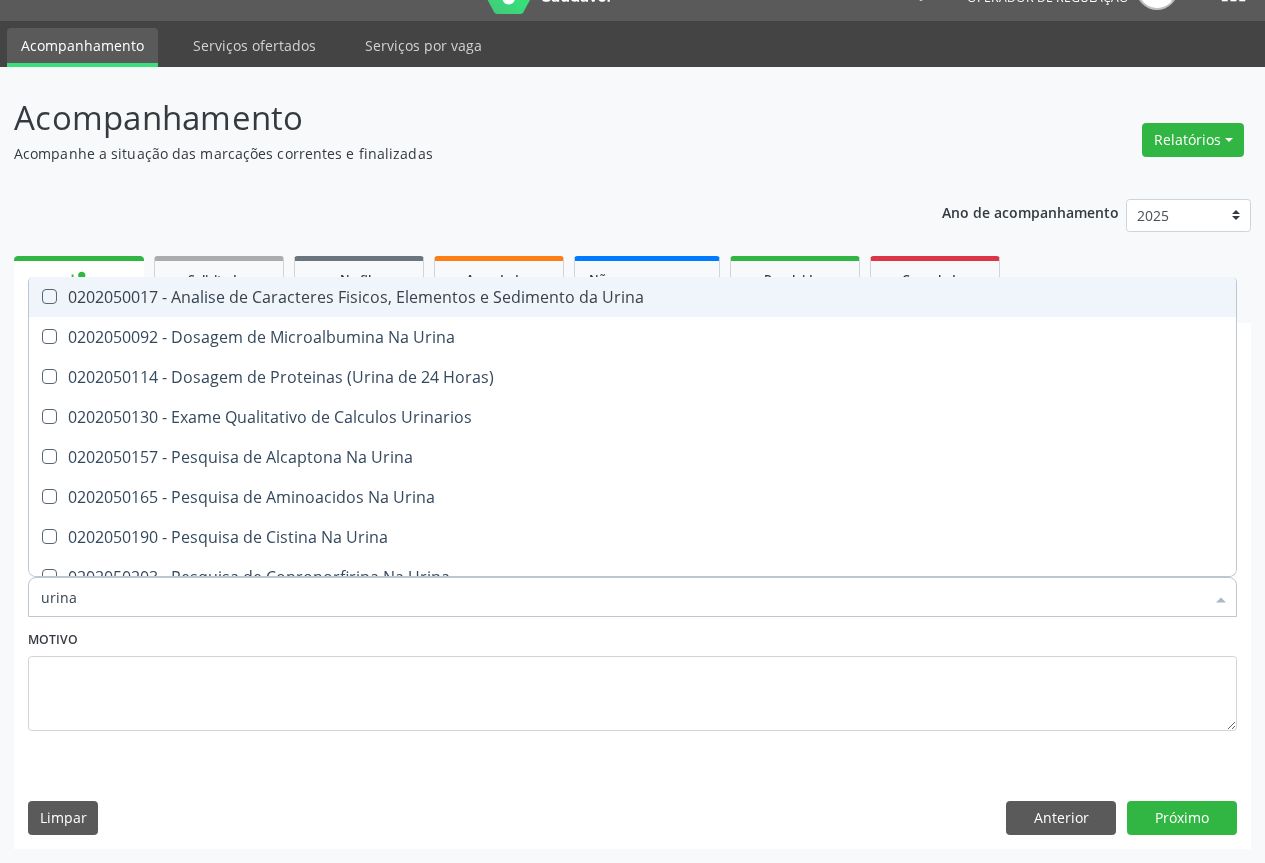 click on "0202050017 - Analise de Caracteres Fisicos, Elementos e Sedimento da Urina" at bounding box center [632, 297] 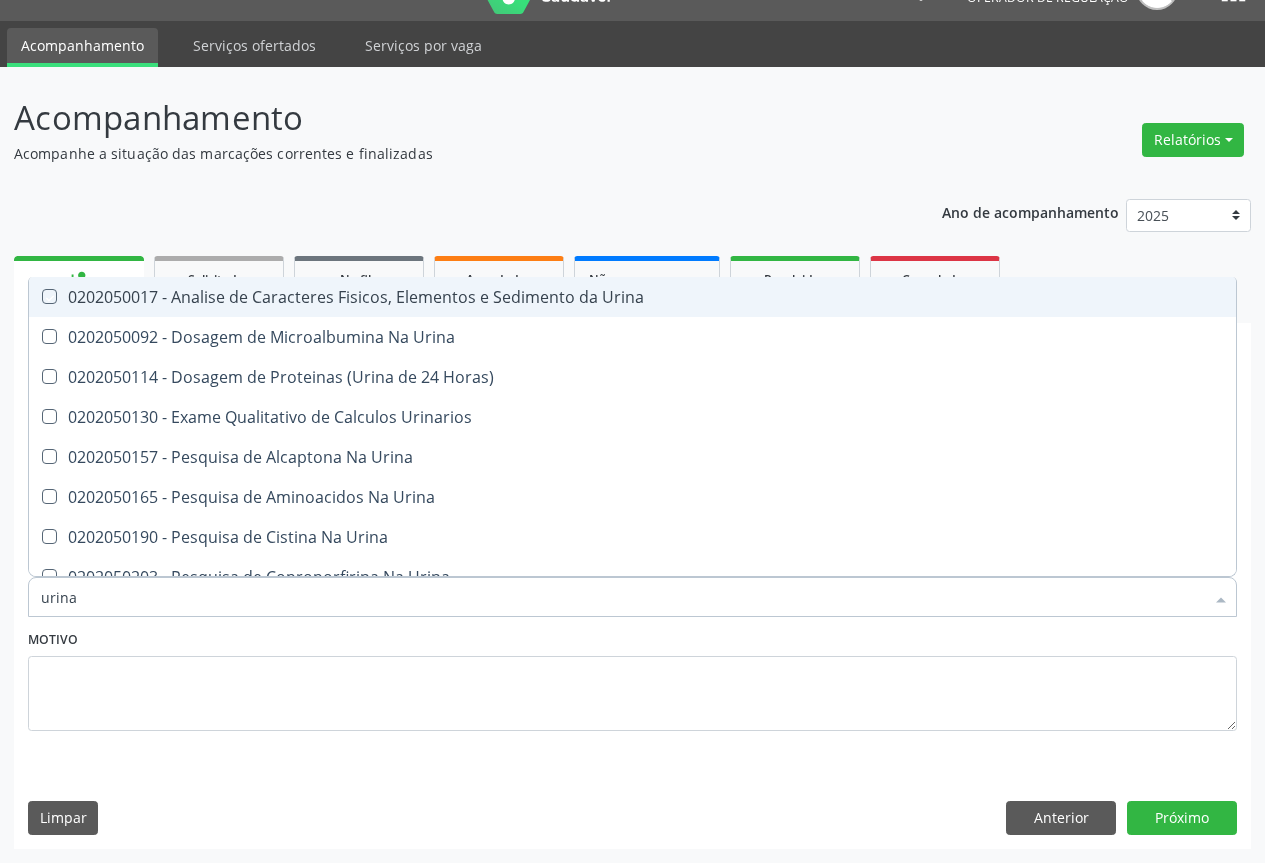 checkbox on "true" 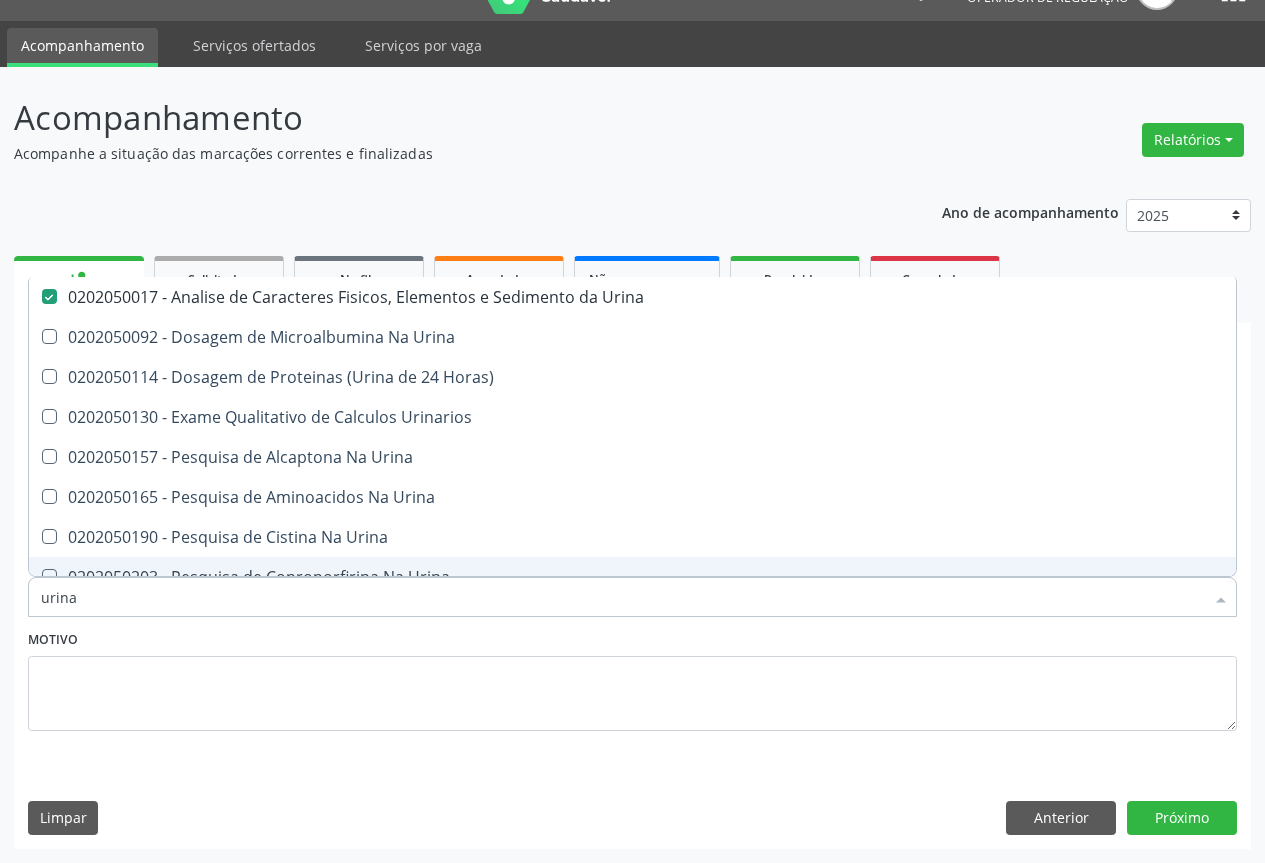 click on "urina" at bounding box center (622, 597) 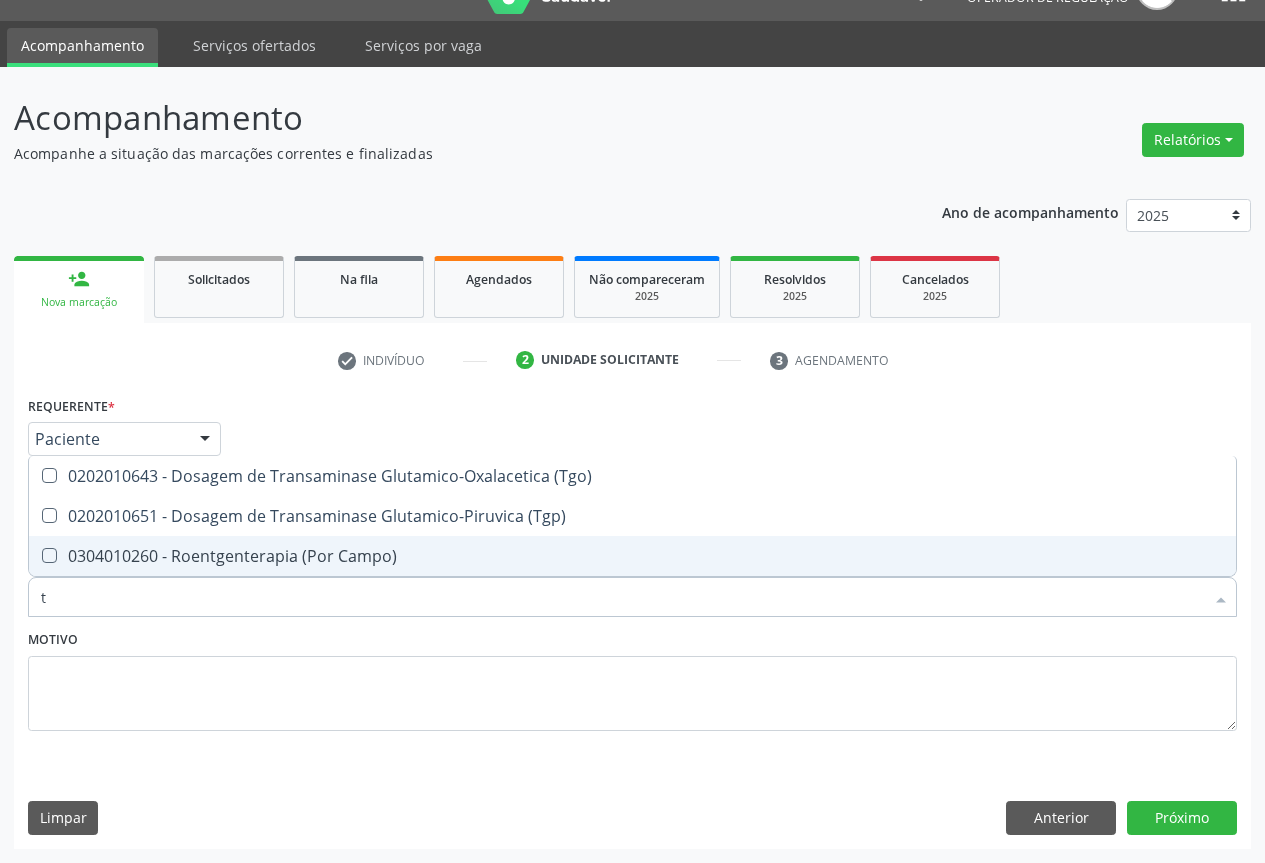 type on "tg" 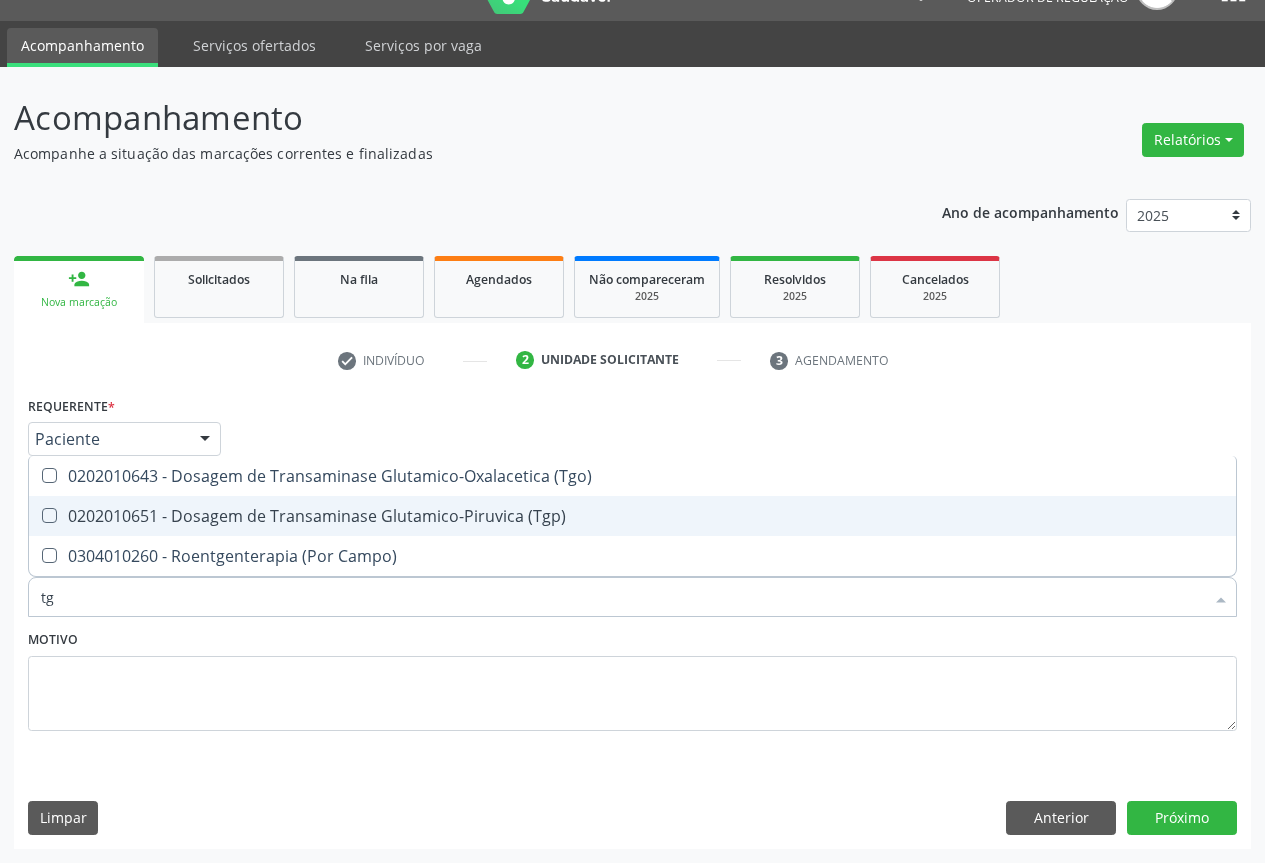 click on "0202010651 - Dosagem de Transaminase Glutamico-Piruvica (Tgp)" at bounding box center (632, 516) 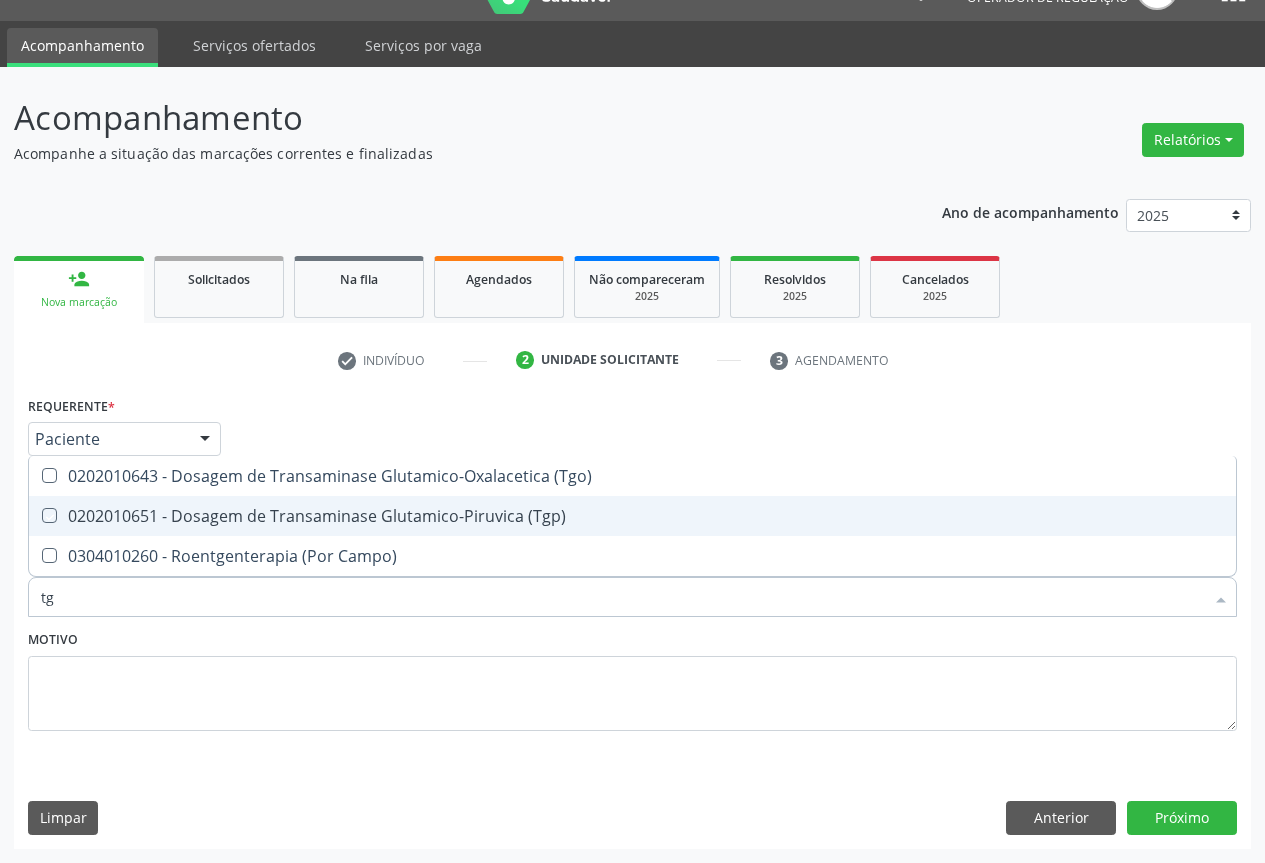 checkbox on "true" 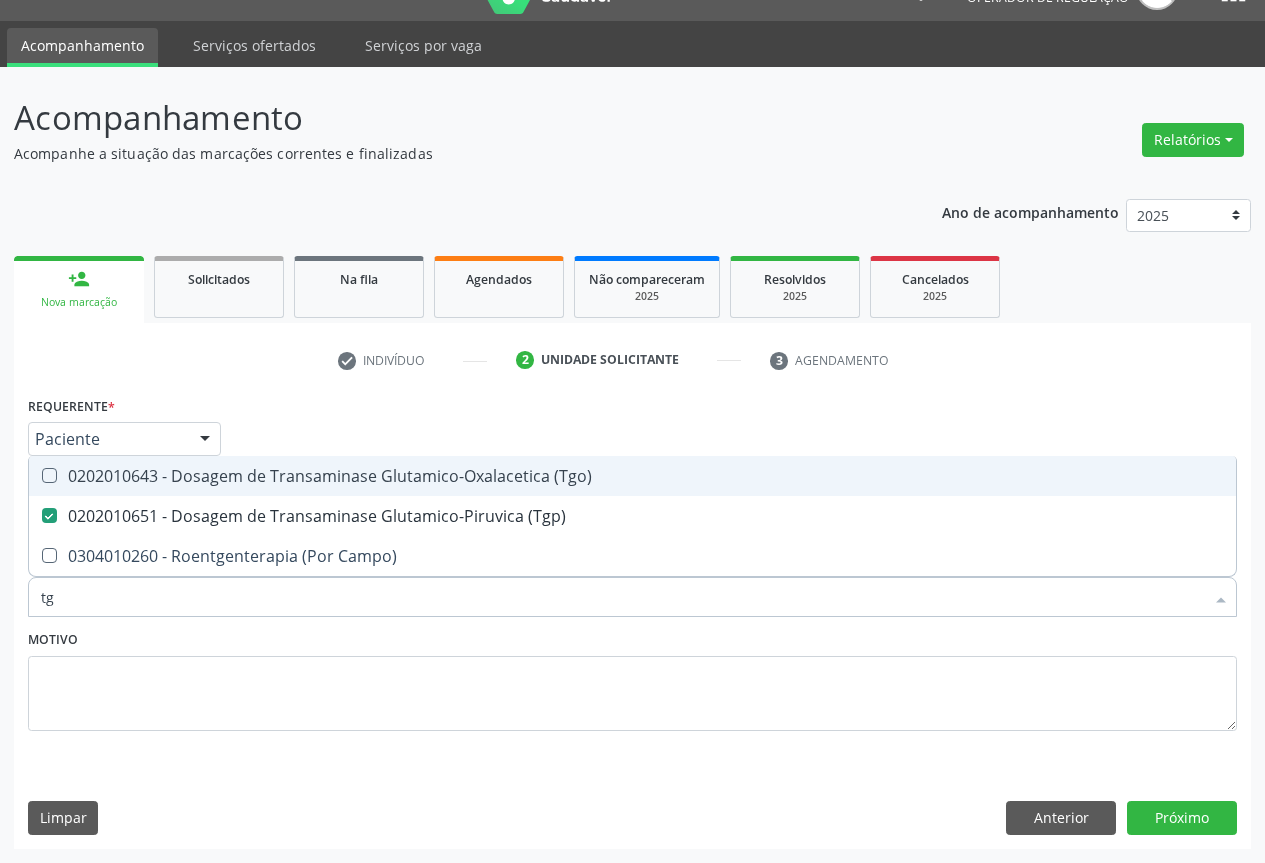 click on "0202010643 - Dosagem de Transaminase Glutamico-Oxalacetica (Tgo)" at bounding box center (632, 476) 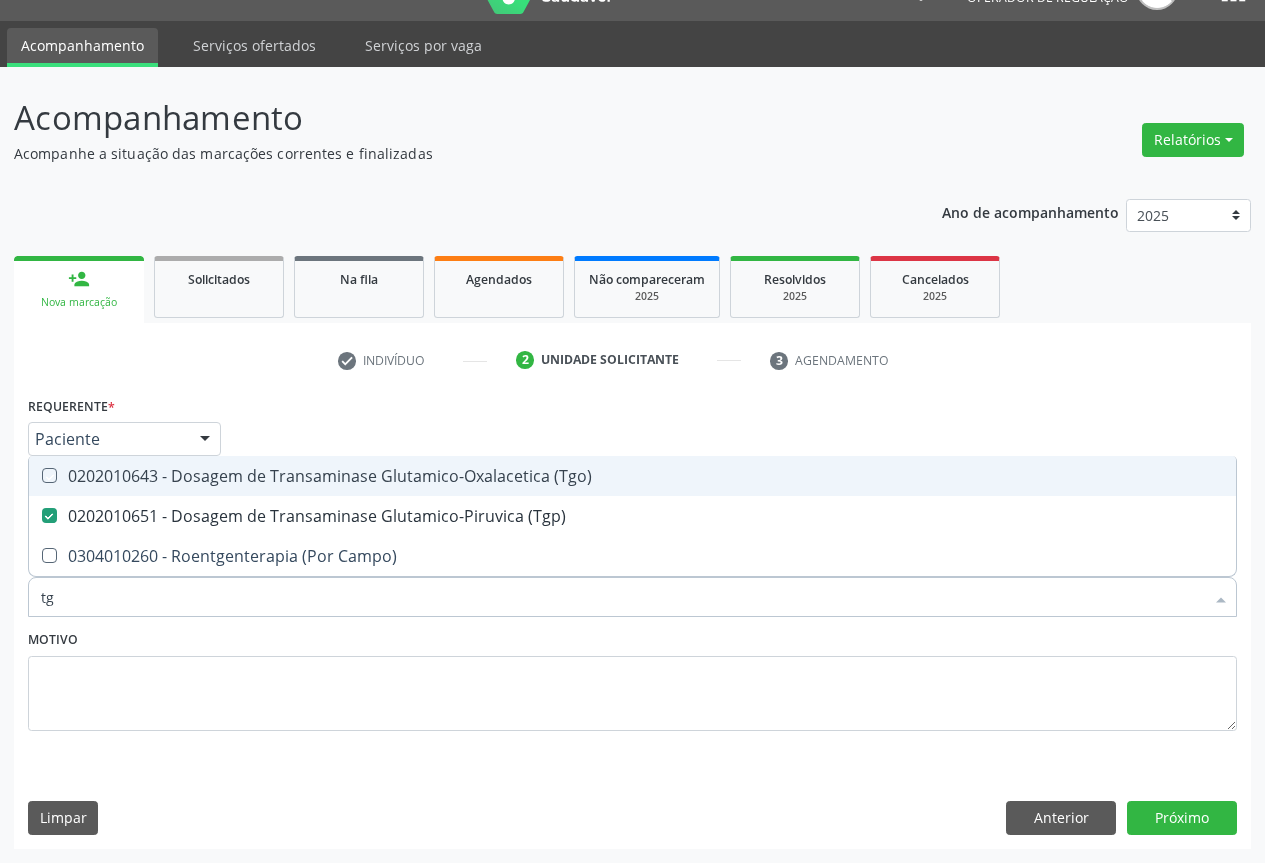 checkbox on "true" 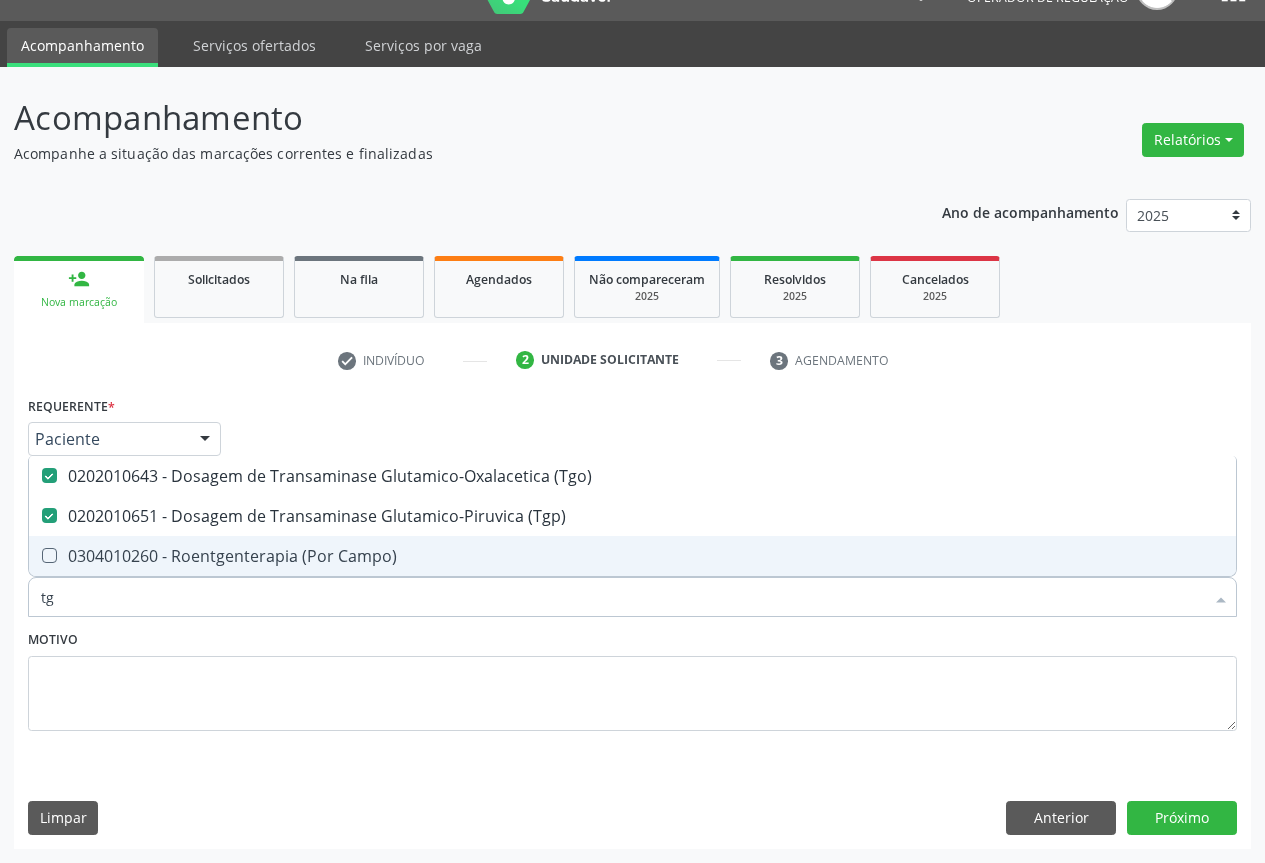 click on "tg" at bounding box center [622, 597] 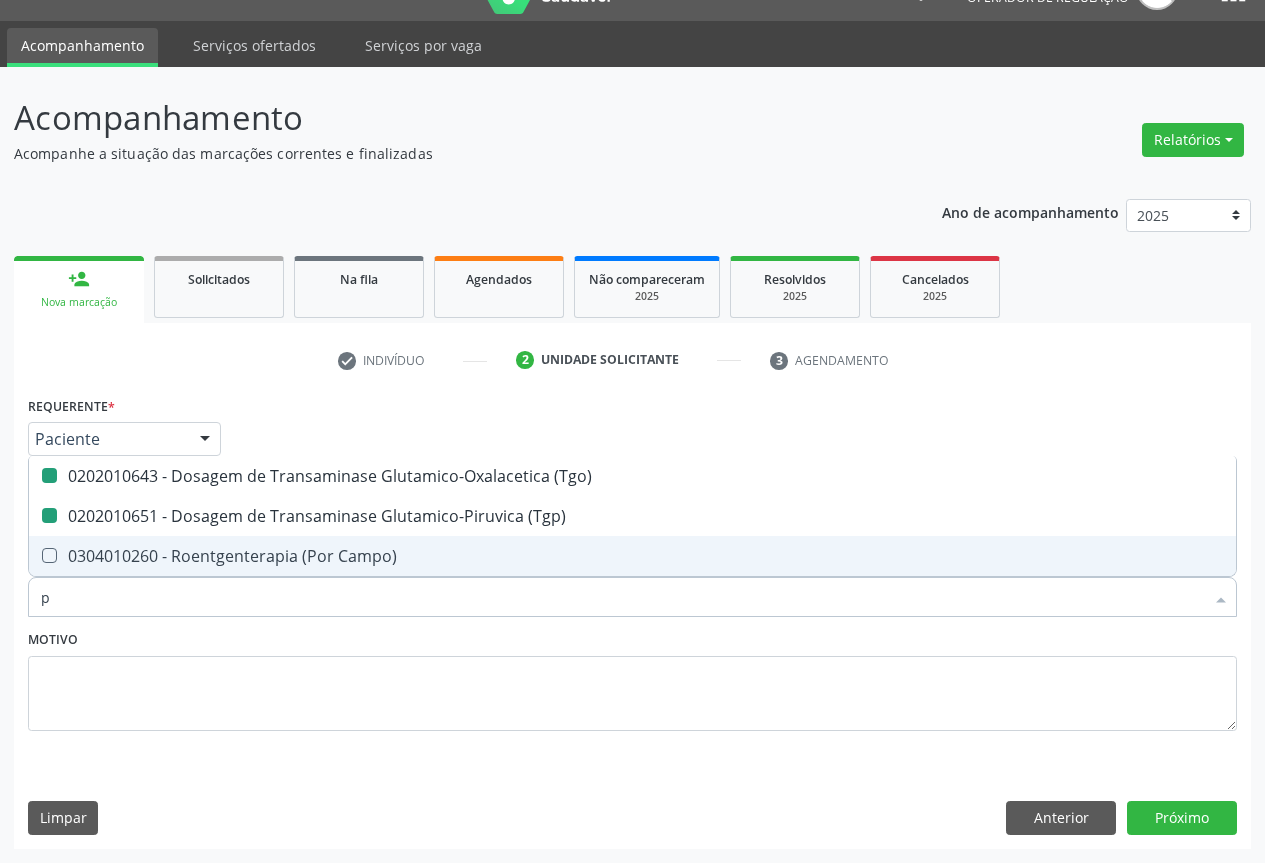 type on "po" 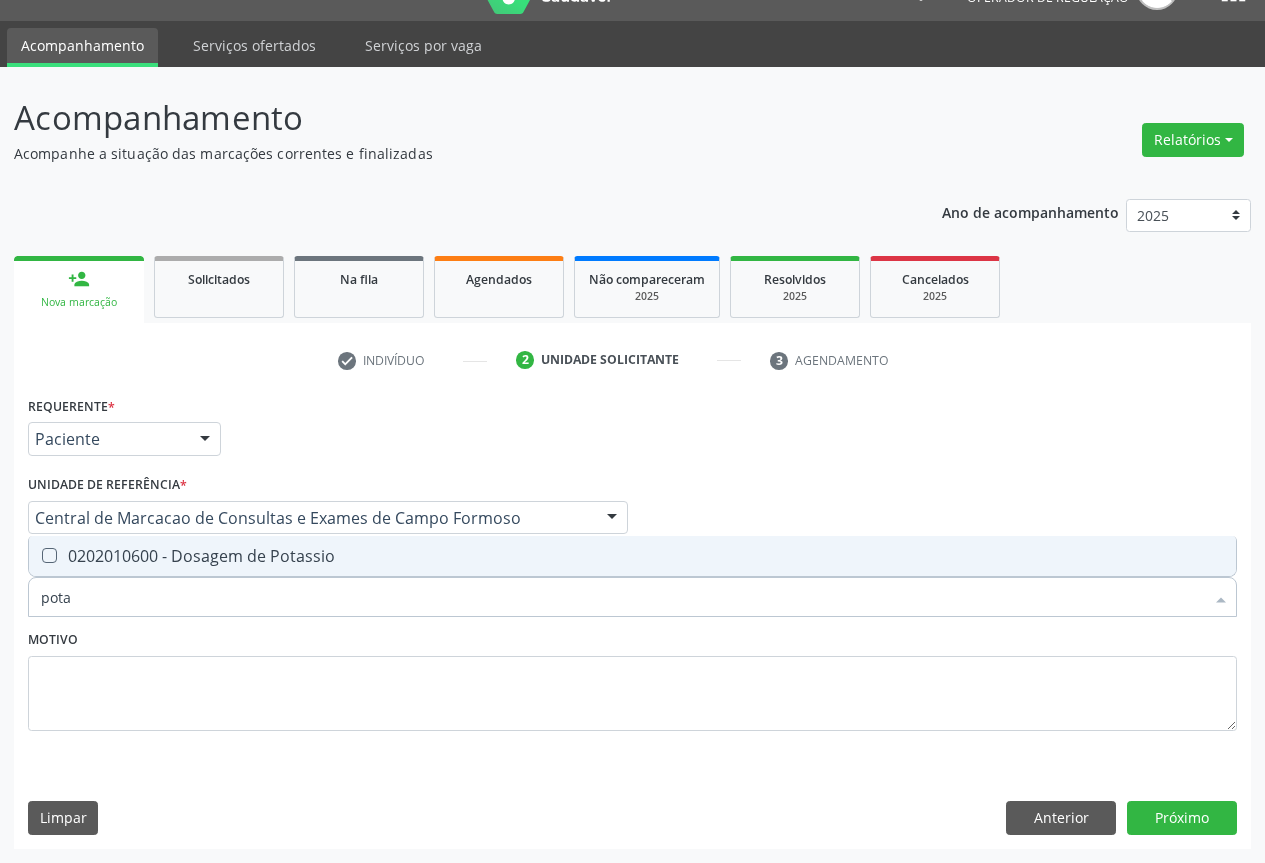 type on "potas" 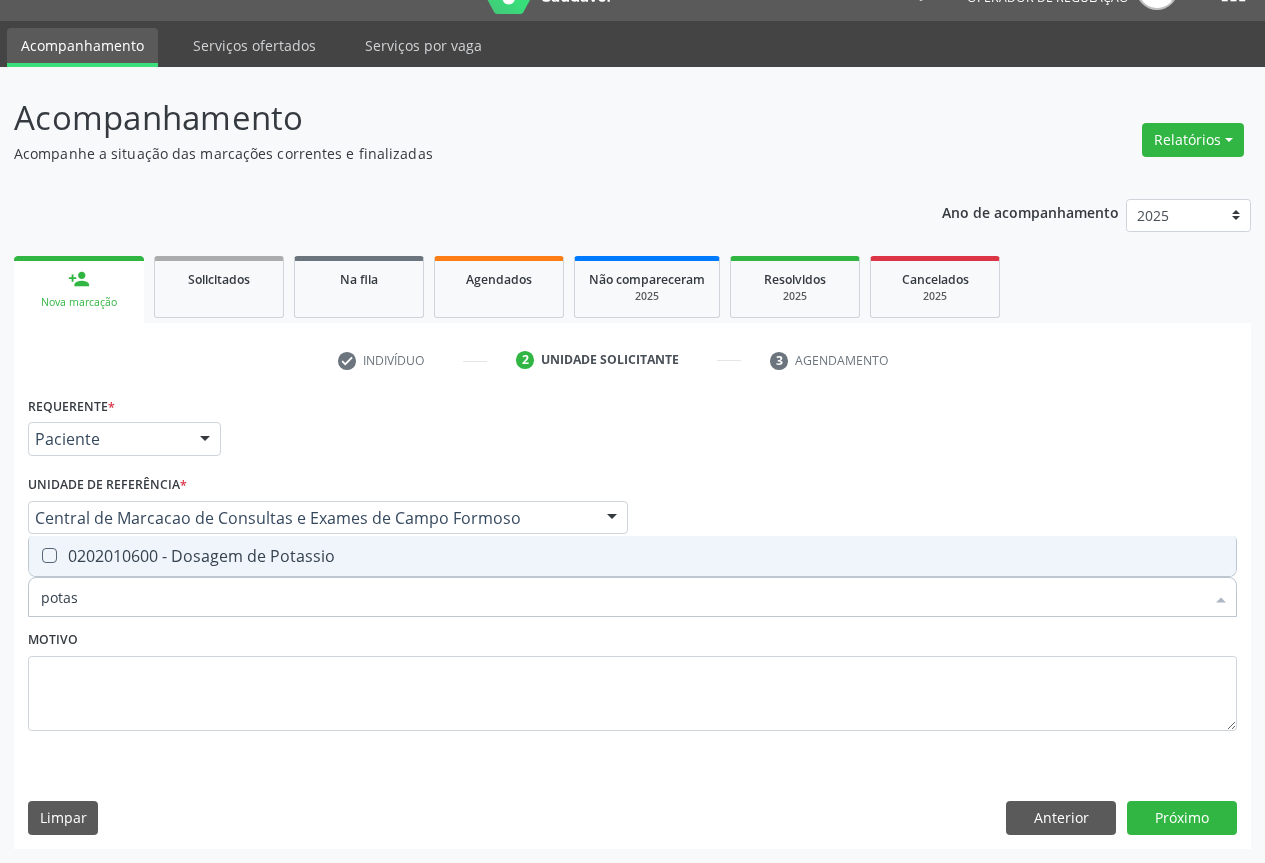 click on "0202010600 - Dosagem de Potassio" at bounding box center (632, 556) 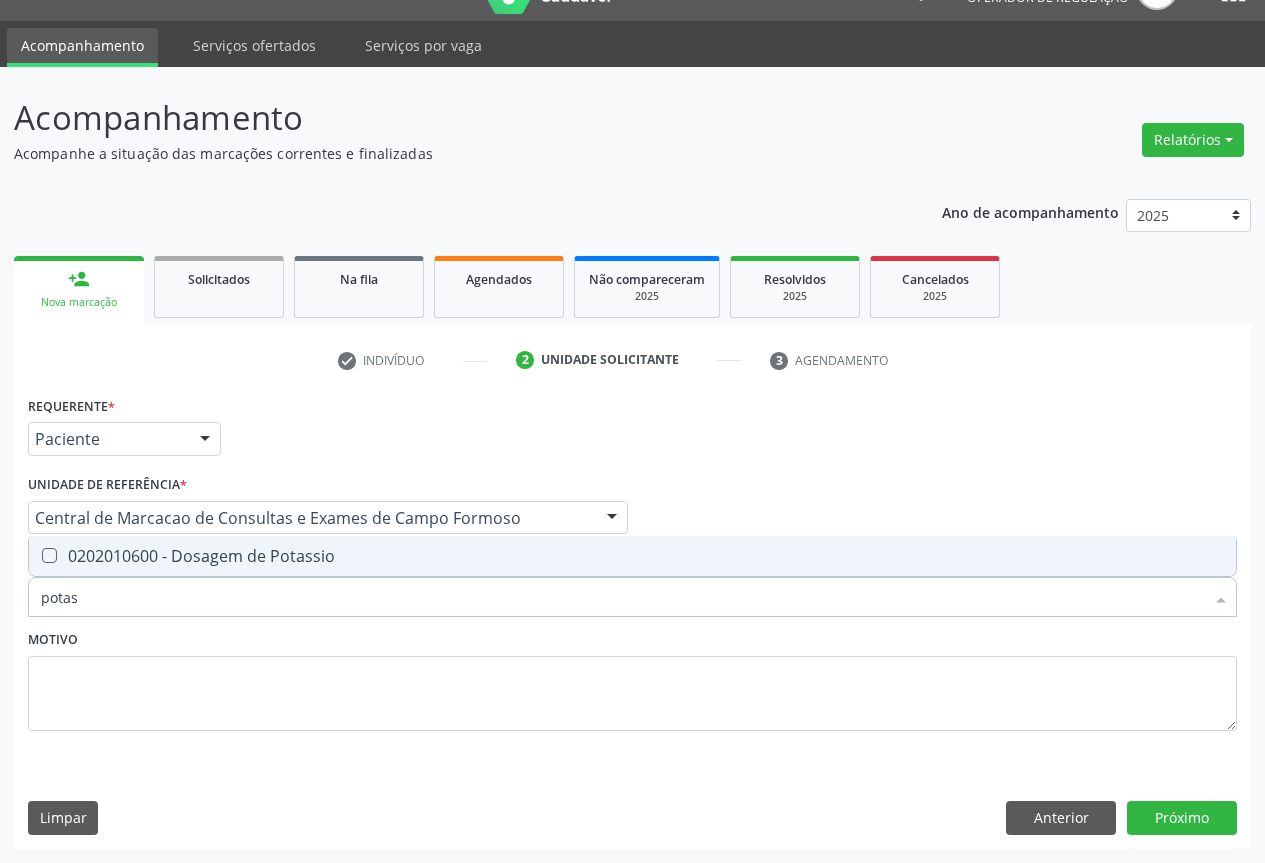 checkbox on "true" 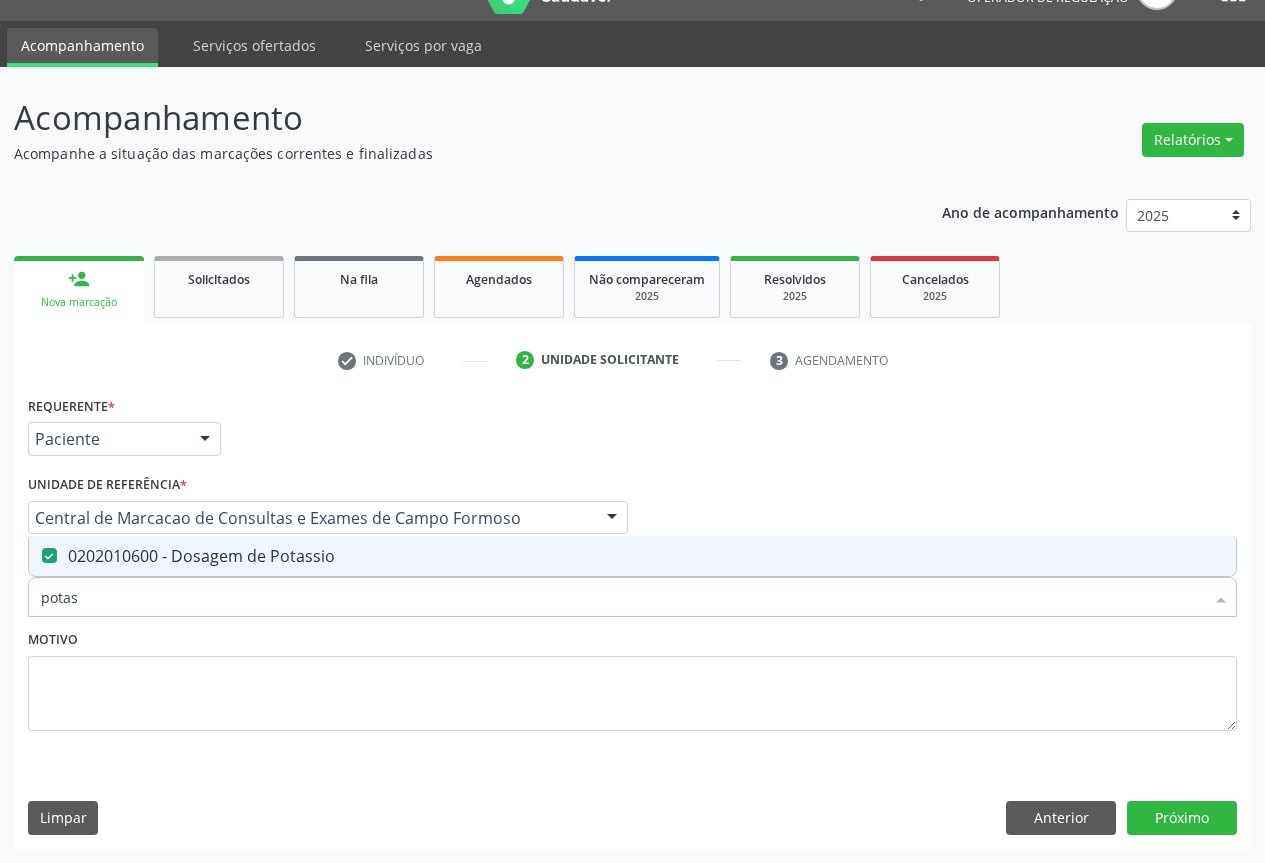 click on "potas" at bounding box center (622, 597) 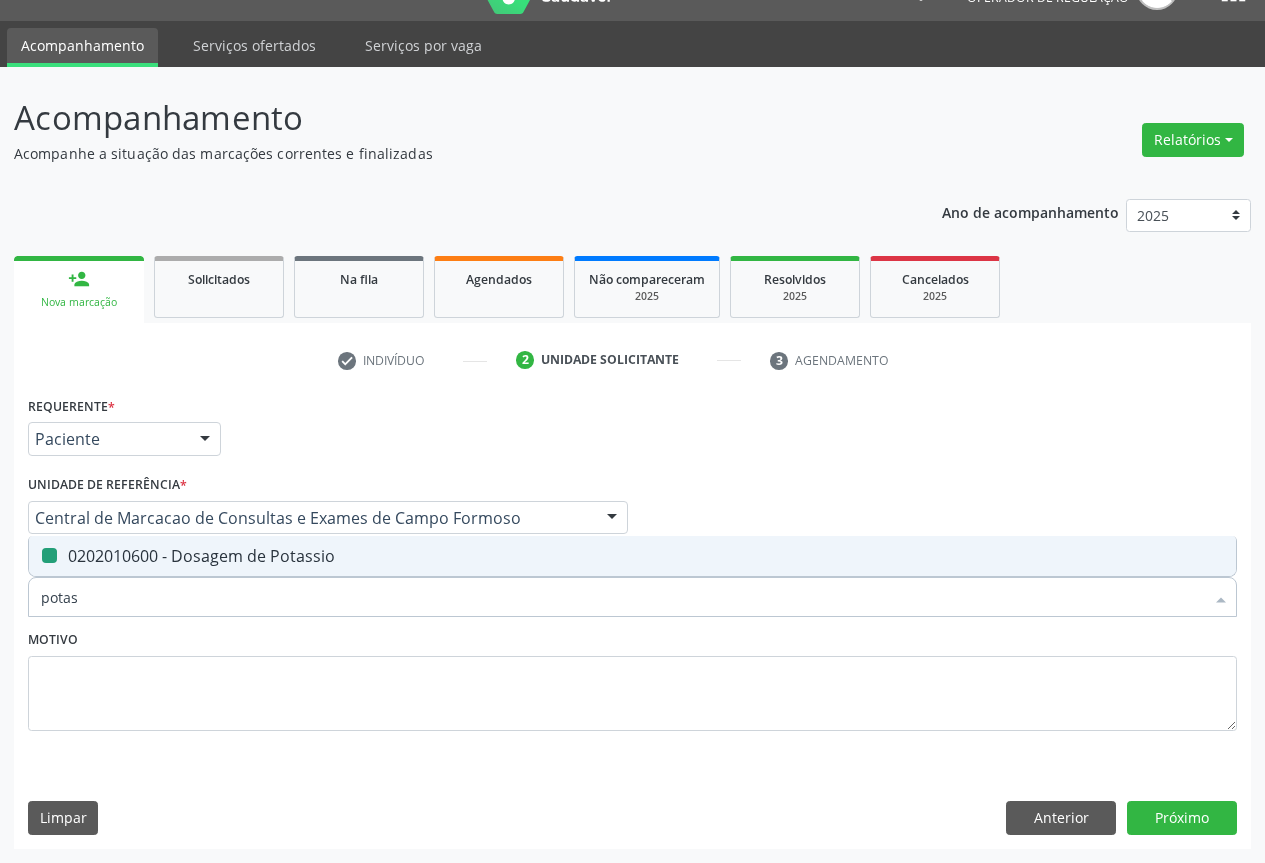 type on "s" 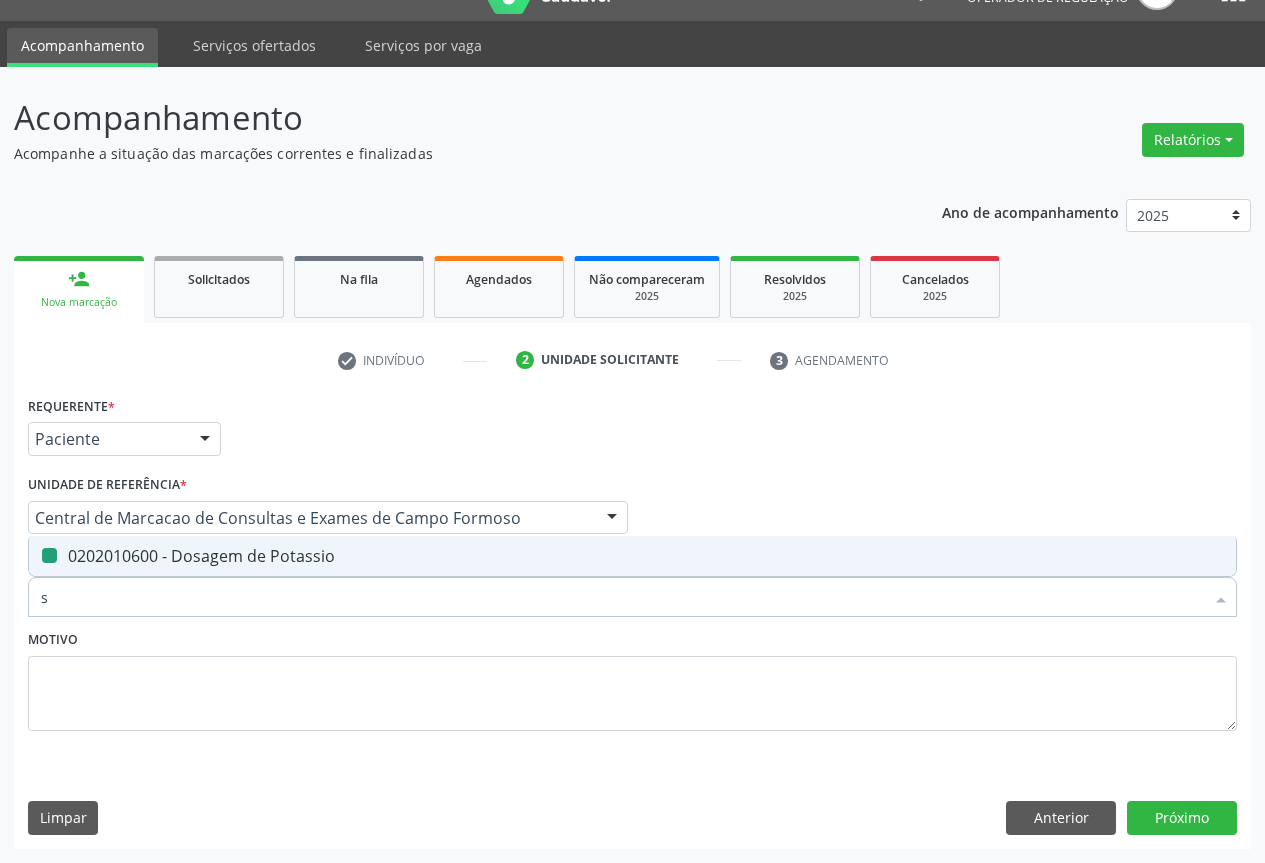 checkbox on "false" 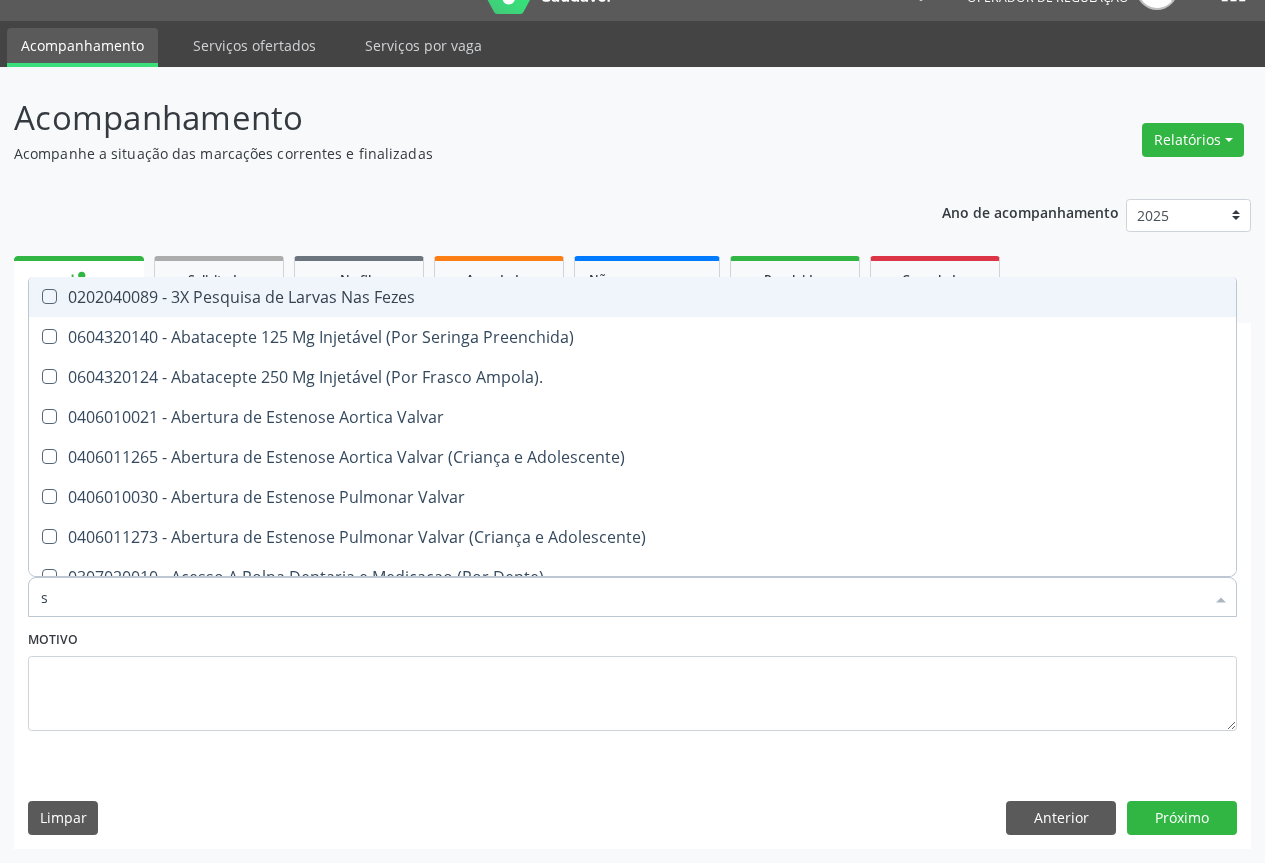 type on "so" 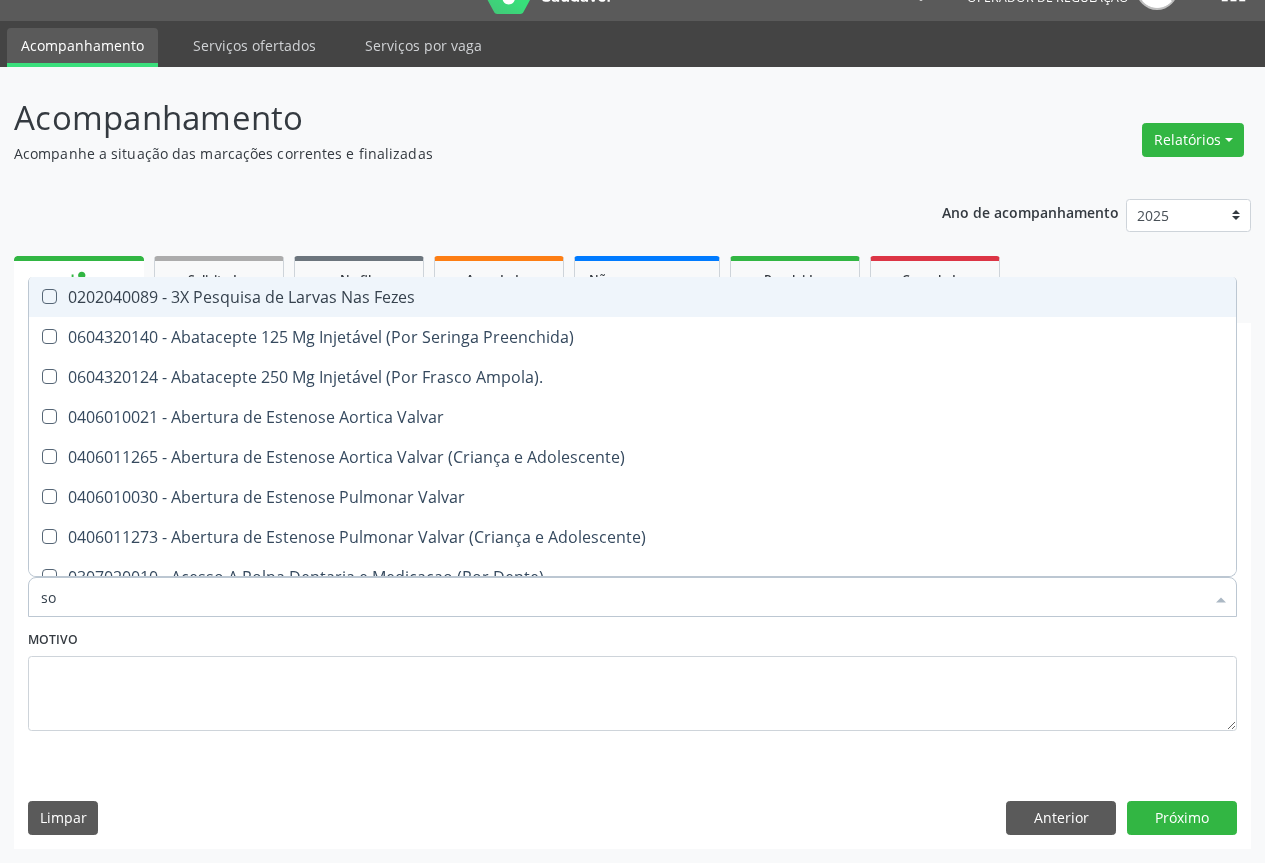 checkbox on "false" 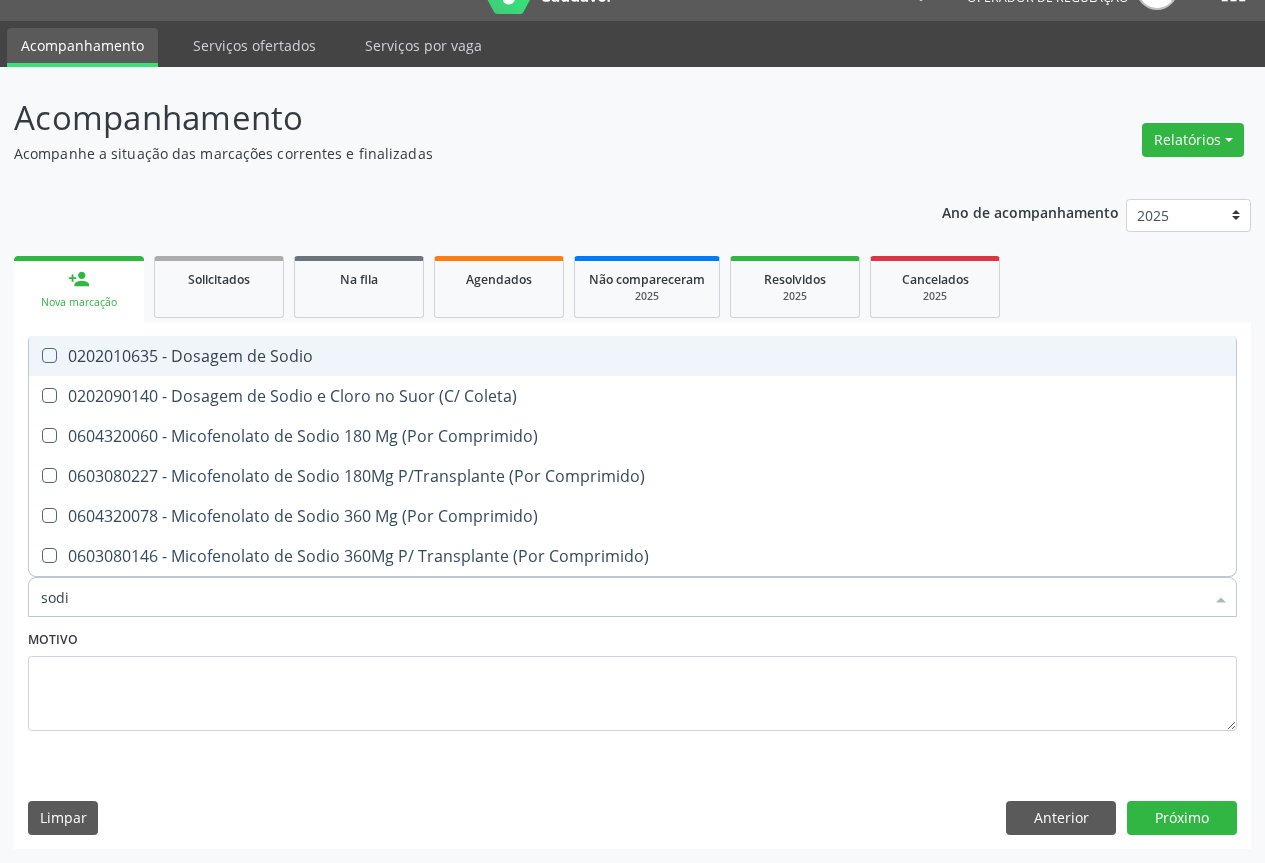 type on "sodio" 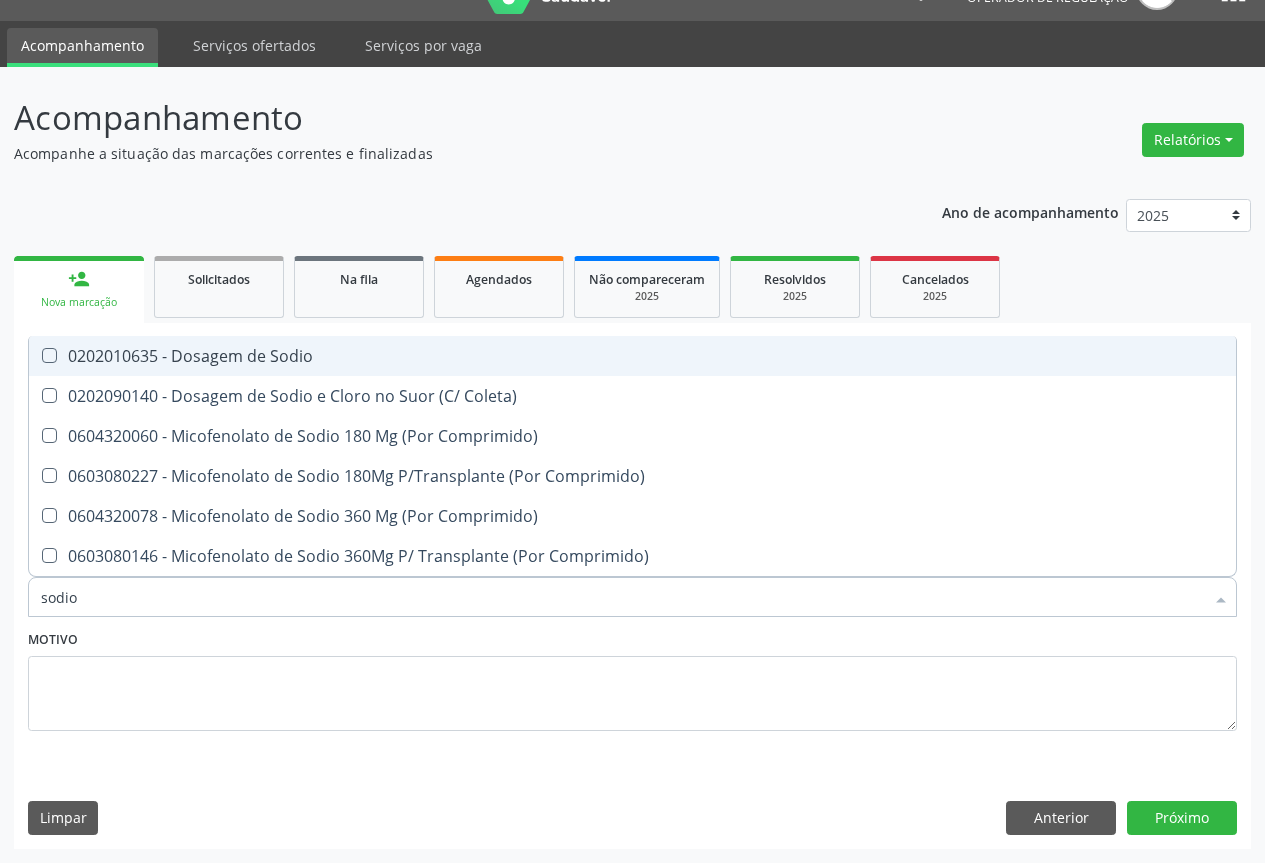 click on "0202010635 - Dosagem de Sodio" at bounding box center [632, 356] 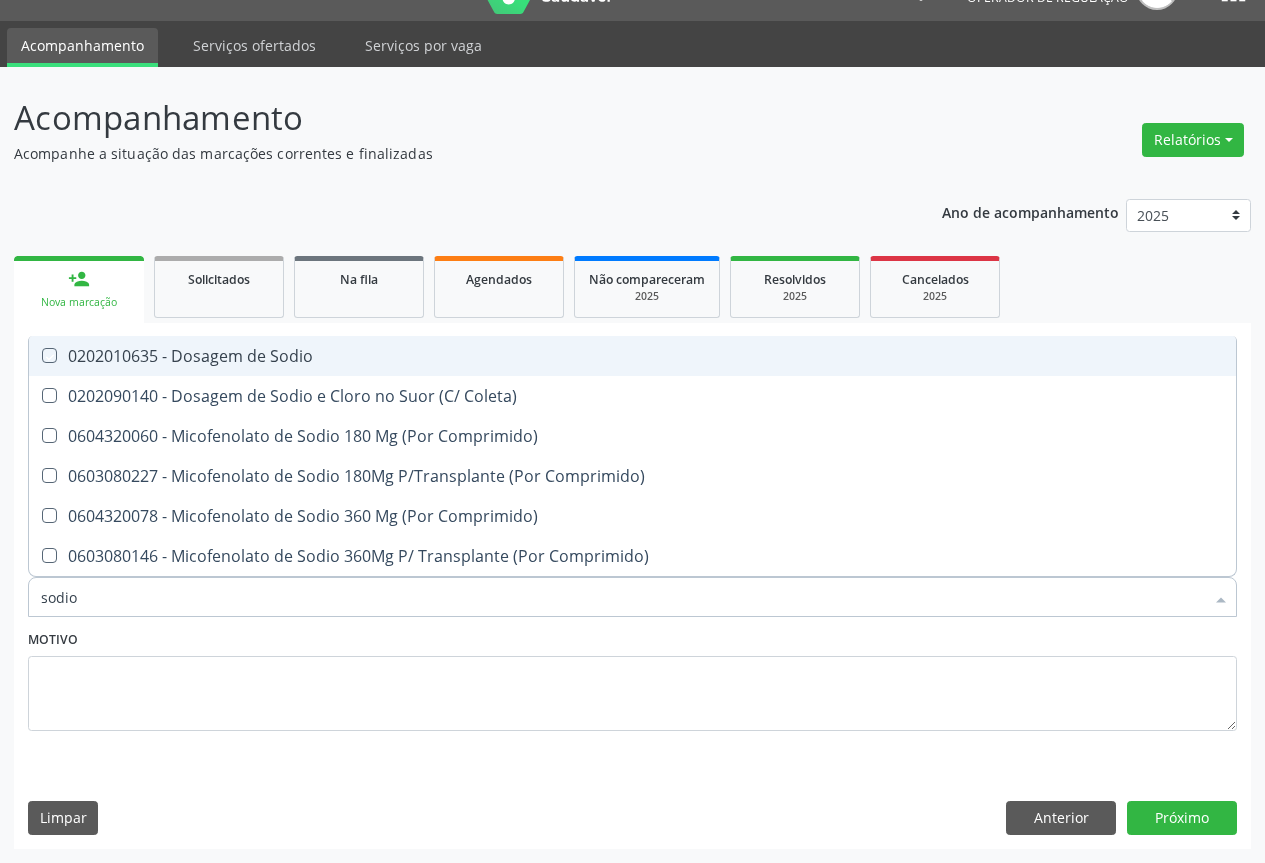 checkbox on "true" 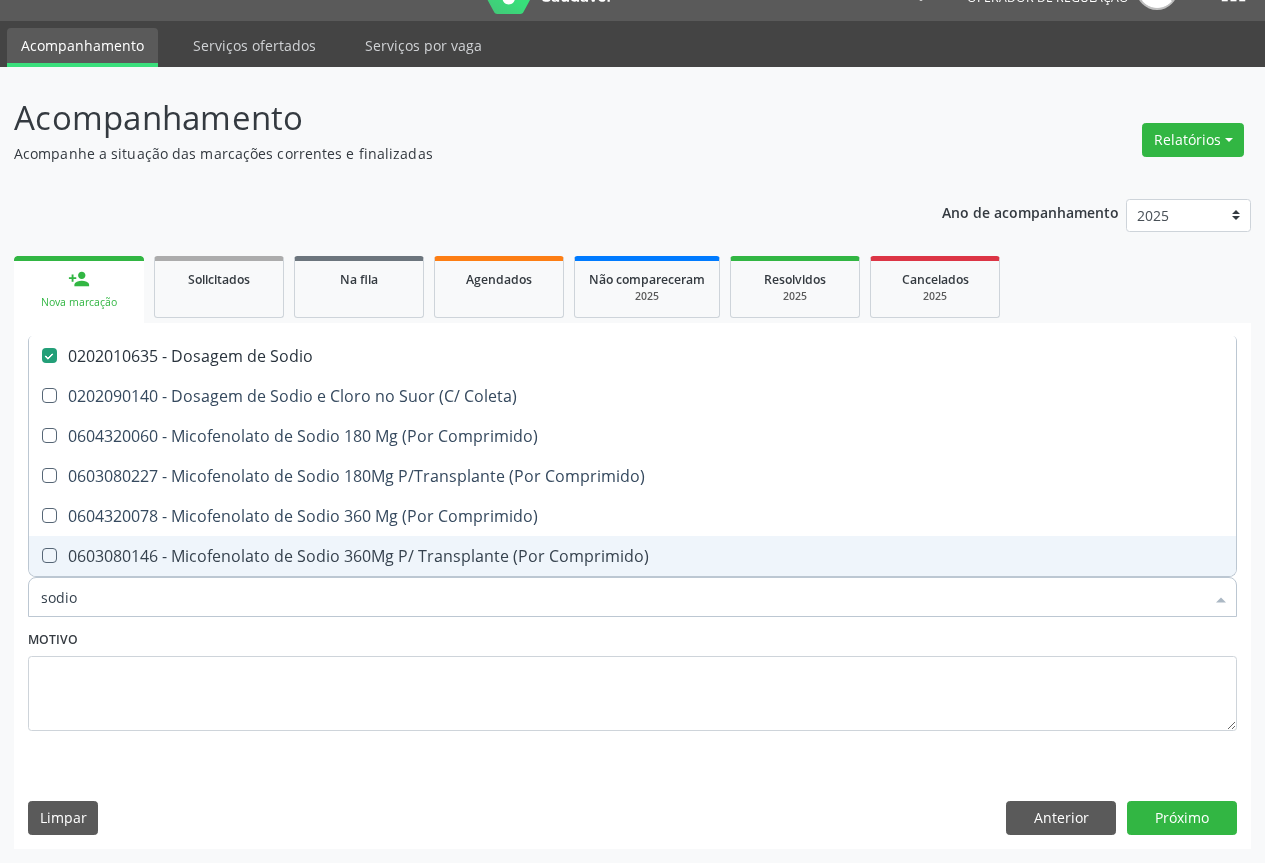 click on "sodio" at bounding box center [622, 597] 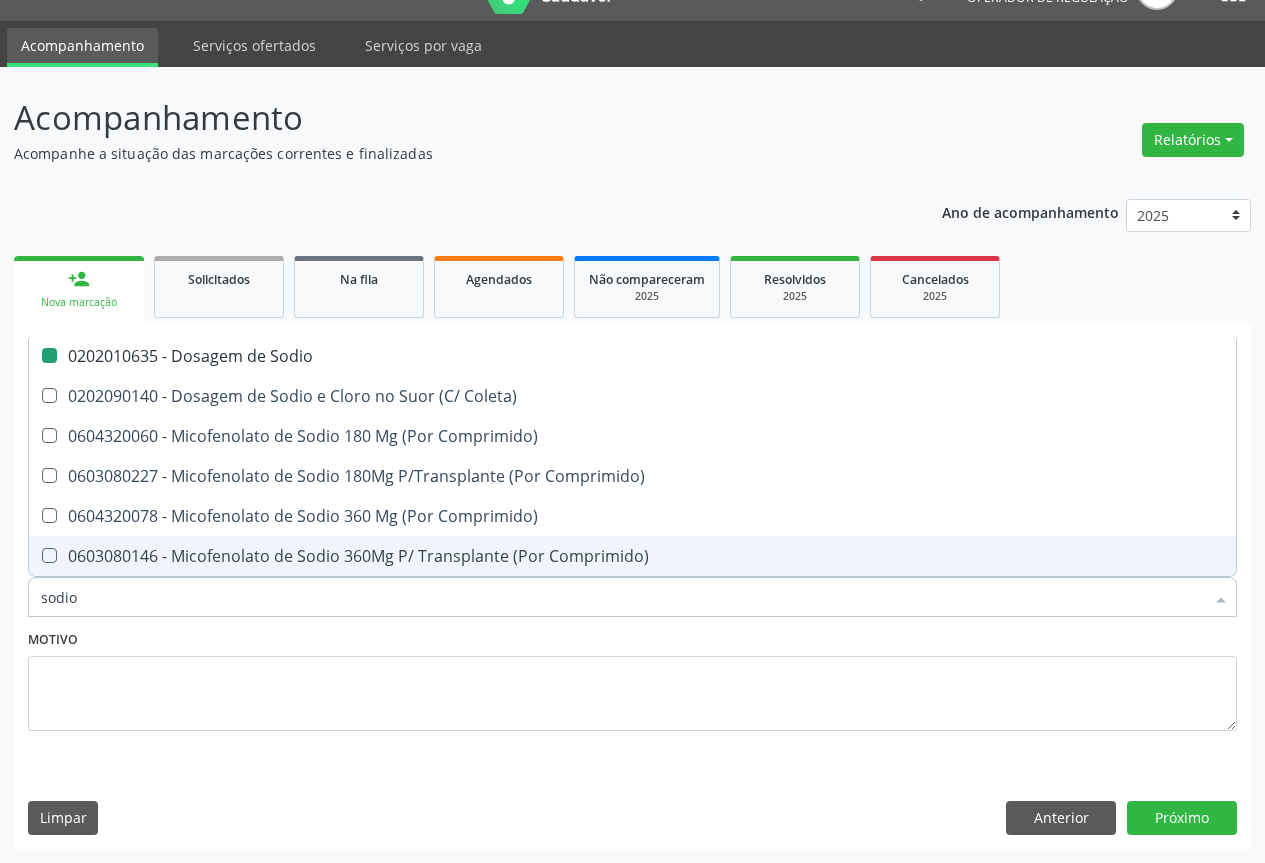type on "a" 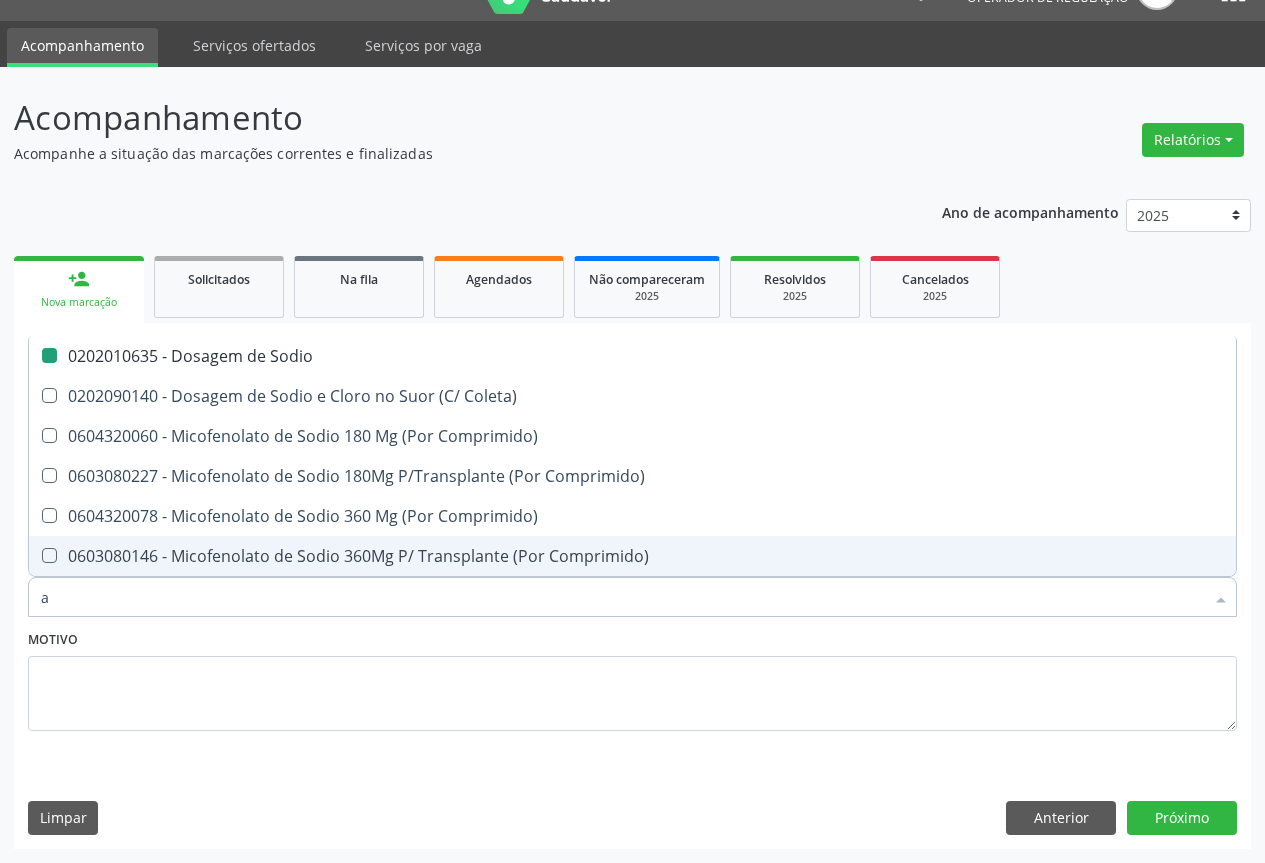 checkbox on "false" 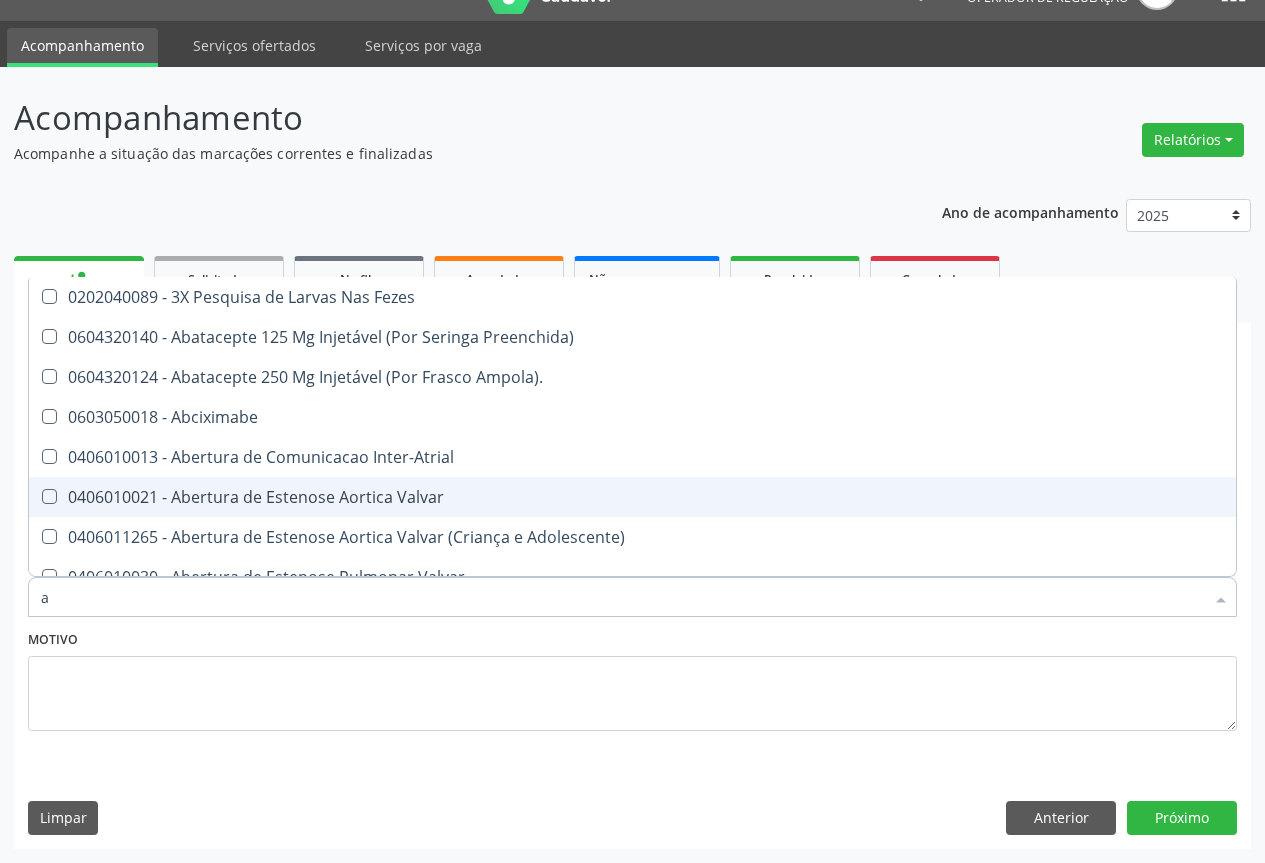 type on "ac" 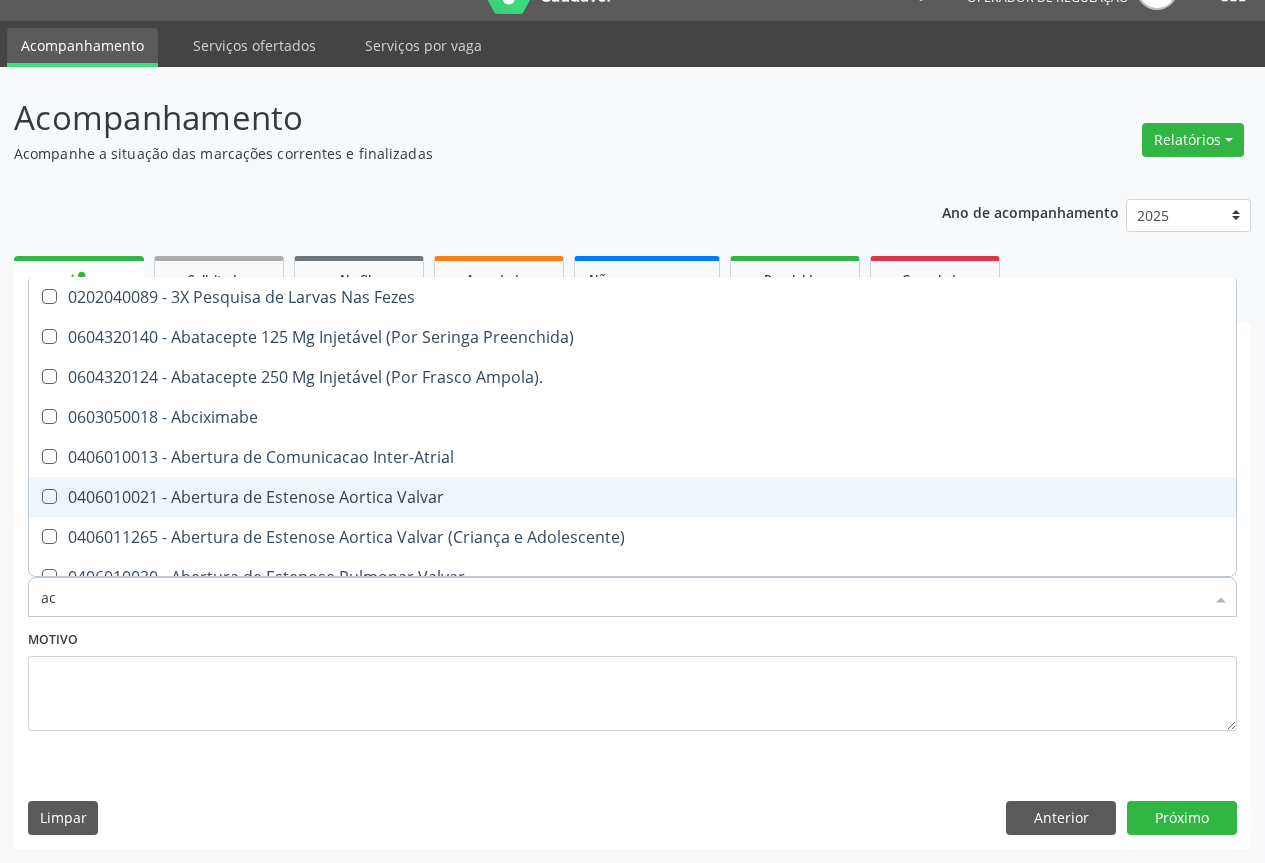 checkbox on "true" 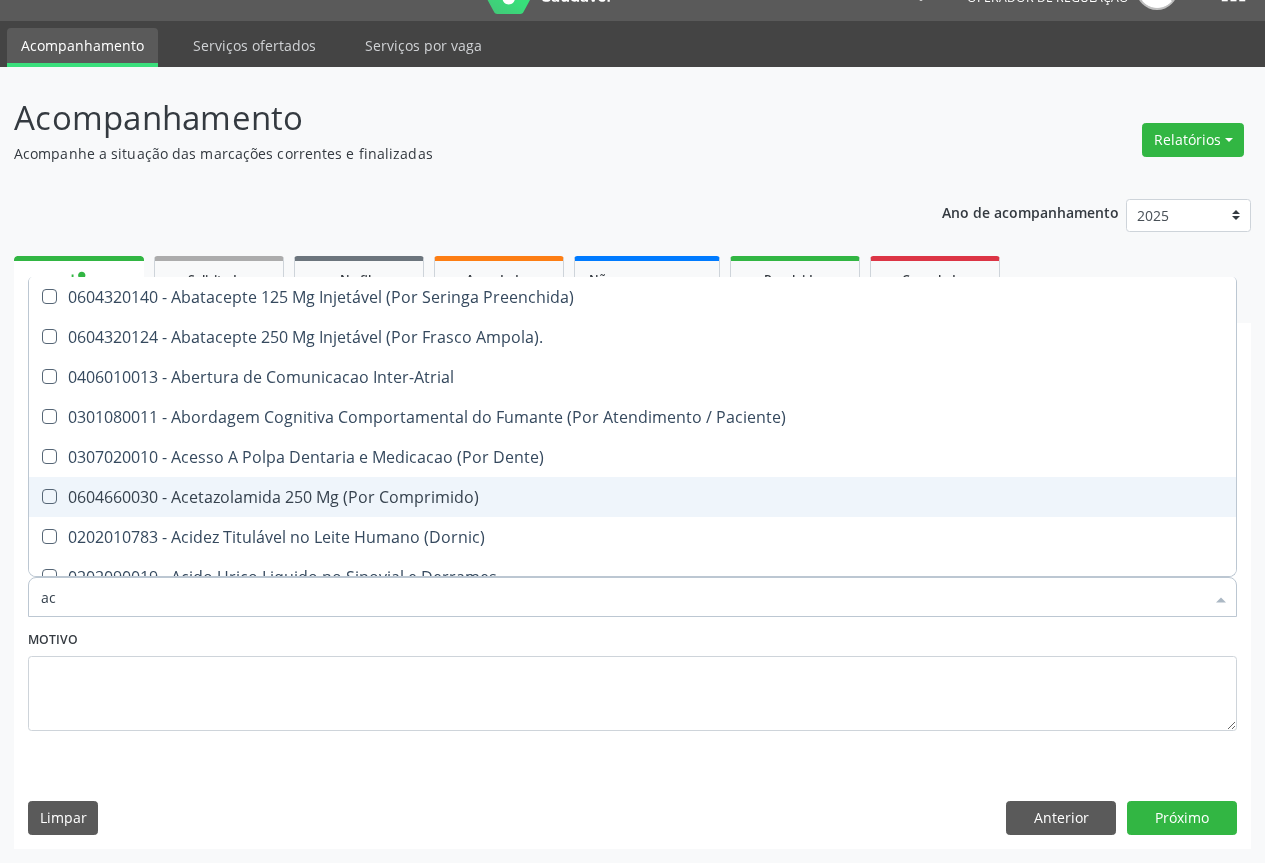 type on "aci" 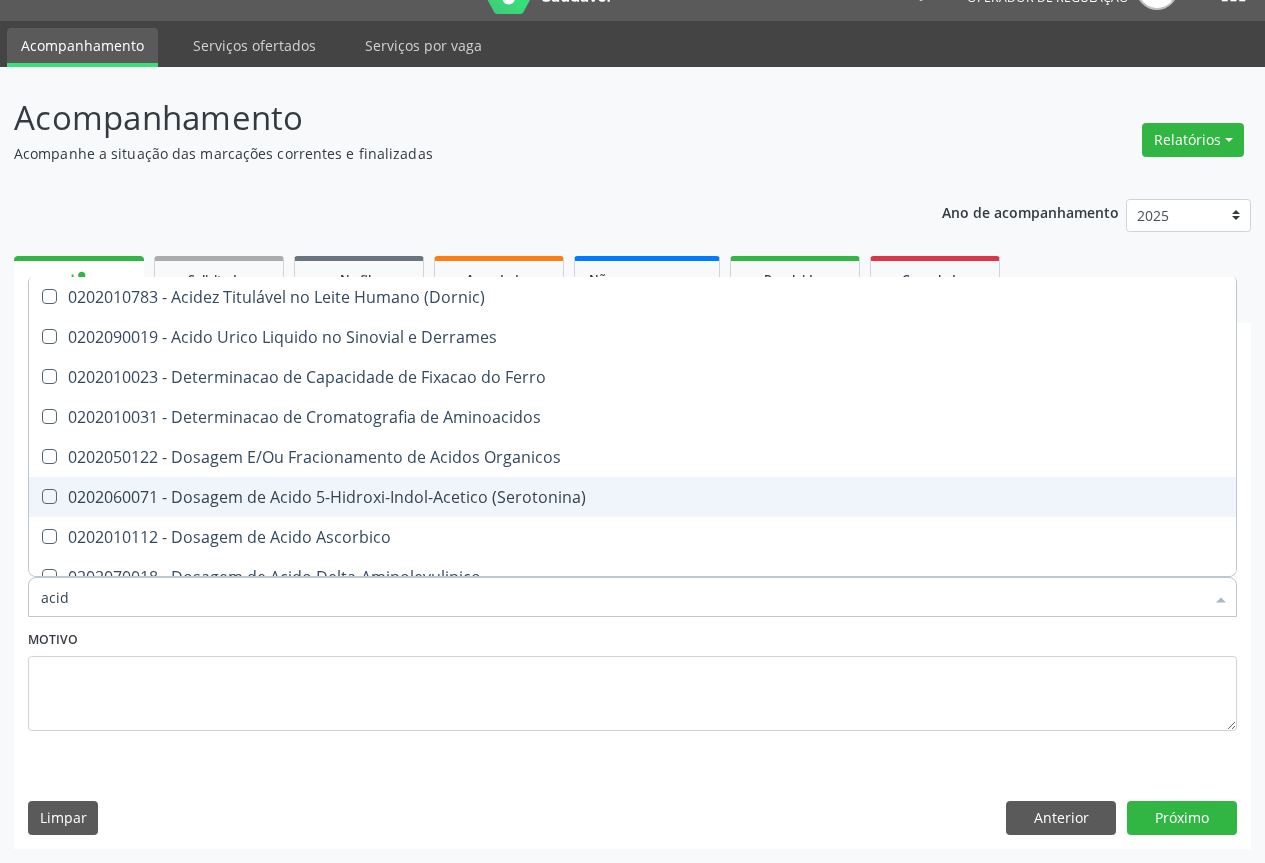 type on "acido" 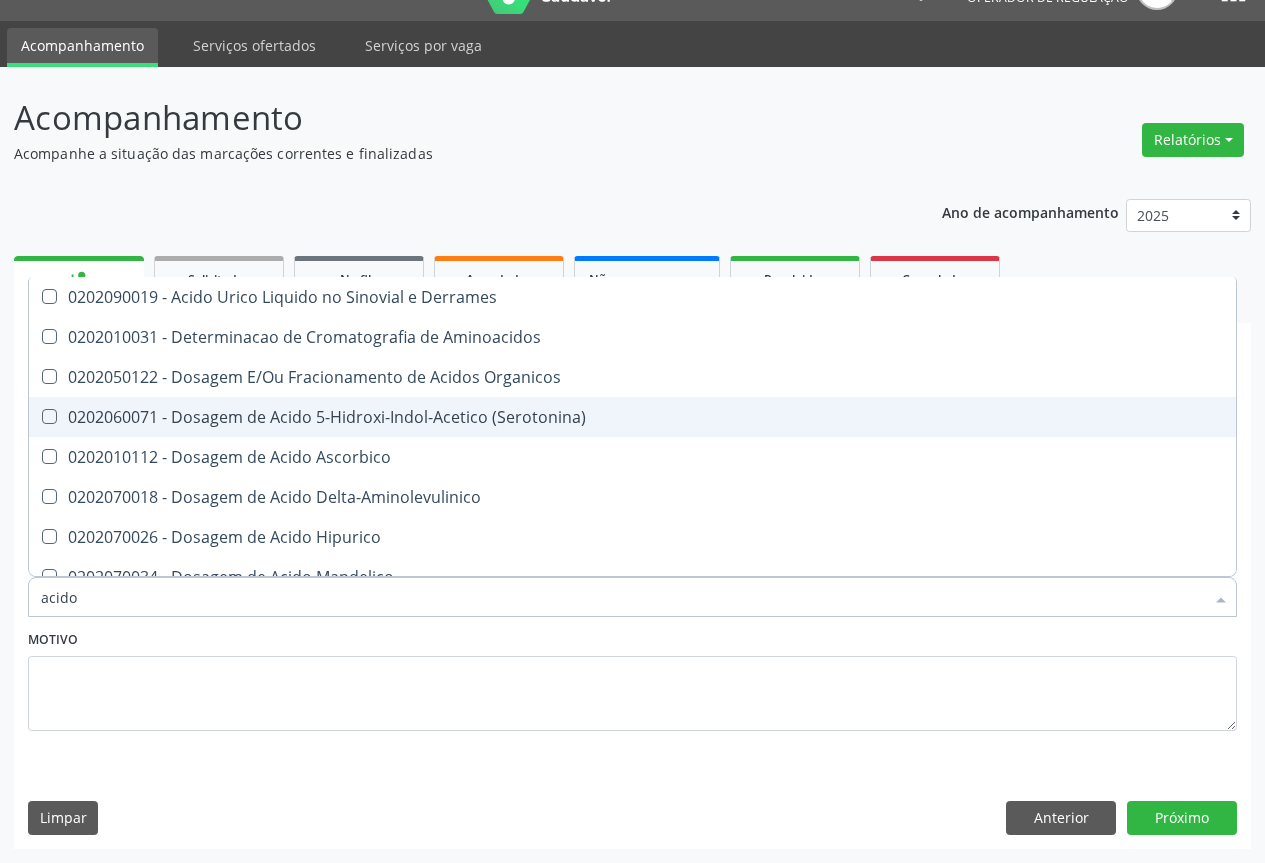 scroll, scrollTop: 100, scrollLeft: 0, axis: vertical 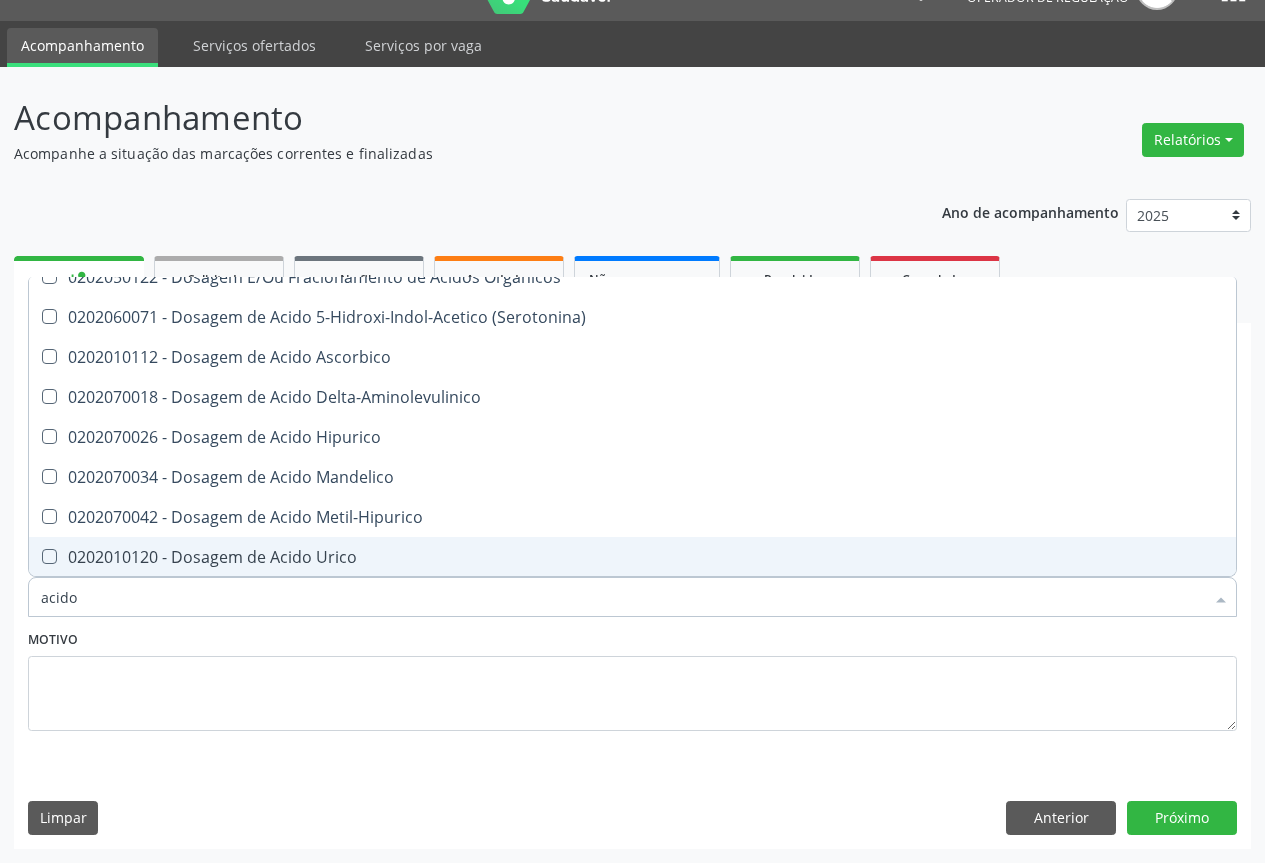 click on "0202010120 - Dosagem de Acido Urico" at bounding box center (632, 557) 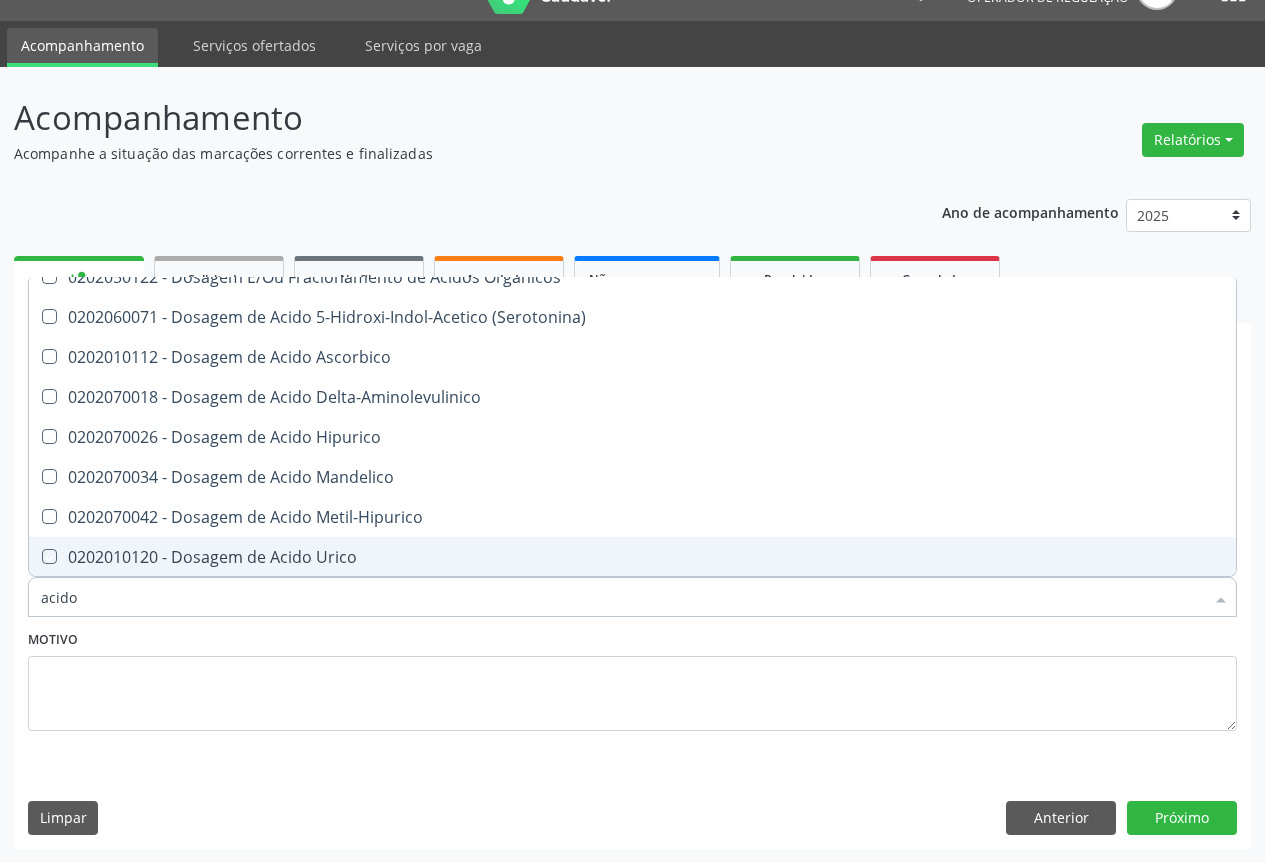 checkbox on "true" 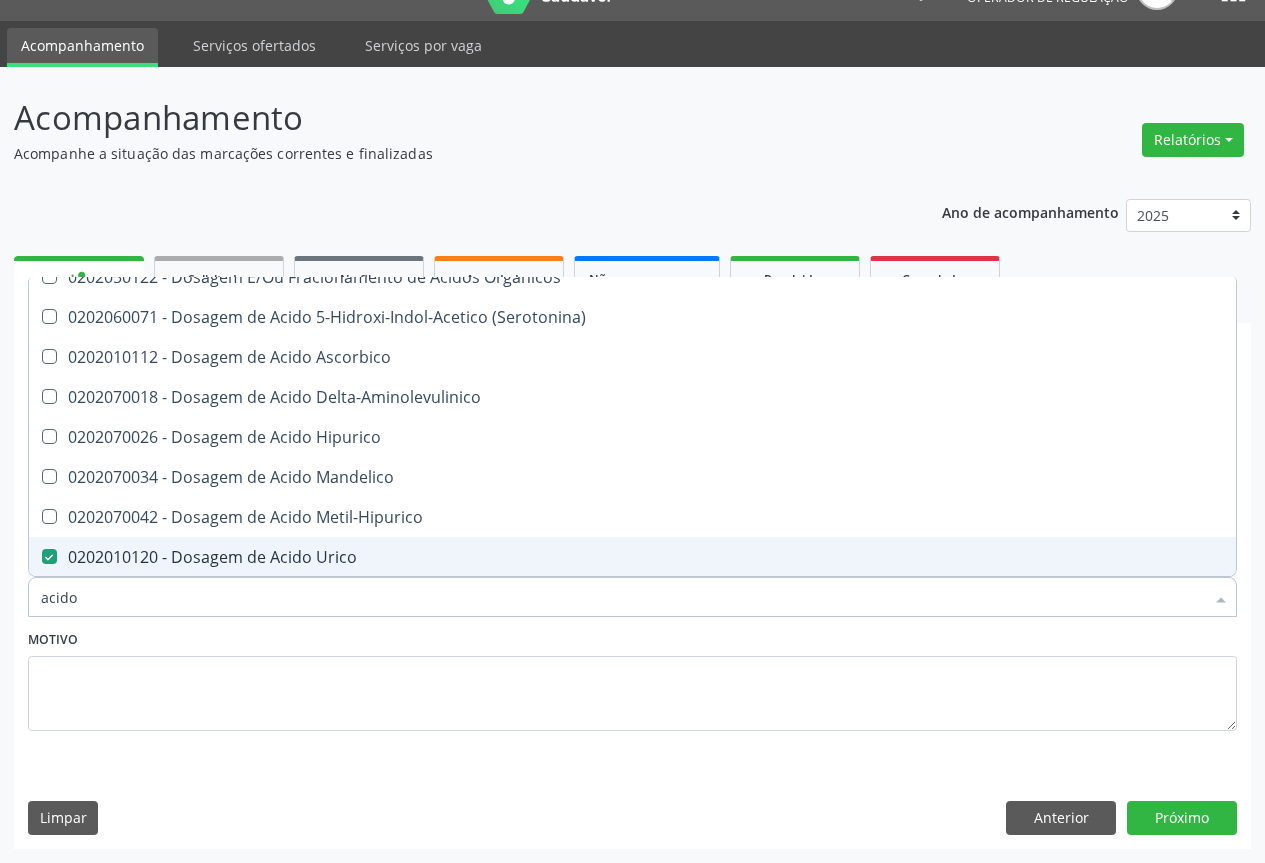 click on "acido" at bounding box center [622, 597] 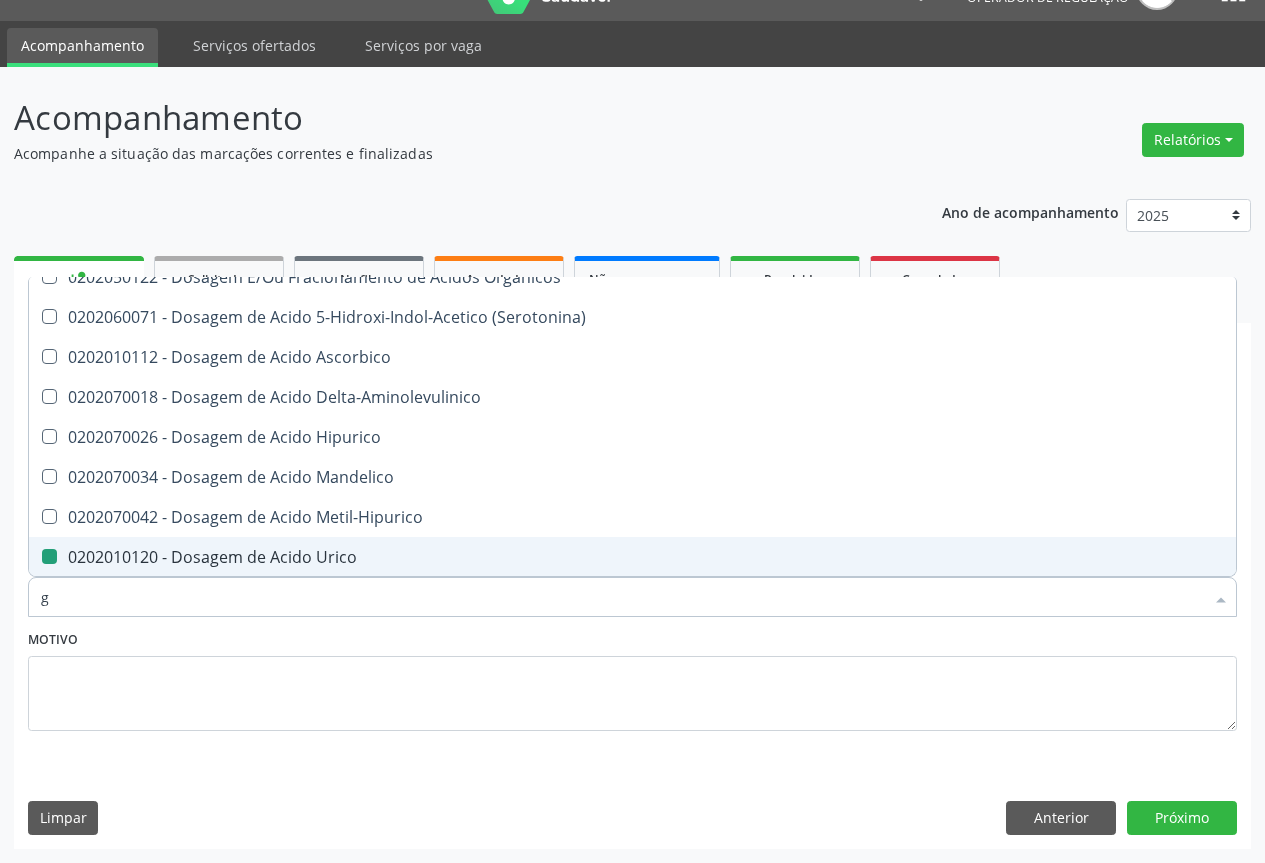 type on "gl" 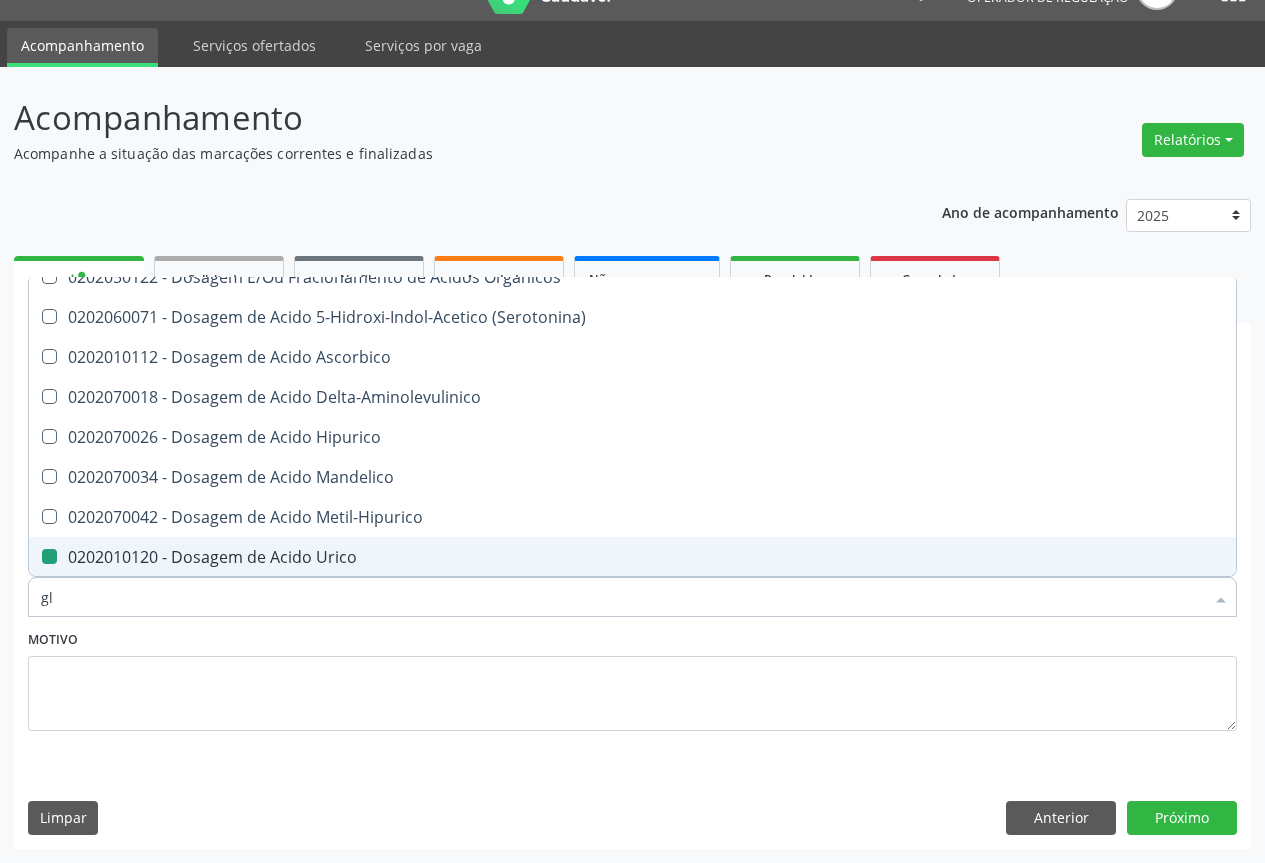 checkbox on "false" 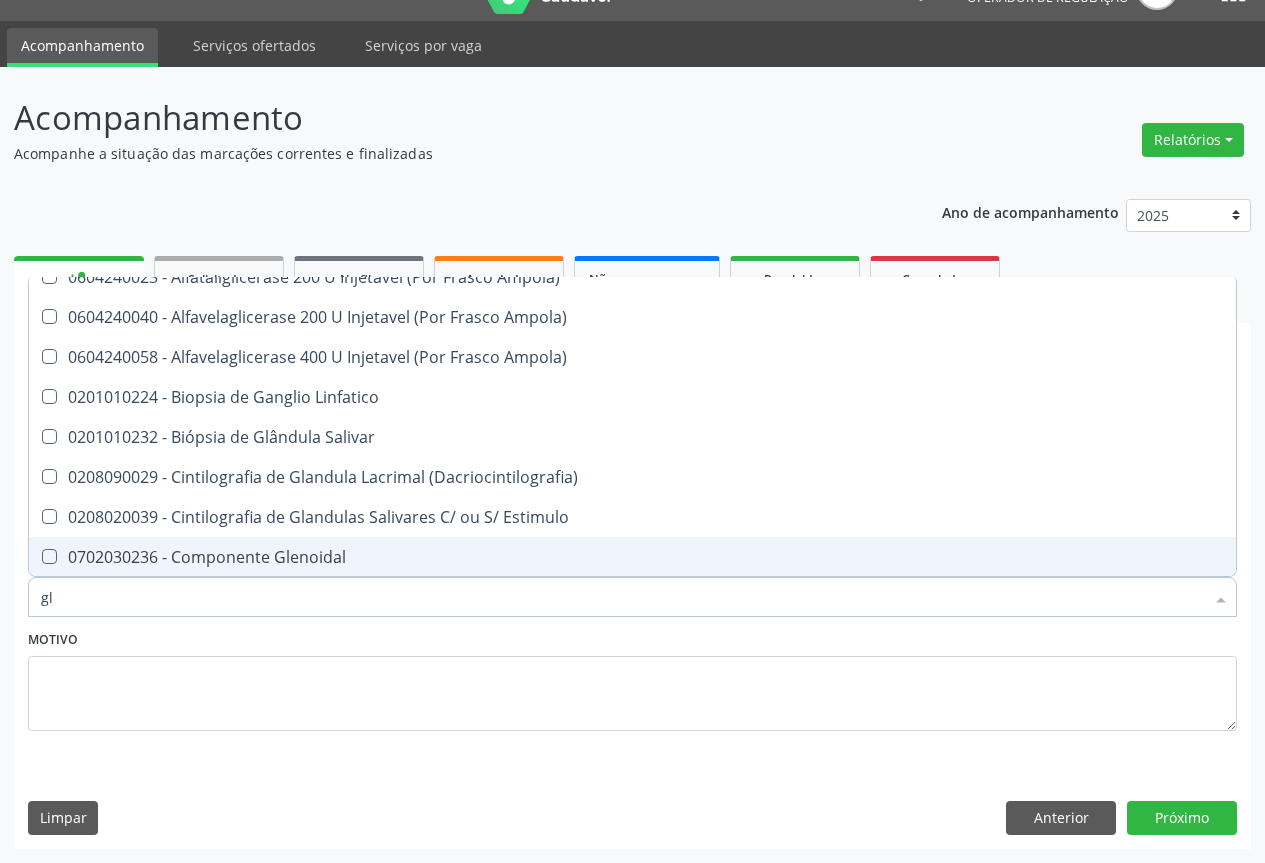 type on "gli" 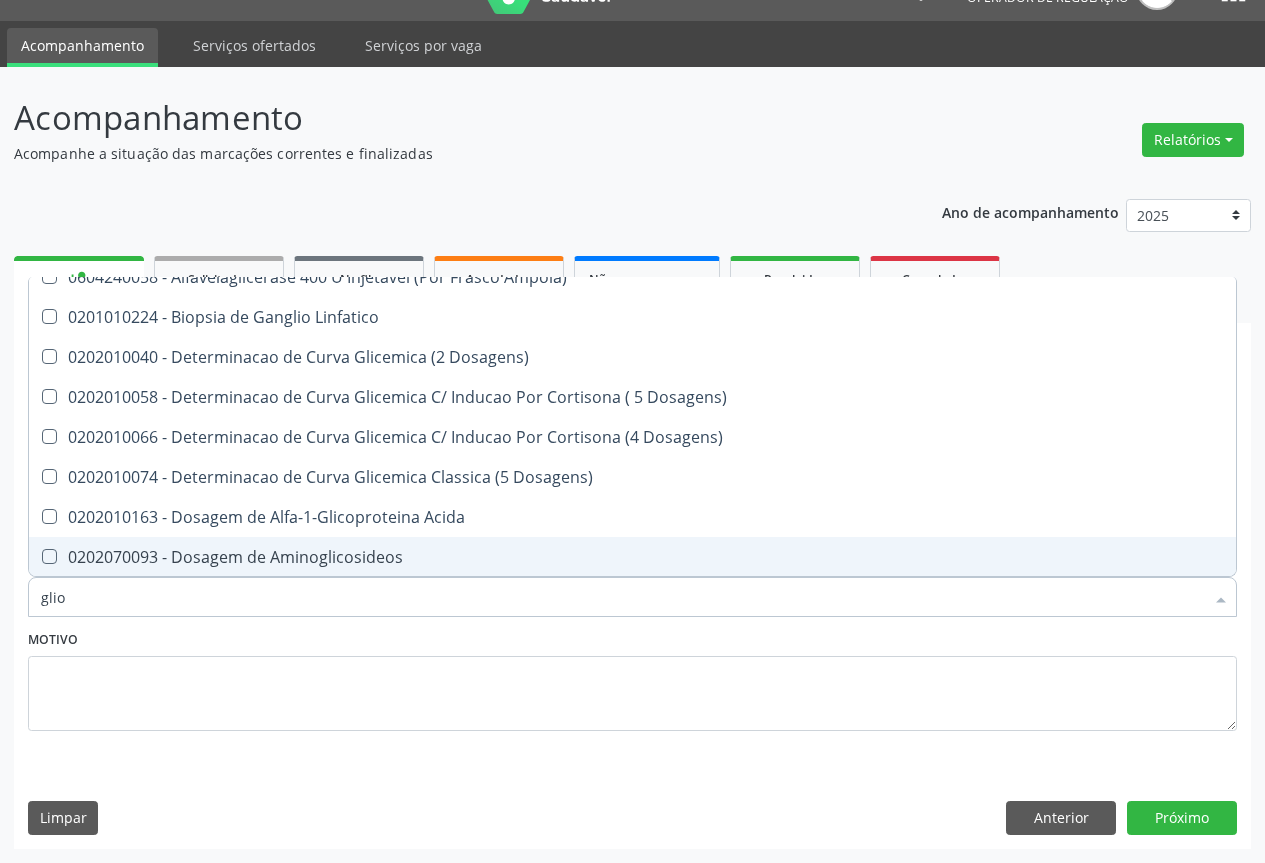 scroll, scrollTop: 0, scrollLeft: 0, axis: both 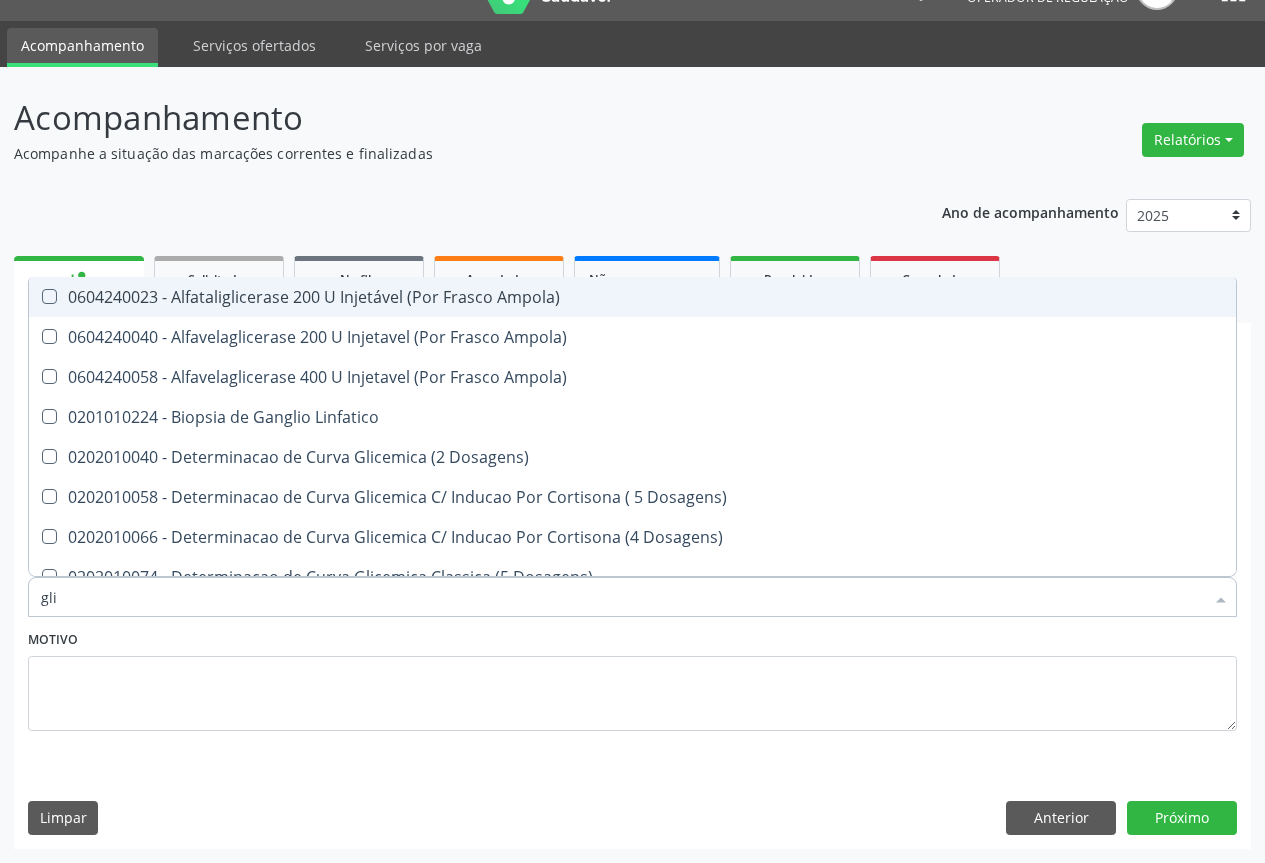 type on "glic" 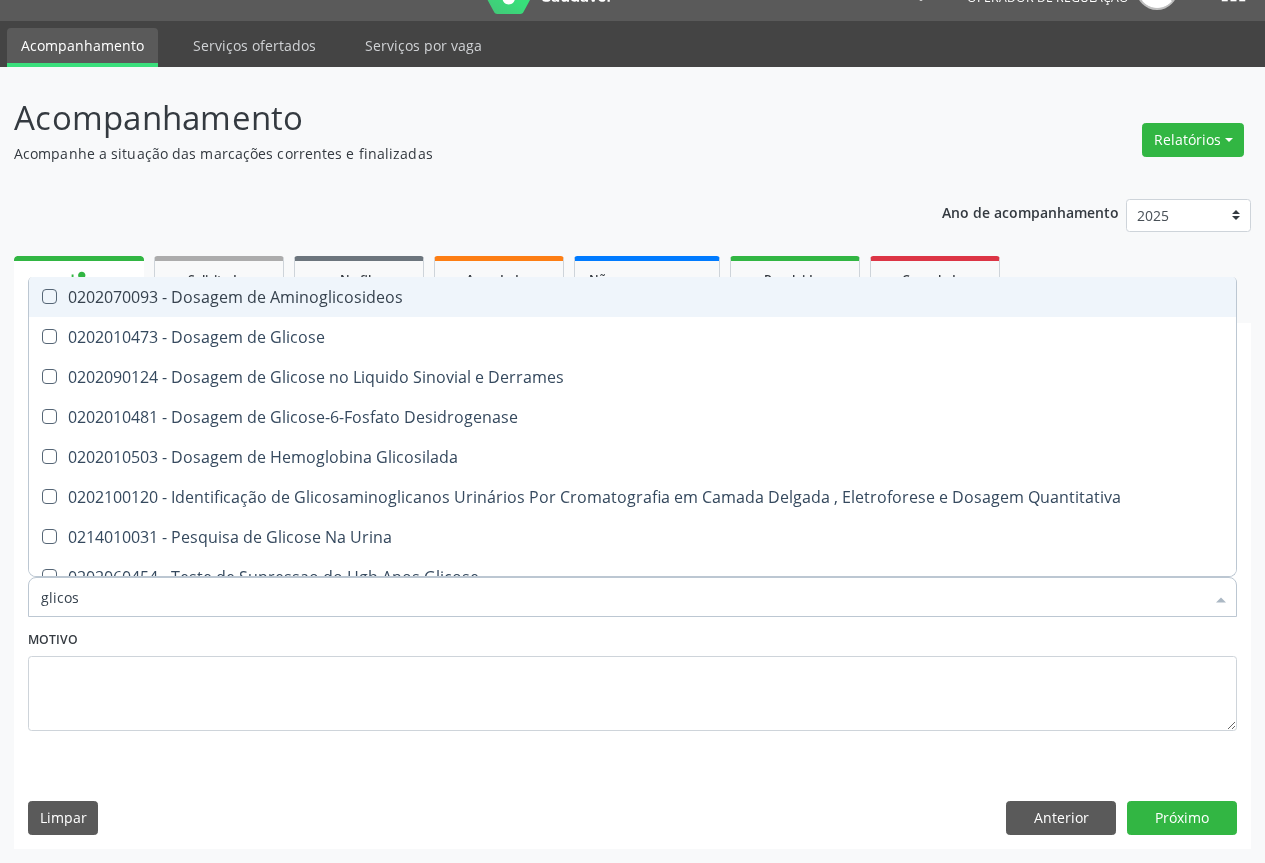 type on "glicose" 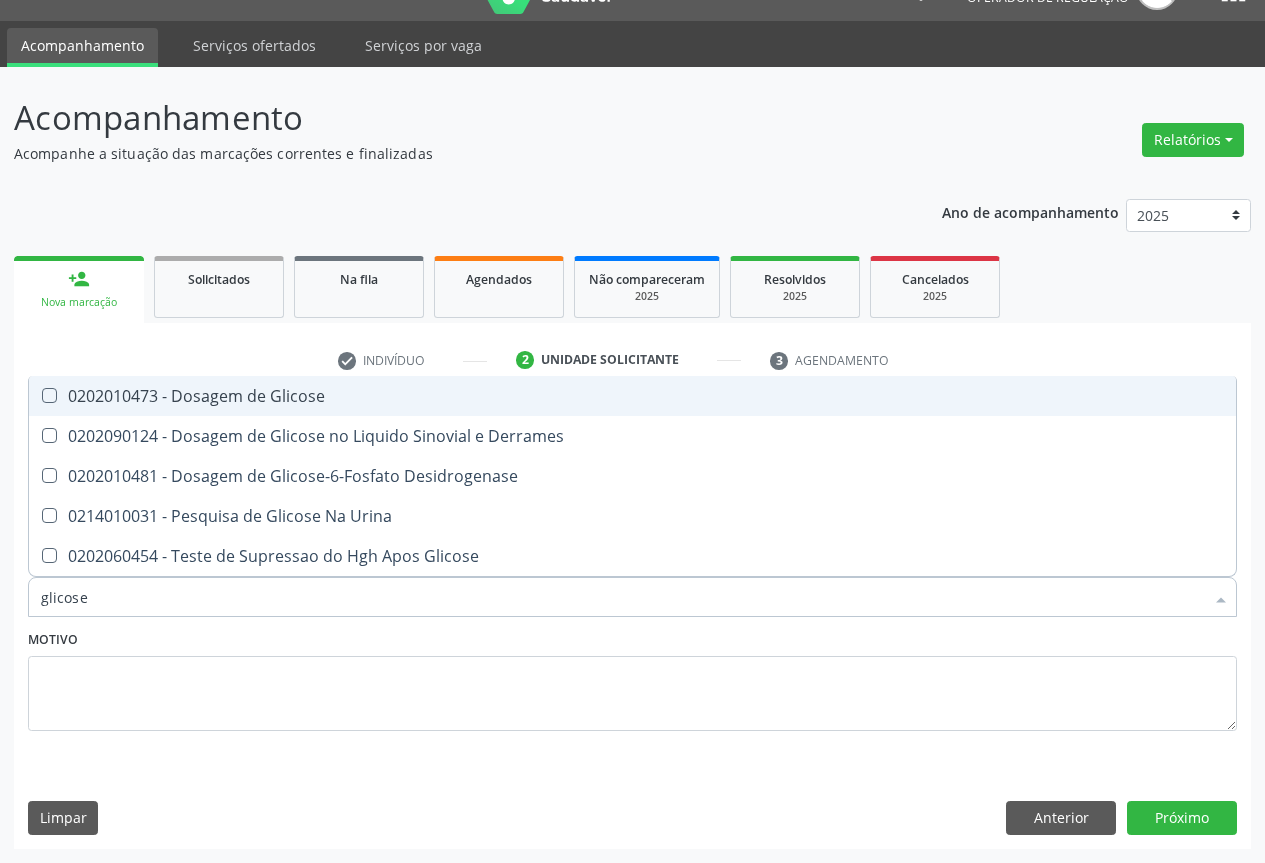 drag, startPoint x: 263, startPoint y: 393, endPoint x: 258, endPoint y: 557, distance: 164.0762 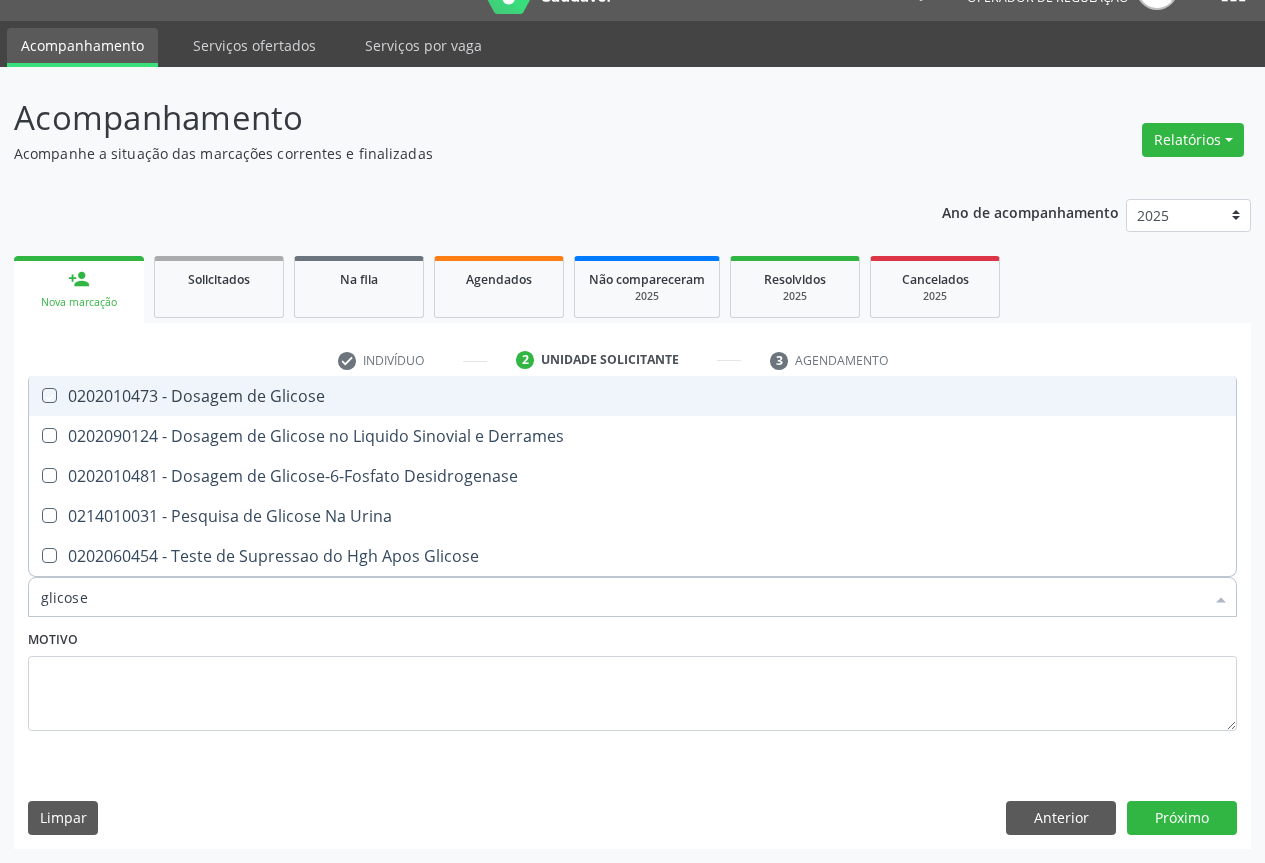 checkbox on "true" 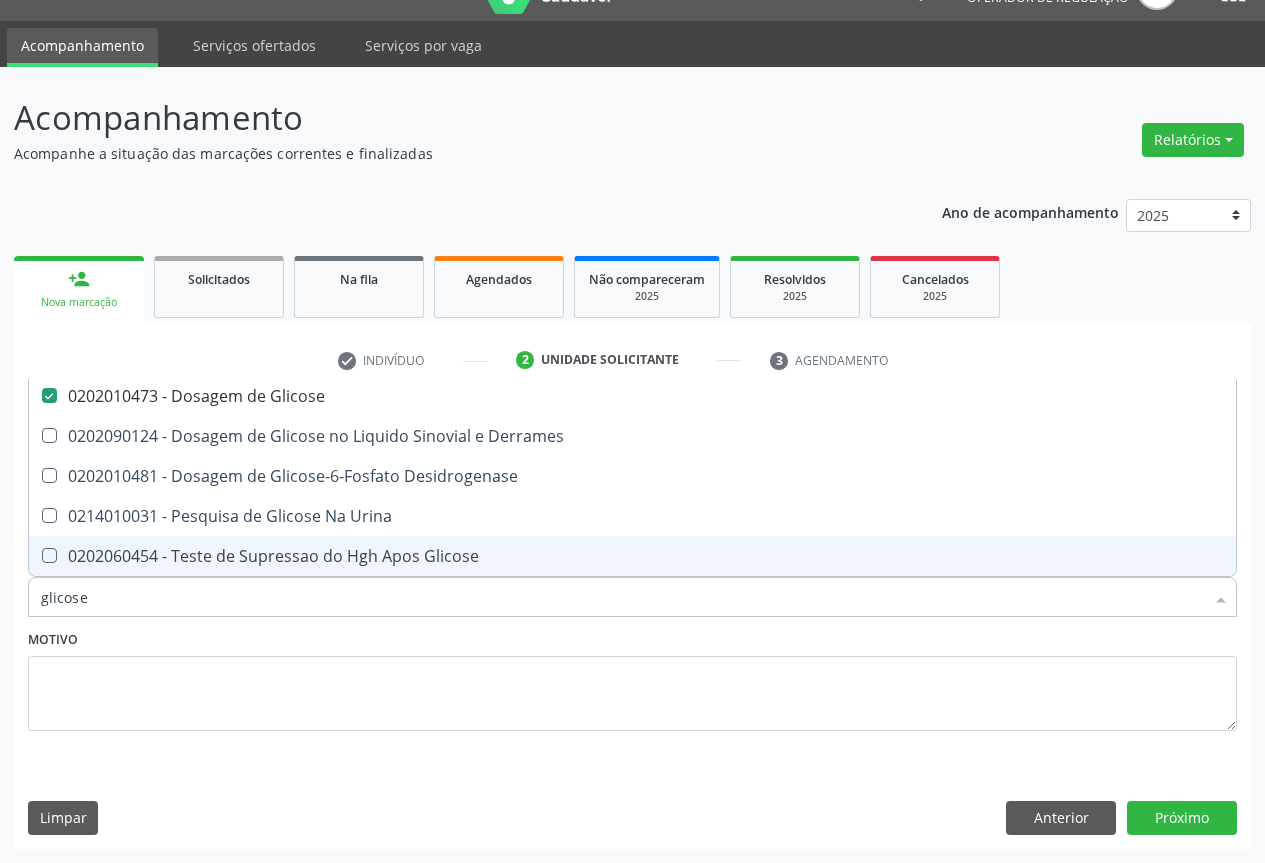 click on "glicose" at bounding box center (622, 597) 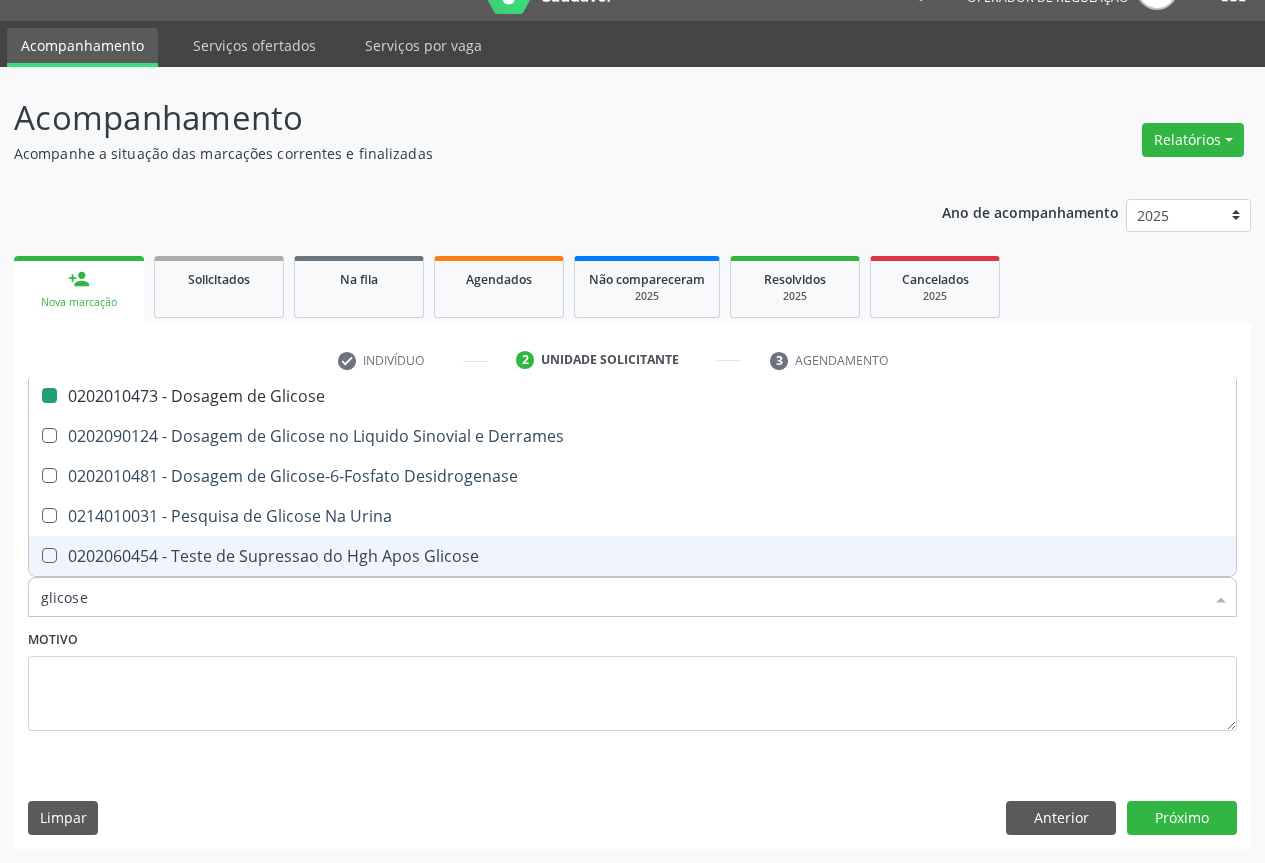 type on "f" 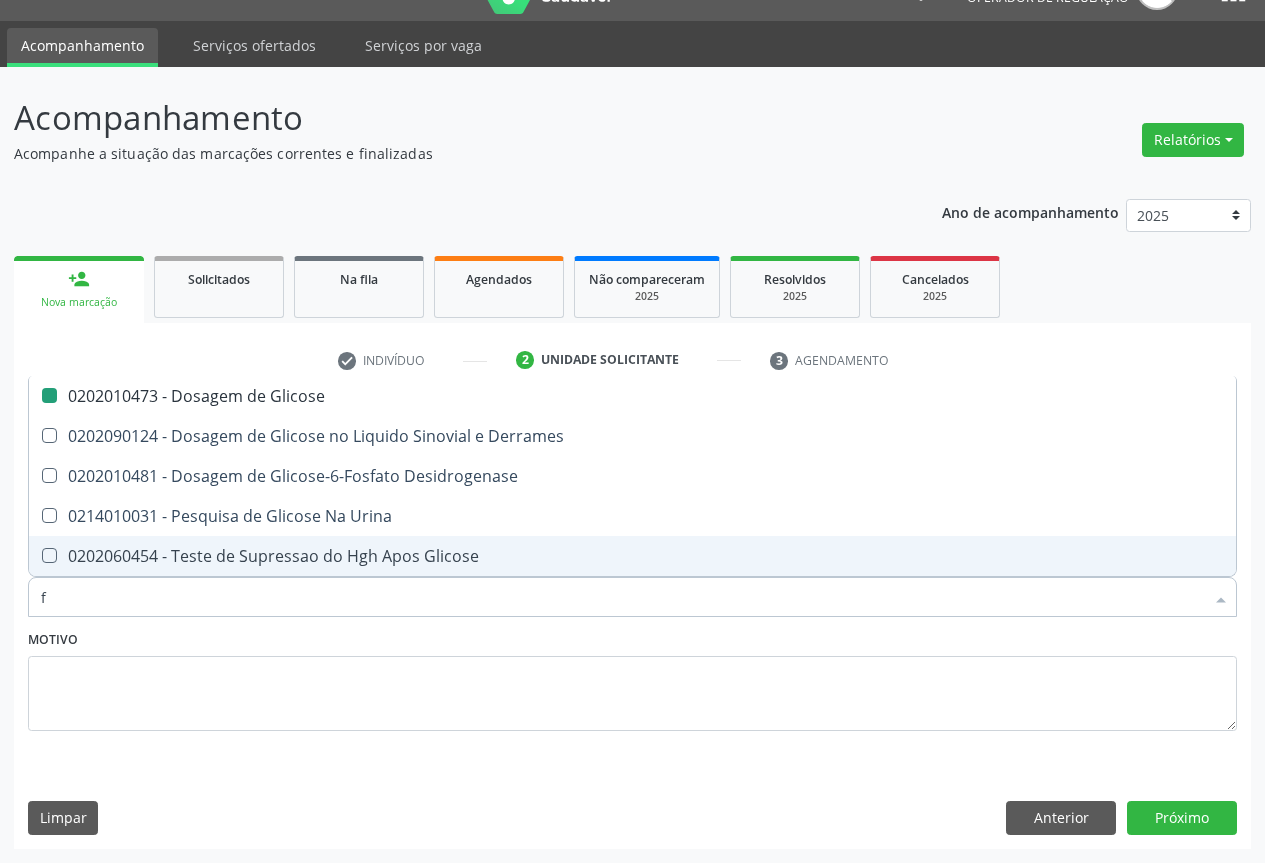 checkbox on "false" 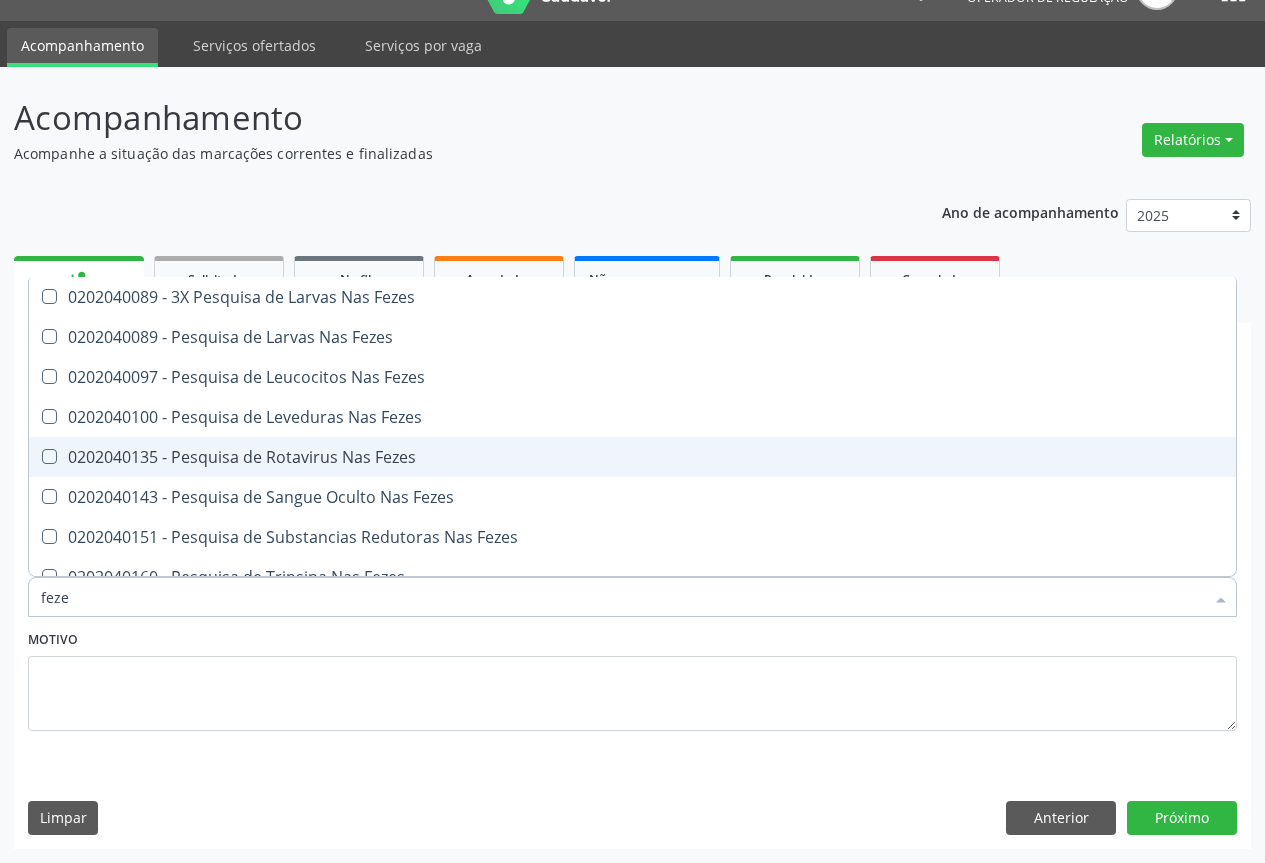 type on "fezes" 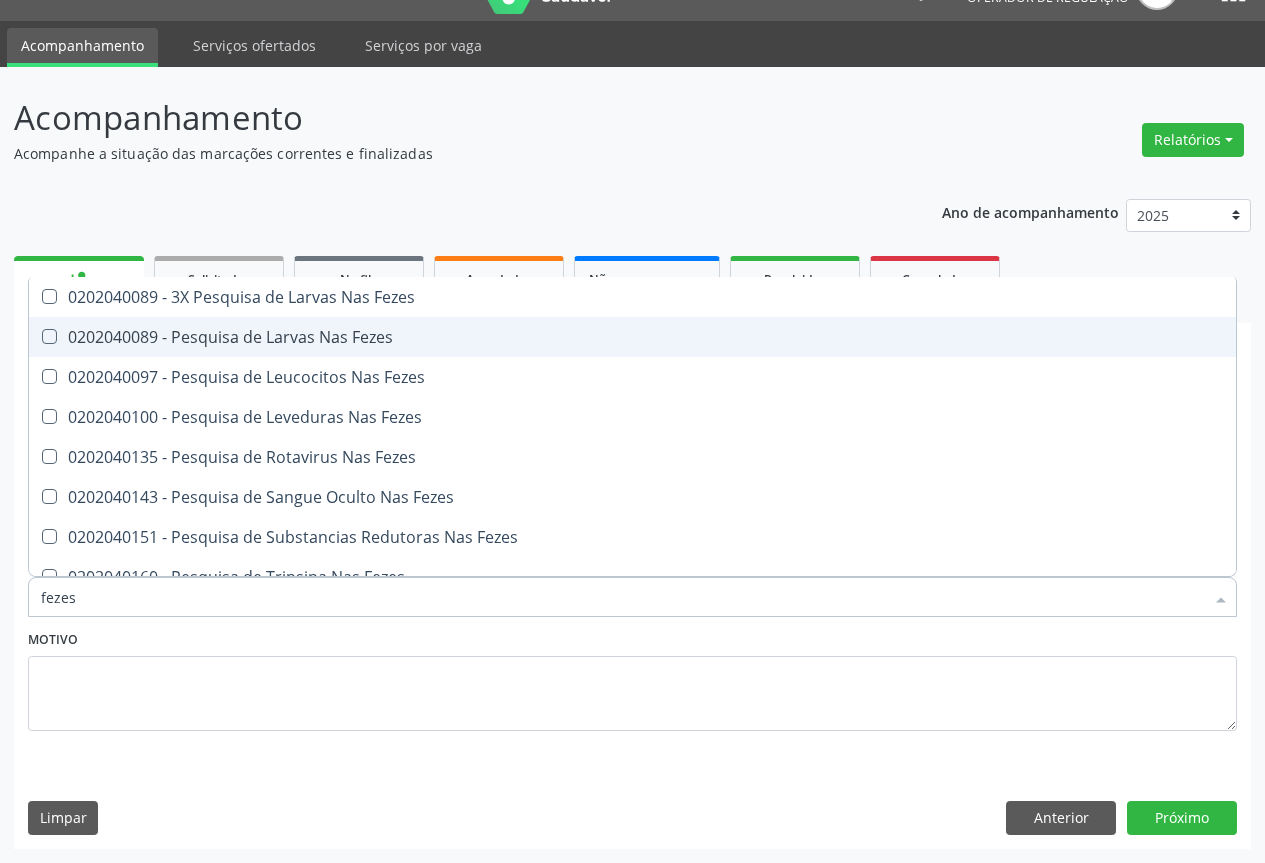 click on "0202040089 - Pesquisa de Larvas Nas Fezes" at bounding box center [632, 337] 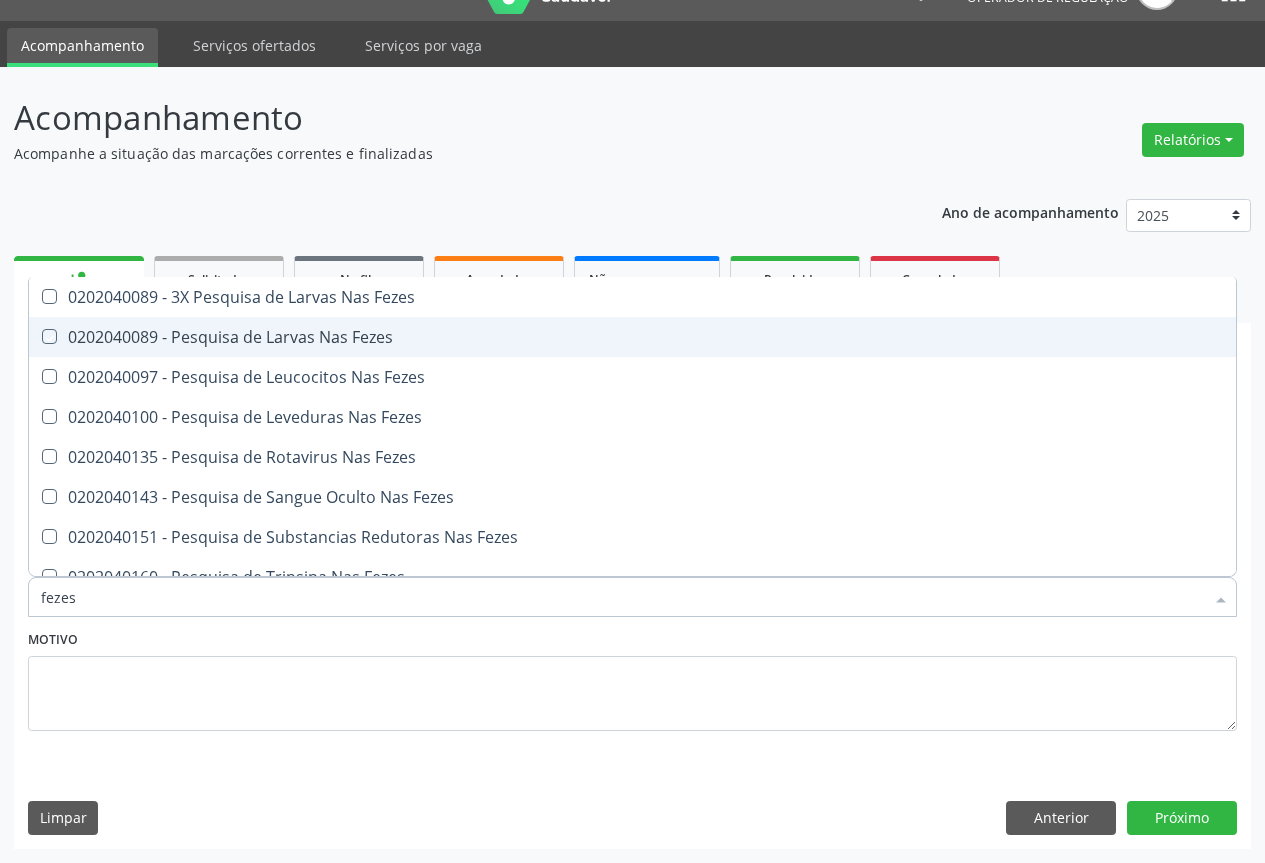 checkbox on "true" 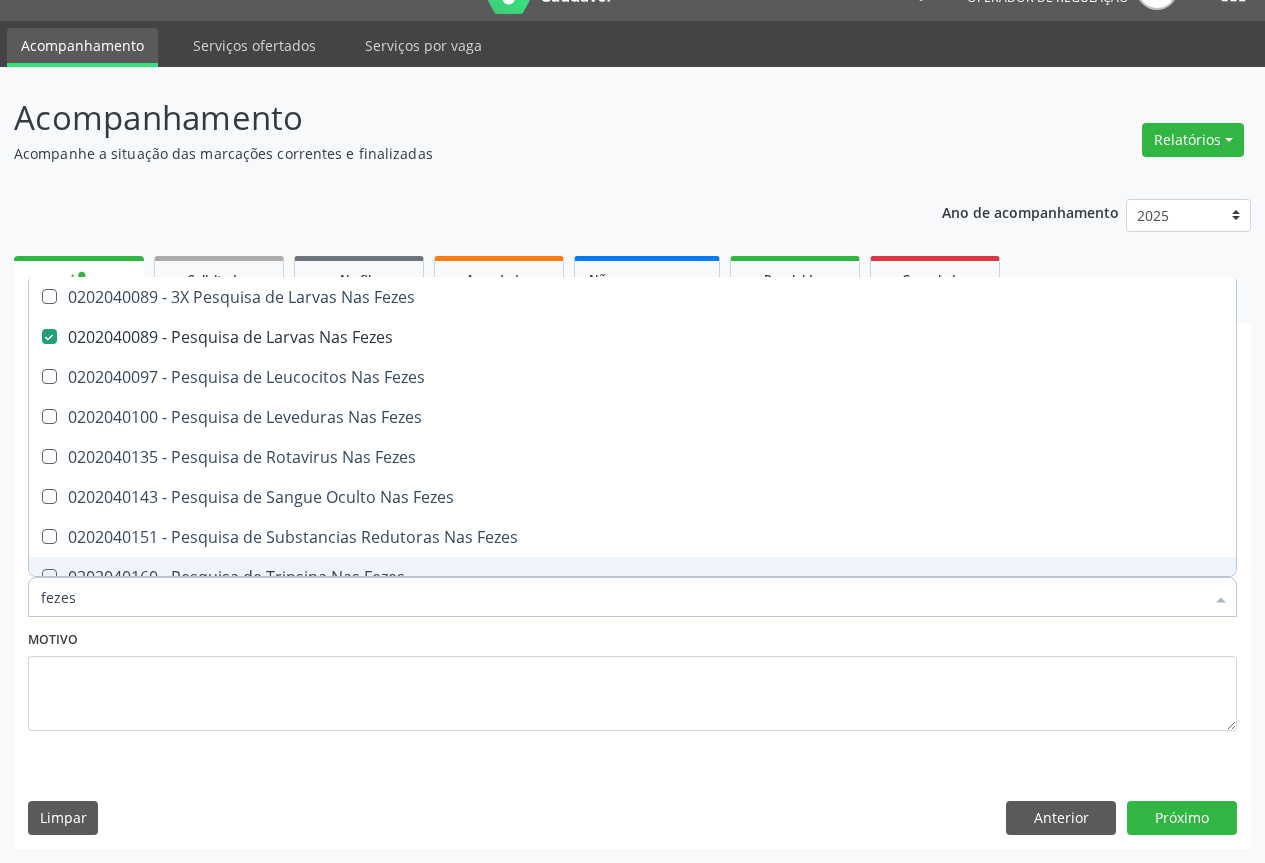 click on "fezes" at bounding box center (622, 597) 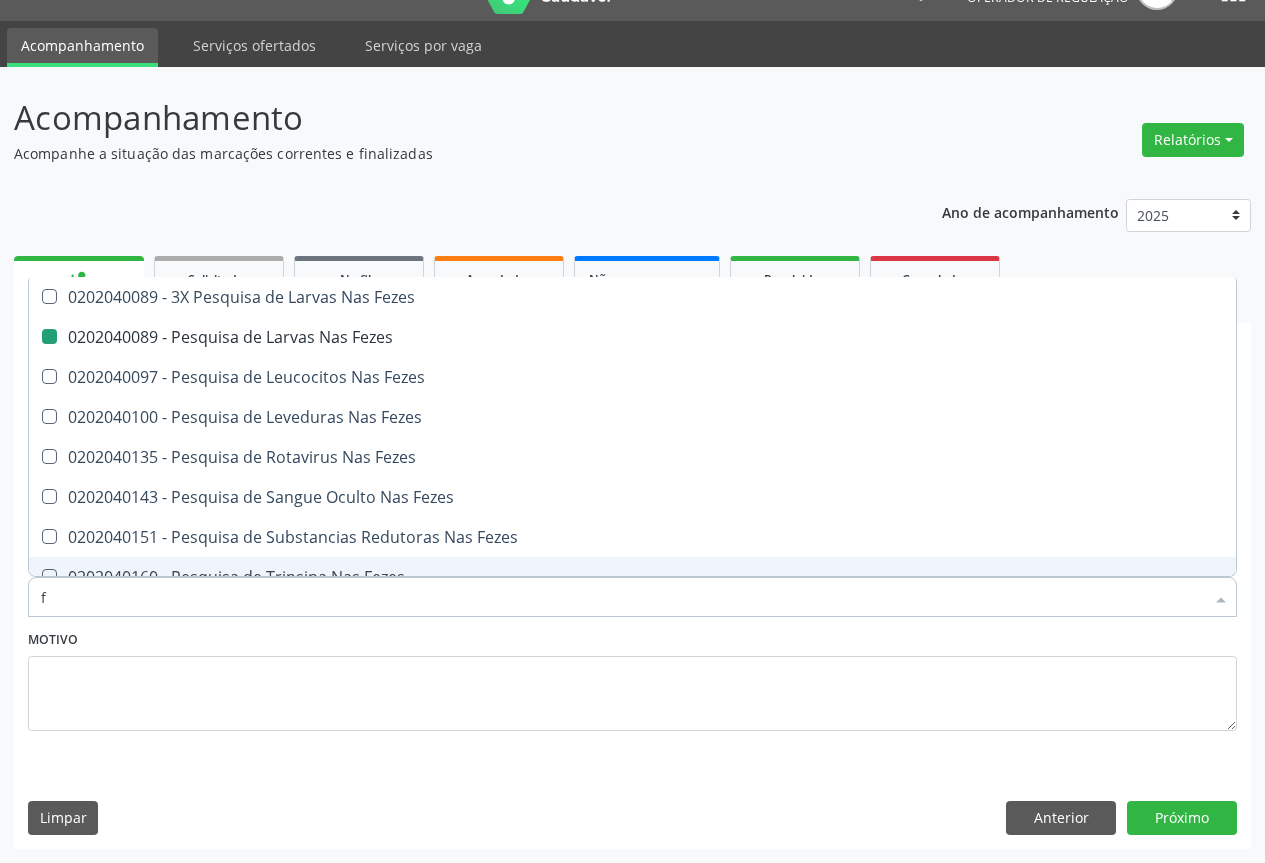 type on "fe" 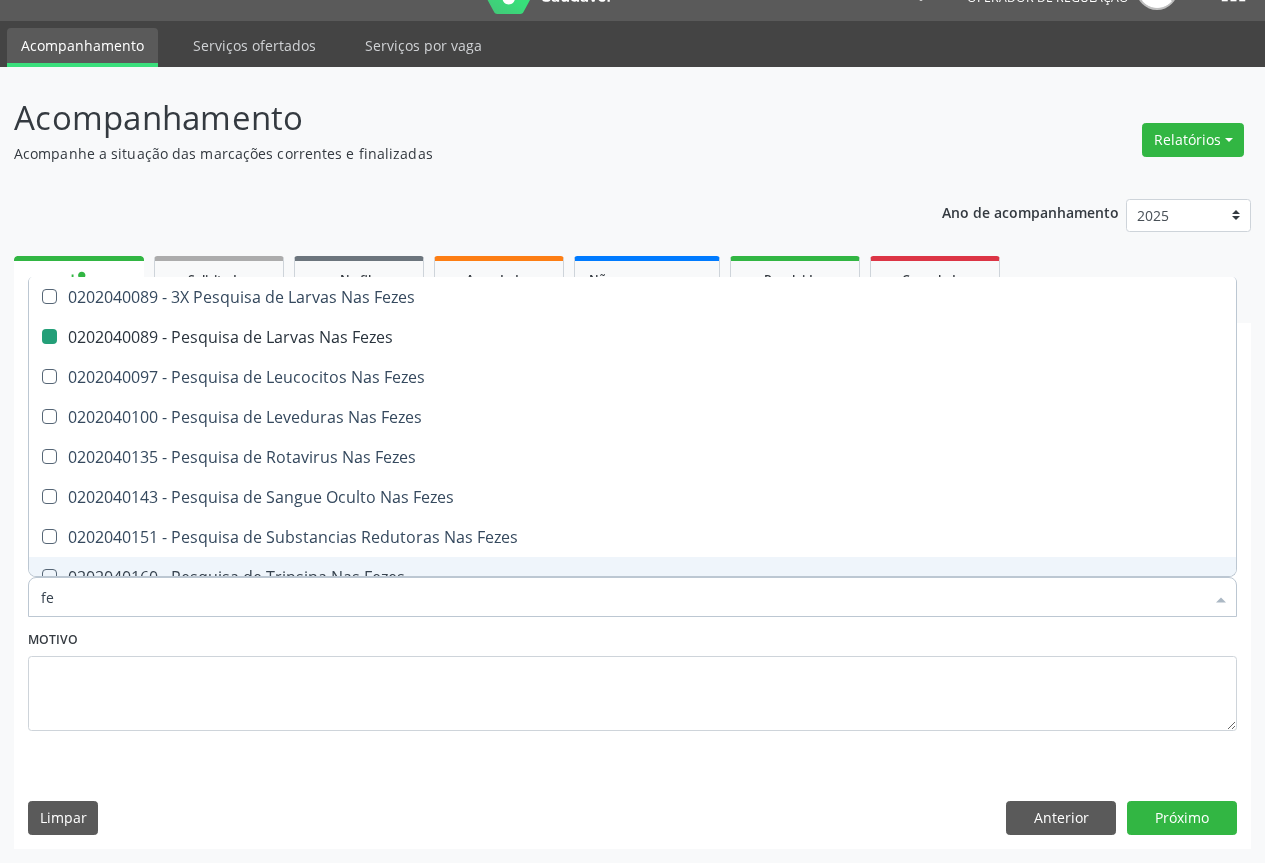 checkbox on "false" 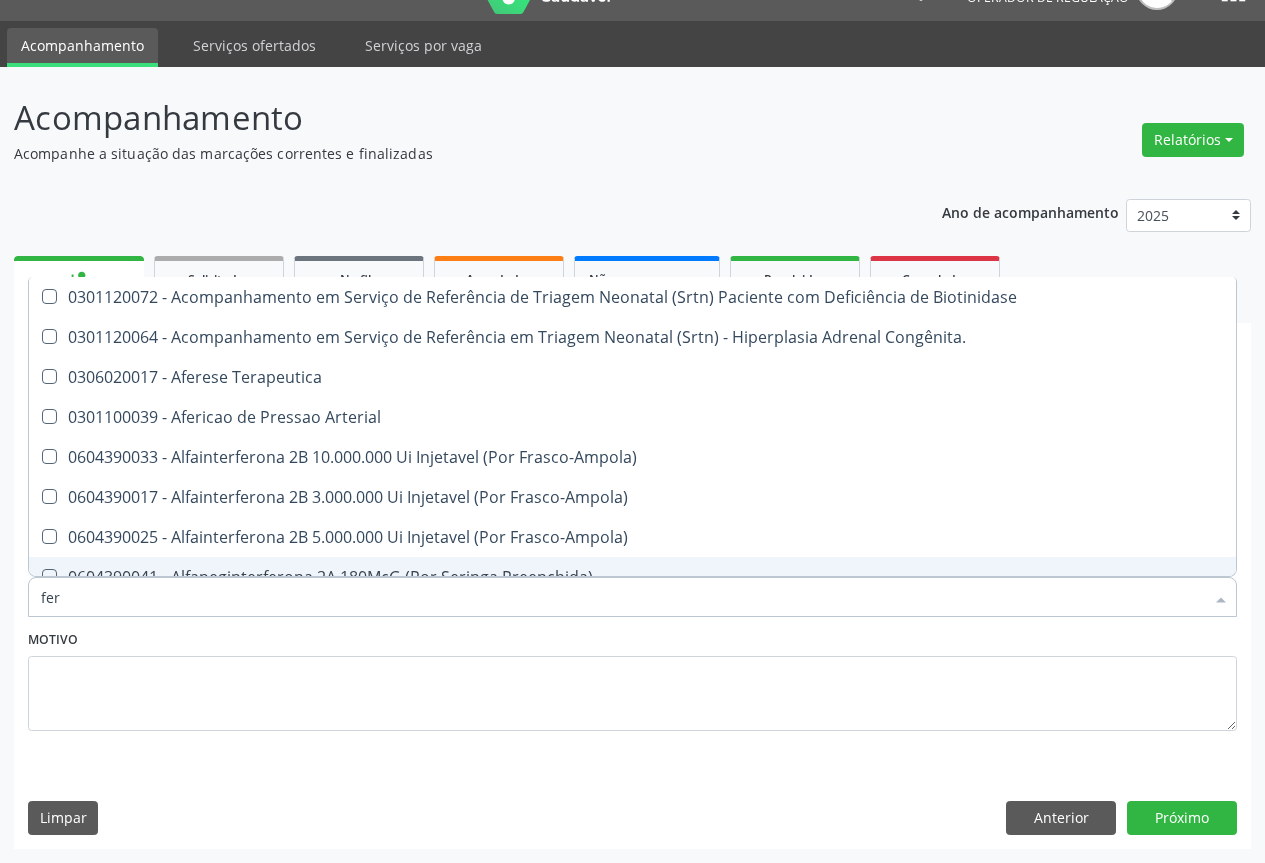 type on "ferr" 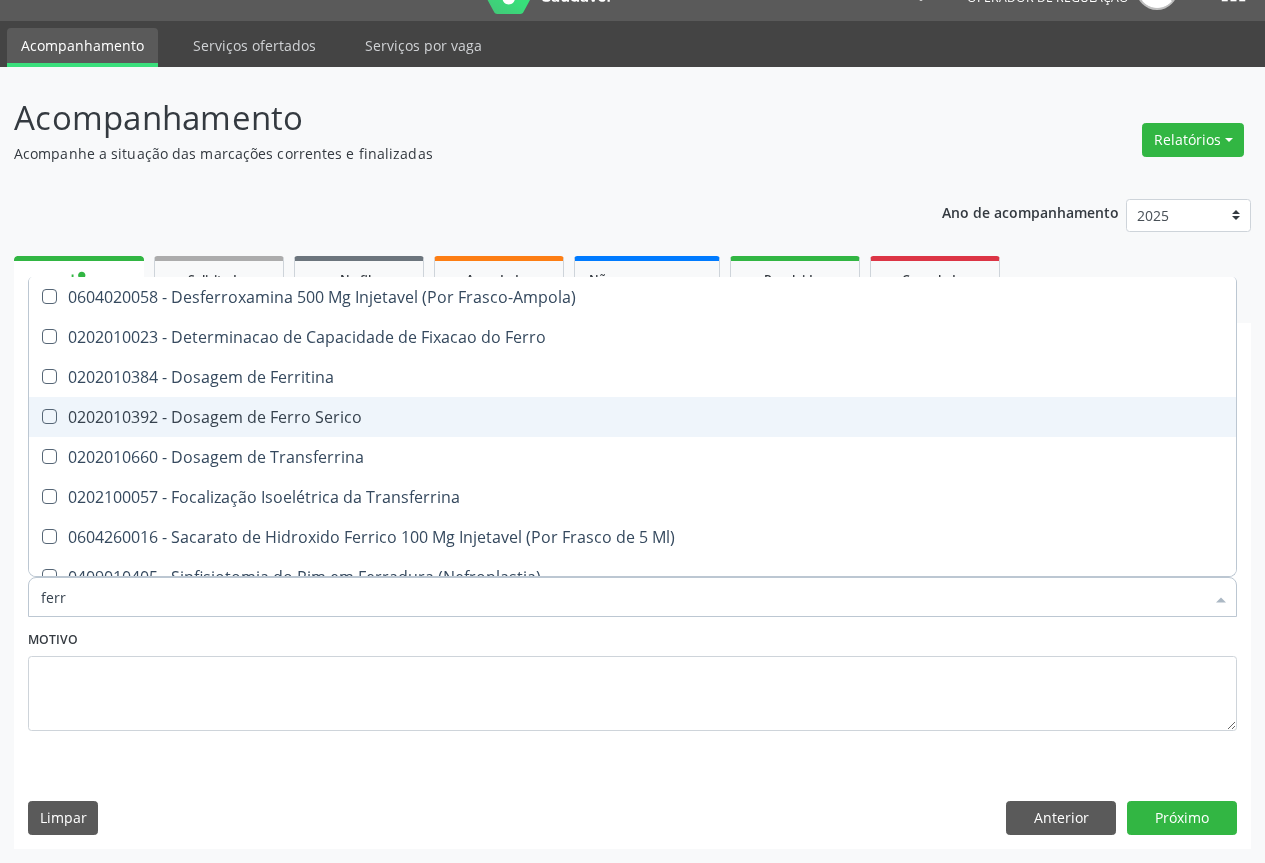 click on "0202010392 - Dosagem de Ferro Serico" at bounding box center (632, 417) 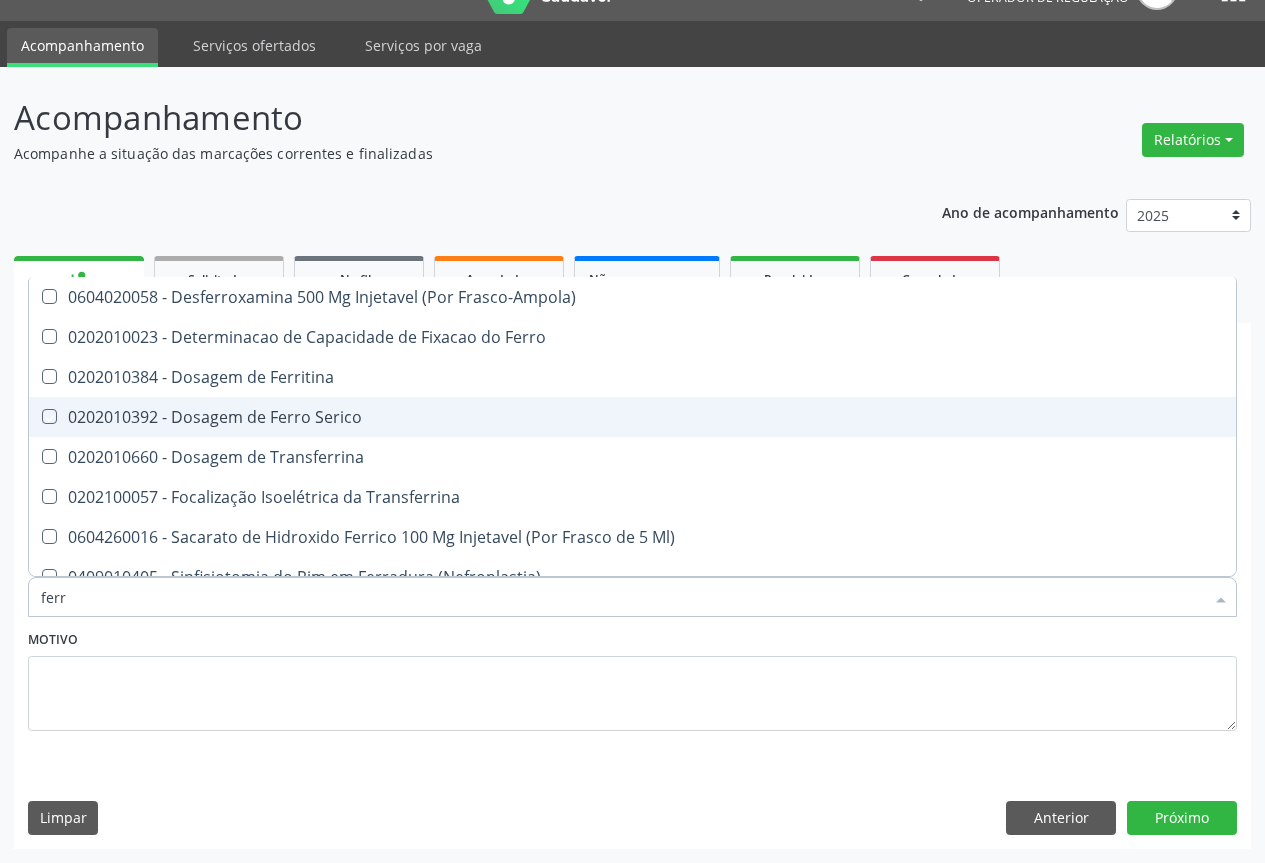 checkbox on "true" 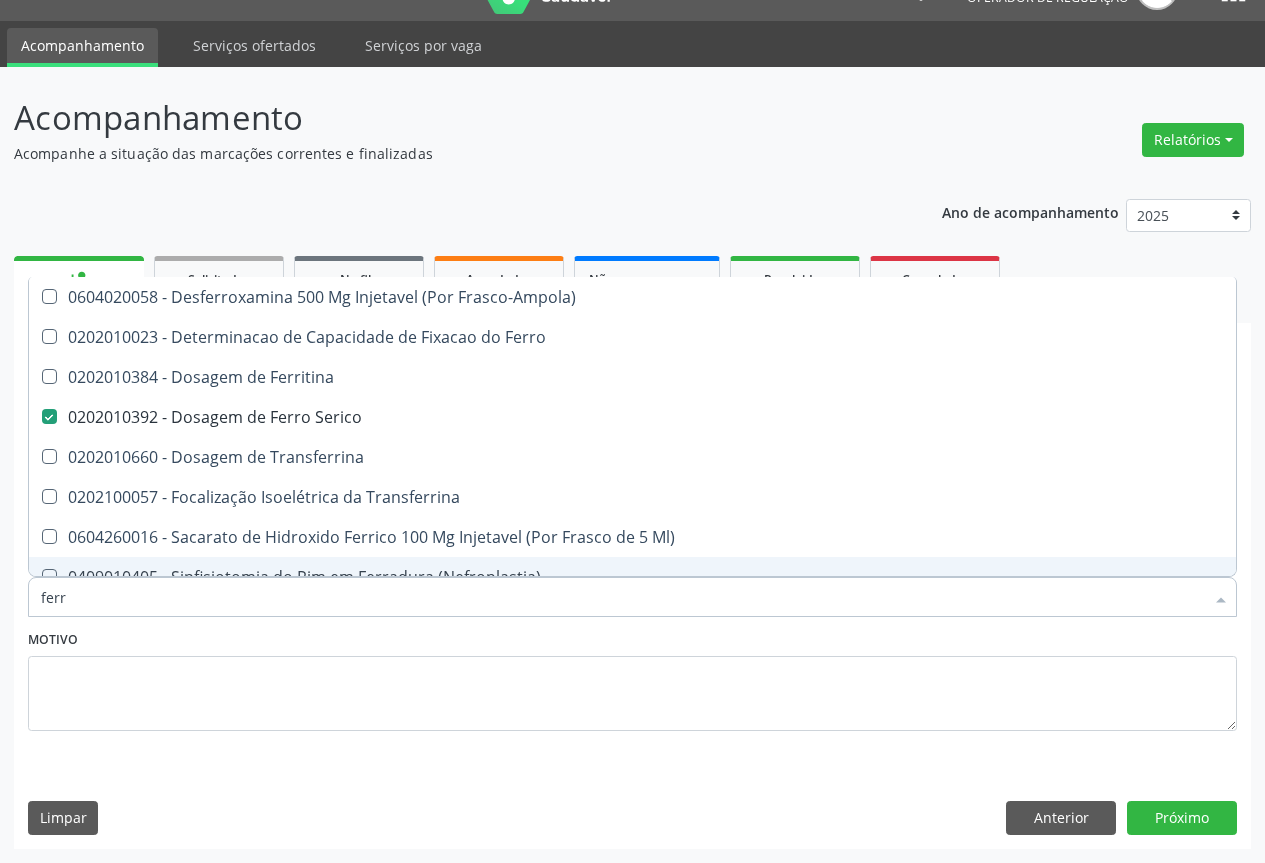 click on "ferr" at bounding box center [622, 597] 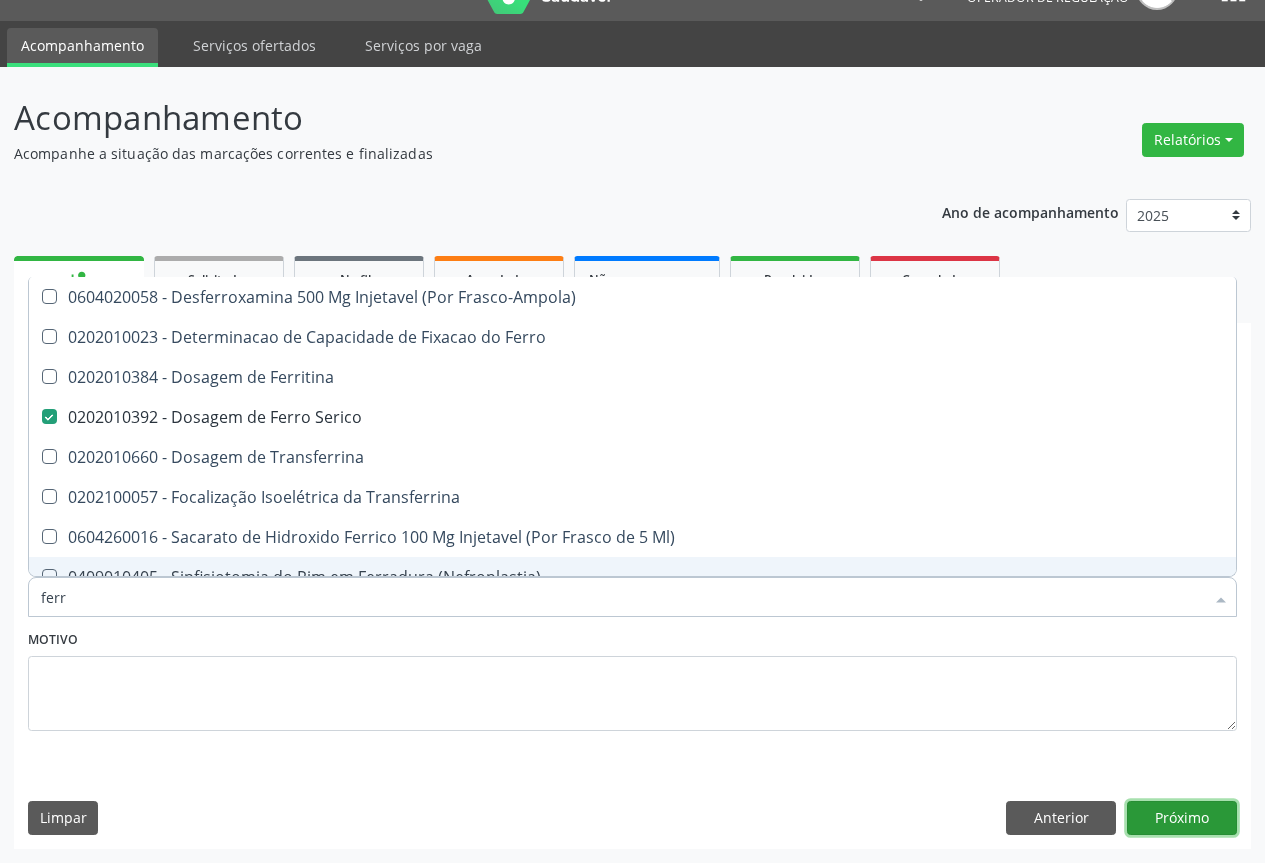 click on "Próximo" at bounding box center (1182, 818) 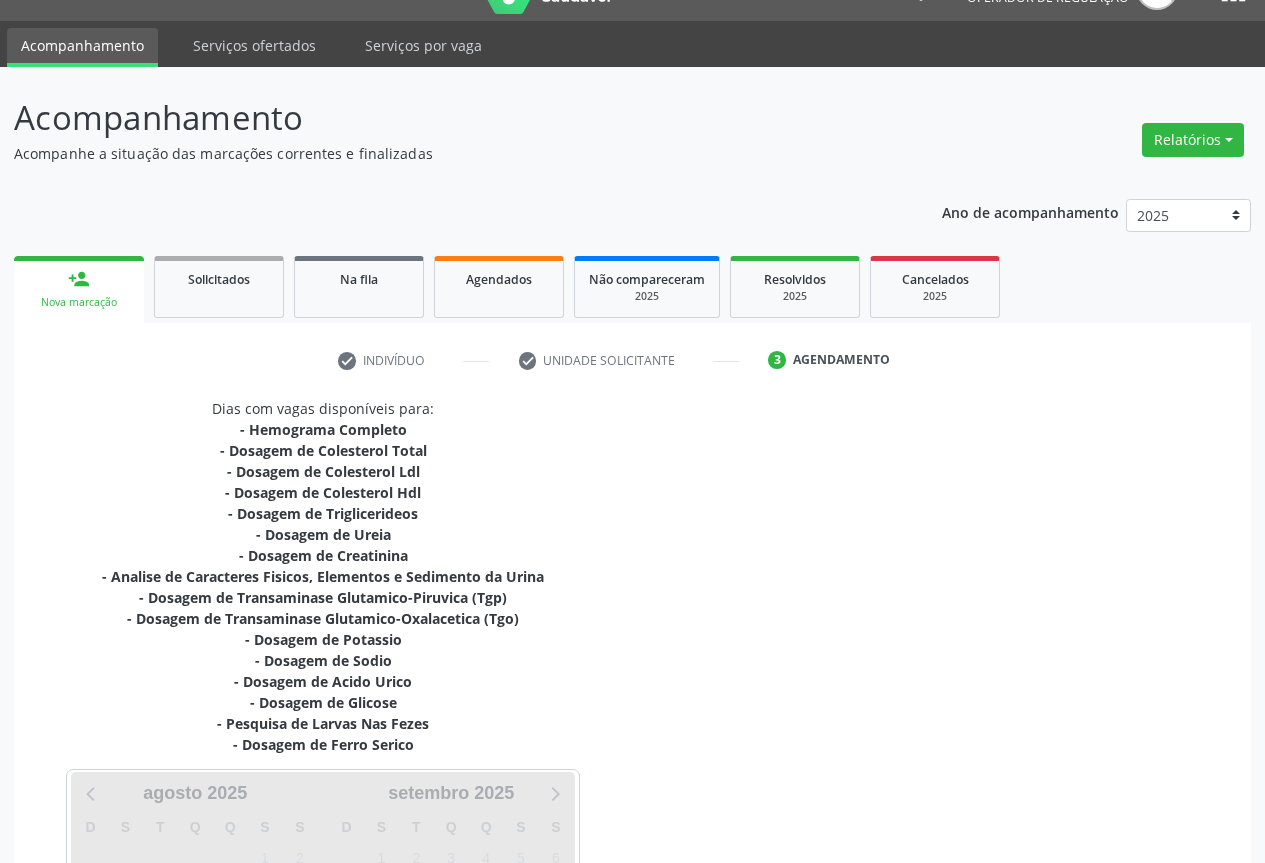 scroll, scrollTop: 322, scrollLeft: 0, axis: vertical 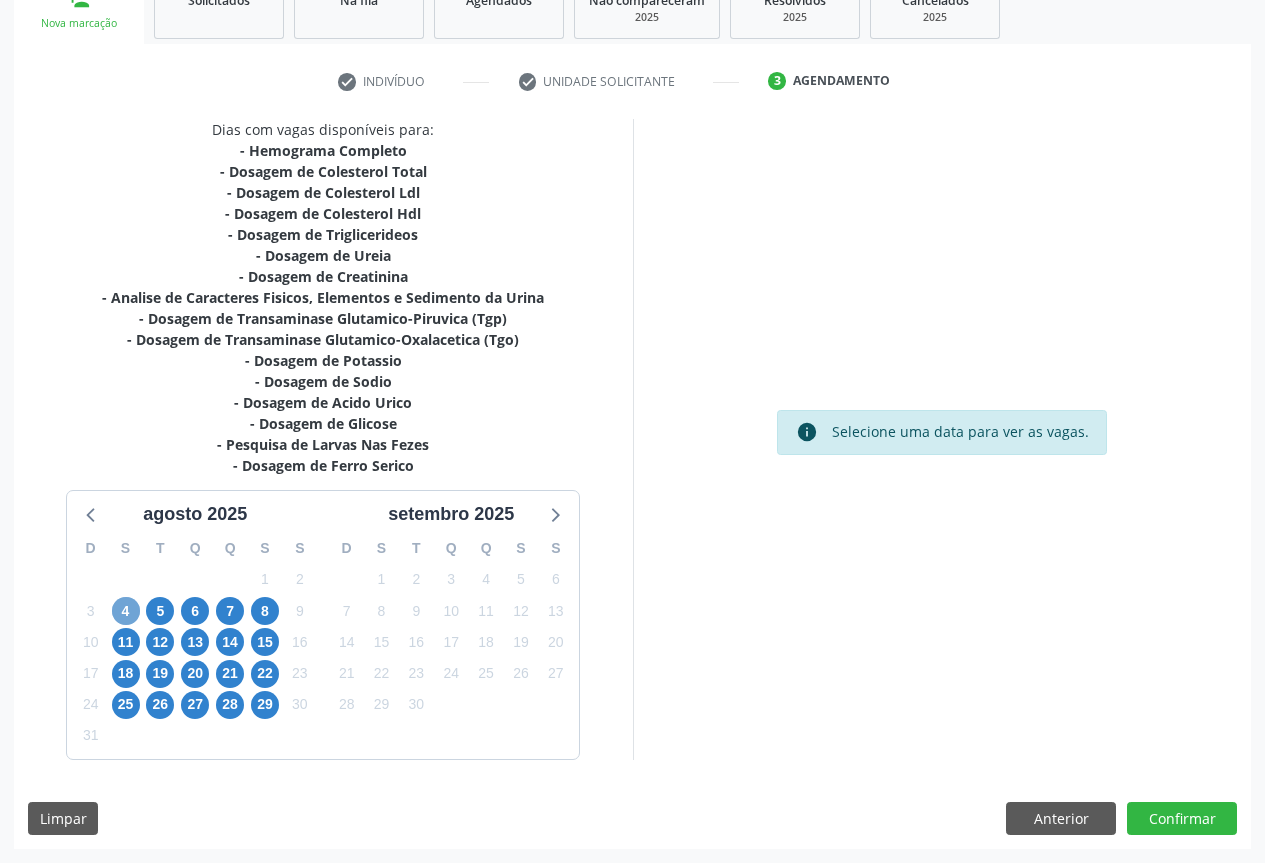 click on "4" at bounding box center (126, 611) 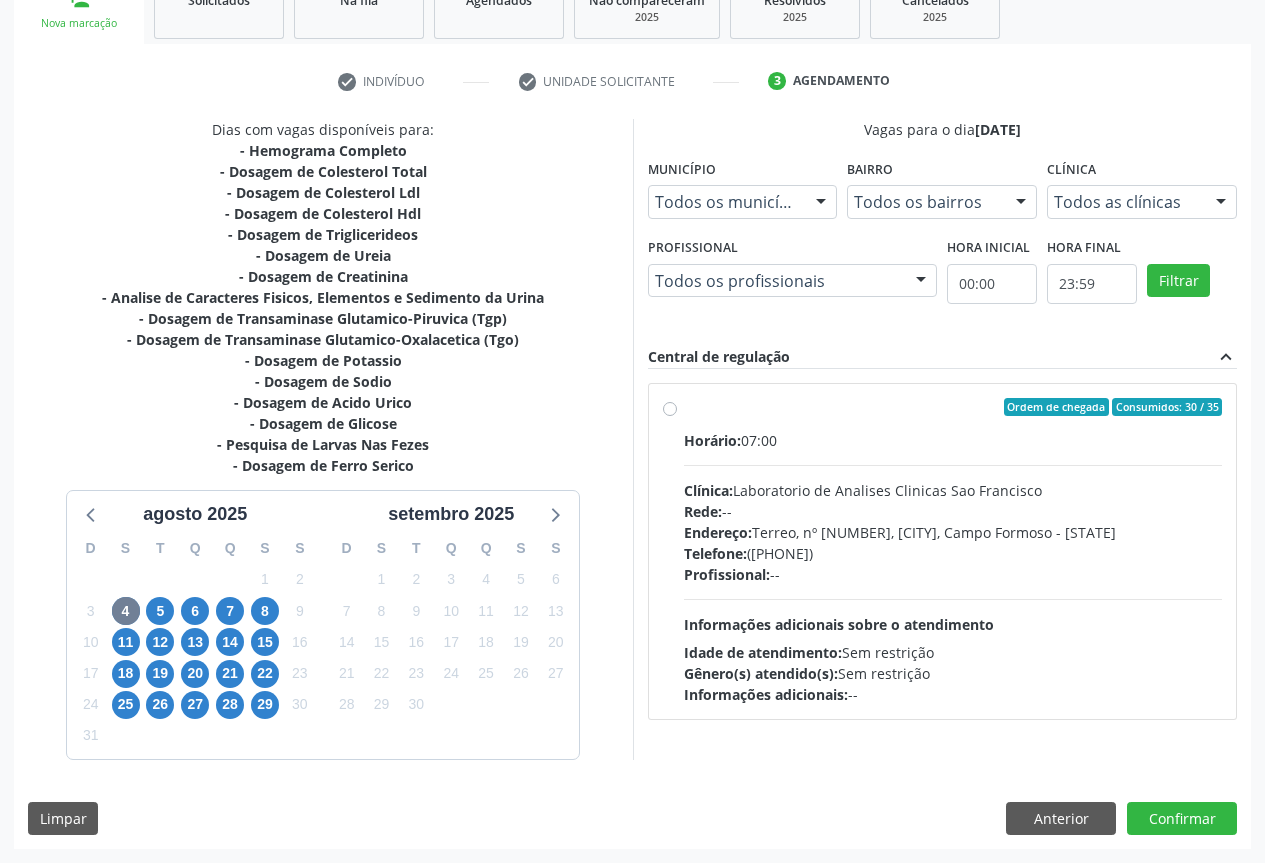 click on "Endereço:   Terreo, nº 258, Centro, Campo Formoso - BA" at bounding box center [953, 532] 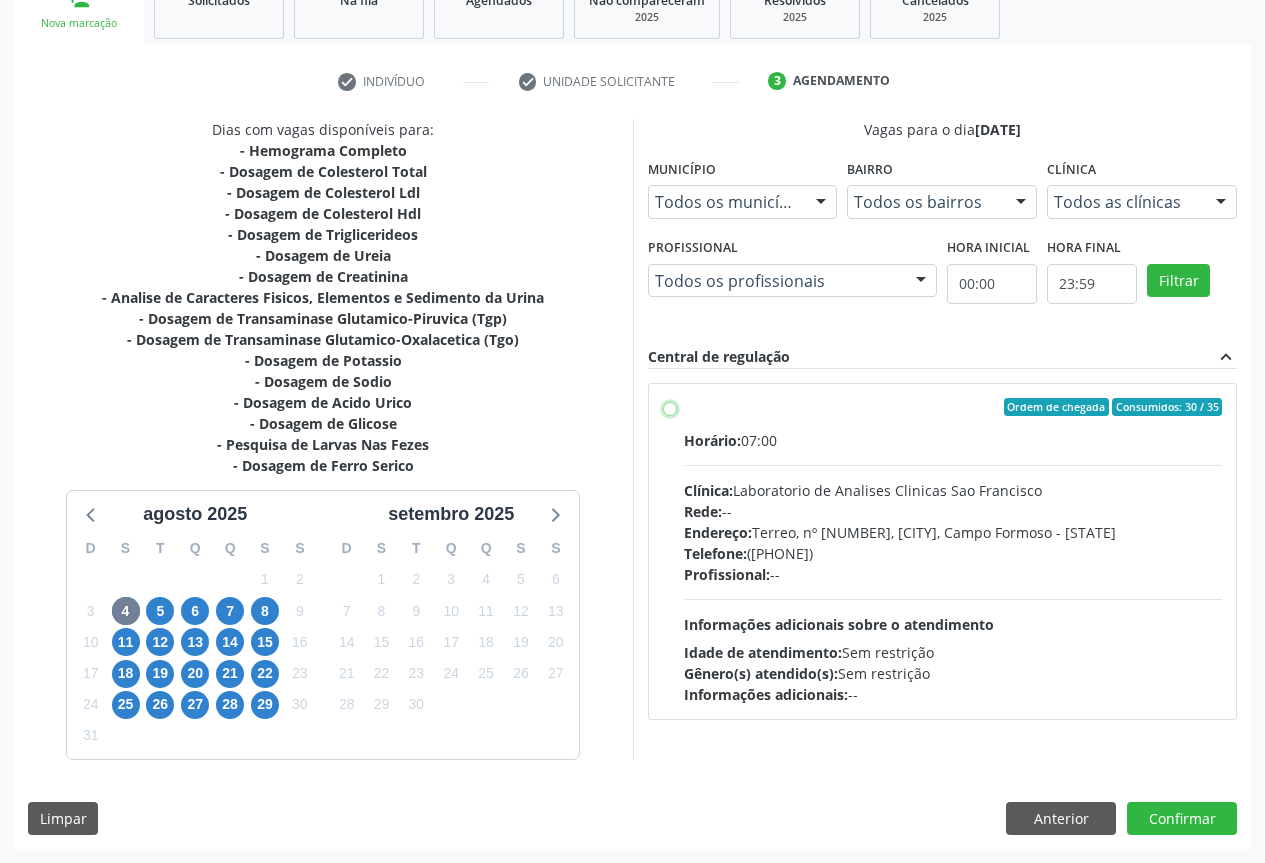 click on "Ordem de chegada
Consumidos: 30 / 35
Horário:   07:00
Clínica:  Laboratorio de Analises Clinicas Sao Francisco
Rede:
--
Endereço:   Terreo, nº 258, Centro, Campo Formoso - BA
Telefone:   (74) 36453588
Profissional:
--
Informações adicionais sobre o atendimento
Idade de atendimento:
Sem restrição
Gênero(s) atendido(s):
Sem restrição
Informações adicionais:
--" at bounding box center (670, 407) 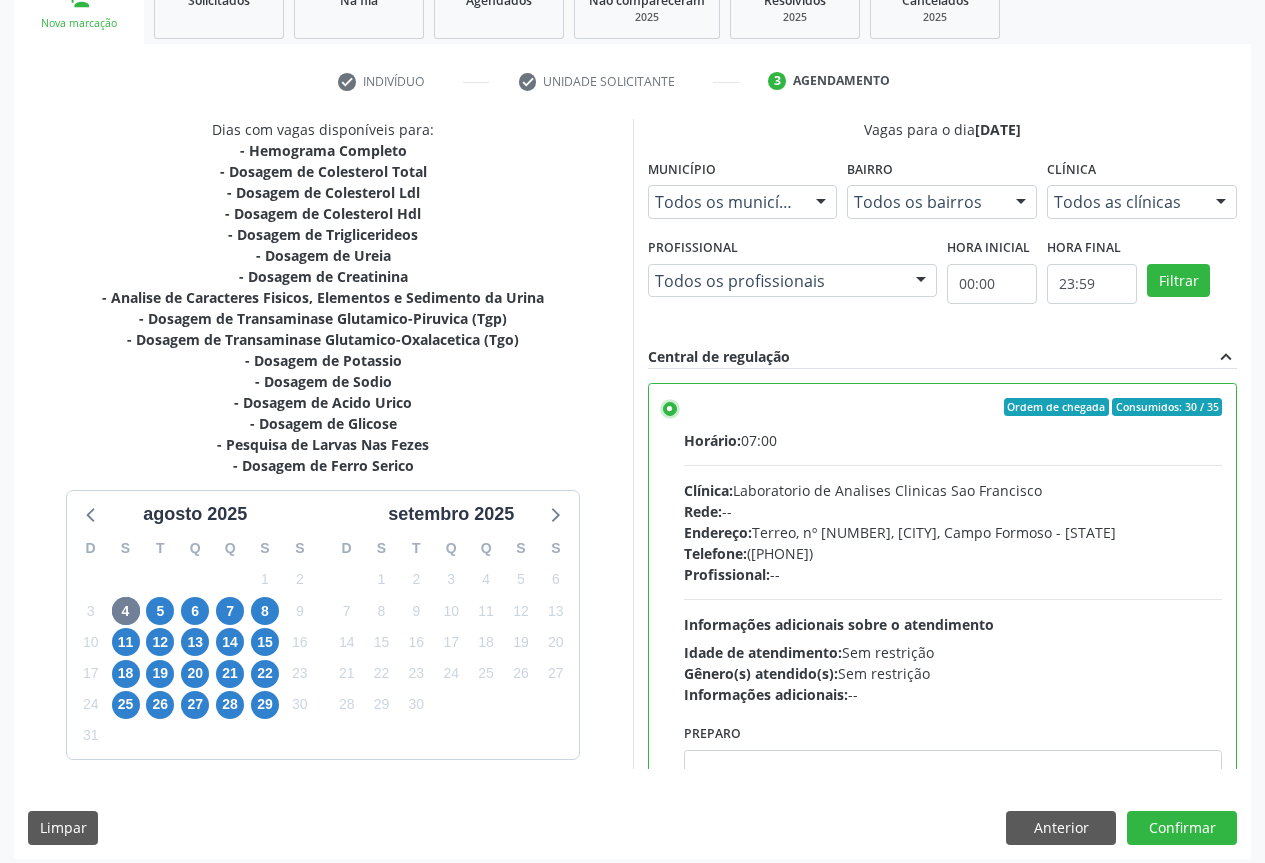 scroll, scrollTop: 332, scrollLeft: 0, axis: vertical 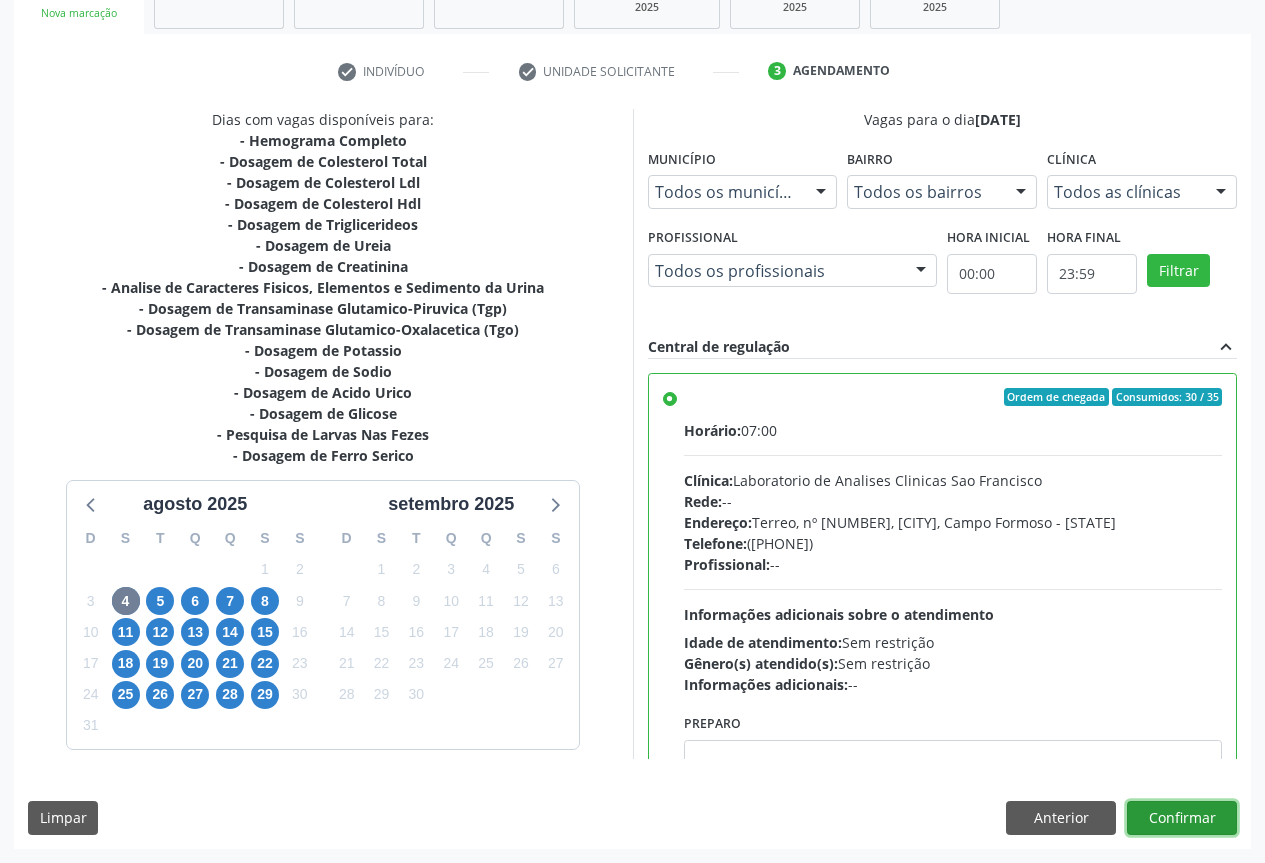 click on "Confirmar" at bounding box center [1182, 818] 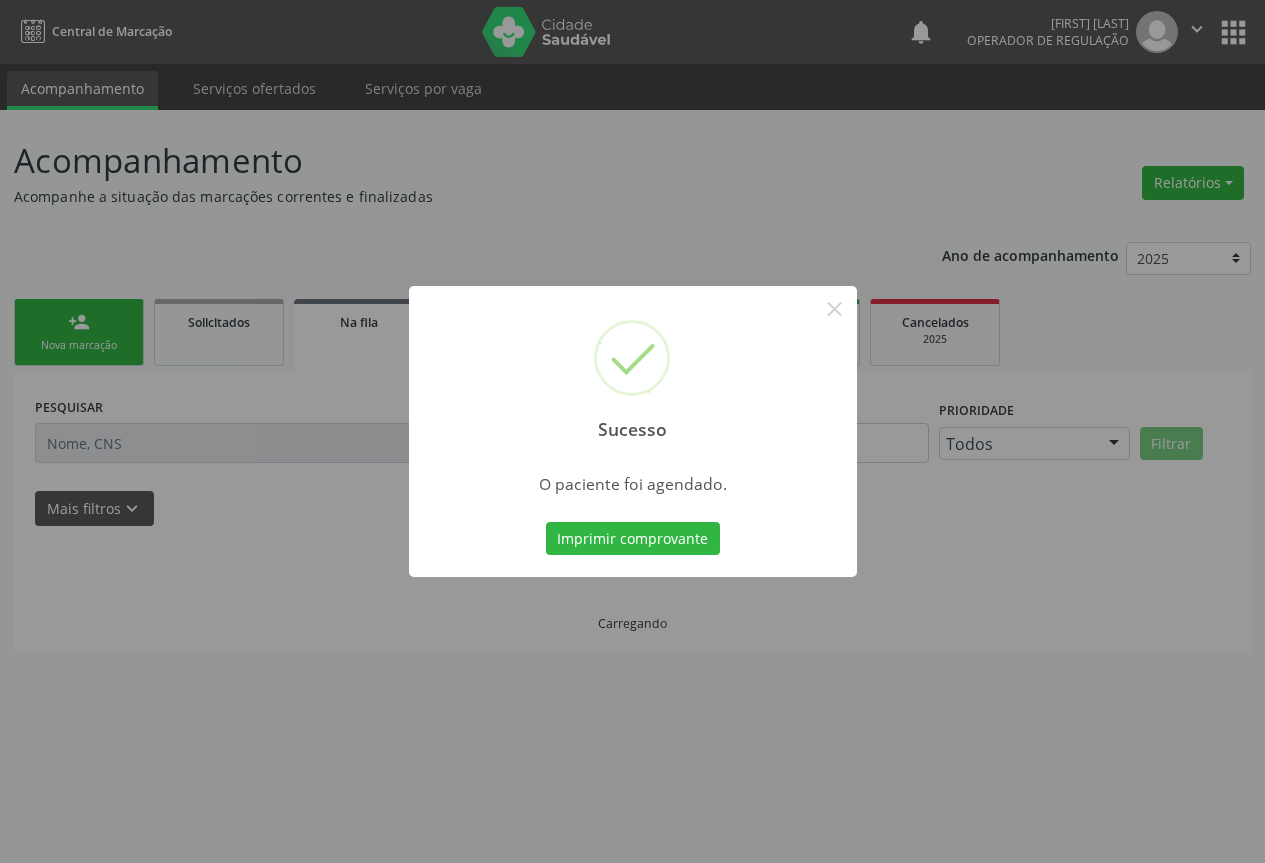 scroll, scrollTop: 0, scrollLeft: 0, axis: both 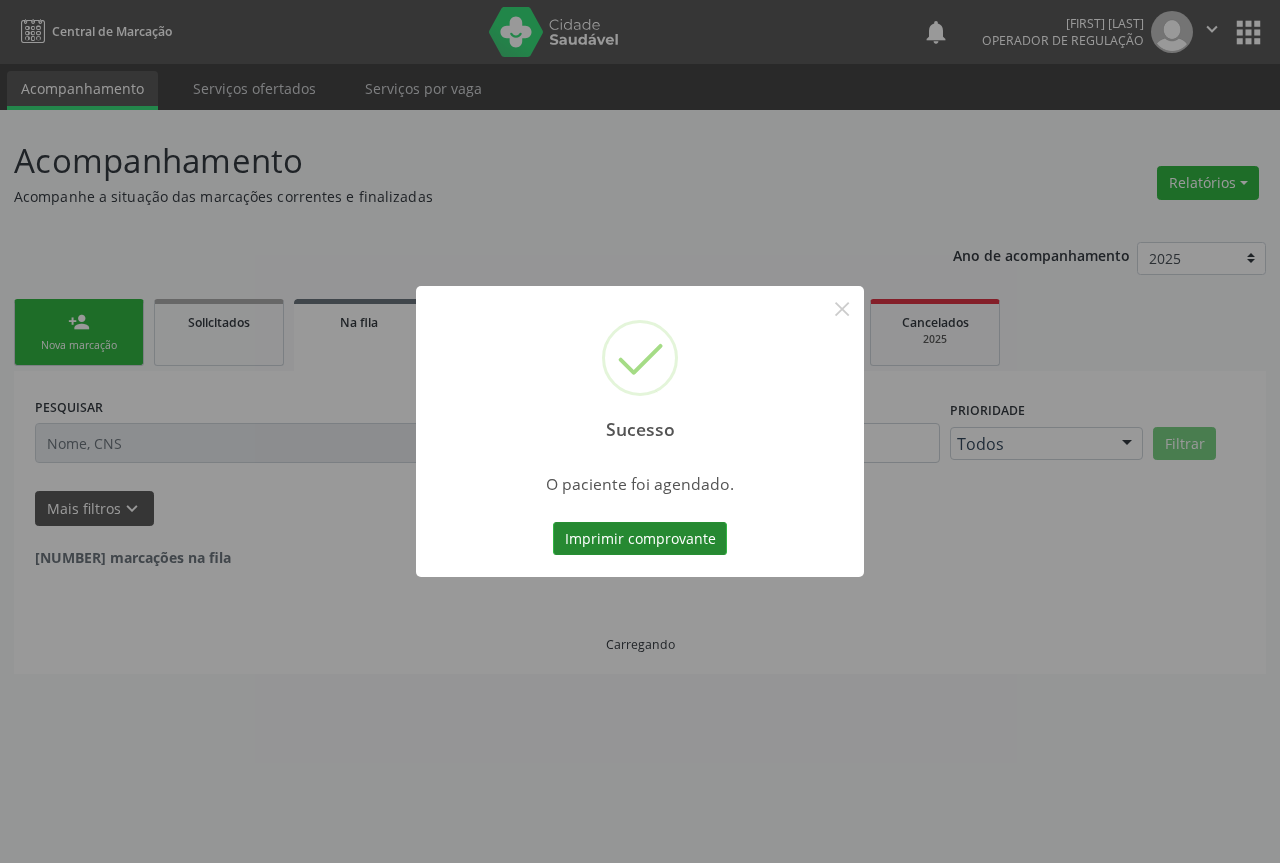 click on "Imprimir comprovante" at bounding box center (640, 539) 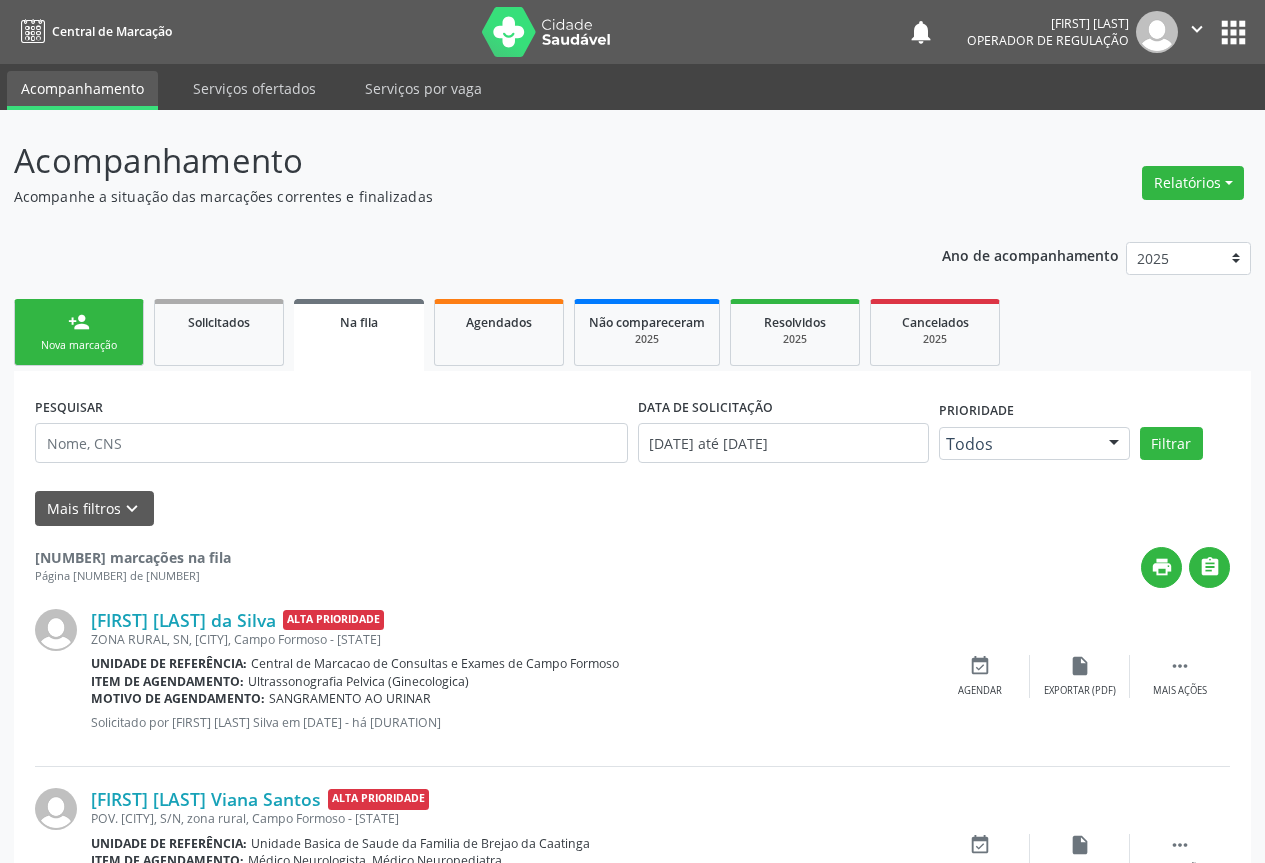 click on "person_add
Nova marcação" at bounding box center (79, 332) 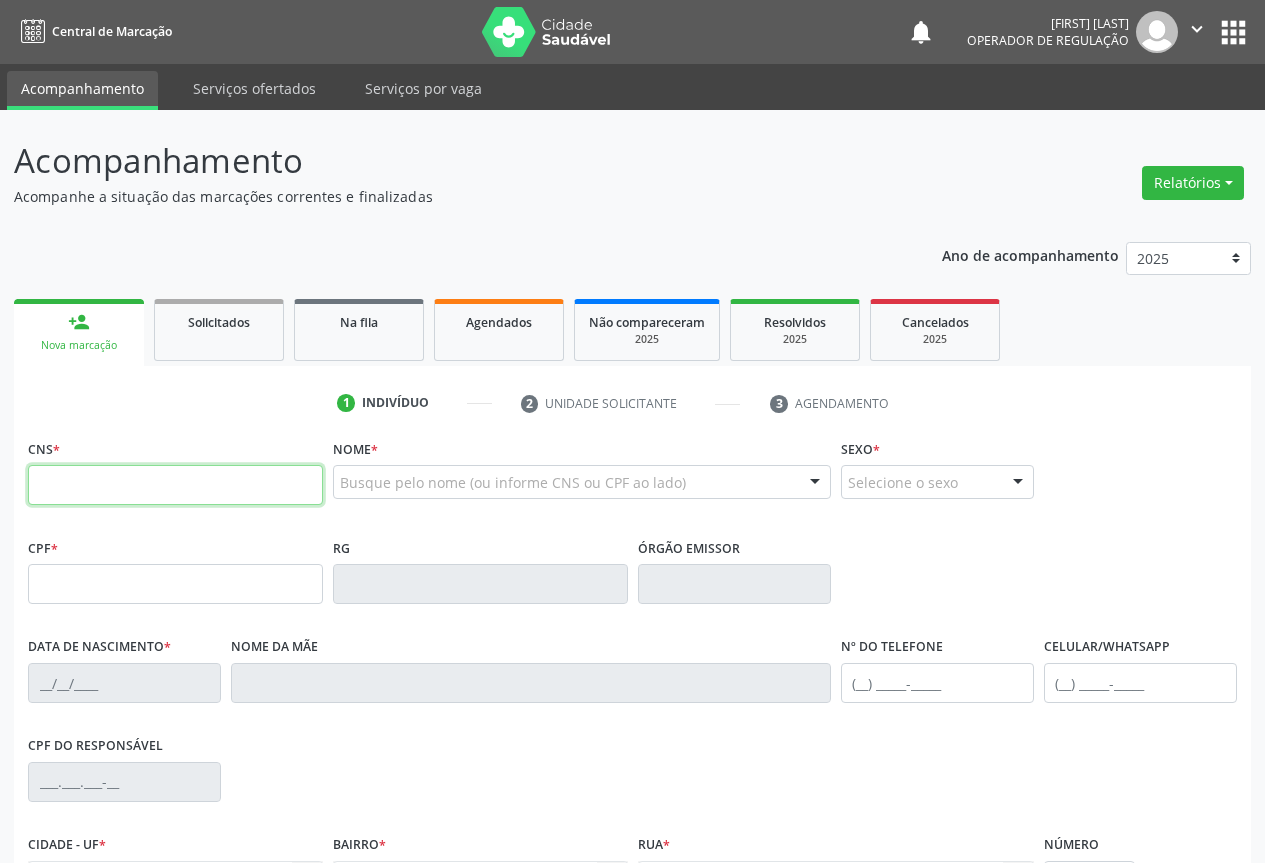 click at bounding box center [175, 485] 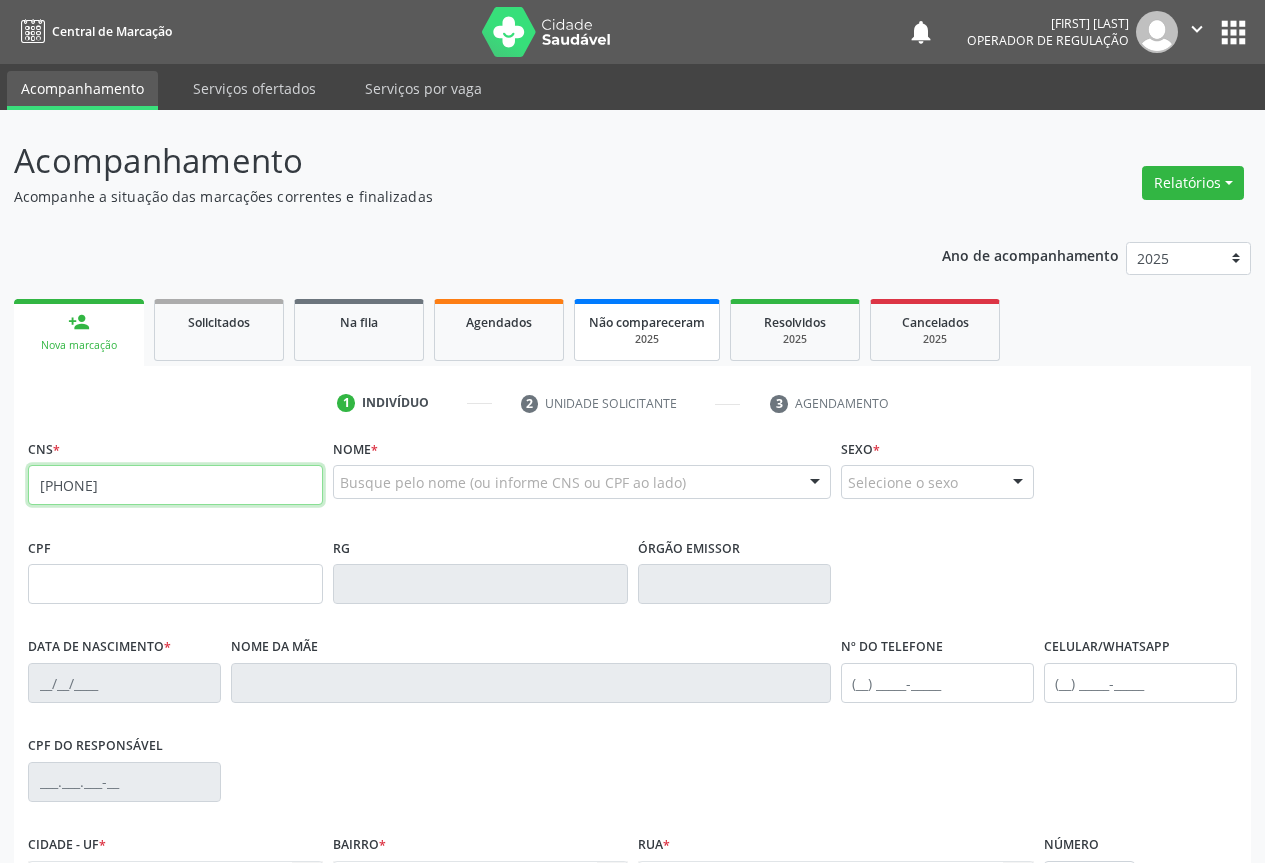 type on "708 0075 4716 3130" 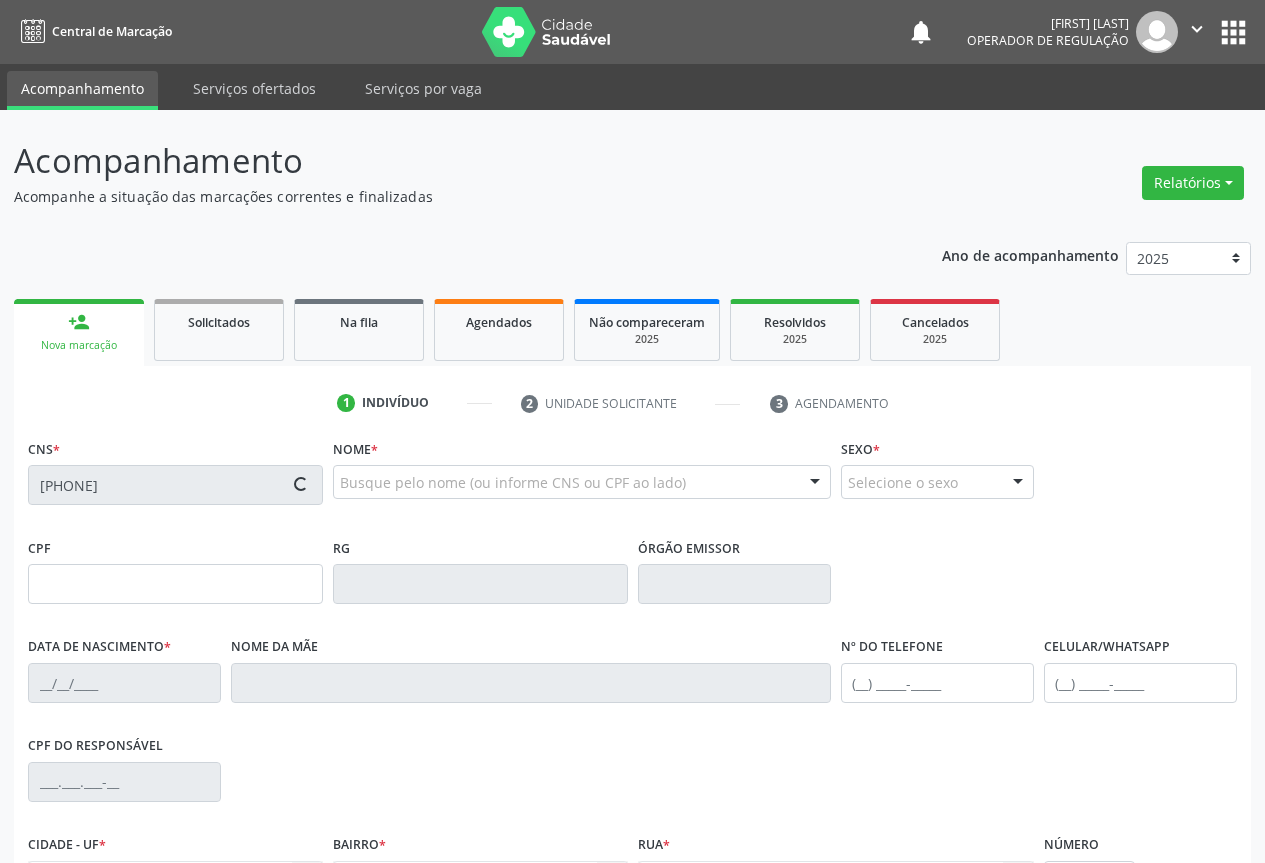 type on "1311499970" 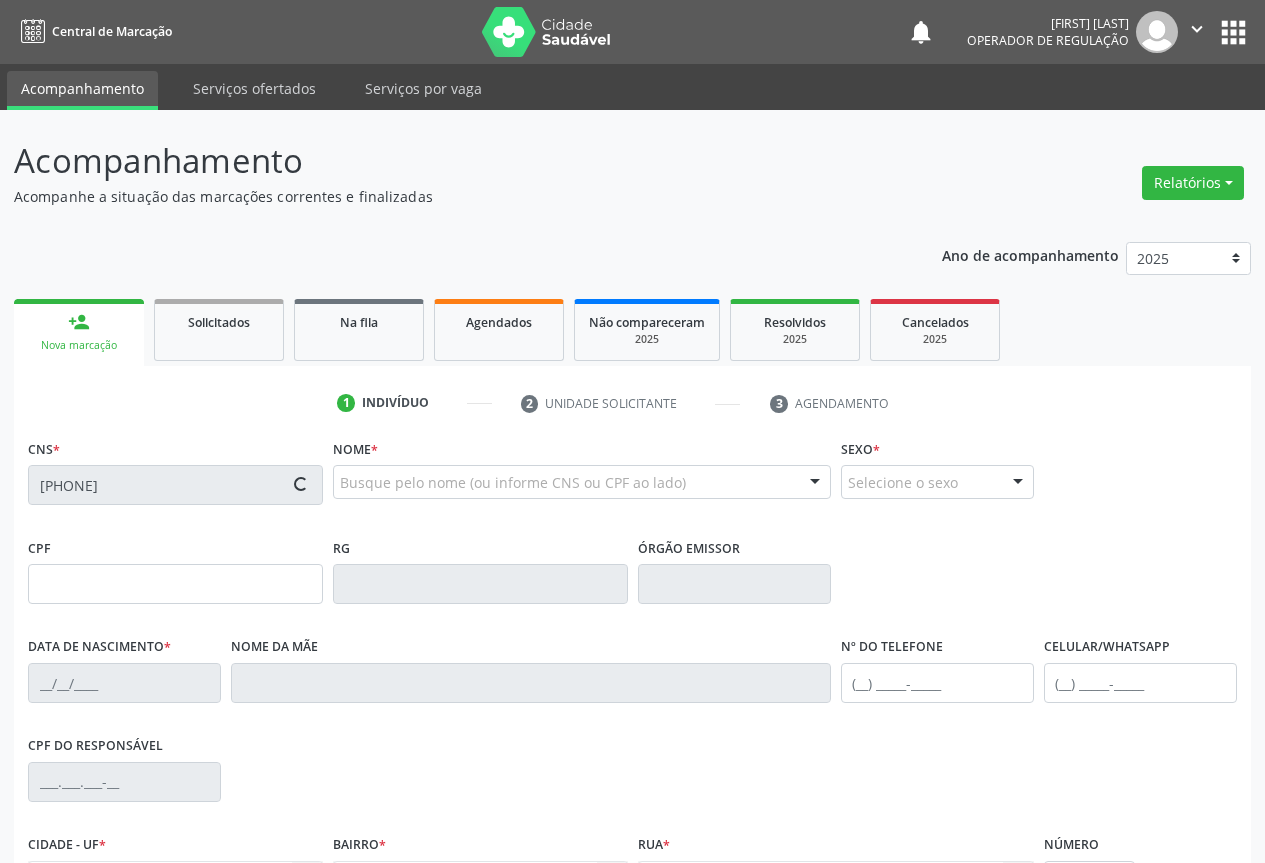 type on "21/05/1982" 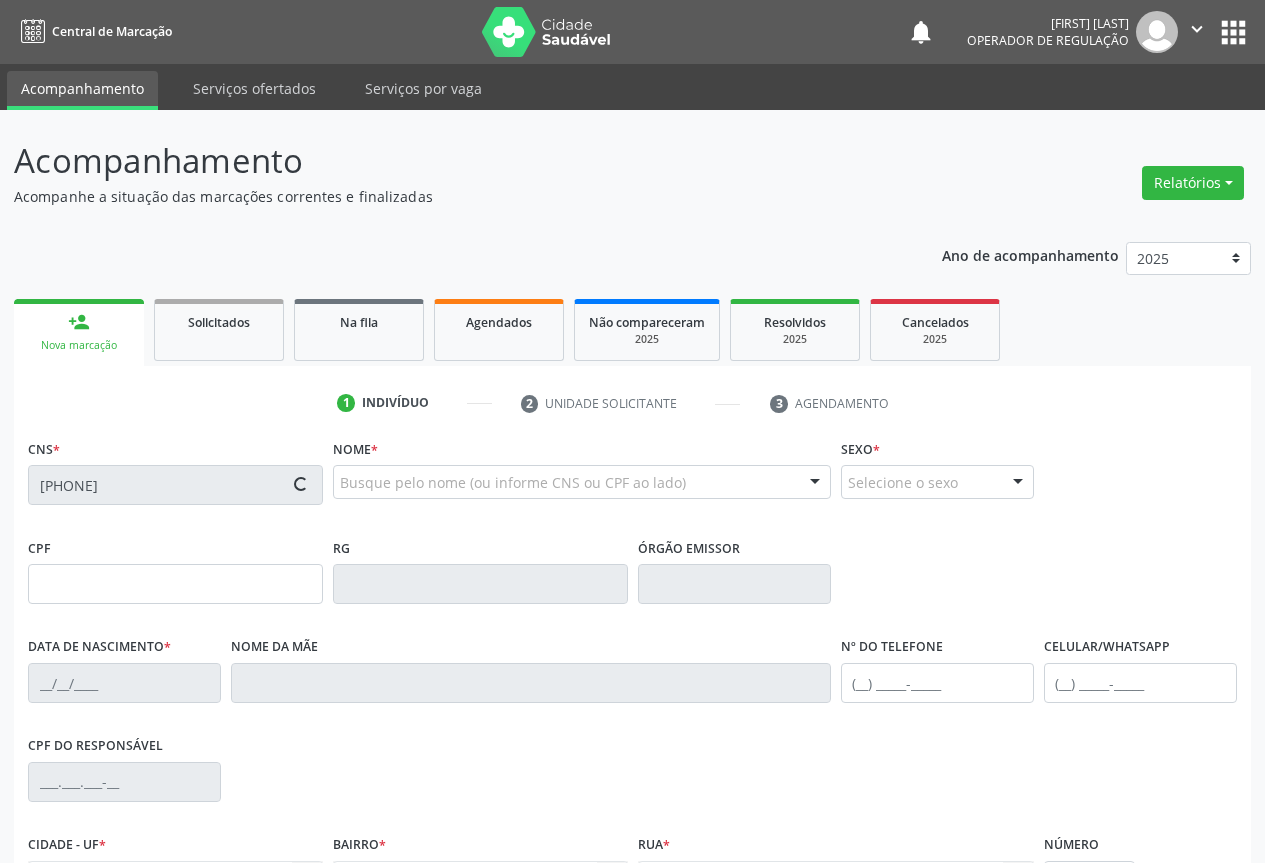 type on "(74) 98842-6043" 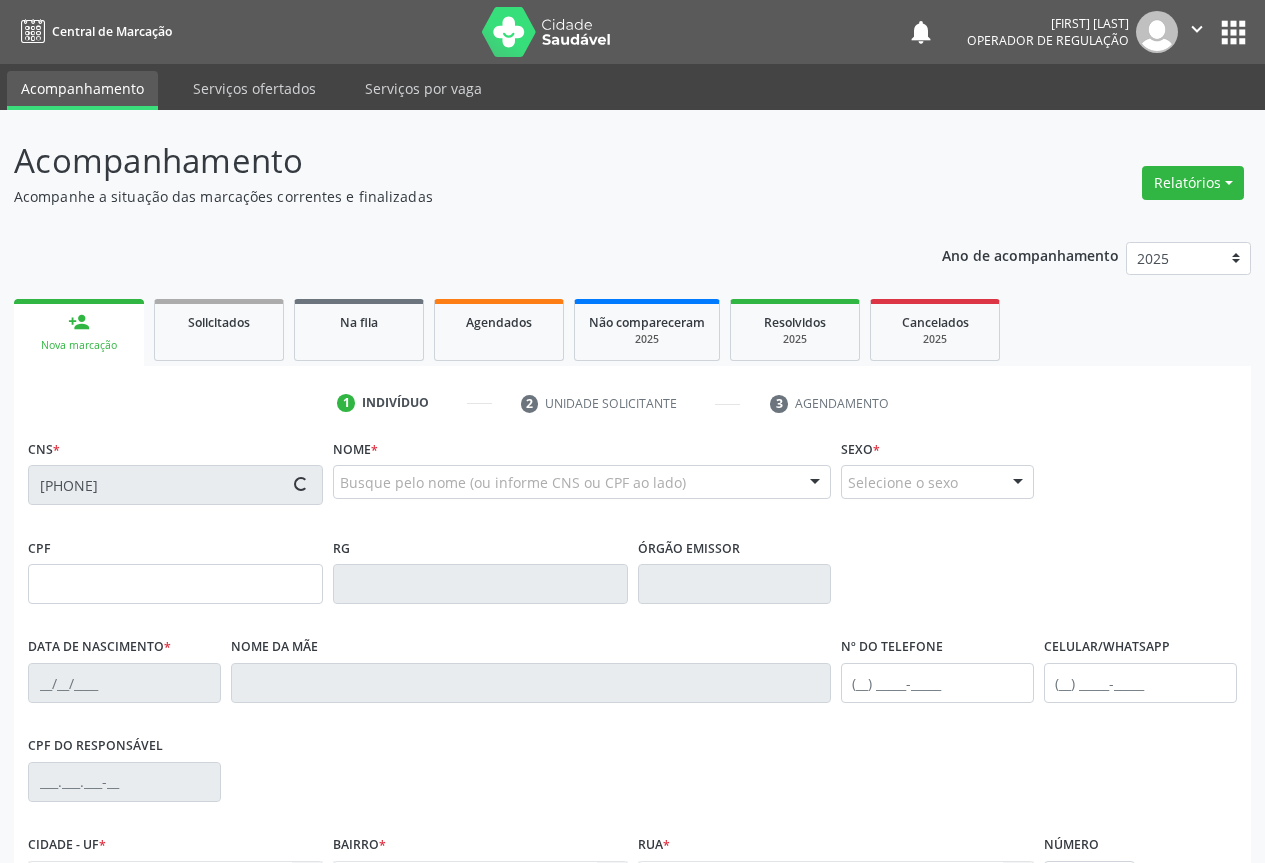 type on "(74) 98842-6043" 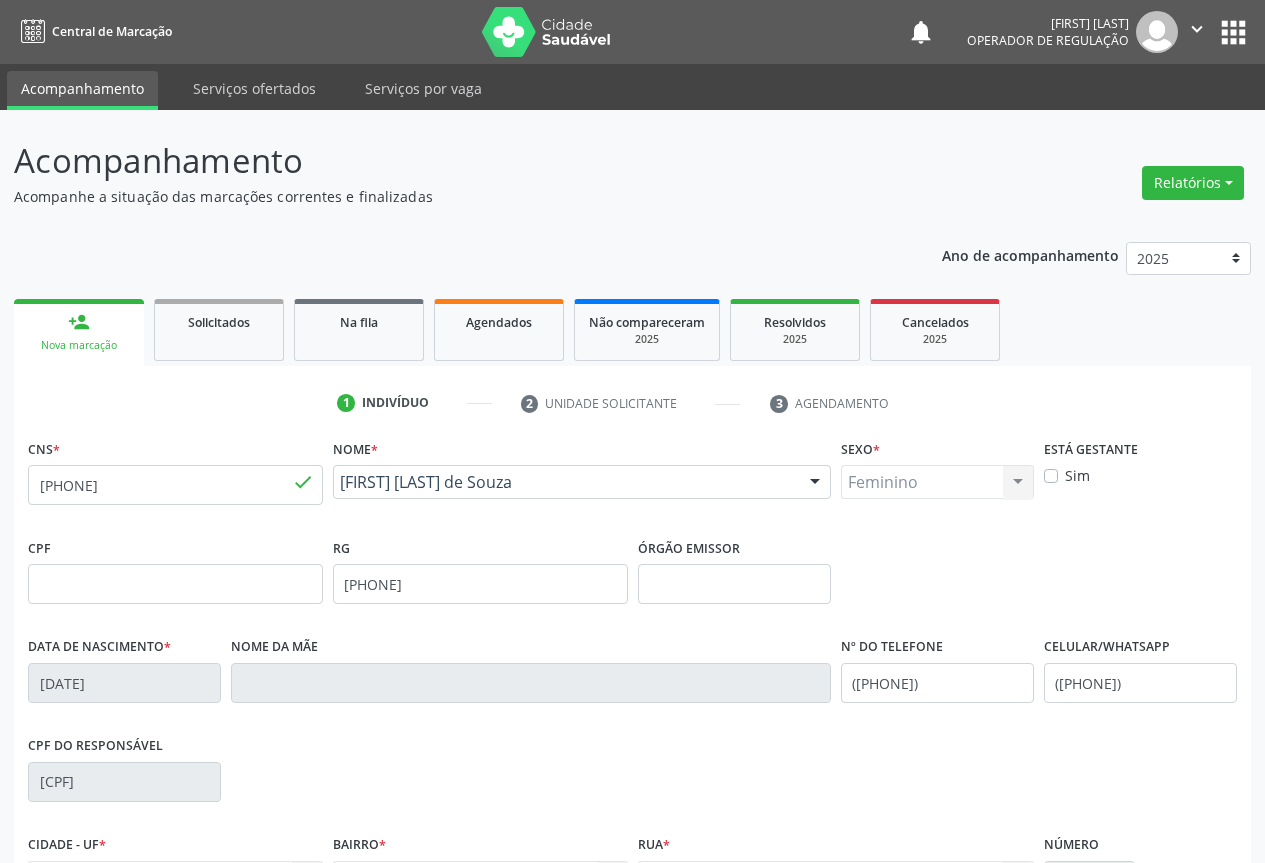 scroll, scrollTop: 221, scrollLeft: 0, axis: vertical 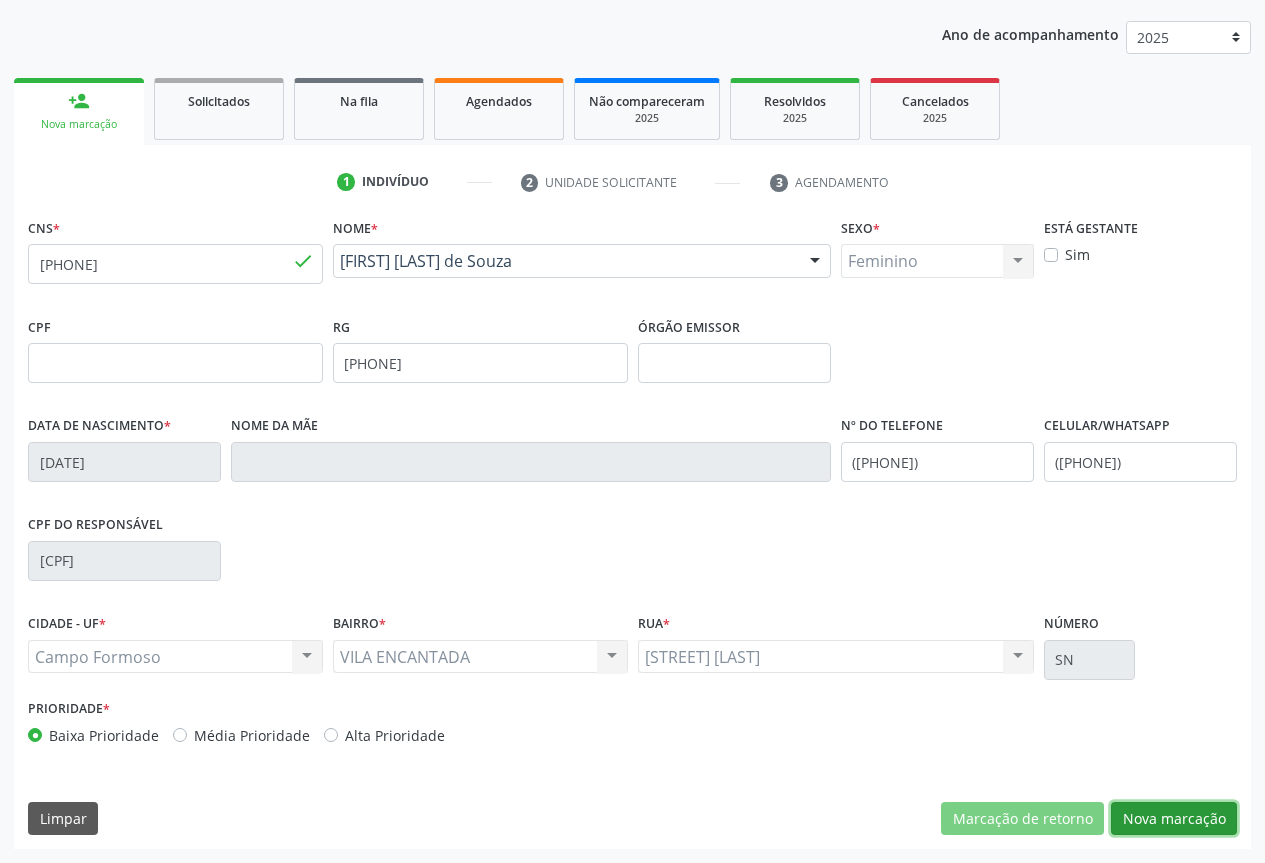 click on "Nova marcação" at bounding box center [1174, 819] 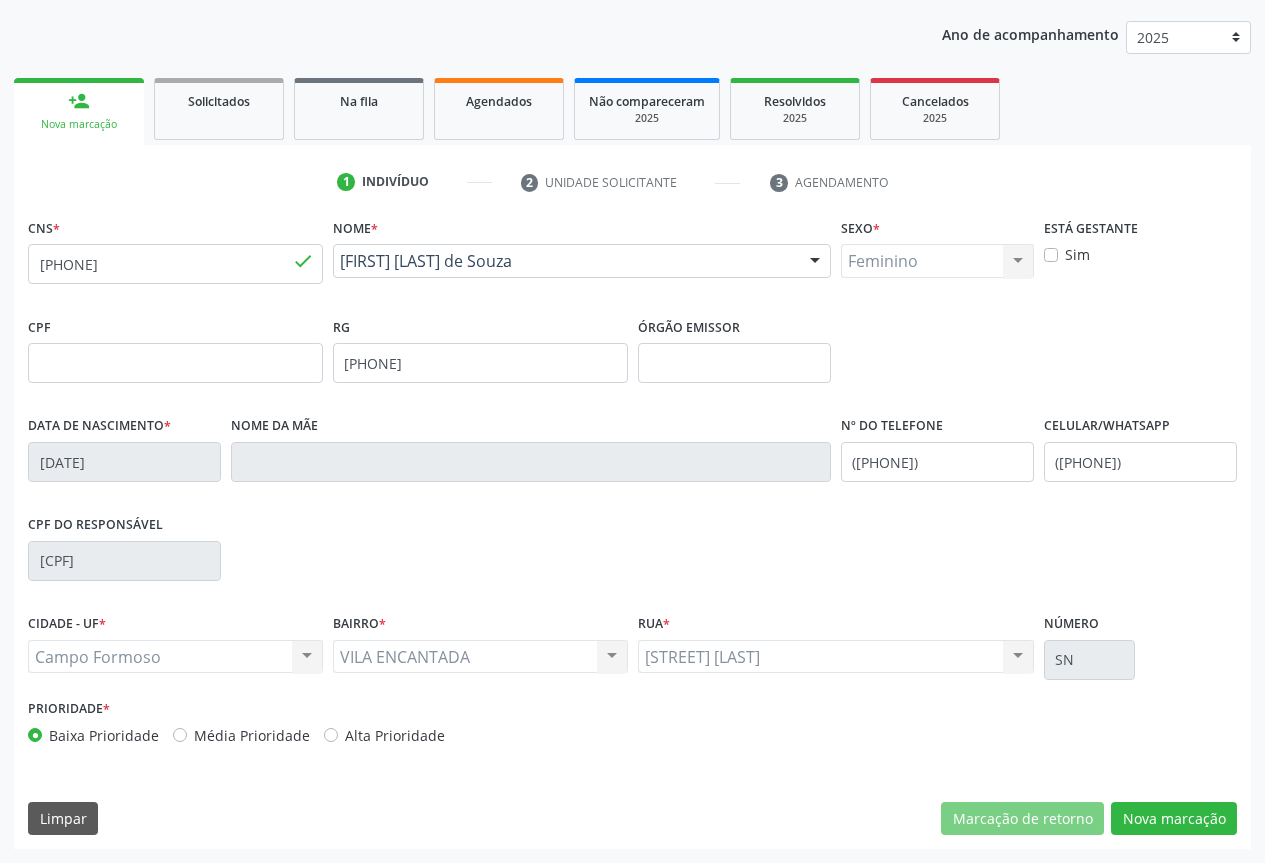 scroll, scrollTop: 43, scrollLeft: 0, axis: vertical 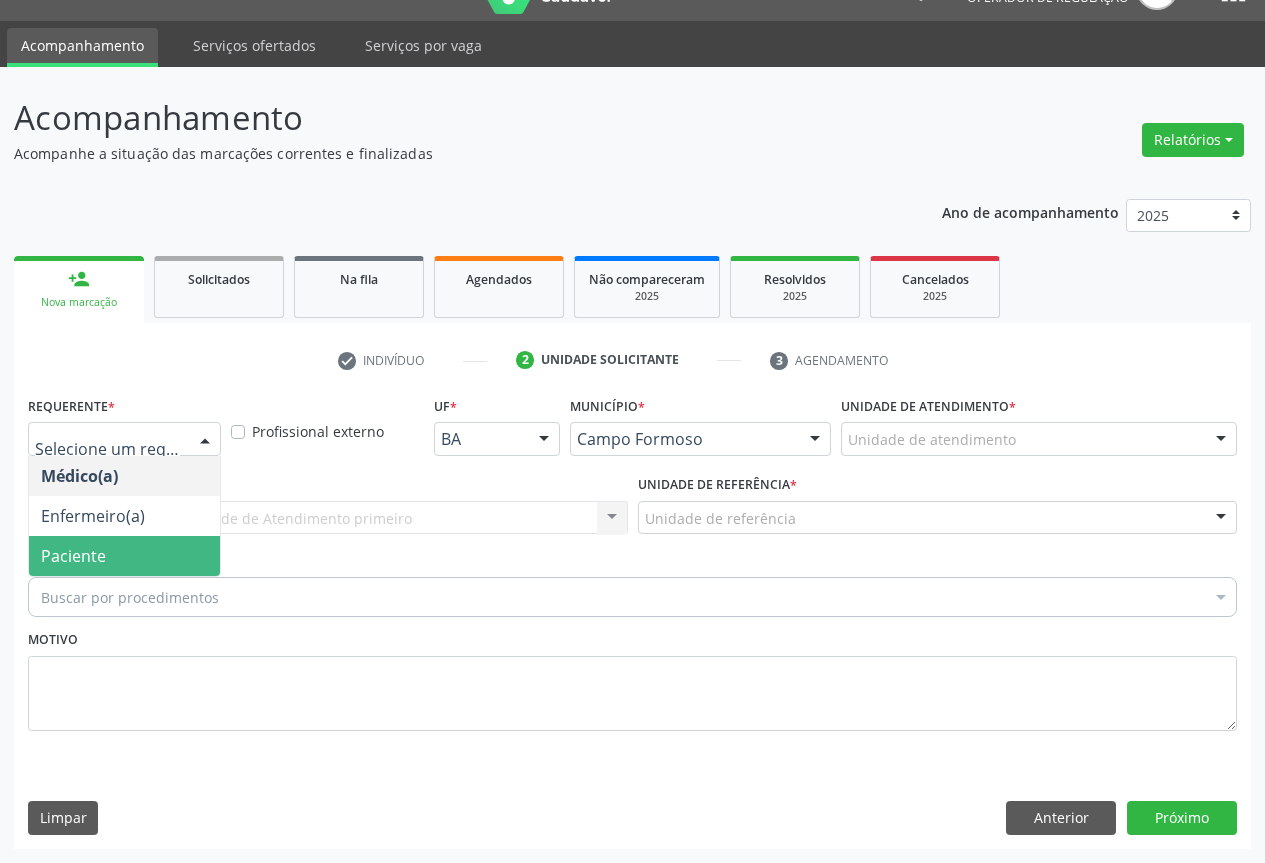 click on "Paciente" at bounding box center [124, 556] 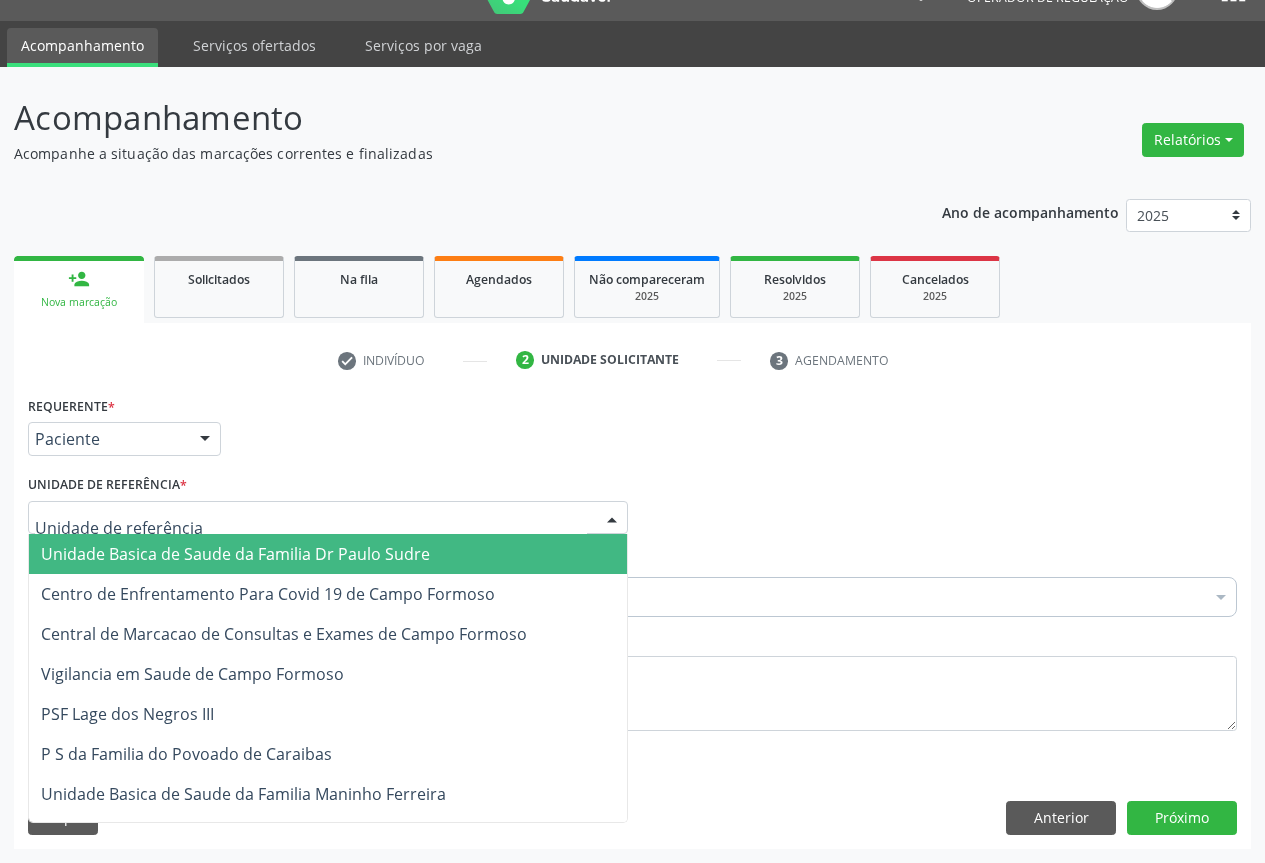 drag, startPoint x: 300, startPoint y: 528, endPoint x: 281, endPoint y: 597, distance: 71.568146 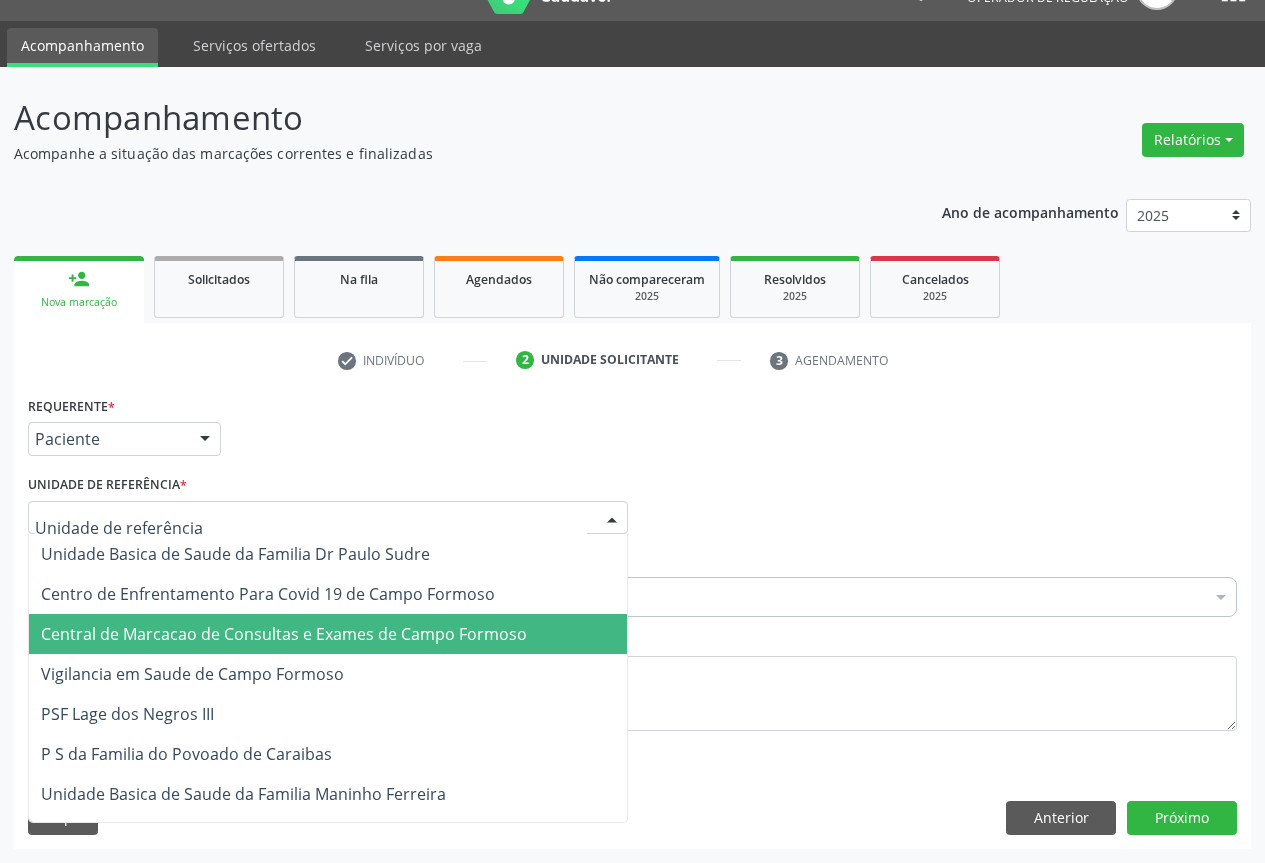 click on "Central de Marcacao de Consultas e Exames de Campo Formoso" at bounding box center [284, 634] 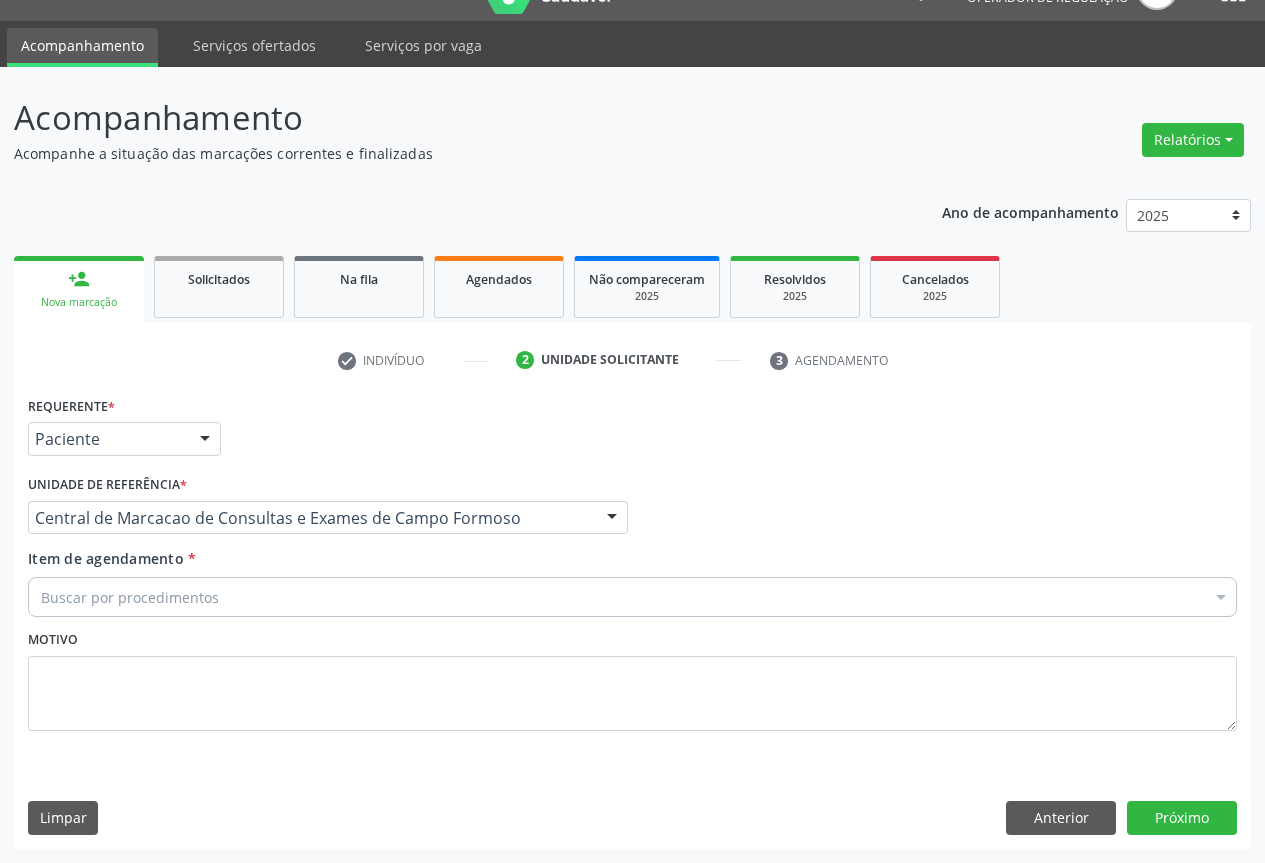 click on "Buscar por procedimentos" at bounding box center (632, 597) 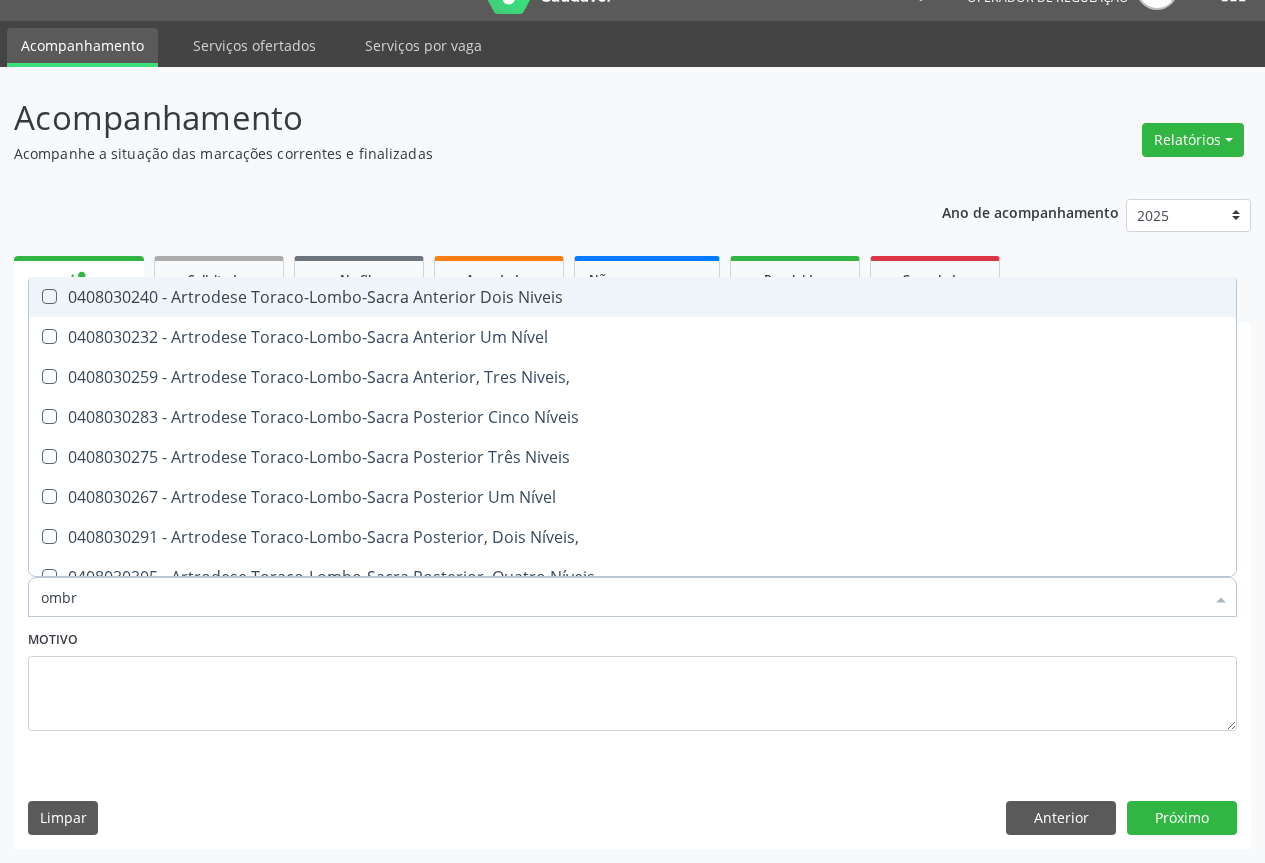type on "ombro" 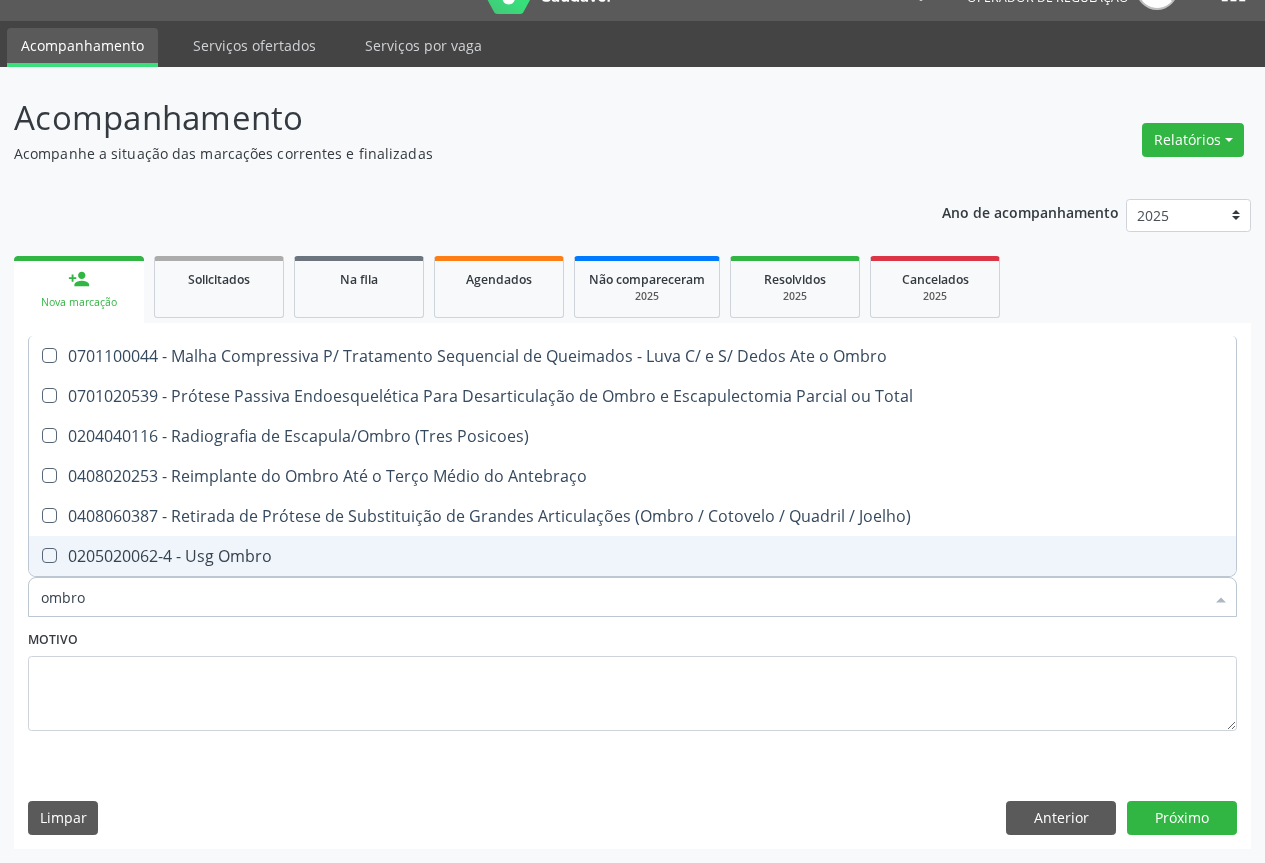 click on "0205020062-4 - Usg Ombro" at bounding box center (632, 556) 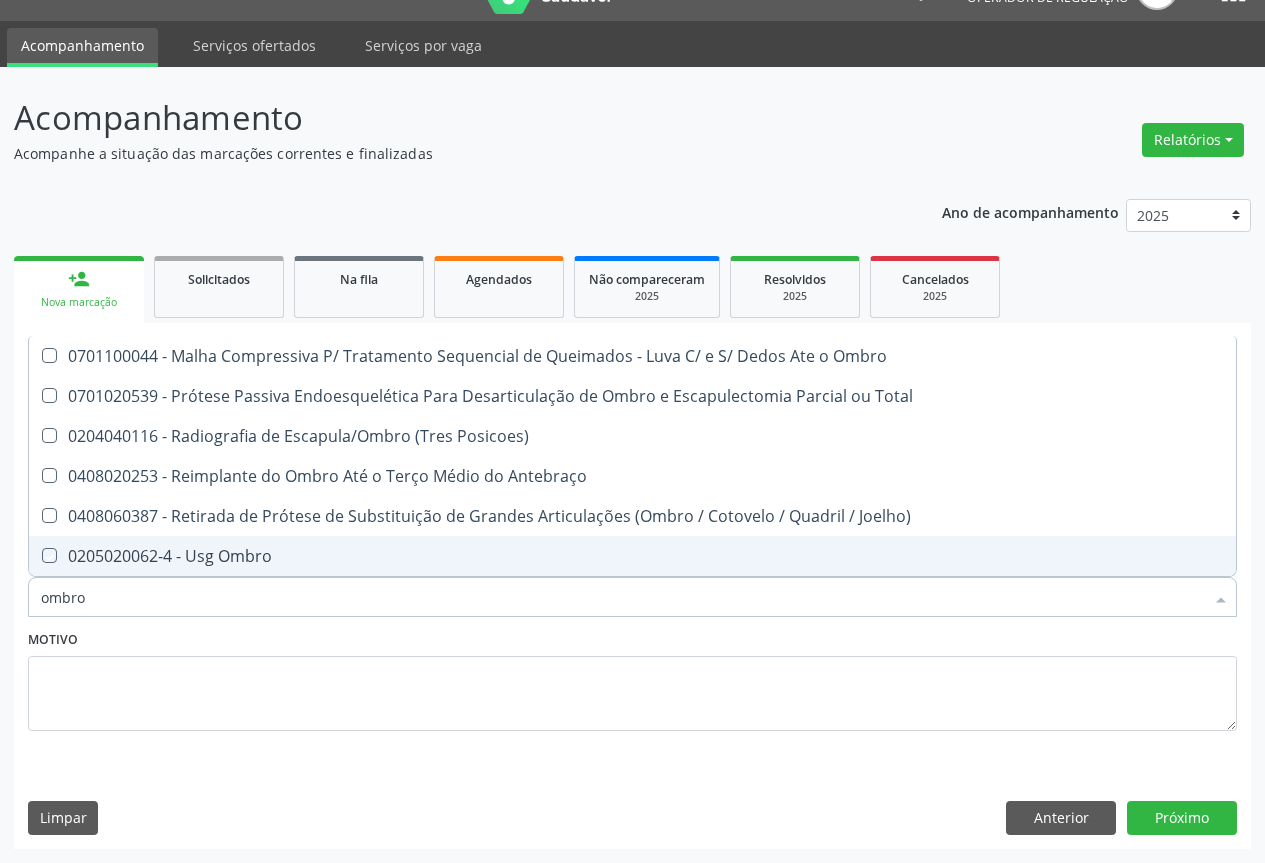 checkbox on "true" 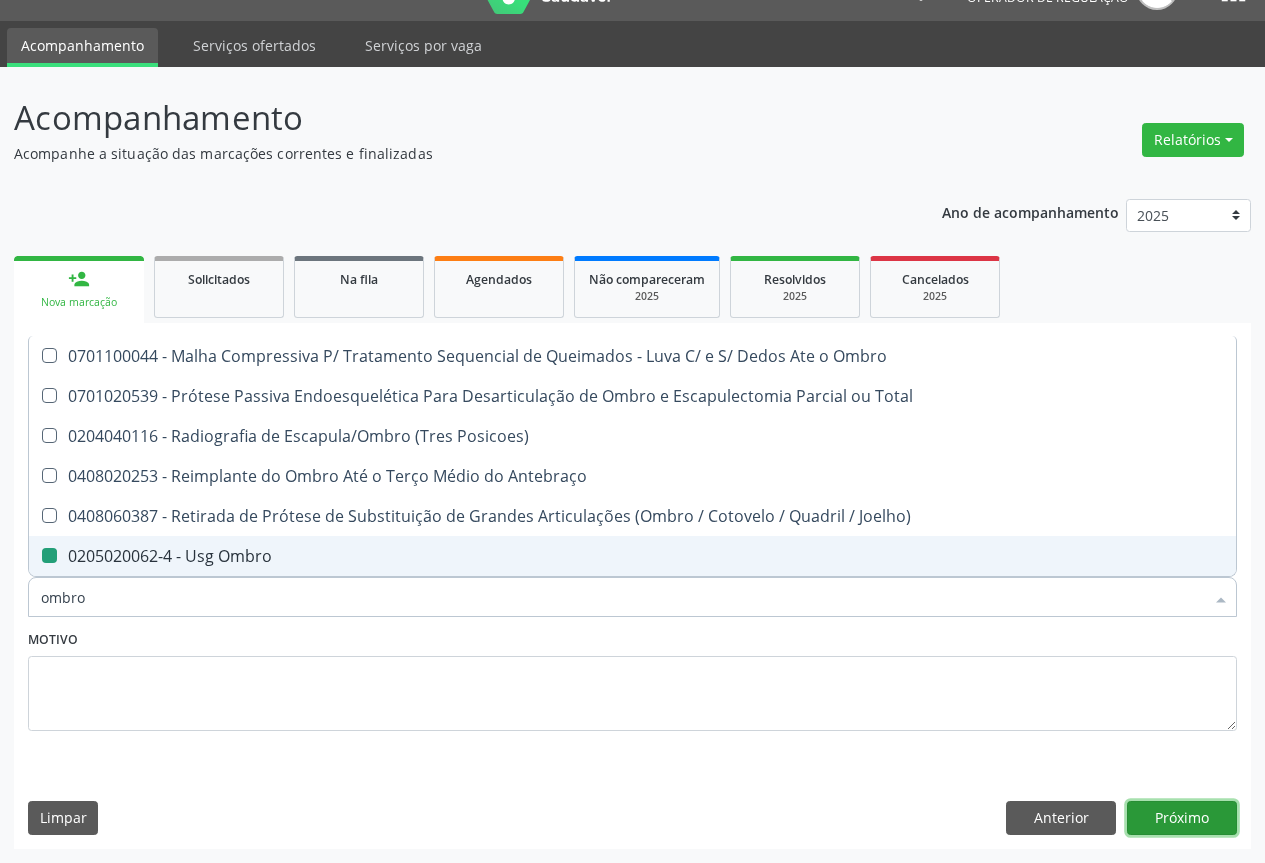 click on "Próximo" at bounding box center (1182, 818) 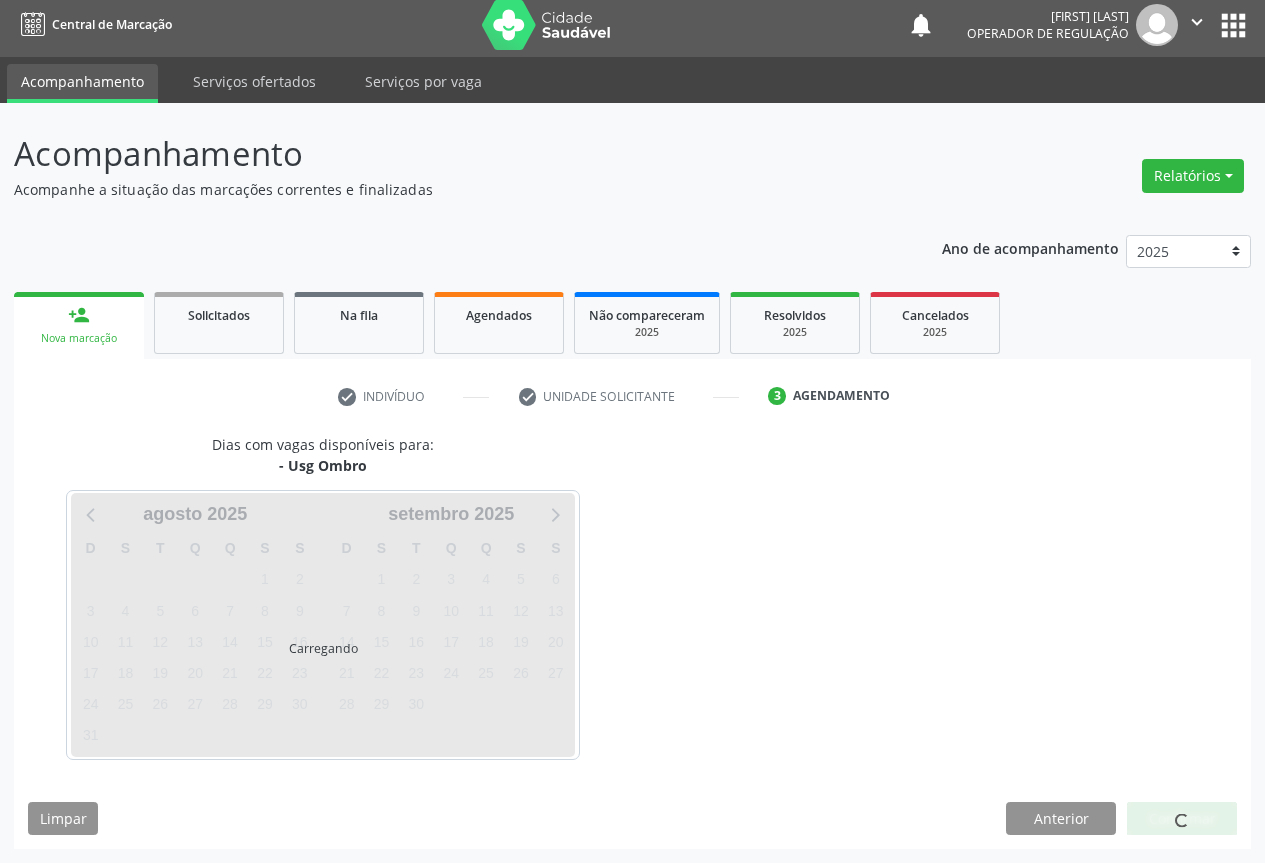 scroll, scrollTop: 7, scrollLeft: 0, axis: vertical 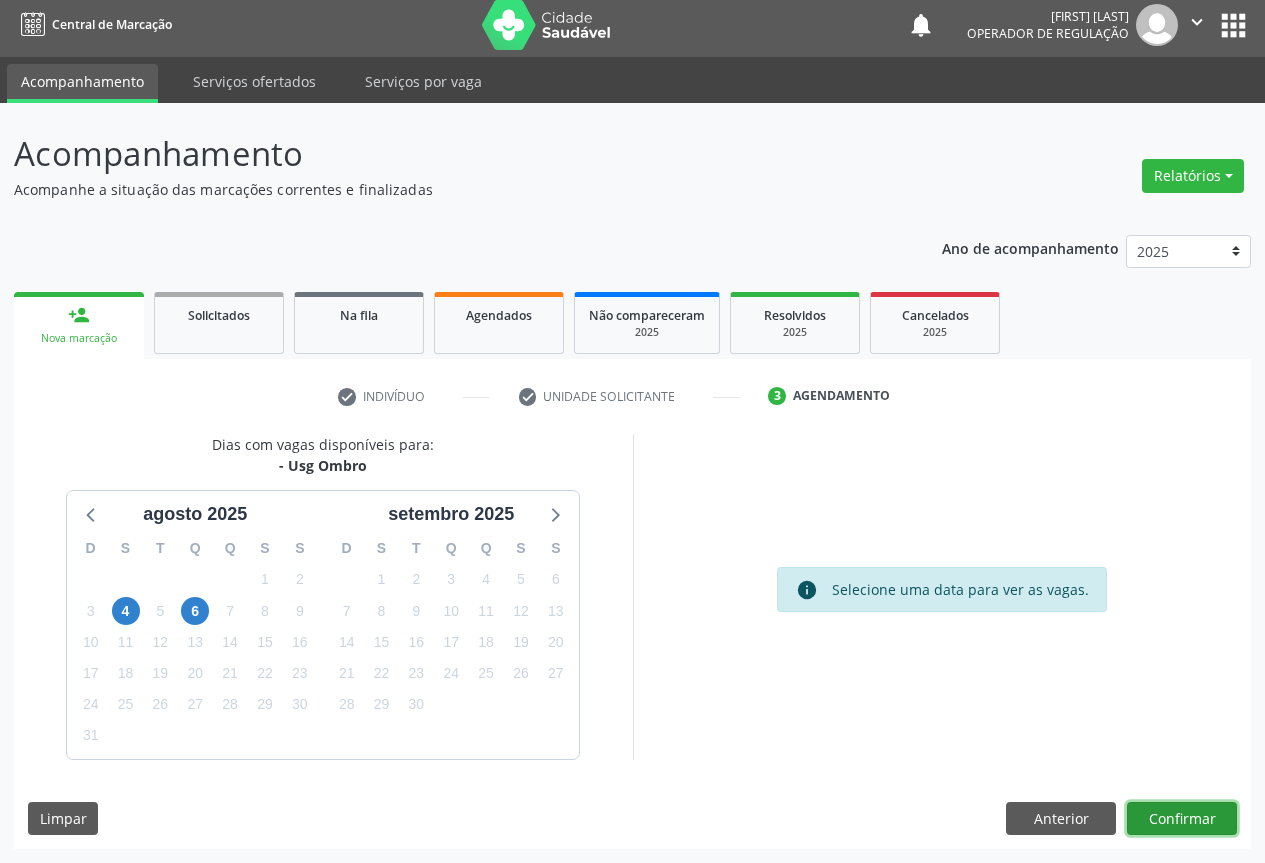 click on "Confirmar" at bounding box center (1182, 819) 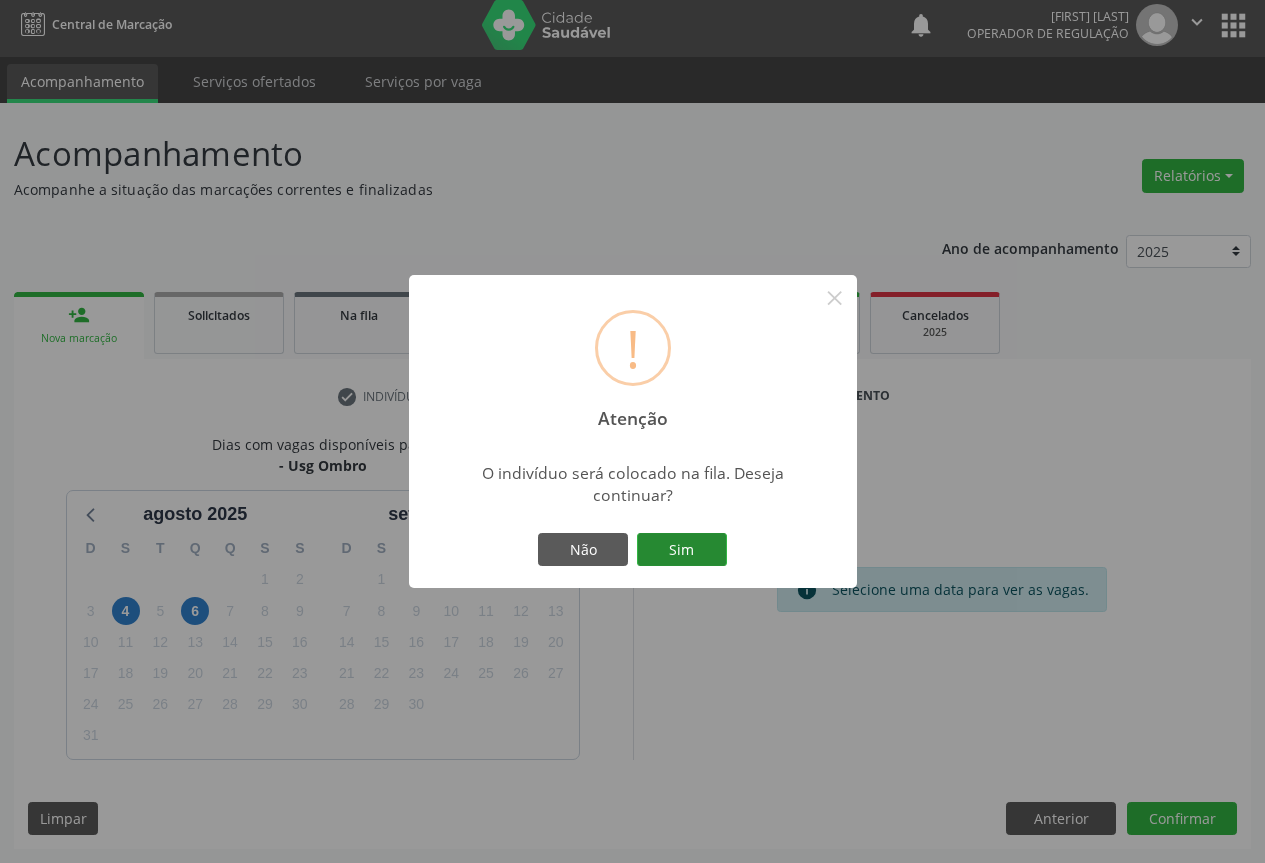click on "Sim" at bounding box center (682, 550) 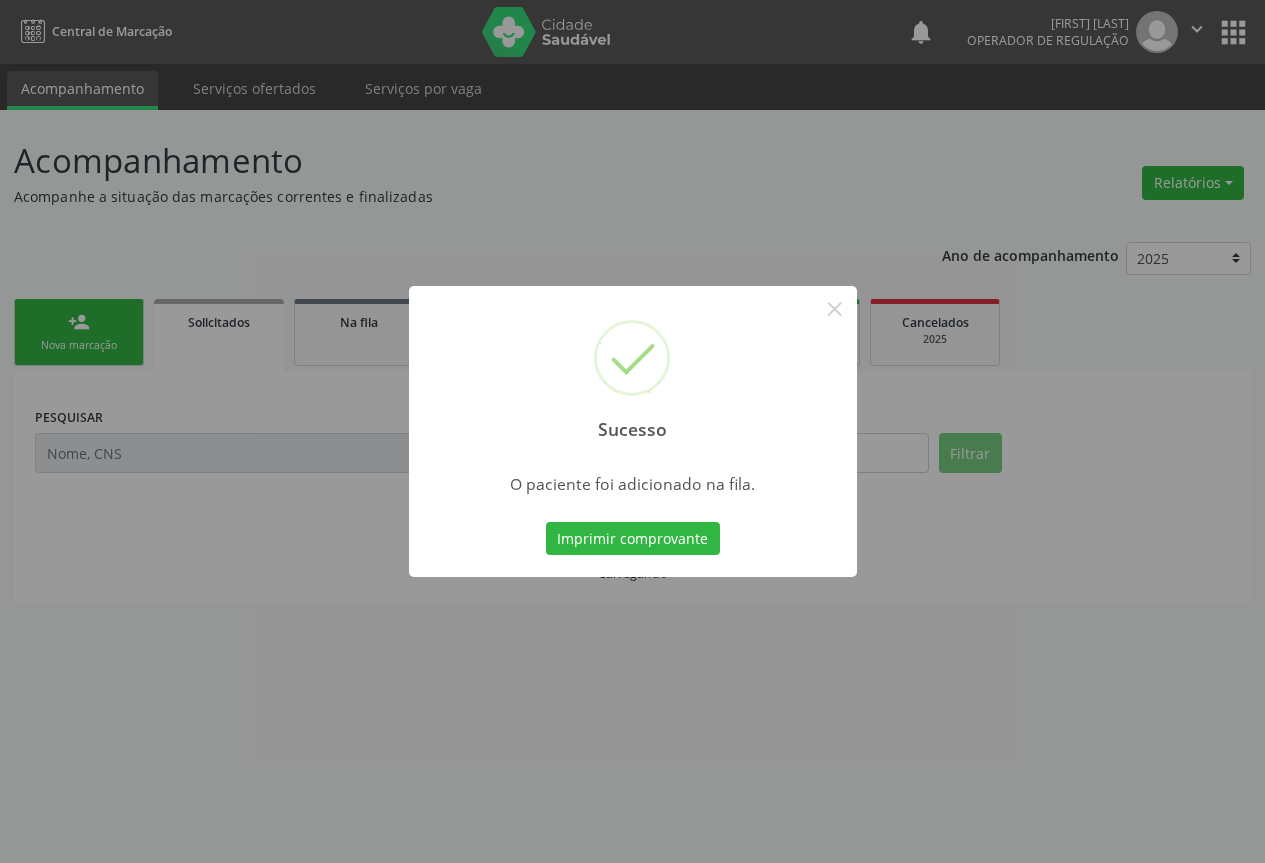 scroll, scrollTop: 0, scrollLeft: 0, axis: both 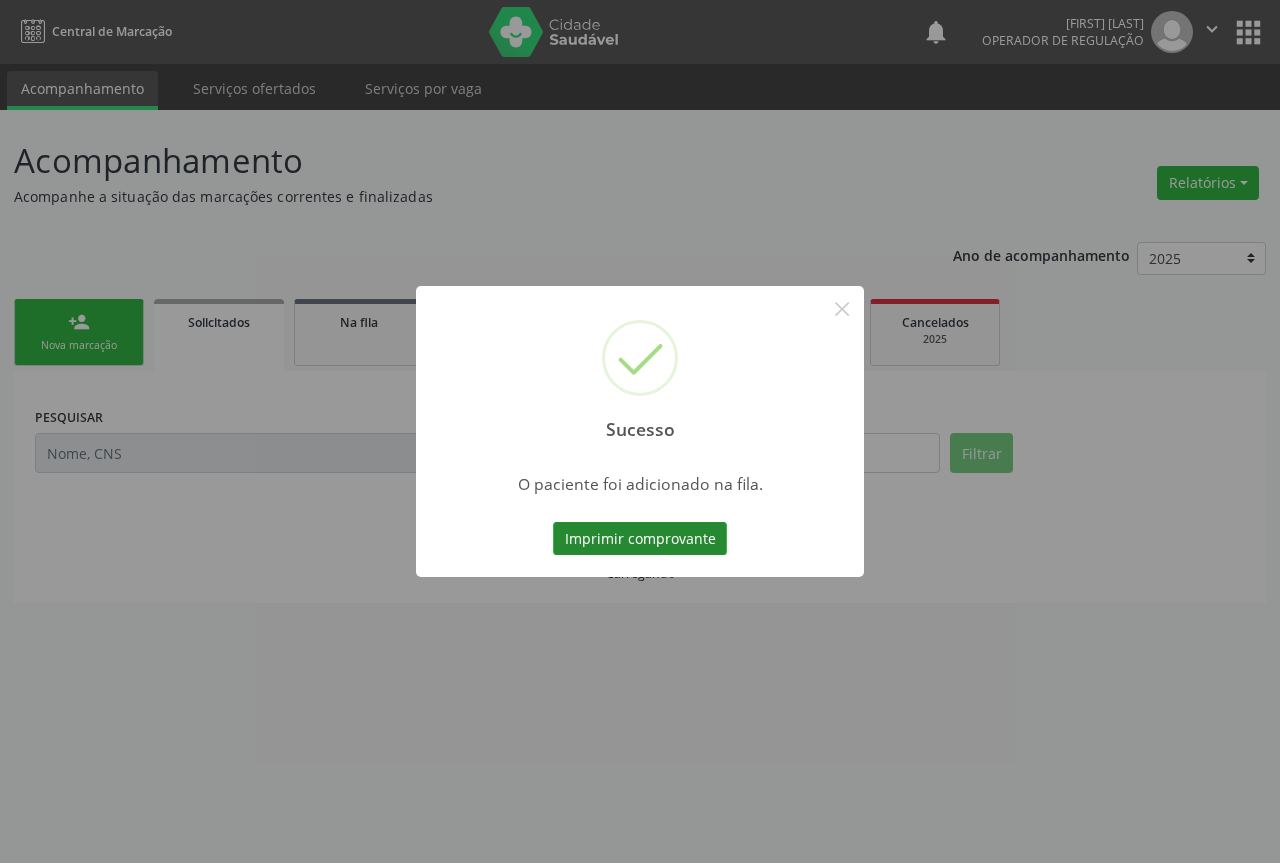 click on "Imprimir comprovante" at bounding box center [640, 539] 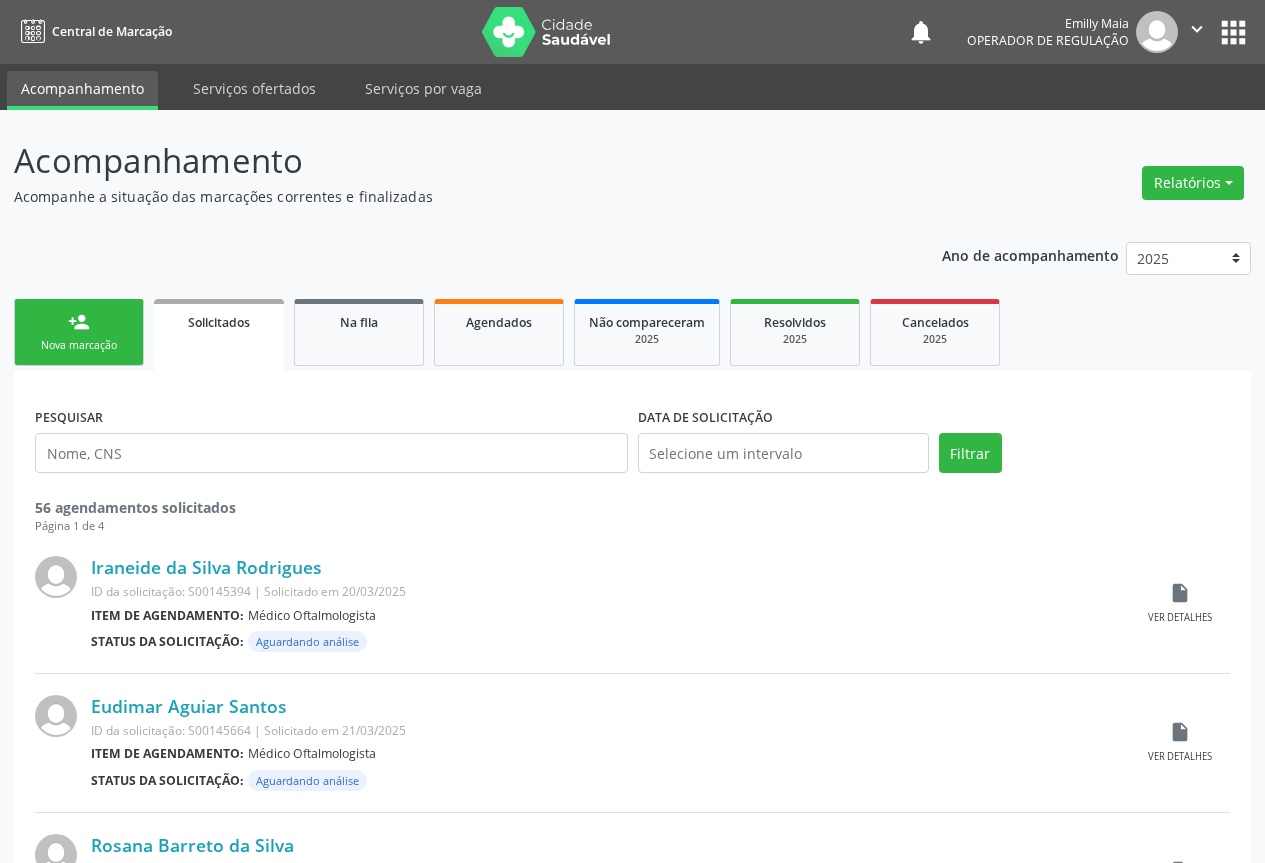 scroll, scrollTop: 0, scrollLeft: 0, axis: both 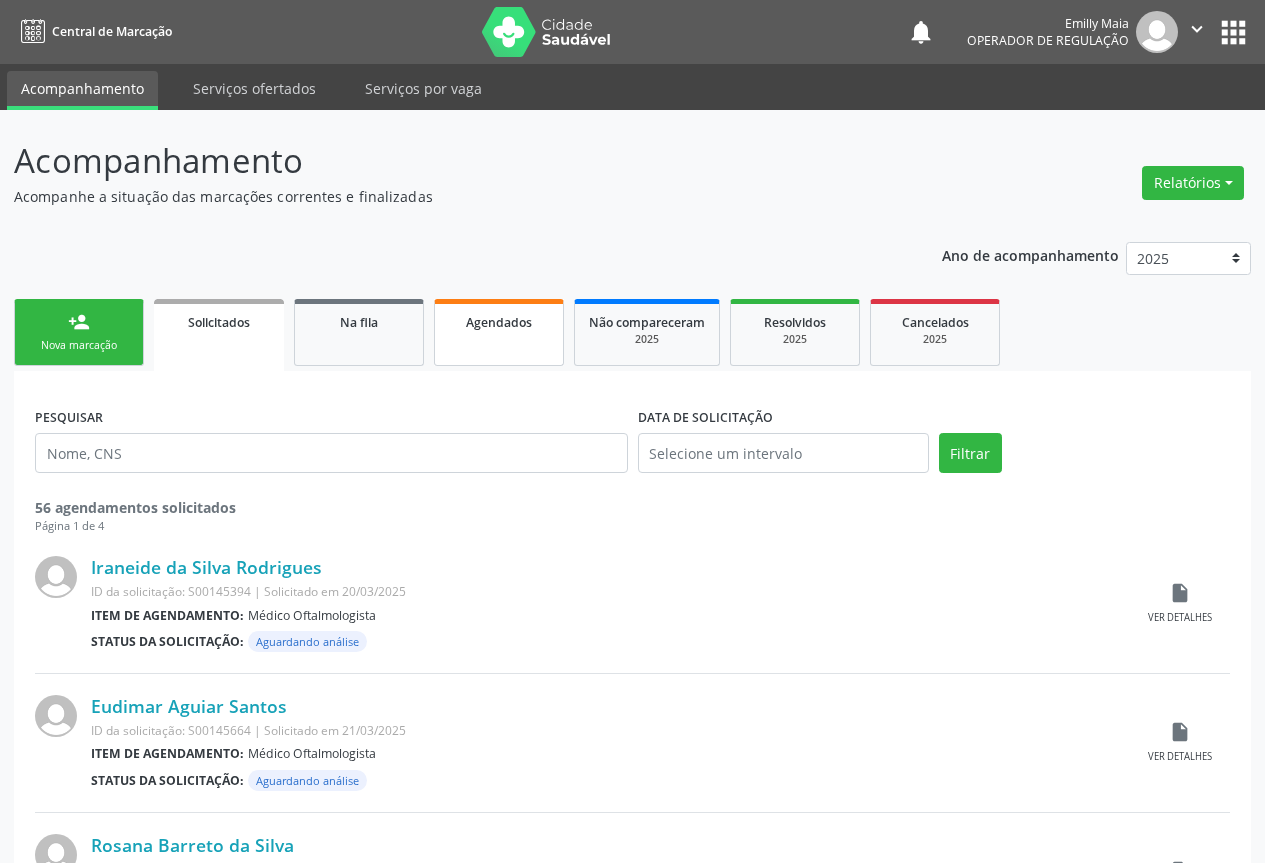 click on "Agendados" at bounding box center (499, 322) 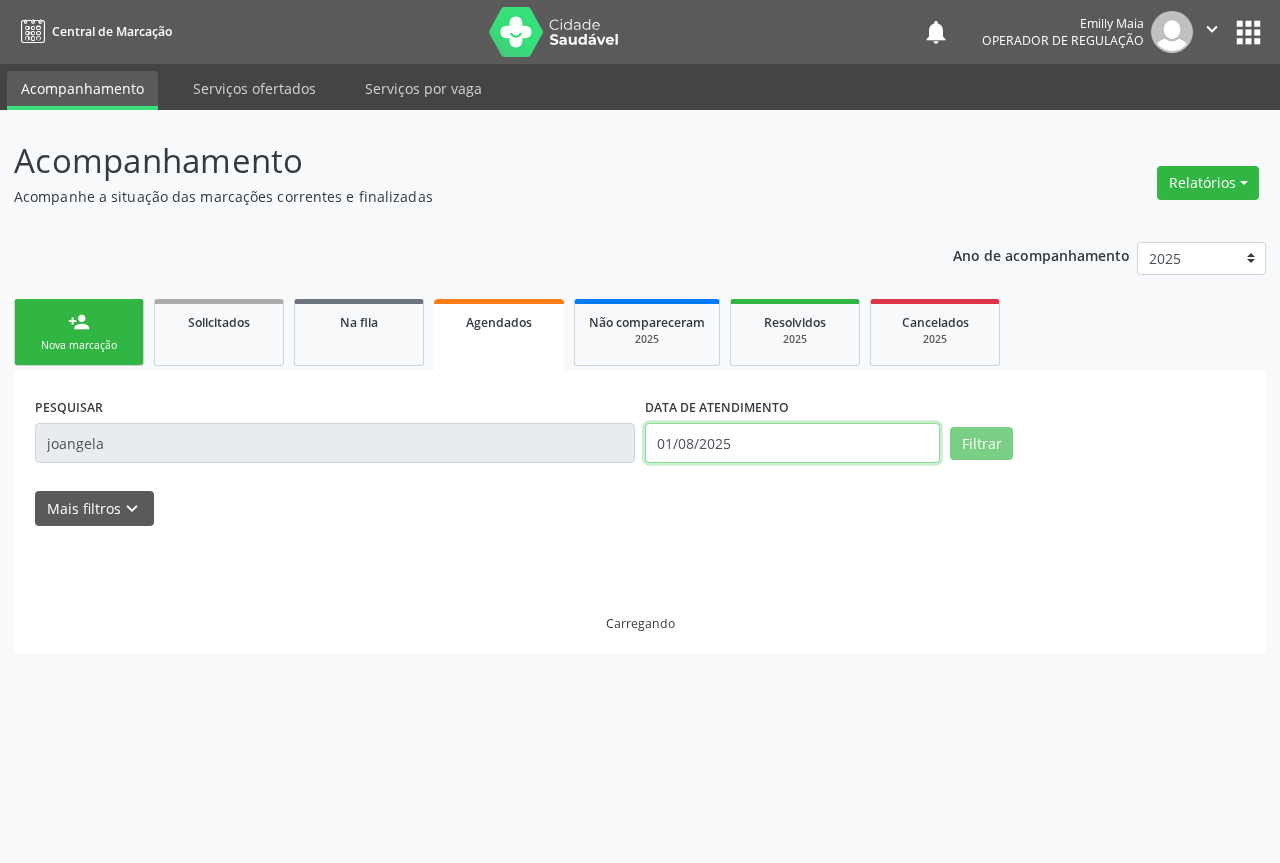 click on "01/08/2025" at bounding box center [792, 443] 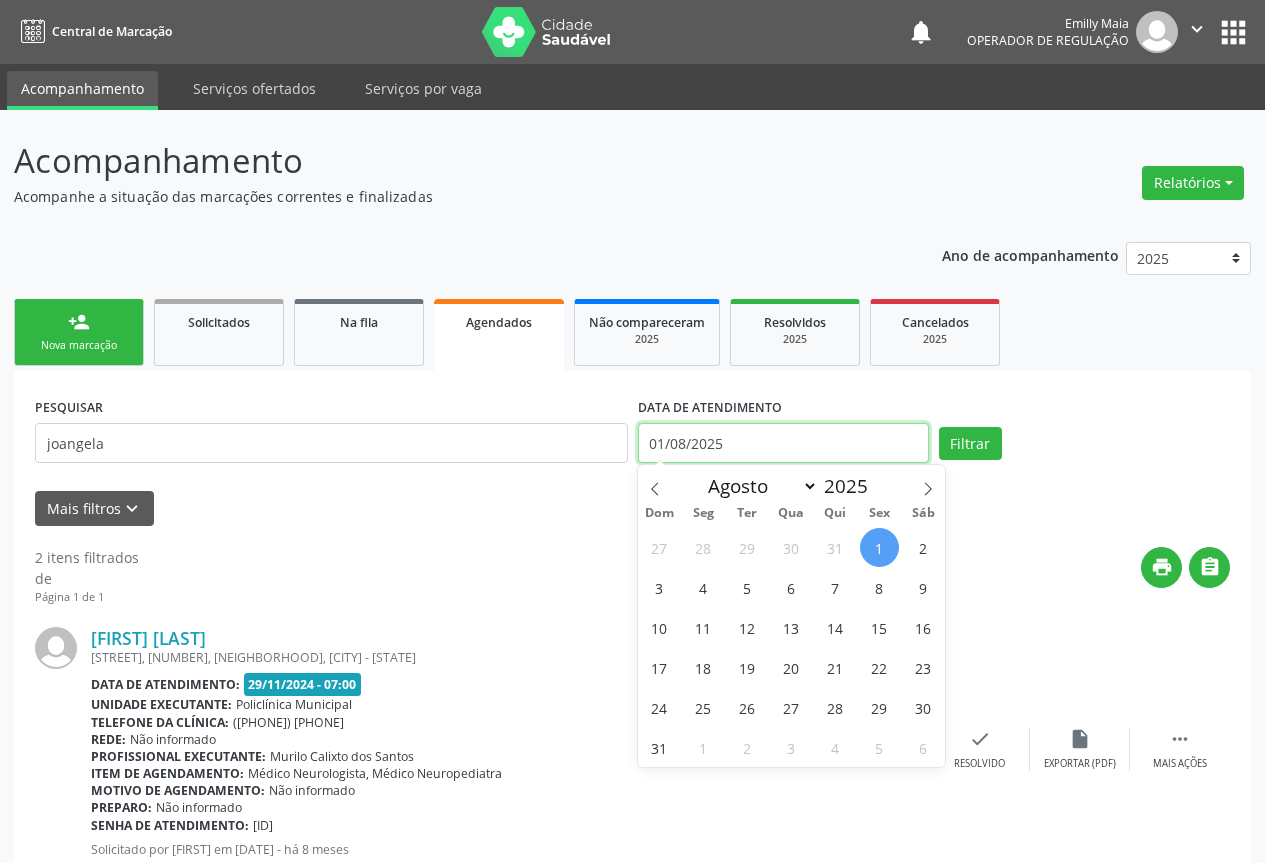 type 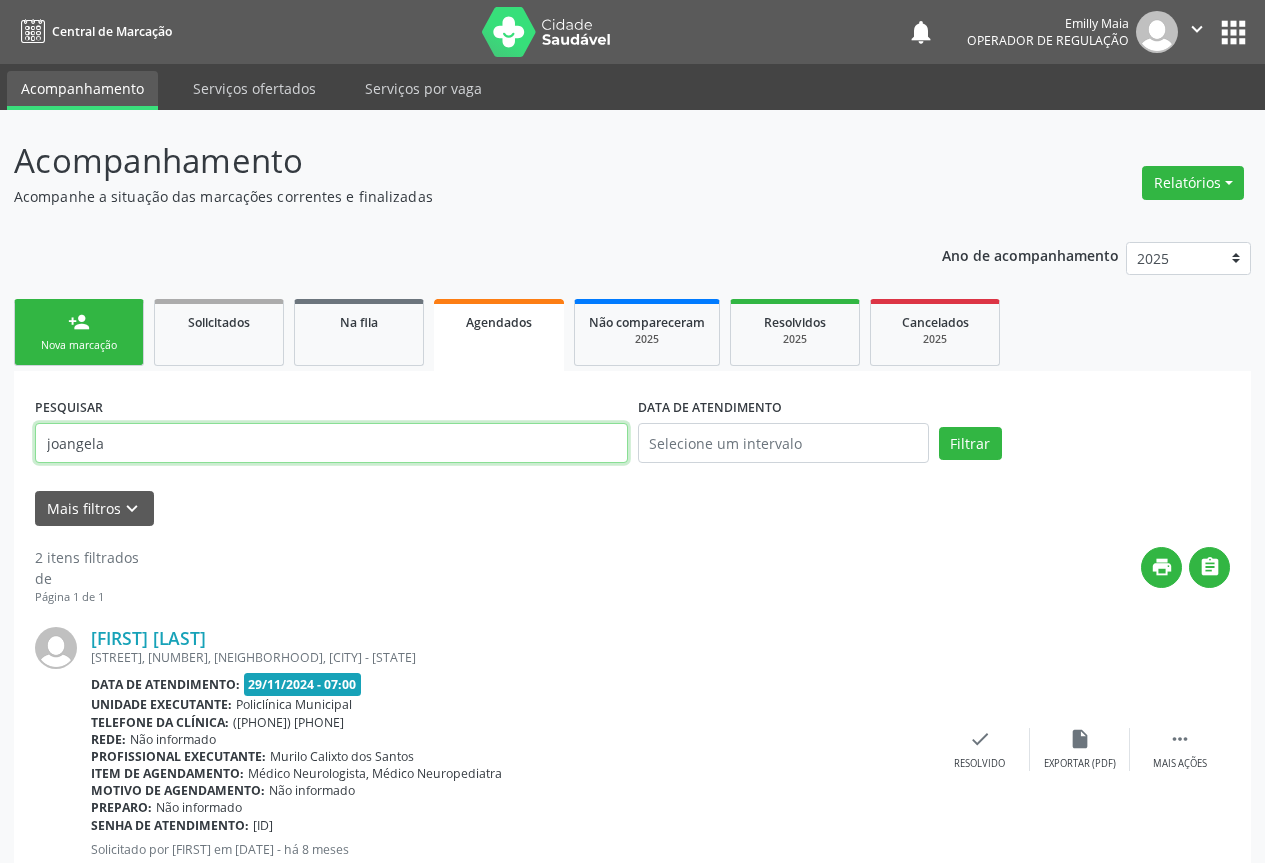 click on "joangela" at bounding box center [331, 443] 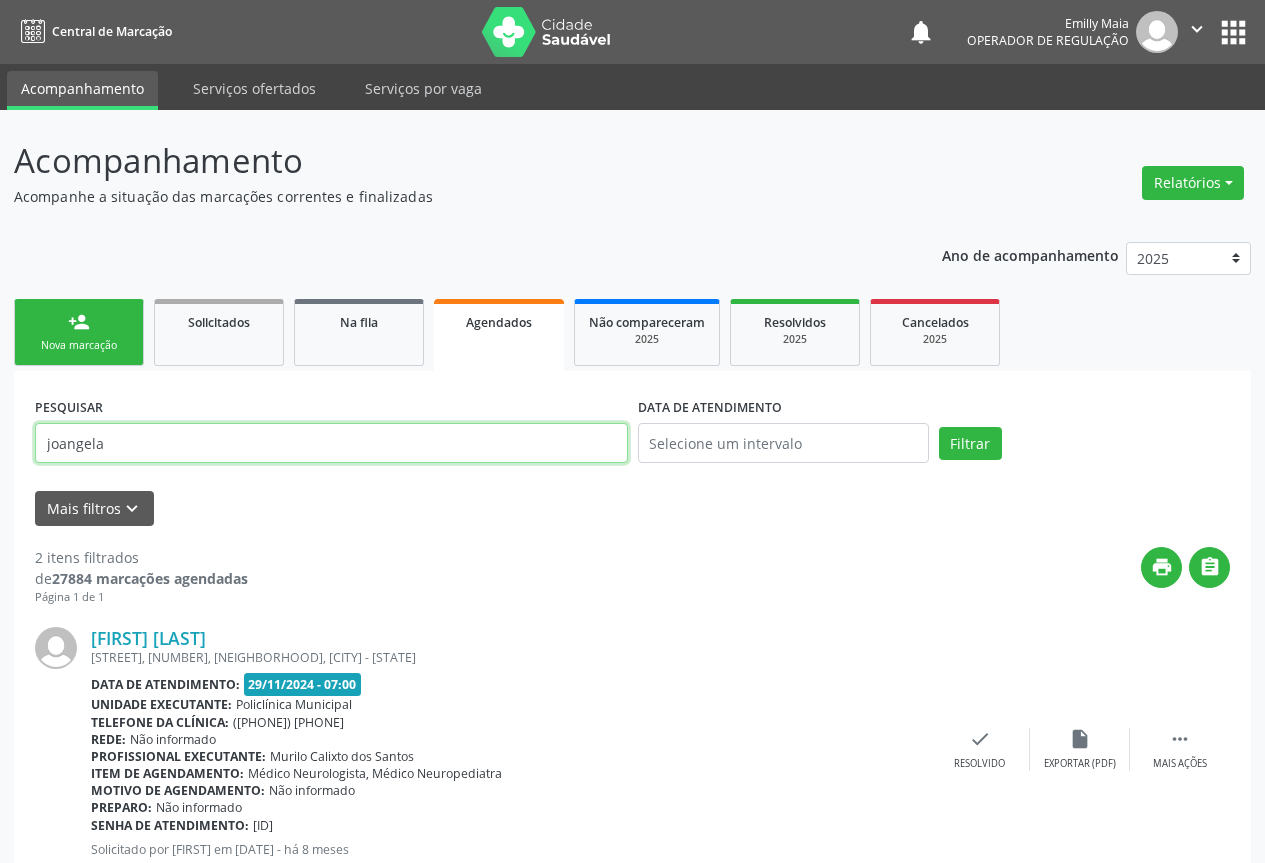 click on "joangela" at bounding box center [331, 443] 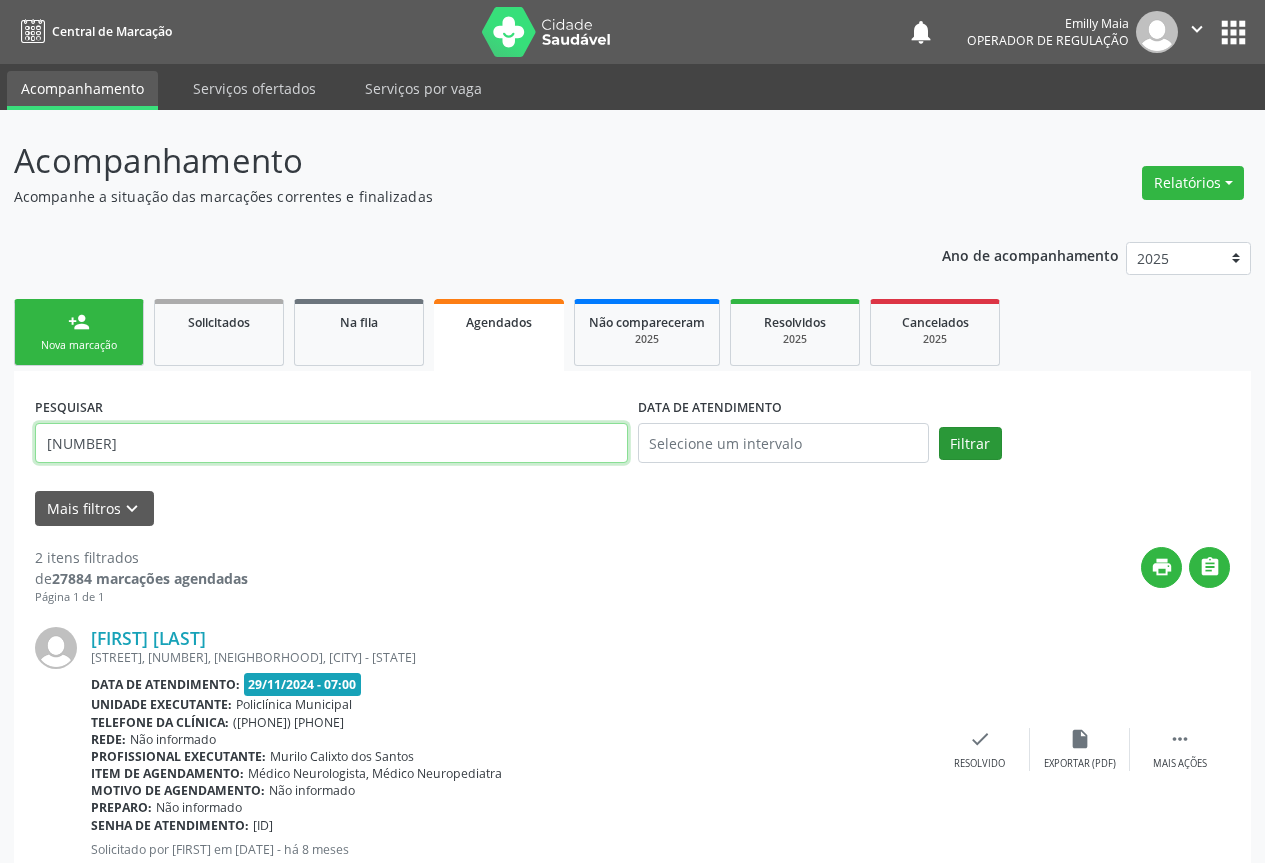 type on "[NUMBER]" 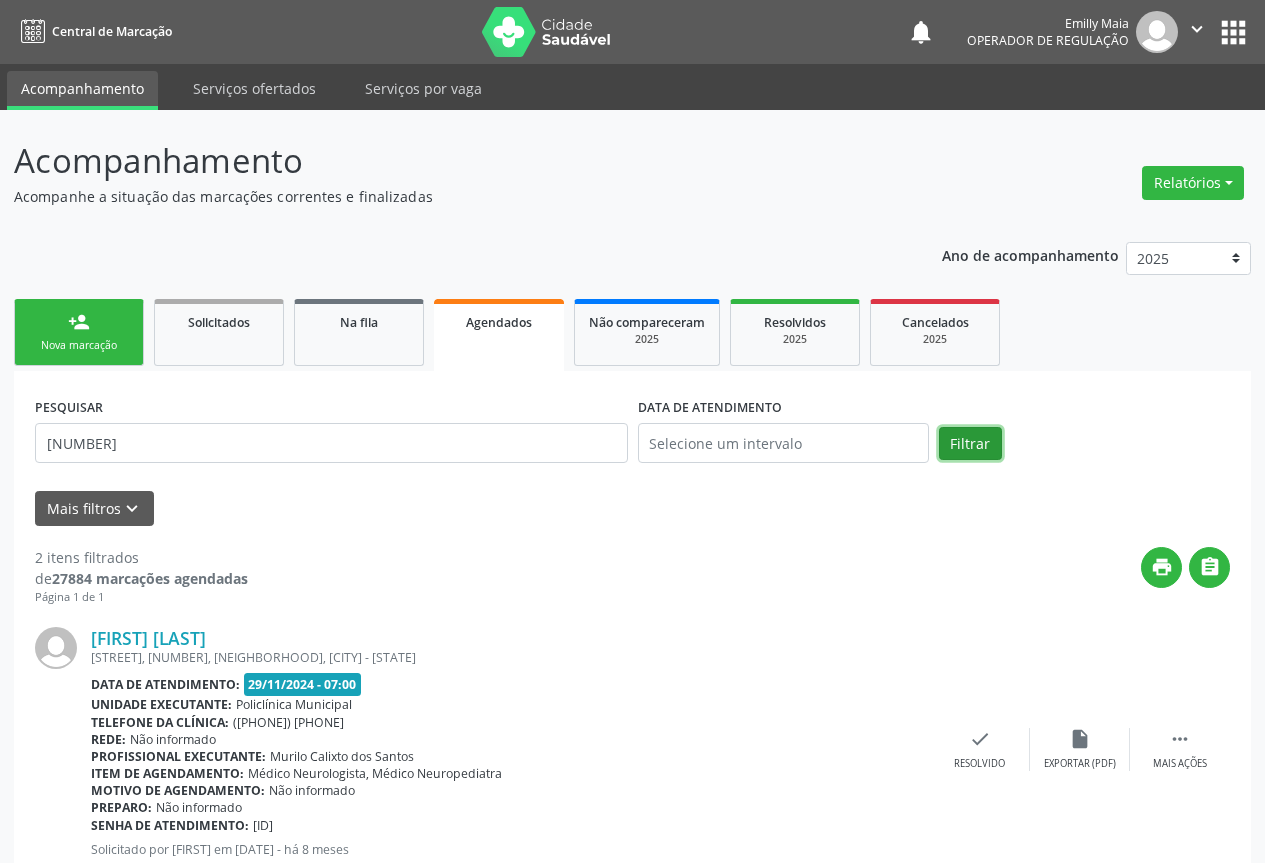 click on "Filtrar" at bounding box center [970, 444] 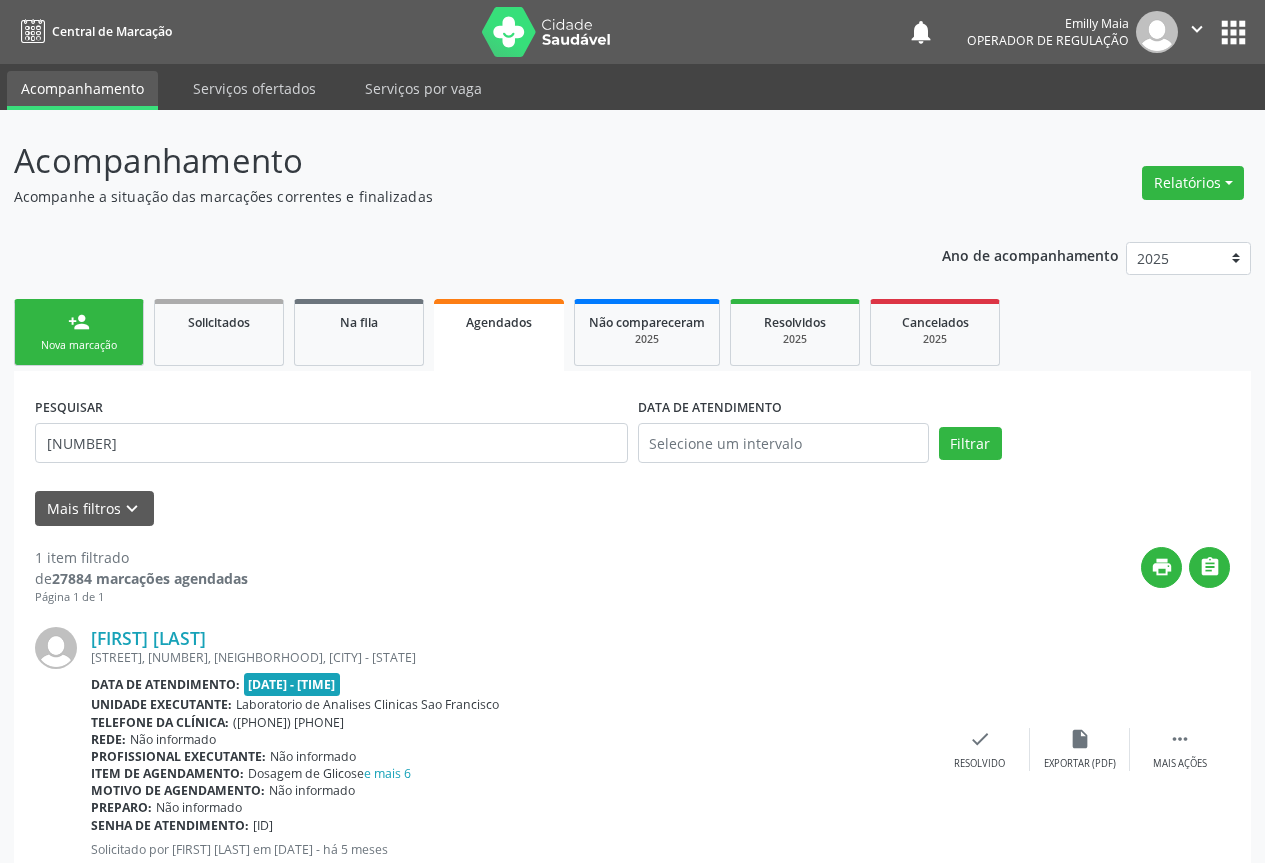 scroll, scrollTop: 65, scrollLeft: 0, axis: vertical 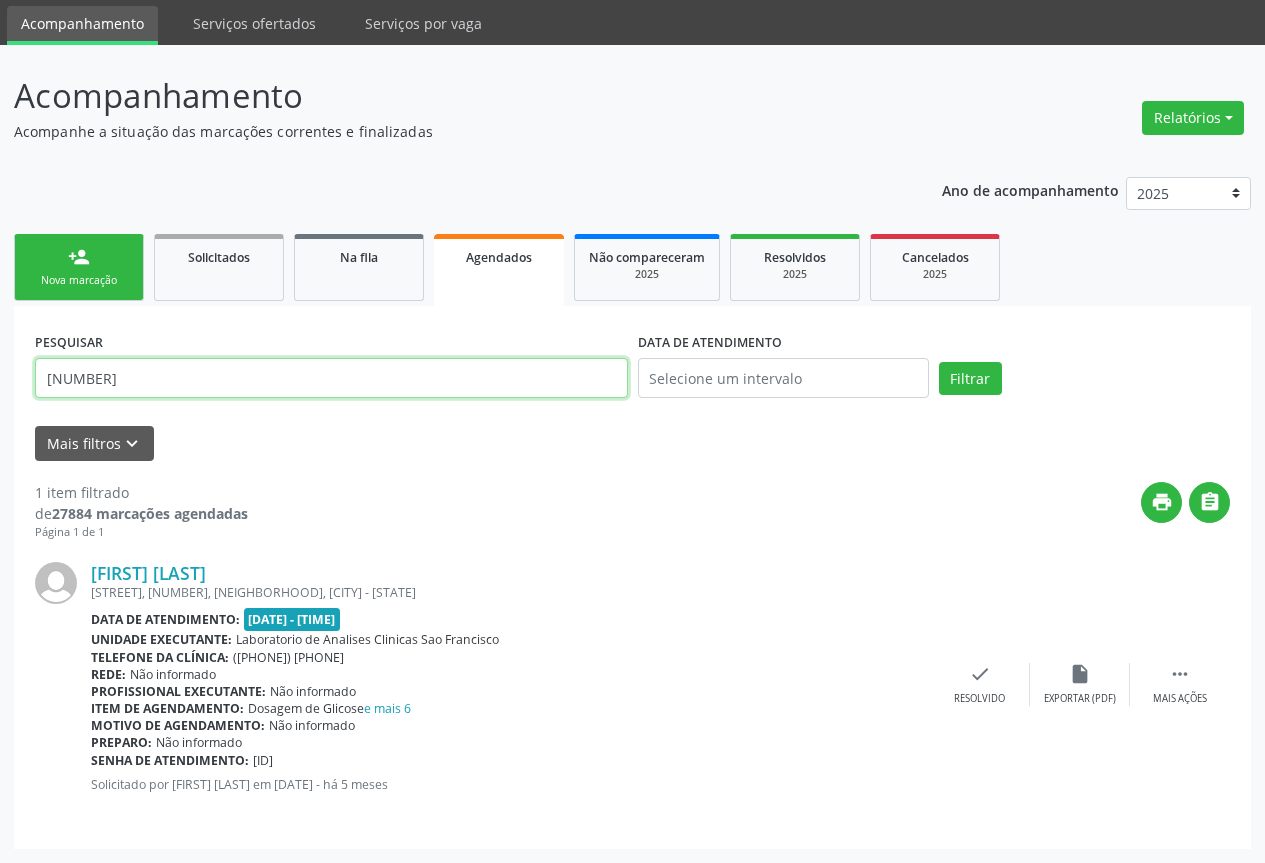 click on "[NUMBER]" at bounding box center (331, 378) 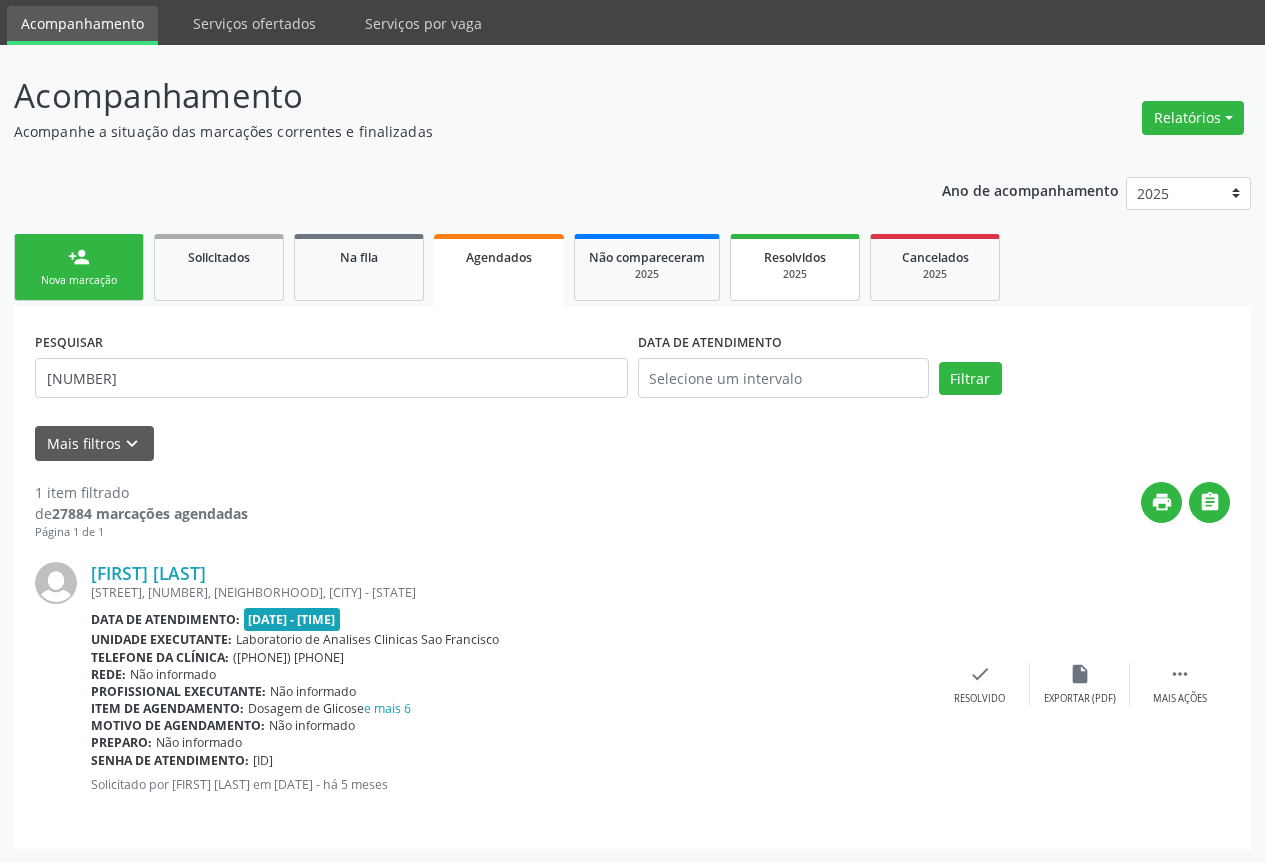 click on "2025" at bounding box center (795, 274) 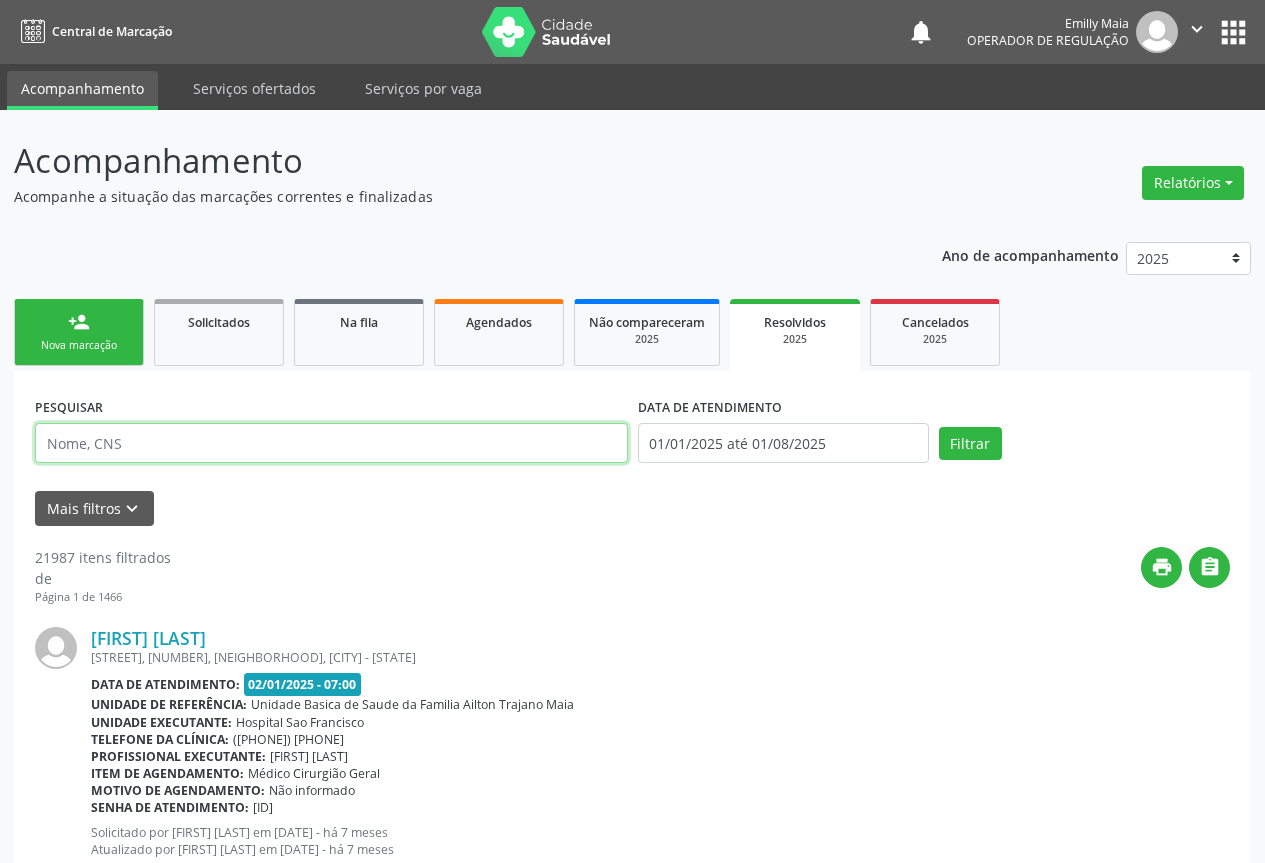 click at bounding box center [331, 443] 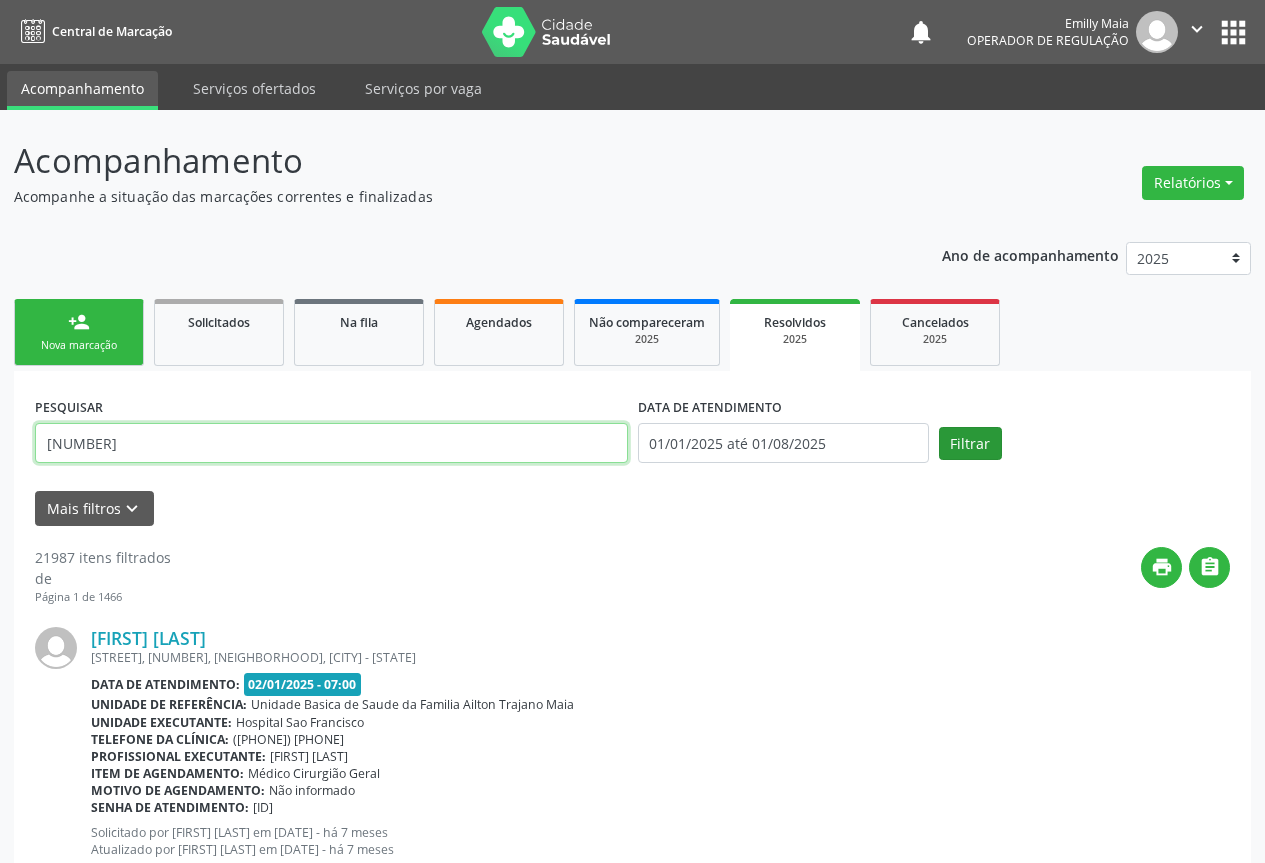 type on "[NUMBER]" 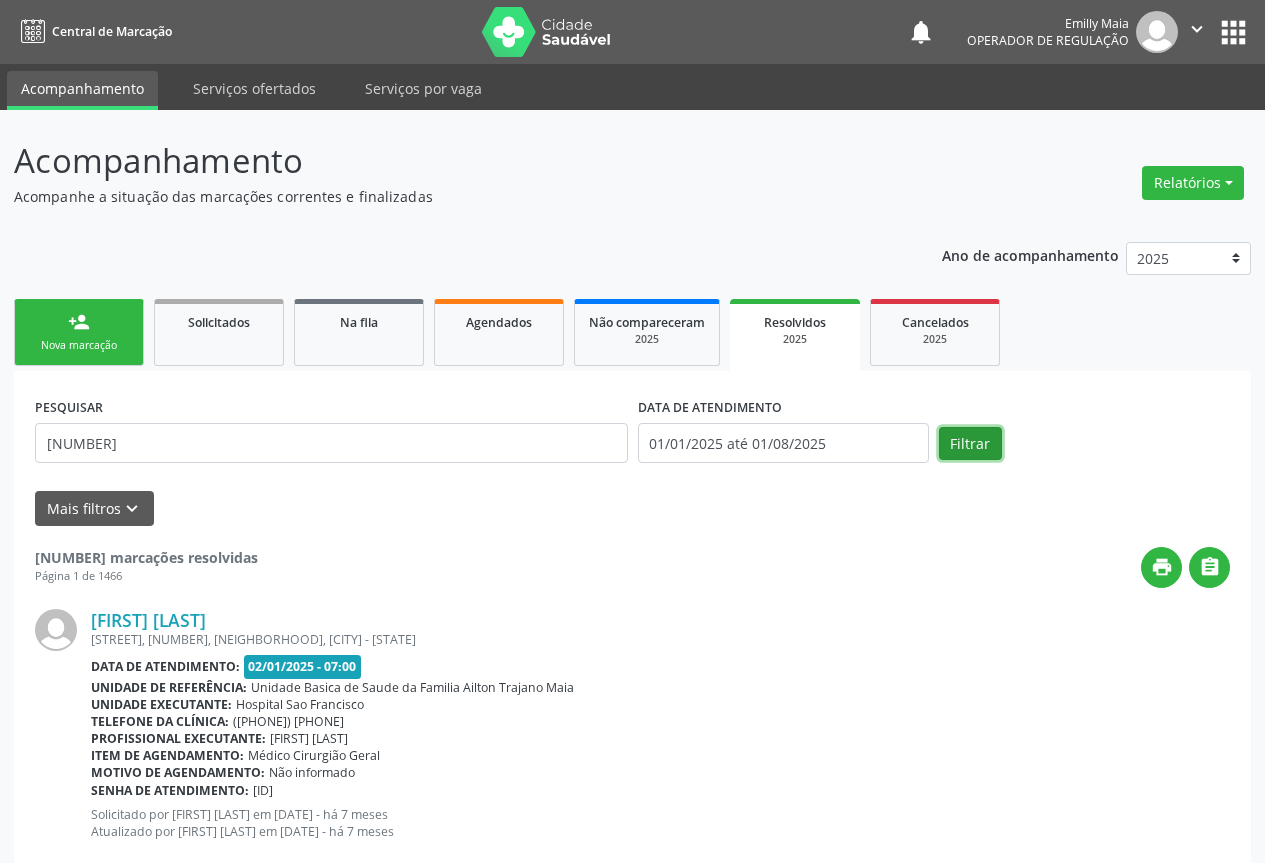click on "Filtrar" at bounding box center [970, 444] 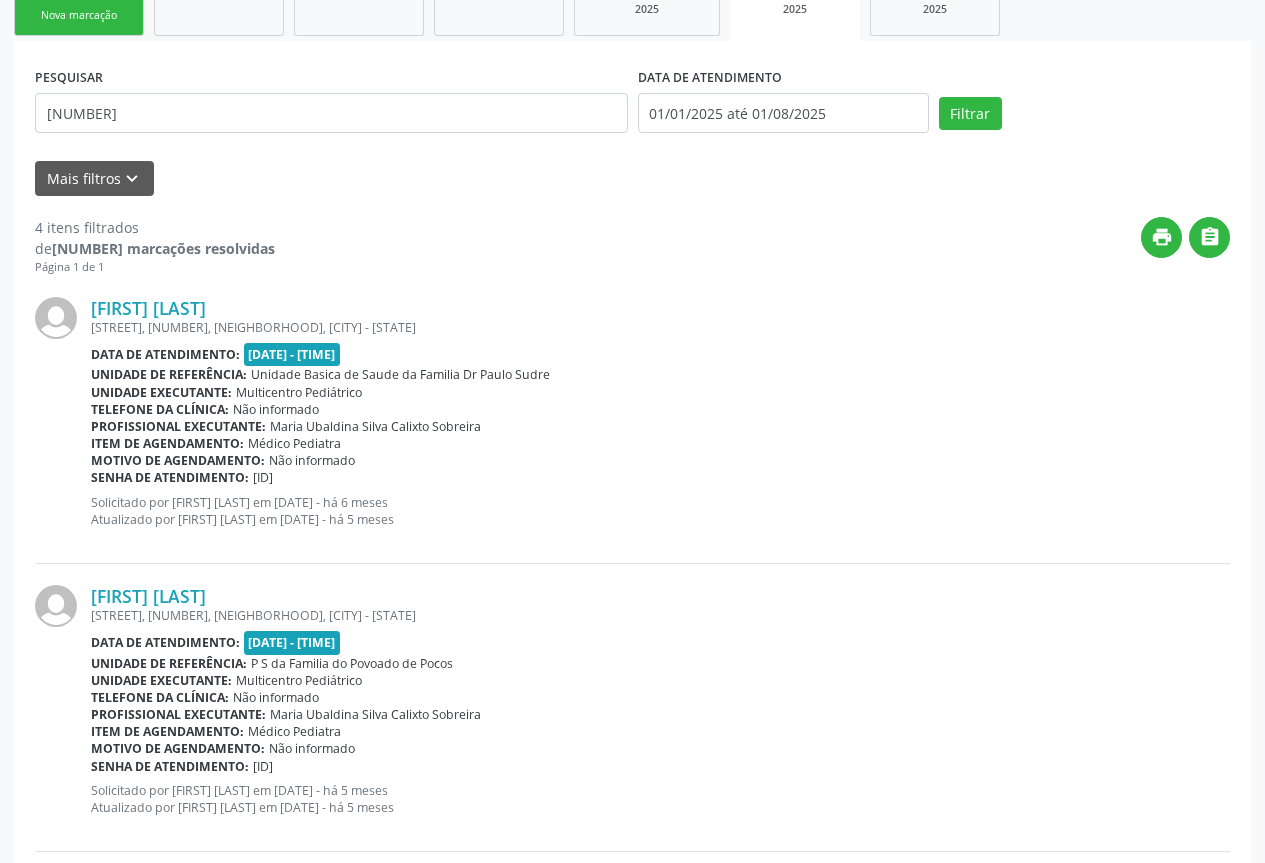 scroll, scrollTop: 0, scrollLeft: 0, axis: both 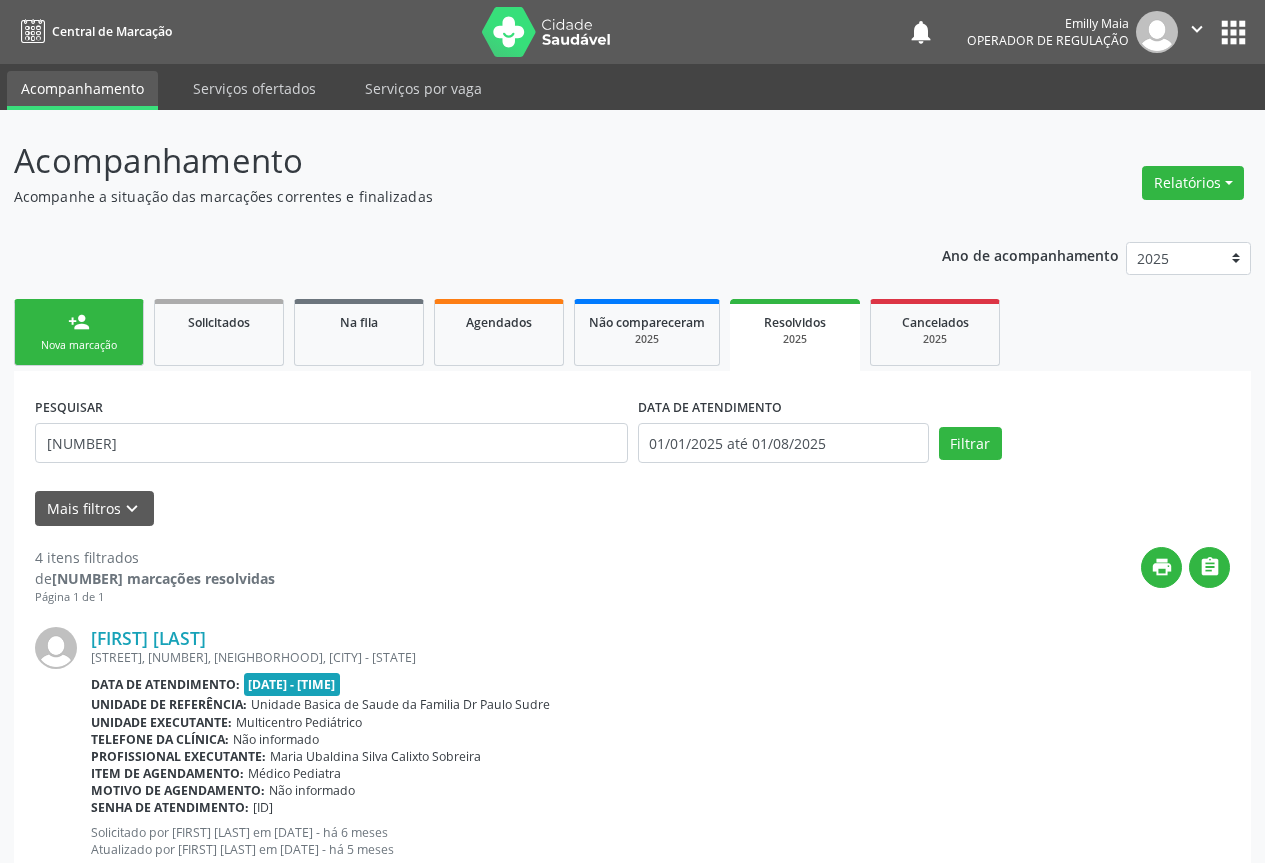 click on "person_add
Nova marcação" at bounding box center [79, 332] 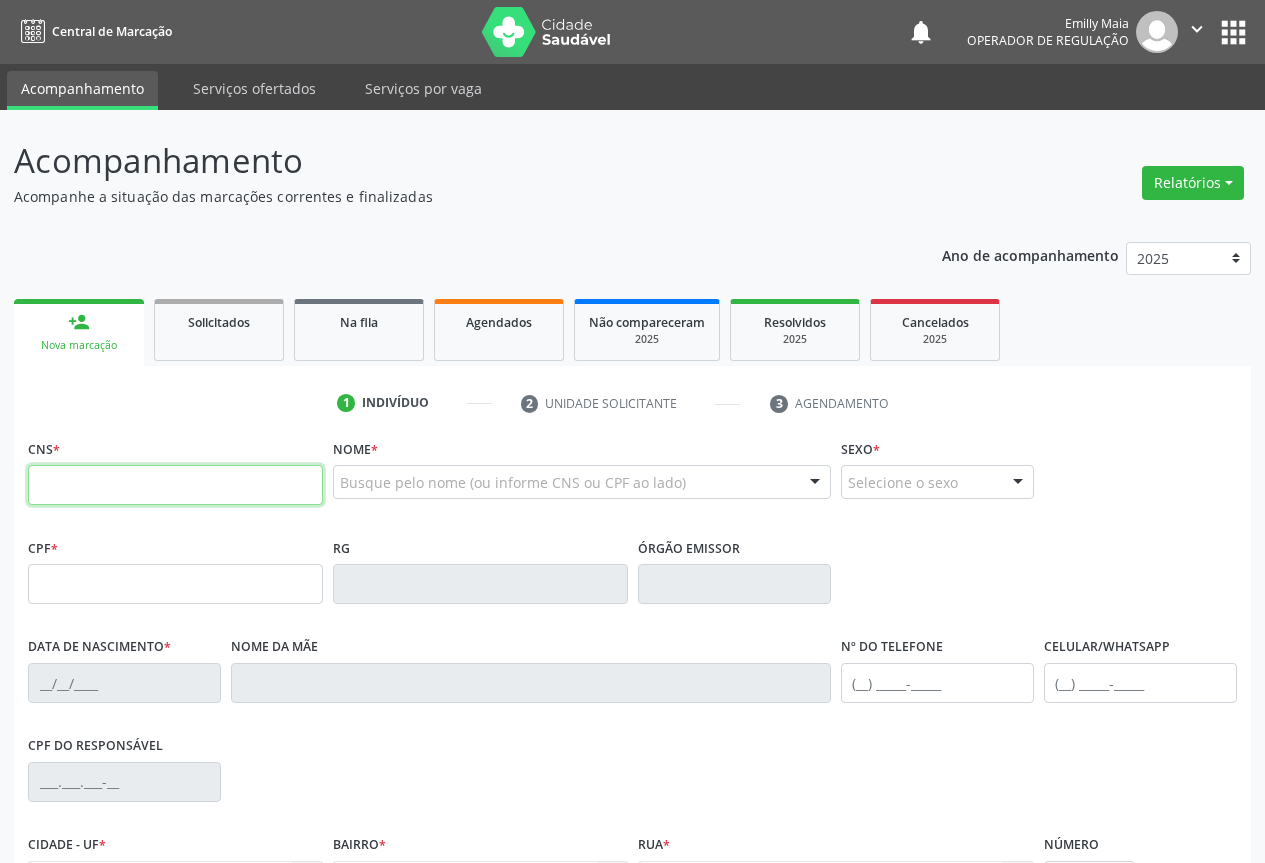 click at bounding box center (175, 485) 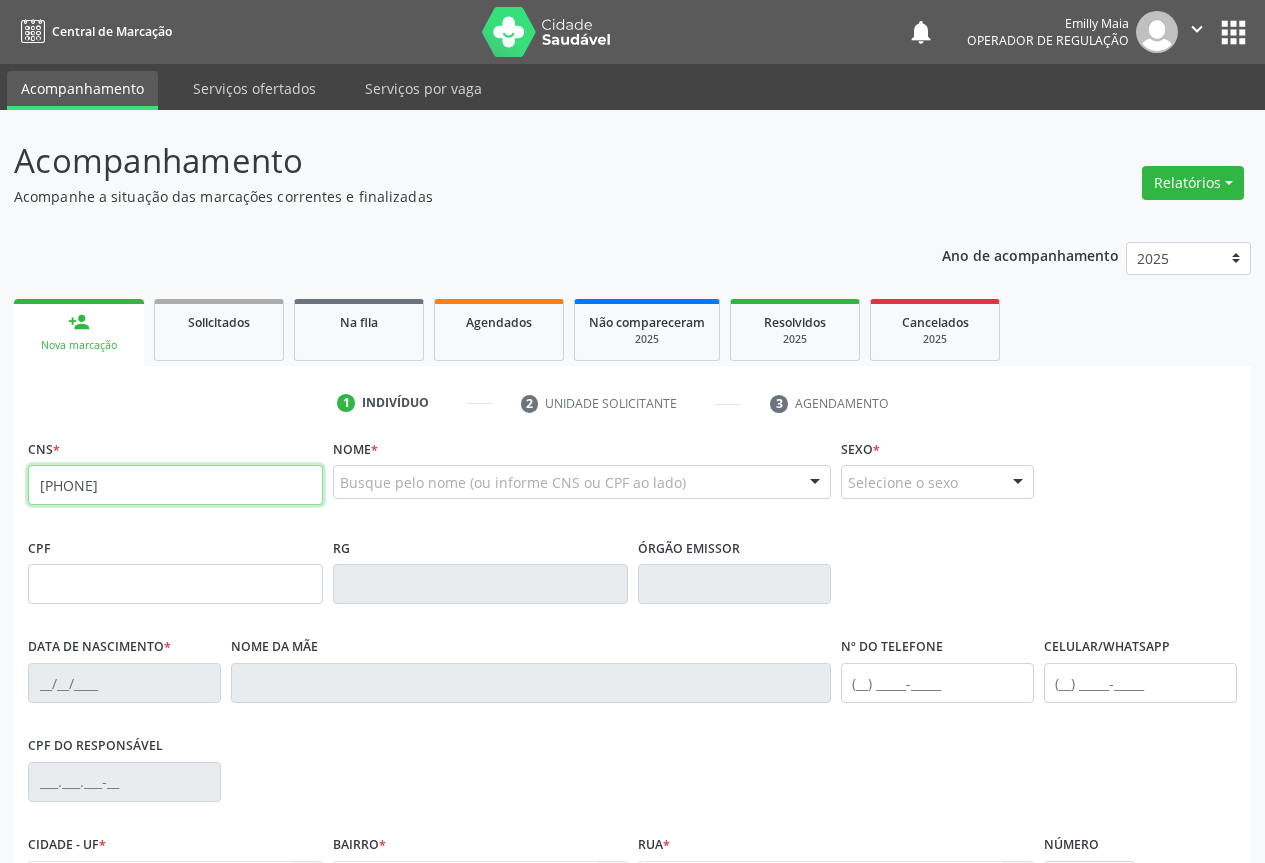 type on "[PHONE]" 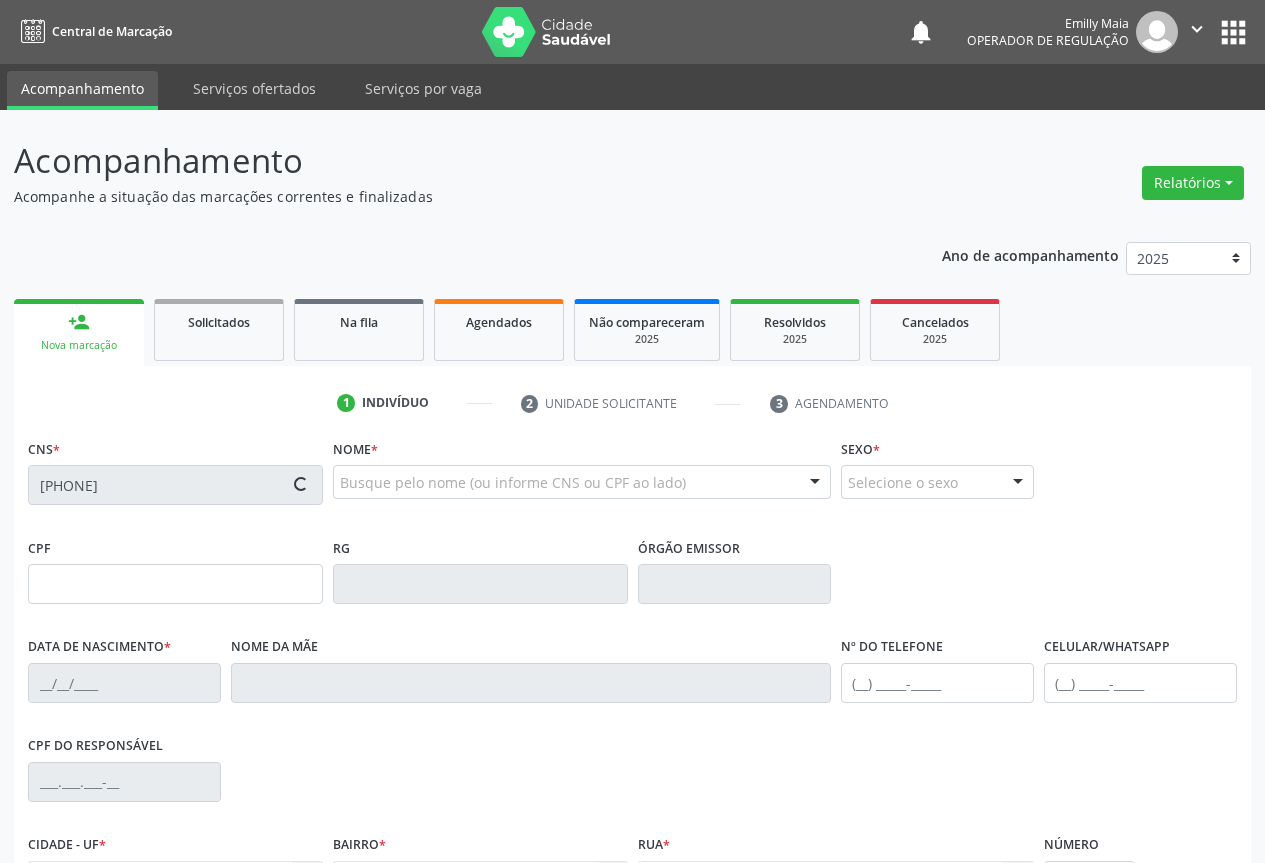 scroll, scrollTop: 221, scrollLeft: 0, axis: vertical 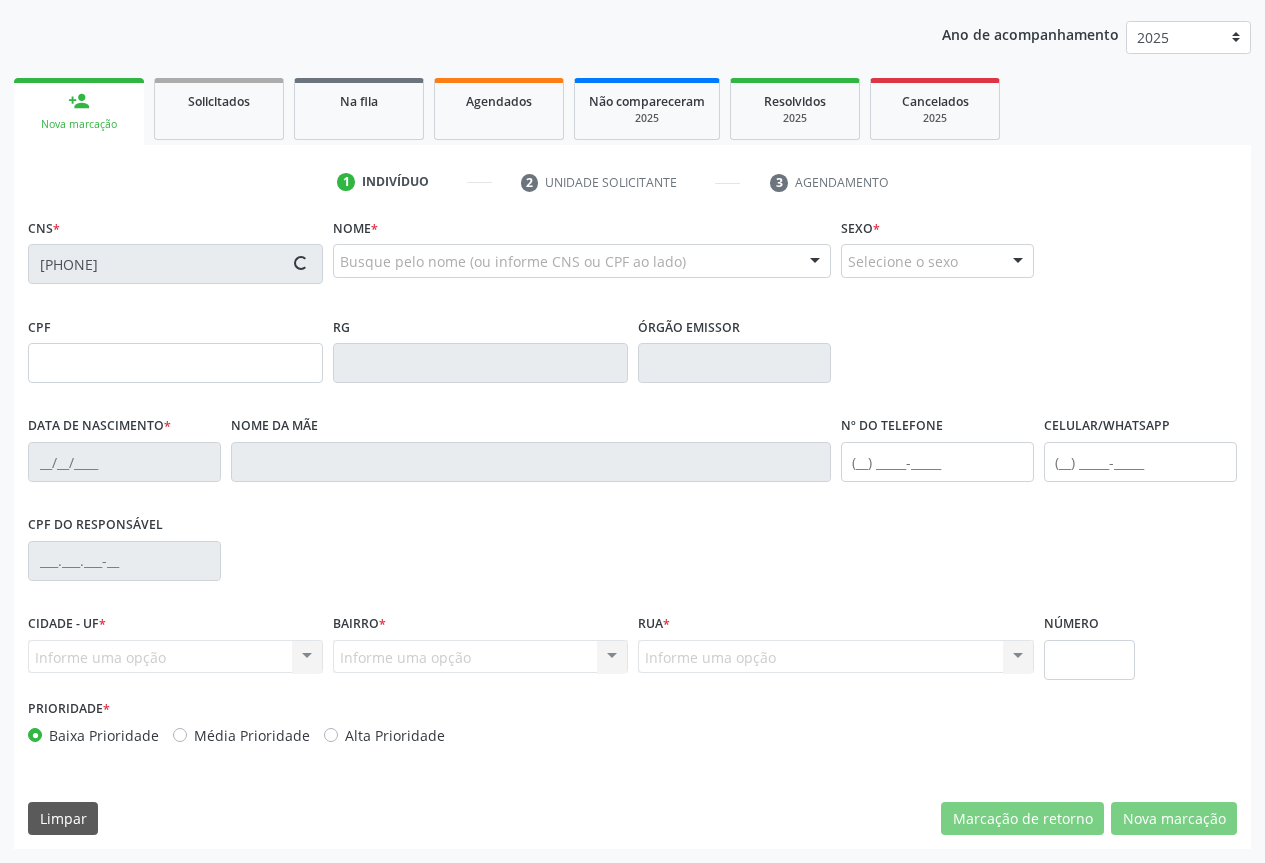type on "[NUMBER]" 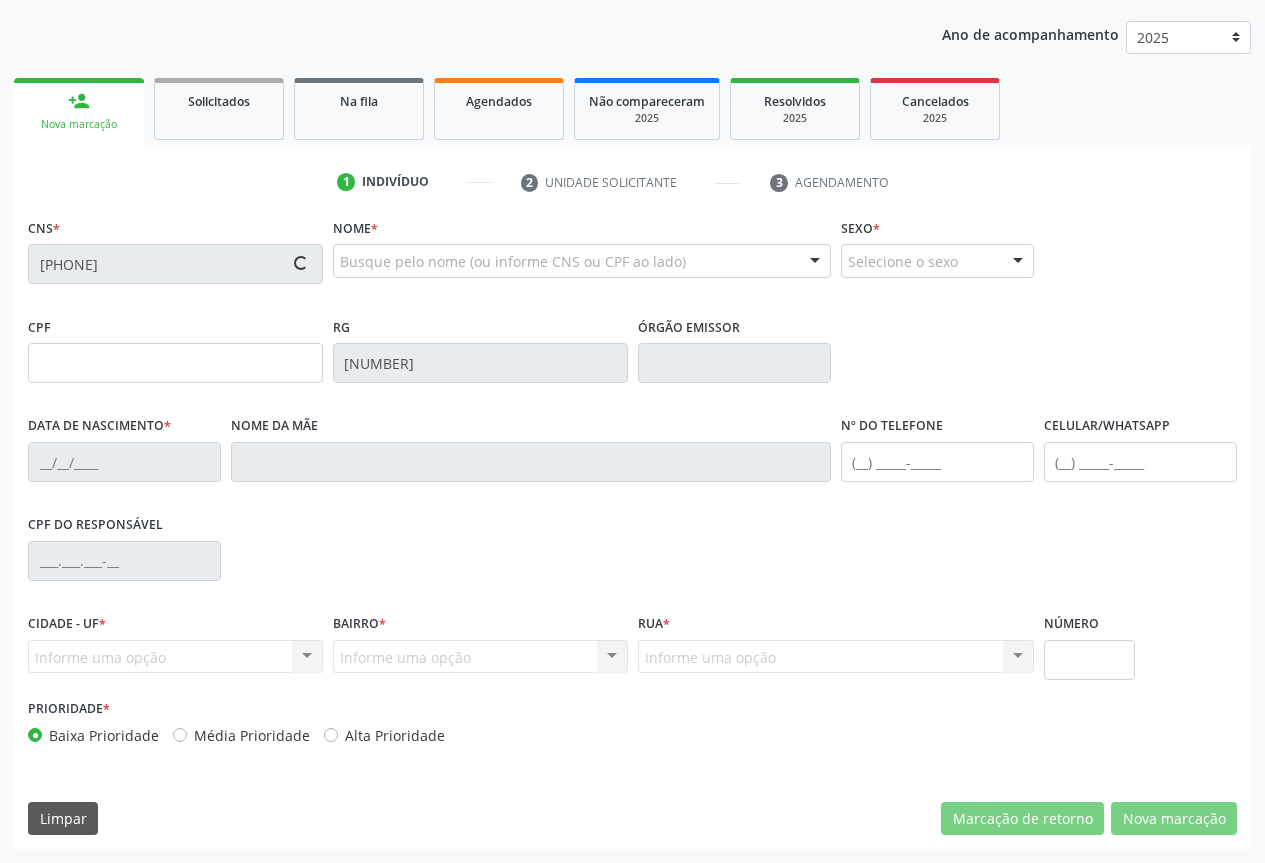 type on "[DATE]" 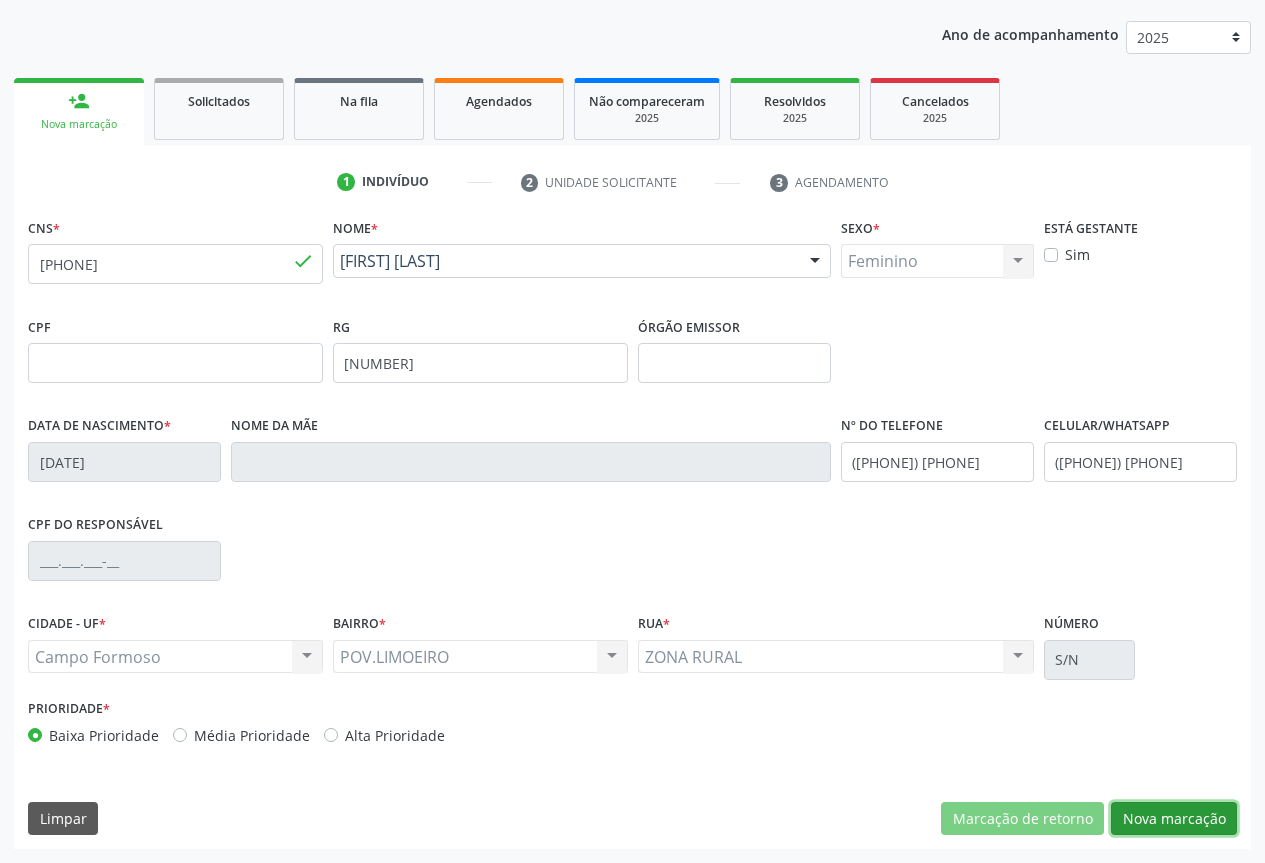 click on "Nova marcação" at bounding box center [1174, 819] 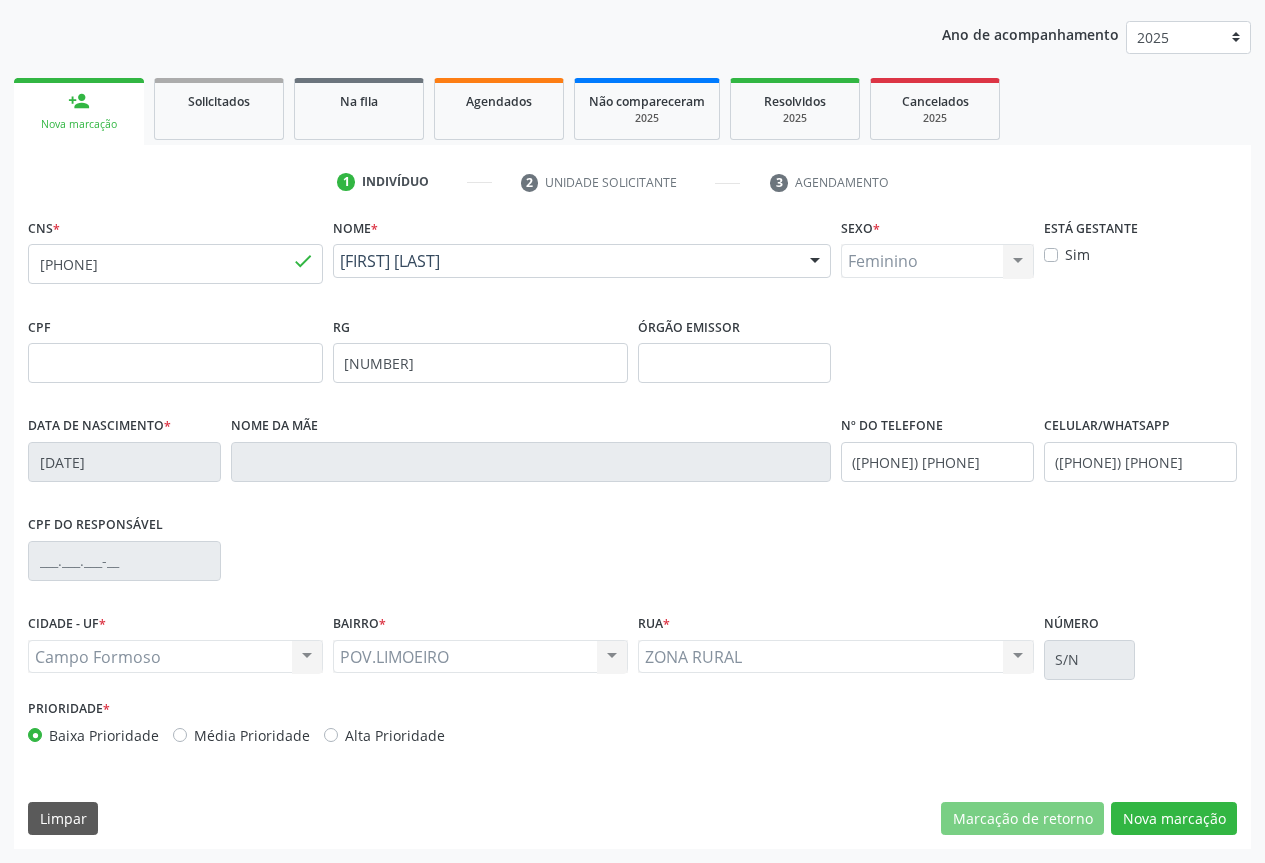 scroll, scrollTop: 43, scrollLeft: 0, axis: vertical 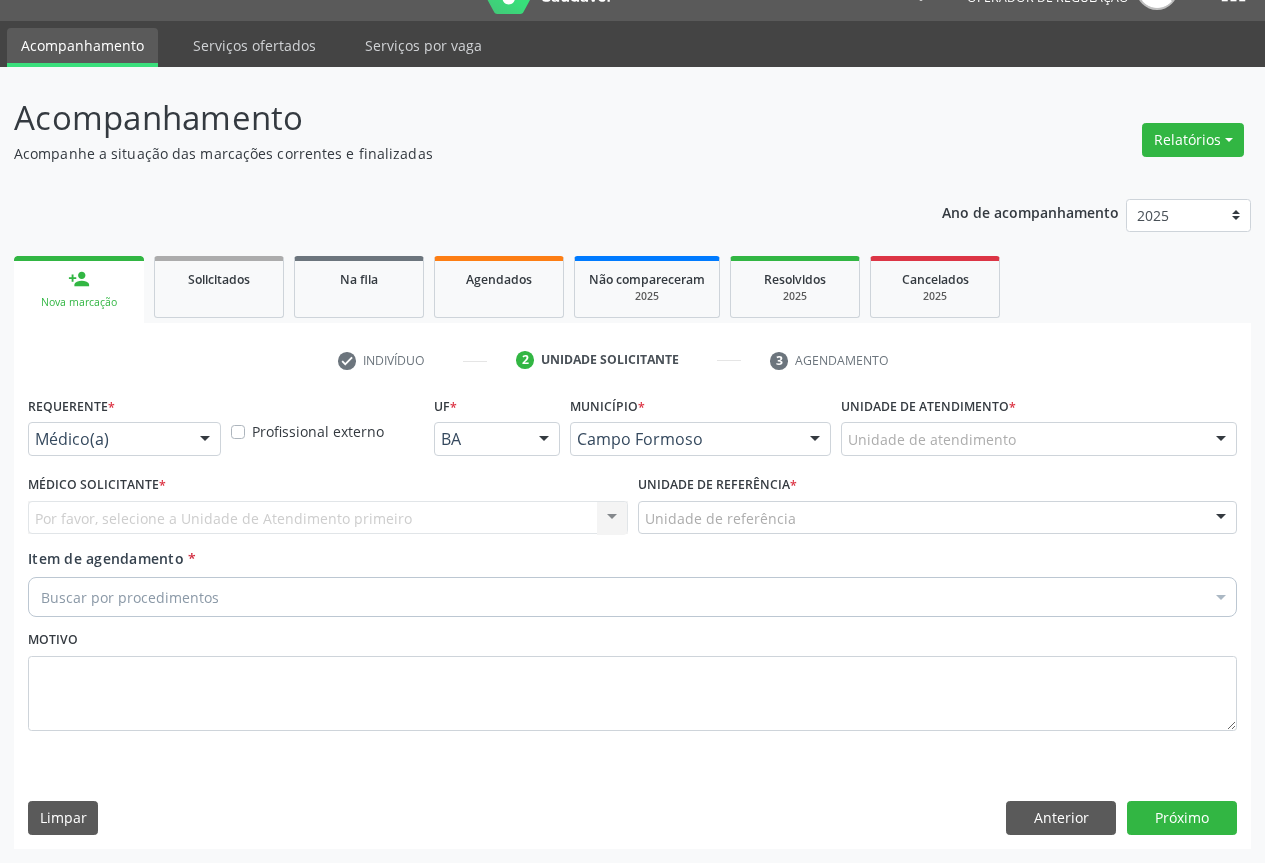 drag, startPoint x: 119, startPoint y: 446, endPoint x: 101, endPoint y: 484, distance: 42.047592 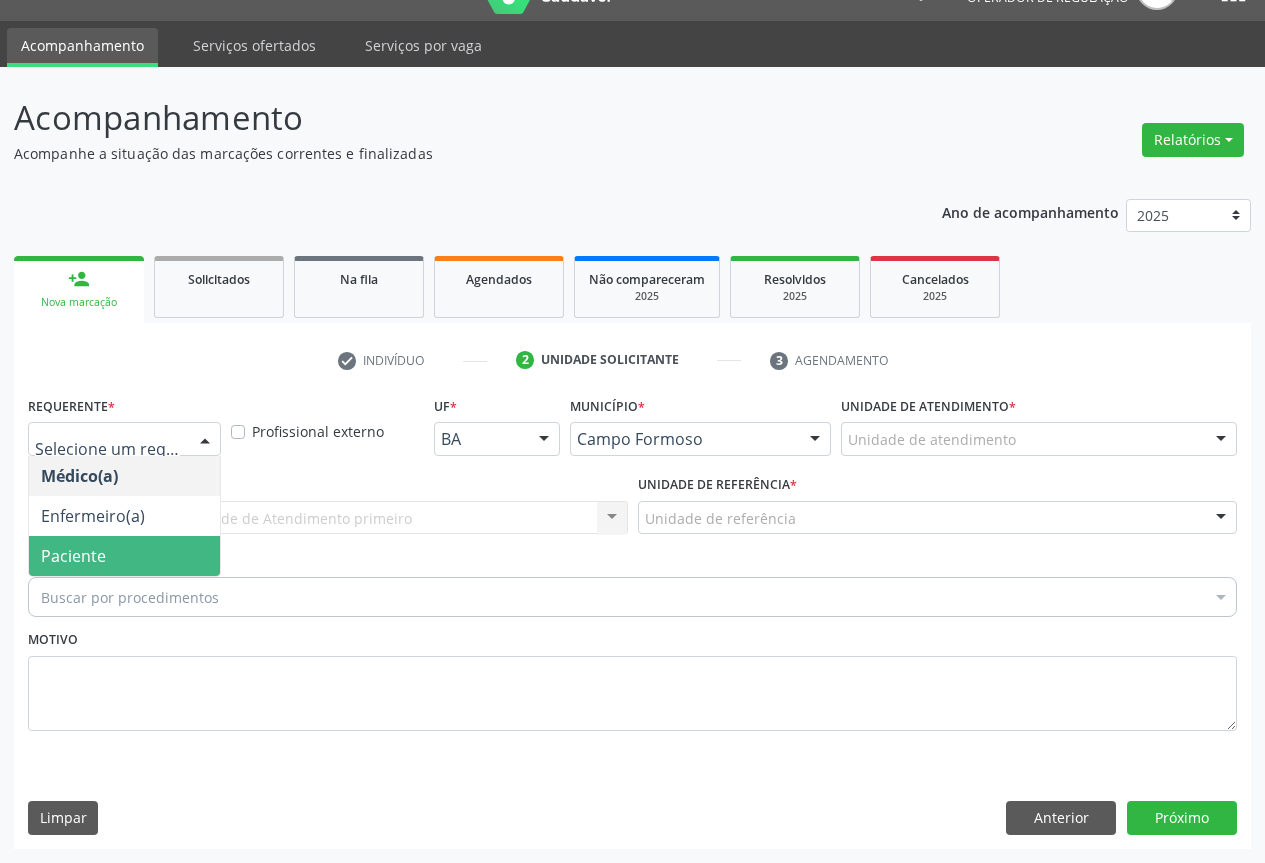 click on "Paciente" at bounding box center (73, 556) 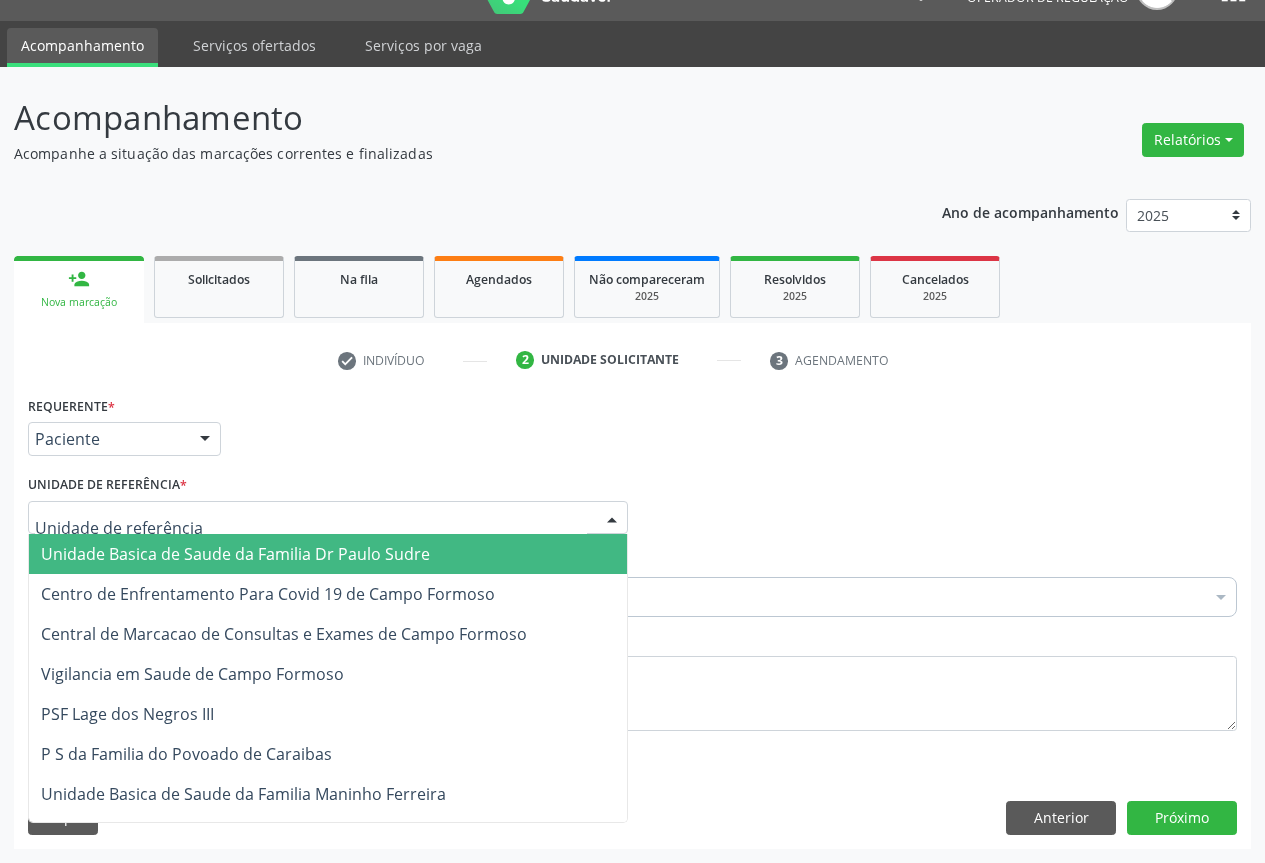 click at bounding box center [328, 518] 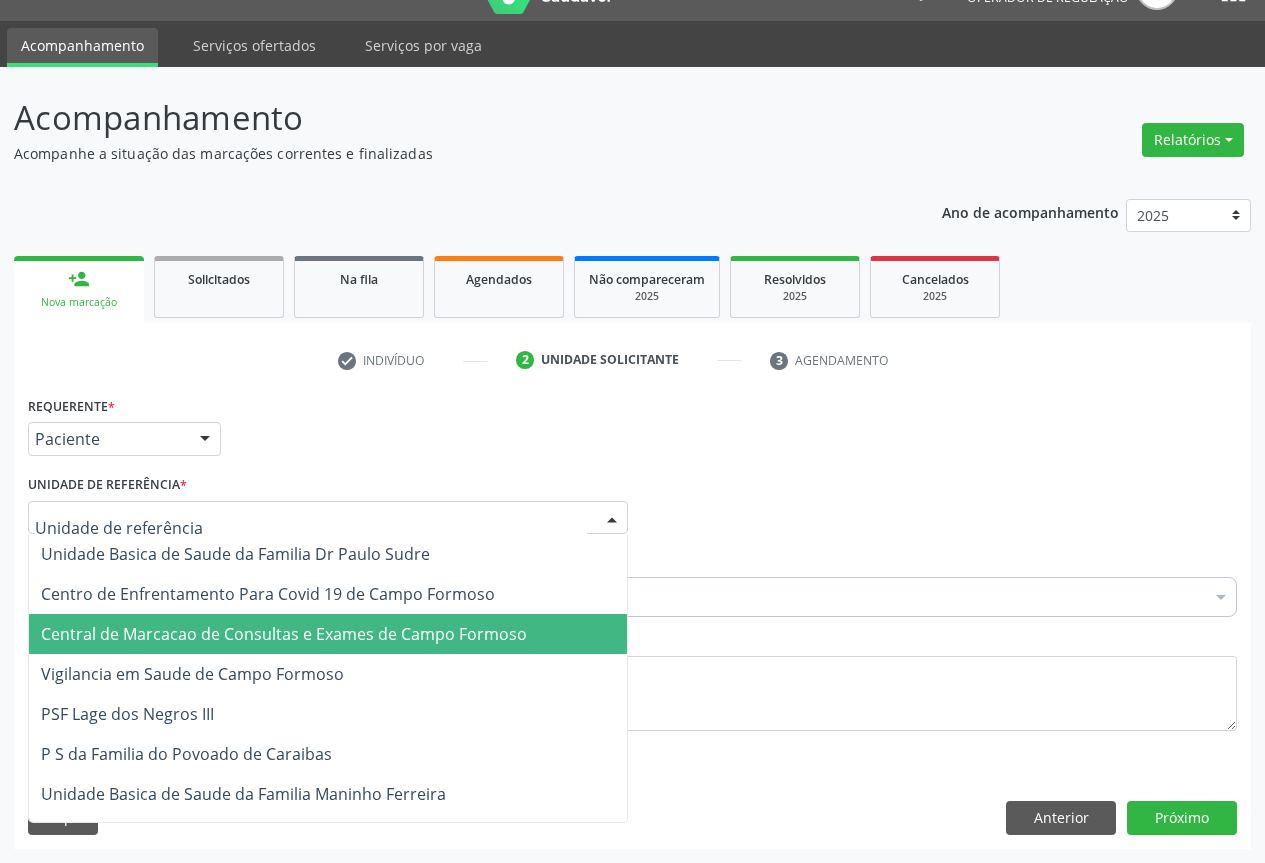 click on "Central de Marcacao de Consultas e Exames de Campo Formoso" at bounding box center [284, 634] 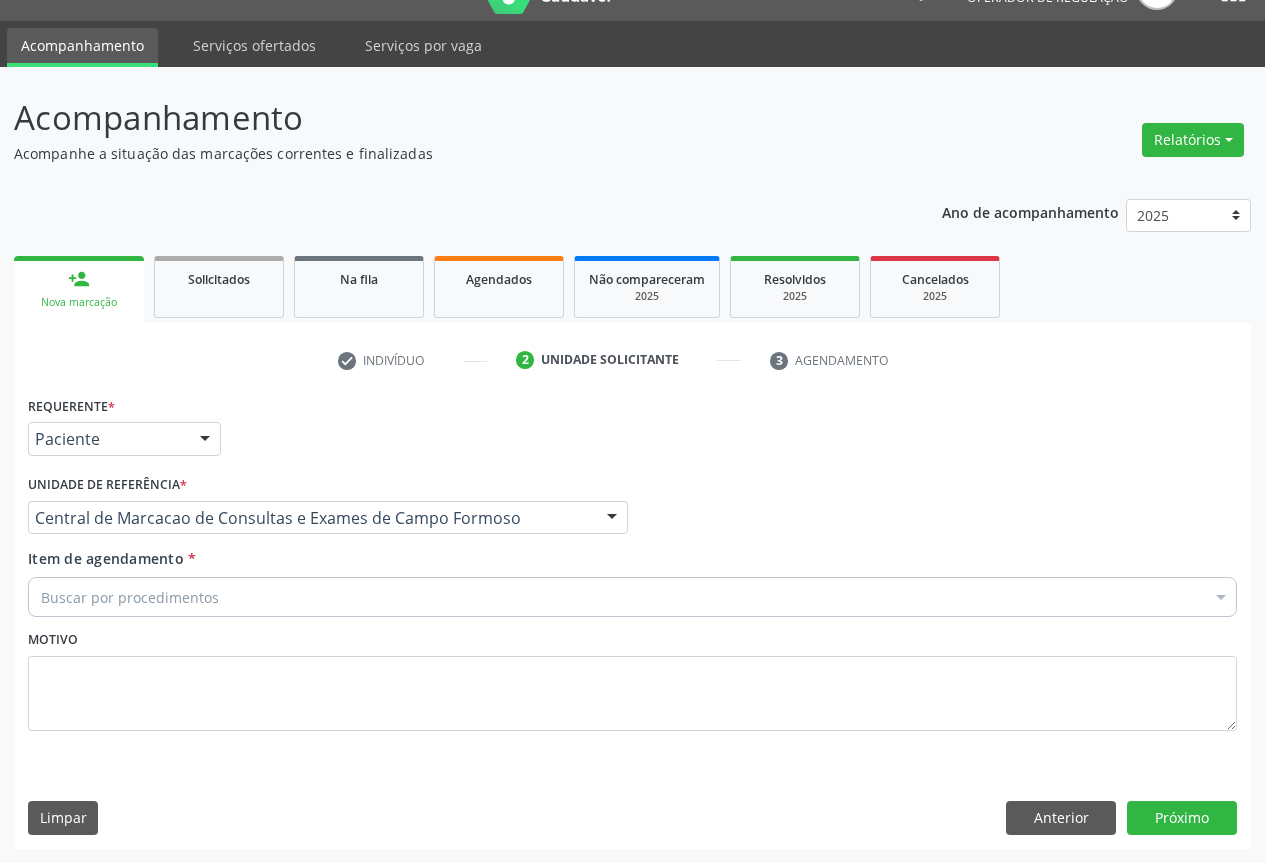 click on "Buscar por procedimentos" at bounding box center [632, 597] 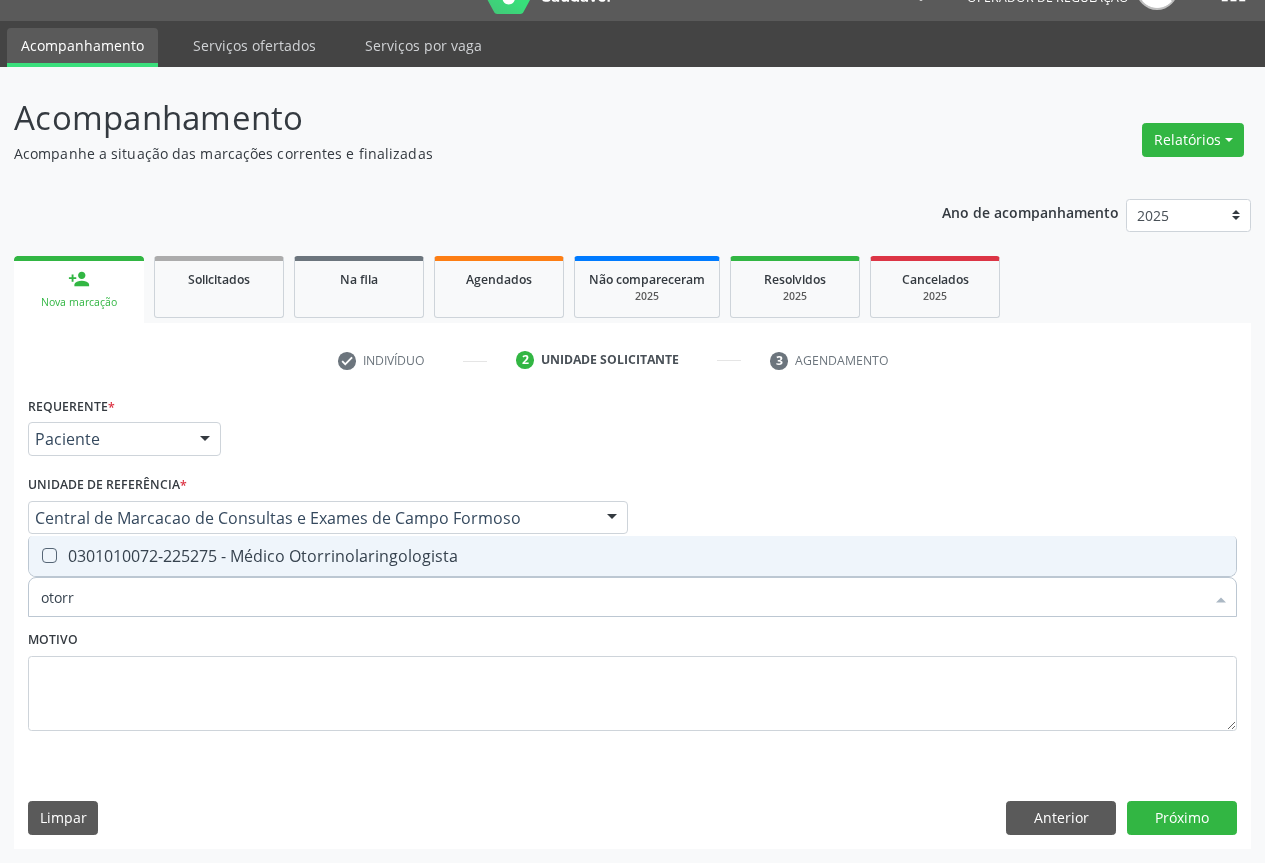 type on "otorri" 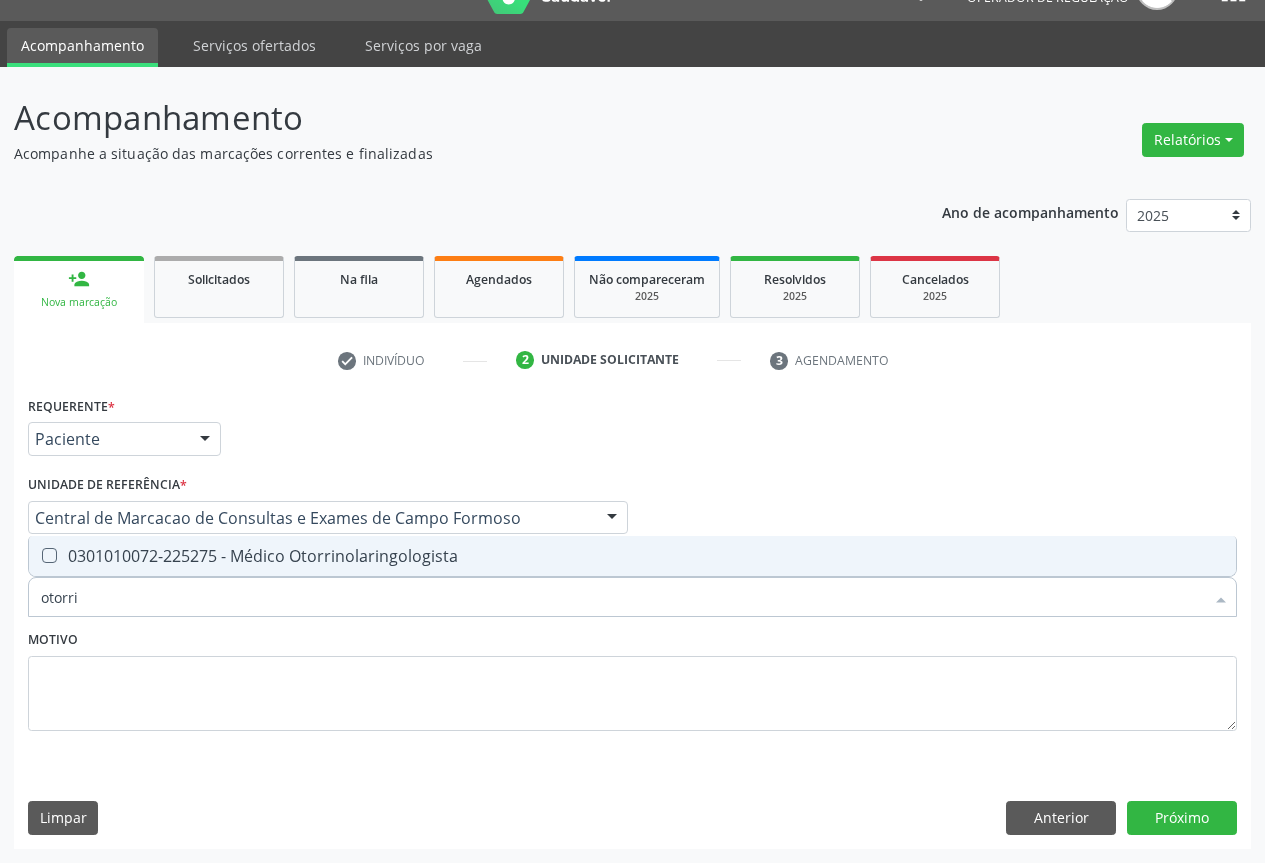 click on "0301010072-225275 - Médico Otorrinolaringologista" at bounding box center [632, 556] 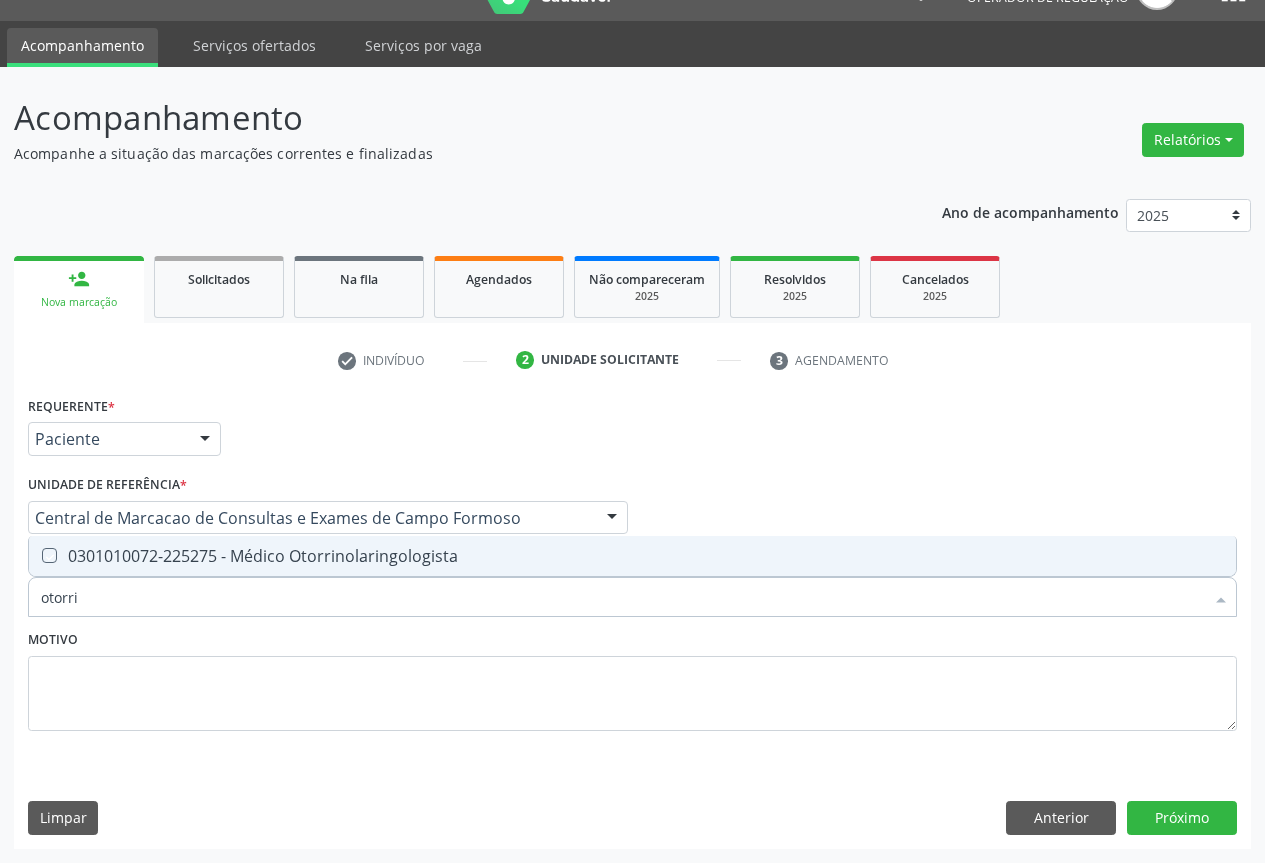 checkbox on "true" 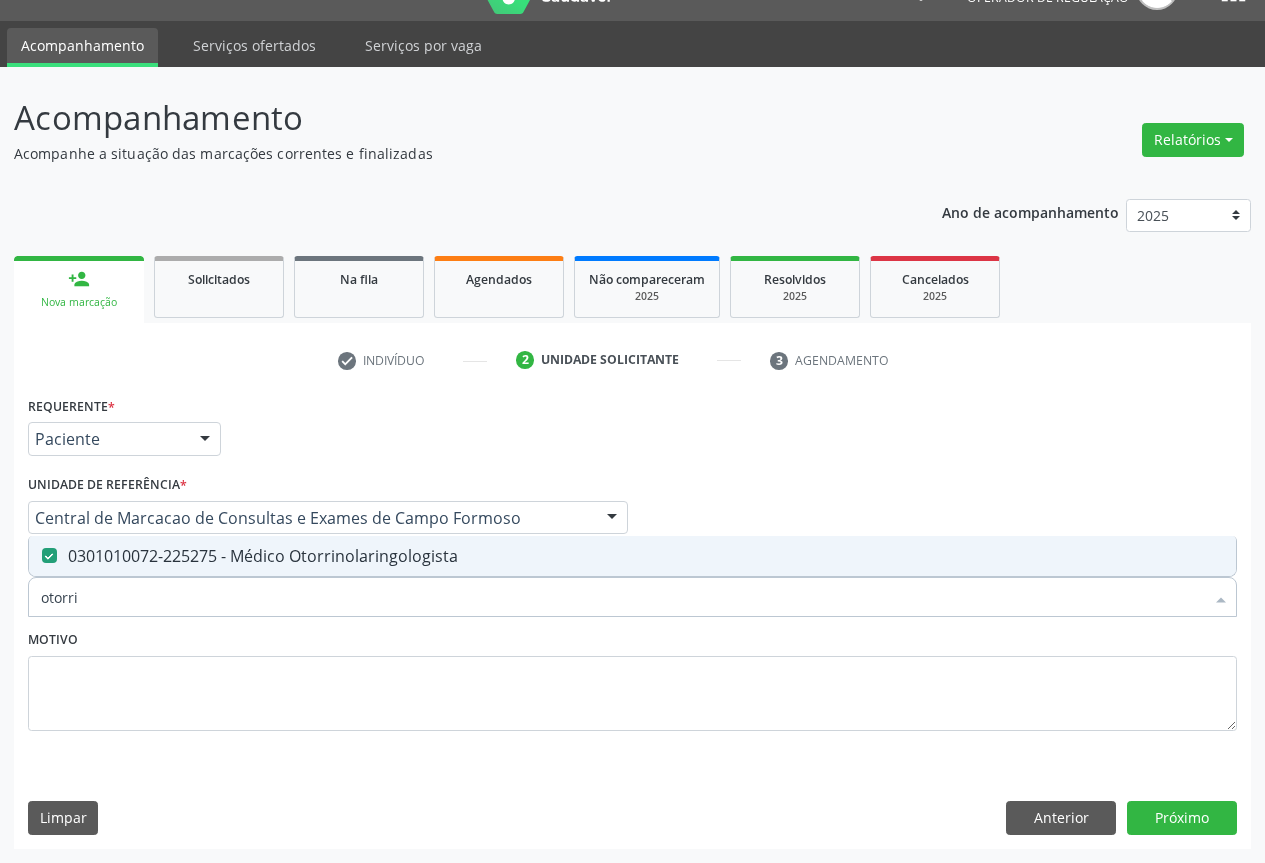 click on "otorri" at bounding box center [622, 597] 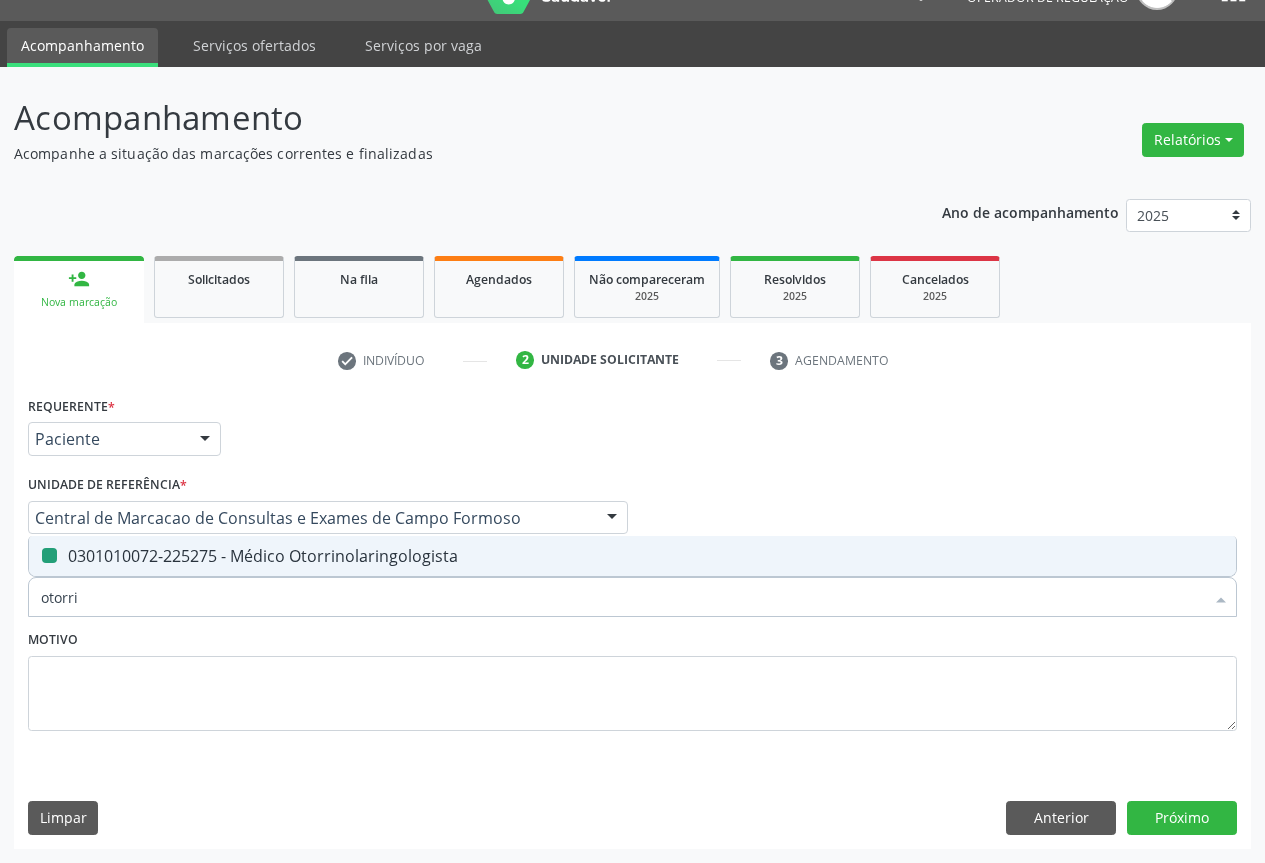 type on "v" 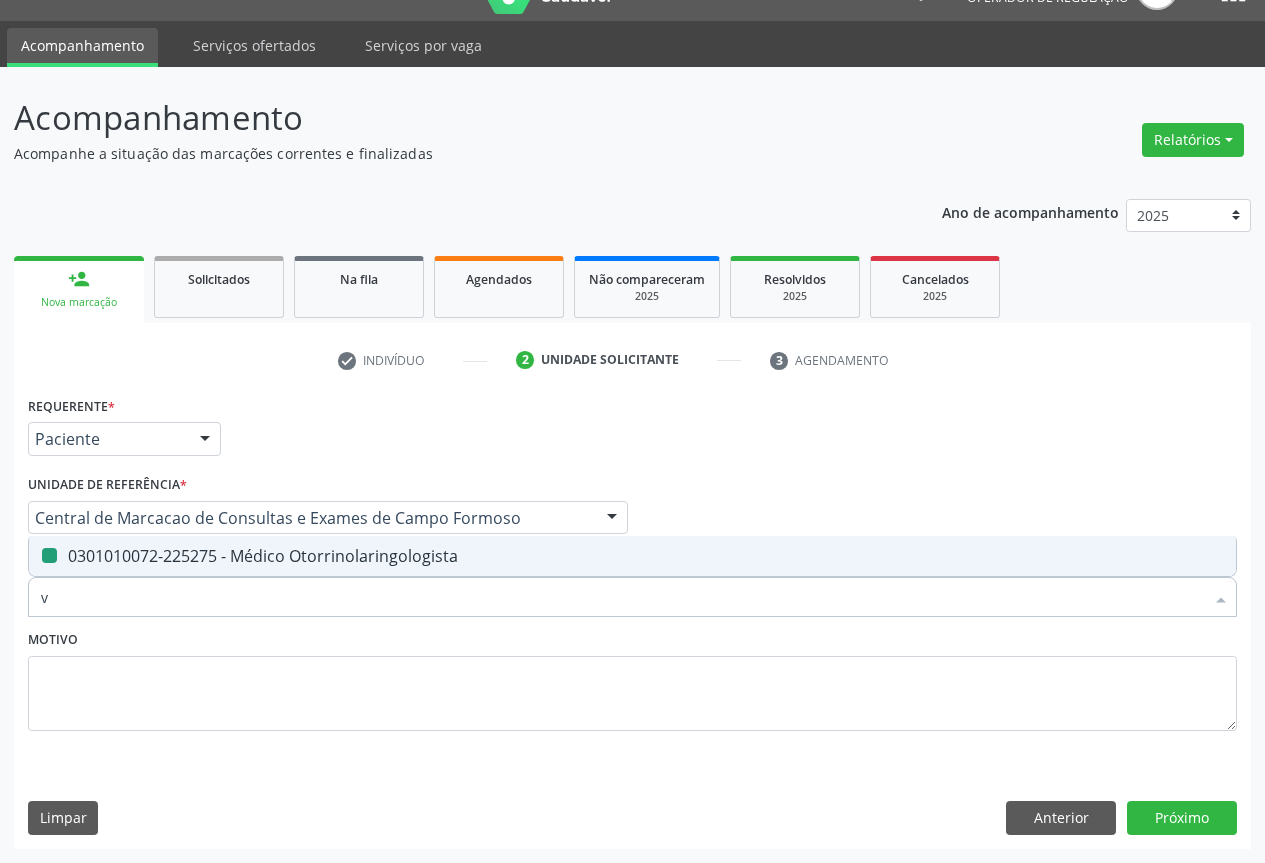 checkbox on "false" 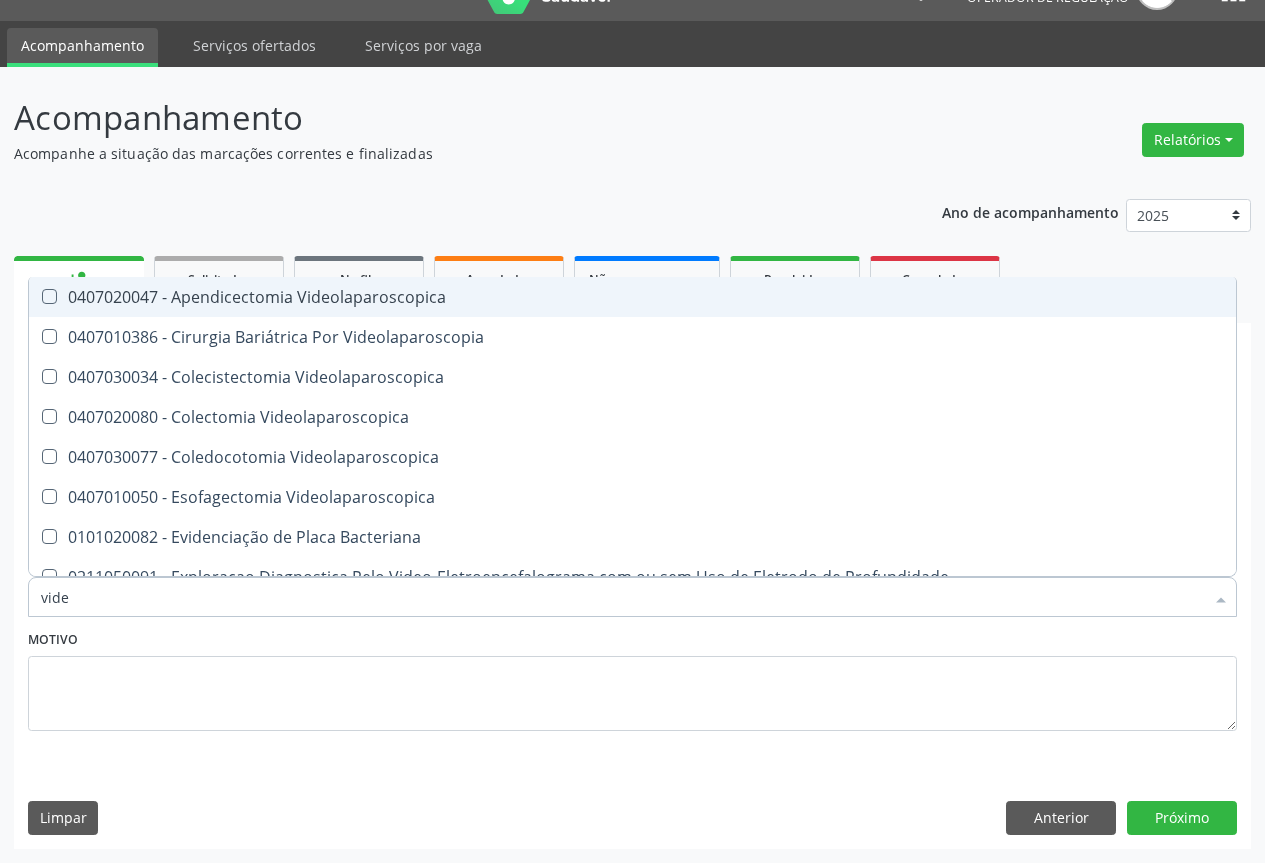type on "video" 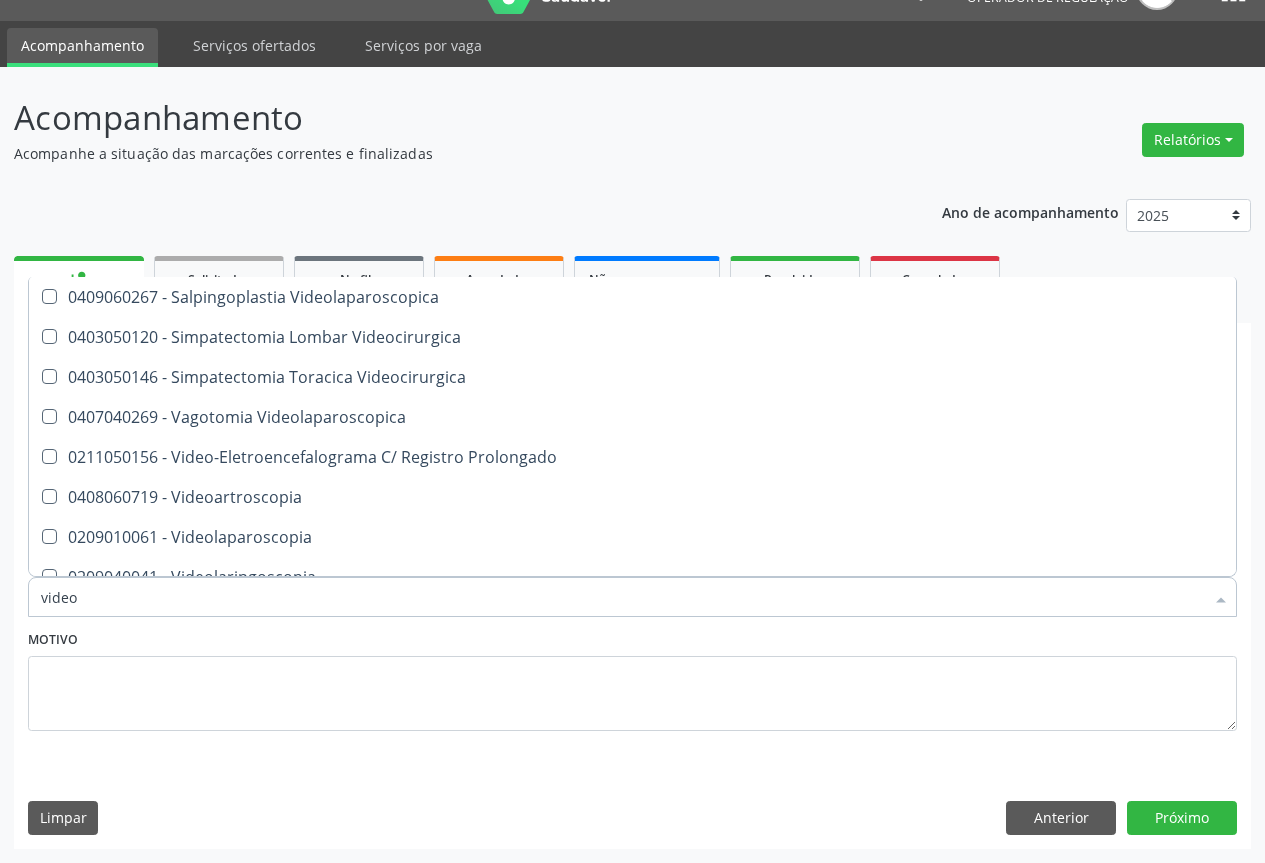 scroll, scrollTop: 861, scrollLeft: 0, axis: vertical 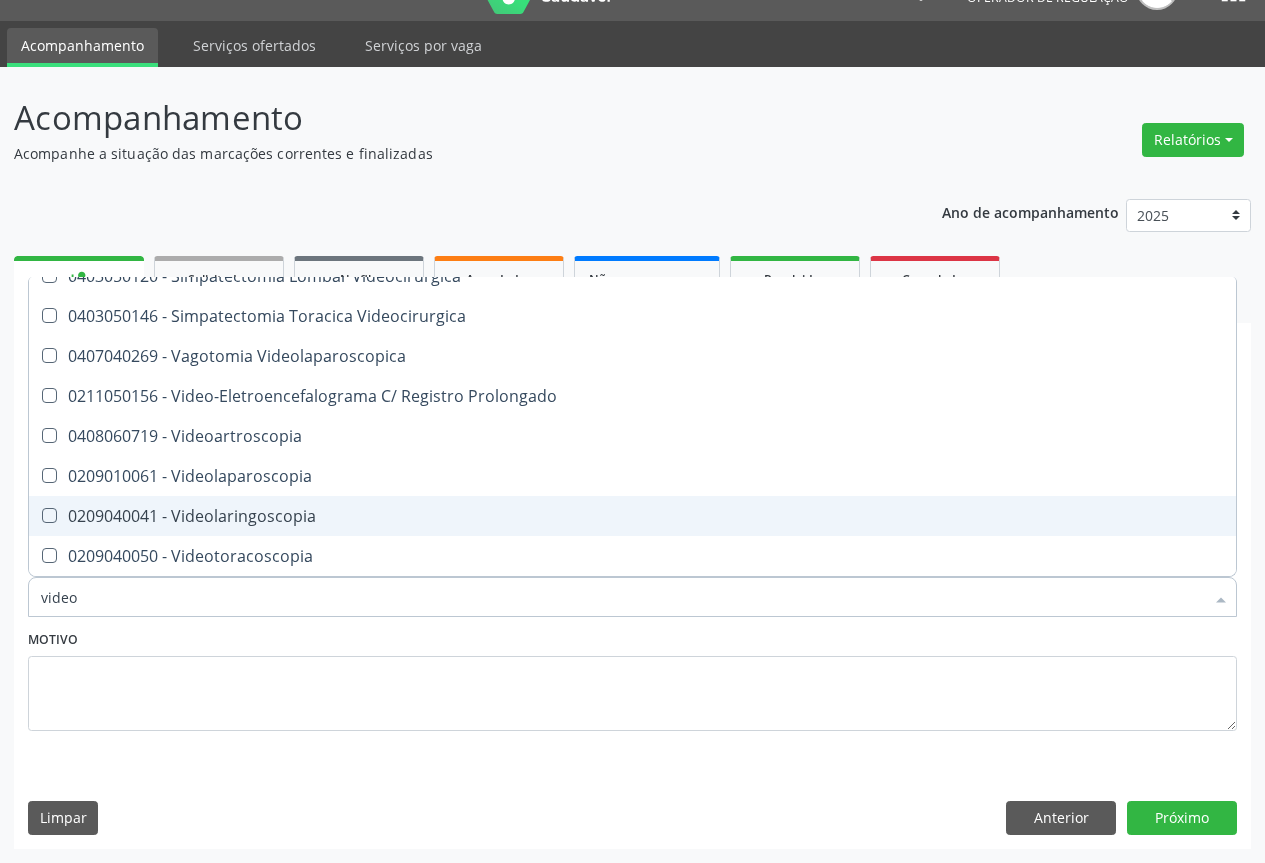 click on "0209040041 - Videolaringoscopia" at bounding box center (632, 516) 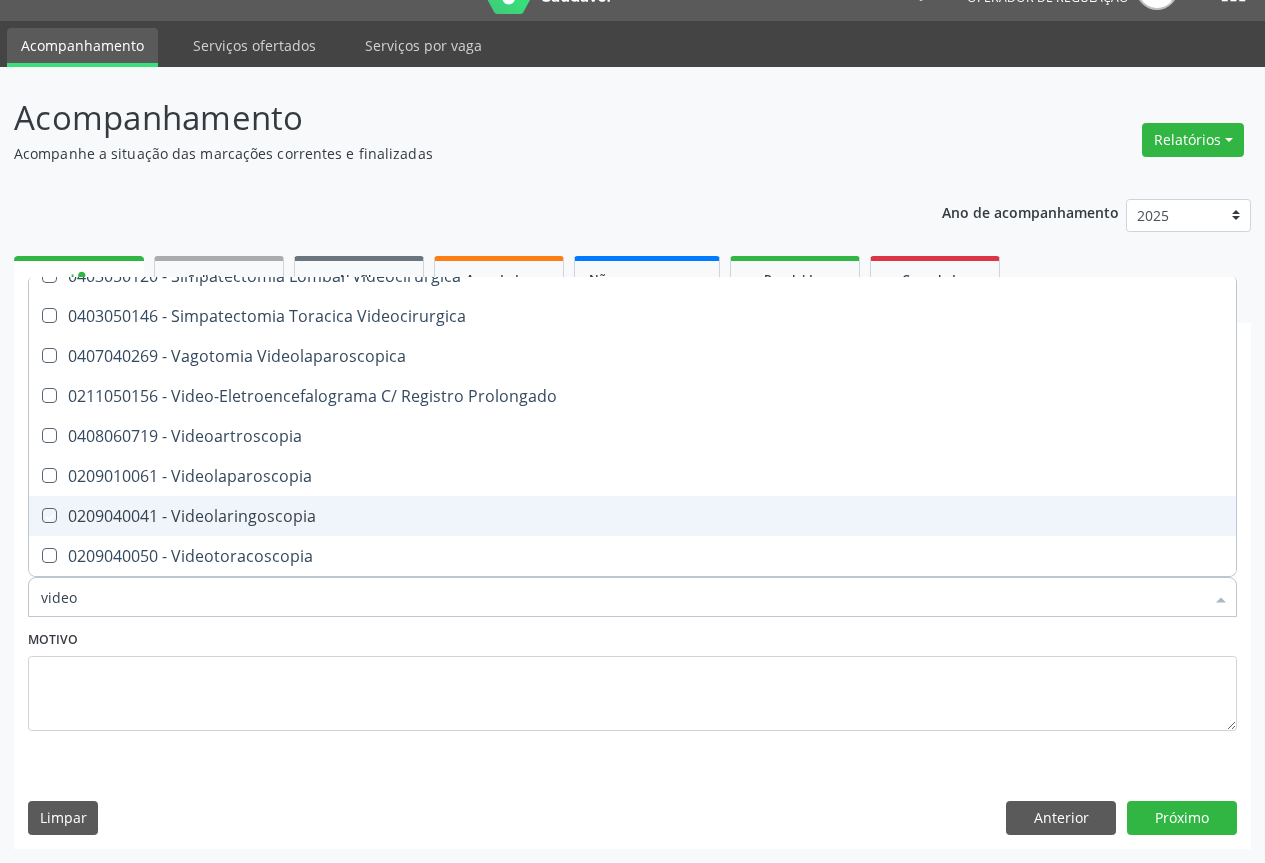 checkbox on "true" 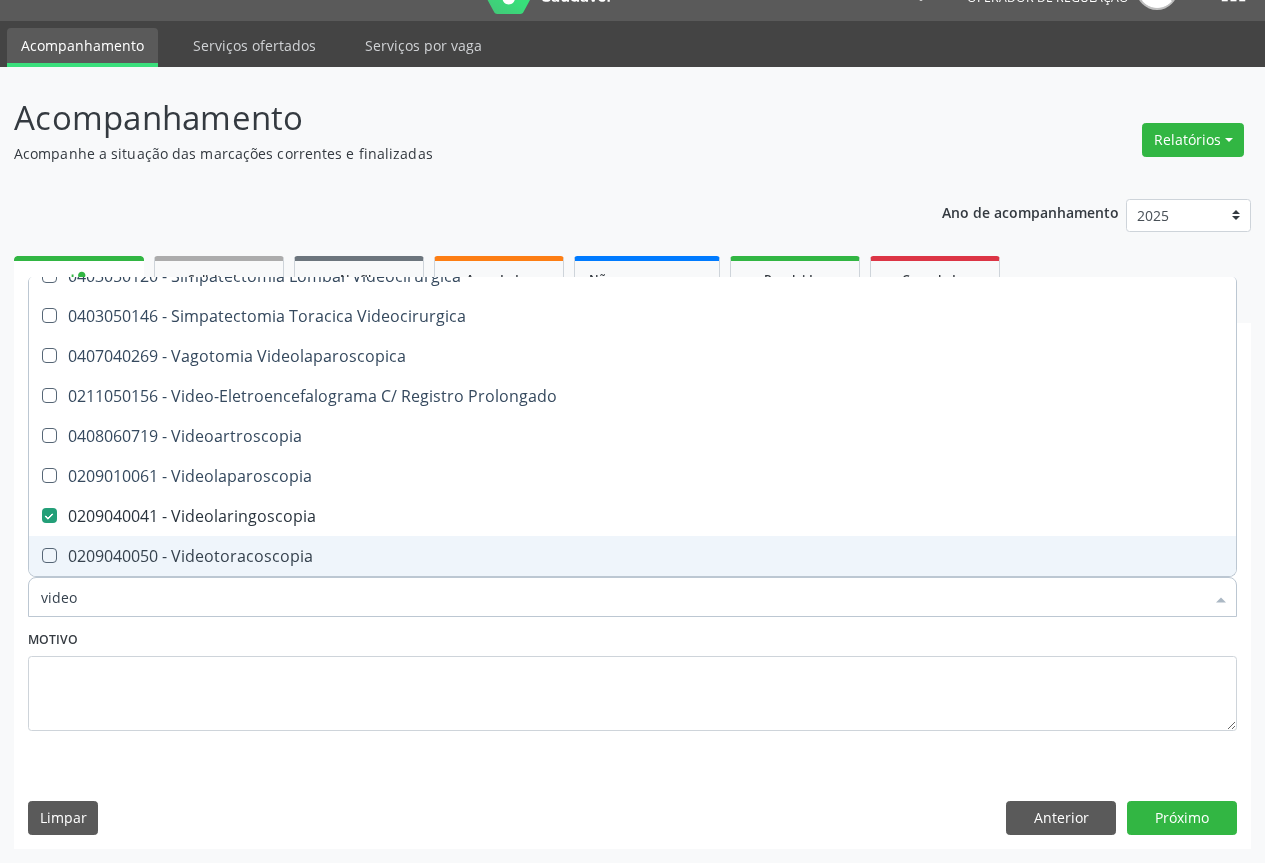 click on "video" at bounding box center (622, 597) 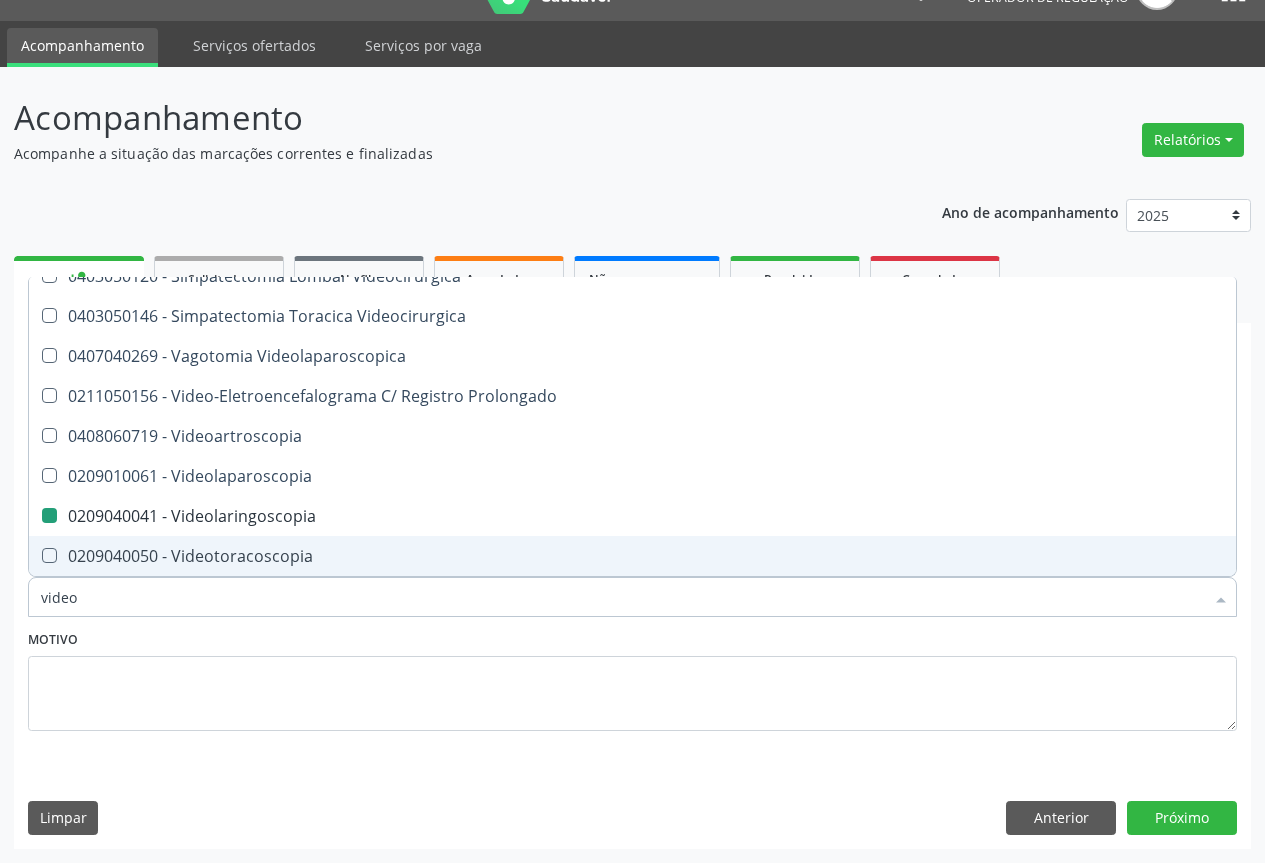 type on "c" 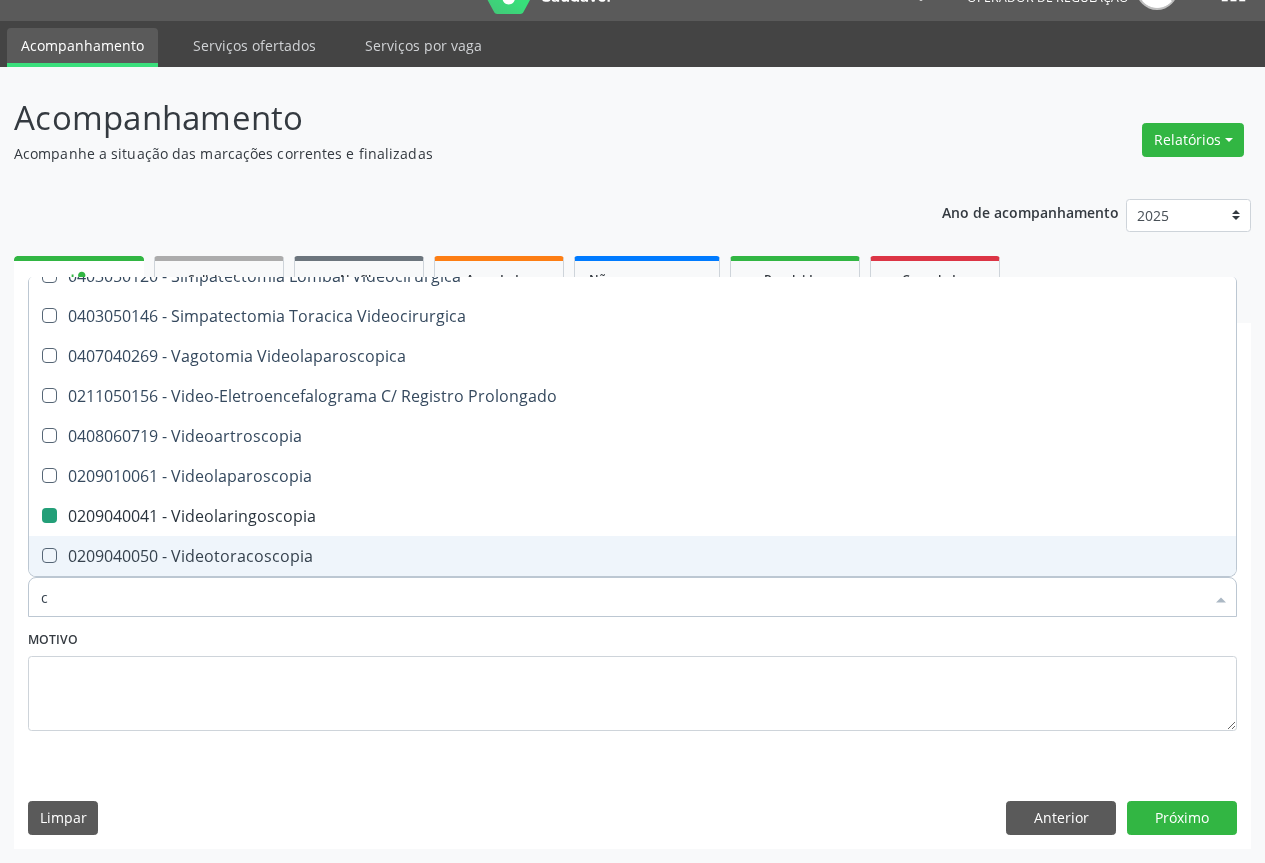 checkbox on "false" 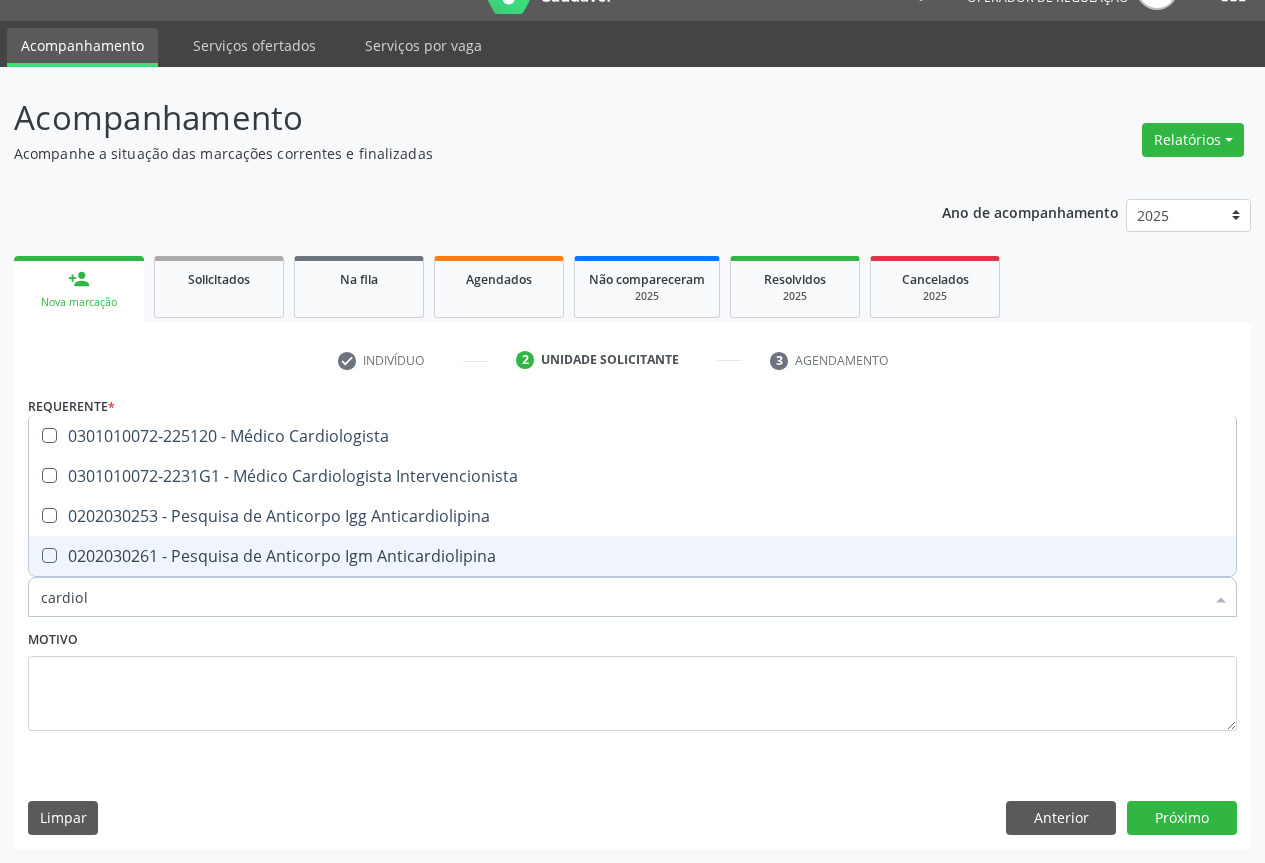 scroll, scrollTop: 0, scrollLeft: 0, axis: both 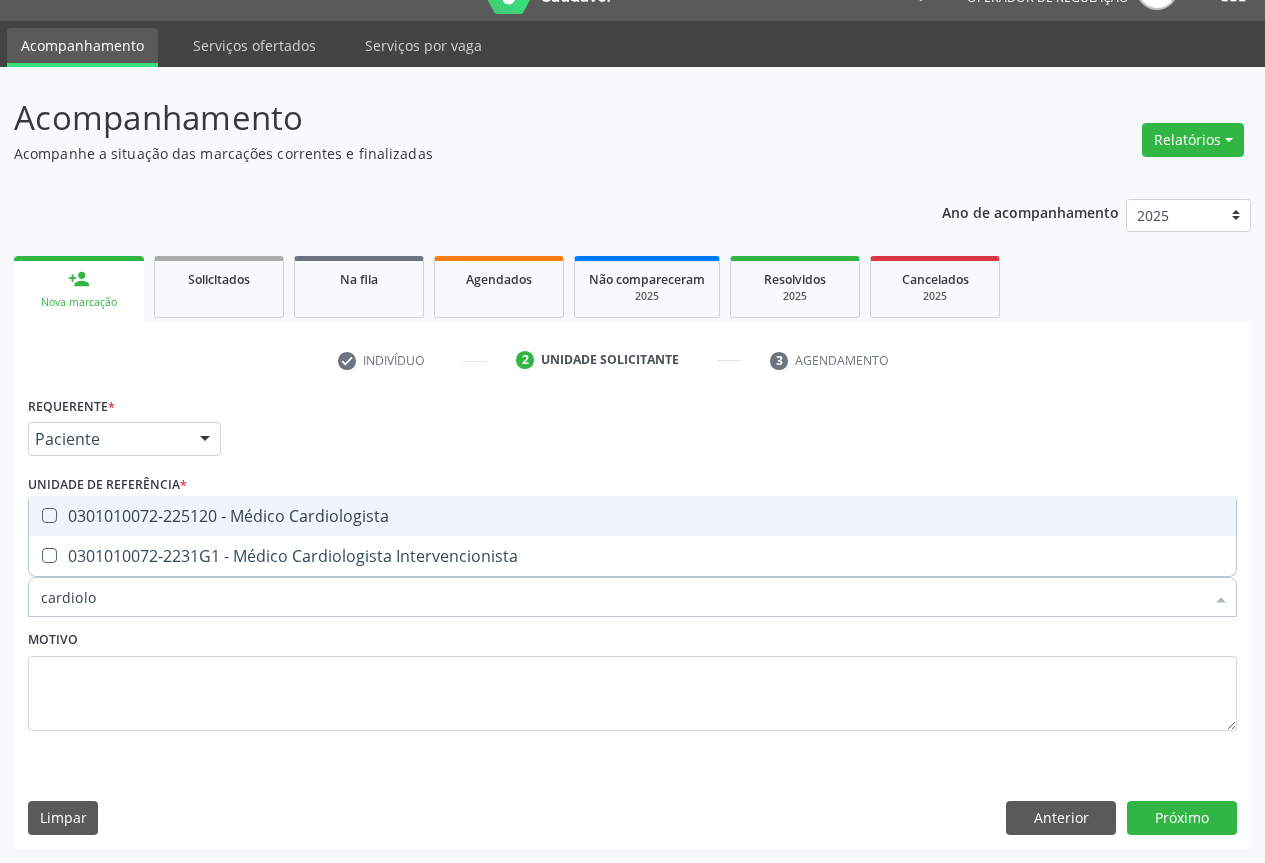 drag, startPoint x: 199, startPoint y: 519, endPoint x: 136, endPoint y: 513, distance: 63.28507 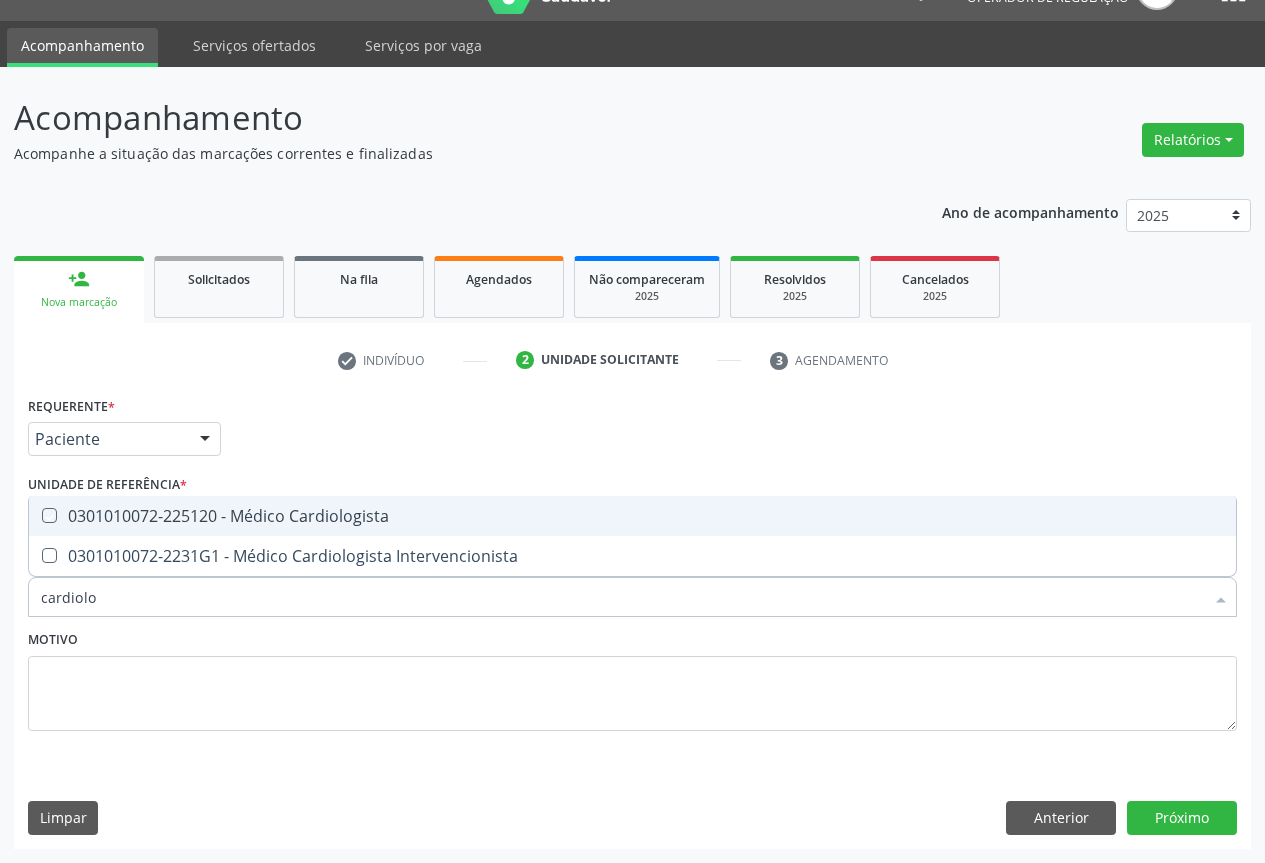 checkbox on "true" 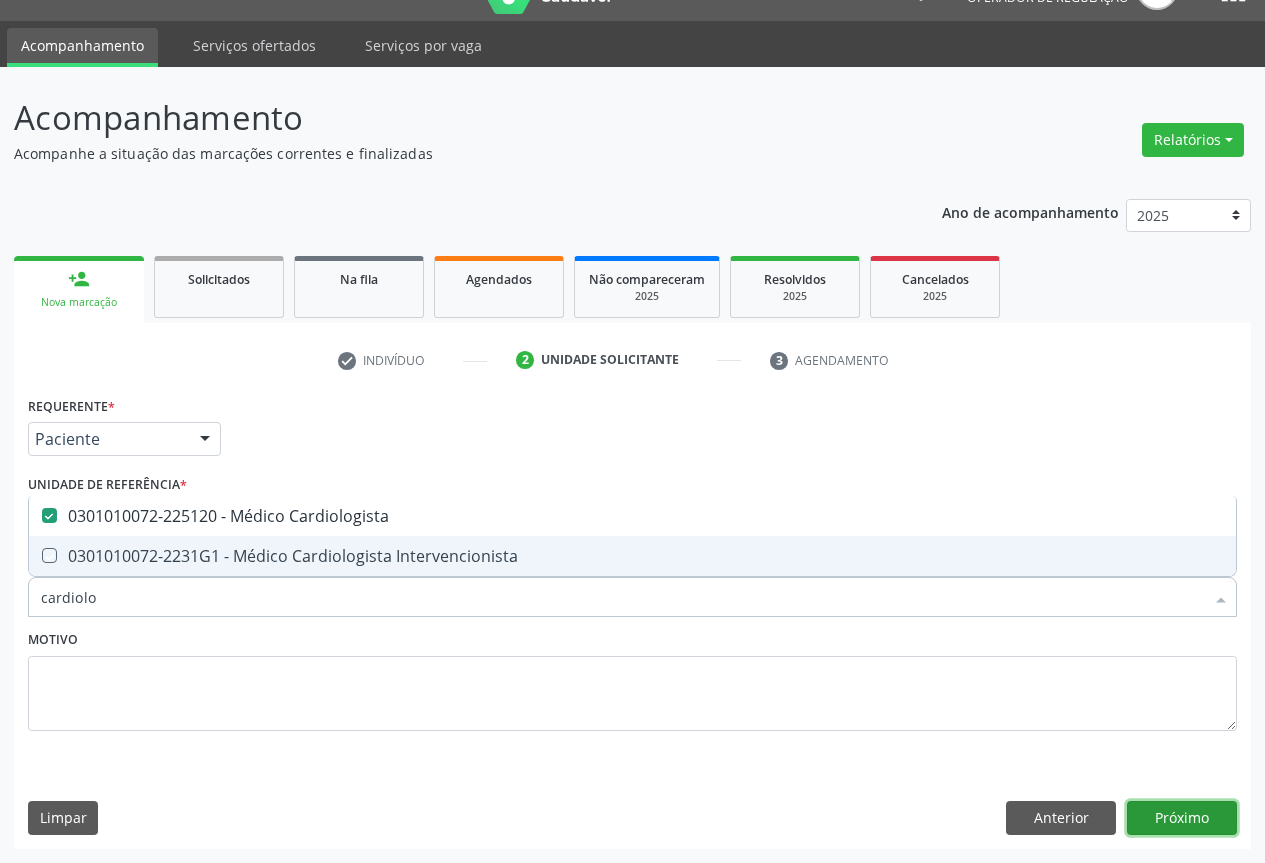 click on "Próximo" at bounding box center (1182, 818) 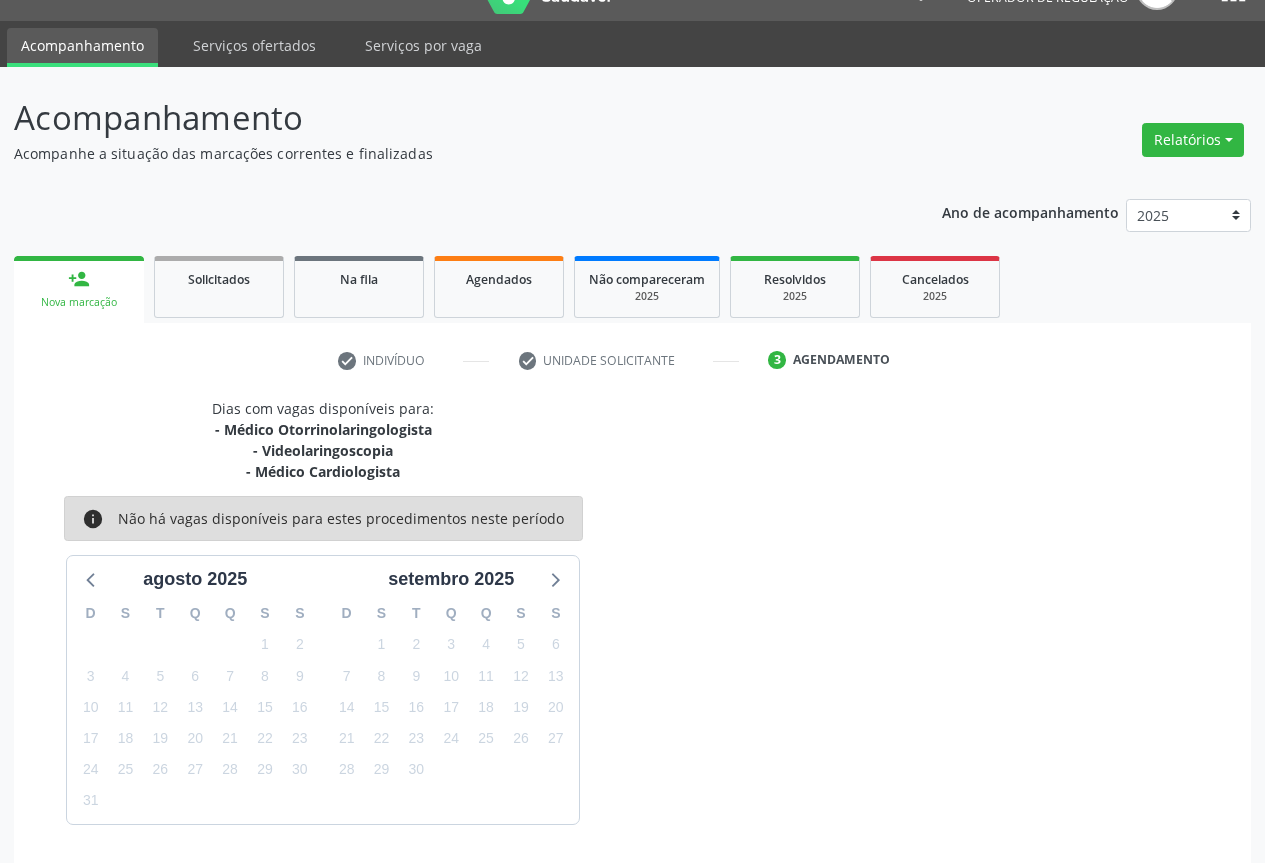 scroll, scrollTop: 108, scrollLeft: 0, axis: vertical 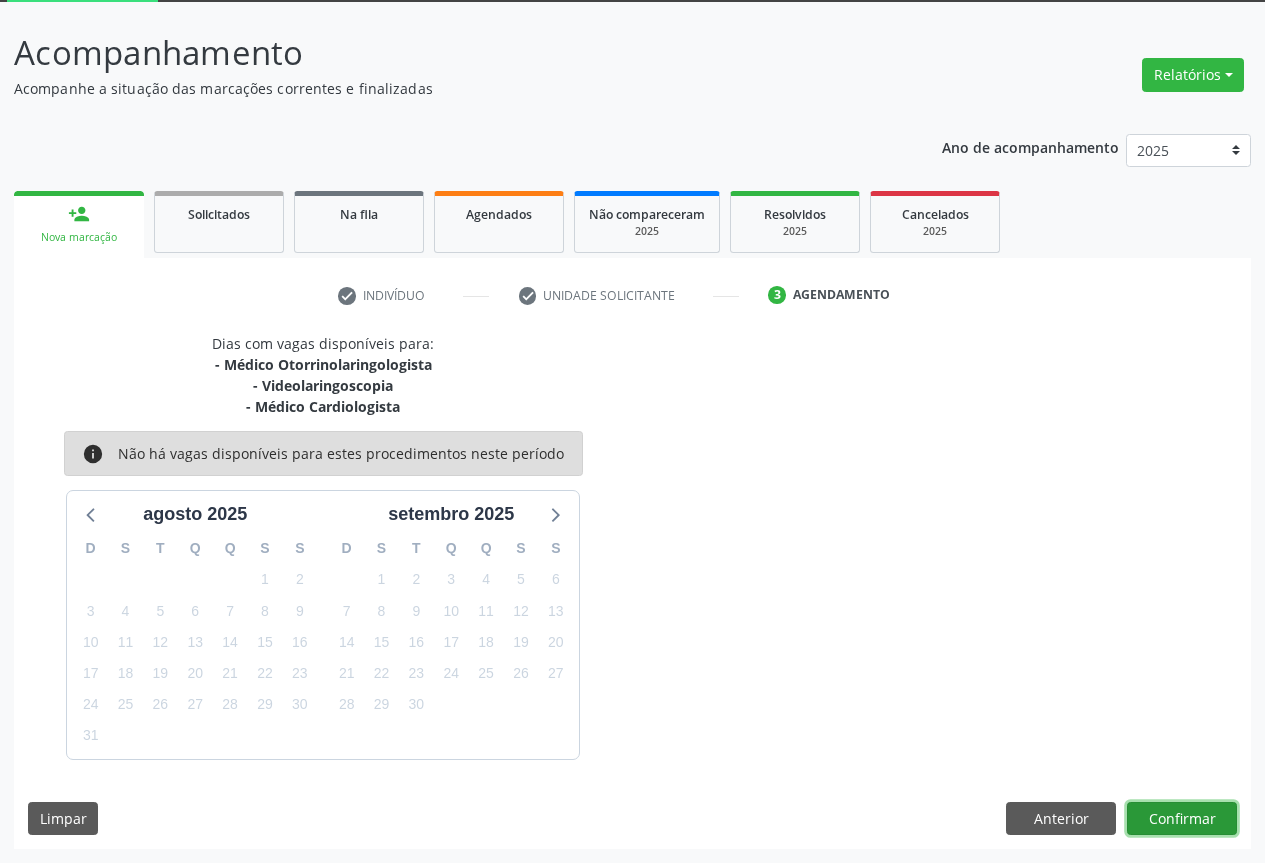 click on "Confirmar" at bounding box center [1182, 819] 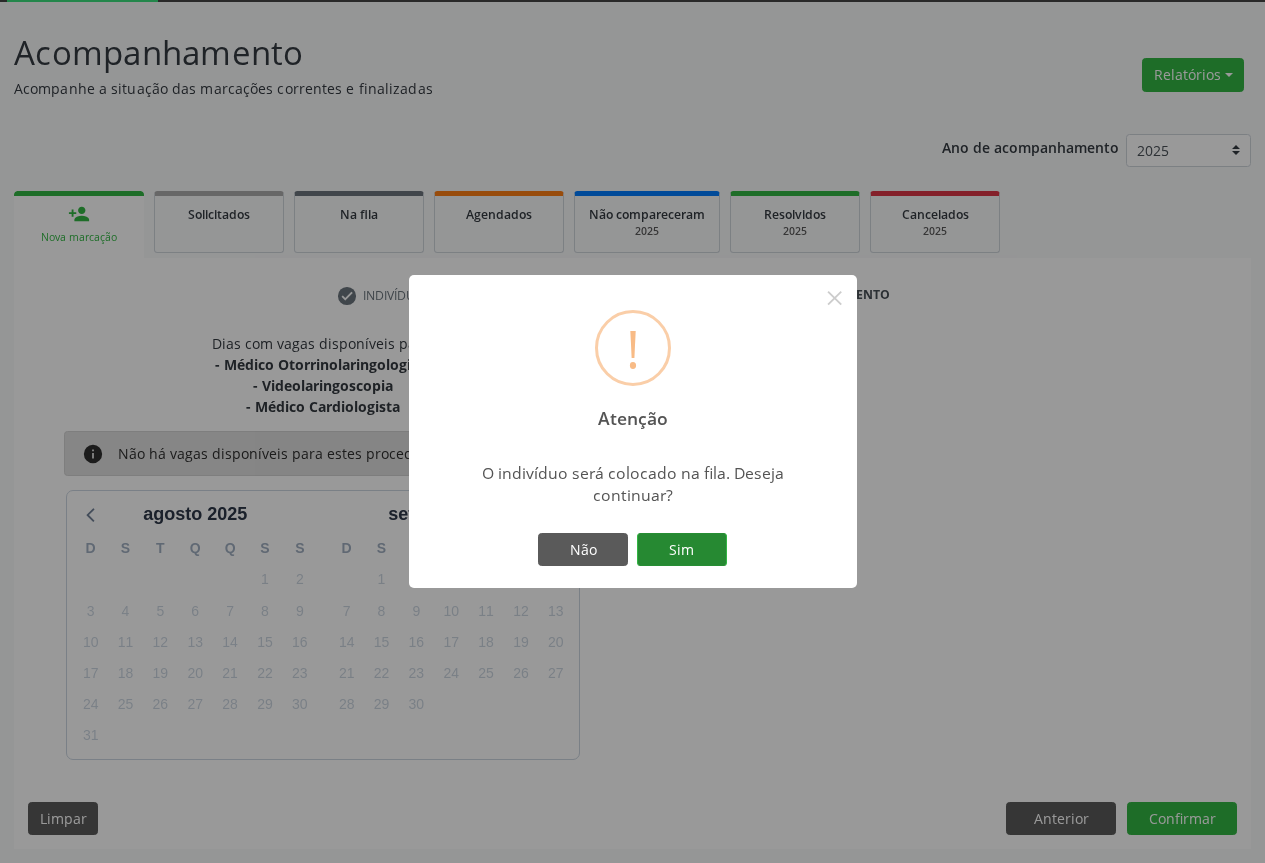 click on "Sim" at bounding box center (682, 550) 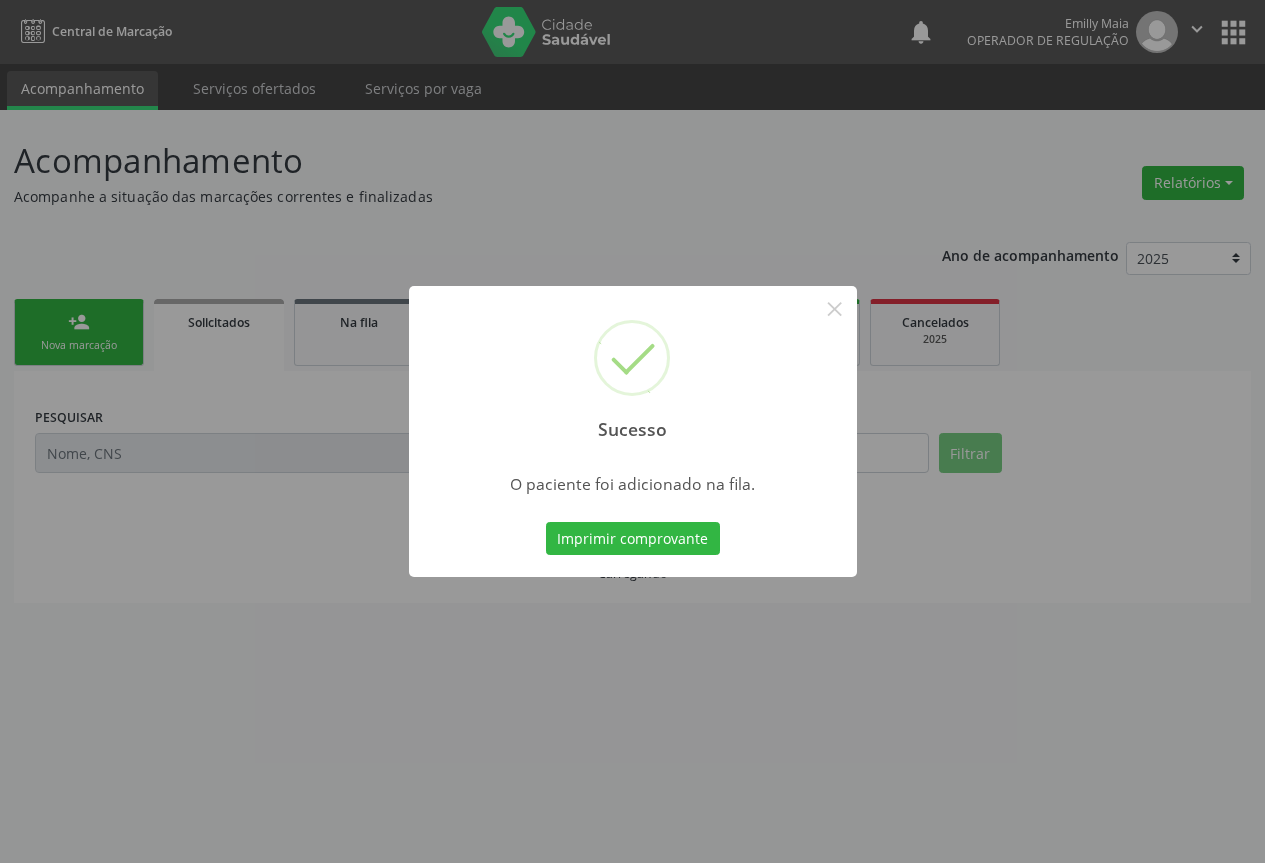 scroll, scrollTop: 0, scrollLeft: 0, axis: both 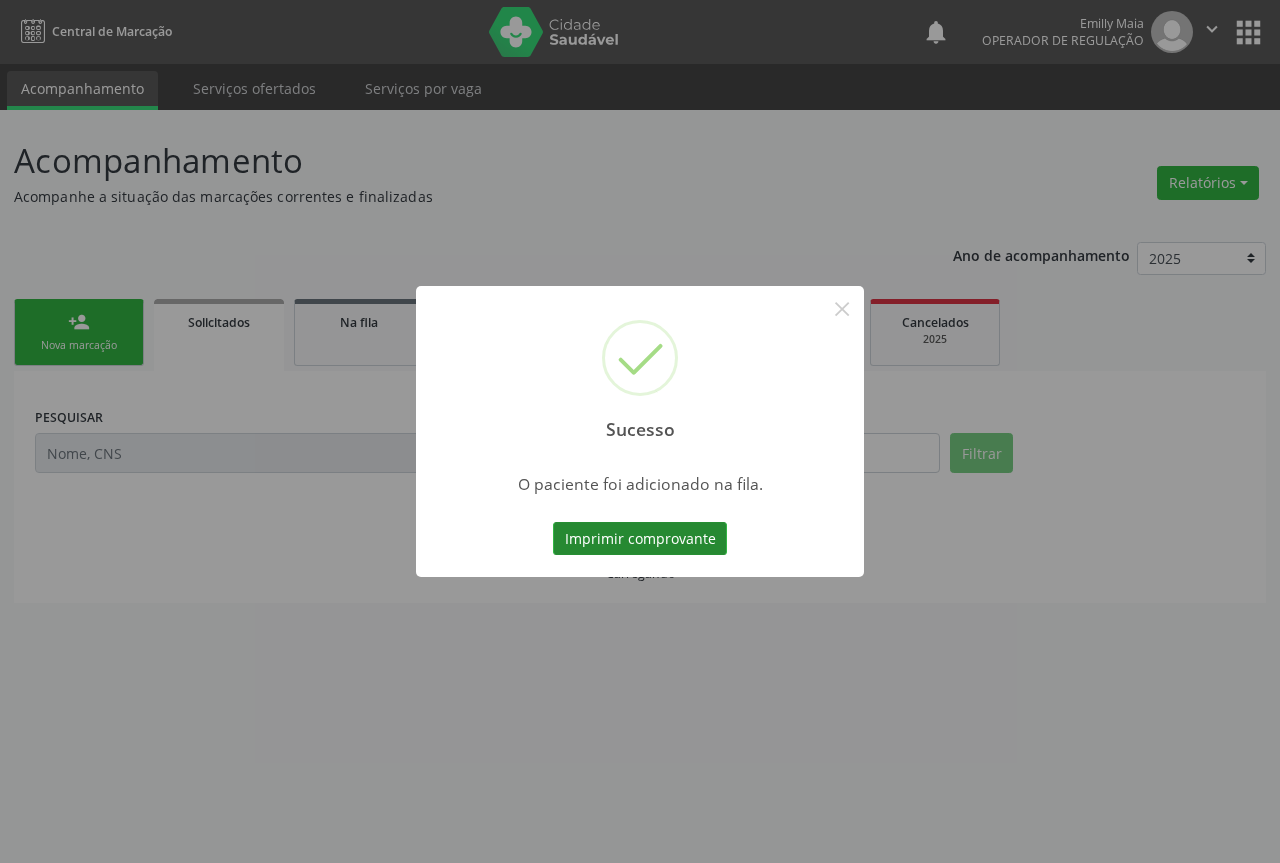 click on "Imprimir comprovante" at bounding box center (640, 539) 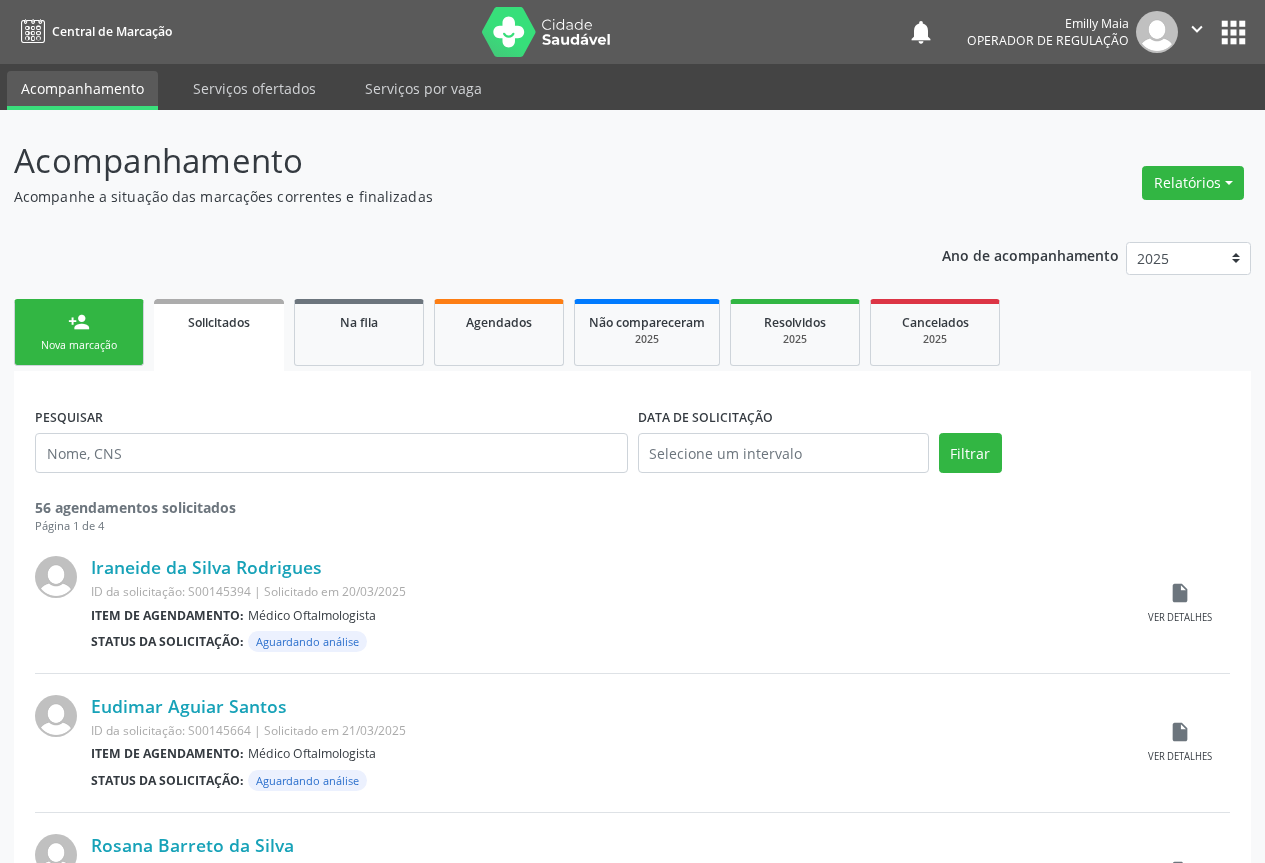 click on "person_add
Nova marcação" at bounding box center (79, 332) 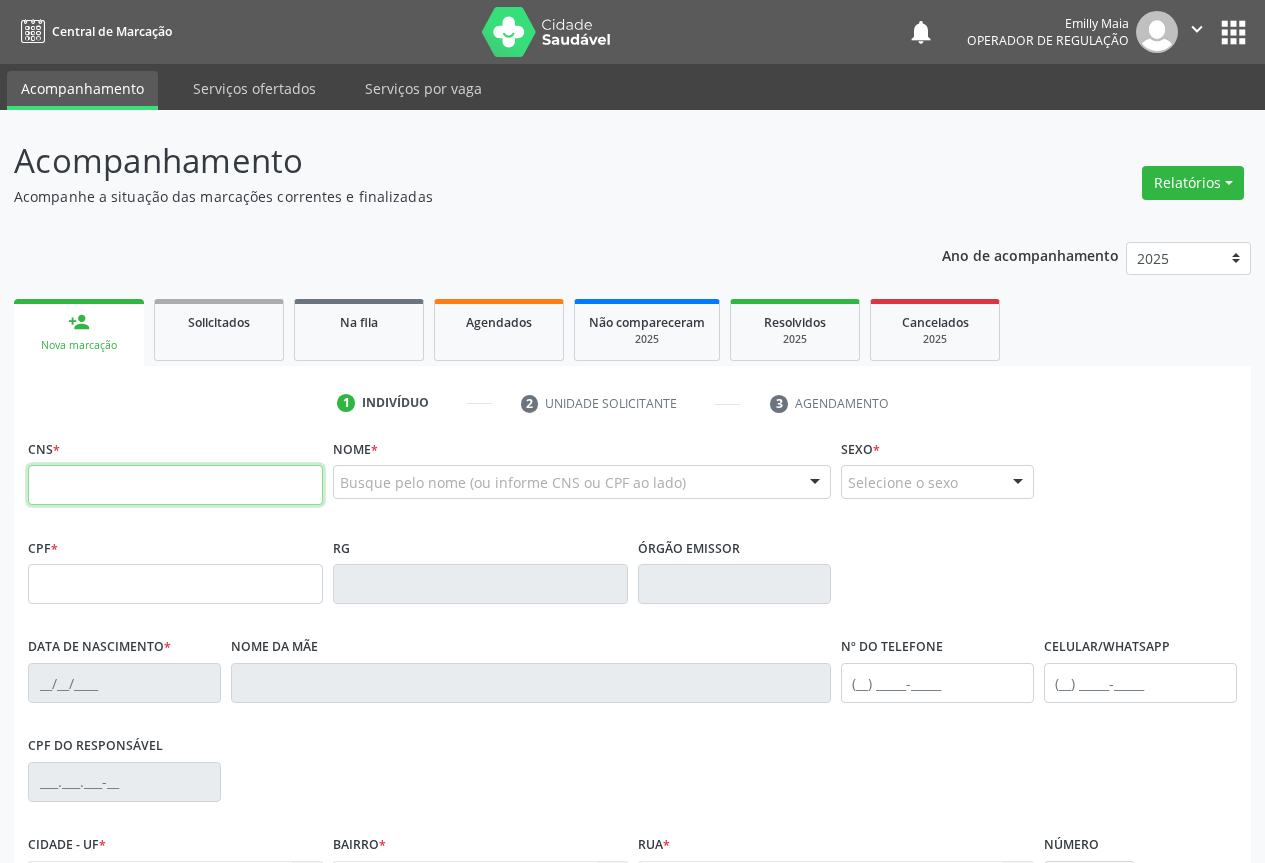 click at bounding box center [175, 485] 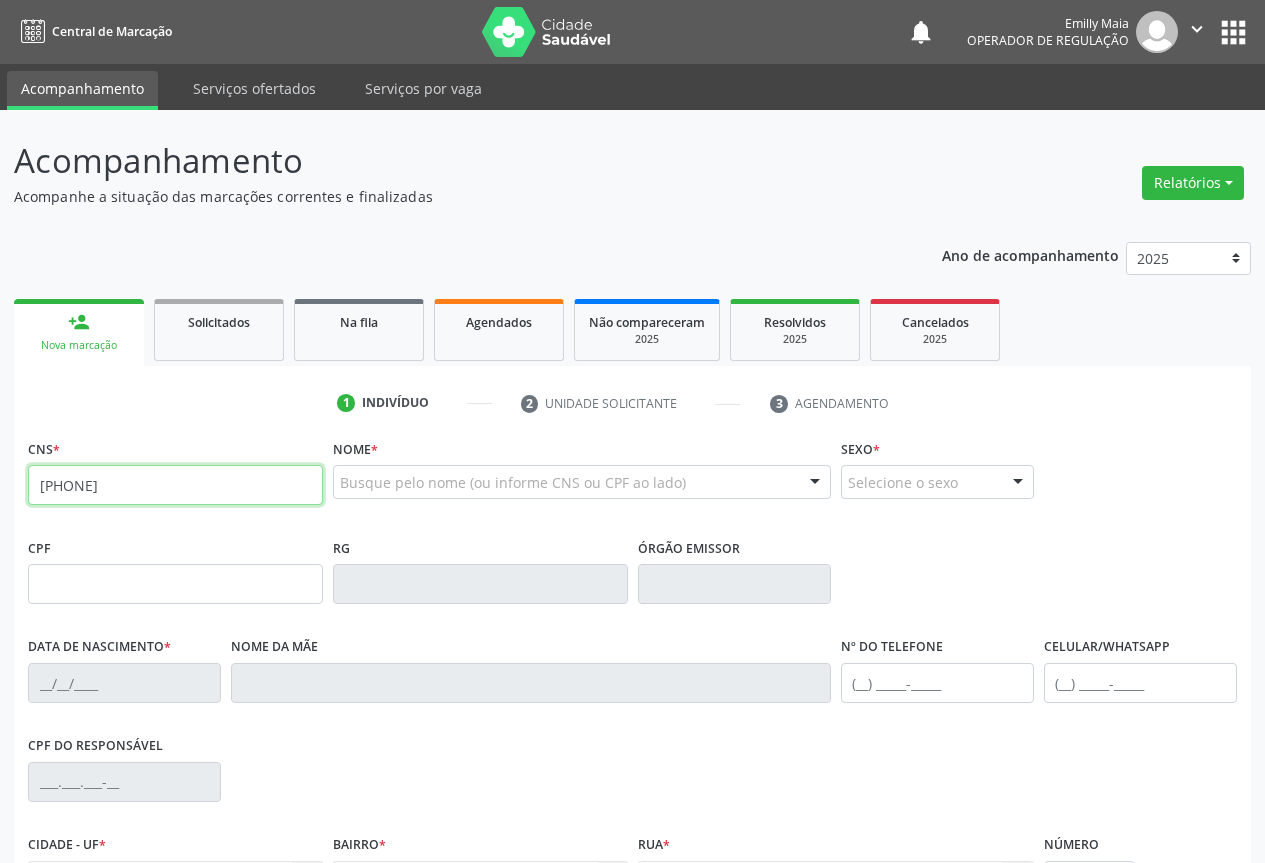 type on "[PHONE]" 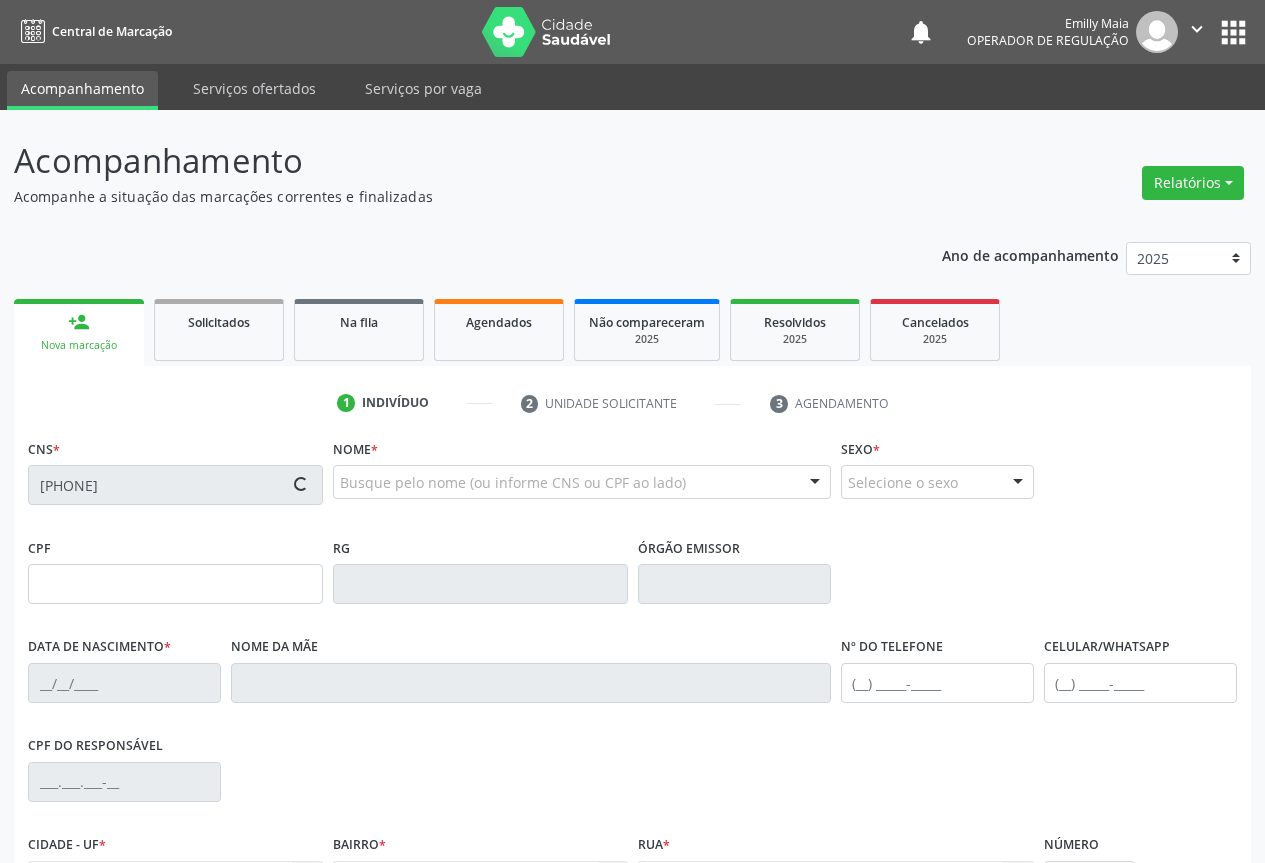 type on "[NUMBER]" 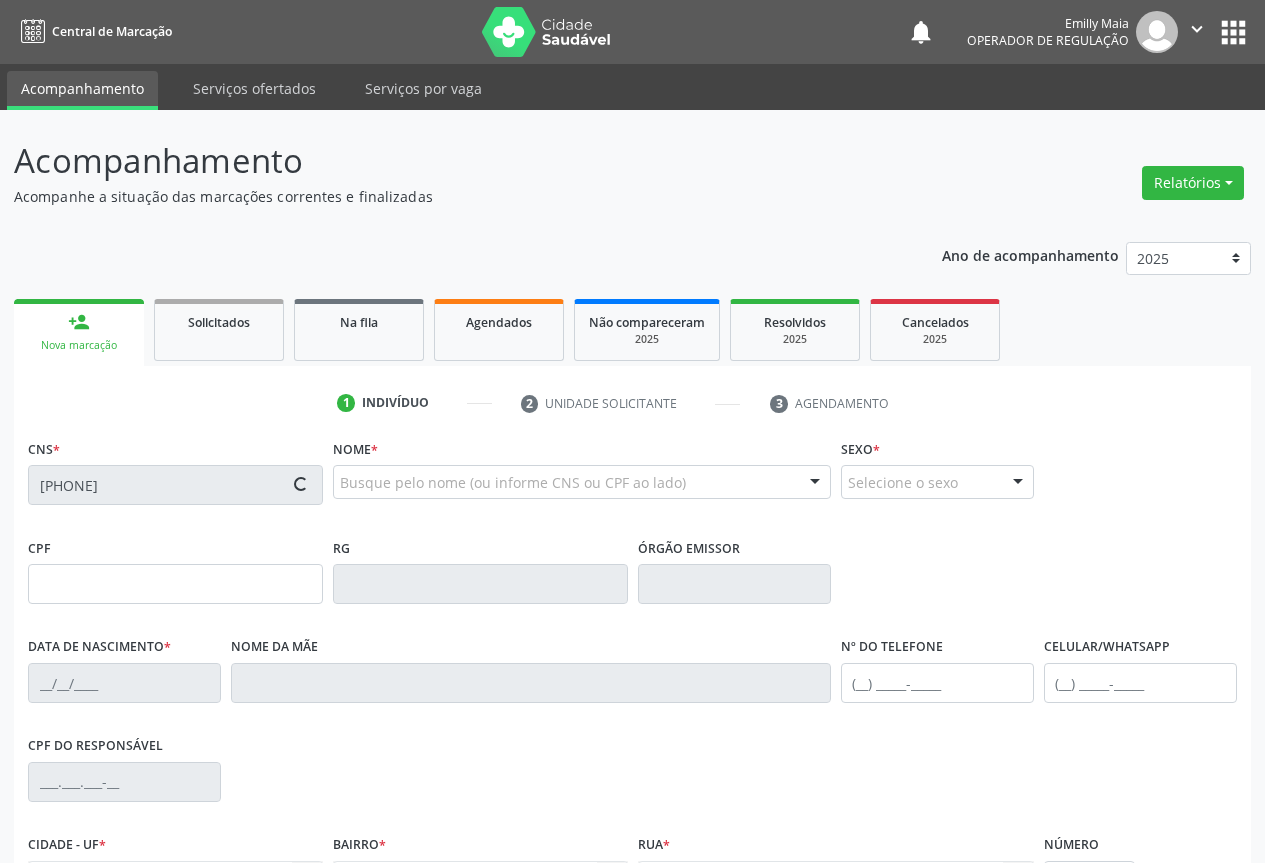 type on "[DATE]" 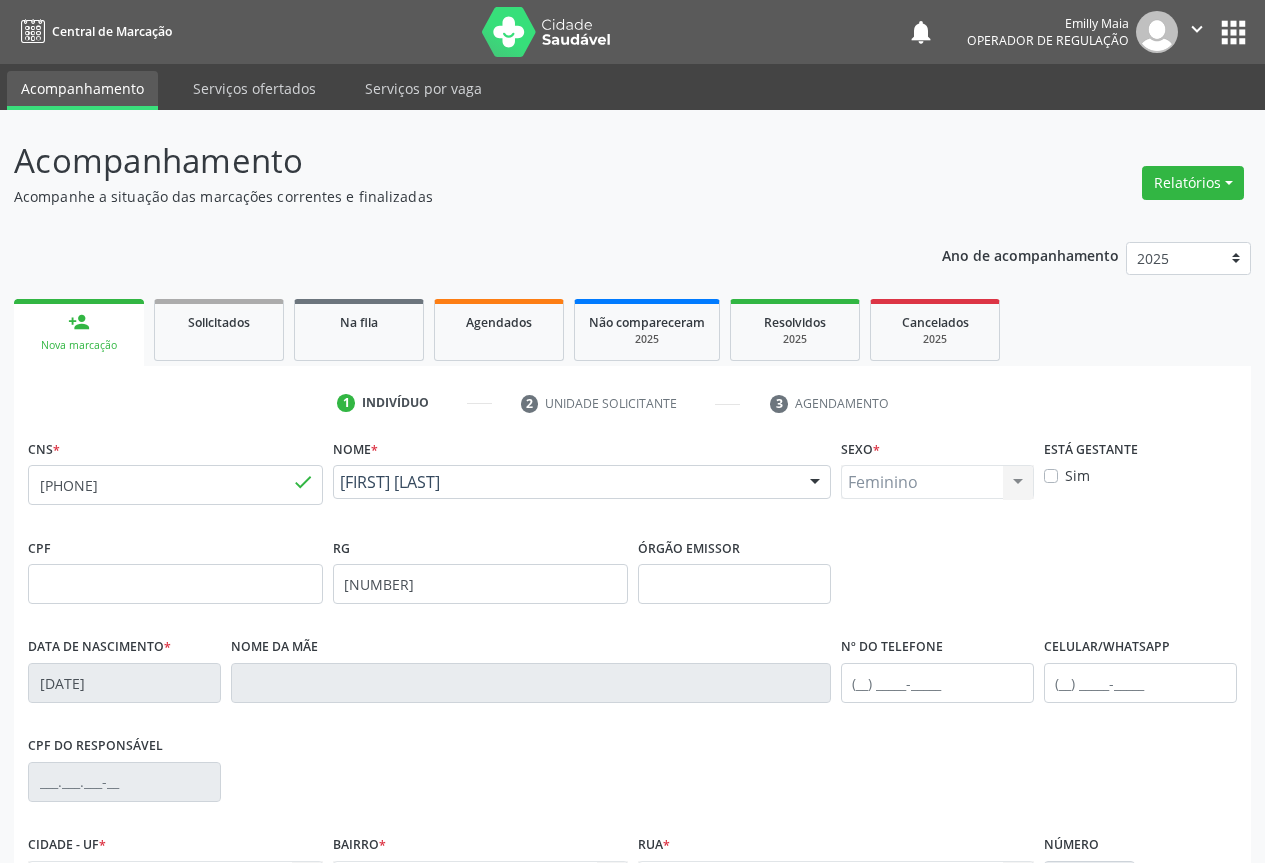 scroll, scrollTop: 221, scrollLeft: 0, axis: vertical 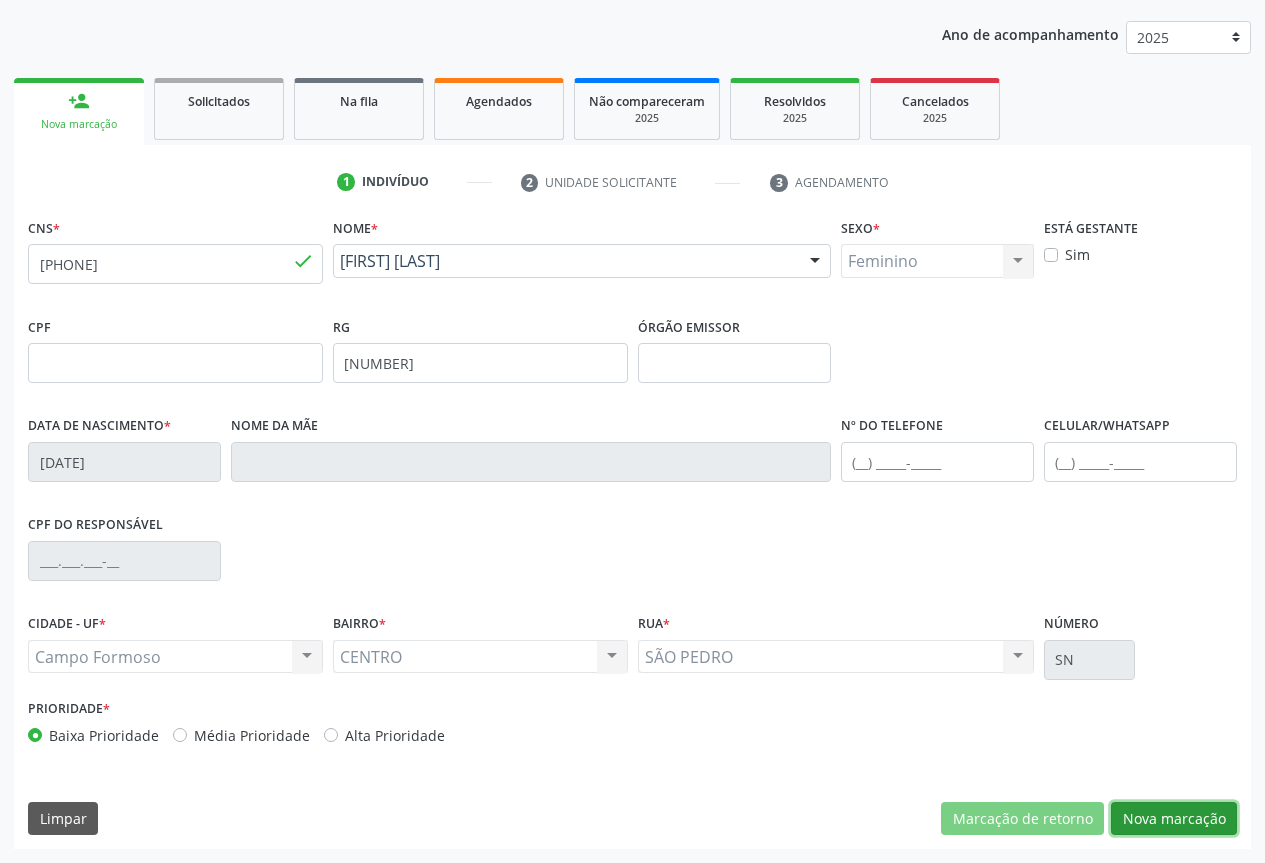 click on "Nova marcação" at bounding box center [1174, 819] 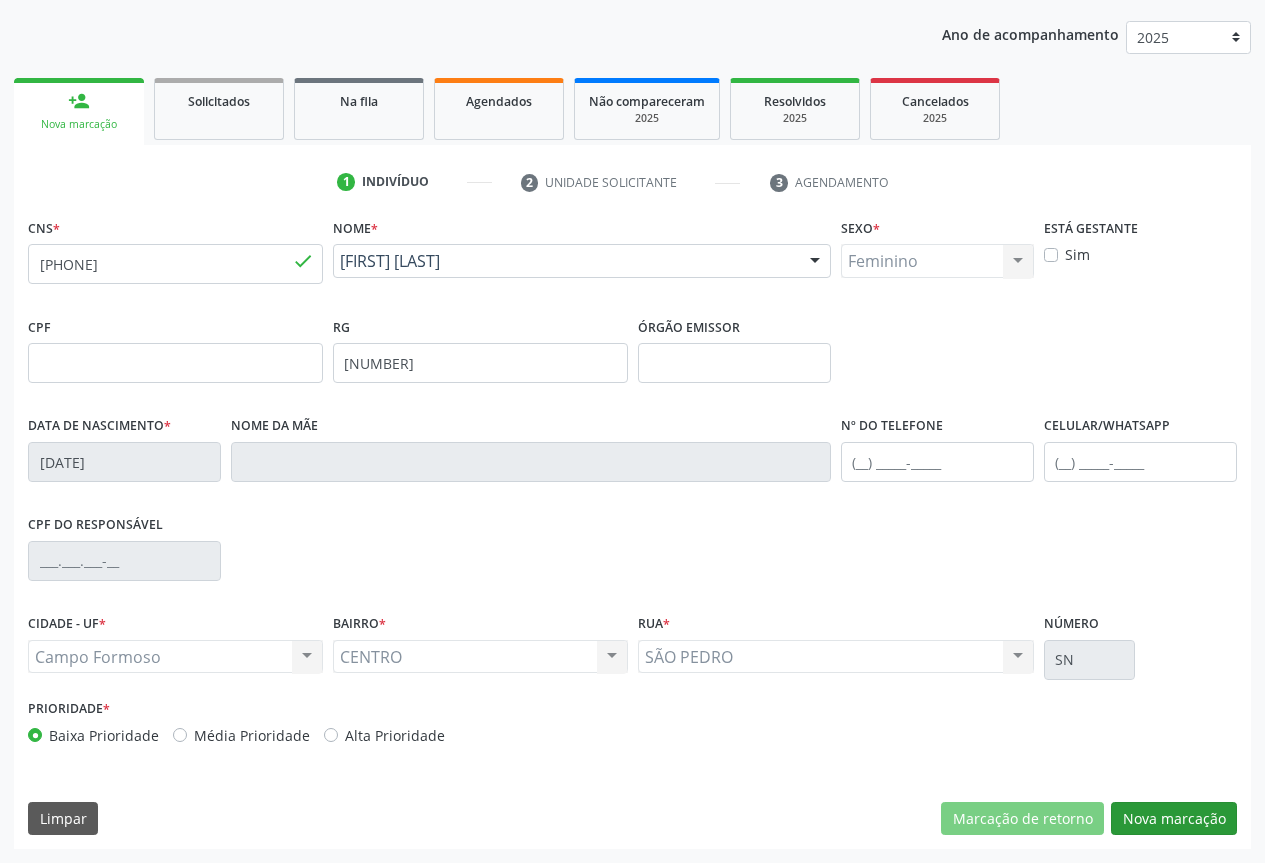 scroll, scrollTop: 43, scrollLeft: 0, axis: vertical 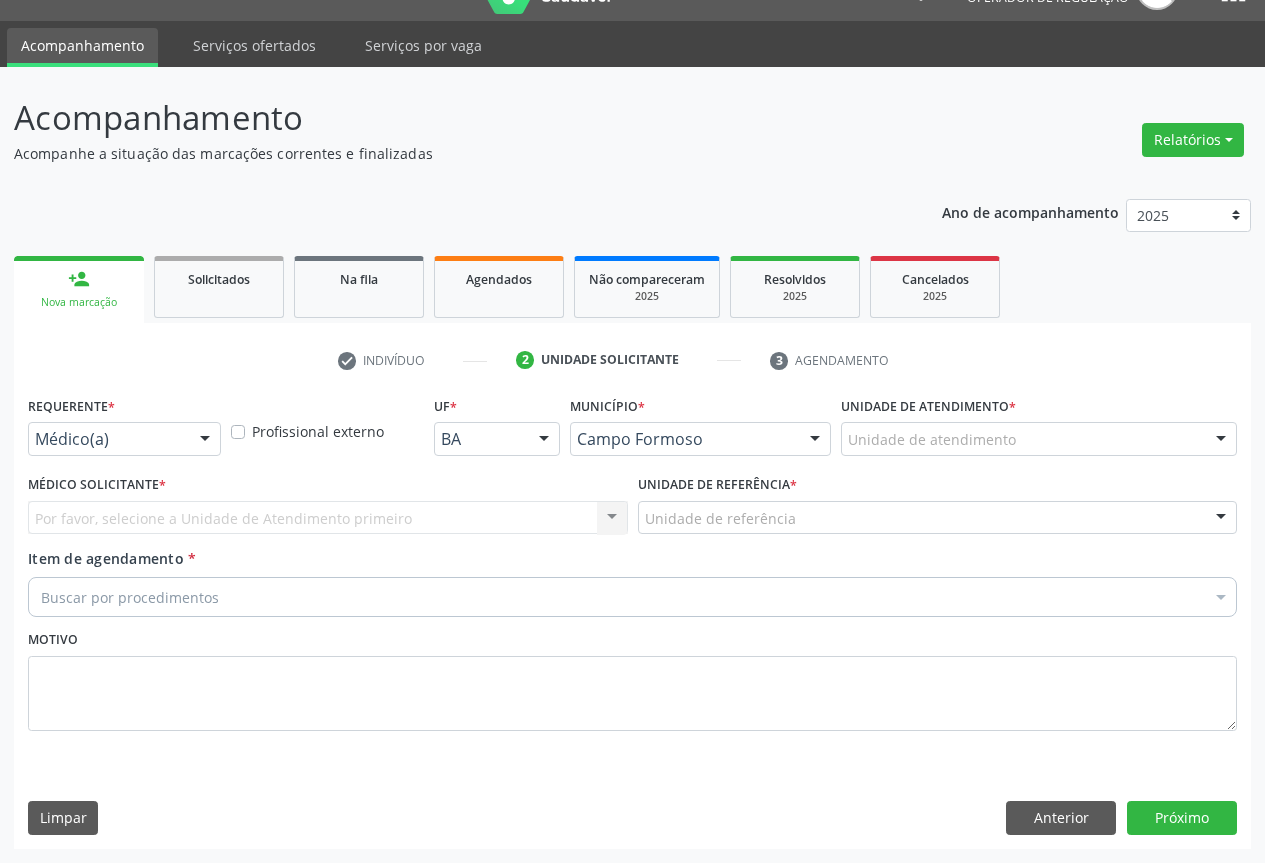 drag, startPoint x: 208, startPoint y: 441, endPoint x: 193, endPoint y: 478, distance: 39.92493 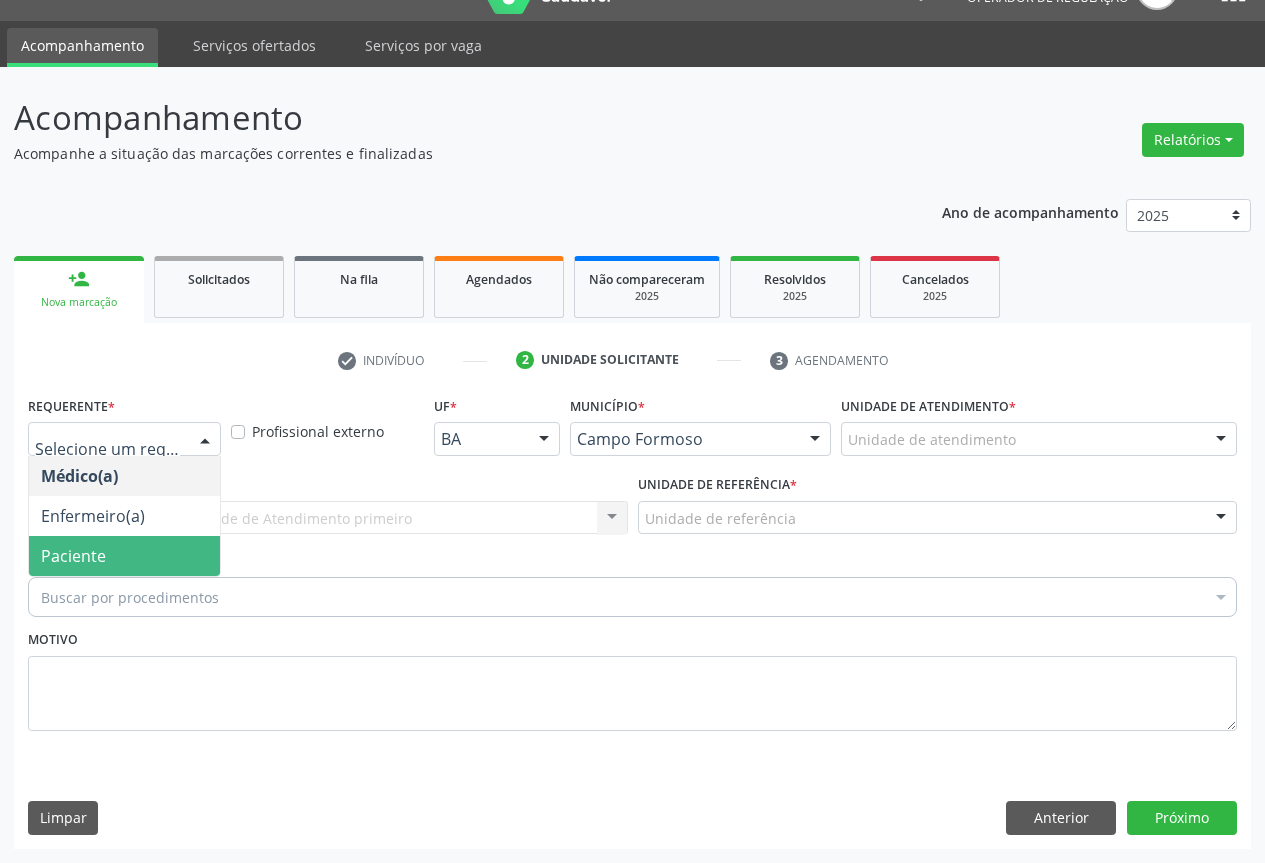 click on "Paciente" at bounding box center (124, 556) 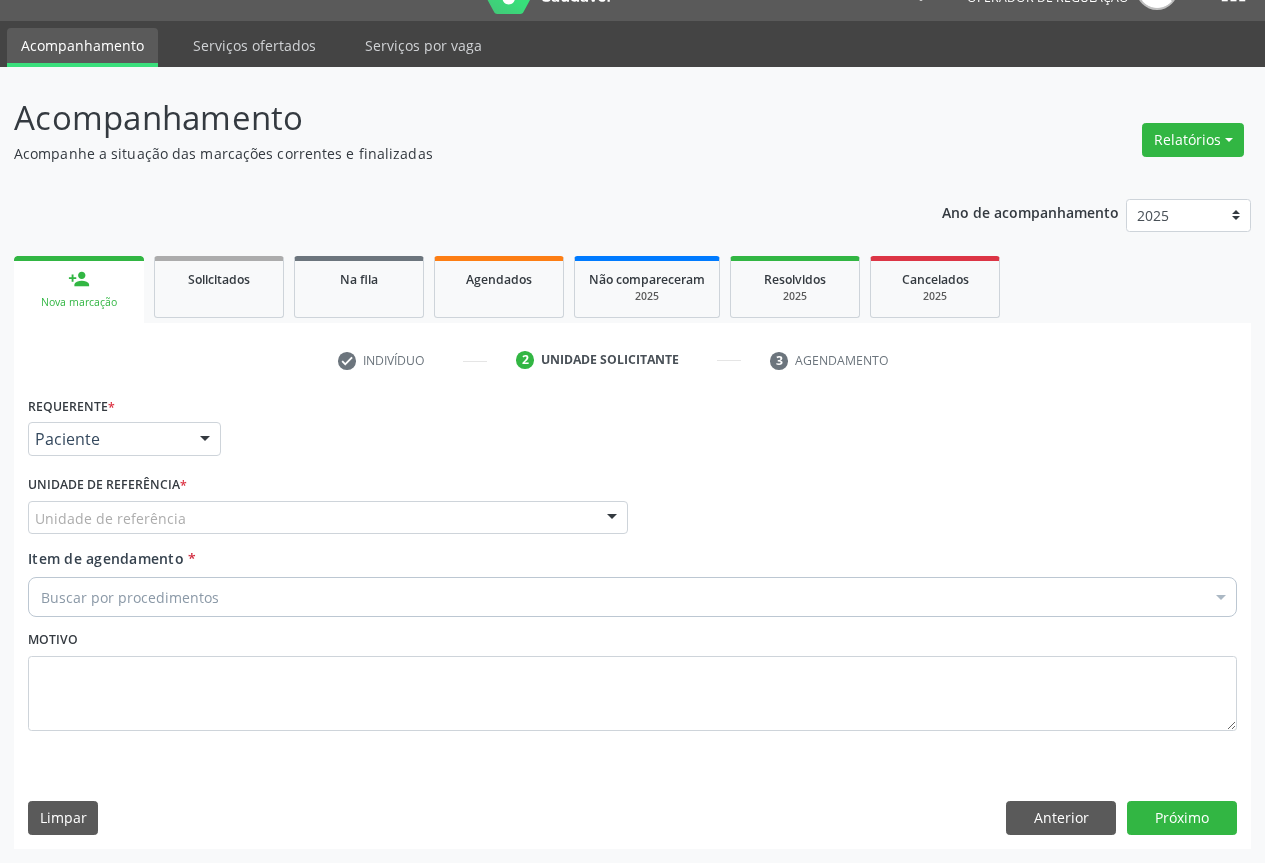 click on "Unidade de referência" at bounding box center (328, 518) 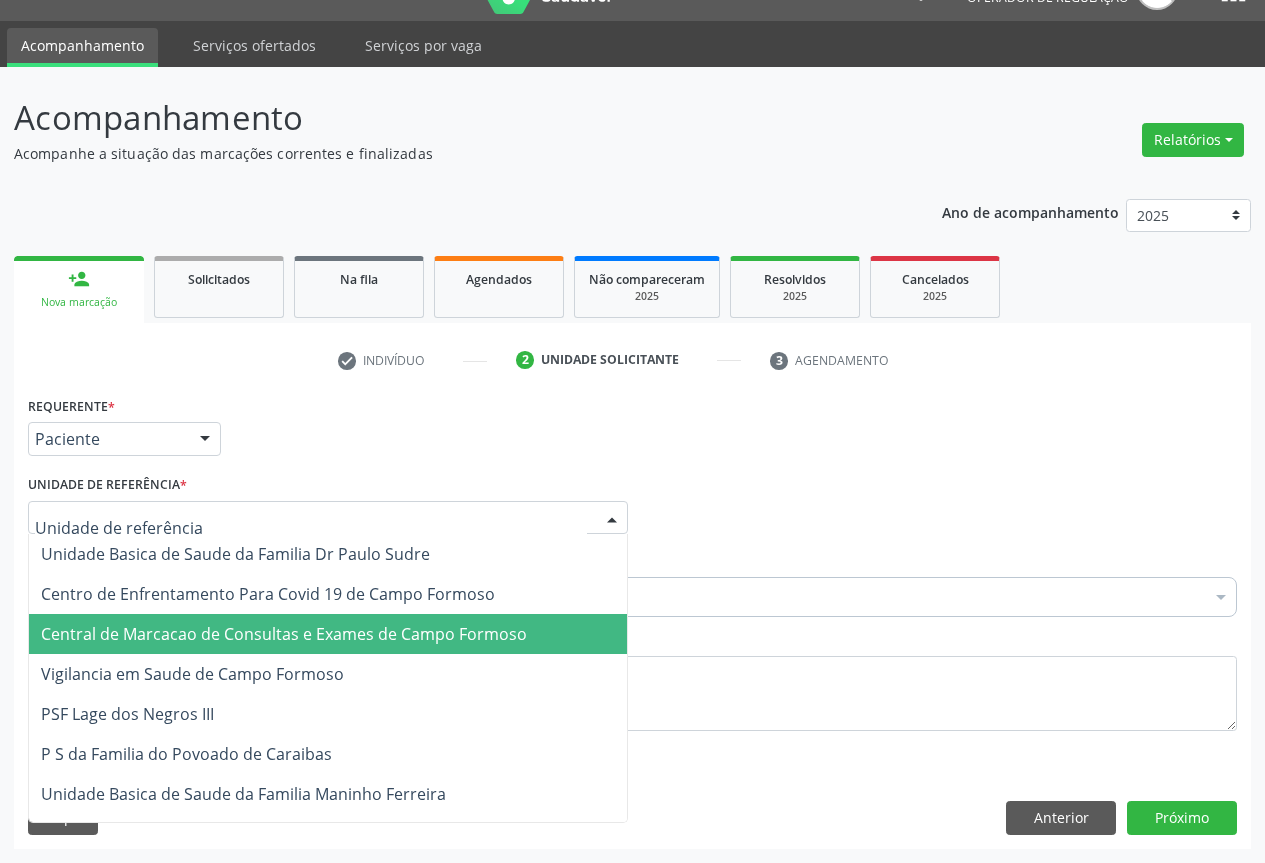 click on "Central de Marcacao de Consultas e Exames de Campo Formoso" at bounding box center (284, 634) 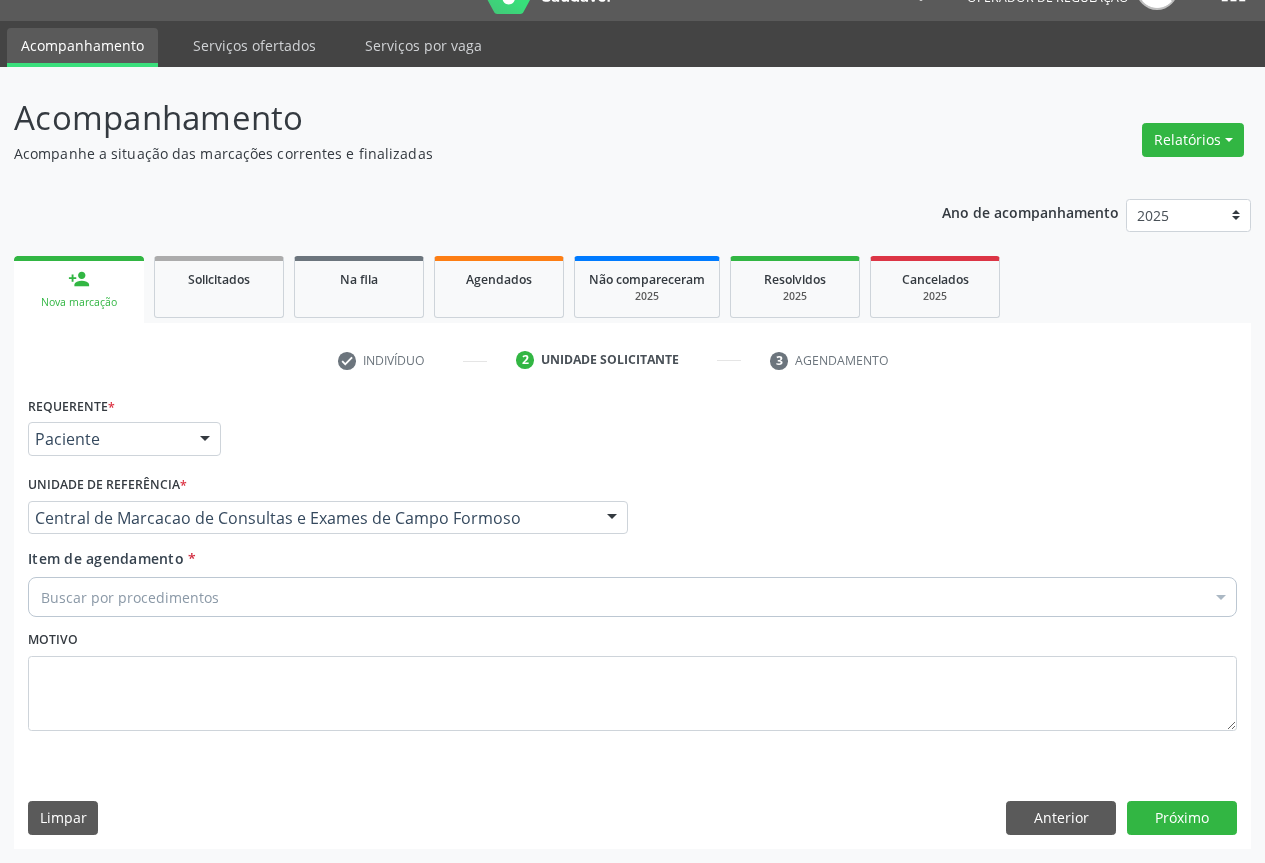 click on "Buscar por procedimentos" at bounding box center [632, 597] 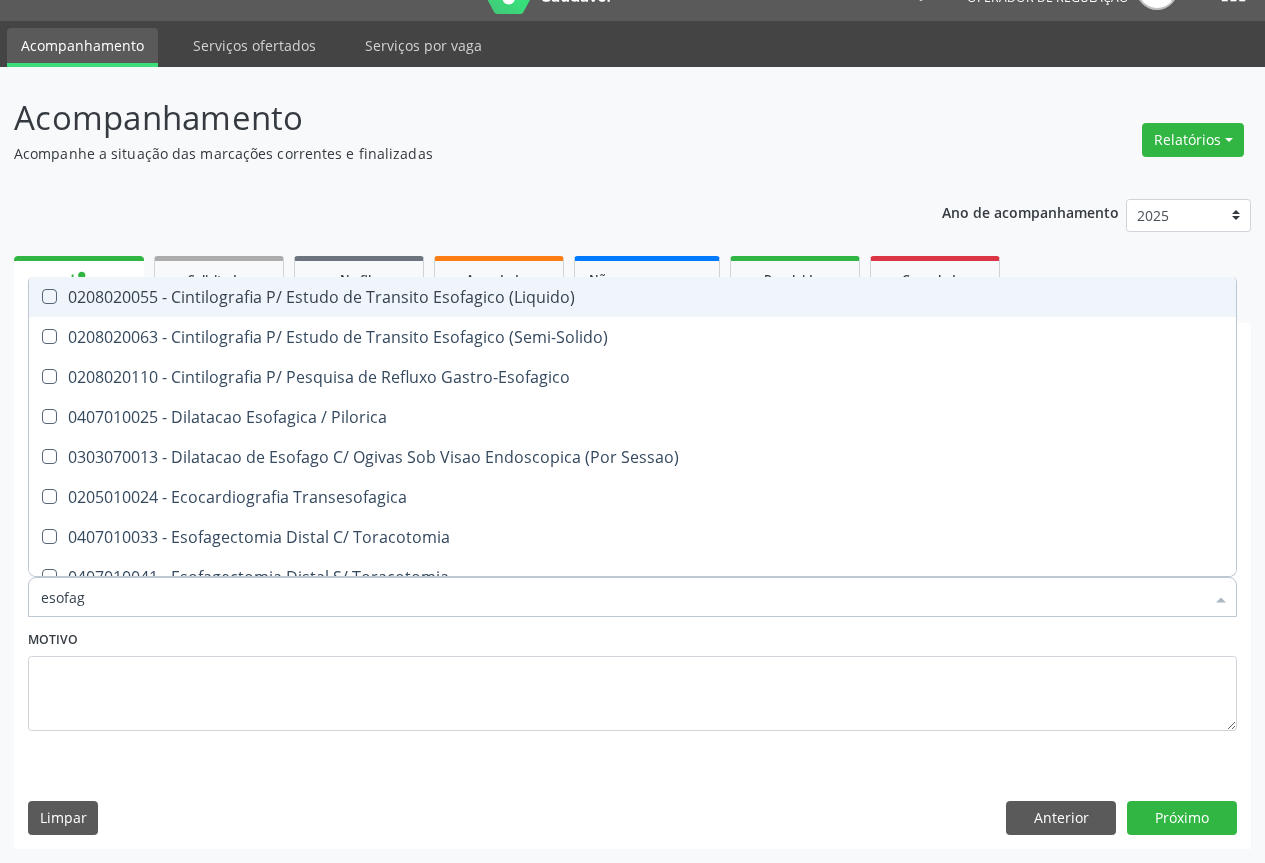 type on "esofago" 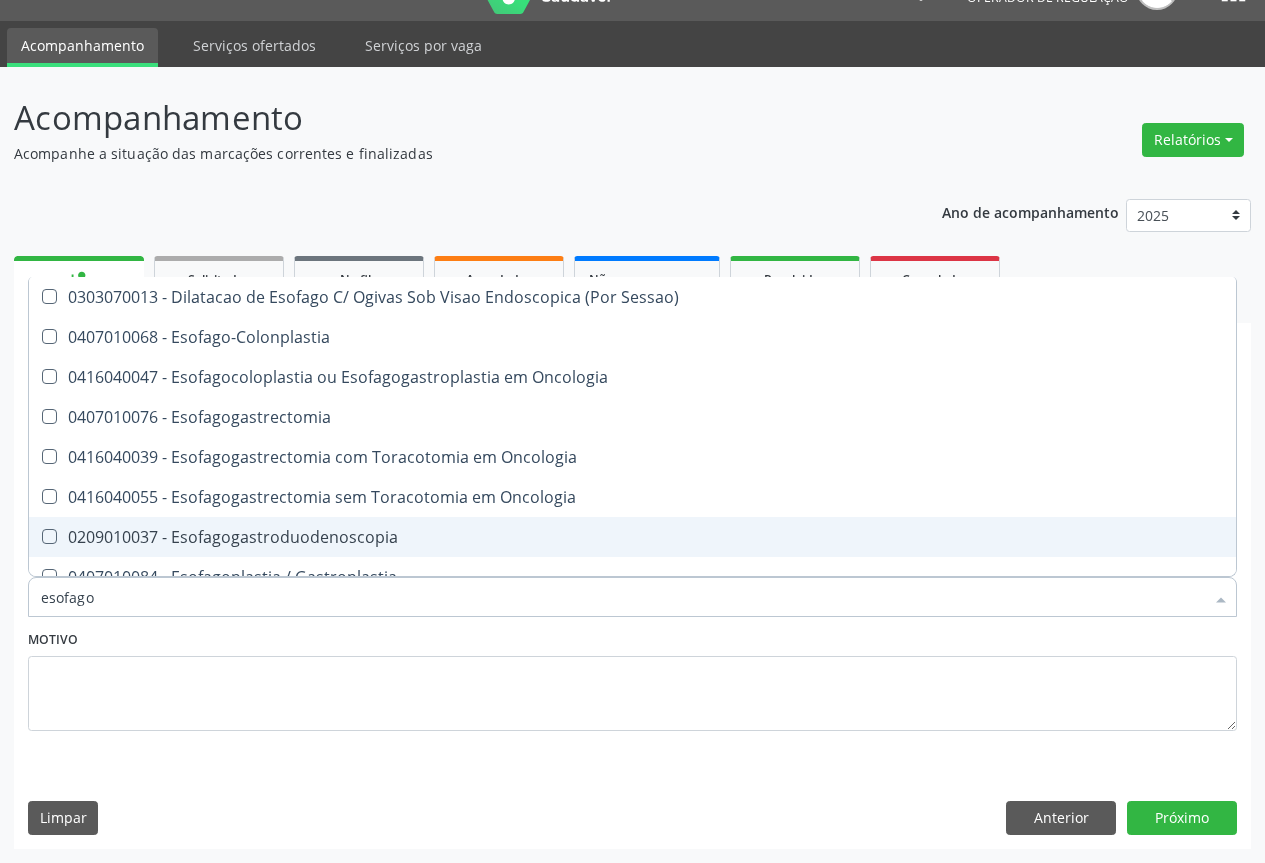 click on "0209010037 - Esofagogastroduodenoscopia" at bounding box center [632, 537] 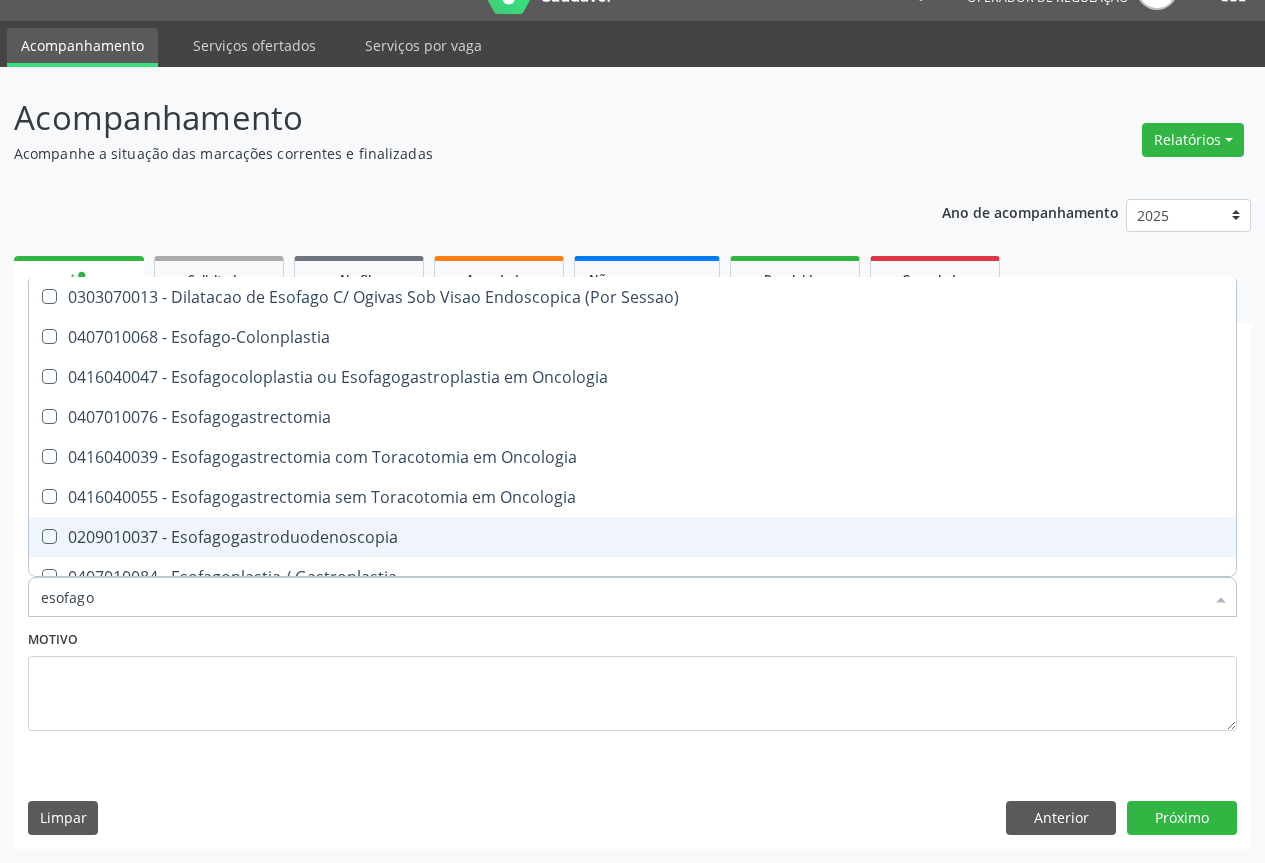checkbox on "true" 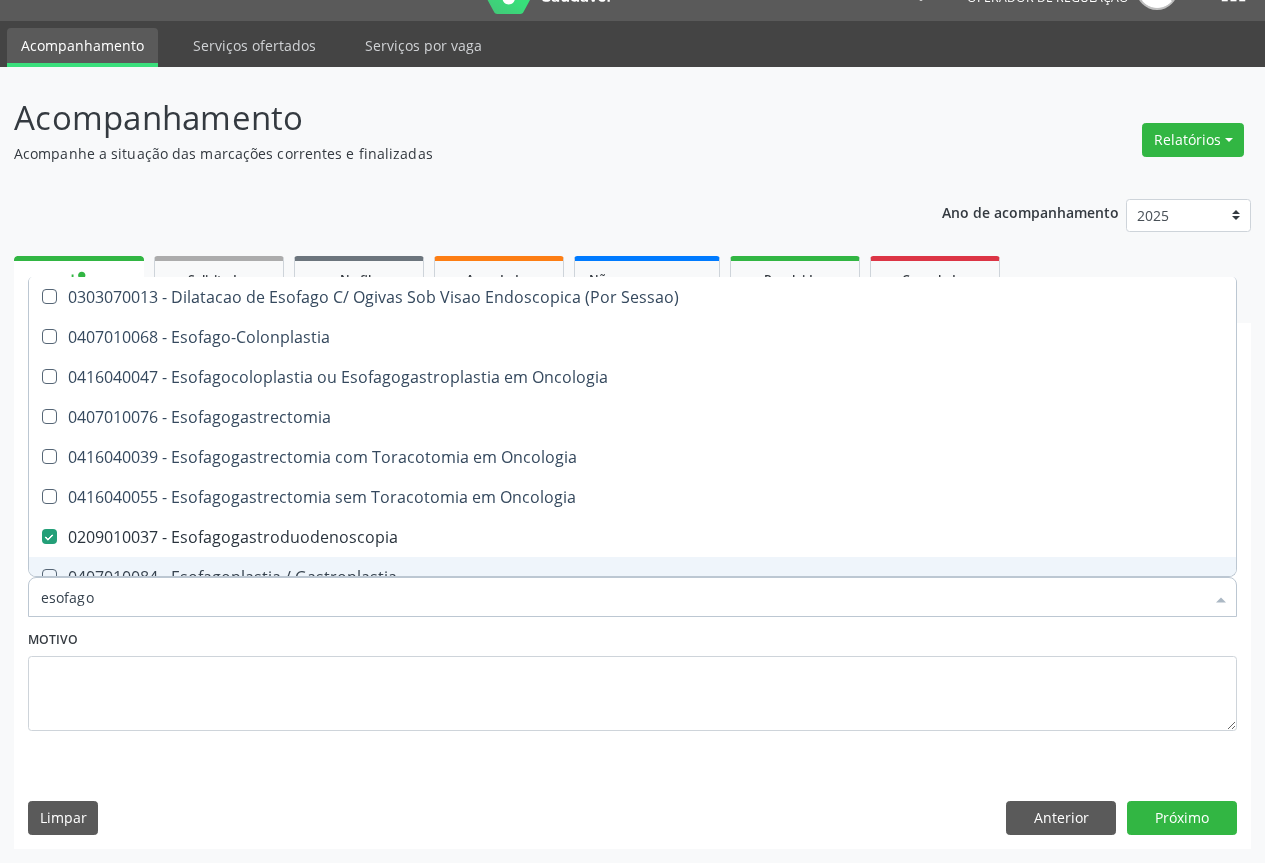 click on "esofago" at bounding box center [622, 597] 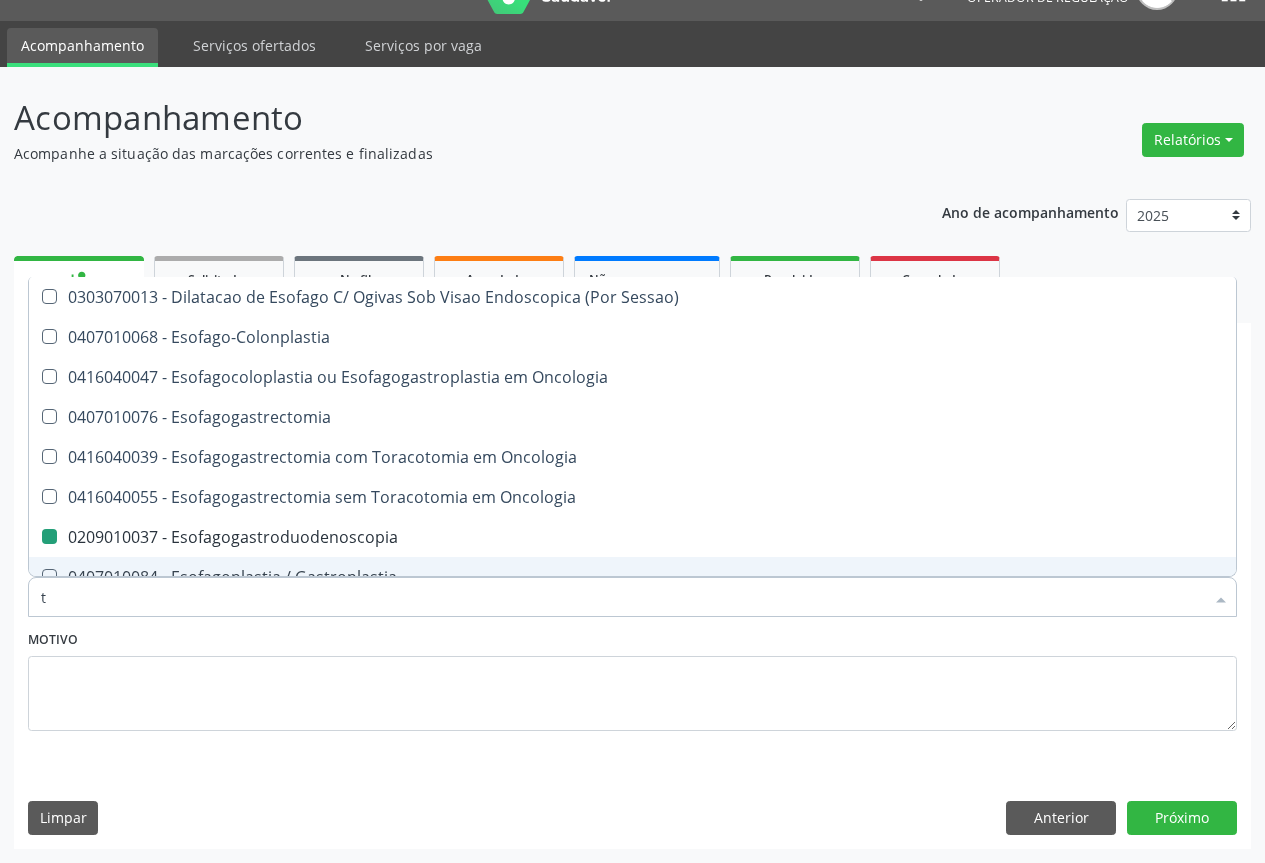 type on "tr" 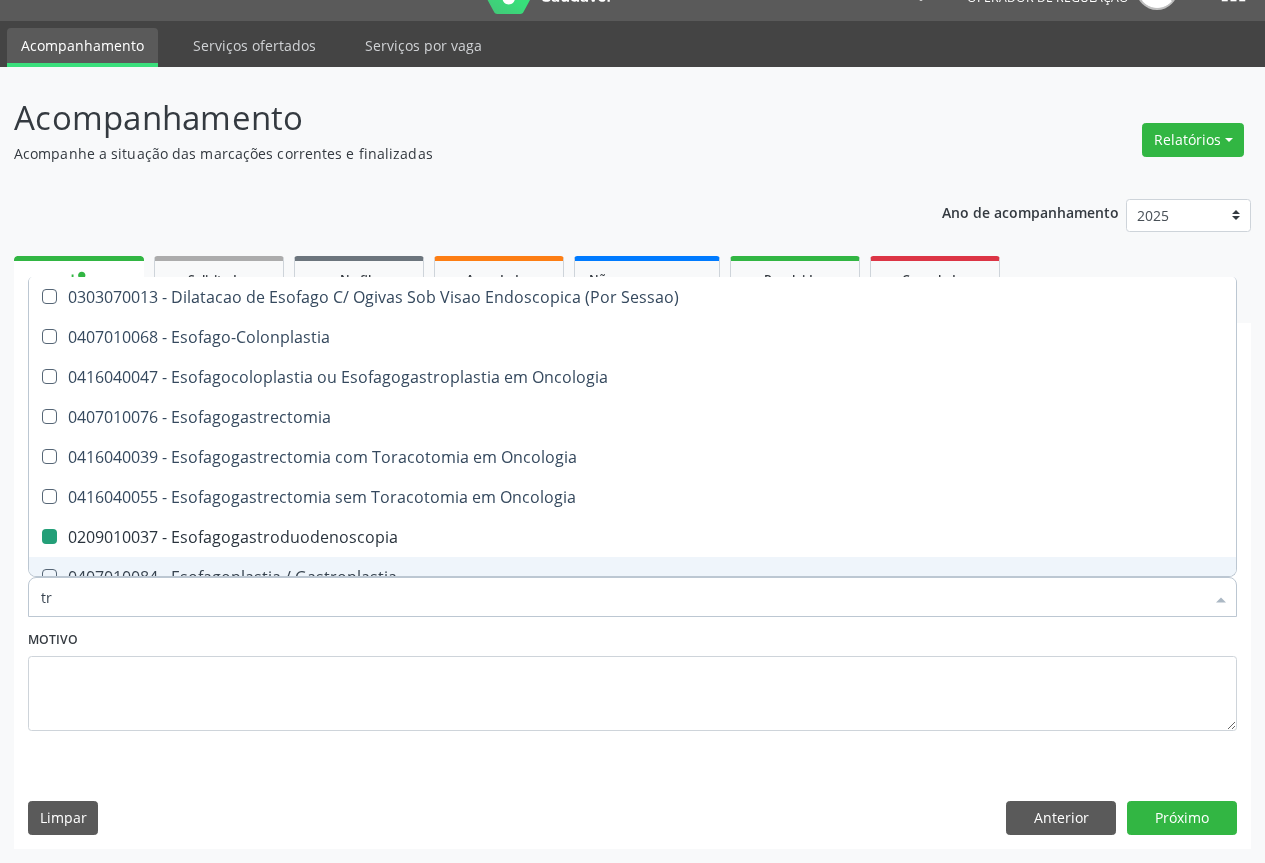 checkbox on "false" 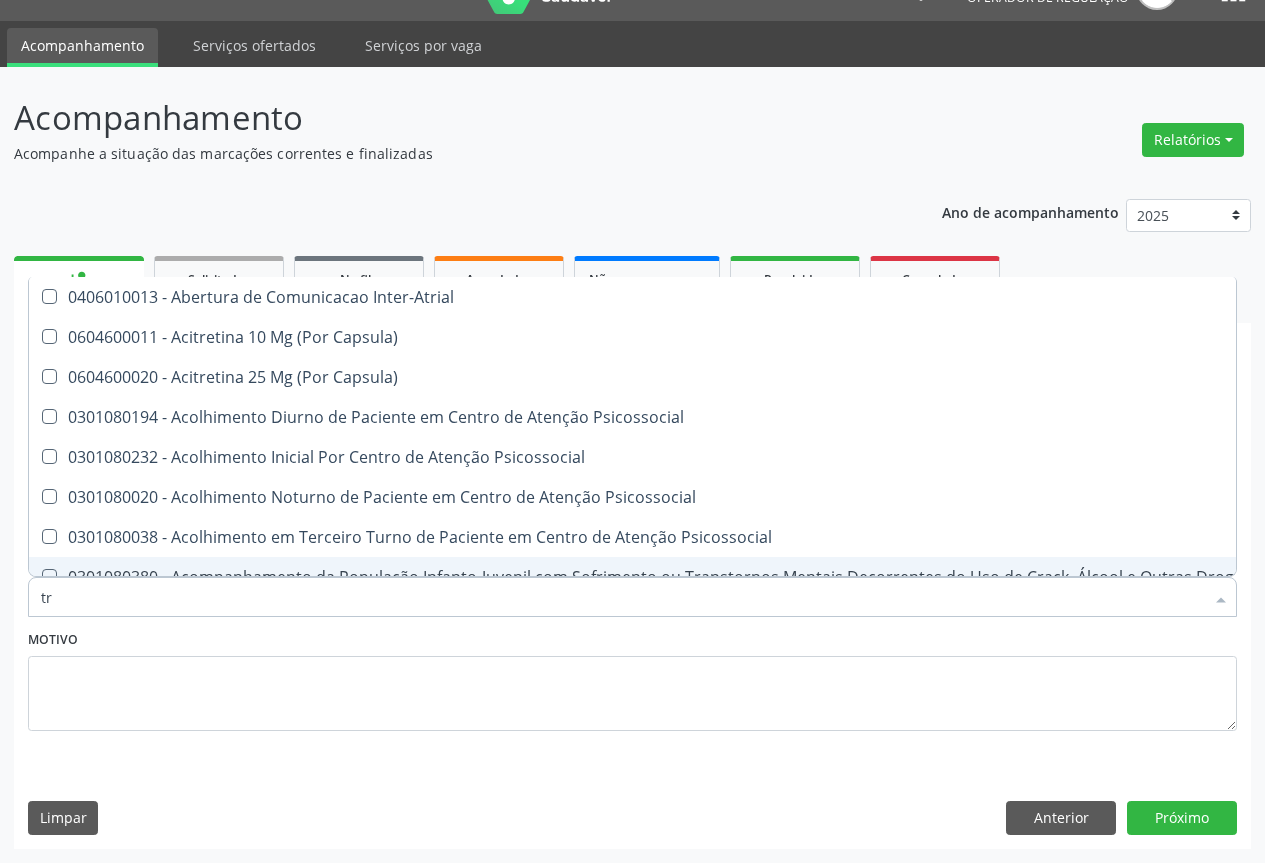type on "tra" 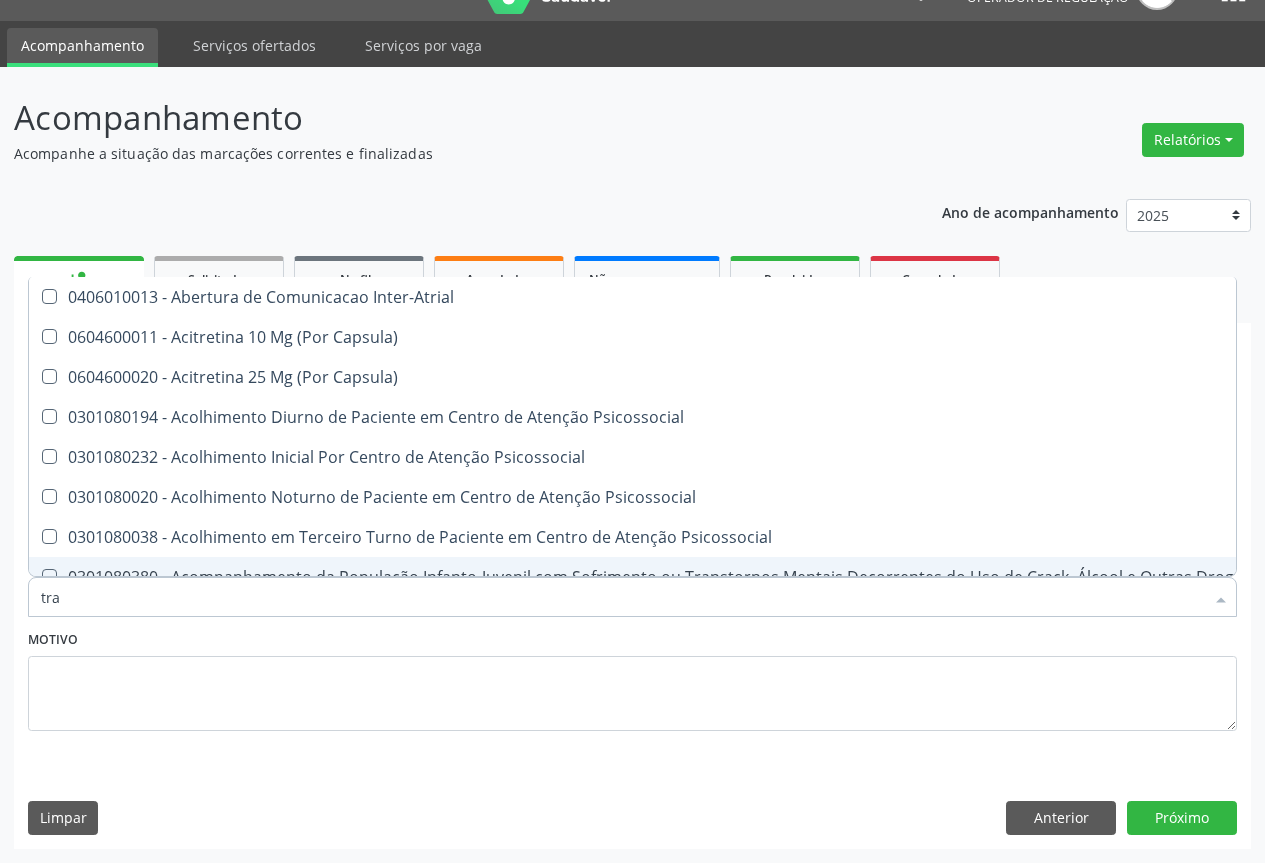 checkbox on "false" 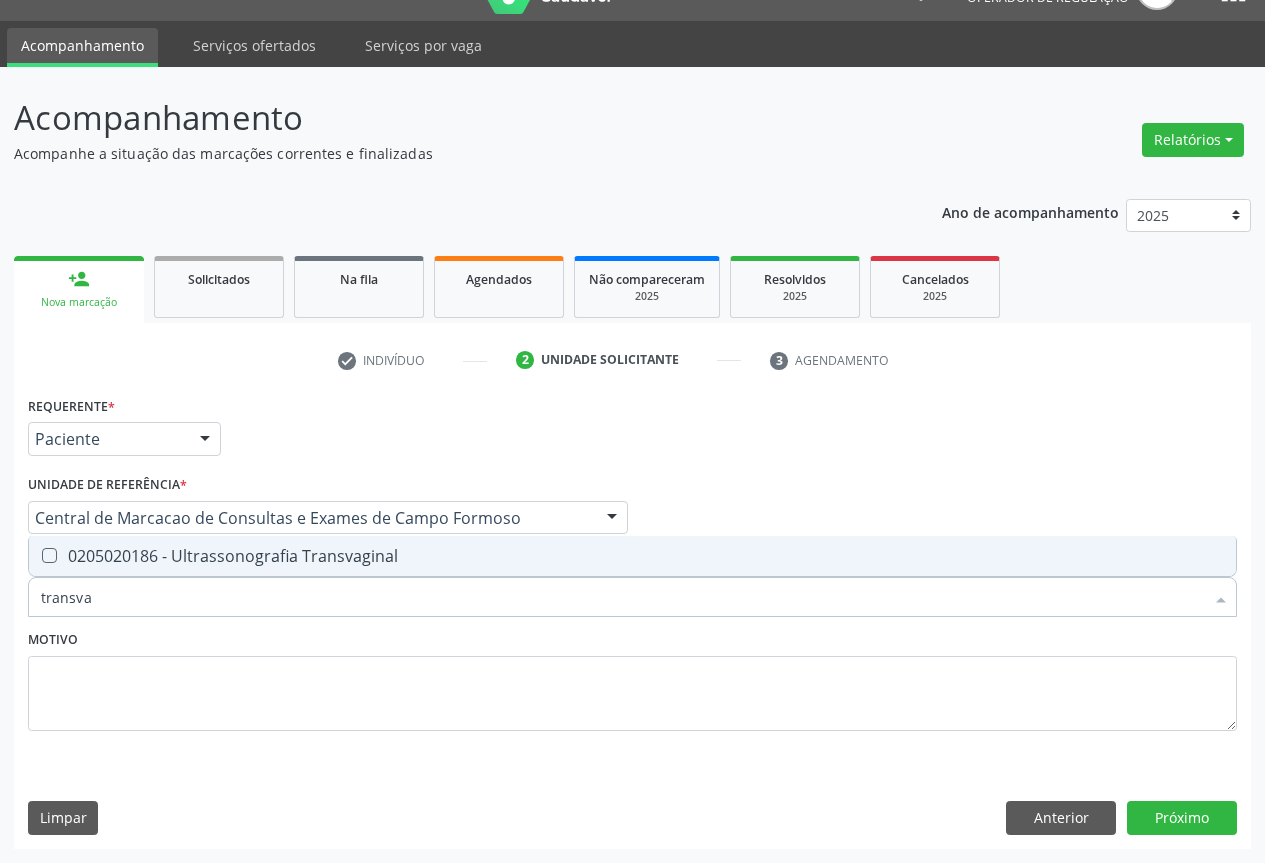 type on "transvag" 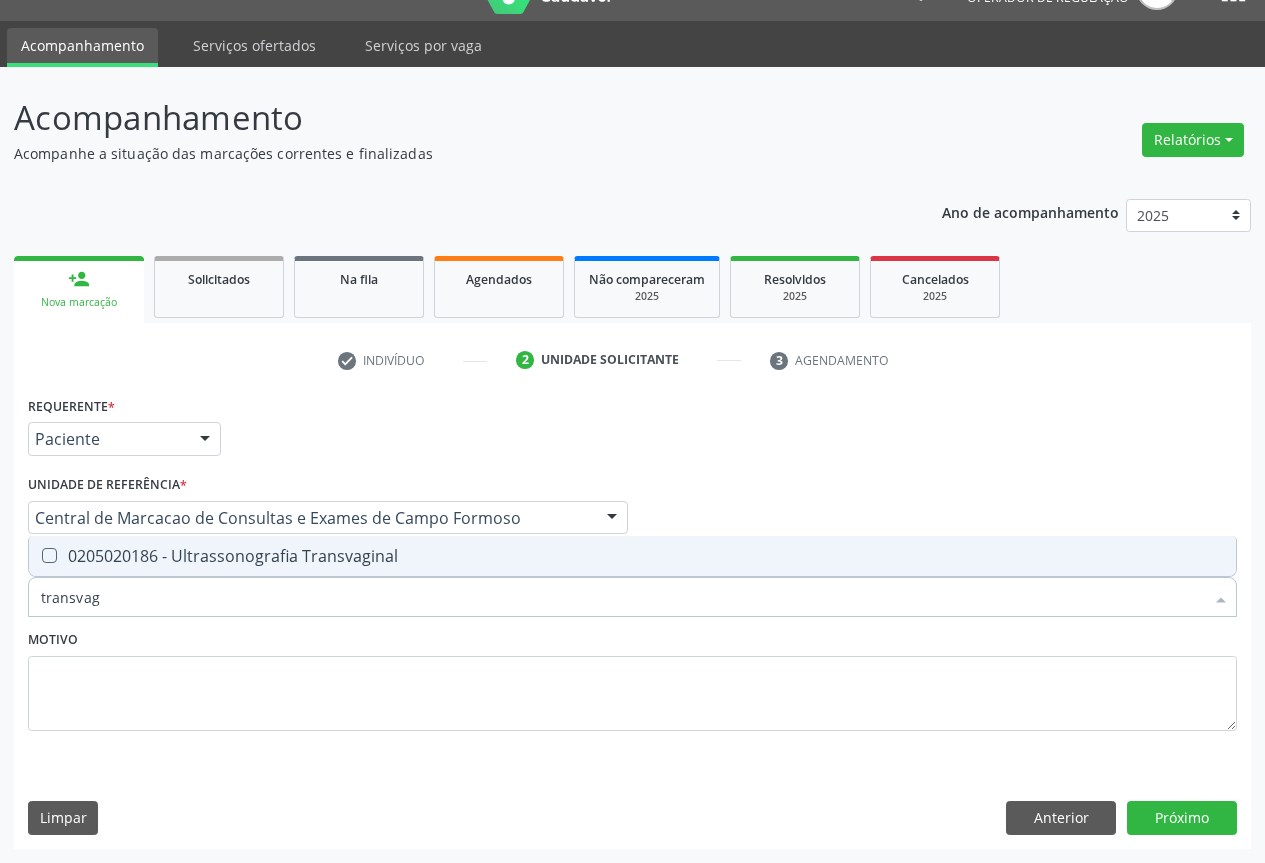 click on "0205020186 - Ultrassonografia Transvaginal" at bounding box center (632, 556) 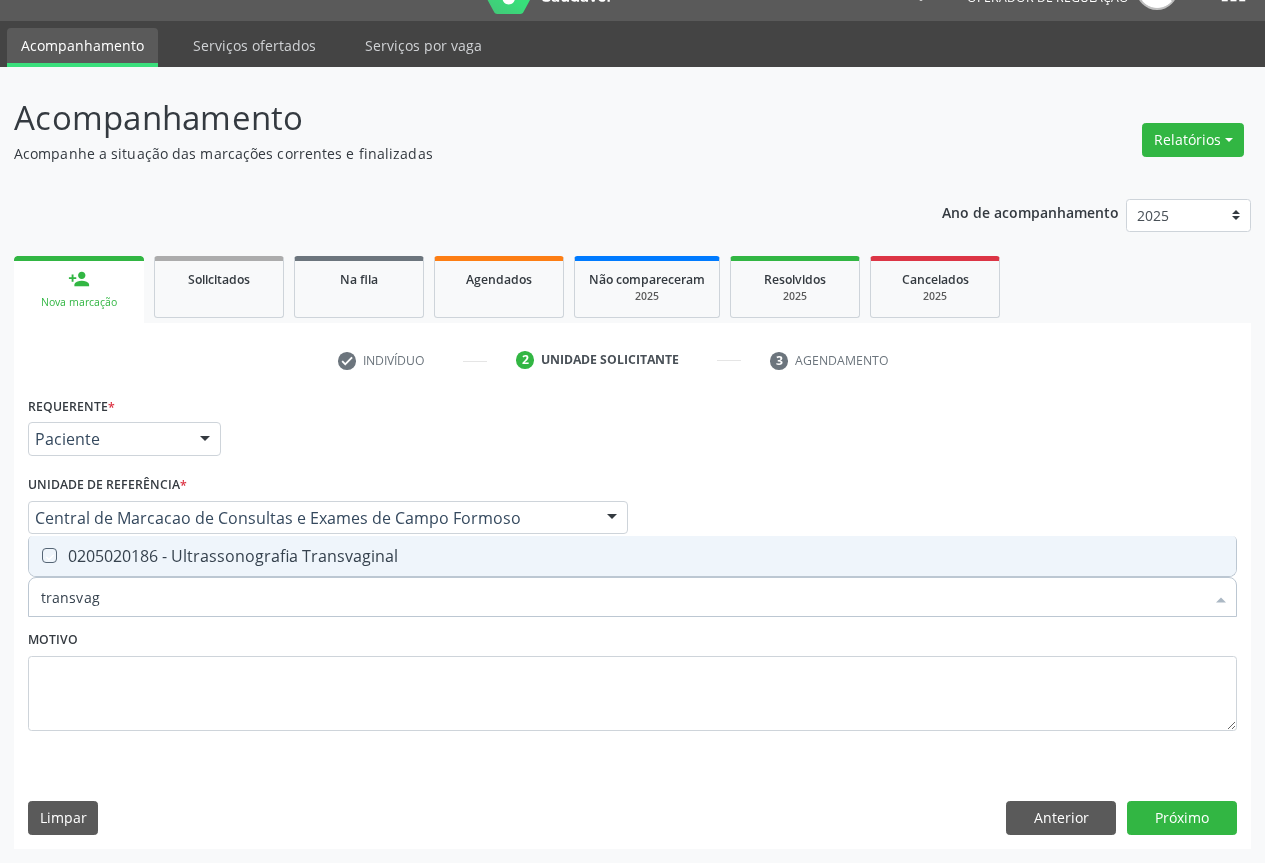checkbox on "true" 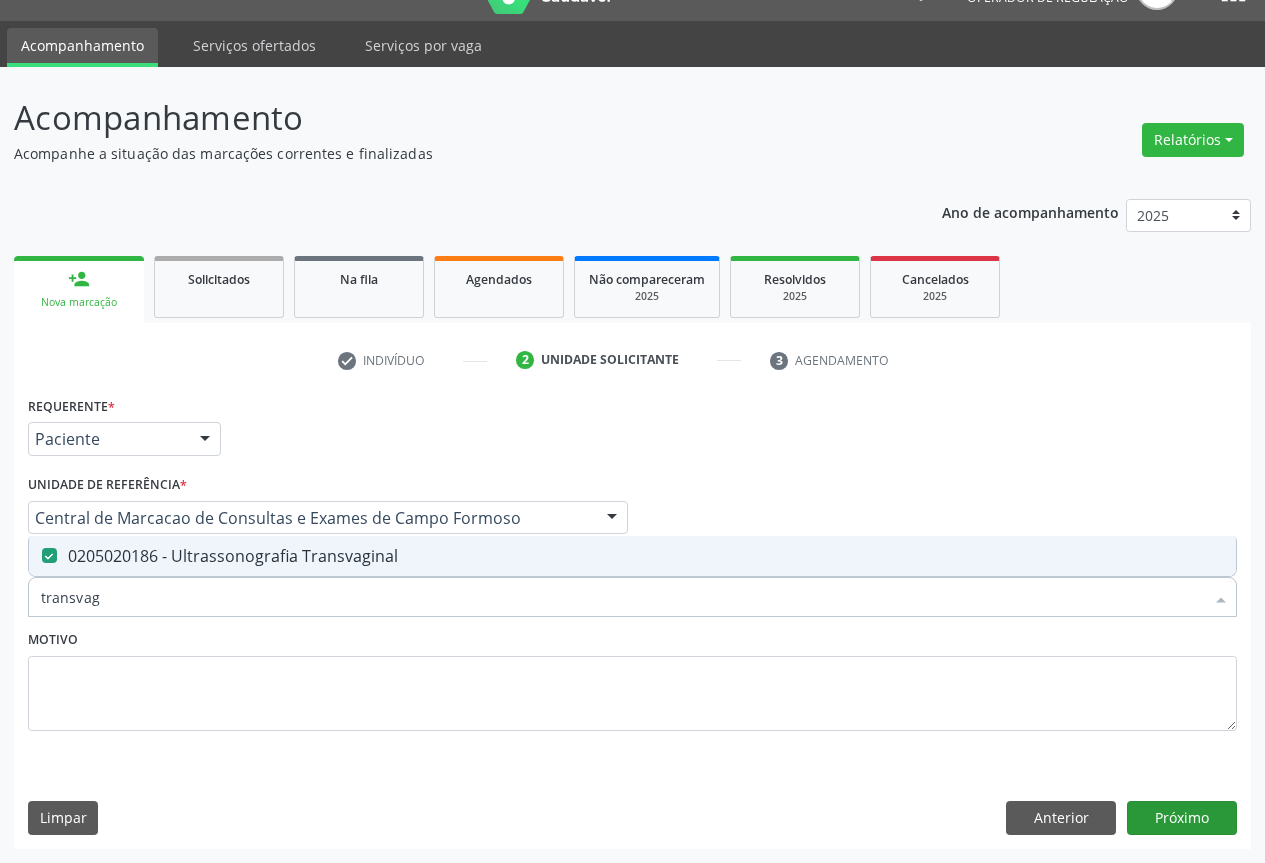 click on "Requerente
*
Paciente         Médico(a)   Enfermeiro(a)   Paciente
Nenhum resultado encontrado para: "   "
Não há nenhuma opção para ser exibida.
UF
[STATE]         [STATE]
Nenhum resultado encontrado para: "   "
Não há nenhuma opção para ser exibida.
Município
[CITY]         [CITY]
Nenhum resultado encontrado para: "   "
Não há nenhuma opção para ser exibida.
Médico Solicitante
Por favor, selecione a Unidade de Atendimento primeiro
Nenhum resultado encontrado para: "   "
Não há nenhuma opção para ser exibida.
Unidade de referência
*
Central de Marcacao de Consultas e Exames de [CITY]         Unidade Basica de Saude da Familia Dr Paulo Sudre   Centro de Enfrentamento Para Covid 19 de [CITY]" at bounding box center (632, 619) 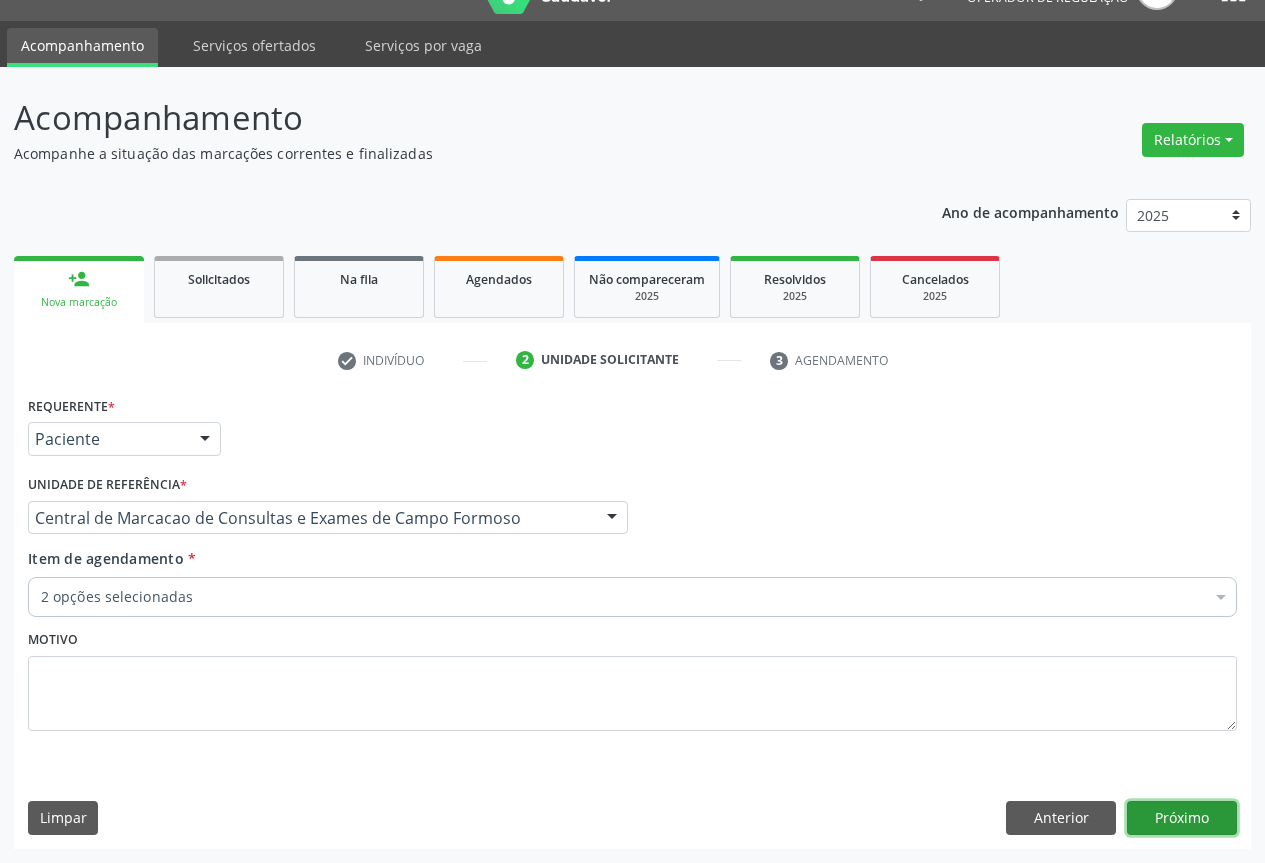 click on "Próximo" at bounding box center [1182, 818] 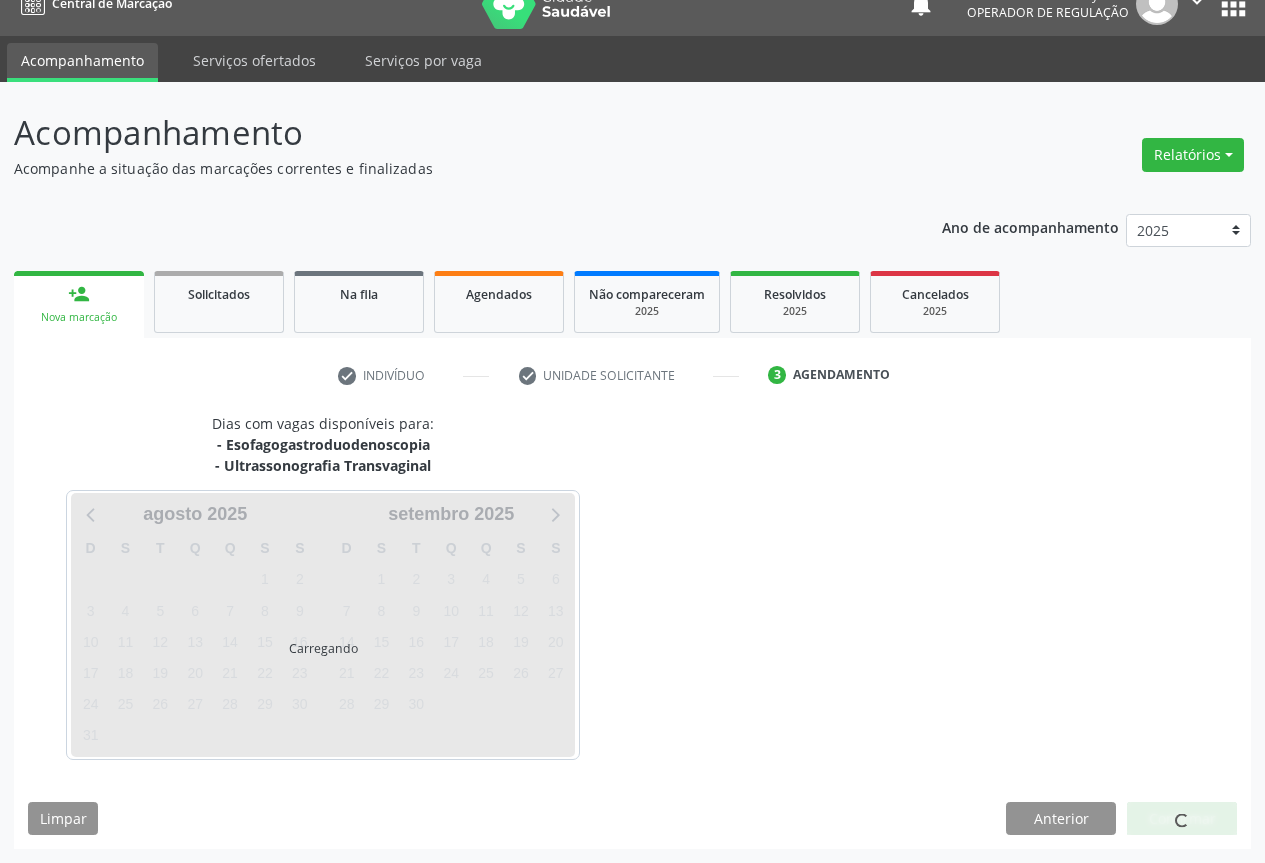 scroll, scrollTop: 43, scrollLeft: 0, axis: vertical 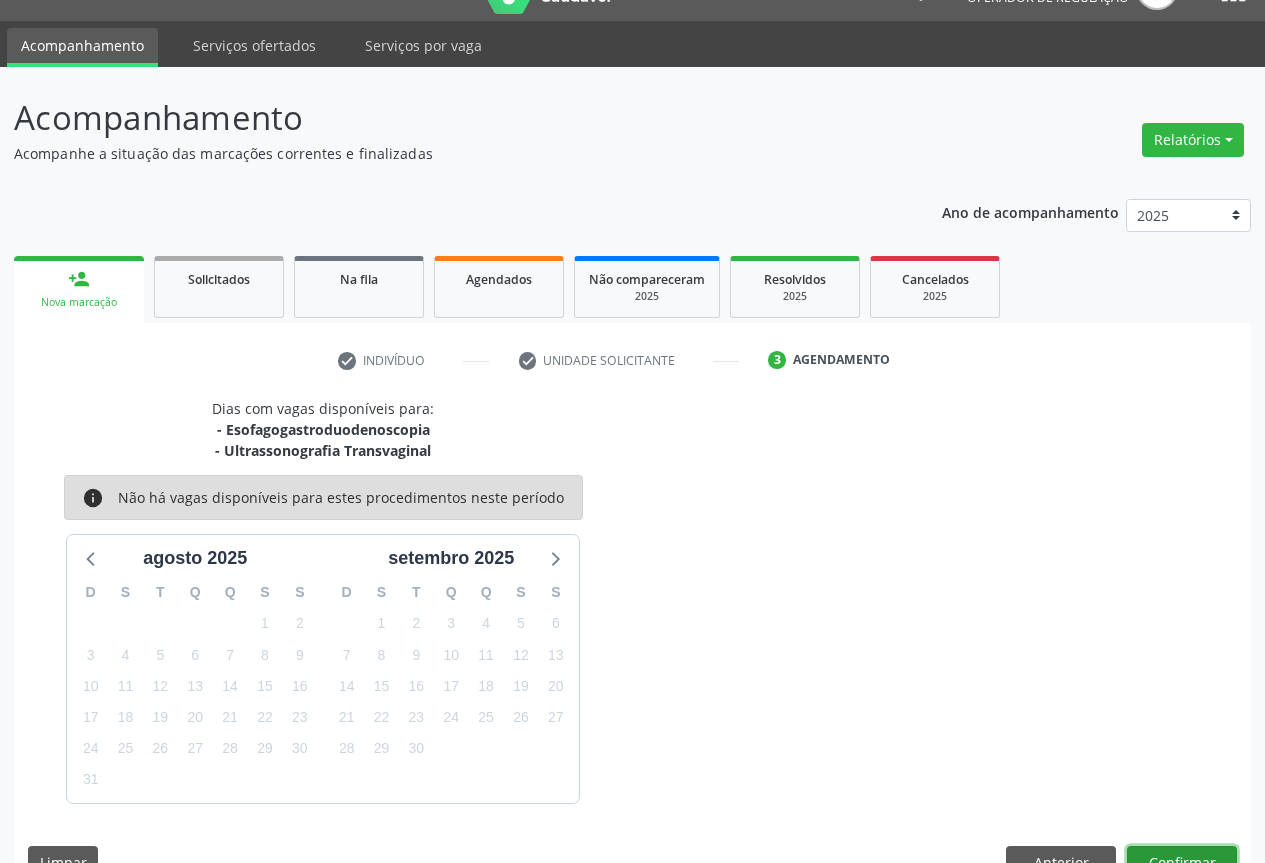 click on "Confirmar" at bounding box center [1182, 863] 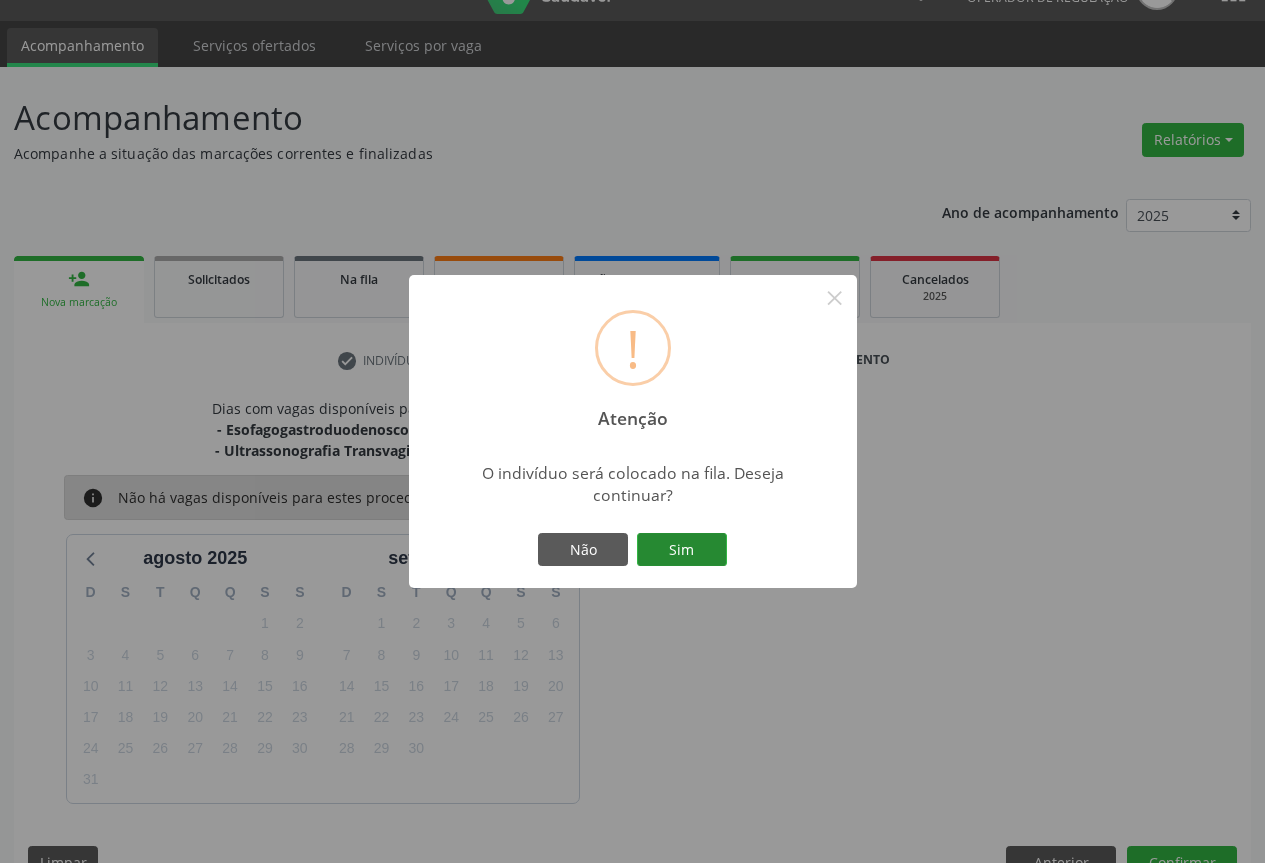 click on "Sim" at bounding box center (682, 550) 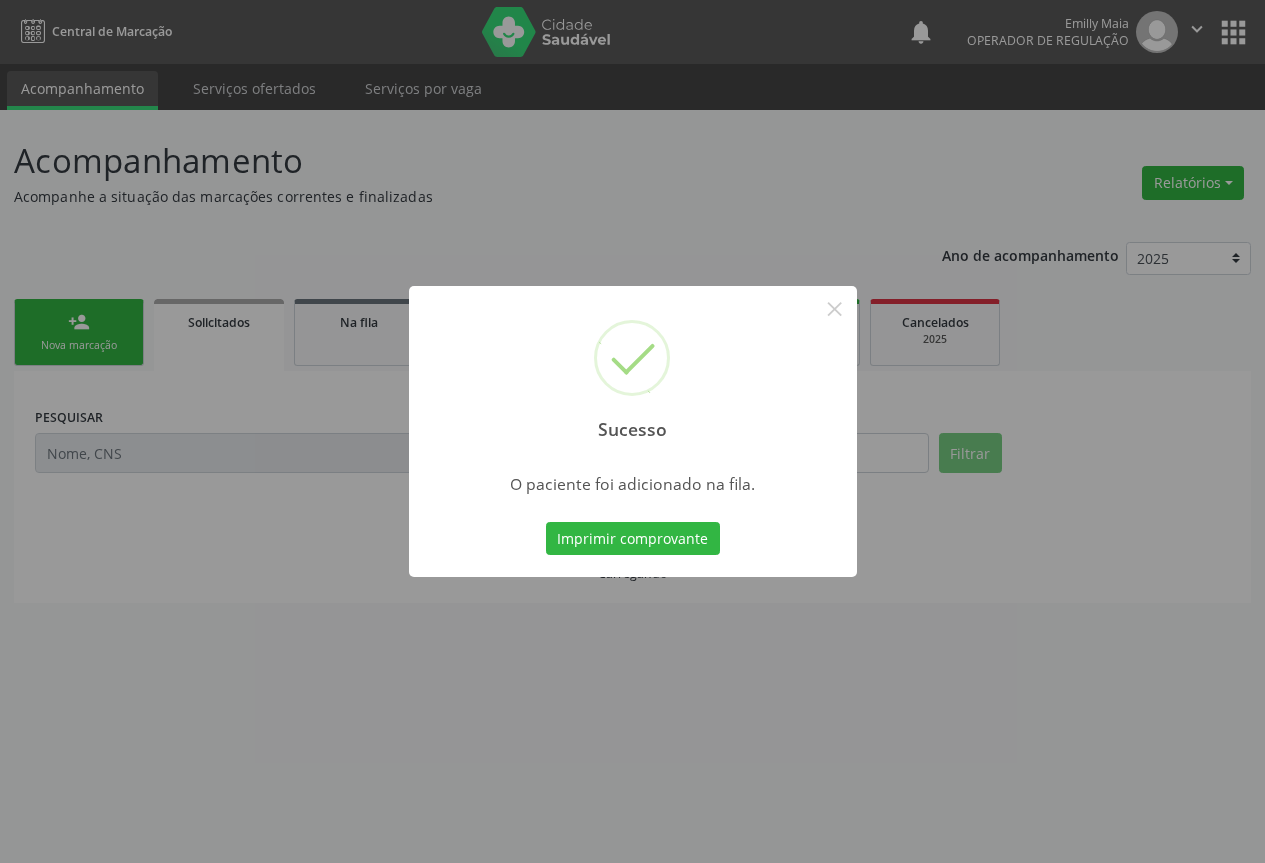 scroll, scrollTop: 0, scrollLeft: 0, axis: both 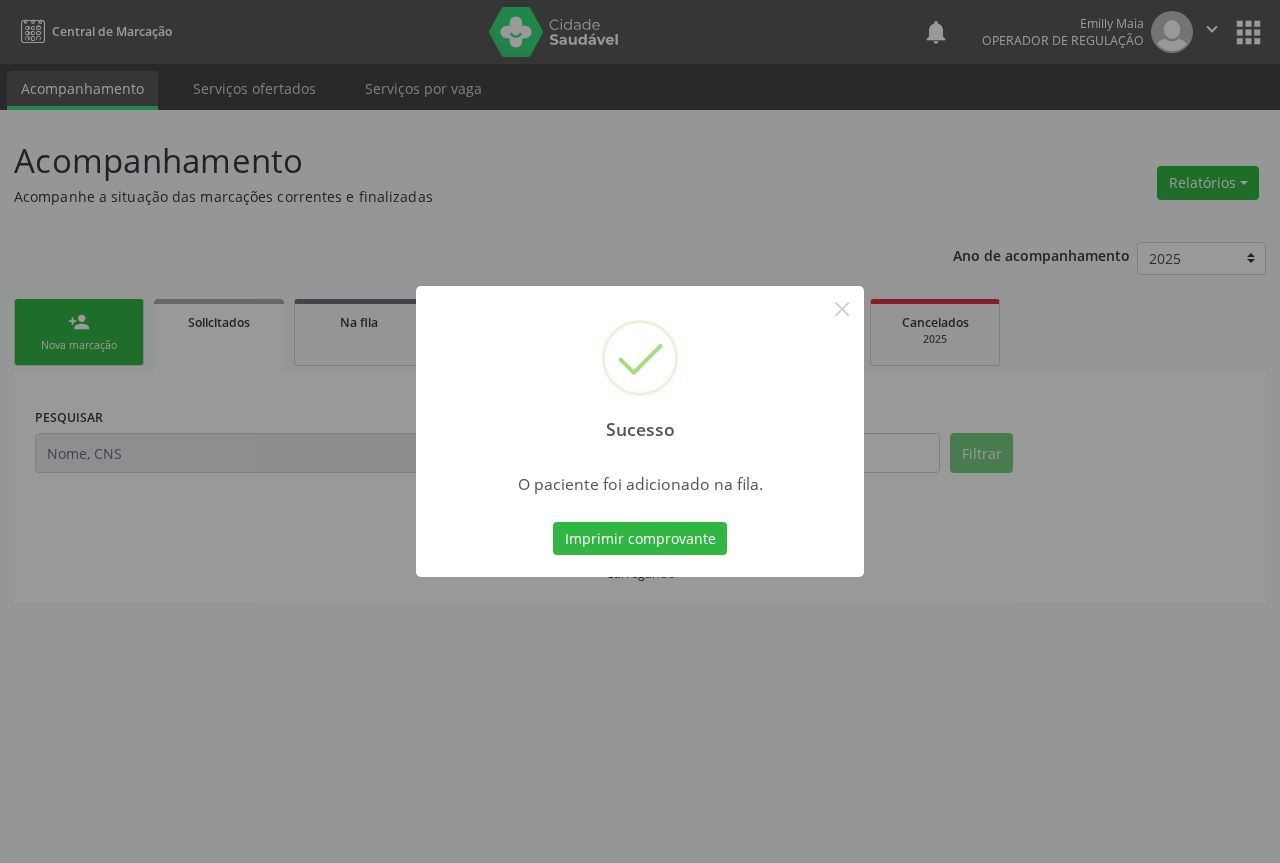 type 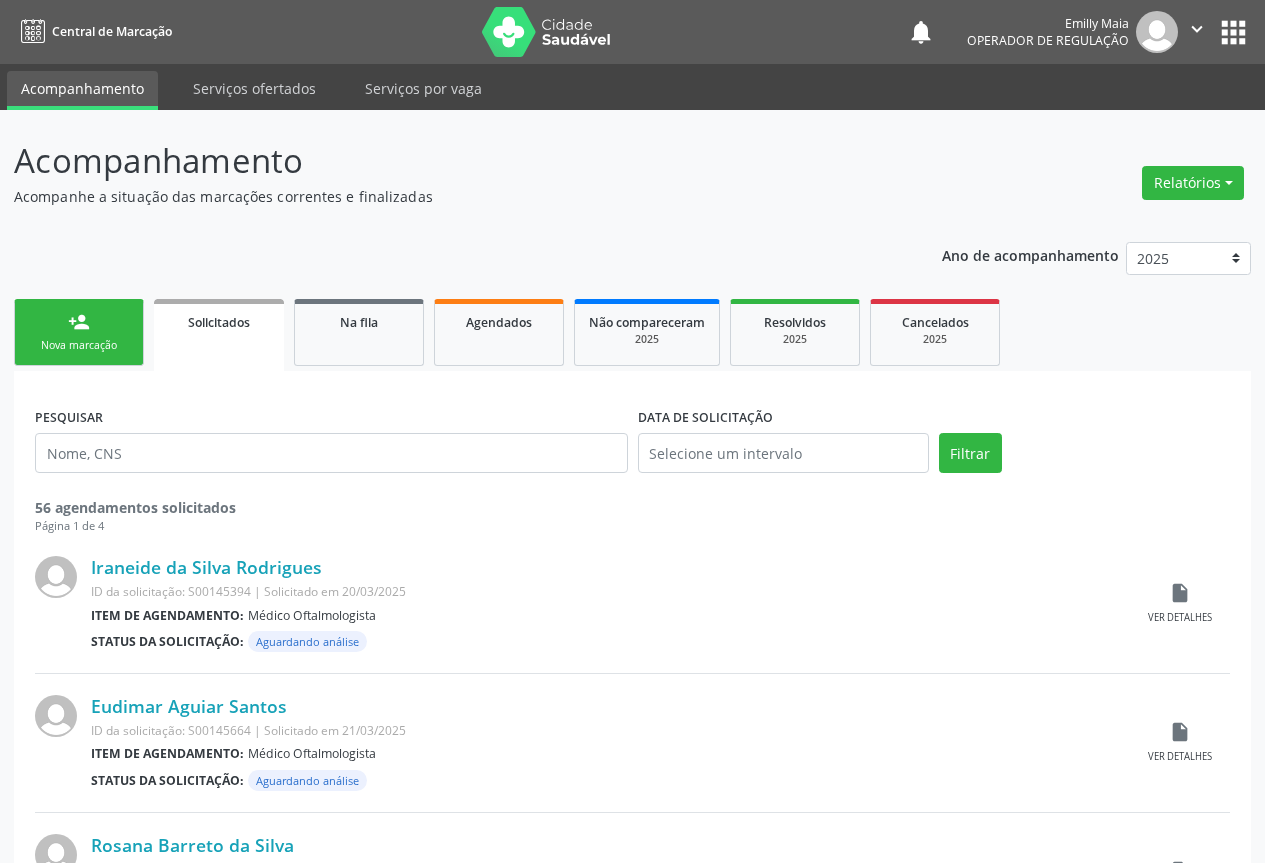 click on "person_add
Nova marcação" at bounding box center (79, 332) 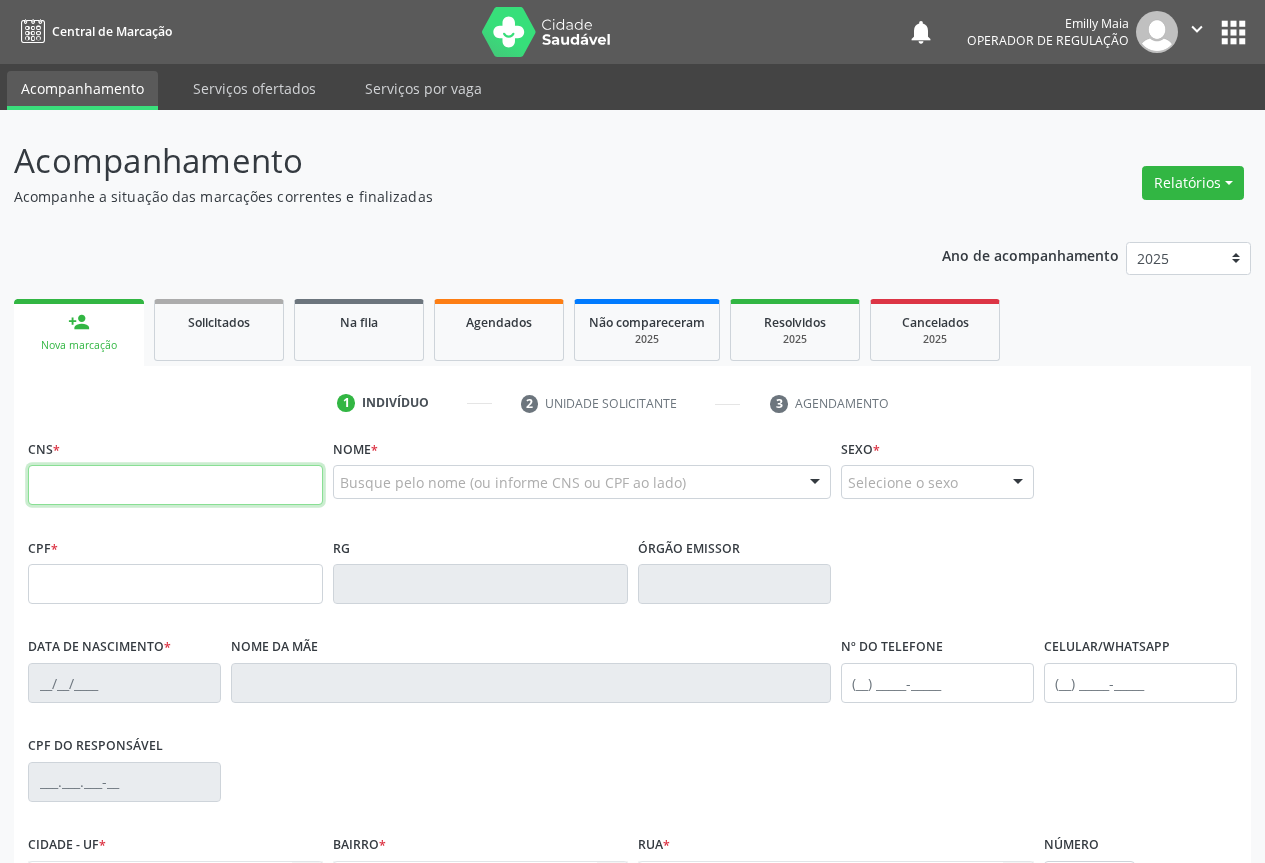 click at bounding box center (175, 485) 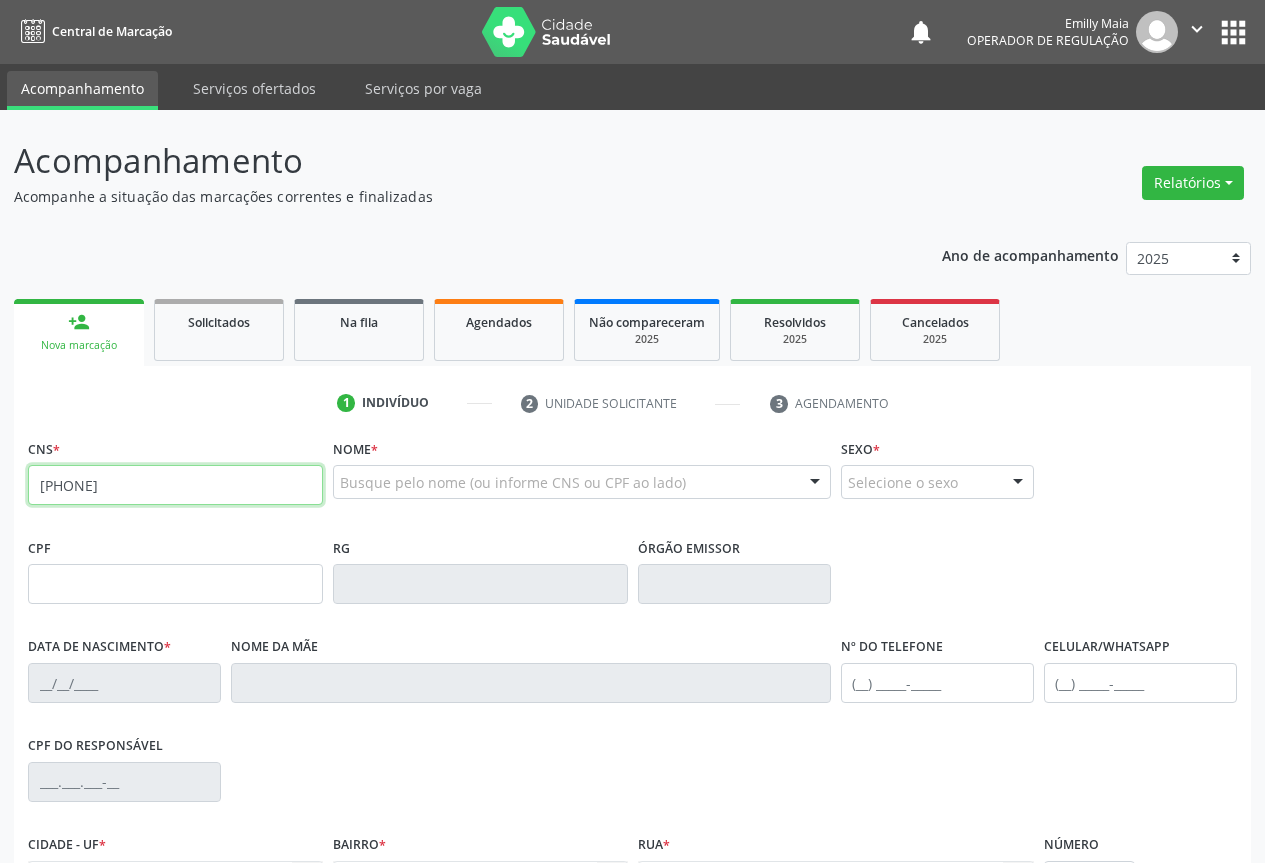 type on "[PHONE]" 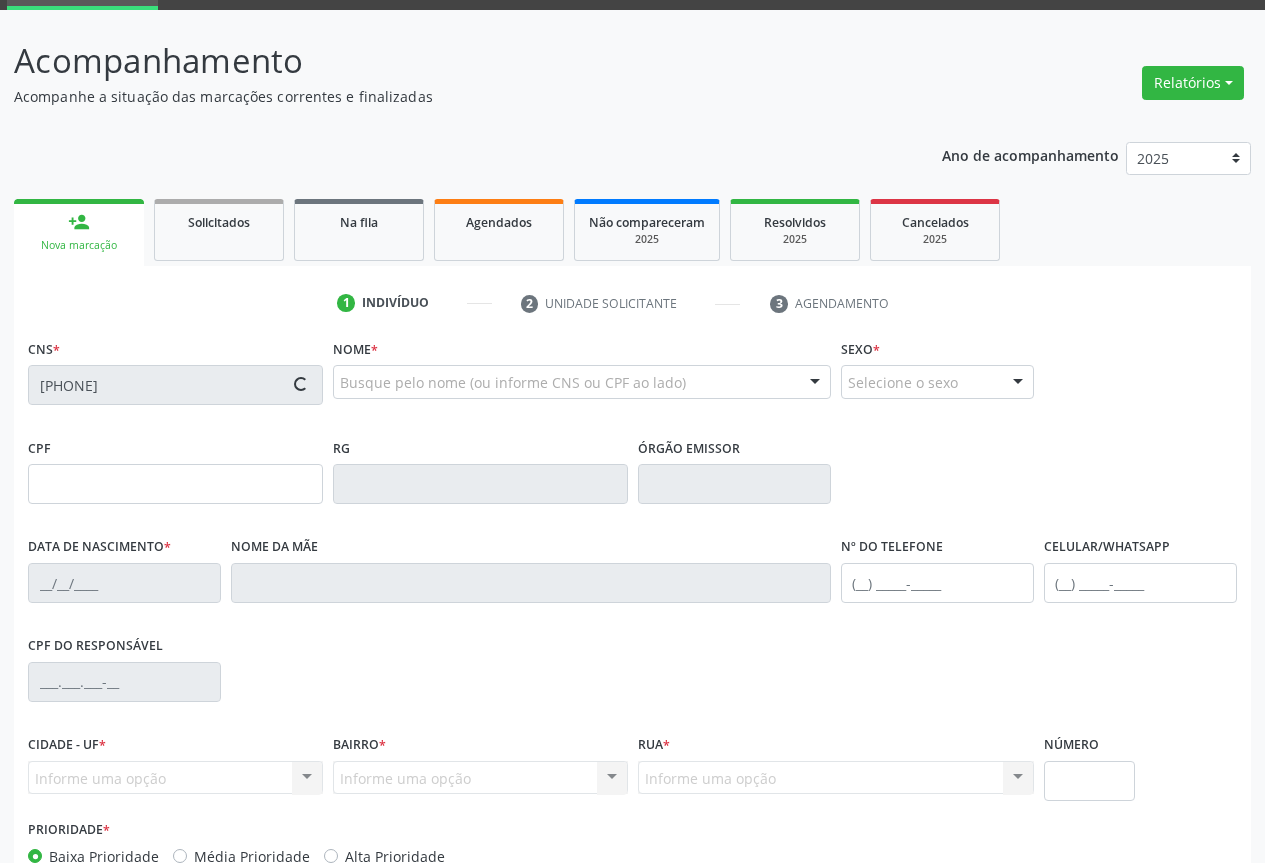 scroll, scrollTop: 221, scrollLeft: 0, axis: vertical 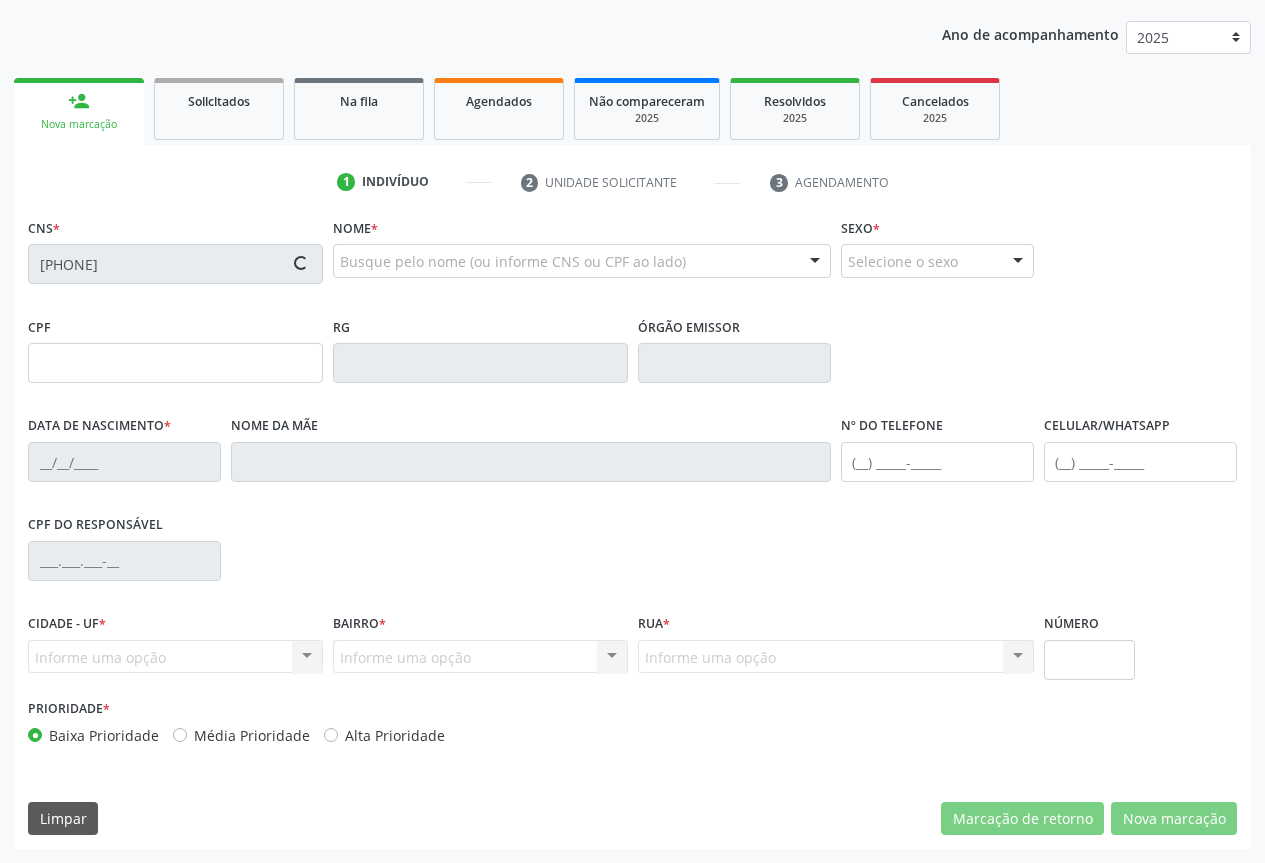 type on "[CPF]" 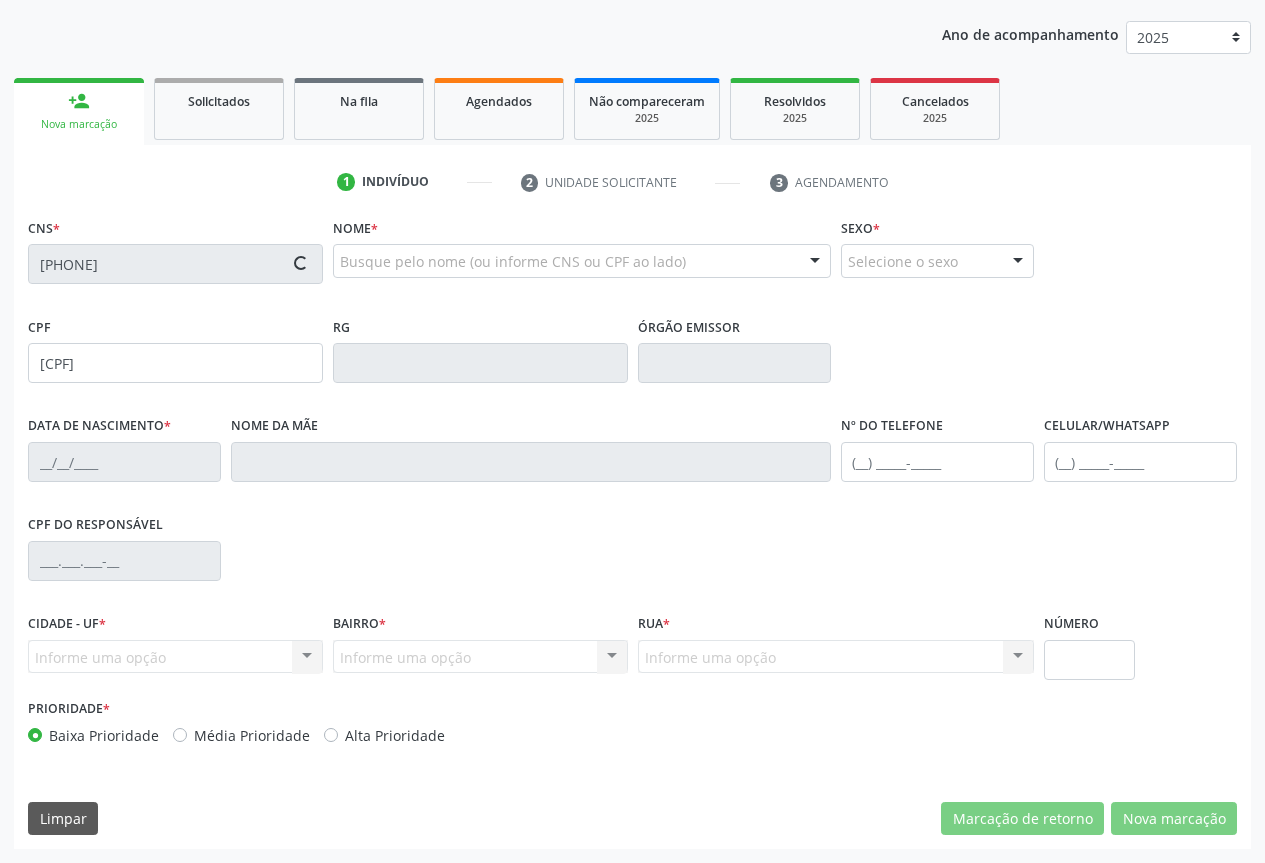 type on "[DATE]" 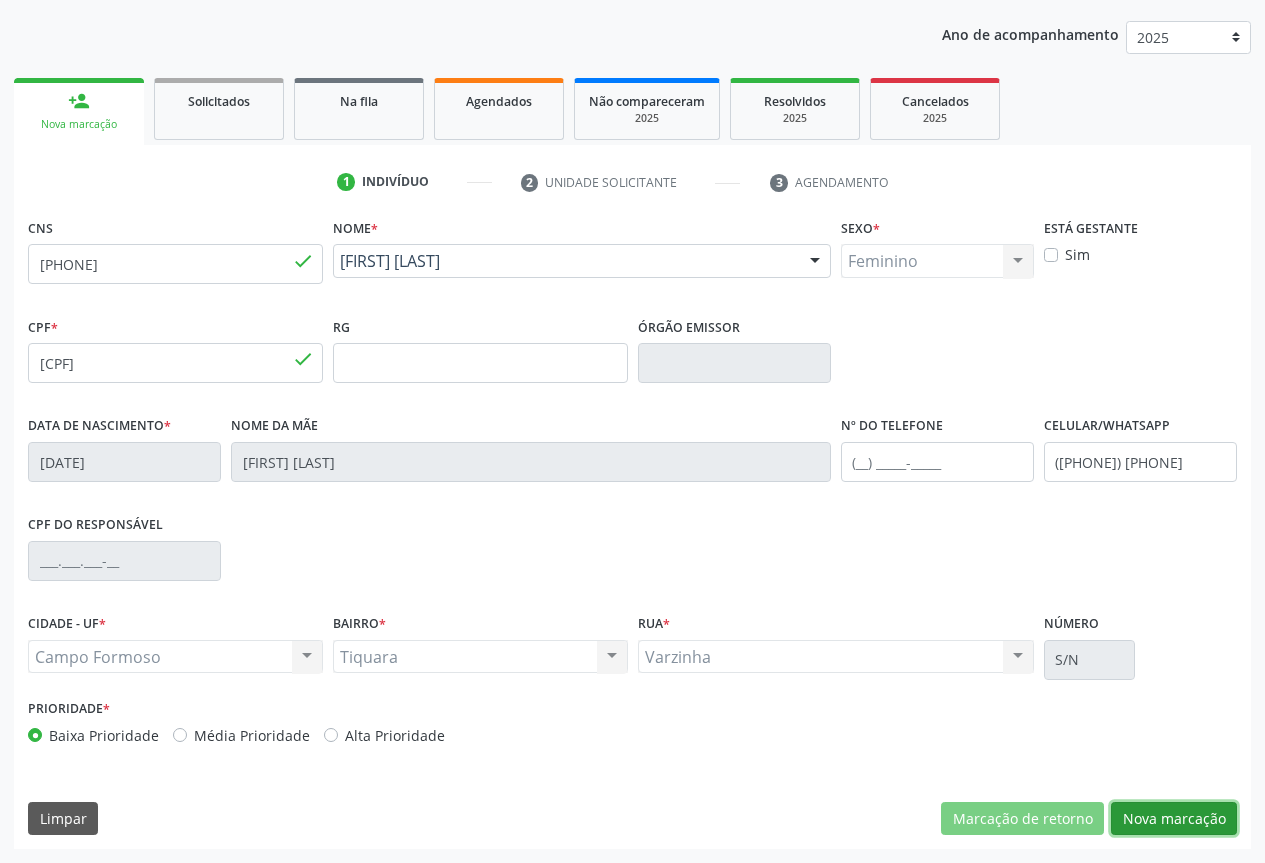 click on "Nova marcação" at bounding box center [1174, 819] 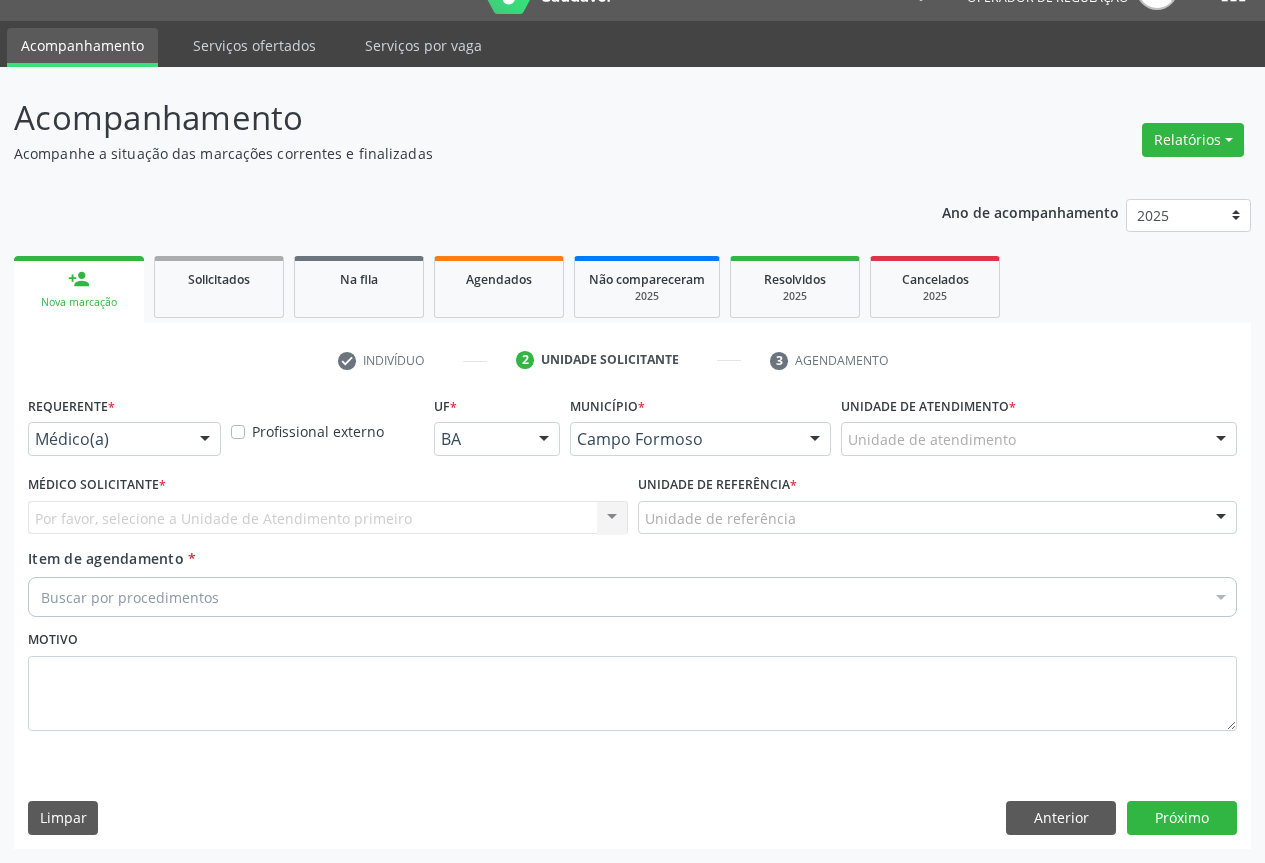 scroll, scrollTop: 43, scrollLeft: 0, axis: vertical 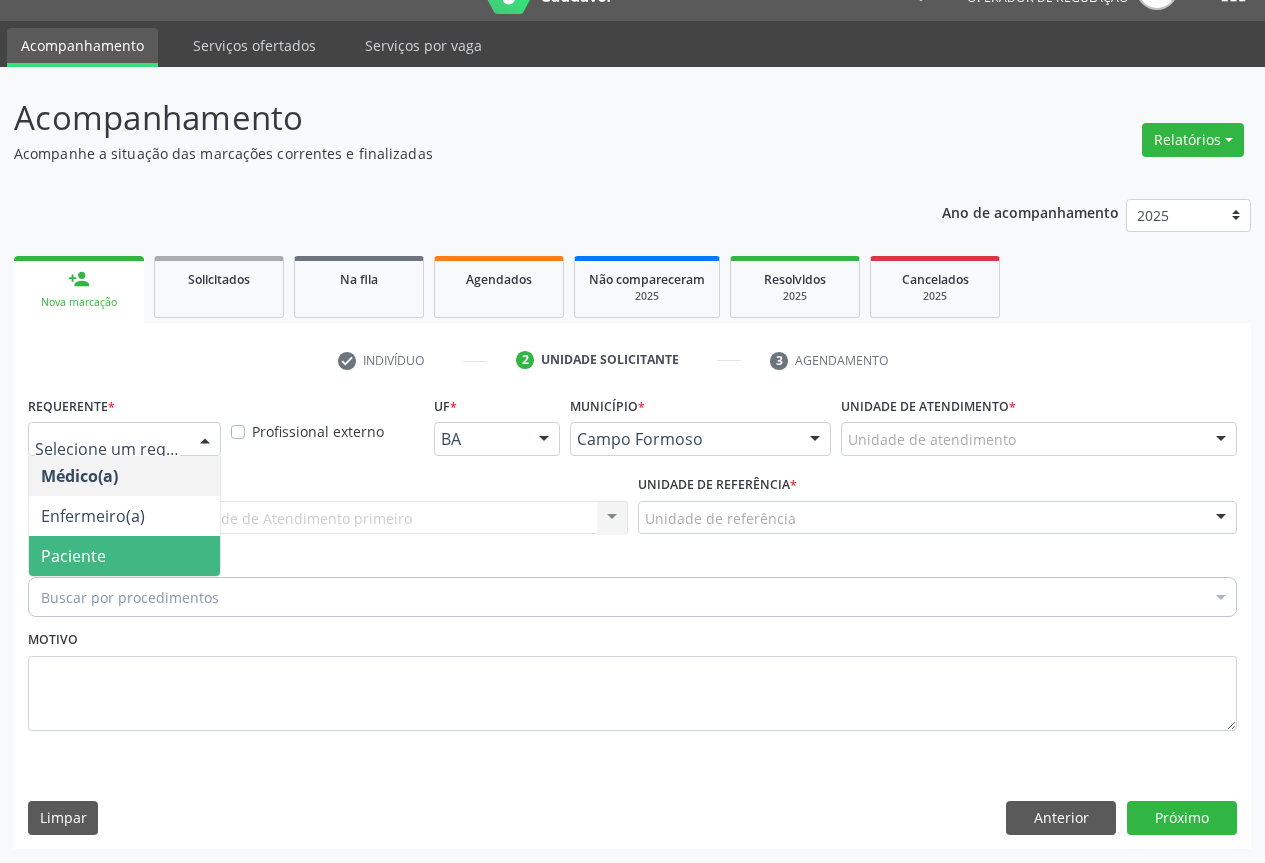 click on "Médico(a)   Enfermeiro(a)   Paciente
Nenhum resultado encontrado para: "   "
Não há nenhuma opção para ser exibida." at bounding box center [124, 516] 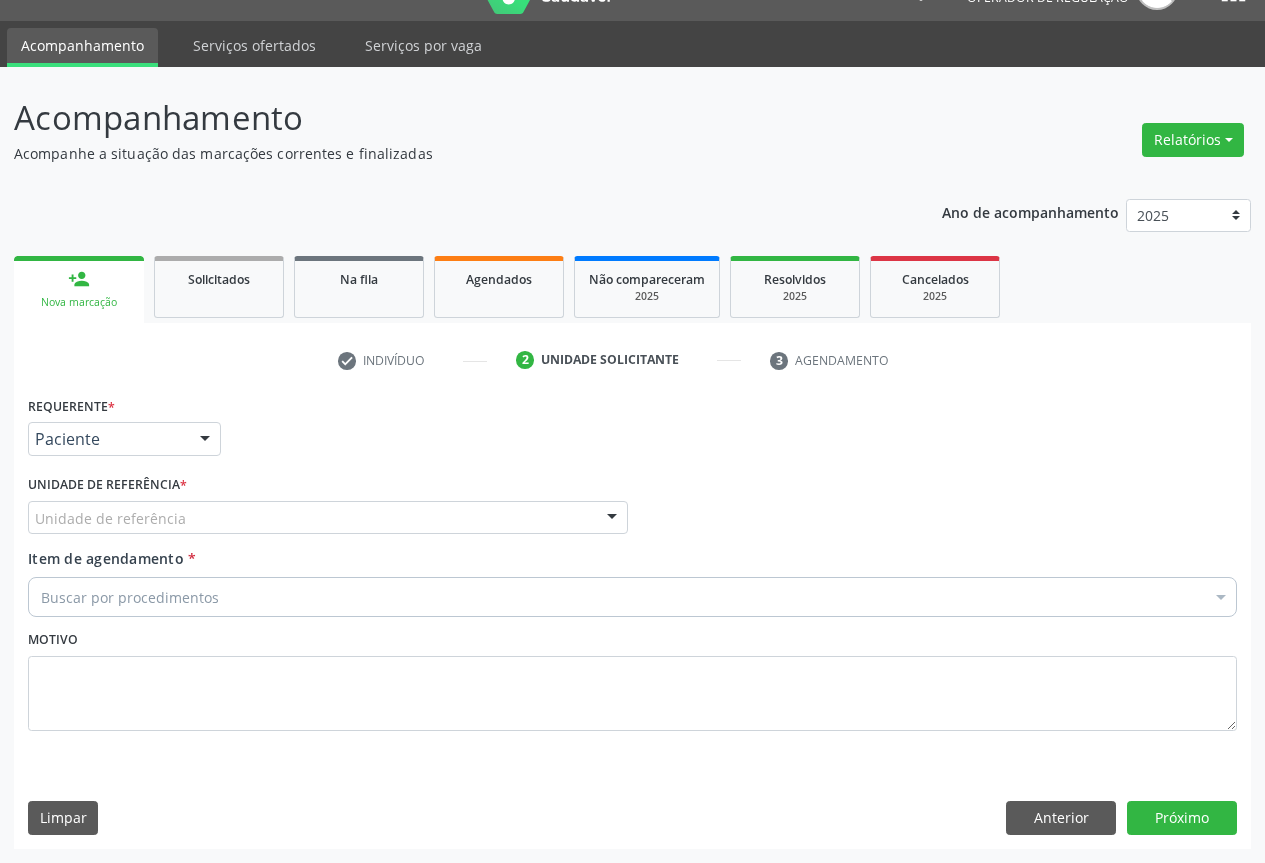 click on "Unidade de referência" at bounding box center (328, 518) 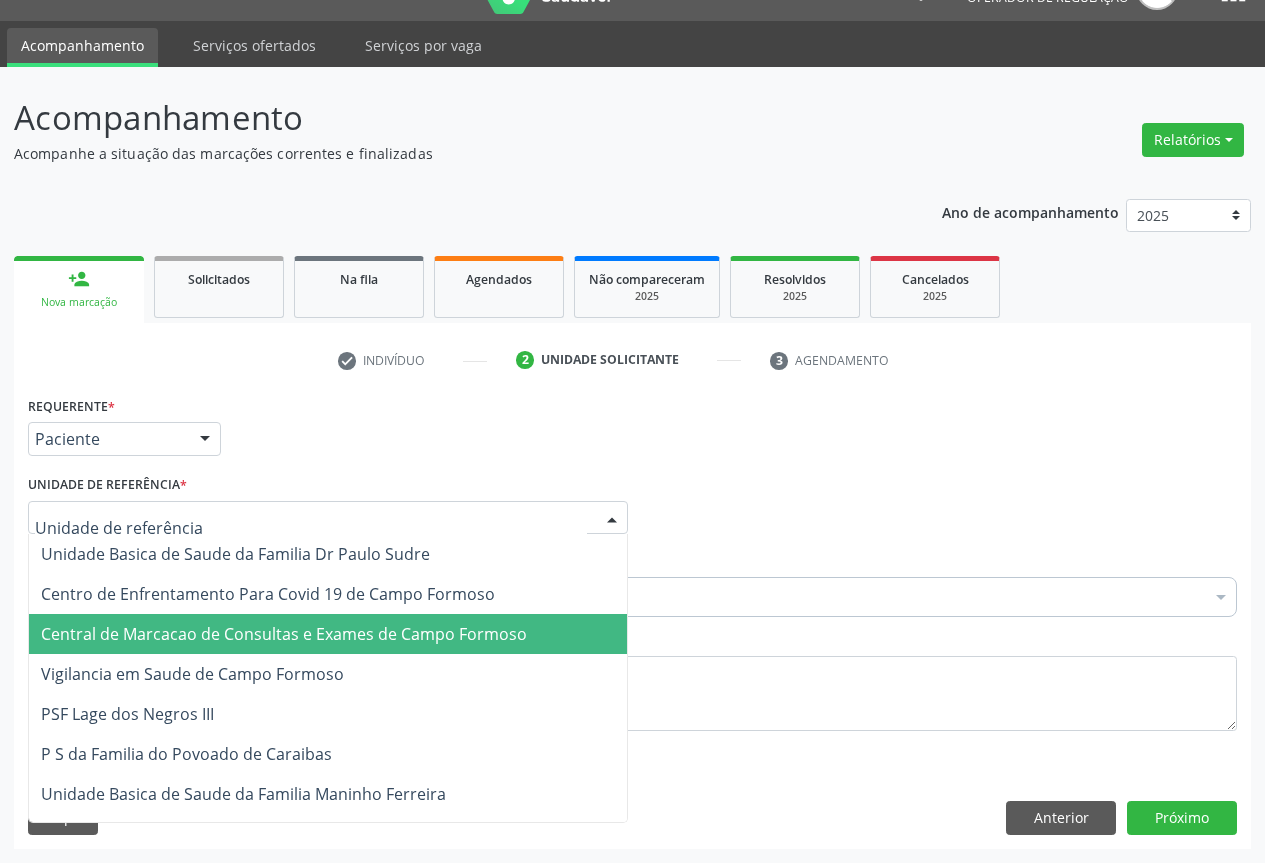 click on "Central de Marcacao de Consultas e Exames de Campo Formoso" at bounding box center [284, 634] 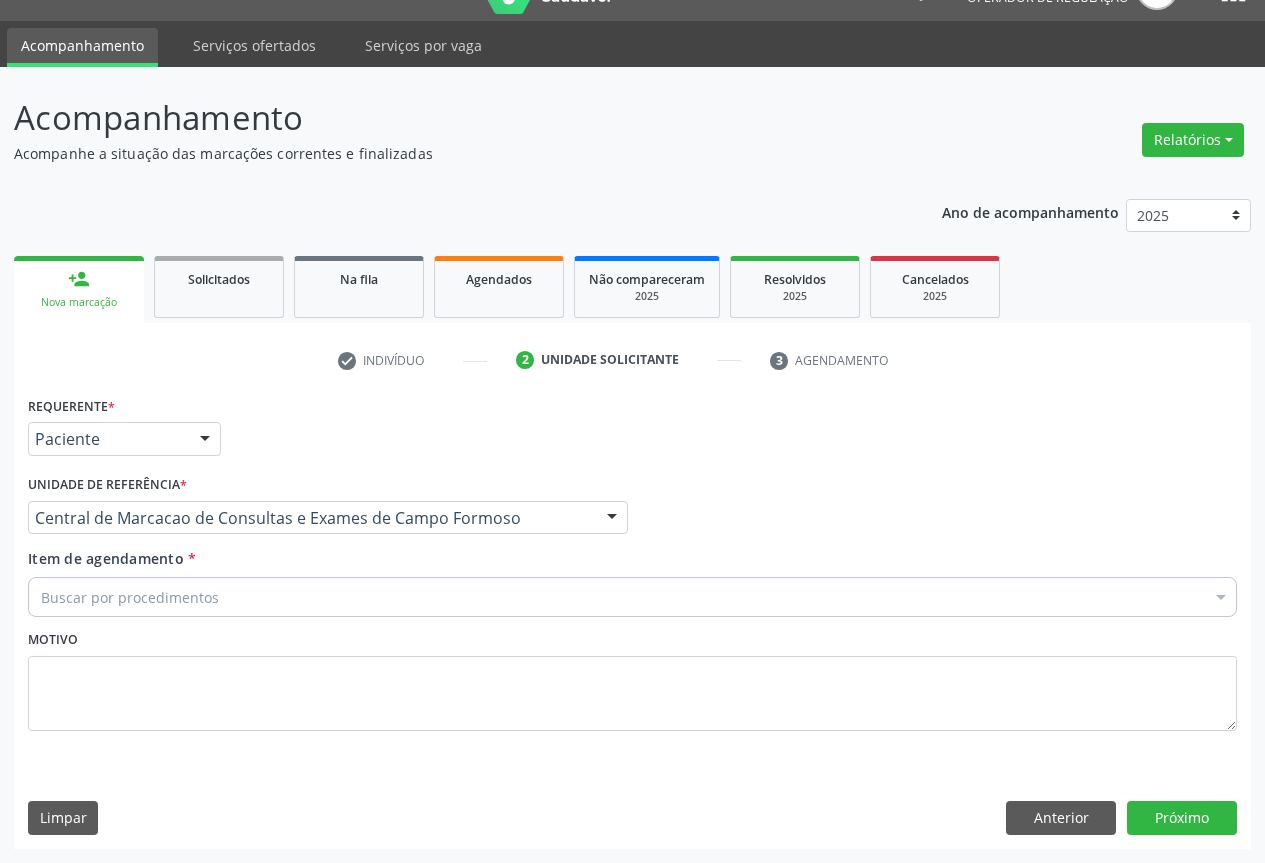 click on "Buscar por procedimentos" at bounding box center (632, 597) 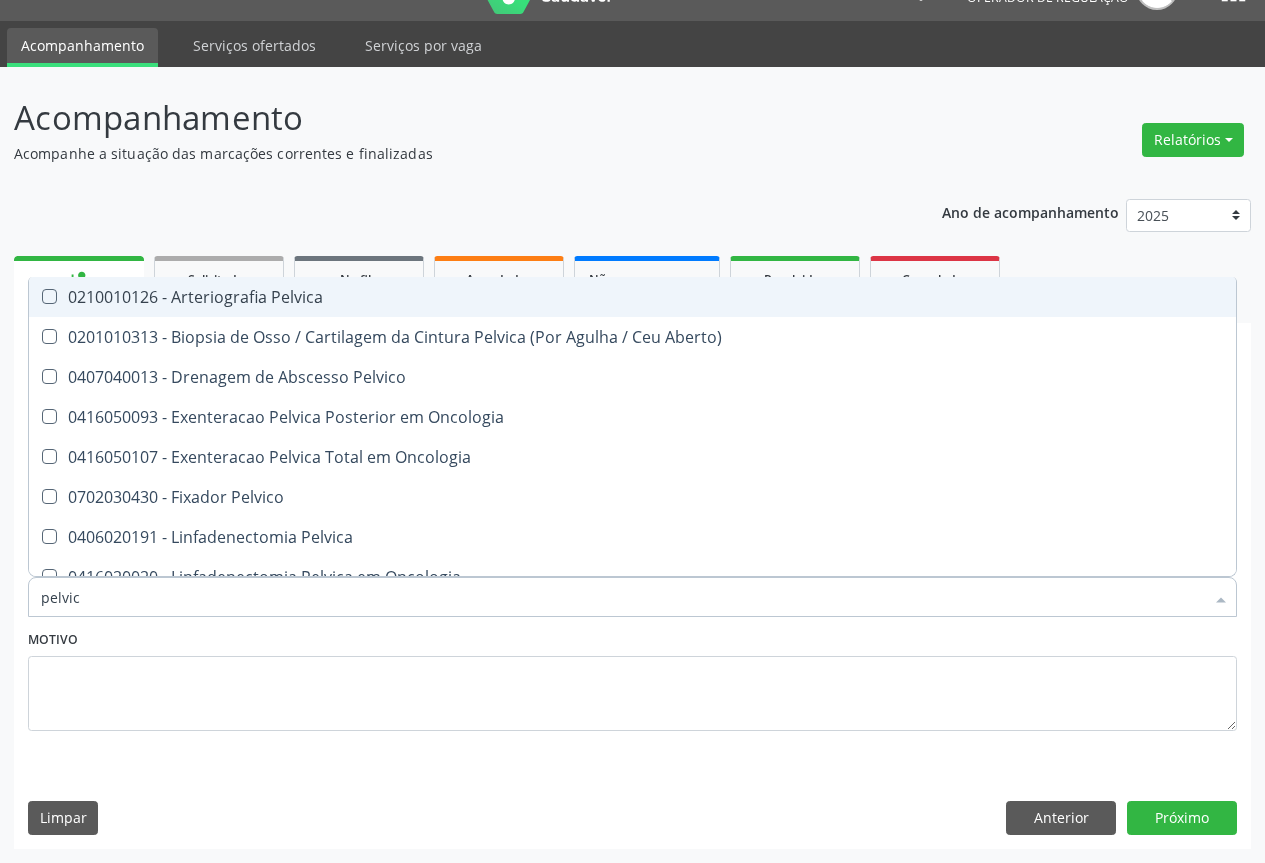 type on "pelvica" 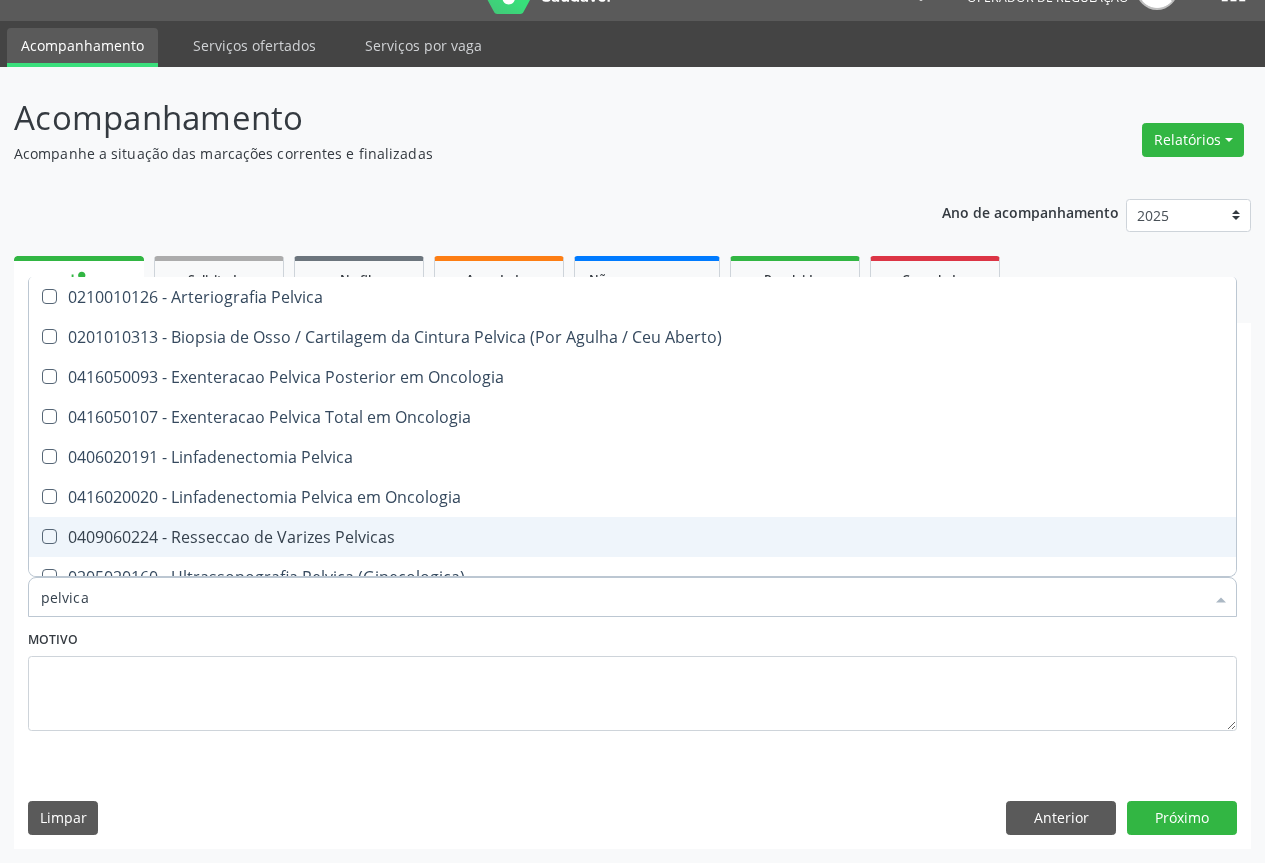 scroll, scrollTop: 21, scrollLeft: 0, axis: vertical 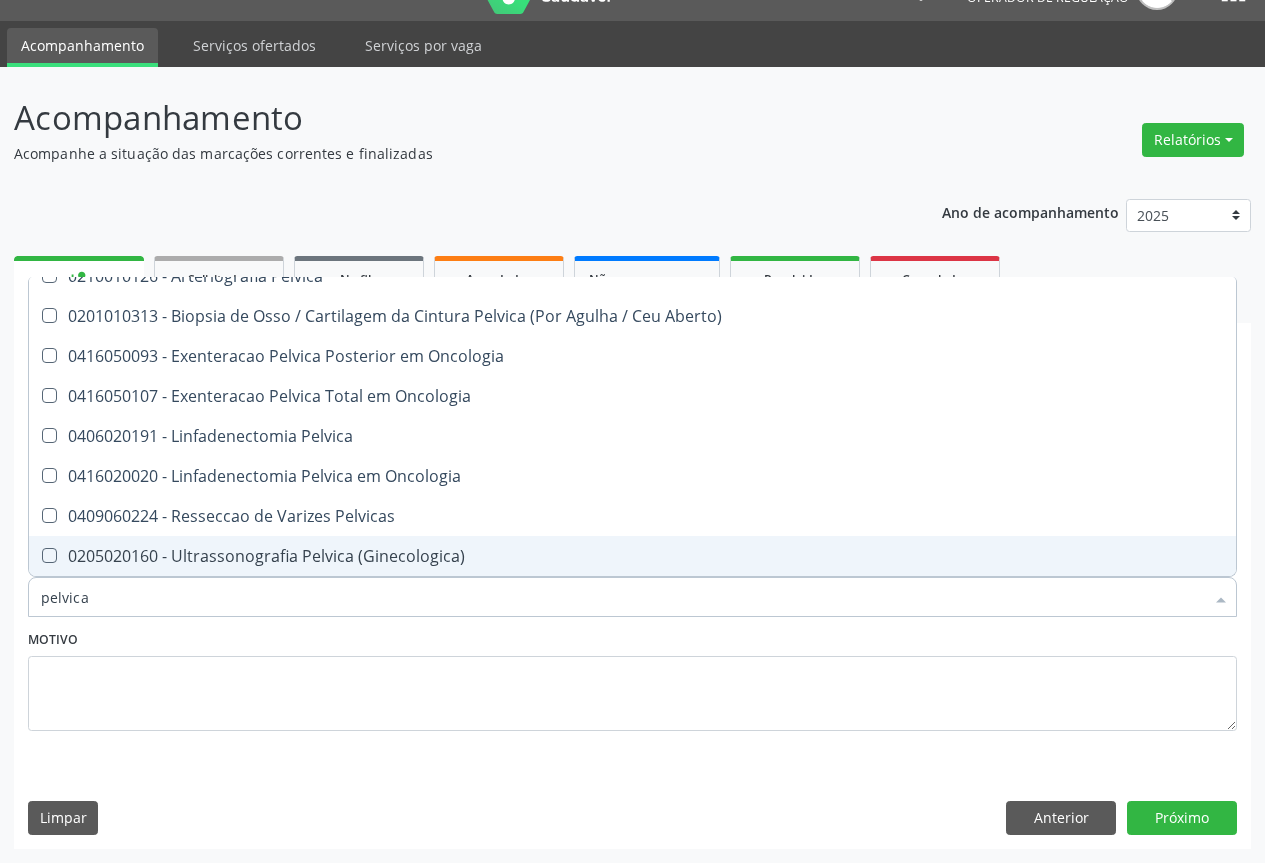 click on "0205020160 - Ultrassonografia Pelvica (Ginecologica)" at bounding box center [632, 556] 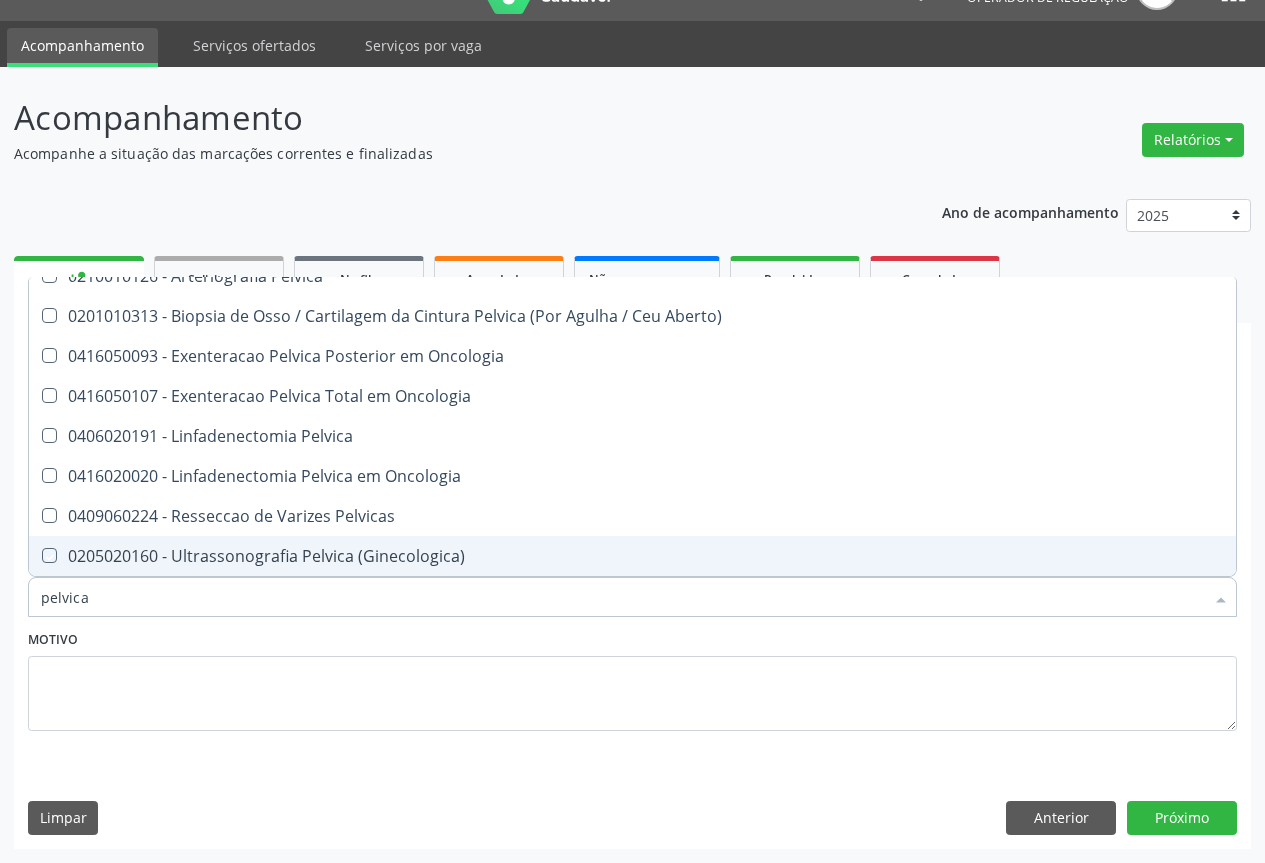 checkbox on "true" 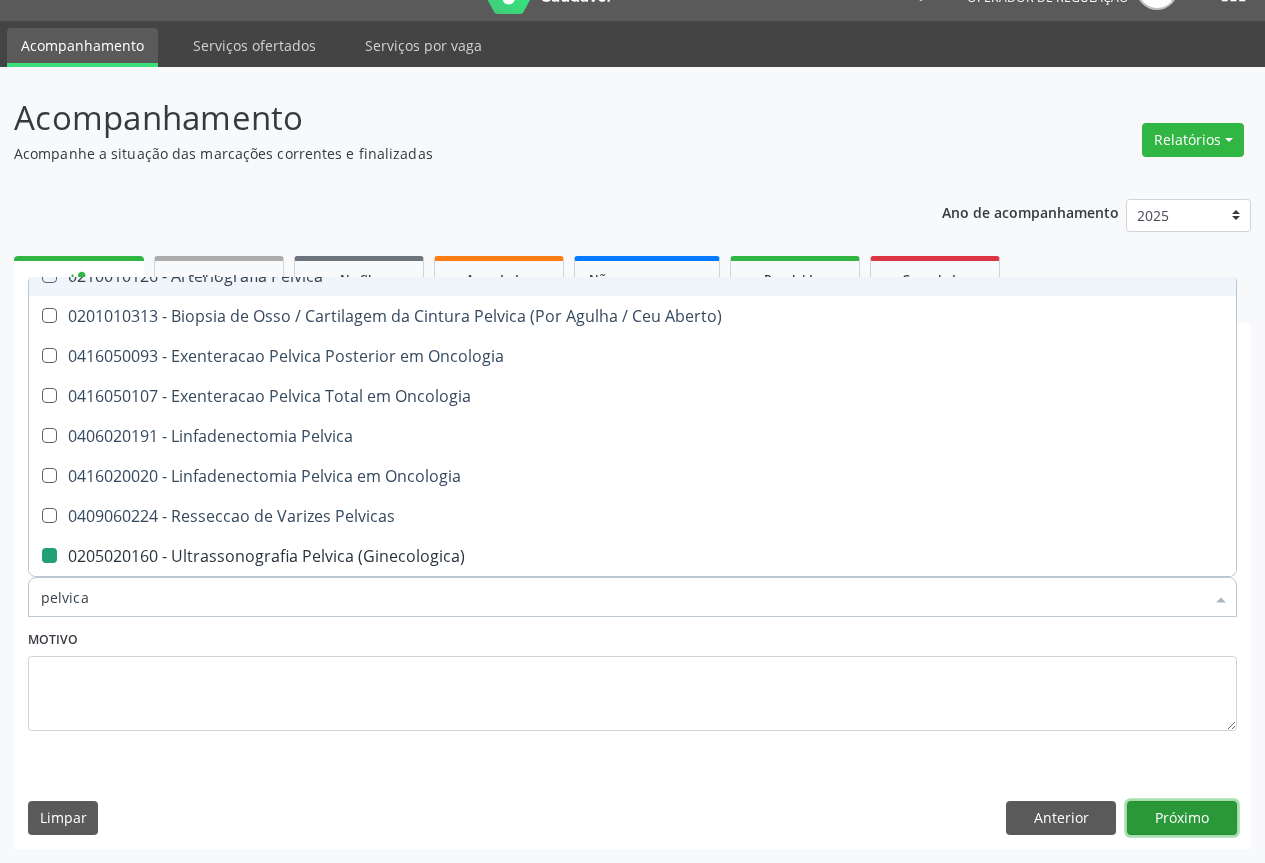 click on "Próximo" at bounding box center (1182, 818) 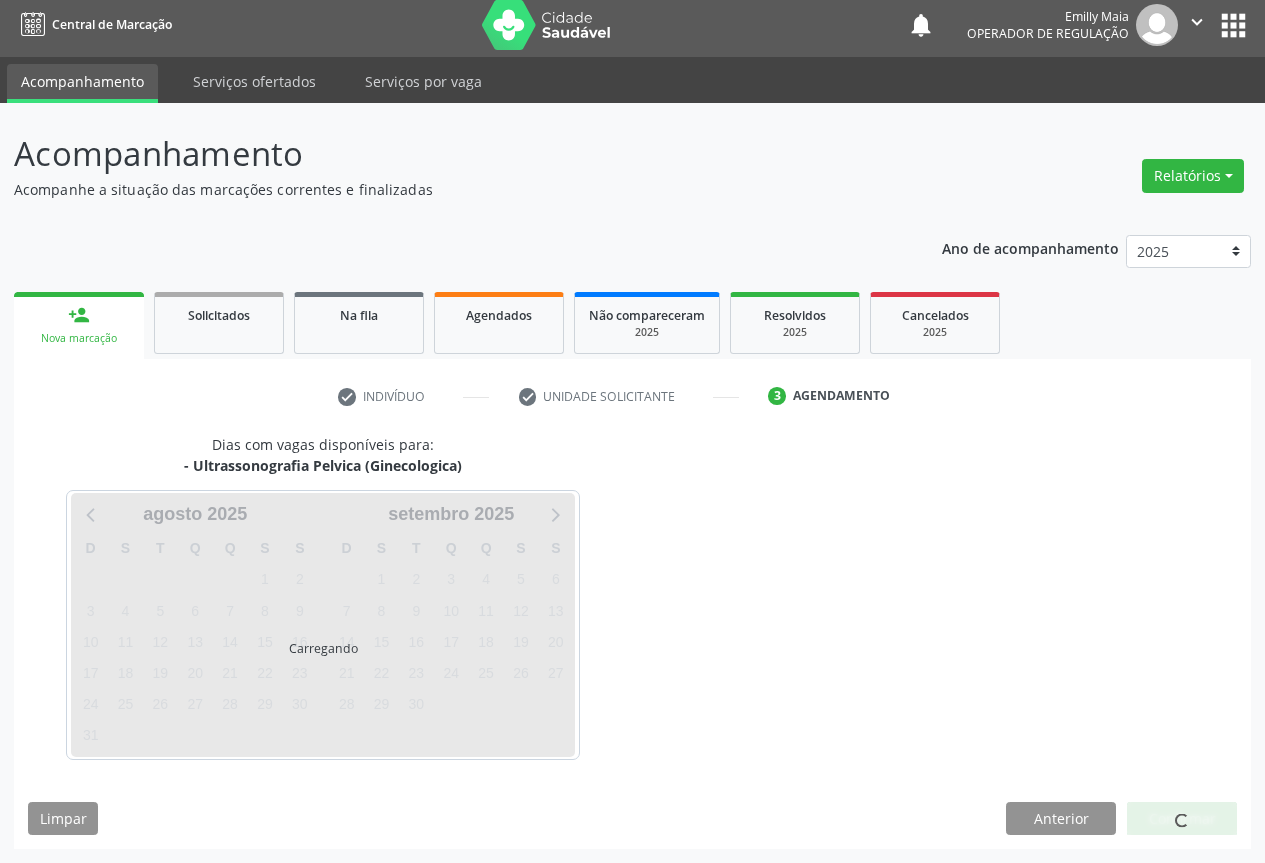 scroll, scrollTop: 7, scrollLeft: 0, axis: vertical 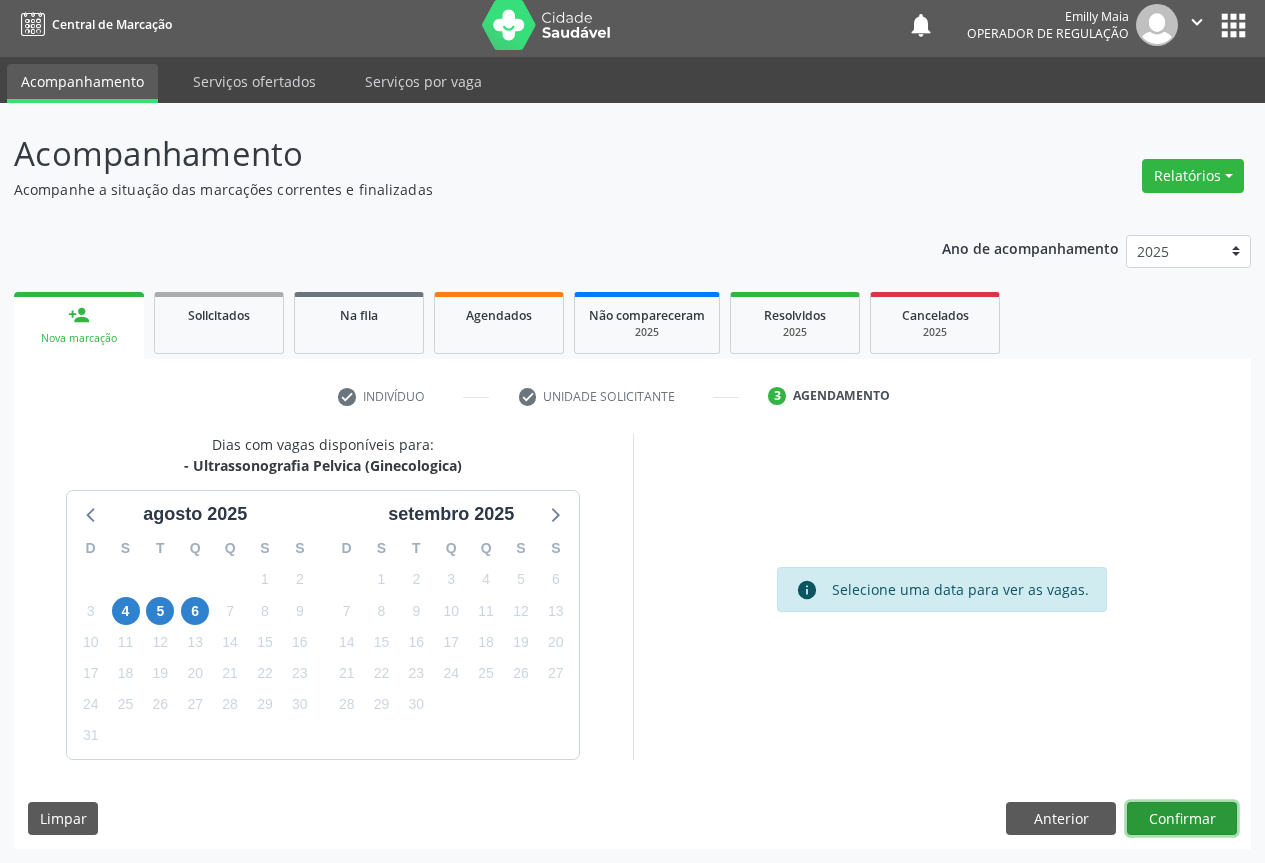 click on "Confirmar" at bounding box center (1182, 819) 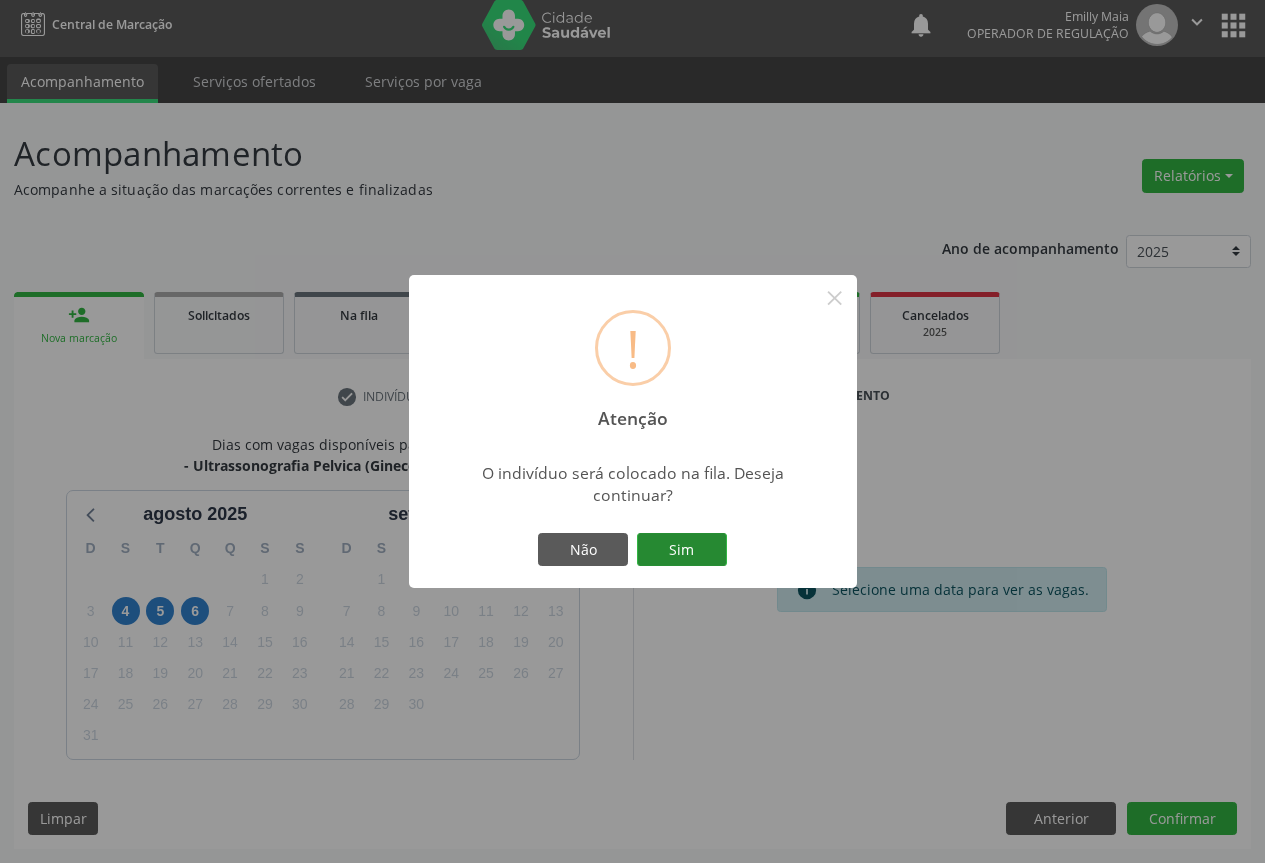 click on "Sim" at bounding box center (682, 550) 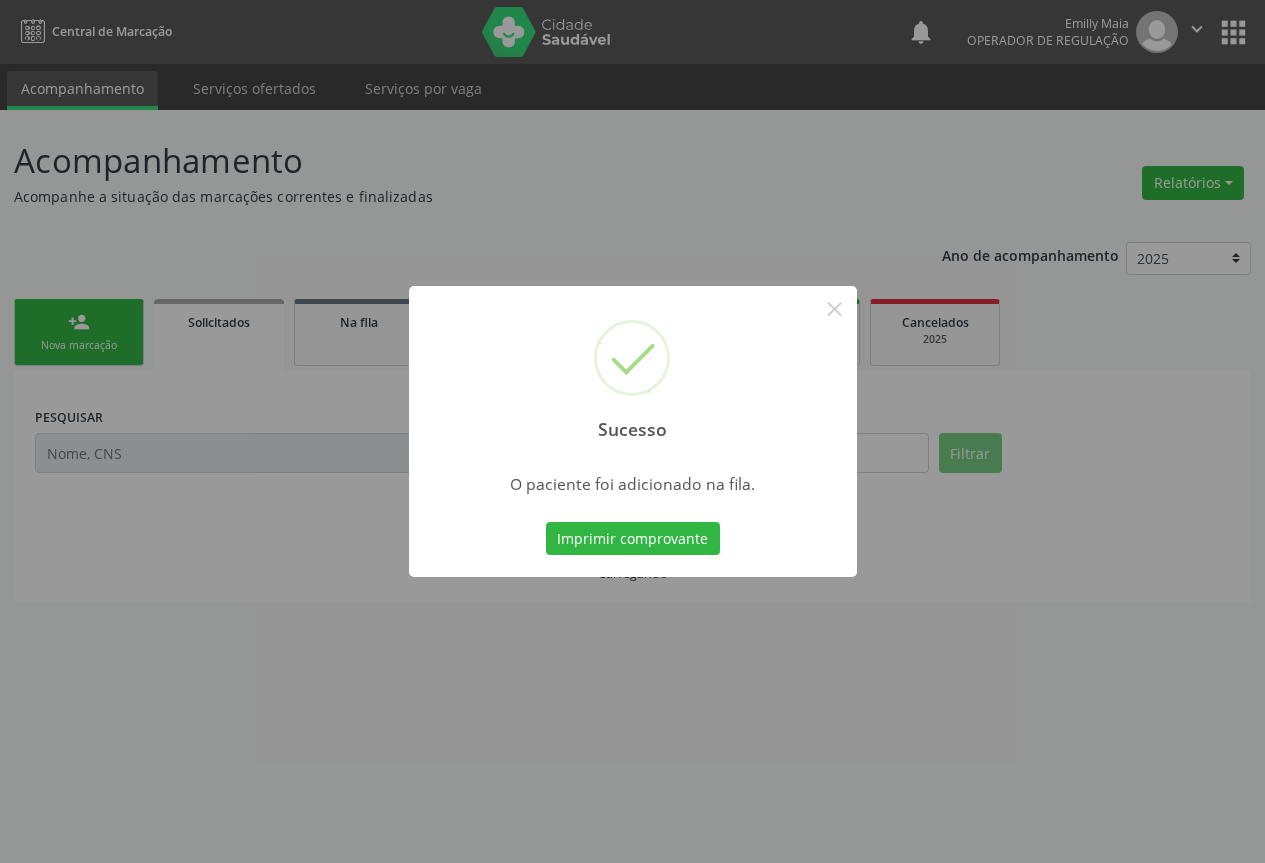 scroll, scrollTop: 0, scrollLeft: 0, axis: both 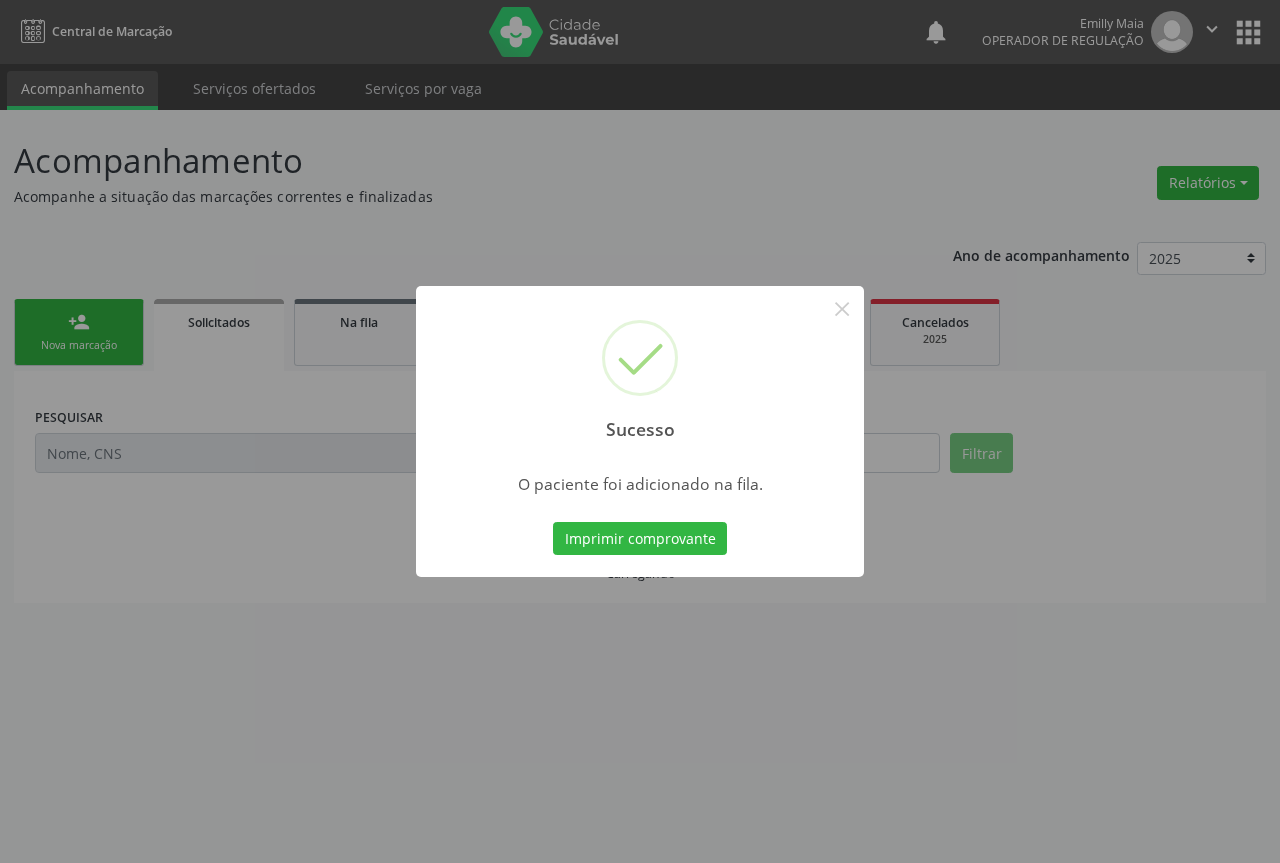 type 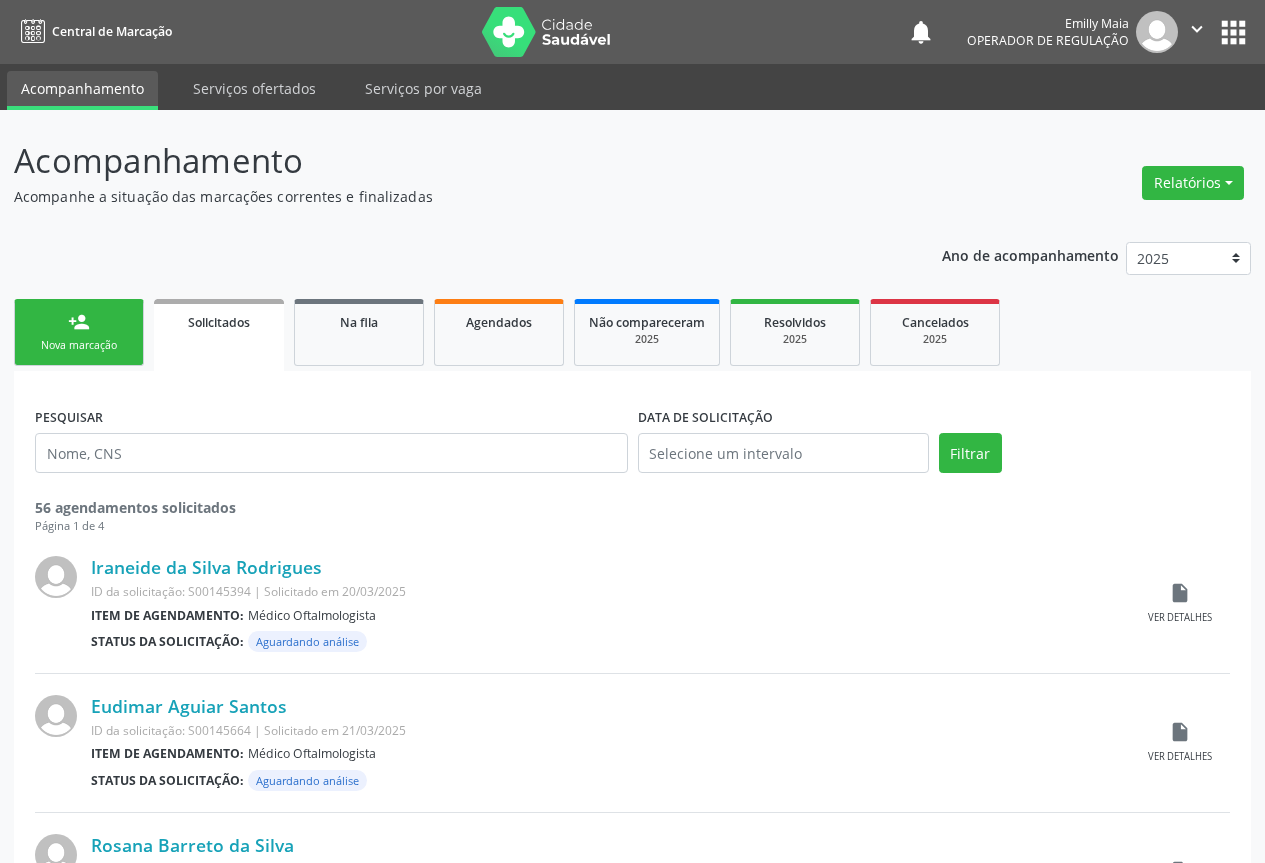 click on "" at bounding box center [1197, 29] 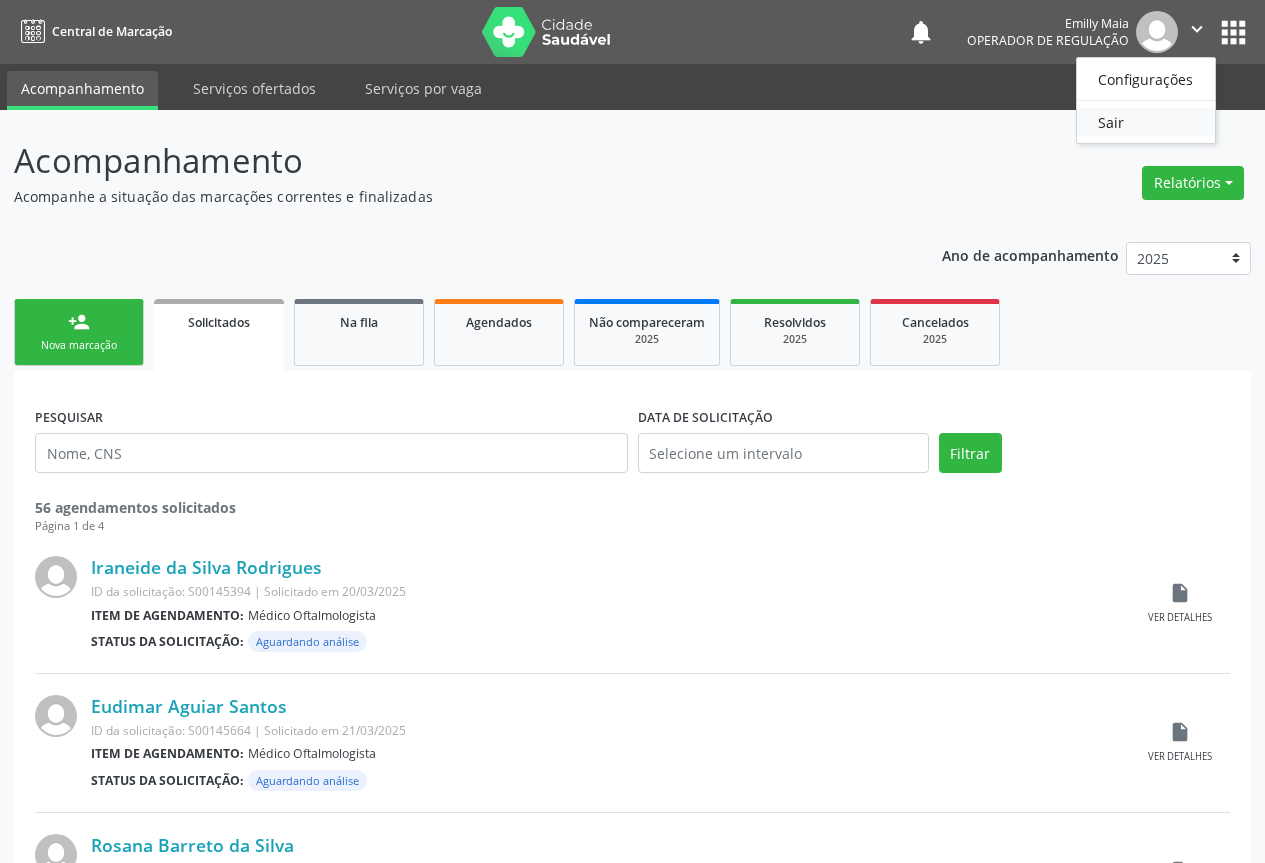click on "Sair" at bounding box center (1146, 122) 